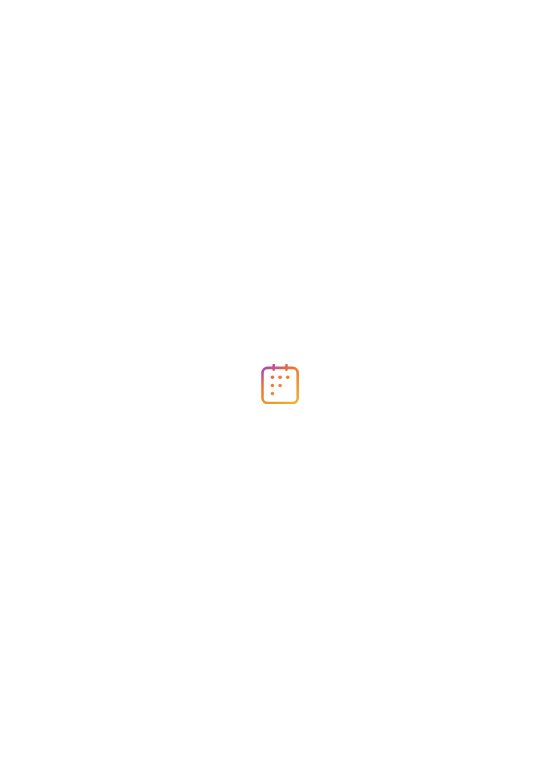 scroll, scrollTop: 0, scrollLeft: 0, axis: both 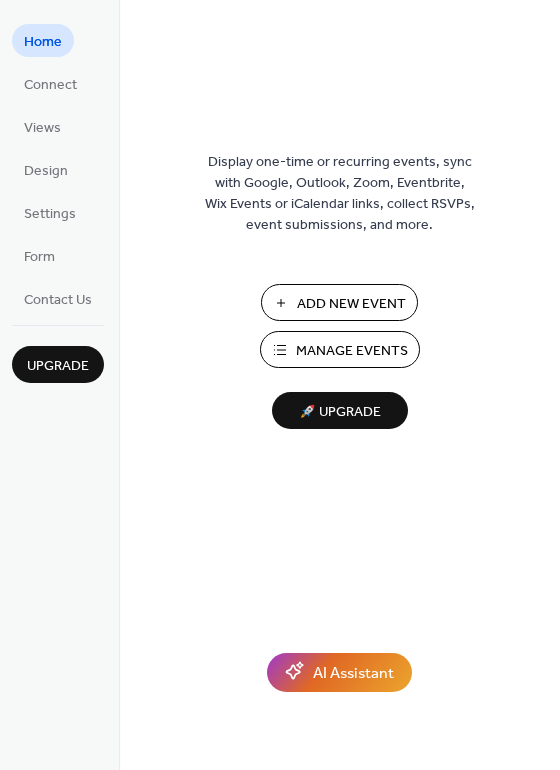 click on "Manage Events" at bounding box center [352, 351] 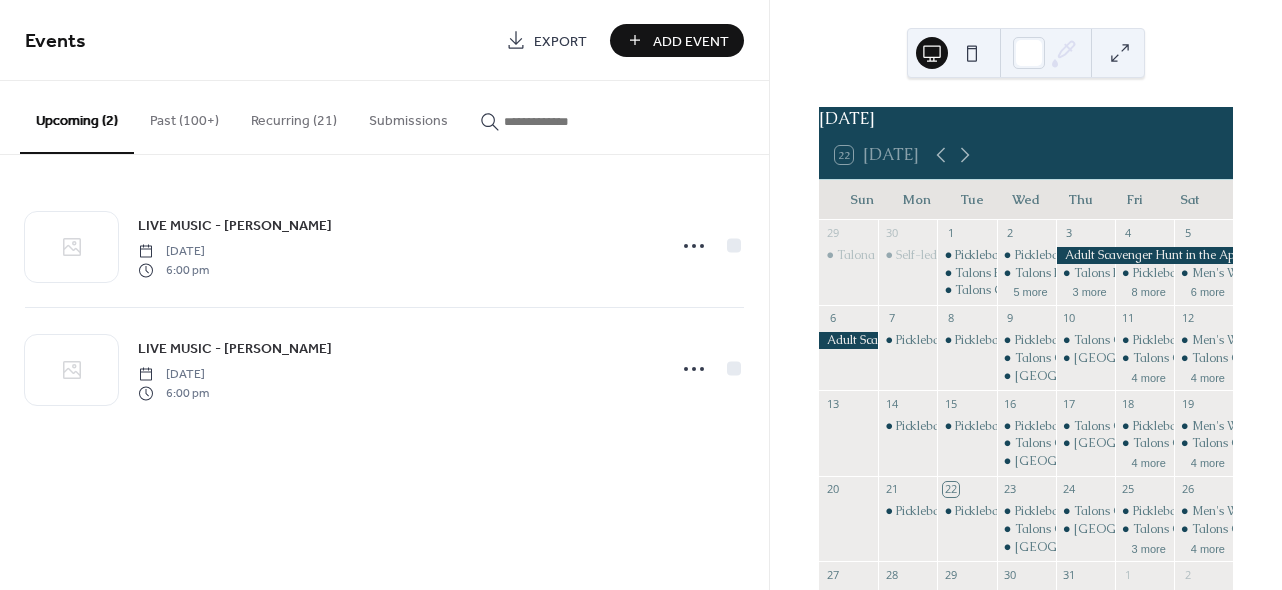 scroll, scrollTop: 0, scrollLeft: 0, axis: both 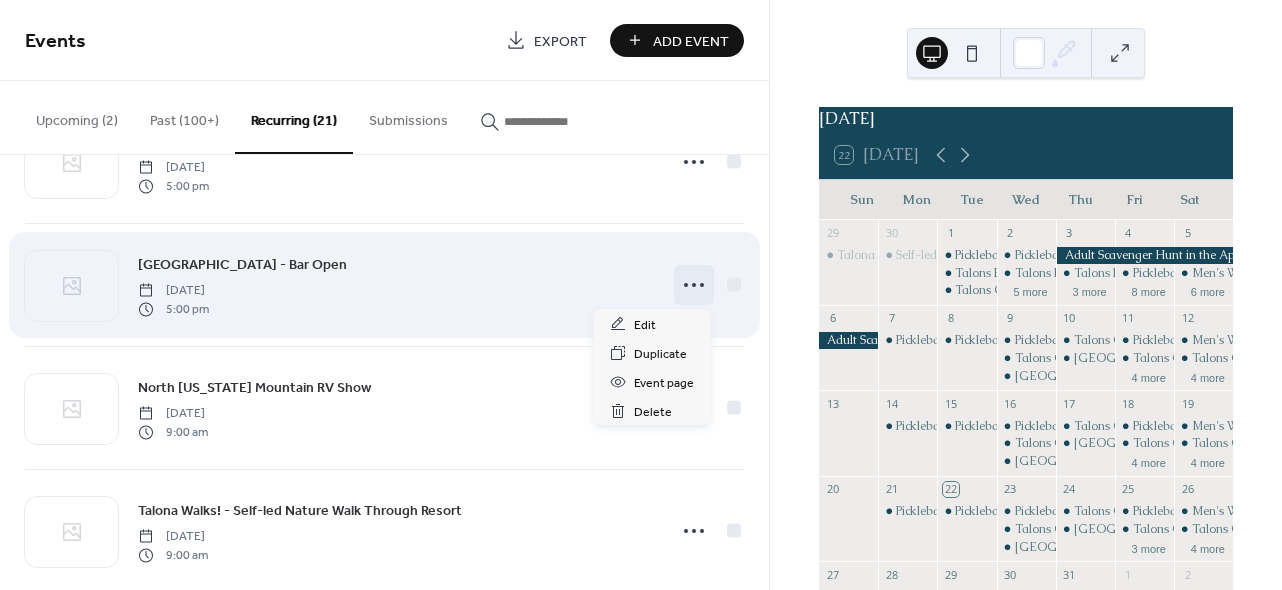 click 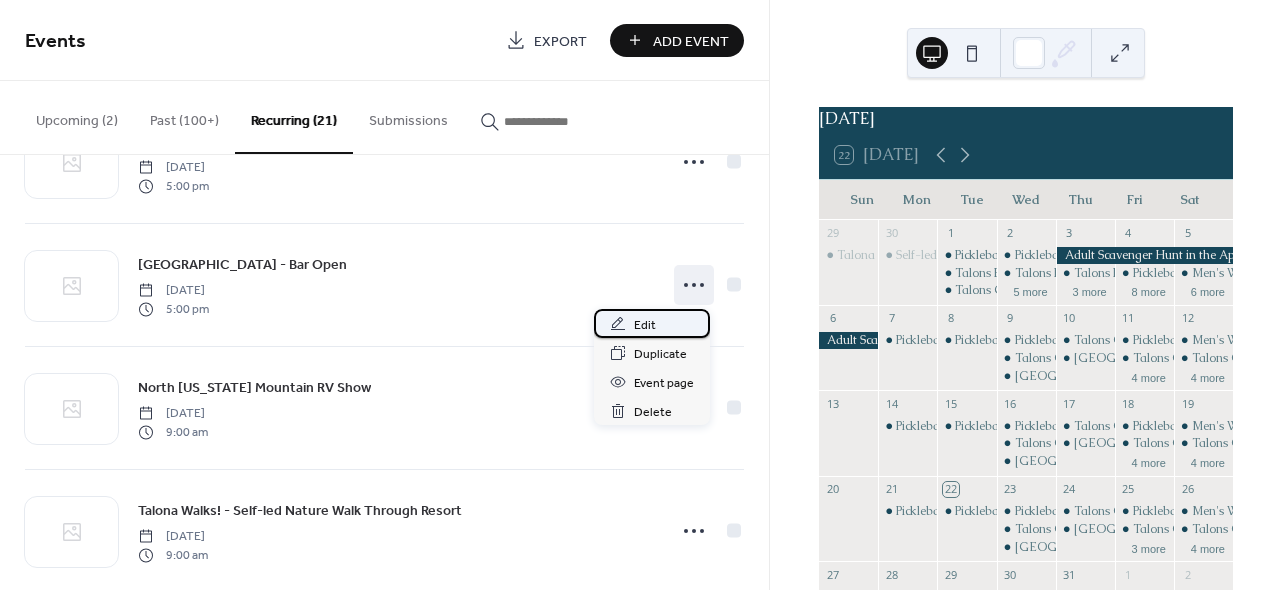 click on "Edit" at bounding box center [652, 323] 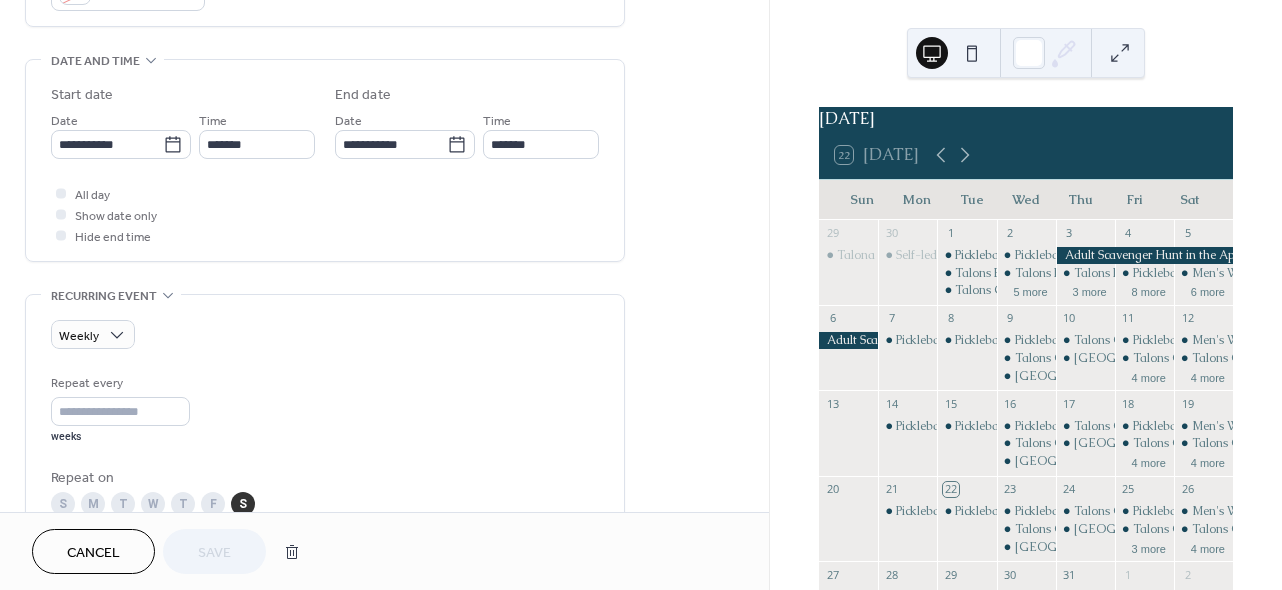 scroll, scrollTop: 0, scrollLeft: 0, axis: both 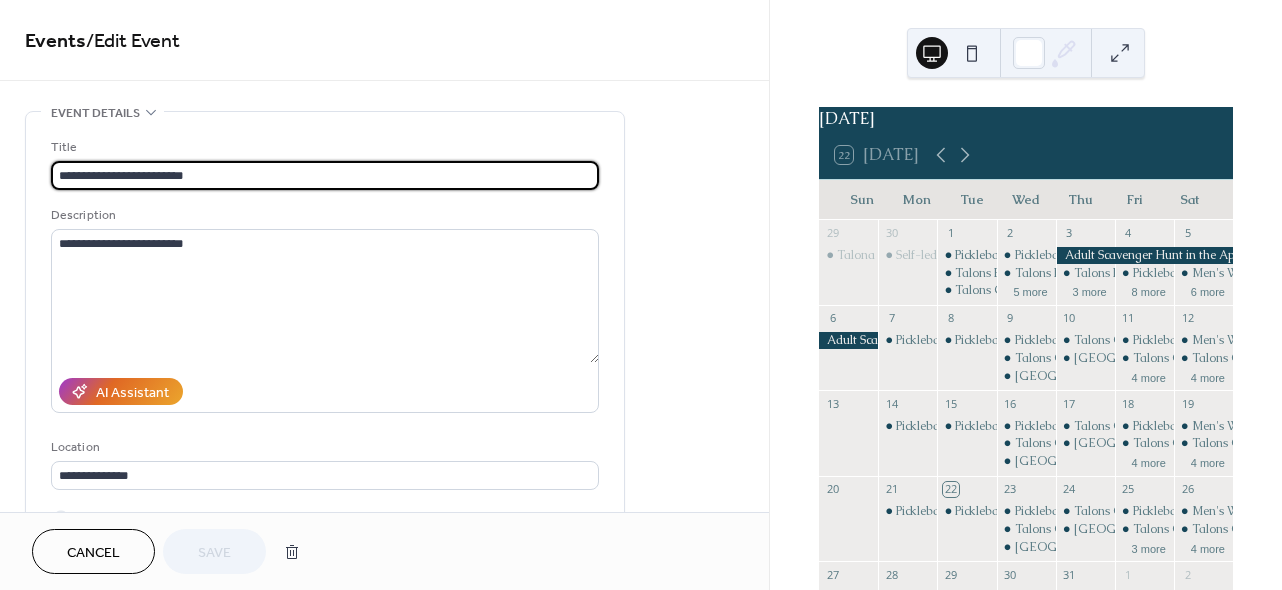 click on "Events" at bounding box center [55, 41] 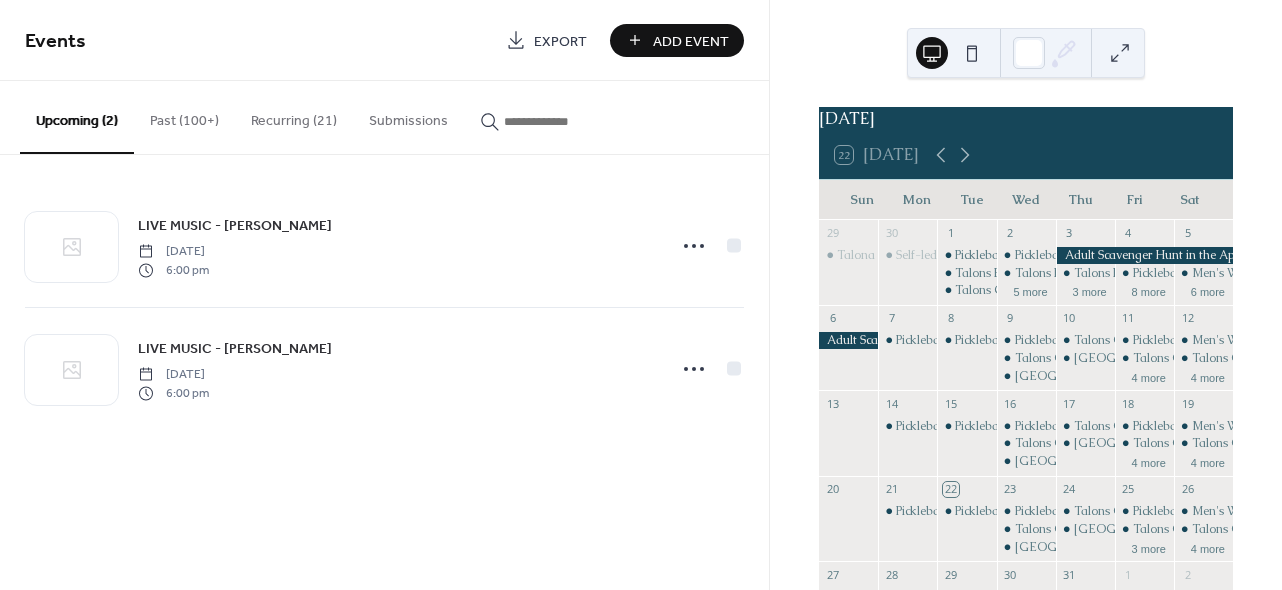 click on "Recurring (21)" at bounding box center [294, 116] 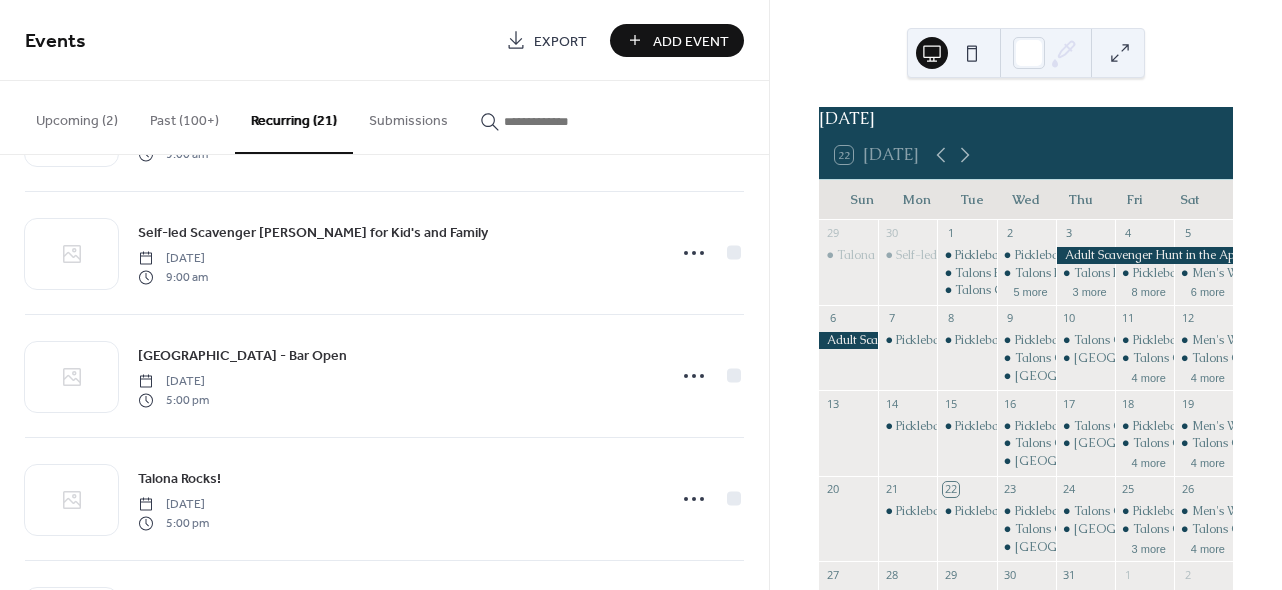 scroll, scrollTop: 614, scrollLeft: 0, axis: vertical 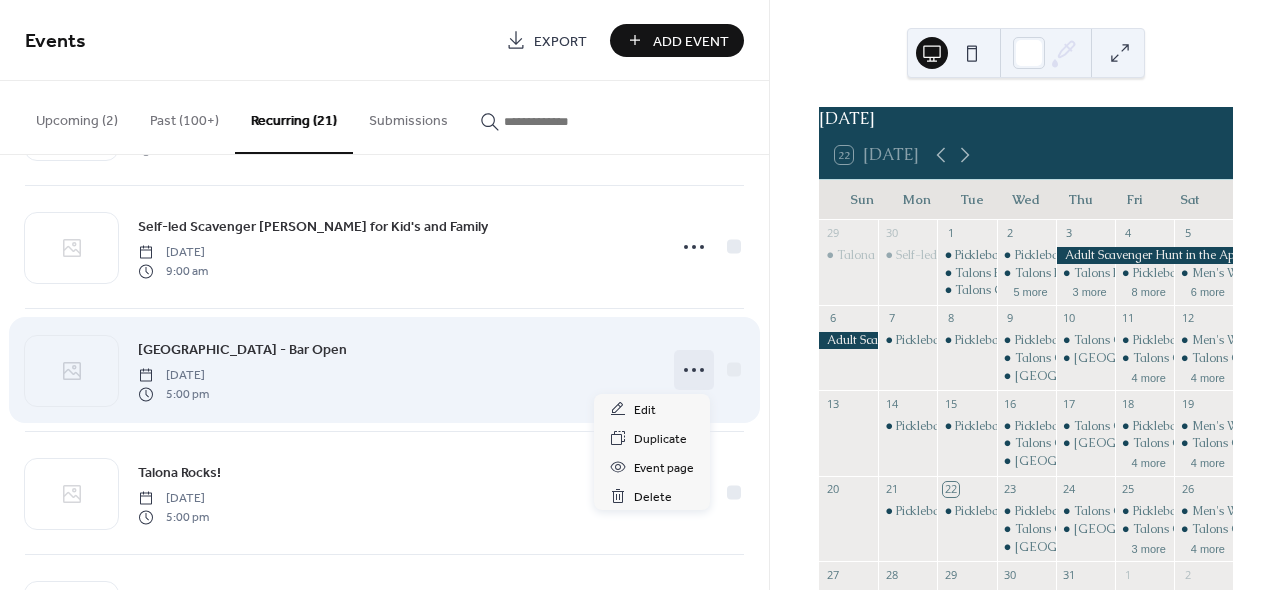 click 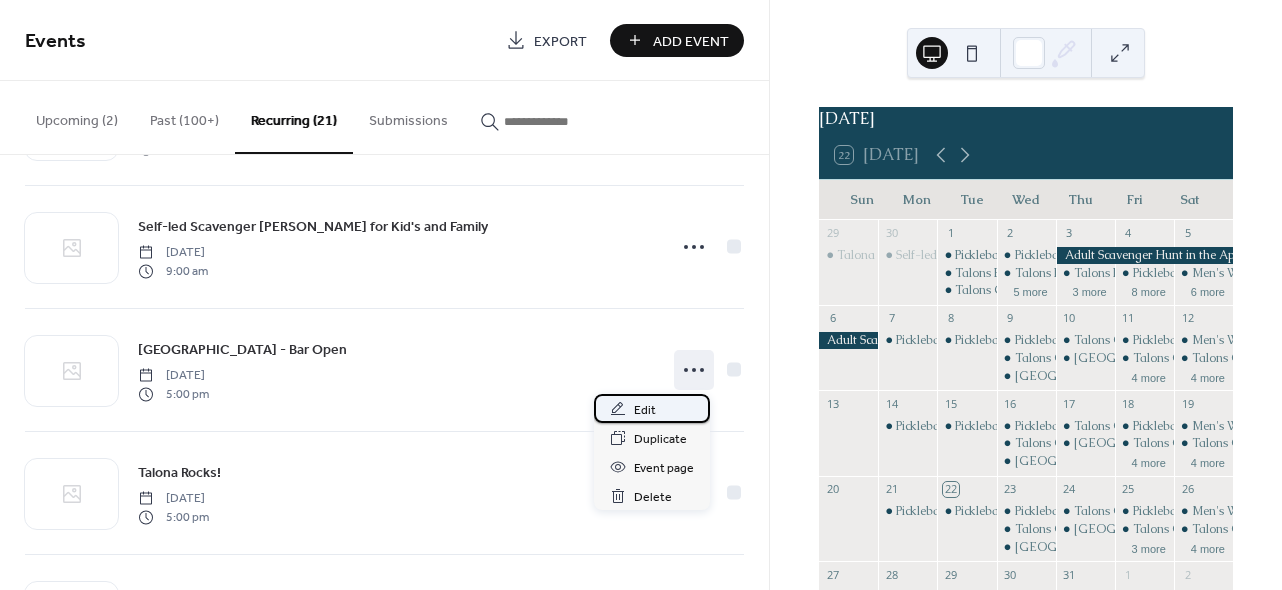 click on "Edit" at bounding box center (652, 408) 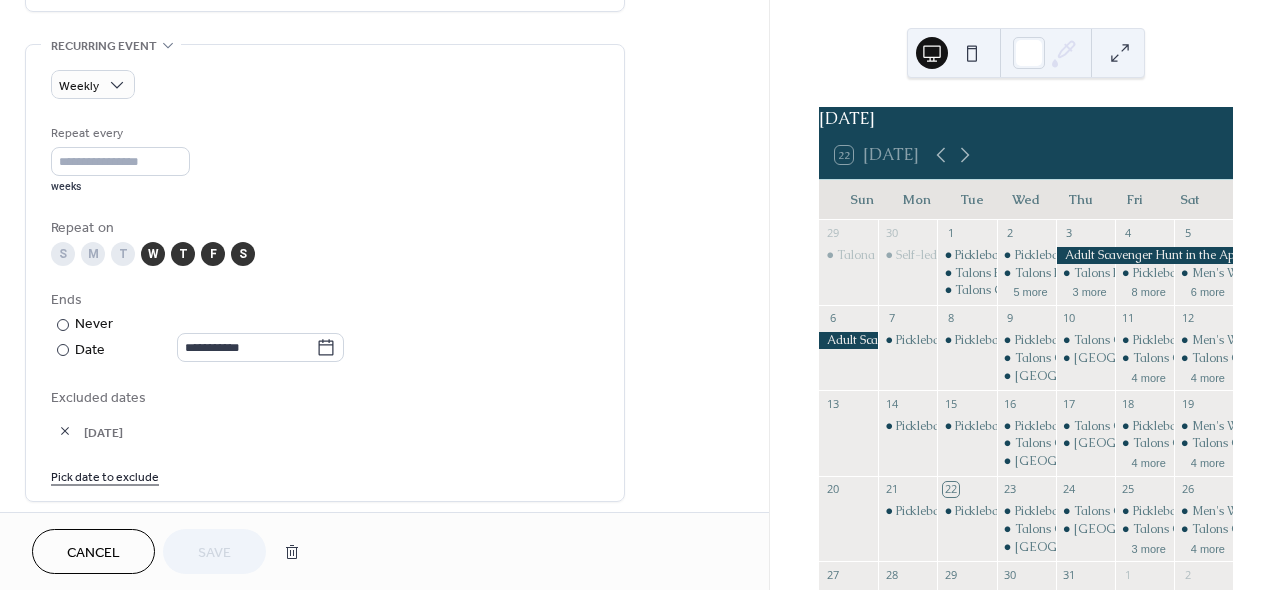 scroll, scrollTop: 849, scrollLeft: 0, axis: vertical 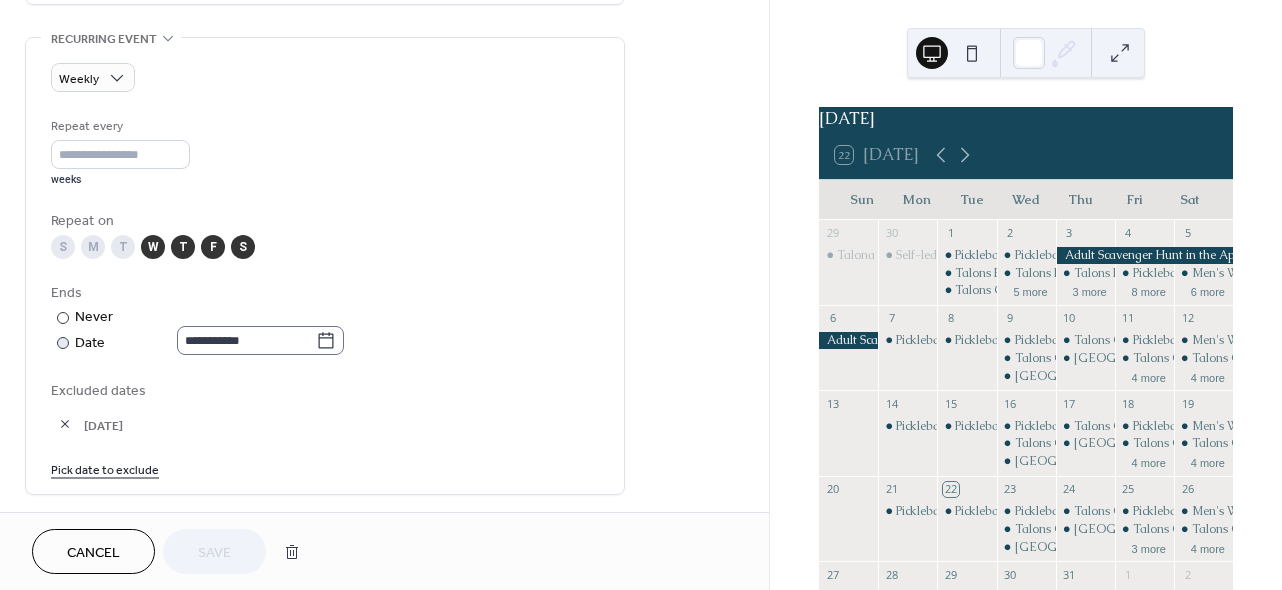 click on "**********" at bounding box center (641, 295) 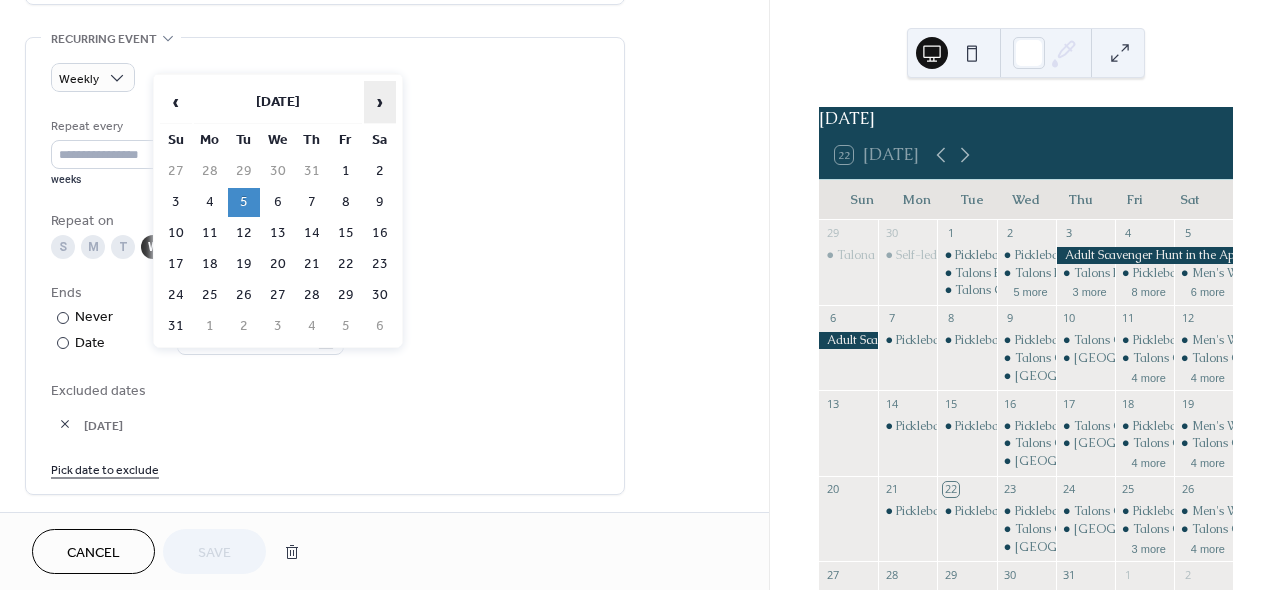 click on "›" at bounding box center (380, 102) 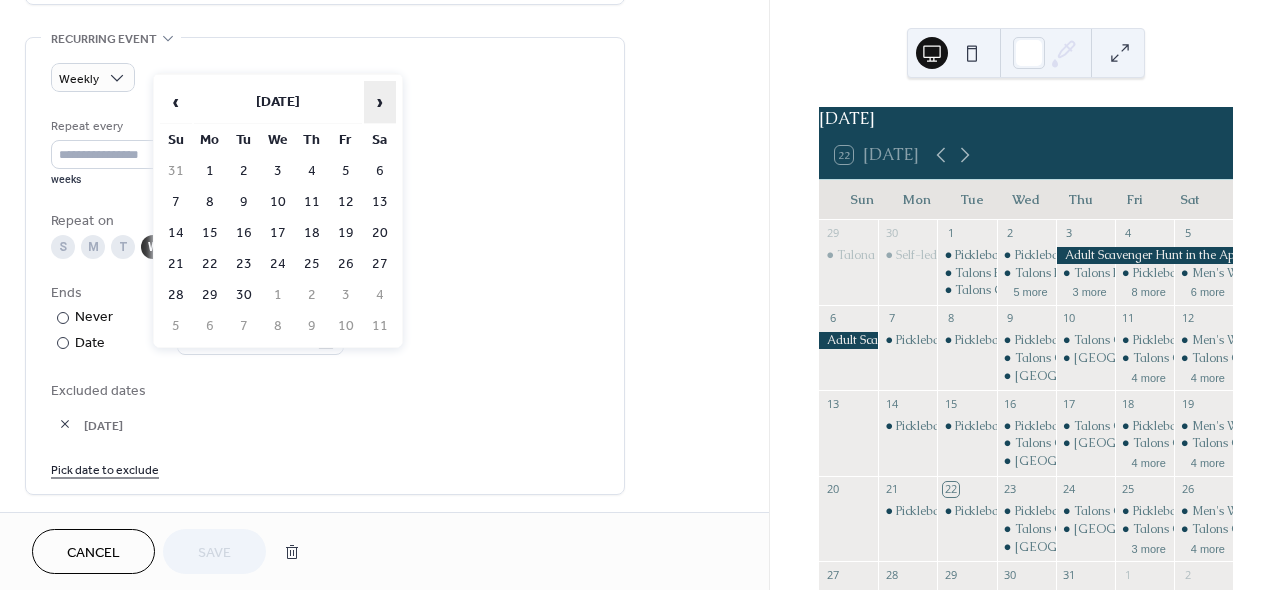 click on "›" at bounding box center [380, 102] 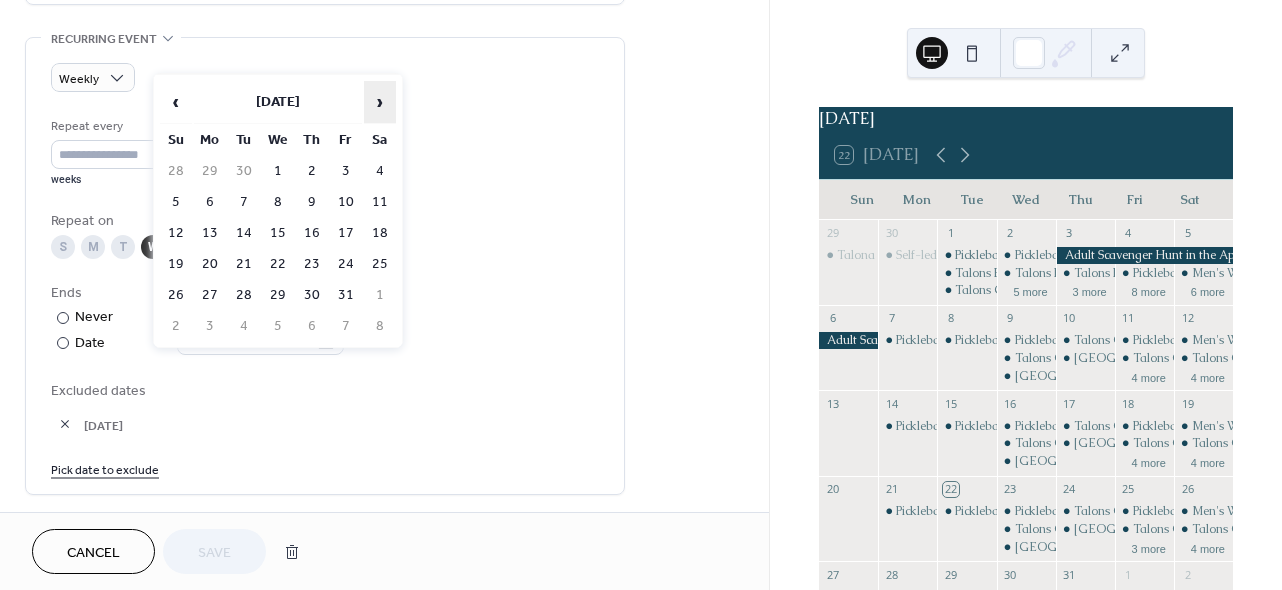 click on "›" at bounding box center [380, 102] 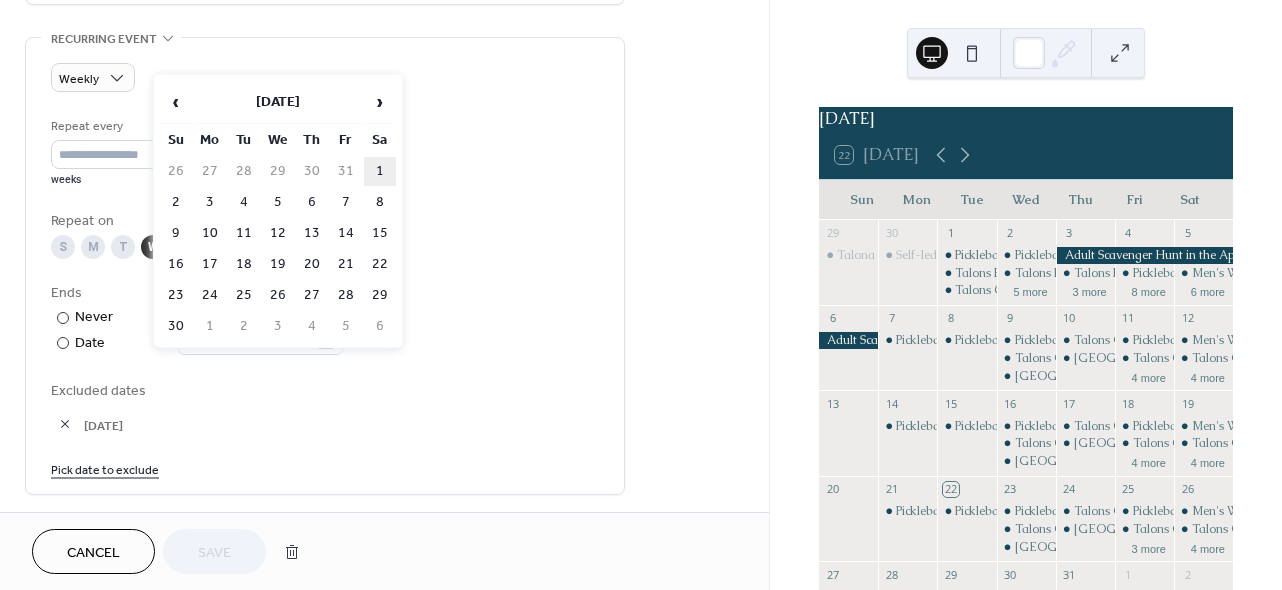 click on "1" at bounding box center (380, 171) 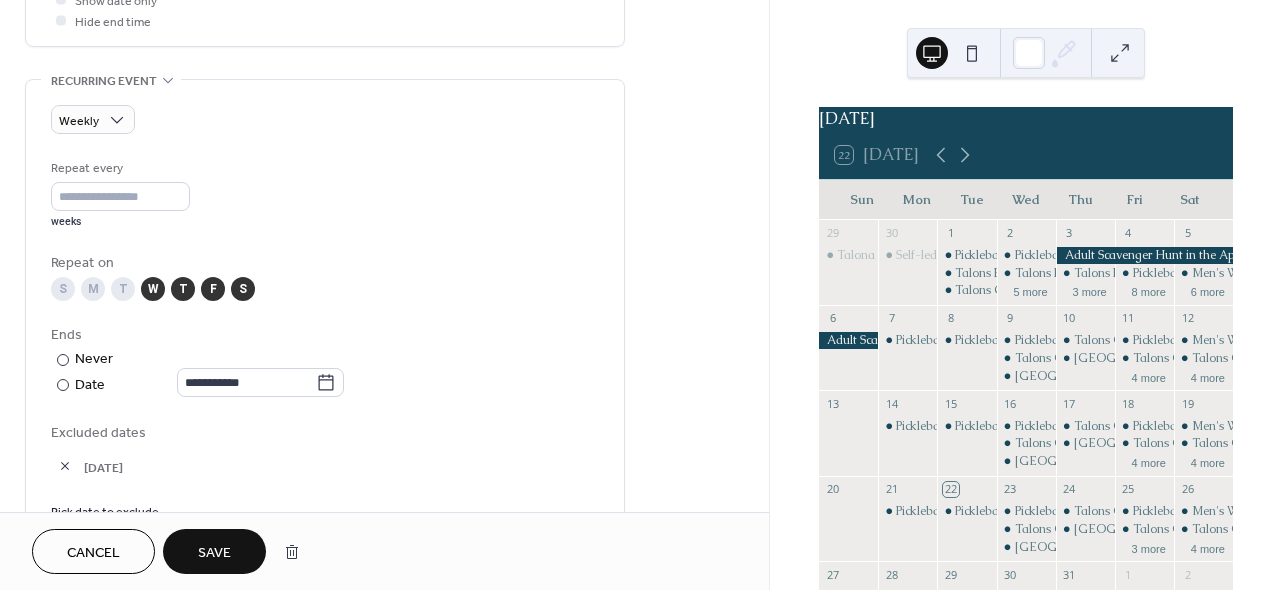 scroll, scrollTop: 845, scrollLeft: 0, axis: vertical 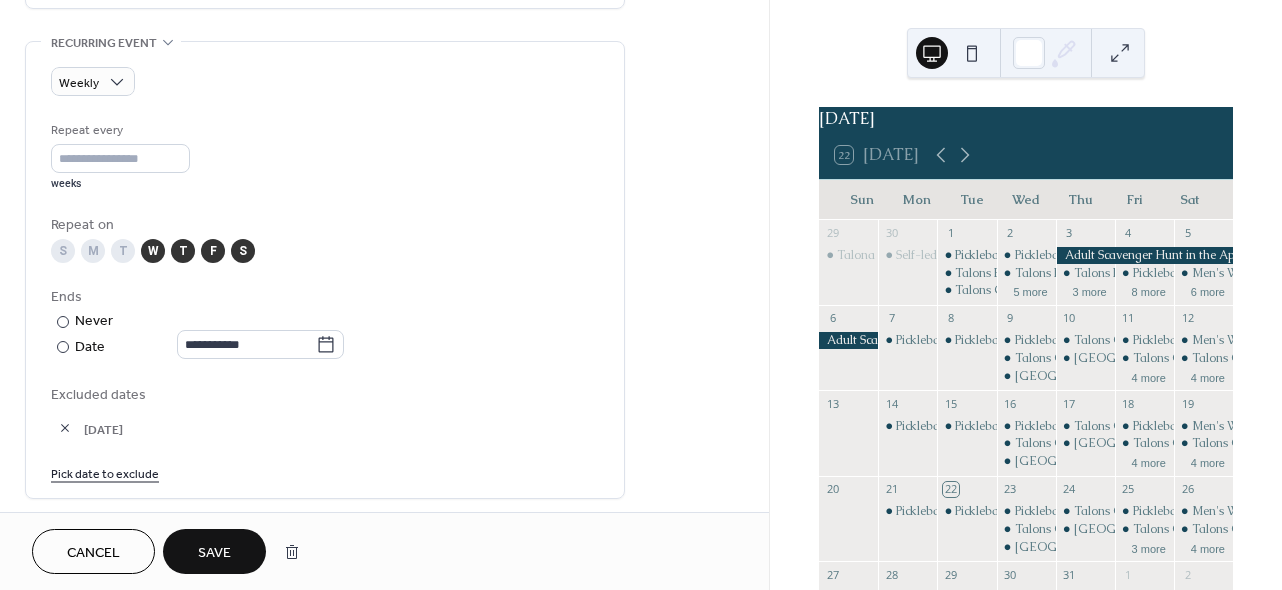 drag, startPoint x: 223, startPoint y: 542, endPoint x: 282, endPoint y: 415, distance: 140.0357 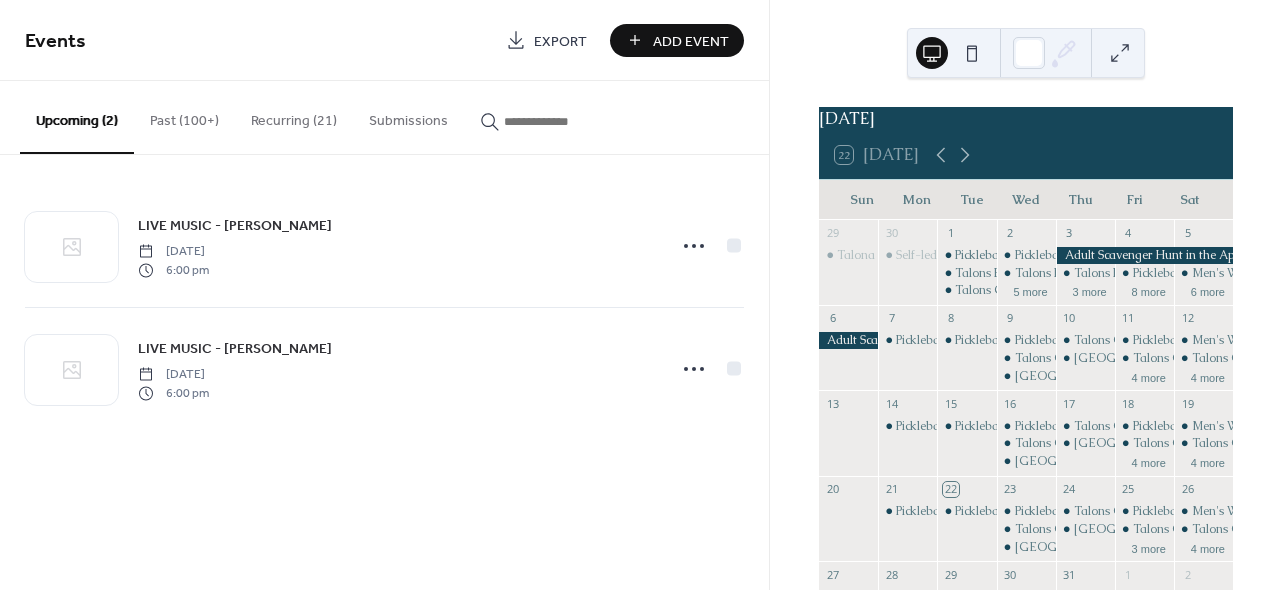 click on "Recurring (21)" at bounding box center (294, 116) 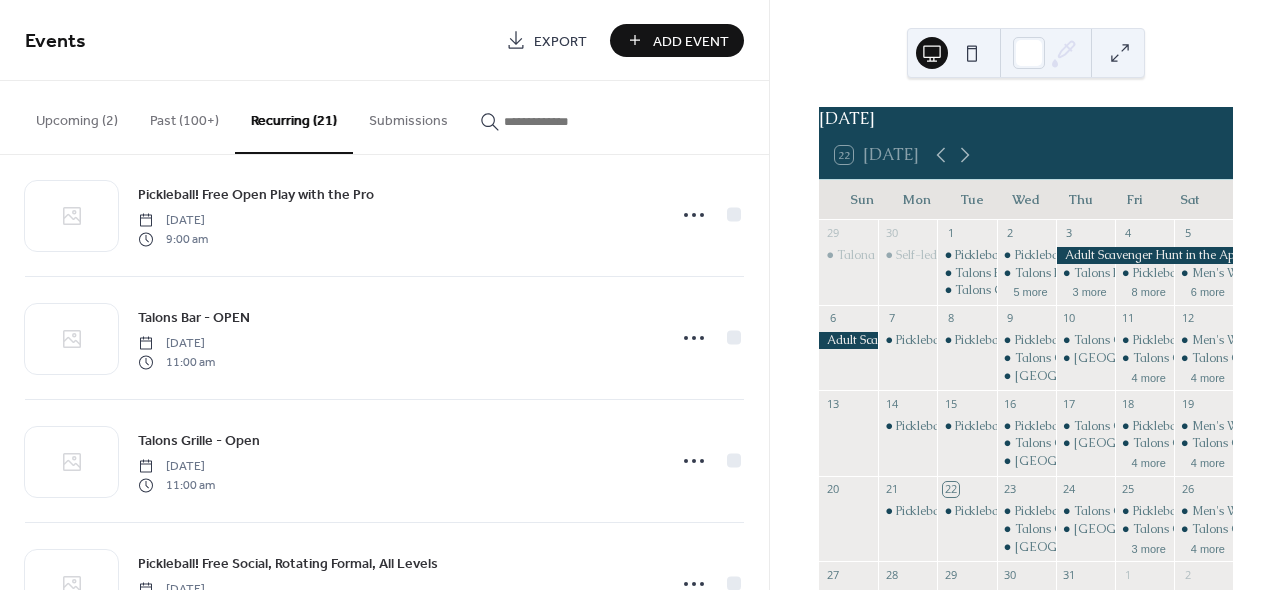 scroll, scrollTop: 1512, scrollLeft: 0, axis: vertical 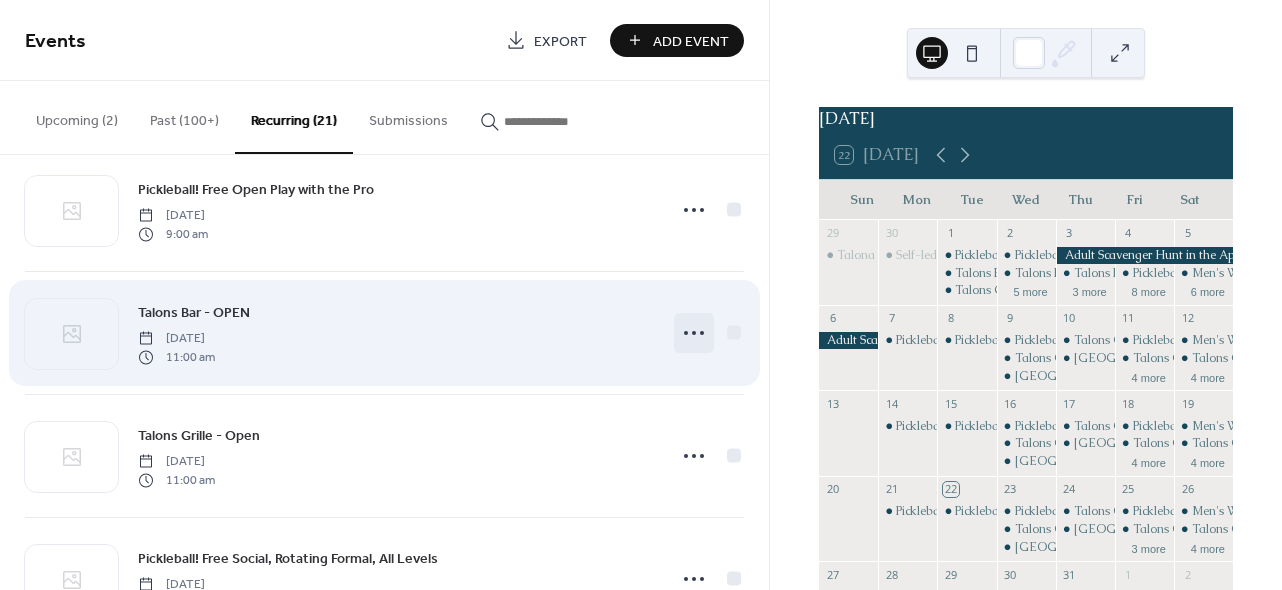 click 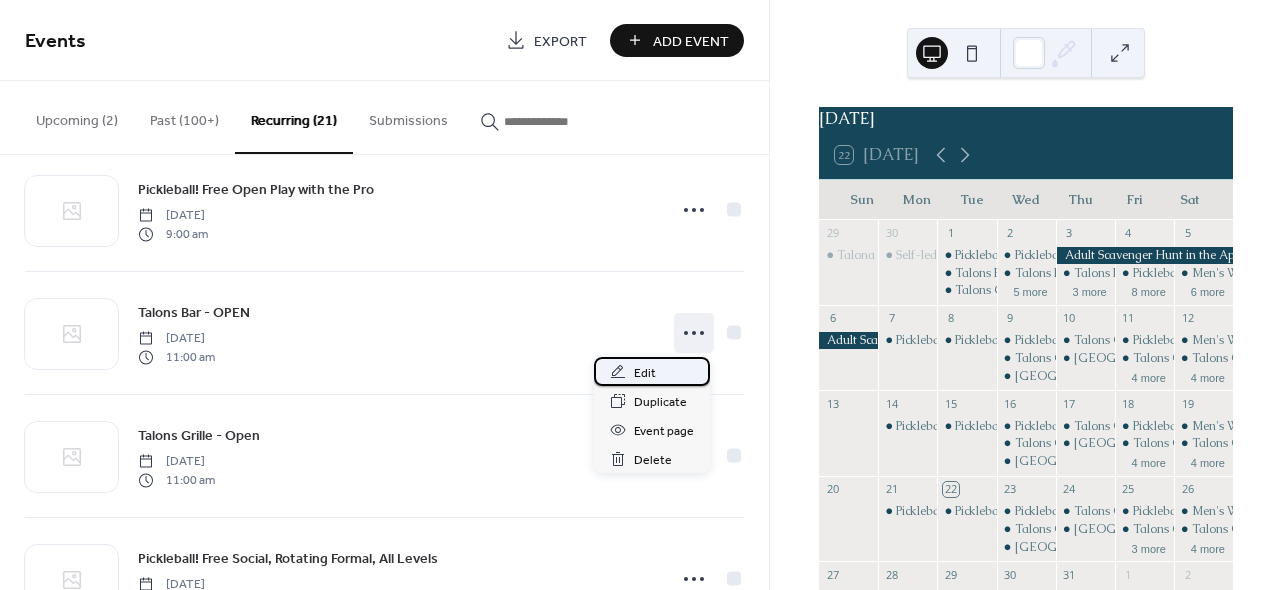 click on "Edit" at bounding box center (652, 371) 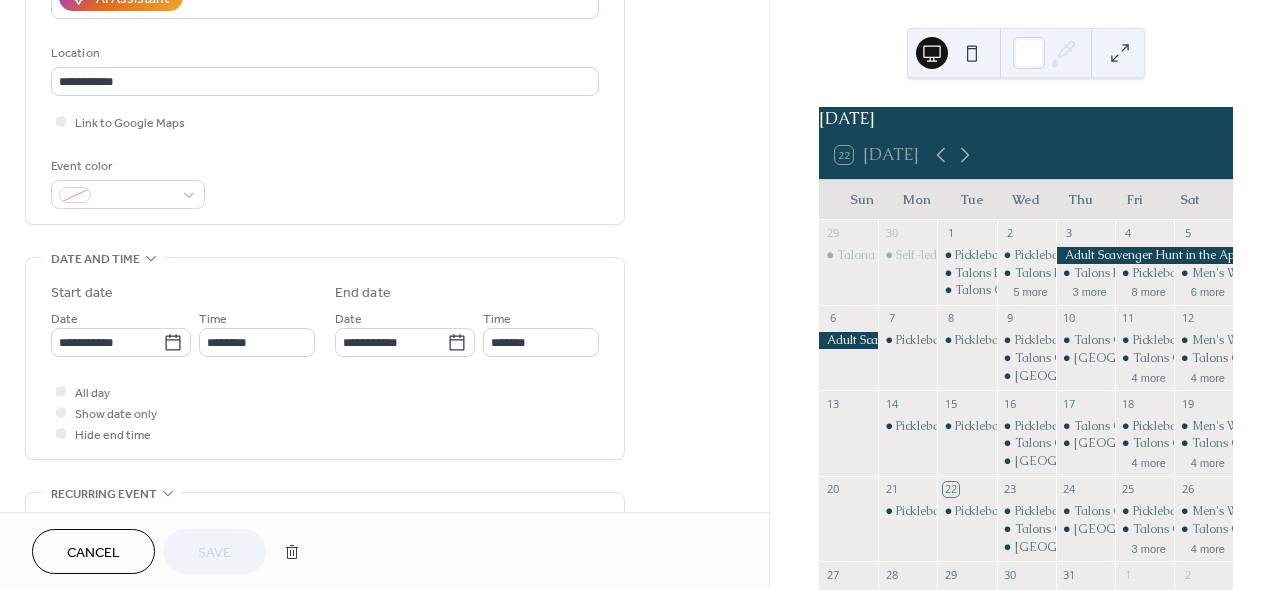 scroll, scrollTop: 417, scrollLeft: 0, axis: vertical 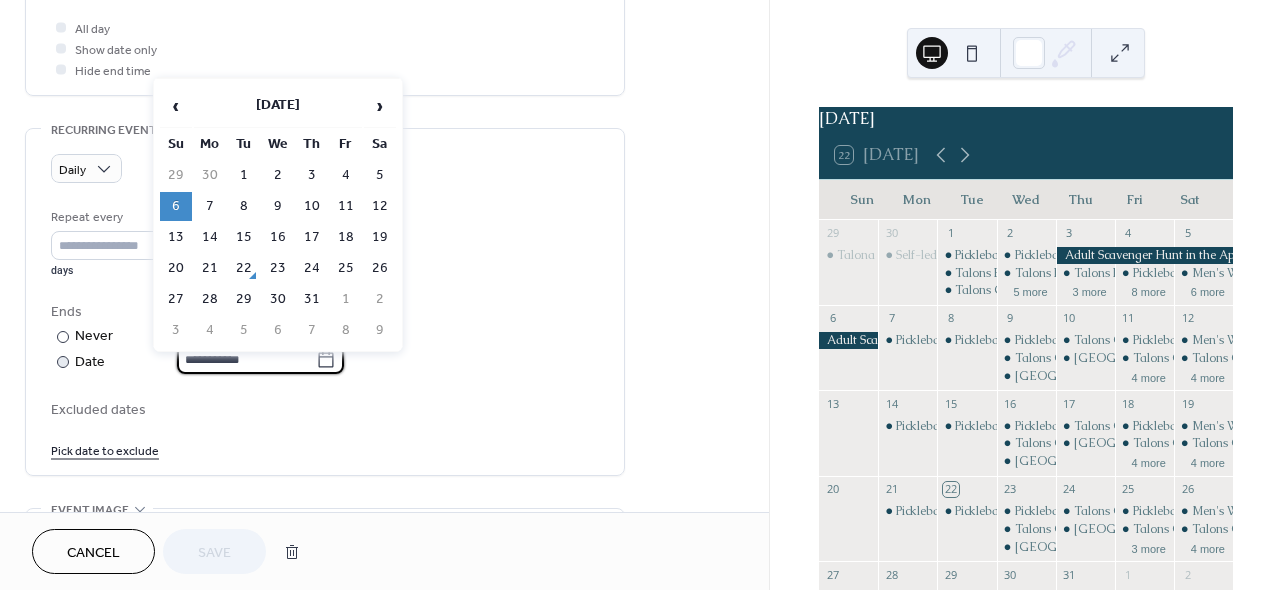 click on "**********" at bounding box center [246, 359] 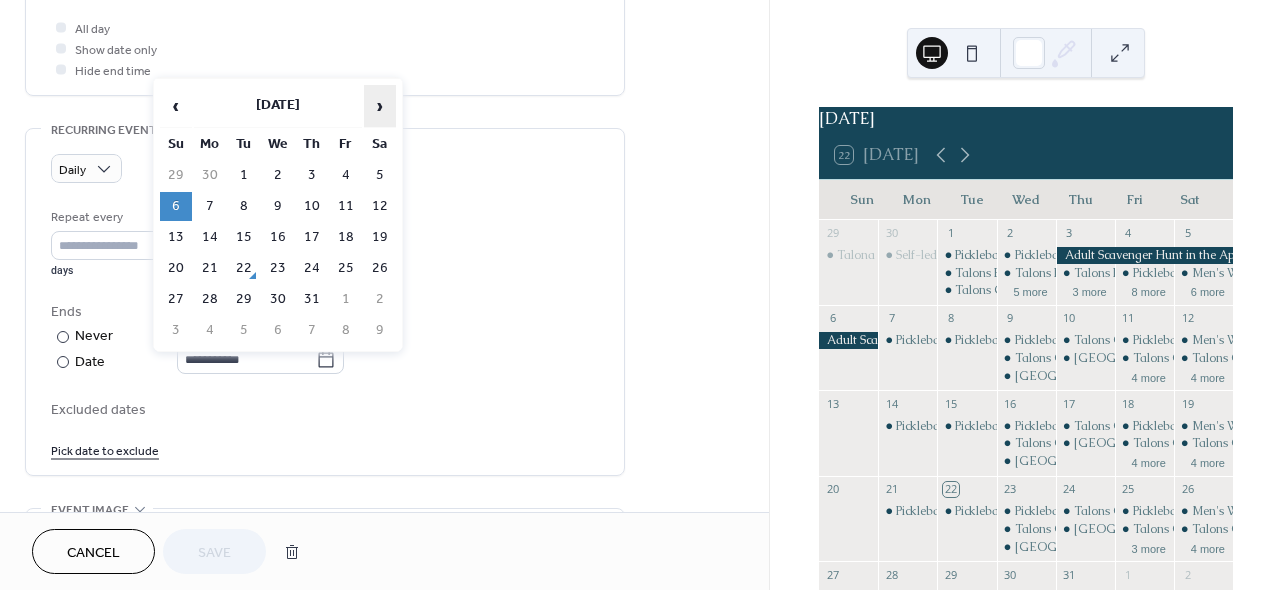 click on "›" at bounding box center [380, 106] 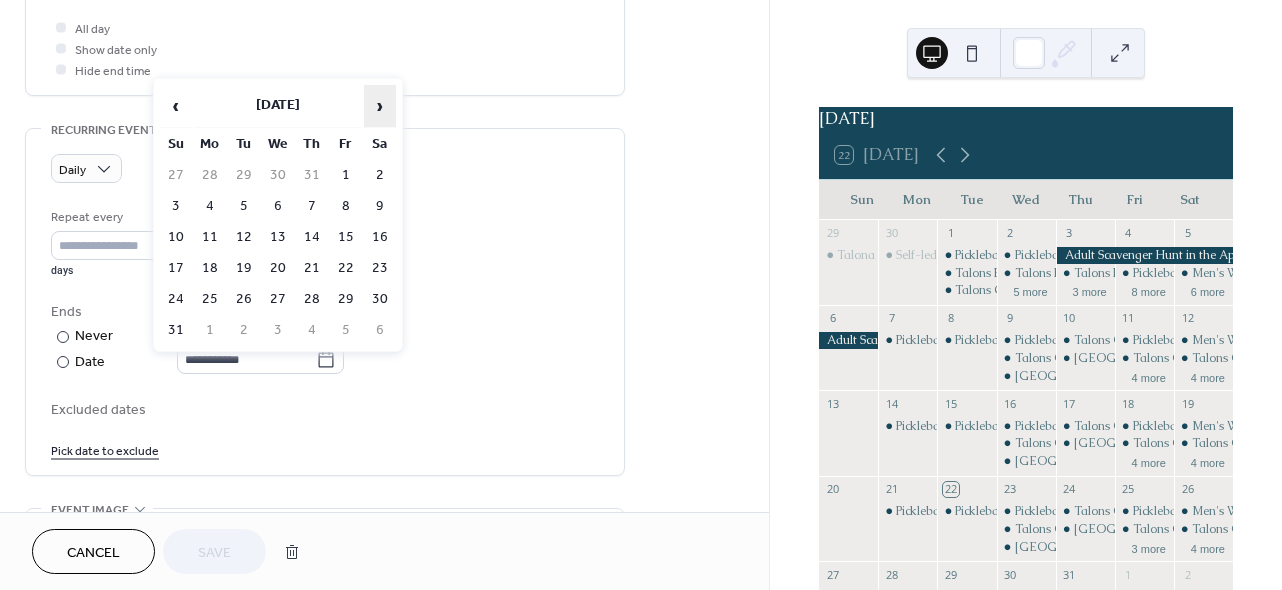 click on "›" at bounding box center [380, 106] 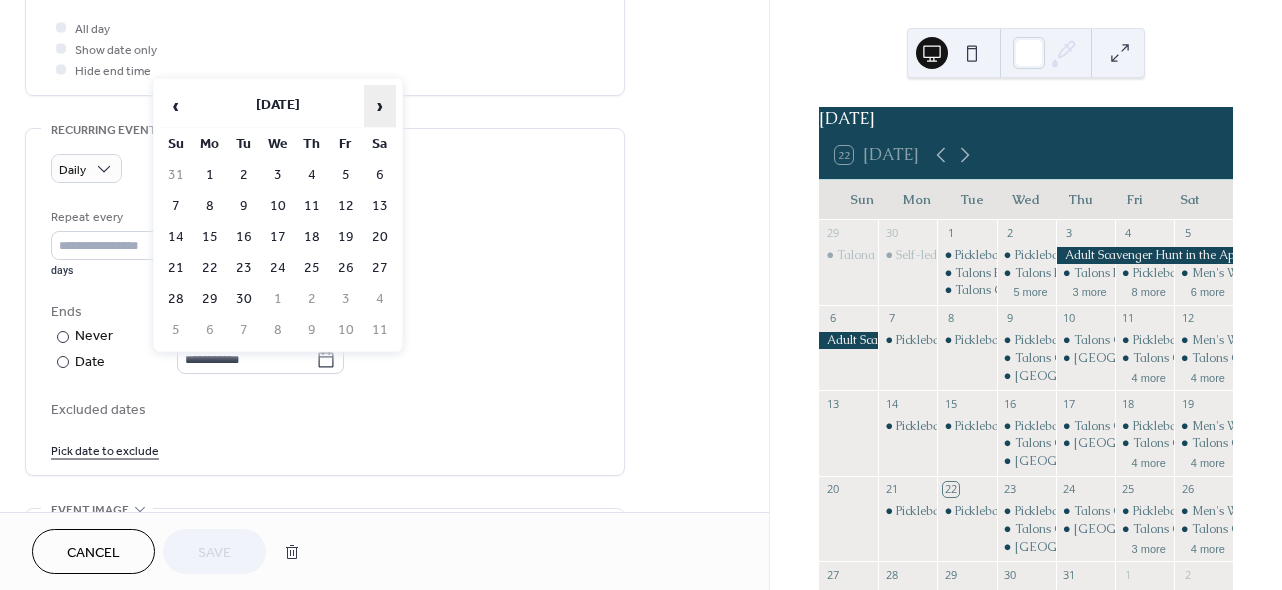 click on "›" at bounding box center [380, 106] 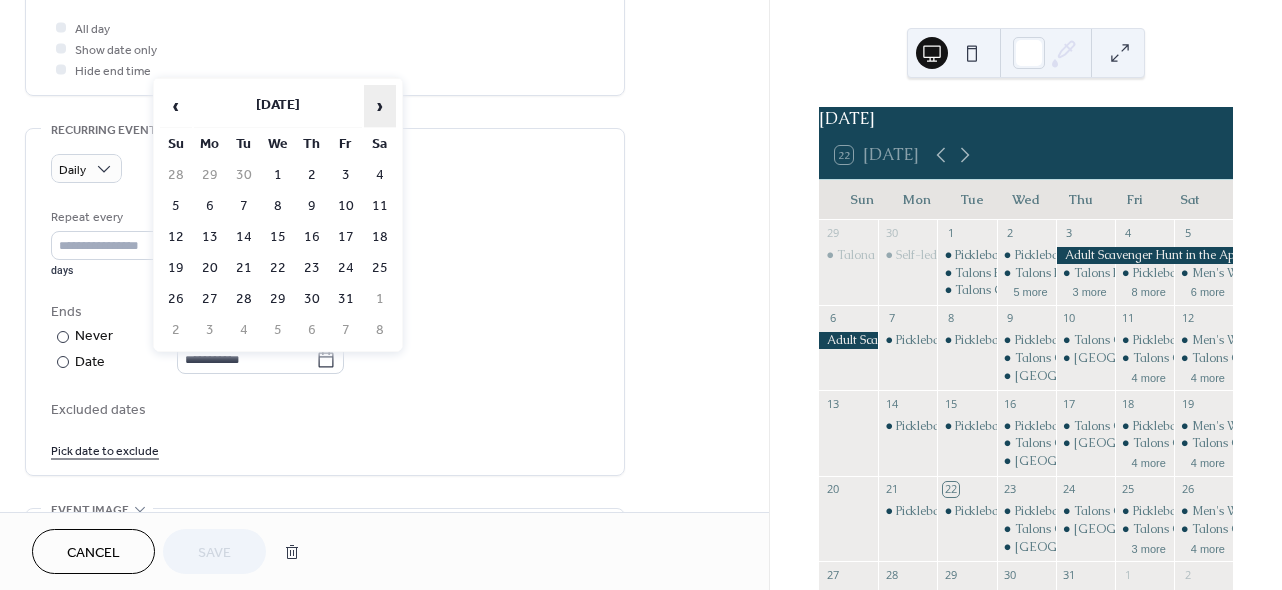 click on "›" at bounding box center [380, 106] 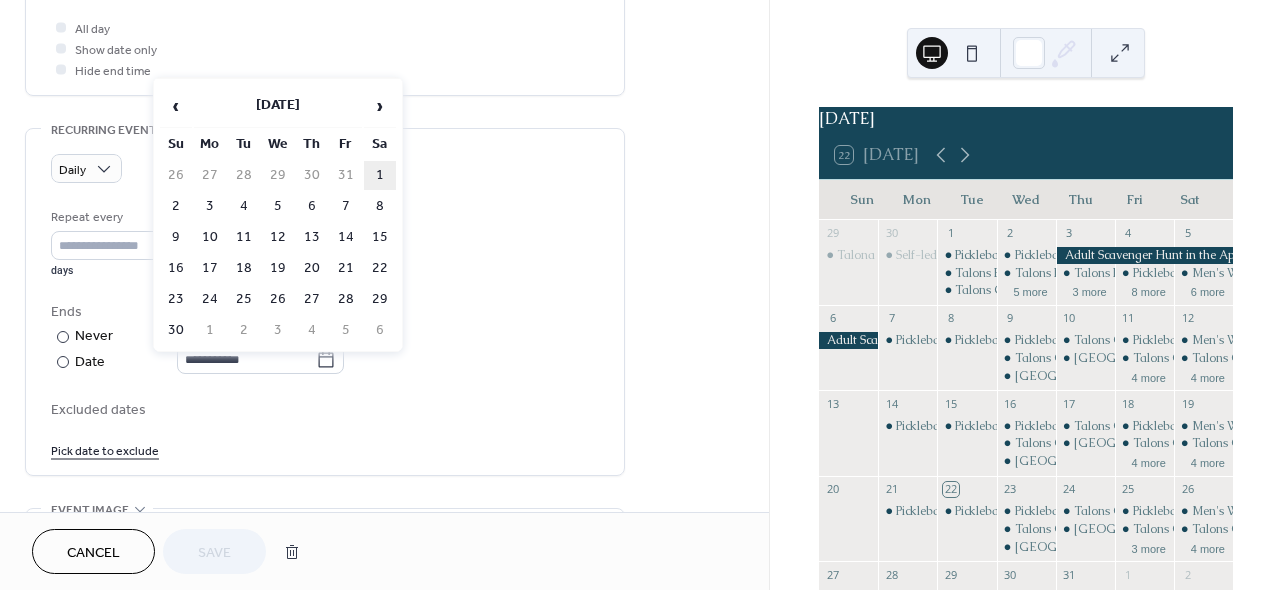 click on "1" at bounding box center [380, 175] 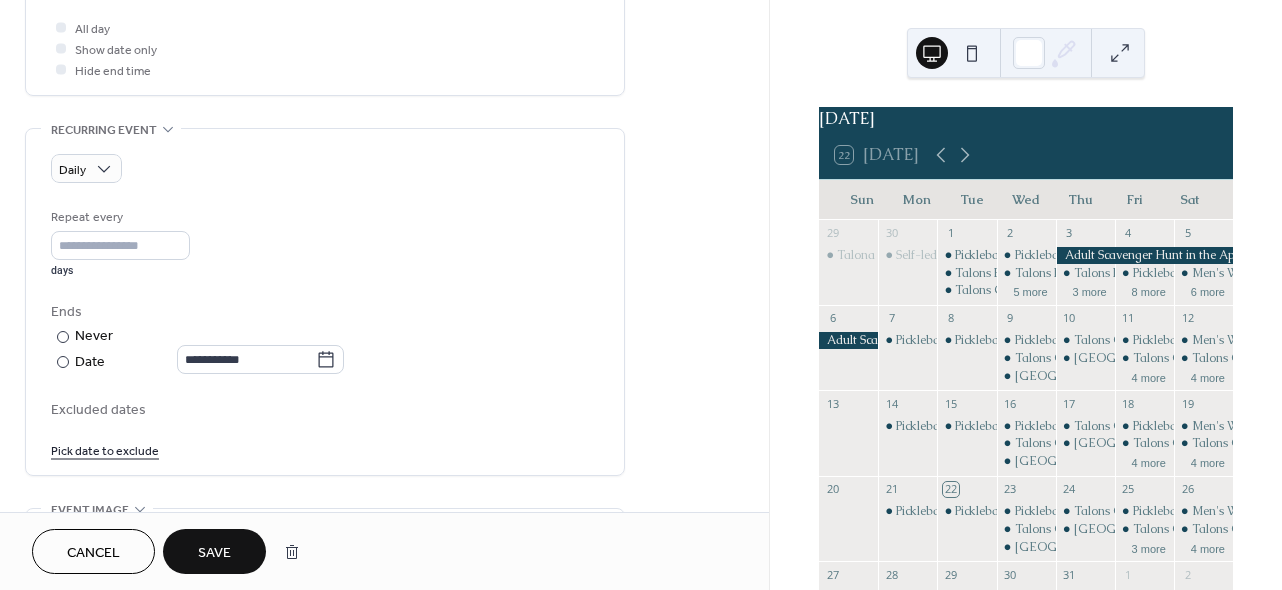click on "Save" at bounding box center (214, 553) 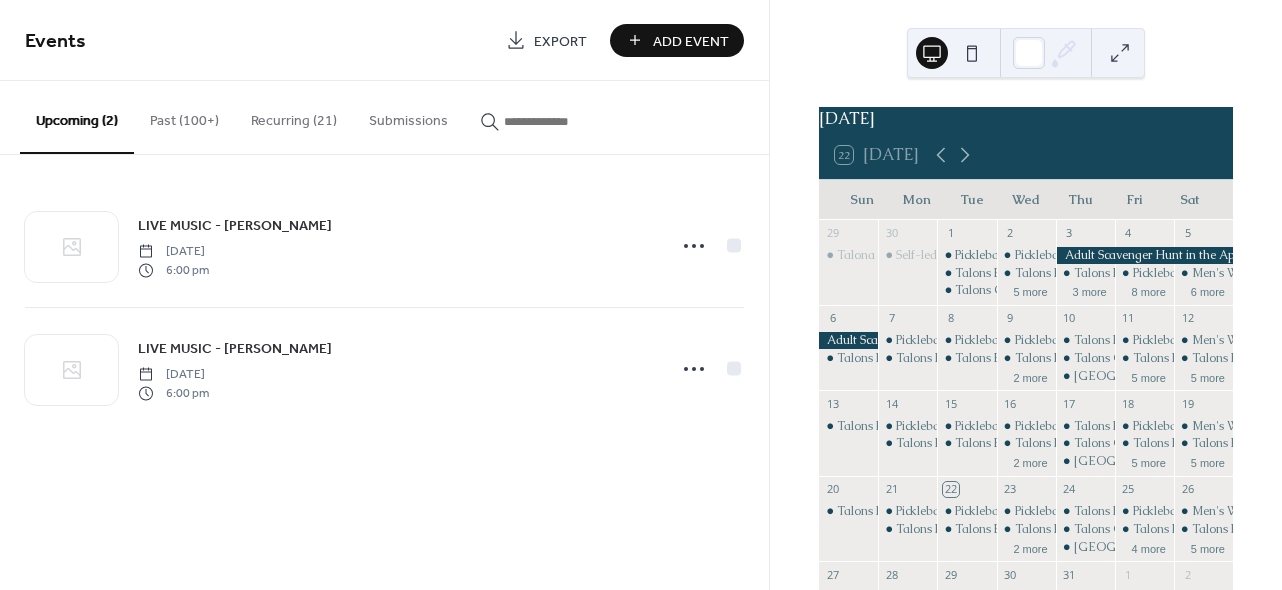 click on "Recurring (21)" at bounding box center (294, 116) 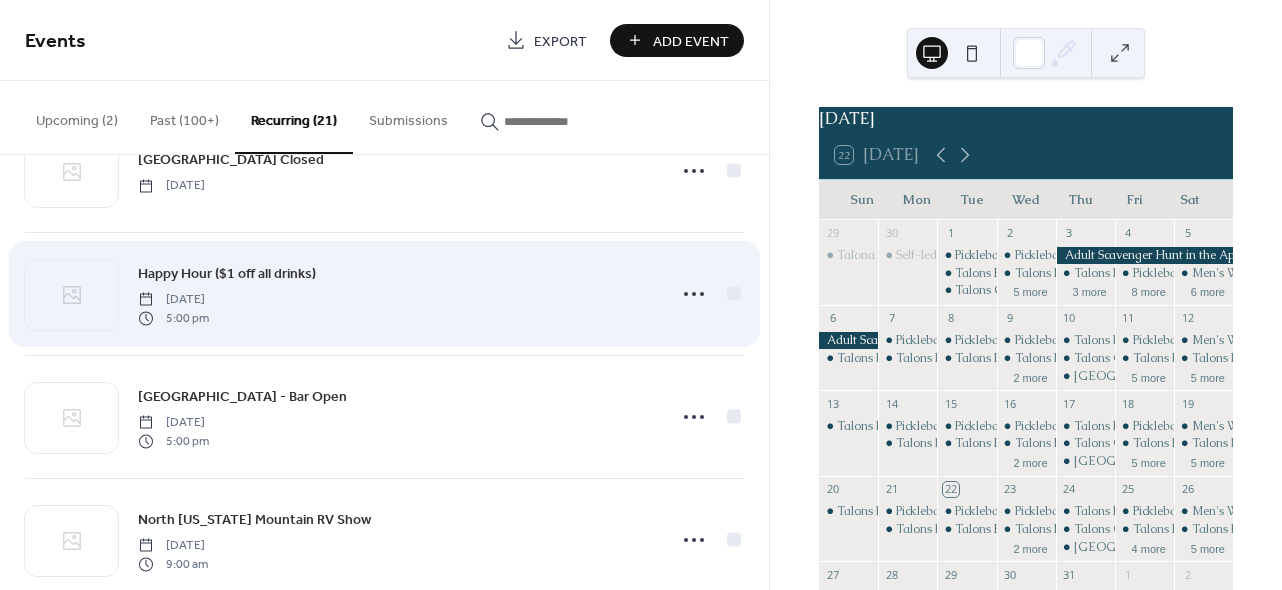 scroll, scrollTop: 0, scrollLeft: 0, axis: both 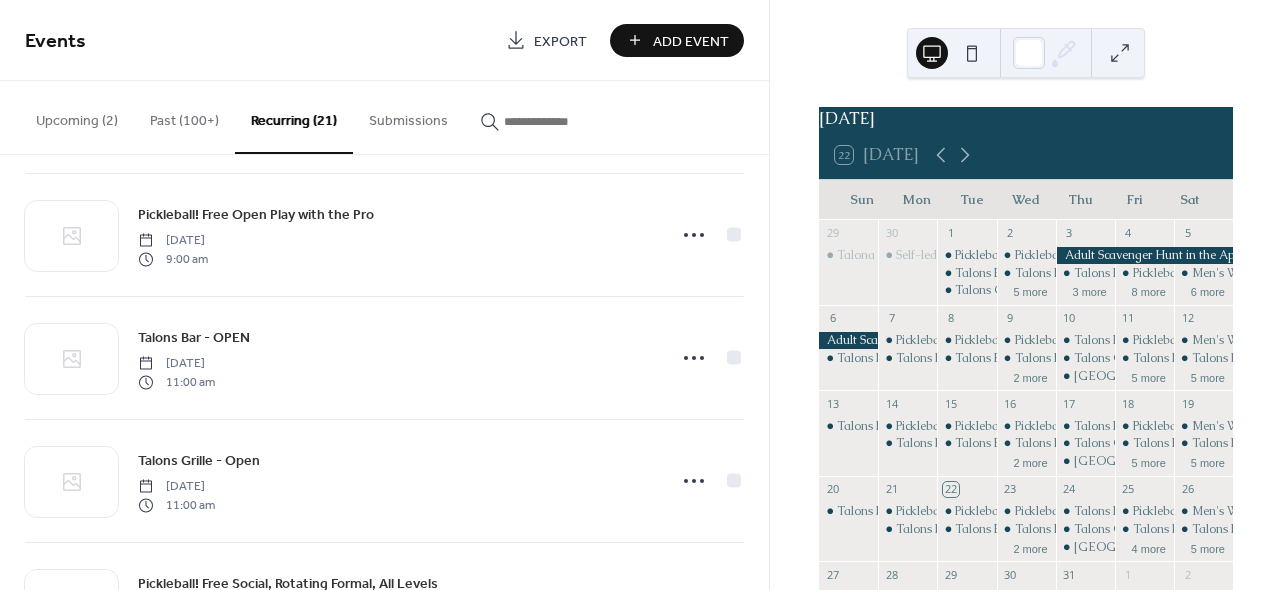 click on "Add Event" at bounding box center [677, 40] 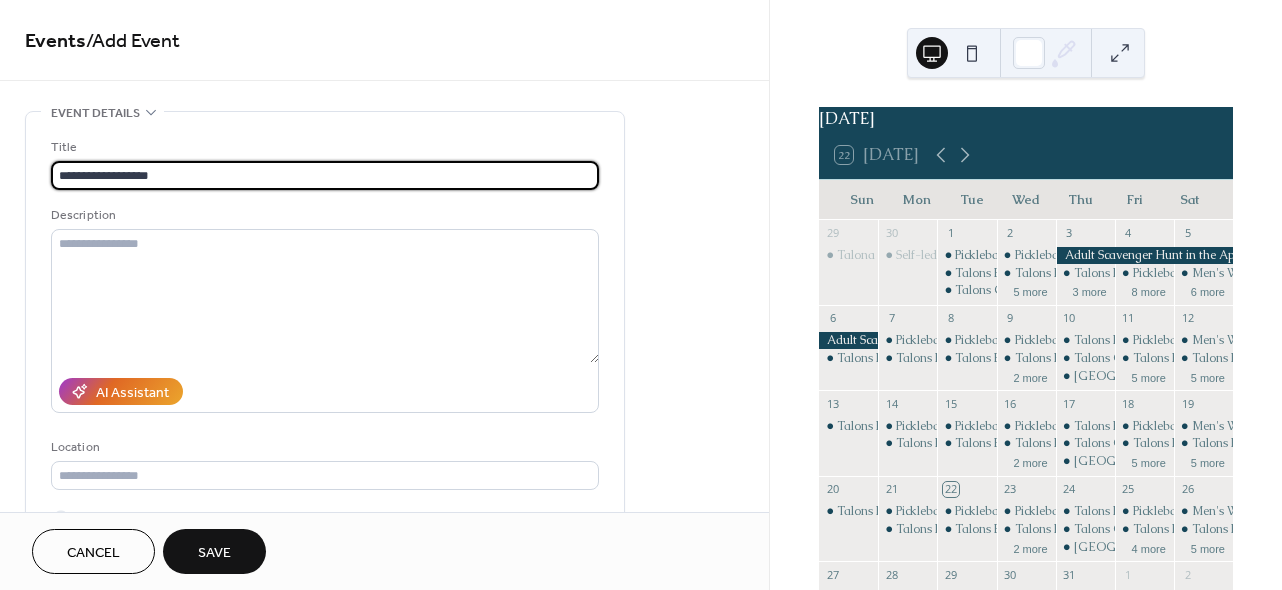 type on "**********" 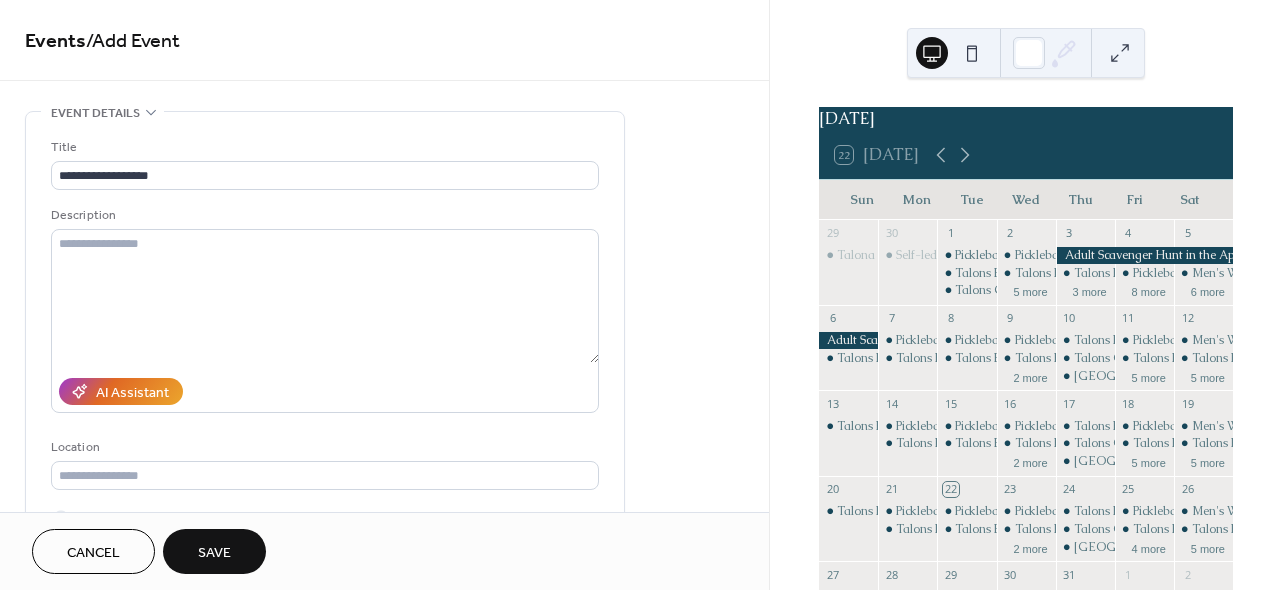 click on "Events" at bounding box center (55, 41) 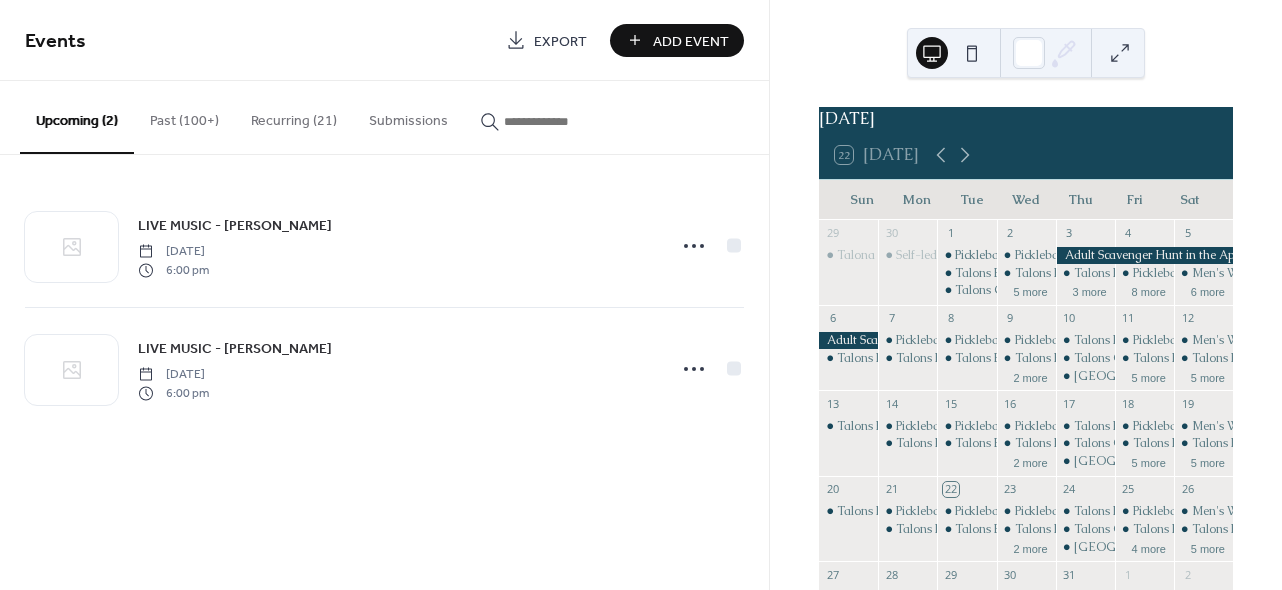 click on "Recurring (21)" at bounding box center [294, 116] 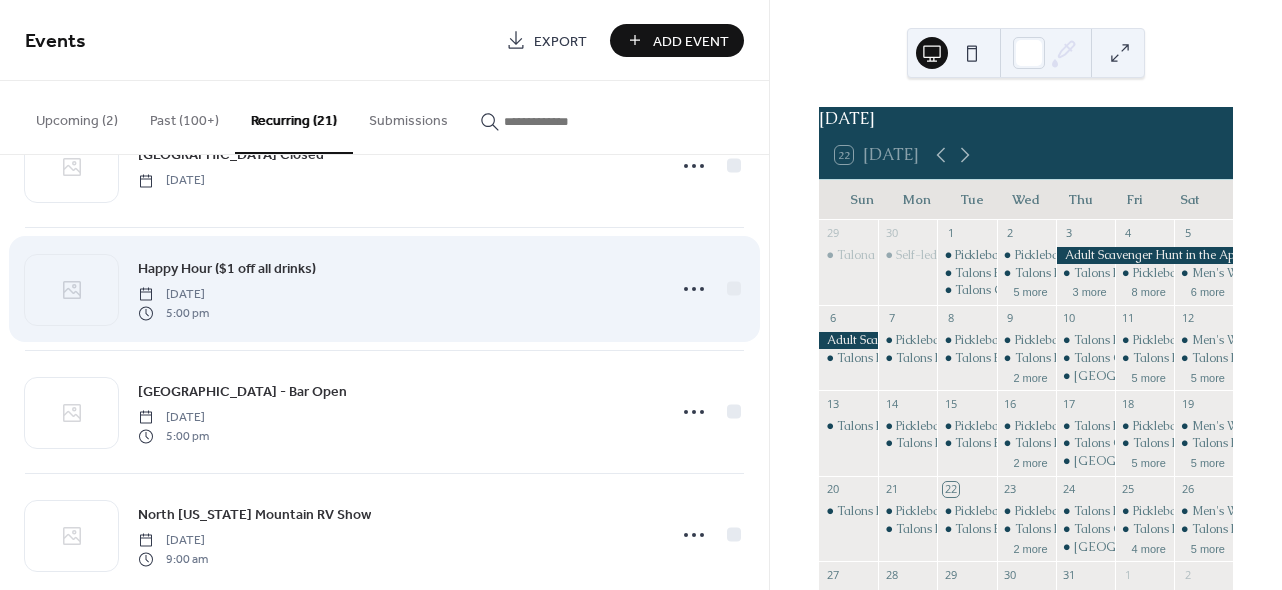scroll, scrollTop: 137, scrollLeft: 0, axis: vertical 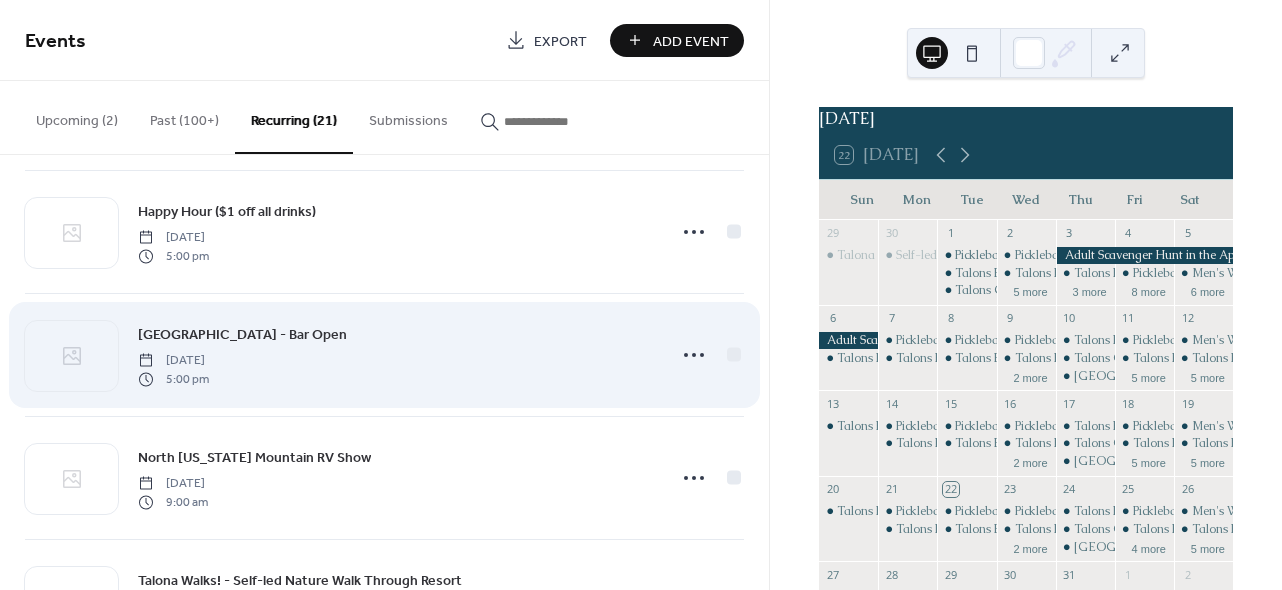 click on "[GEOGRAPHIC_DATA] - Bar Open" at bounding box center [242, 335] 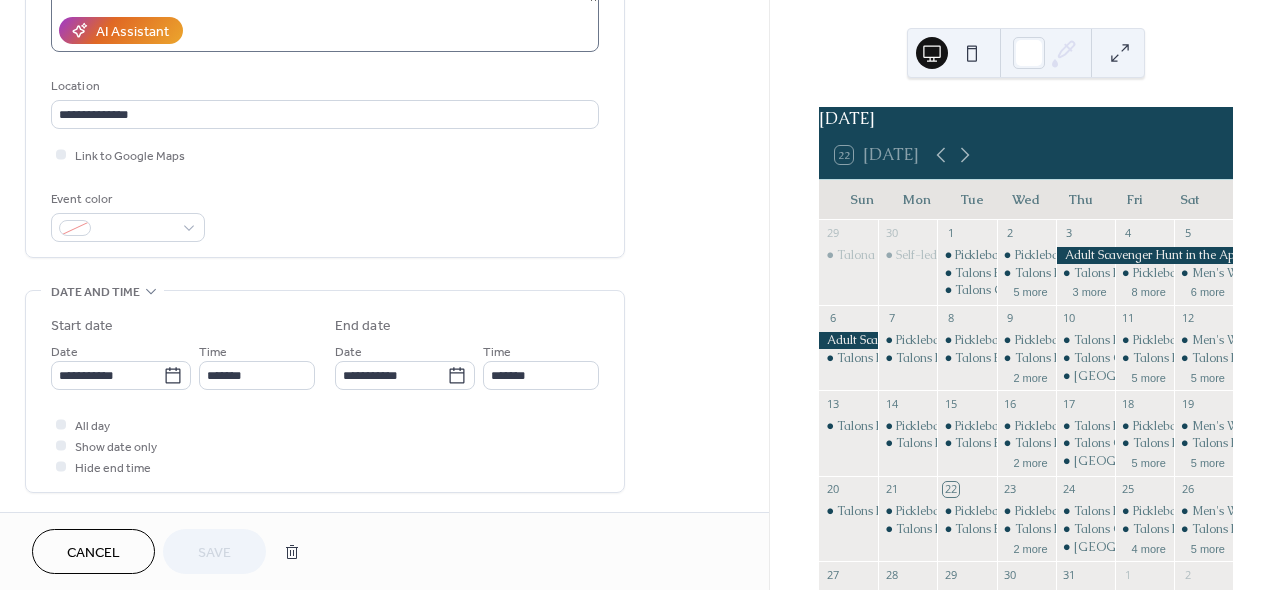 scroll, scrollTop: 362, scrollLeft: 0, axis: vertical 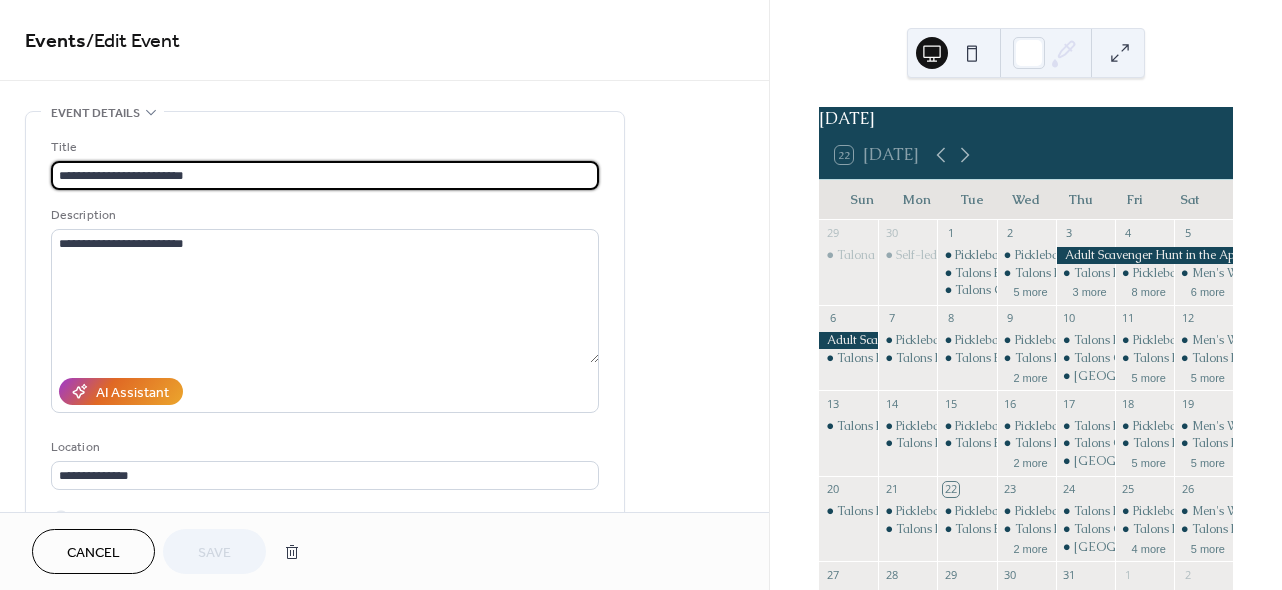 click on "Events" at bounding box center (55, 41) 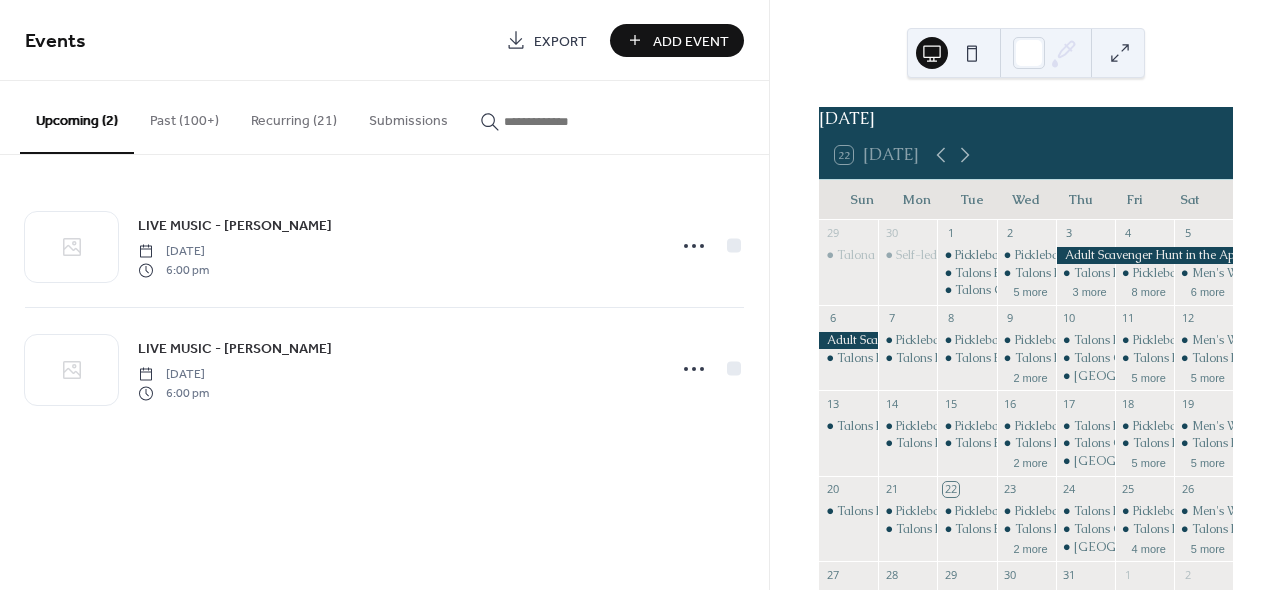 click on "Add Event" at bounding box center [691, 41] 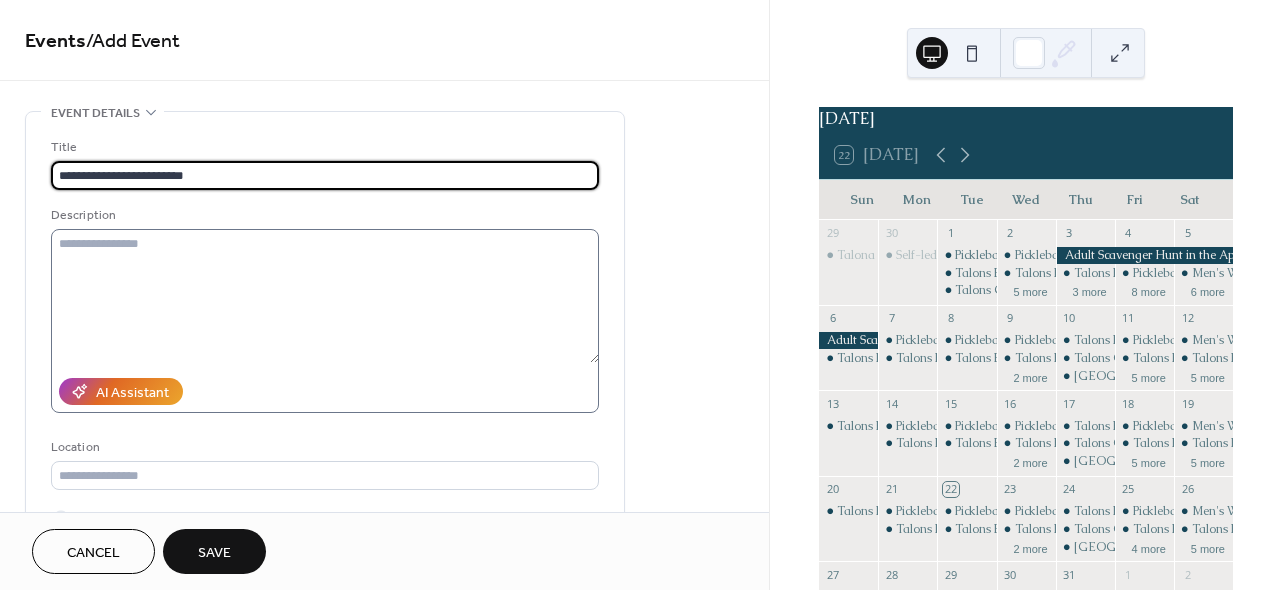 type on "**********" 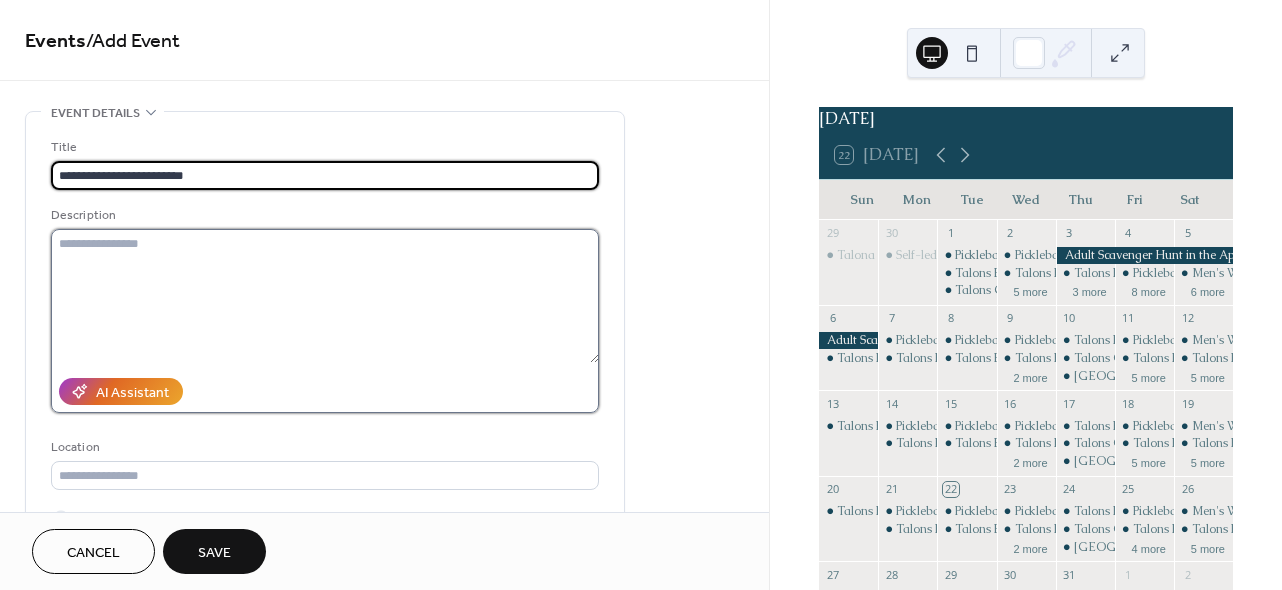 click at bounding box center [325, 296] 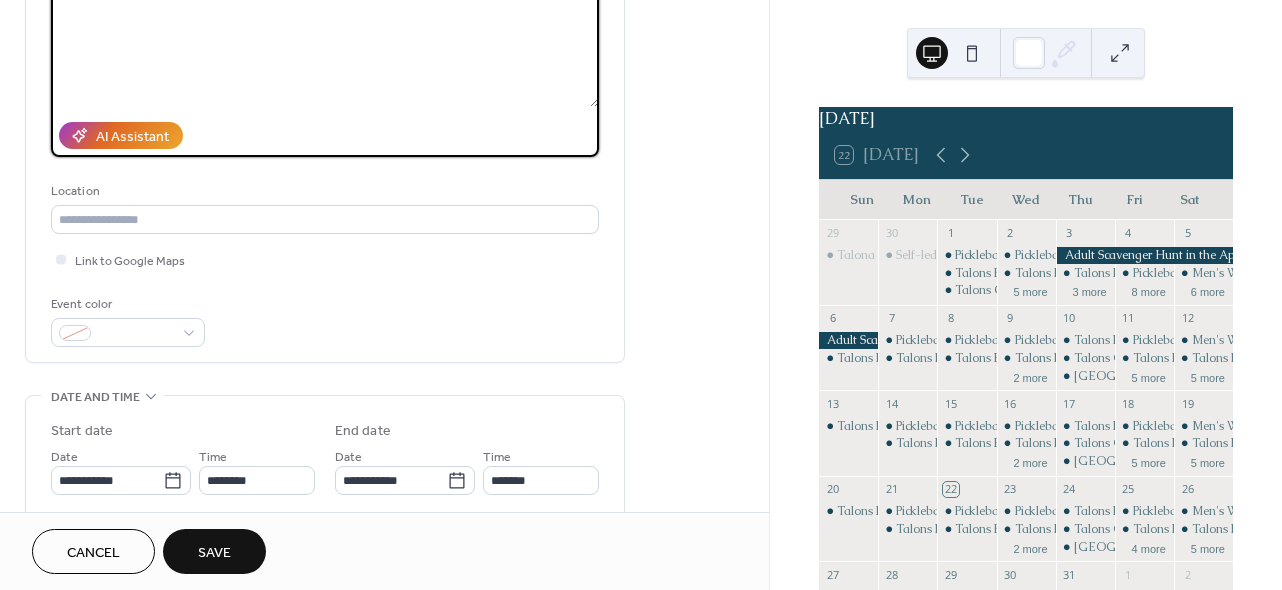 scroll, scrollTop: 335, scrollLeft: 0, axis: vertical 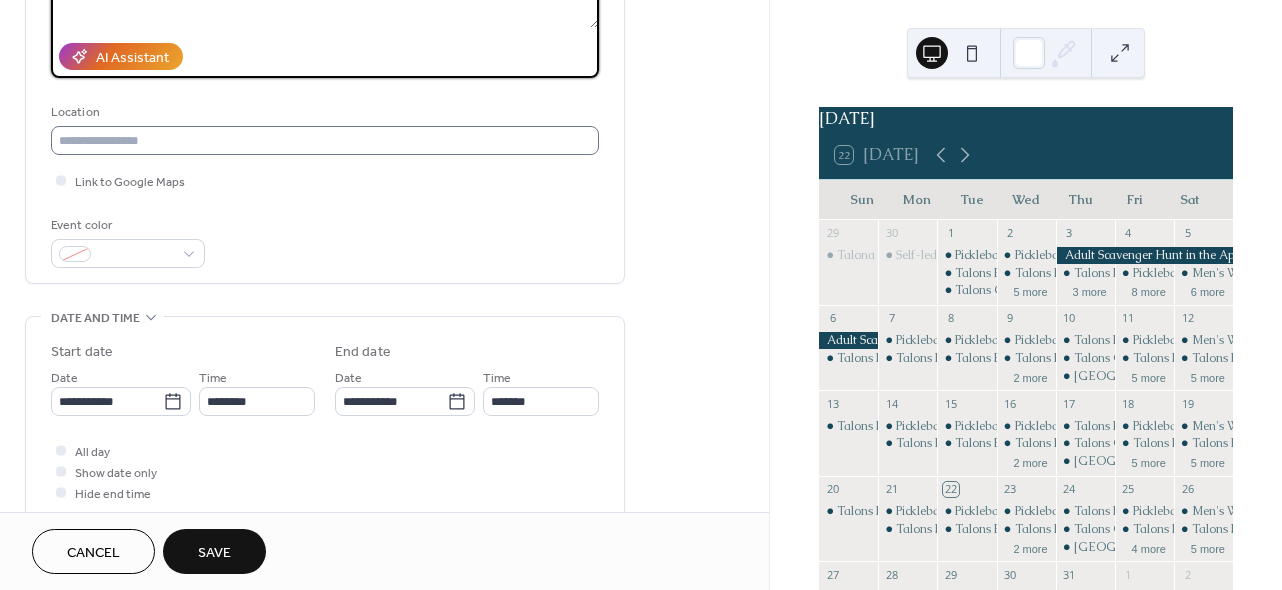 type on "**********" 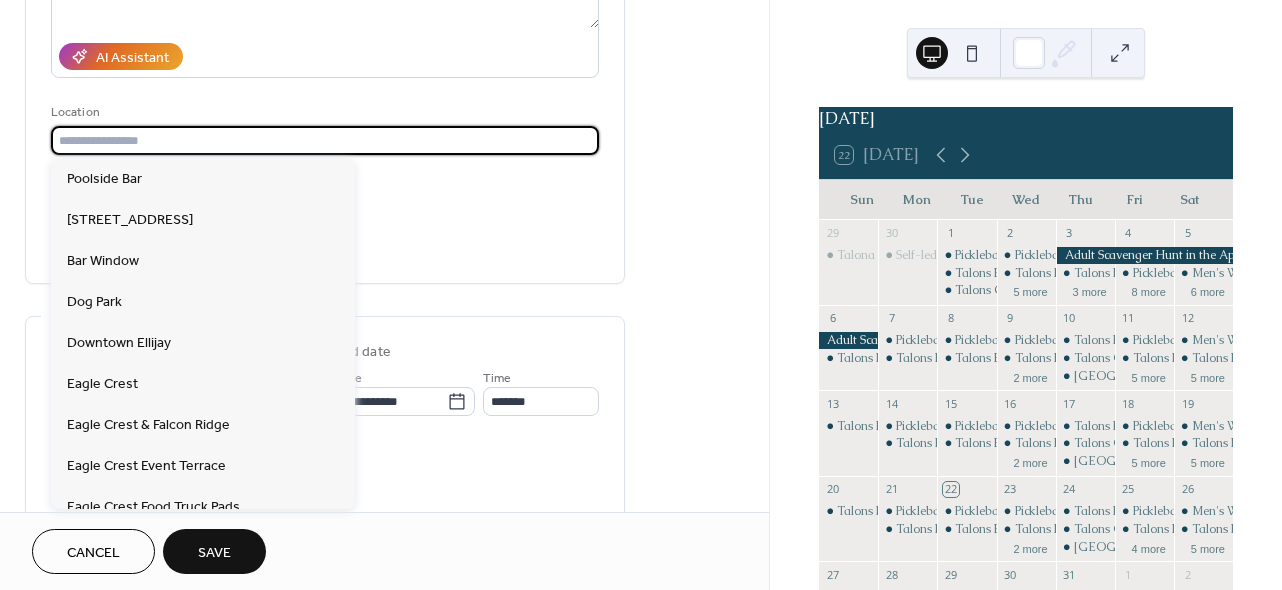 click at bounding box center [325, 140] 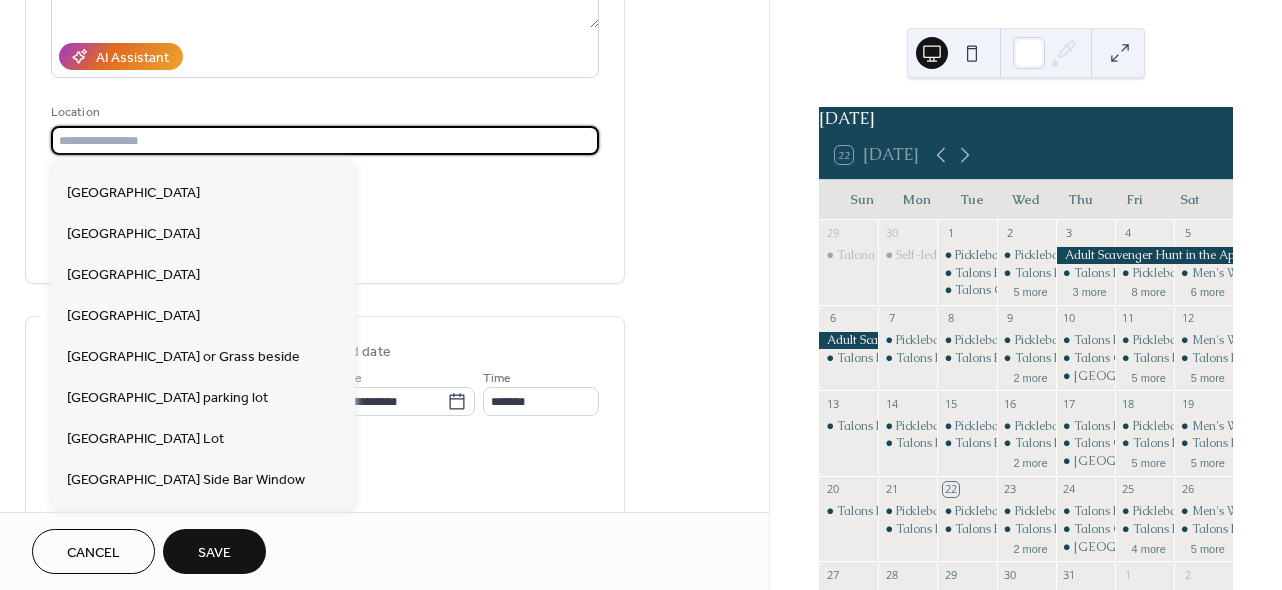 scroll, scrollTop: 659, scrollLeft: 0, axis: vertical 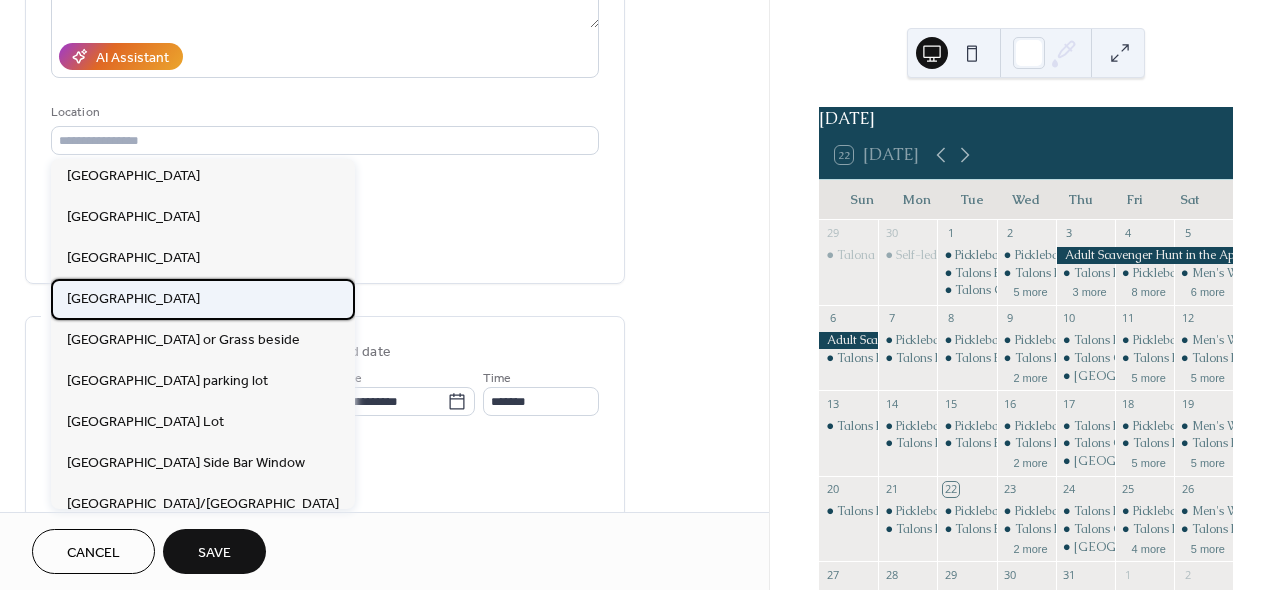 click on "[GEOGRAPHIC_DATA]" at bounding box center [133, 299] 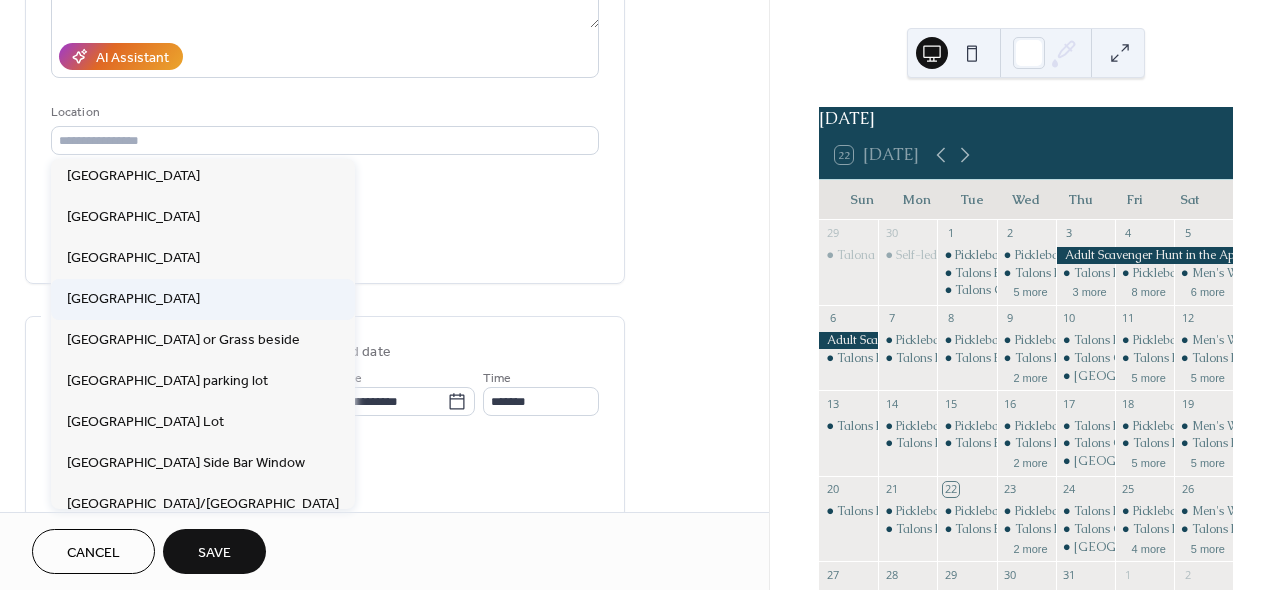 type on "**********" 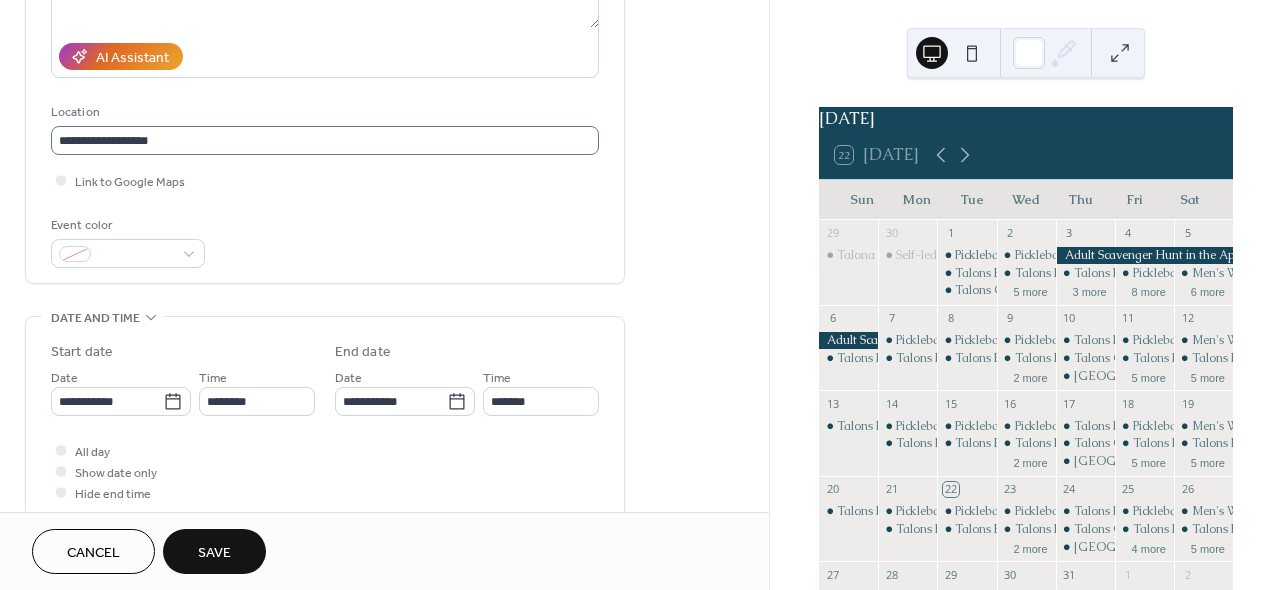 scroll, scrollTop: 0, scrollLeft: 0, axis: both 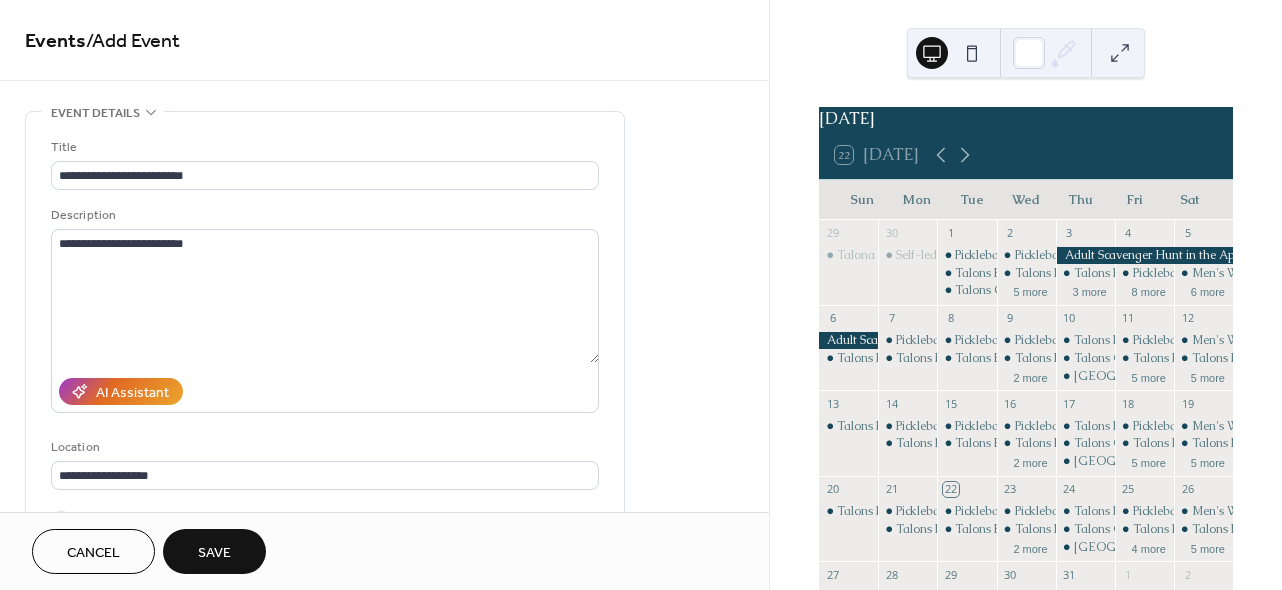 click on "Cancel" at bounding box center [93, 553] 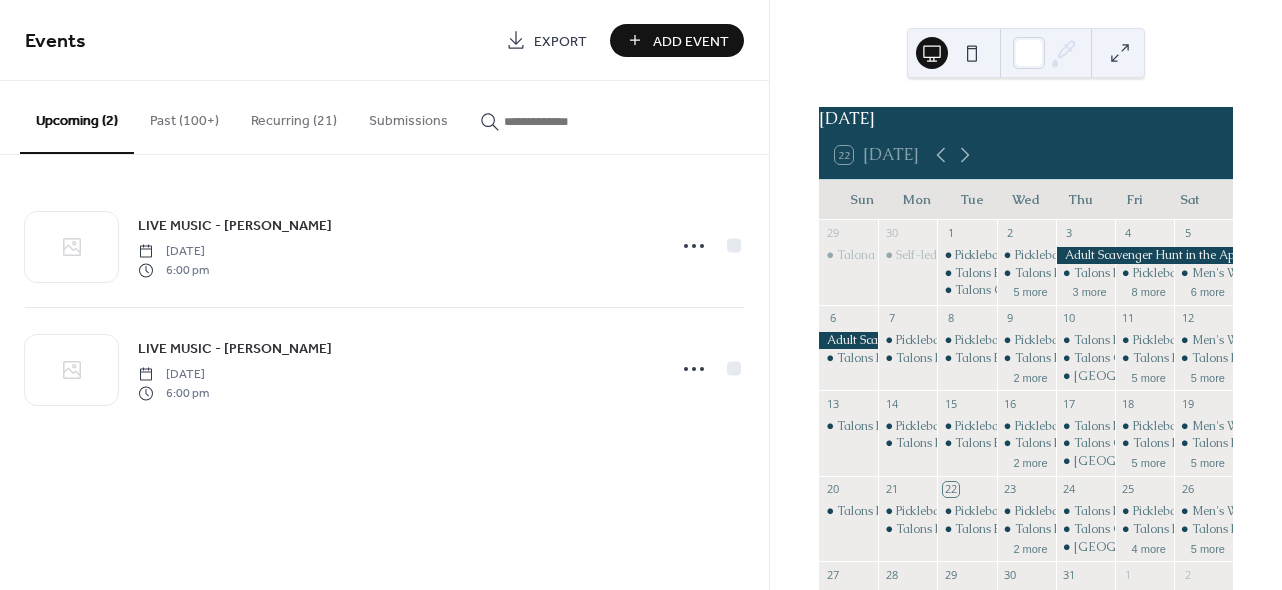 click on "Recurring (21)" at bounding box center (294, 116) 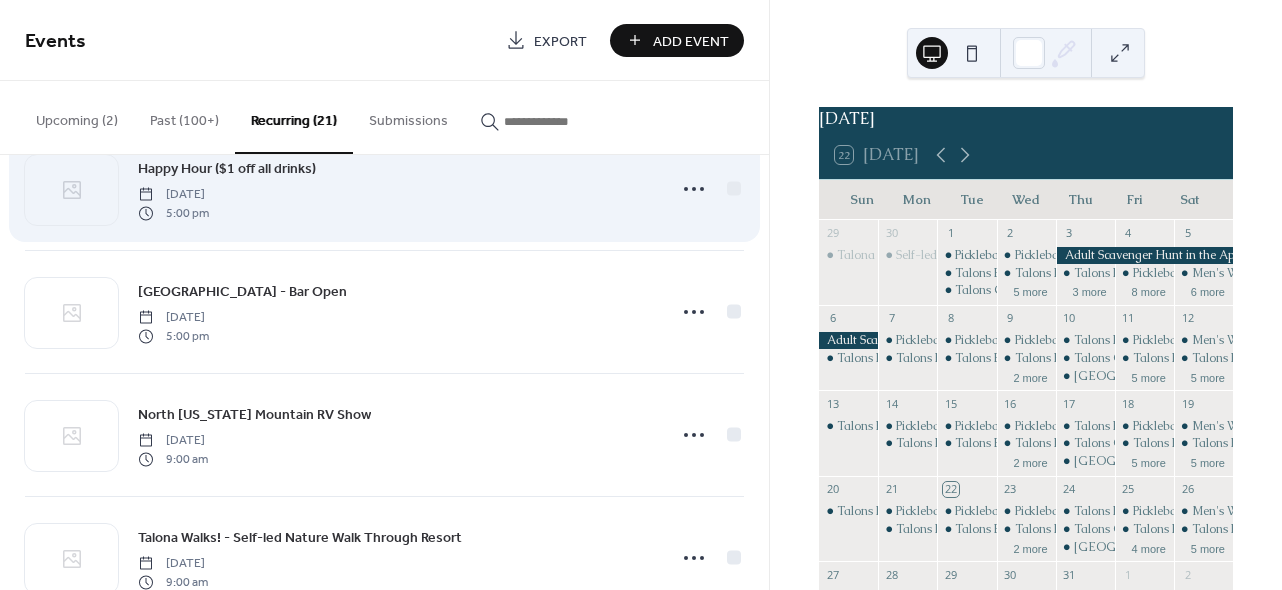 scroll, scrollTop: 188, scrollLeft: 0, axis: vertical 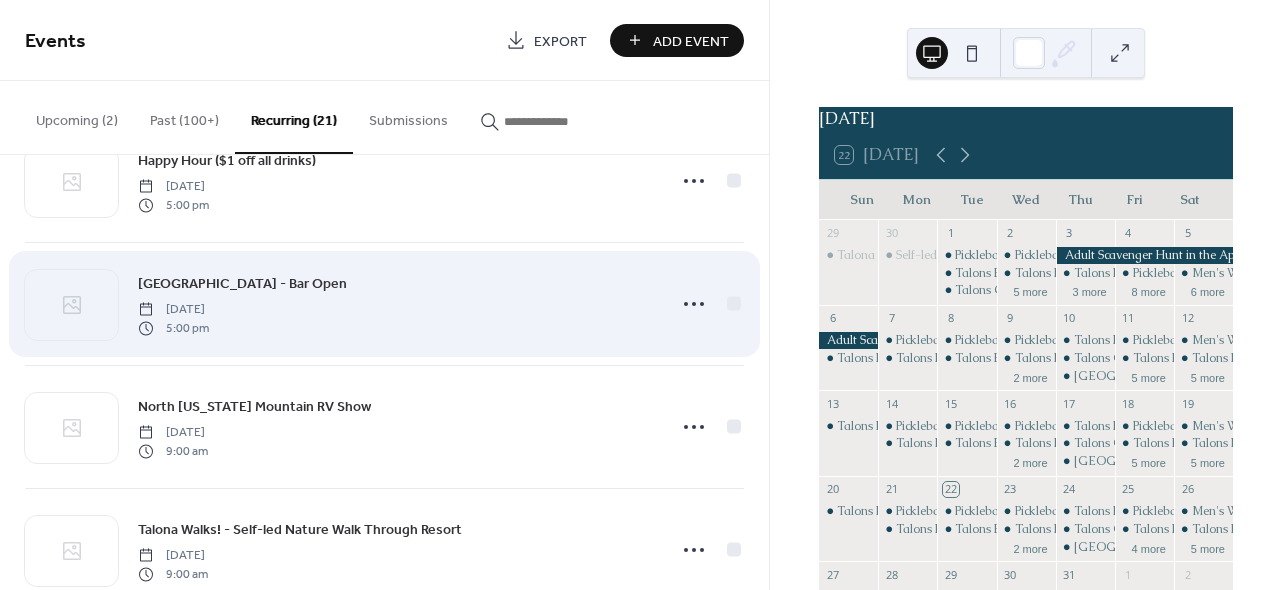 click on "[GEOGRAPHIC_DATA] - Bar Open" at bounding box center (242, 284) 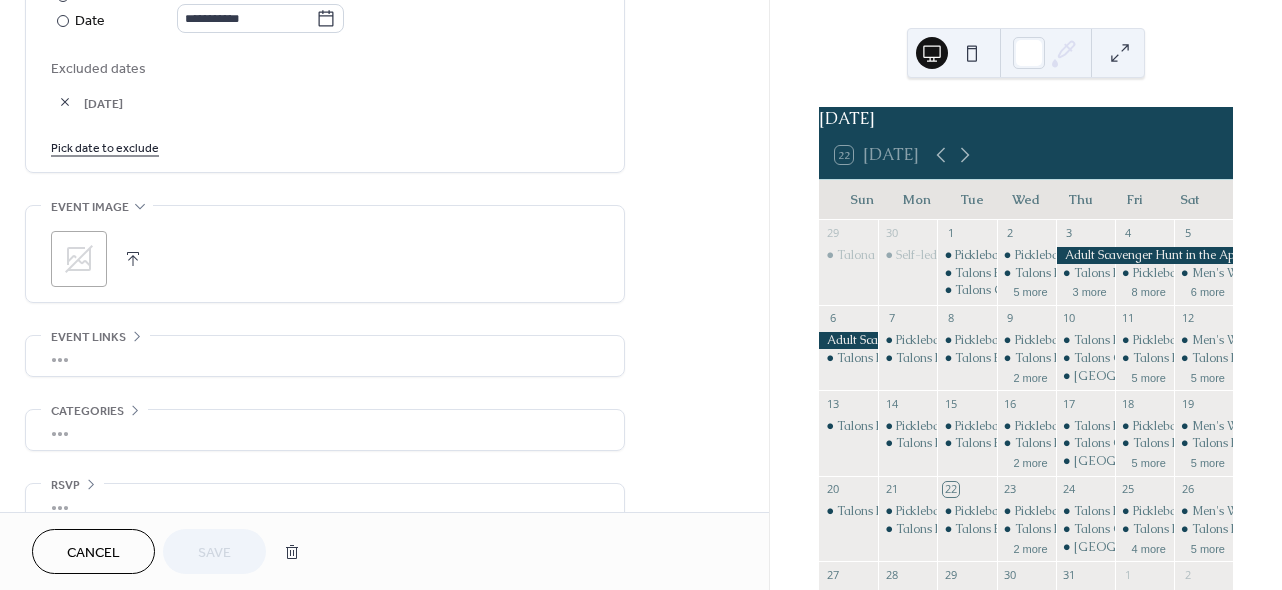 scroll, scrollTop: 1204, scrollLeft: 0, axis: vertical 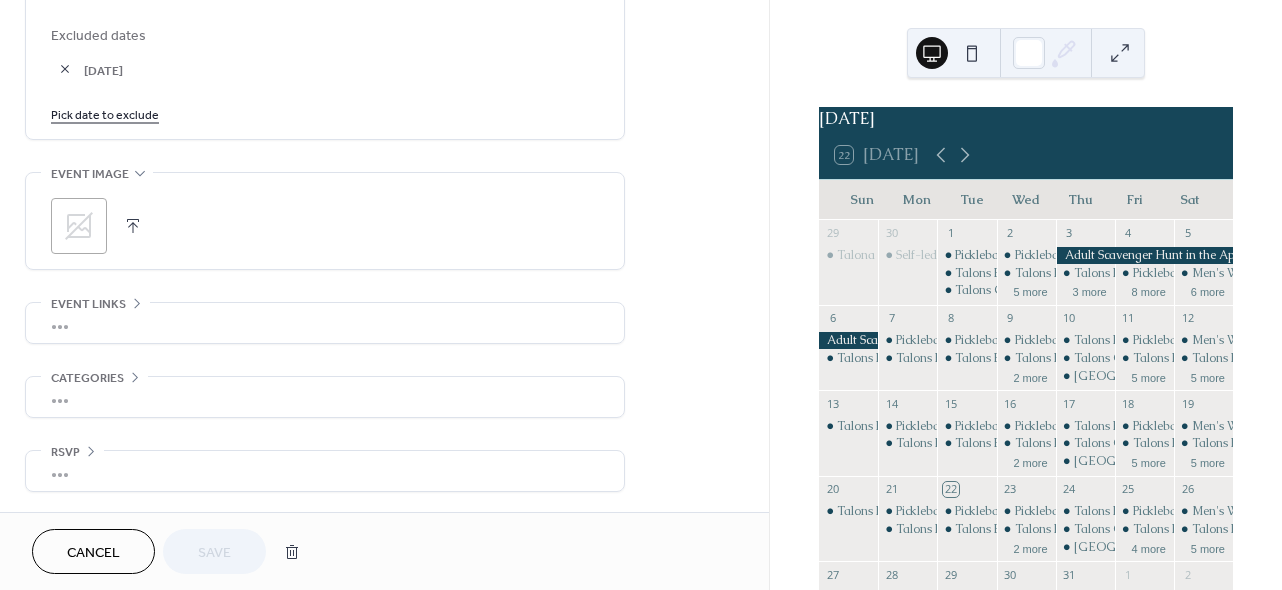 click on "Cancel" at bounding box center (93, 551) 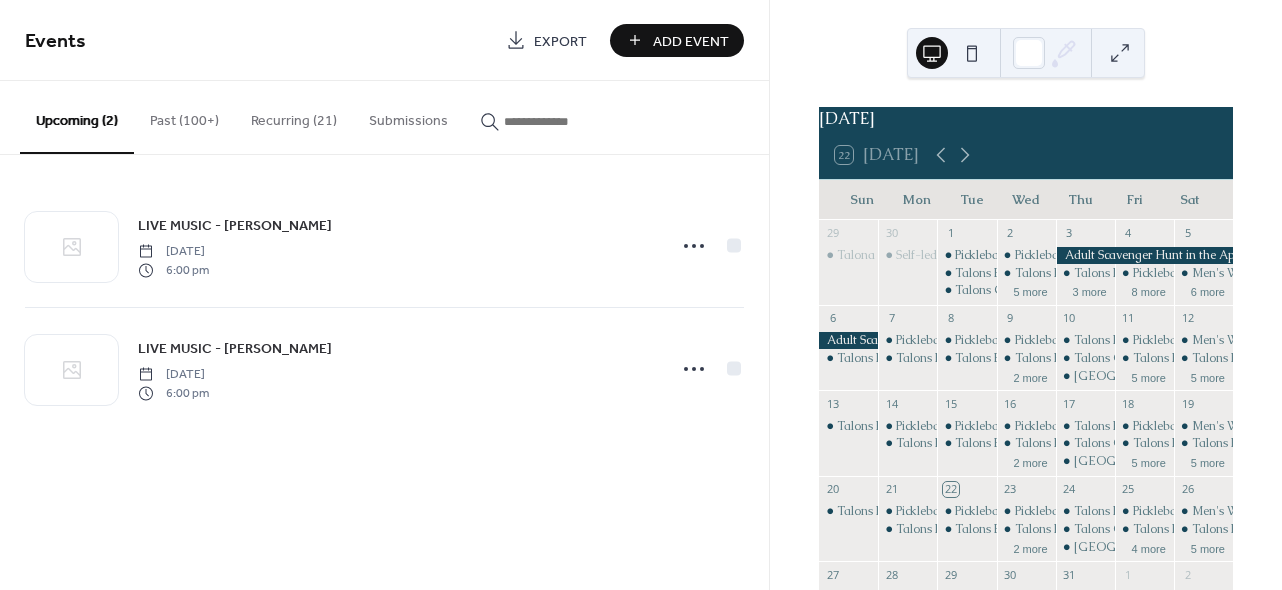 click on "Recurring (21)" at bounding box center [294, 116] 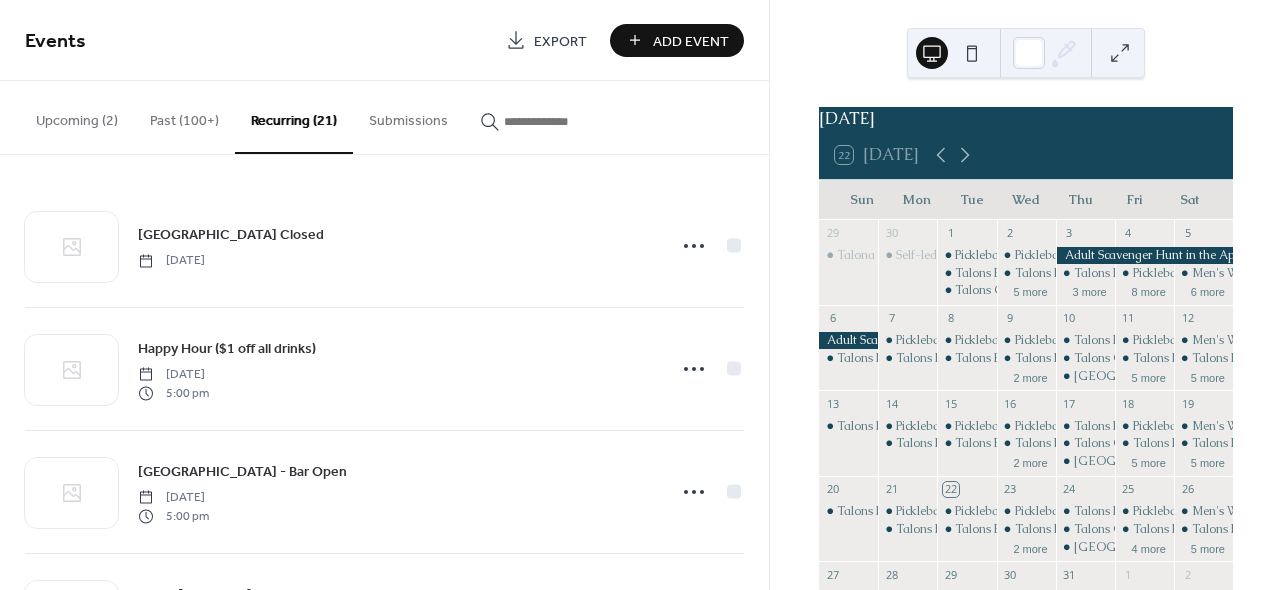 click on "Add Event" at bounding box center [691, 41] 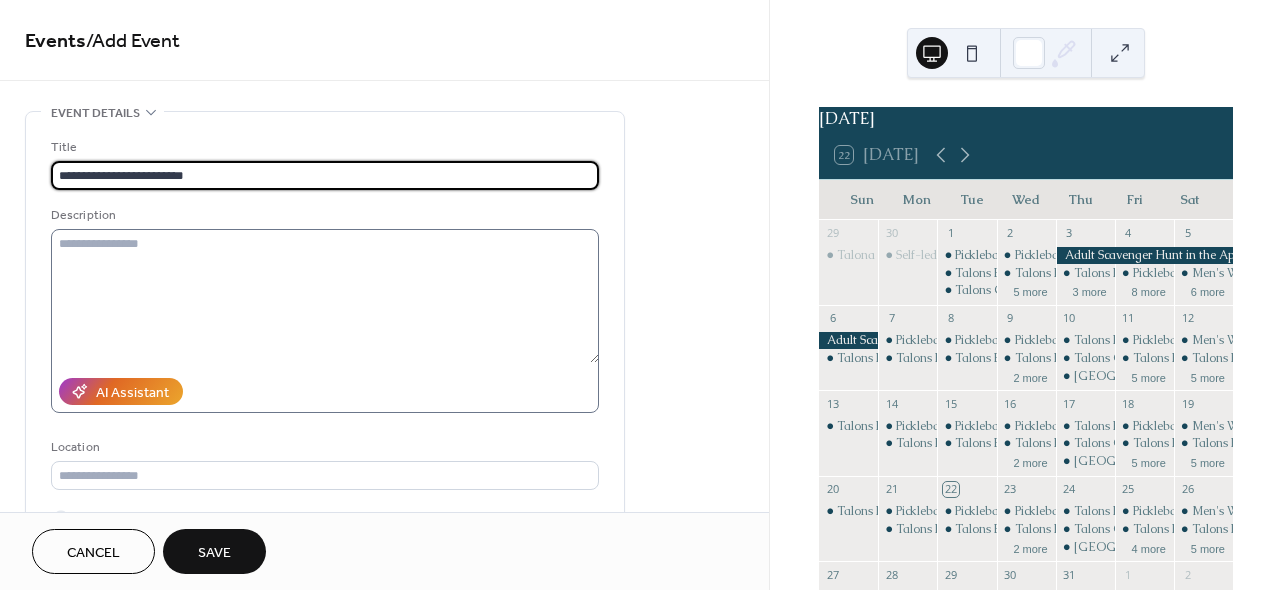 type on "**********" 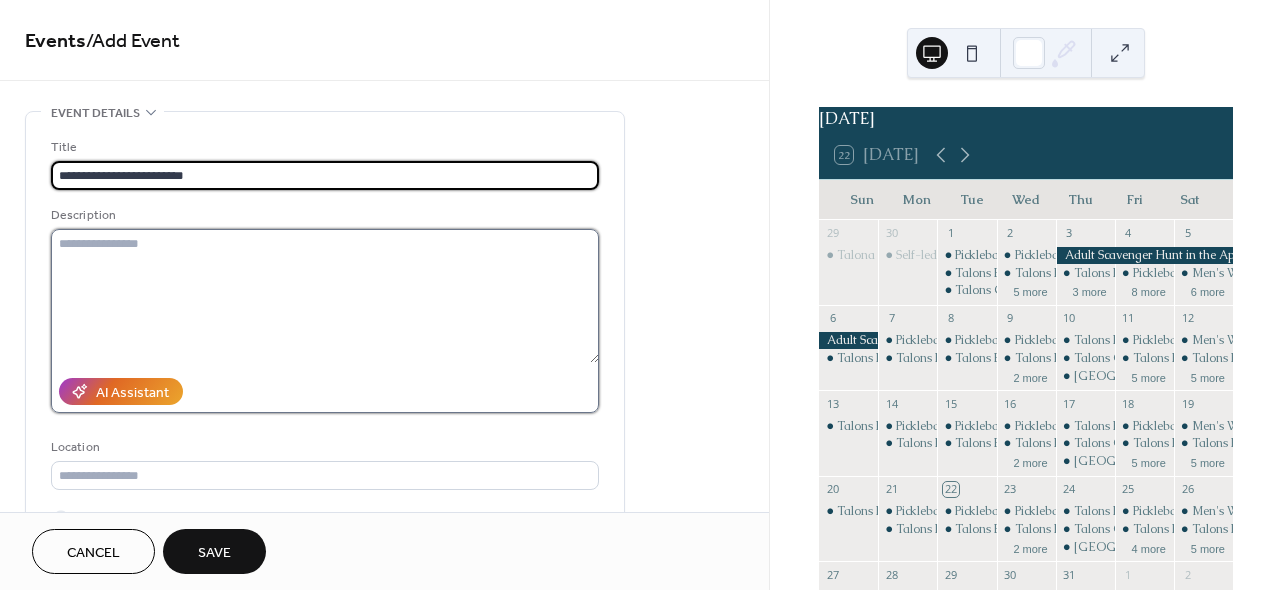 click at bounding box center [325, 296] 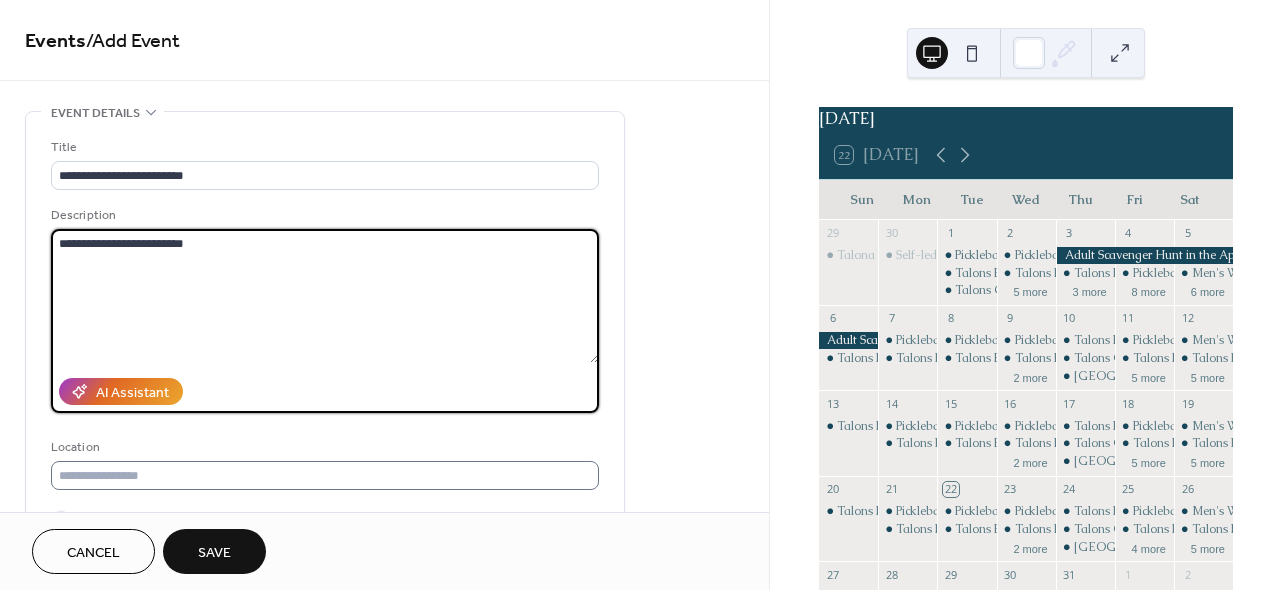 type on "**********" 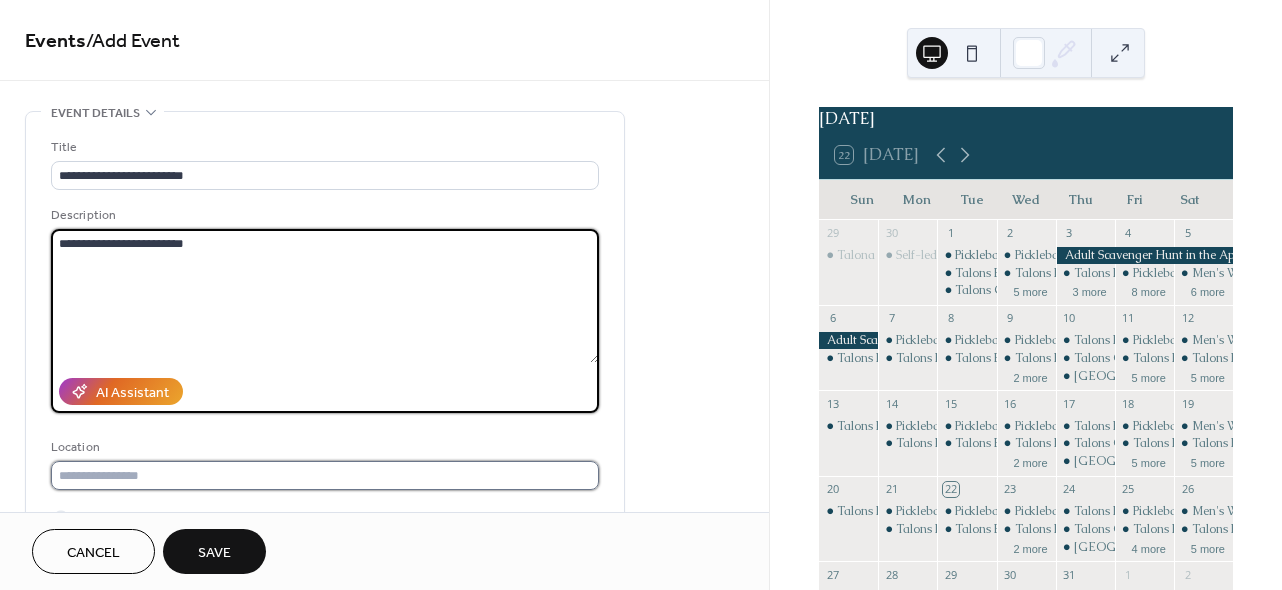 click at bounding box center [325, 475] 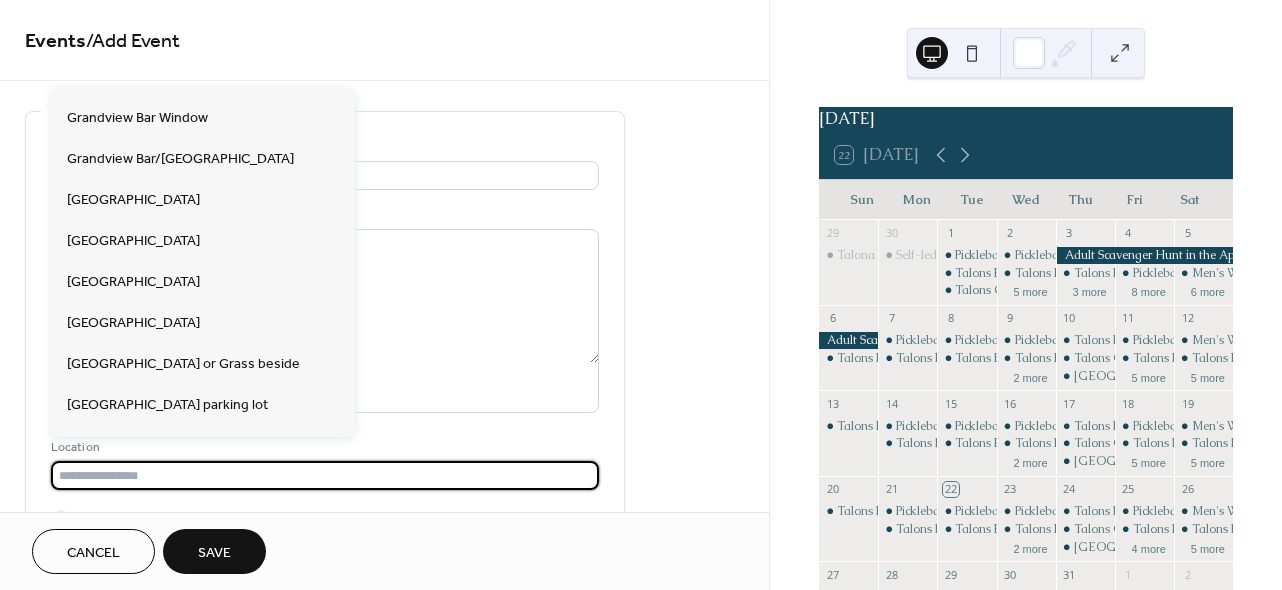 scroll, scrollTop: 560, scrollLeft: 0, axis: vertical 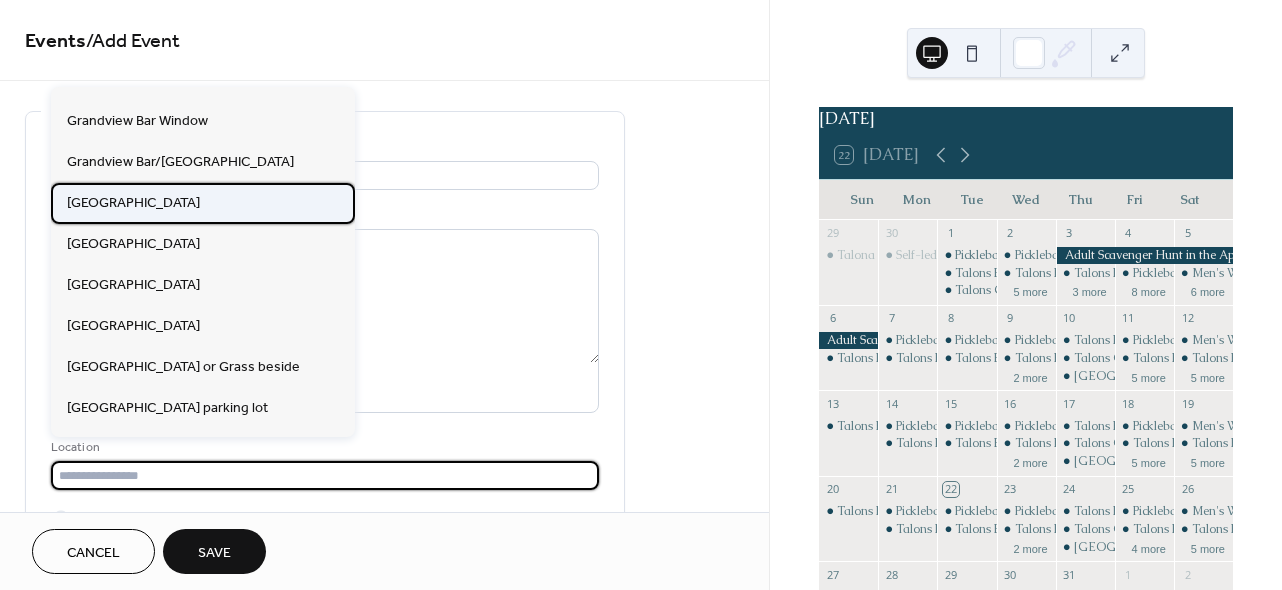 click on "[GEOGRAPHIC_DATA]" at bounding box center (133, 203) 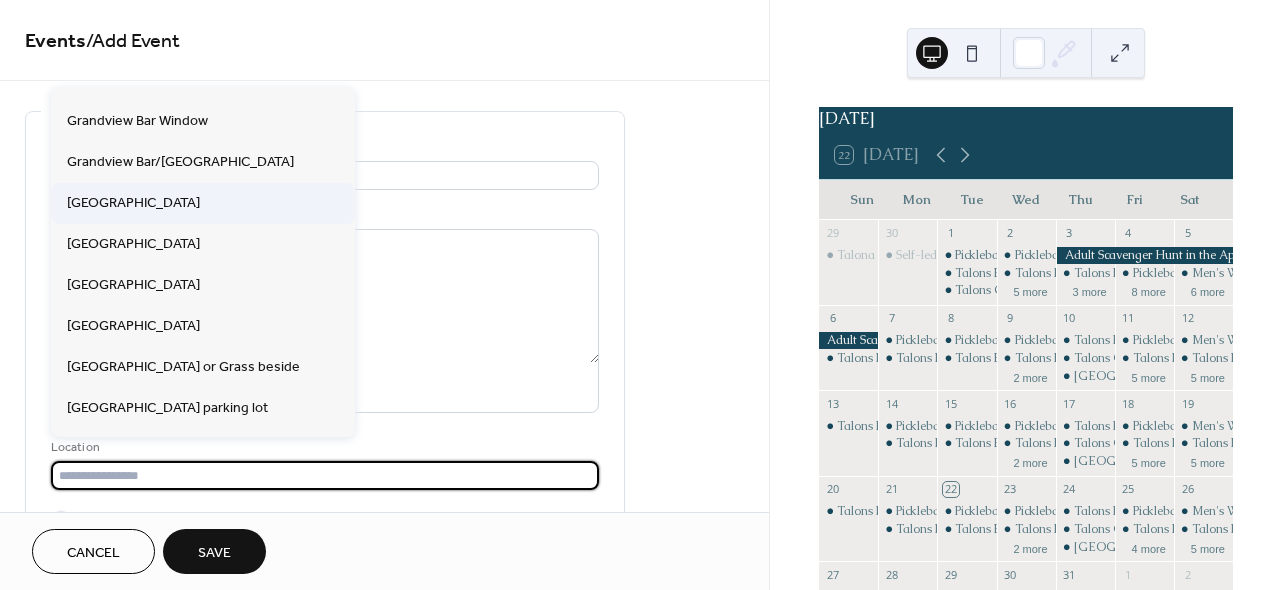 type on "**********" 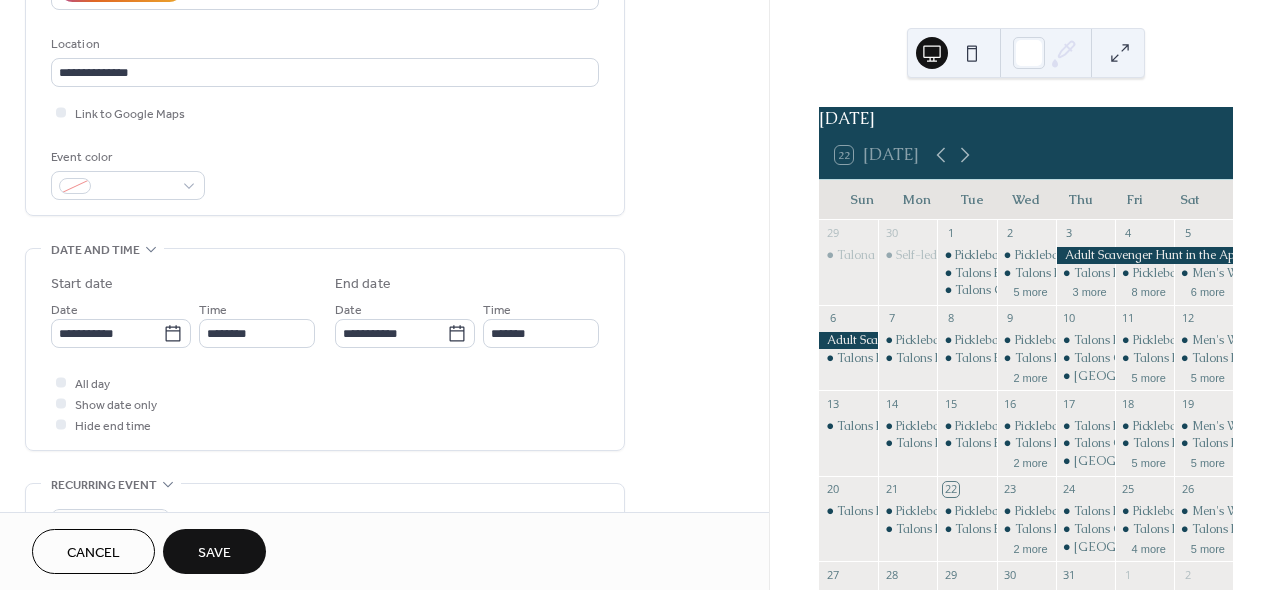 scroll, scrollTop: 486, scrollLeft: 0, axis: vertical 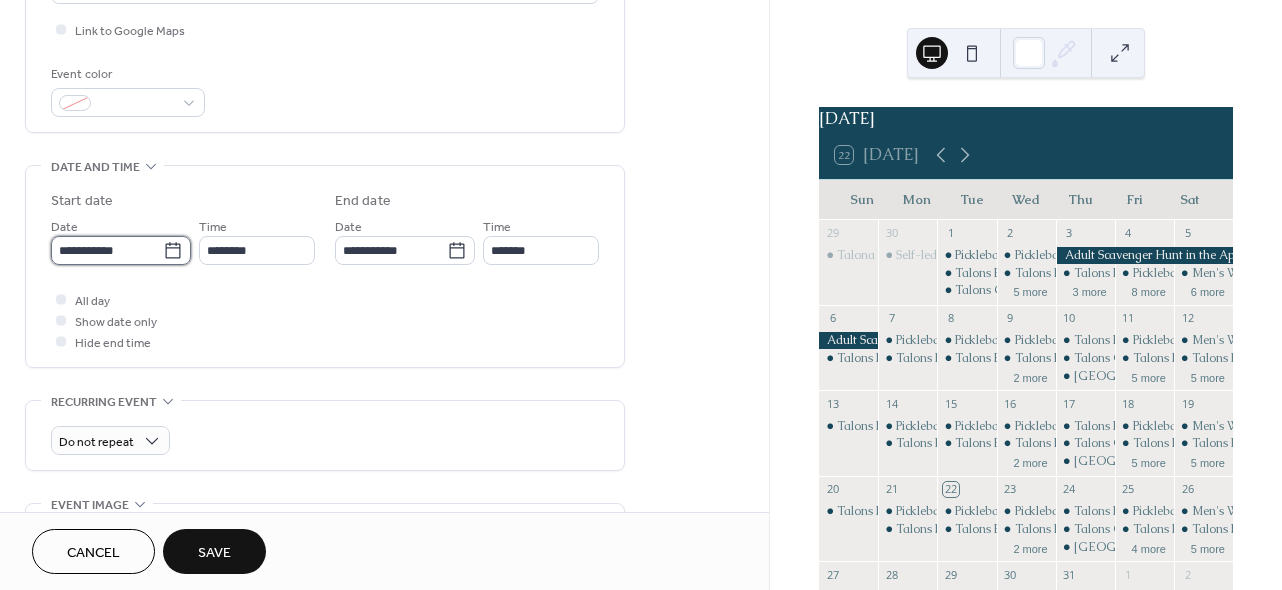click on "**********" at bounding box center (107, 250) 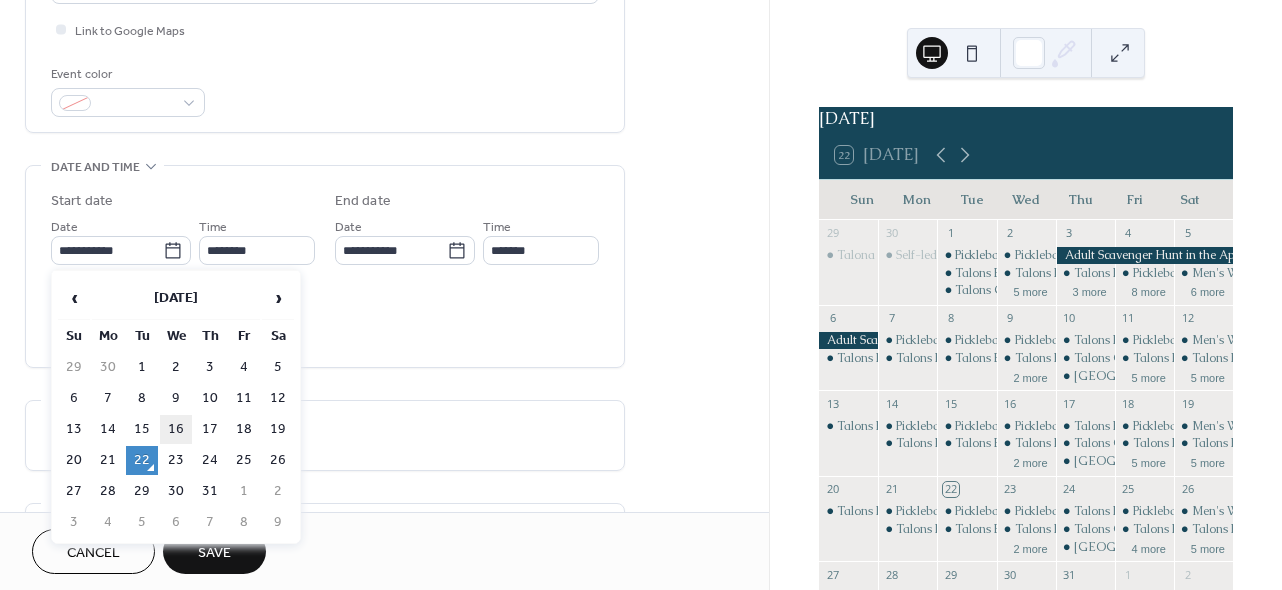 click on "16" at bounding box center [176, 429] 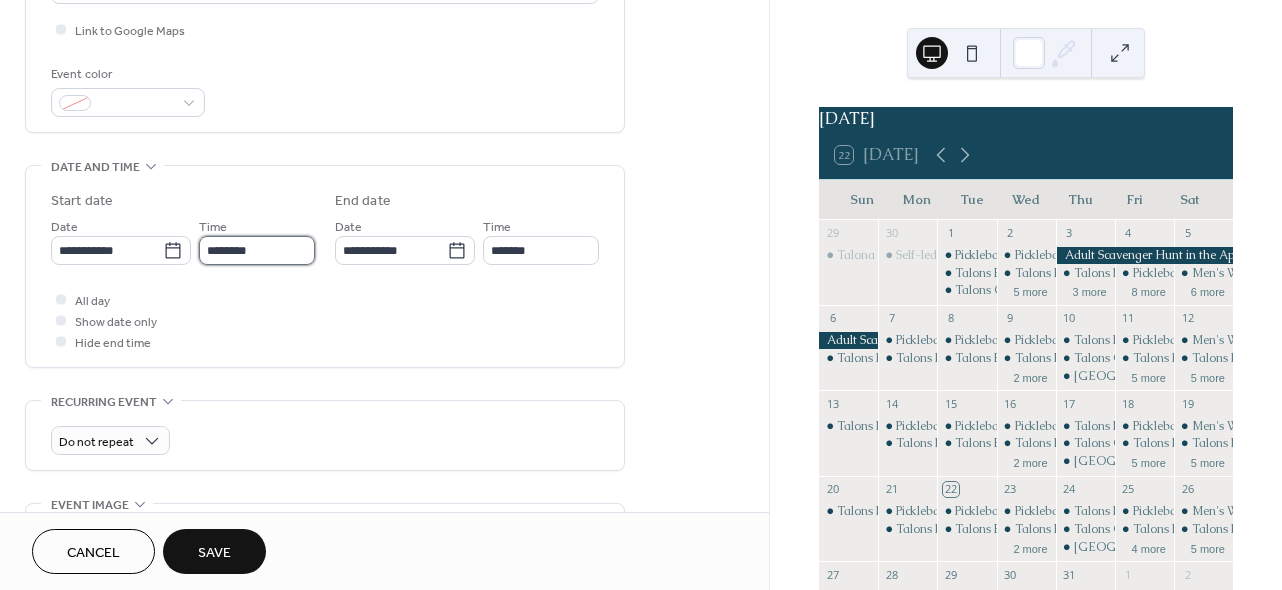 click on "********" at bounding box center [257, 250] 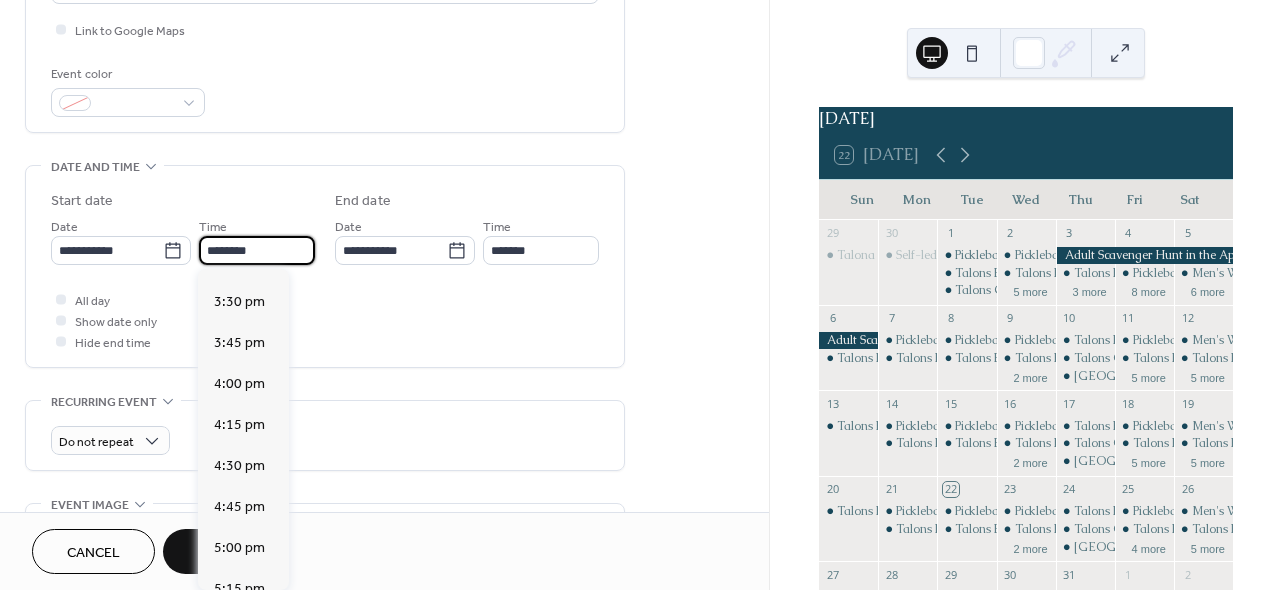 scroll, scrollTop: 2583, scrollLeft: 0, axis: vertical 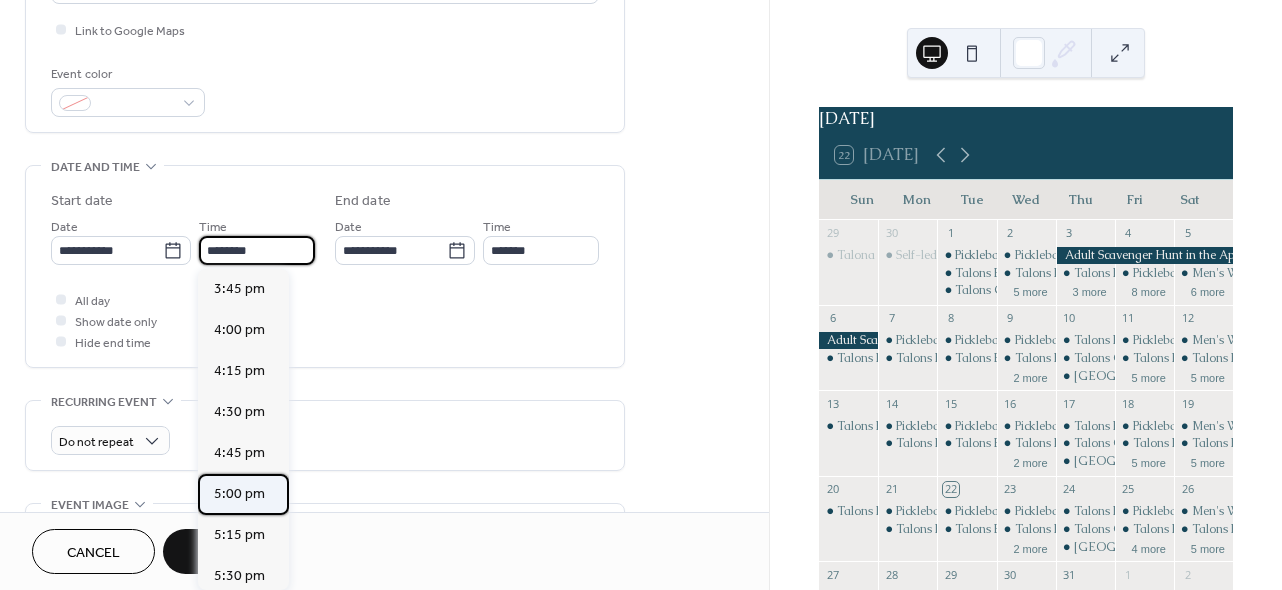 click on "5:00 pm" at bounding box center (239, 494) 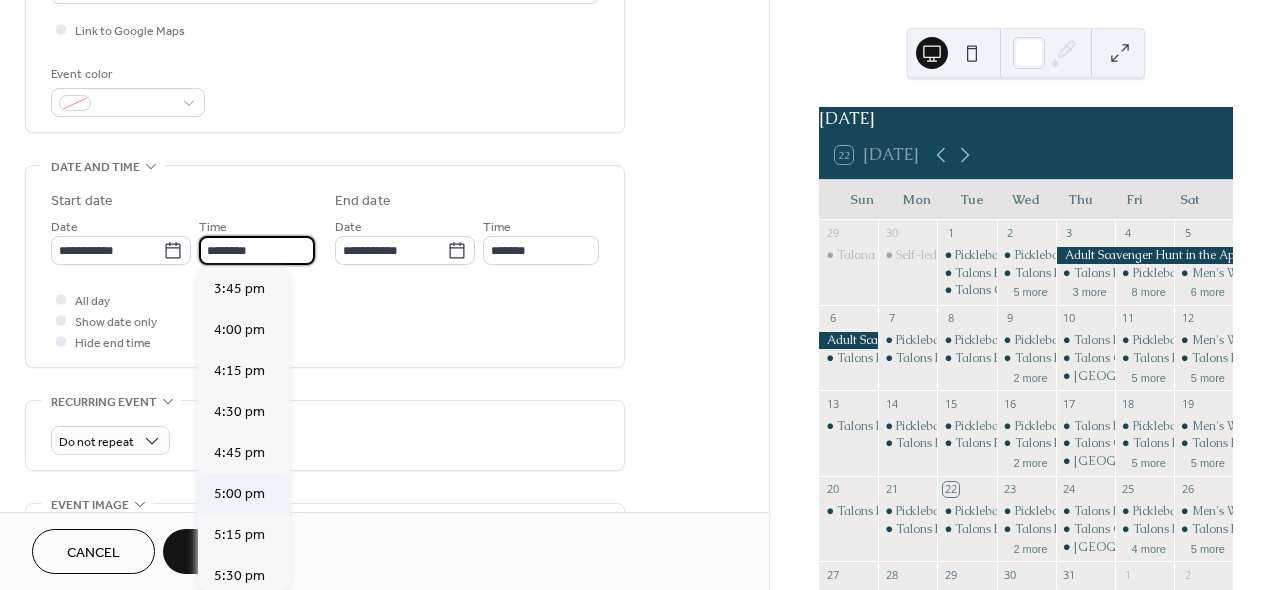 type on "*******" 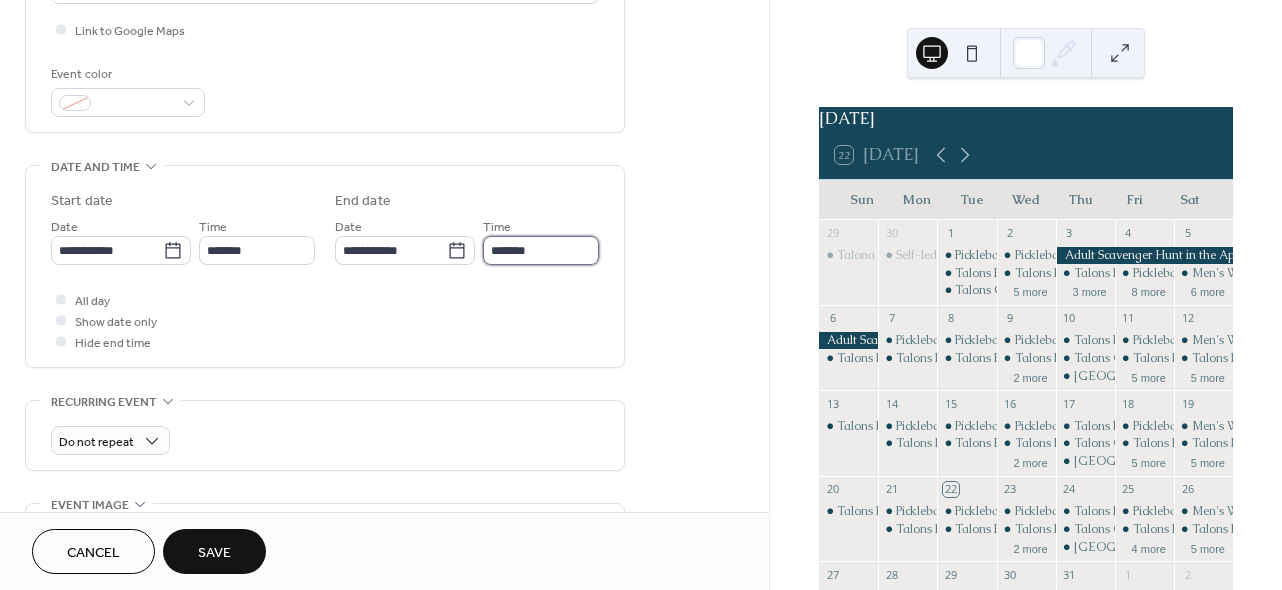 click on "*******" at bounding box center (541, 250) 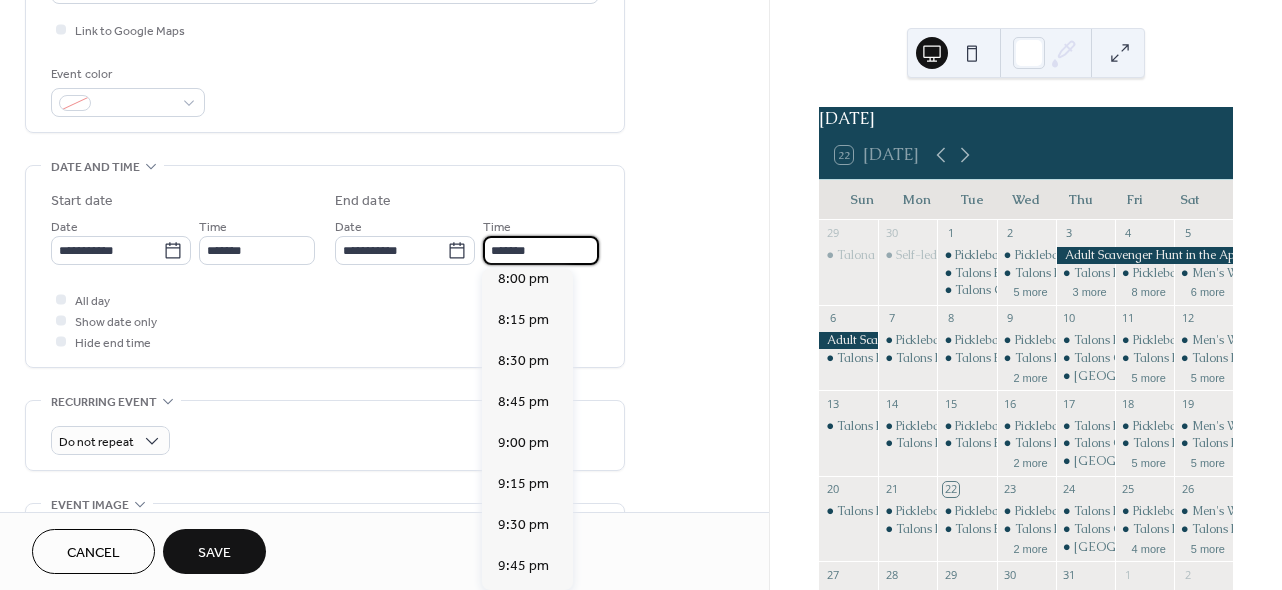 scroll, scrollTop: 463, scrollLeft: 0, axis: vertical 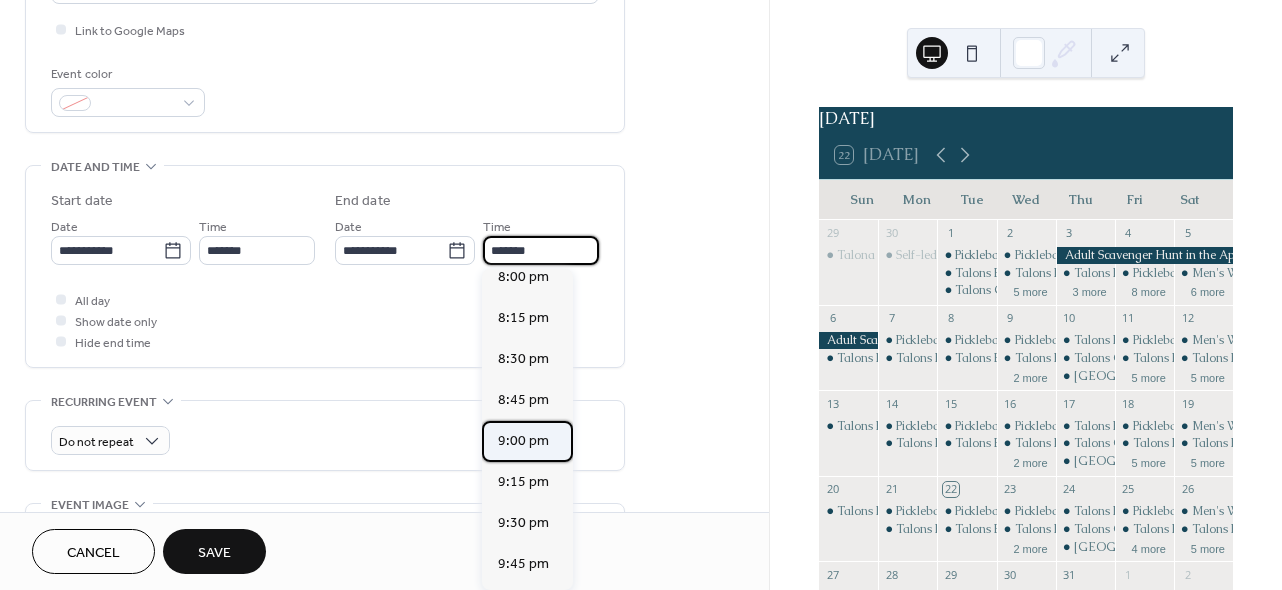 click on "9:00 pm" at bounding box center (523, 441) 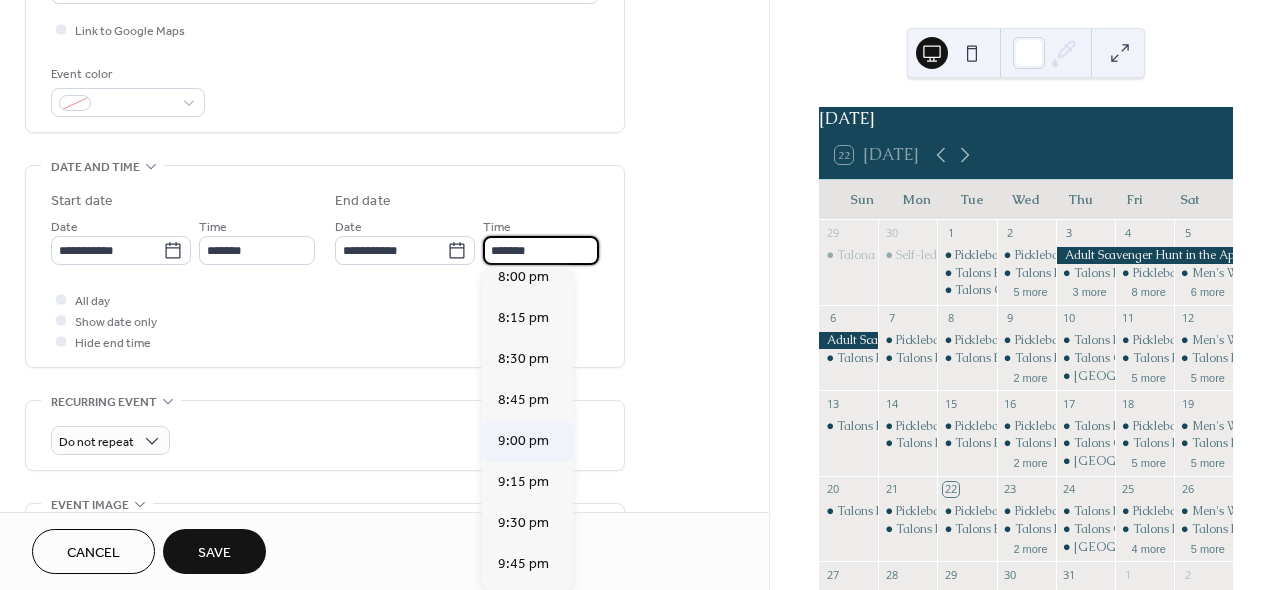 type on "*******" 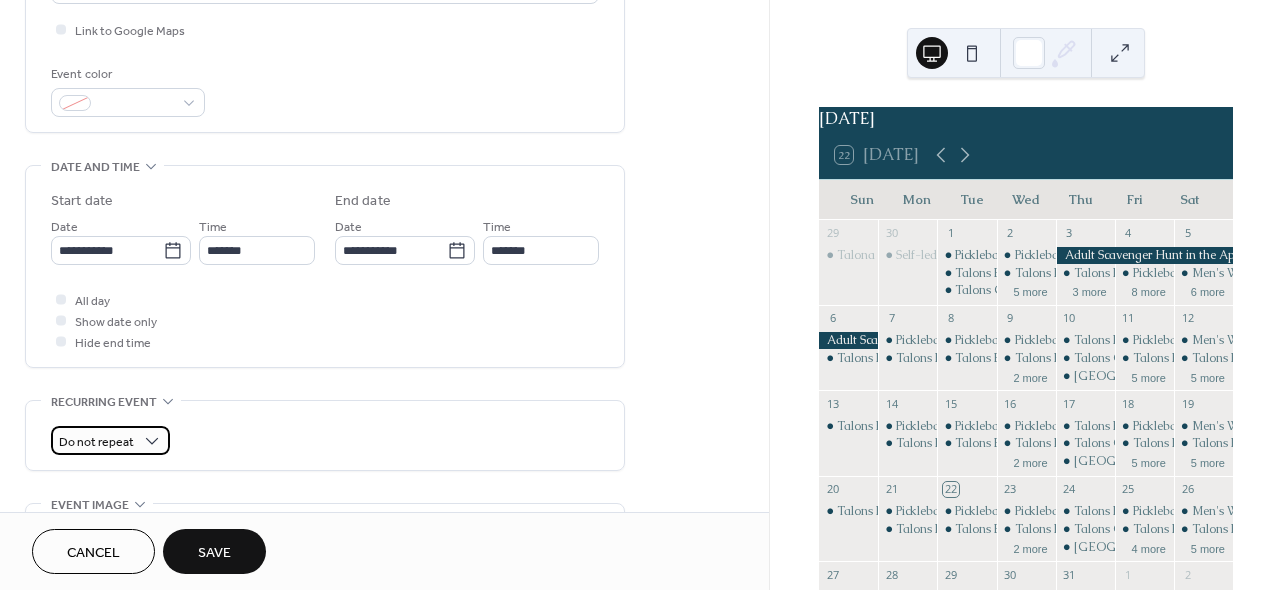 click on "Do not repeat" at bounding box center (110, 440) 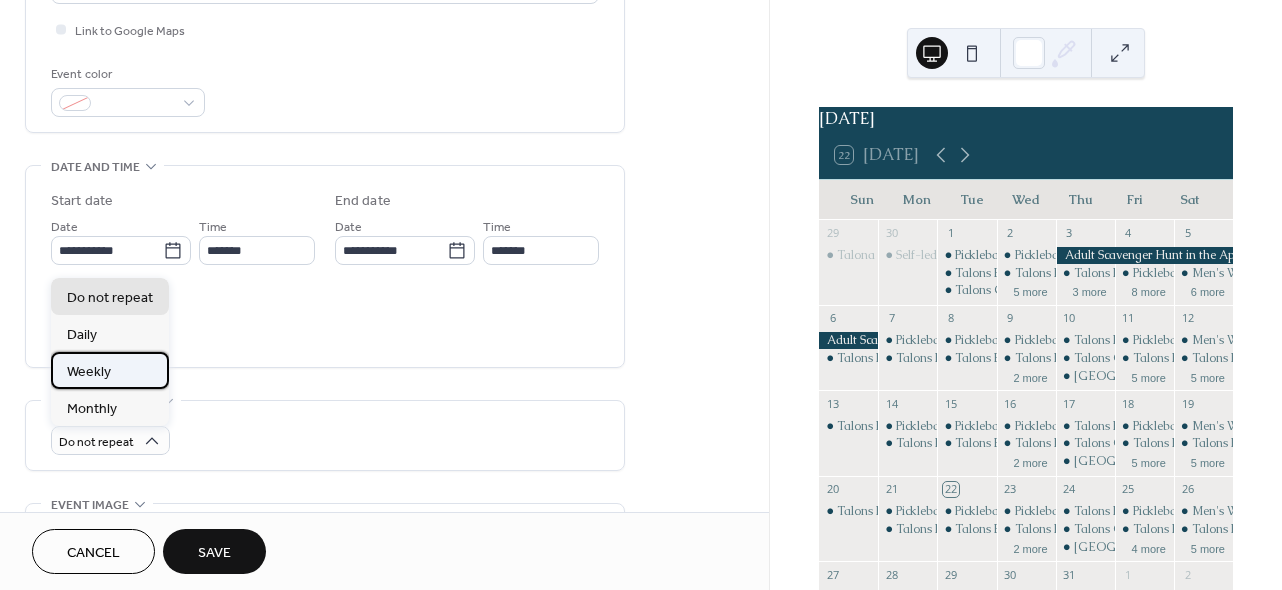 click on "Weekly" at bounding box center [110, 370] 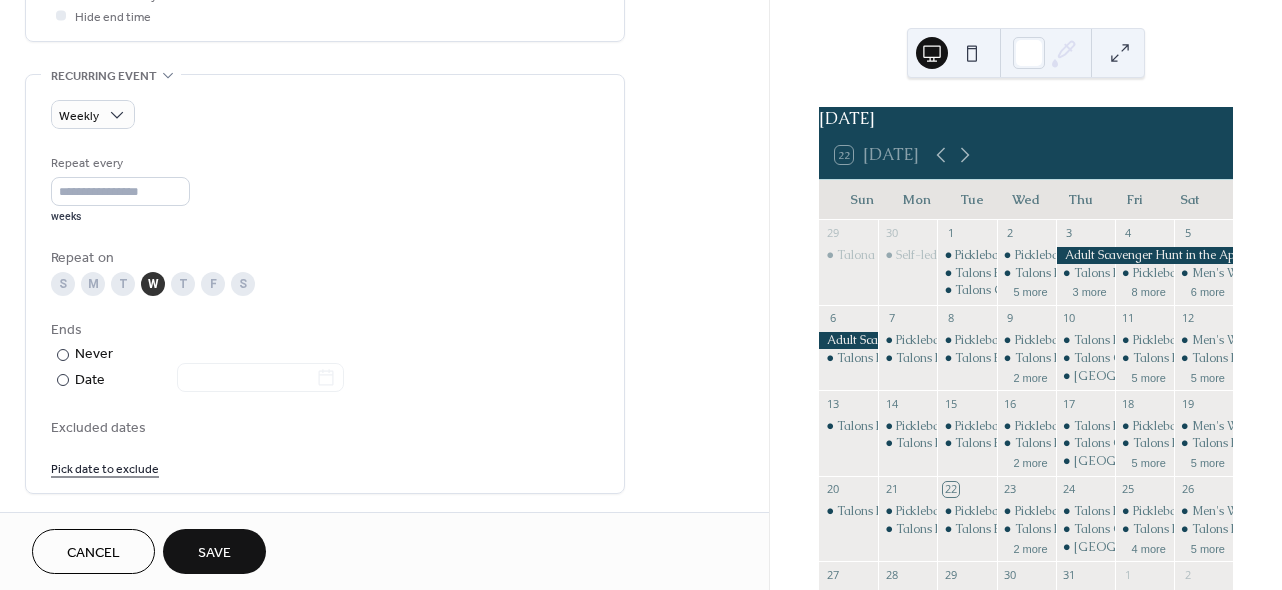 scroll, scrollTop: 813, scrollLeft: 0, axis: vertical 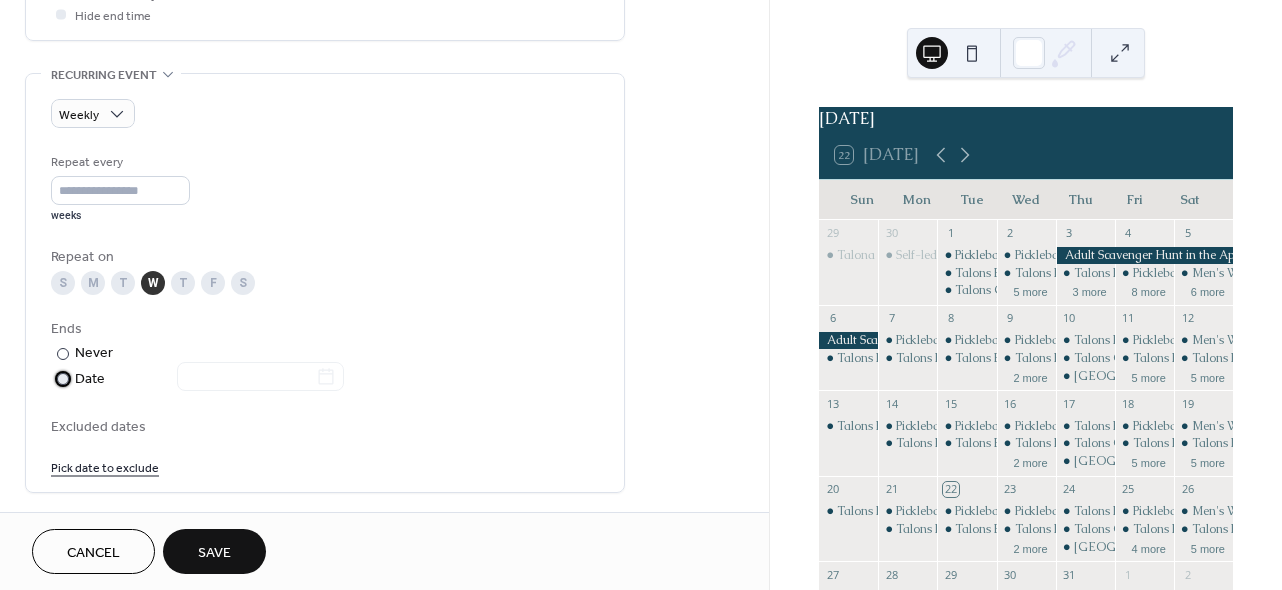 click at bounding box center [63, 379] 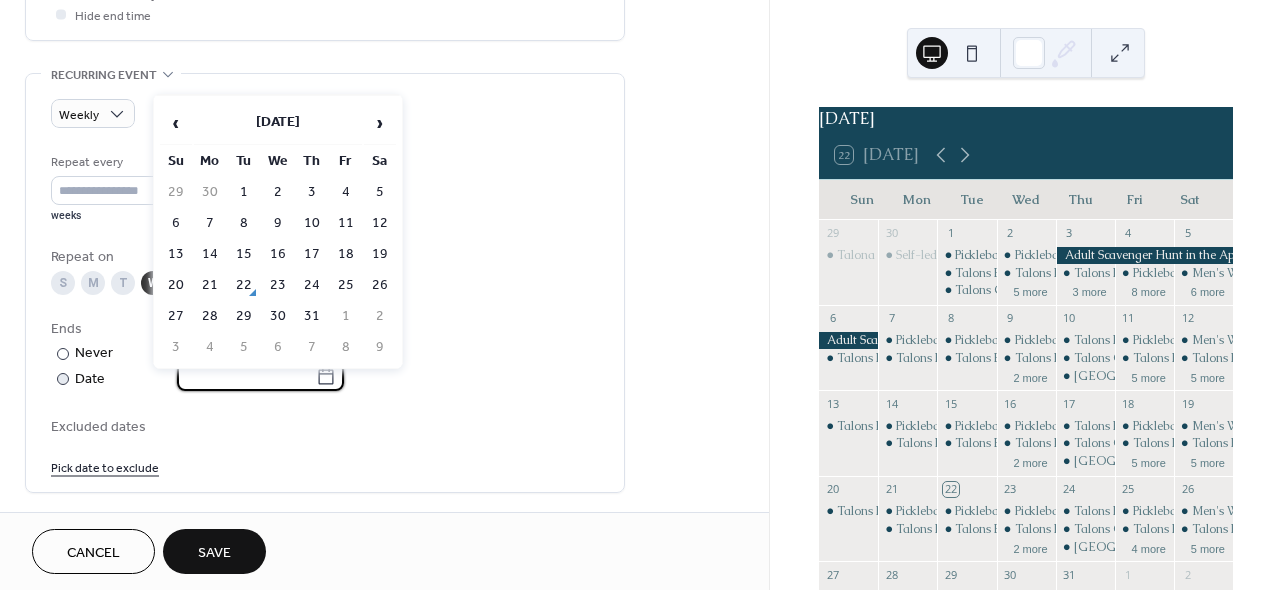 click at bounding box center [246, 376] 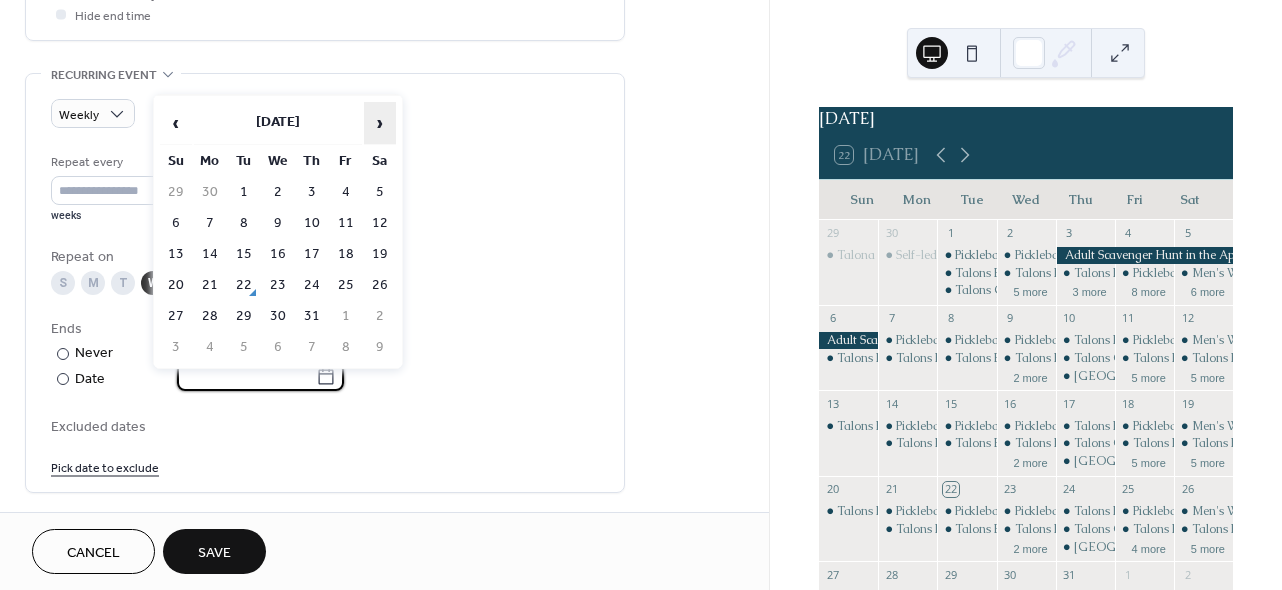 click on "›" at bounding box center (380, 123) 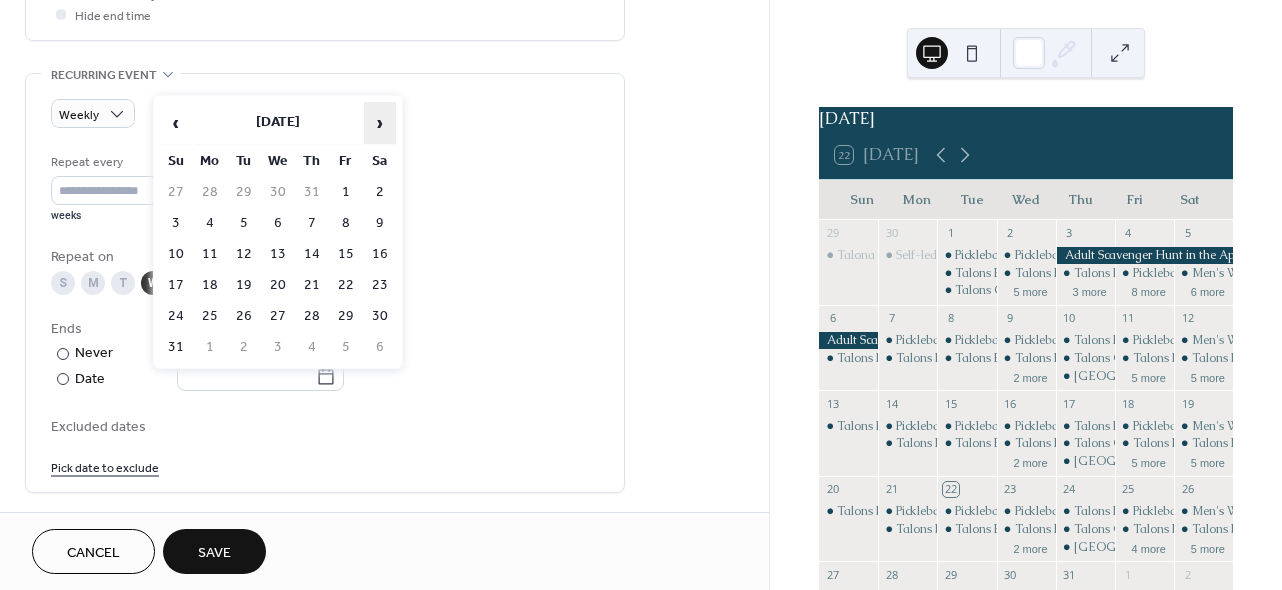 click on "›" at bounding box center [380, 123] 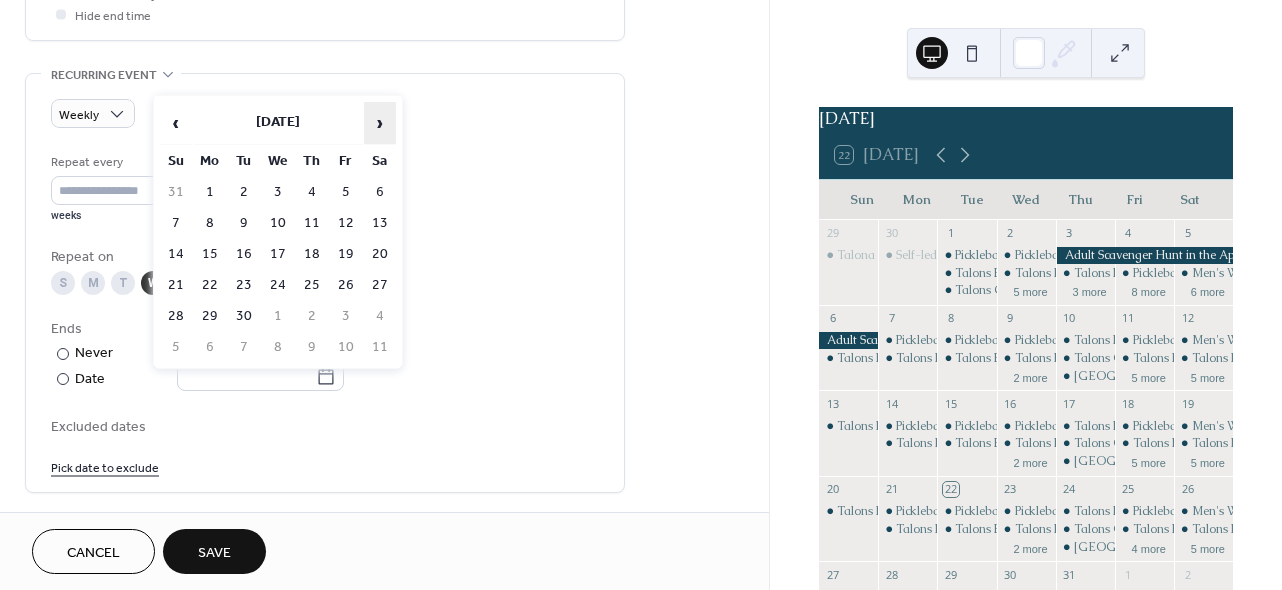 click on "›" at bounding box center (380, 123) 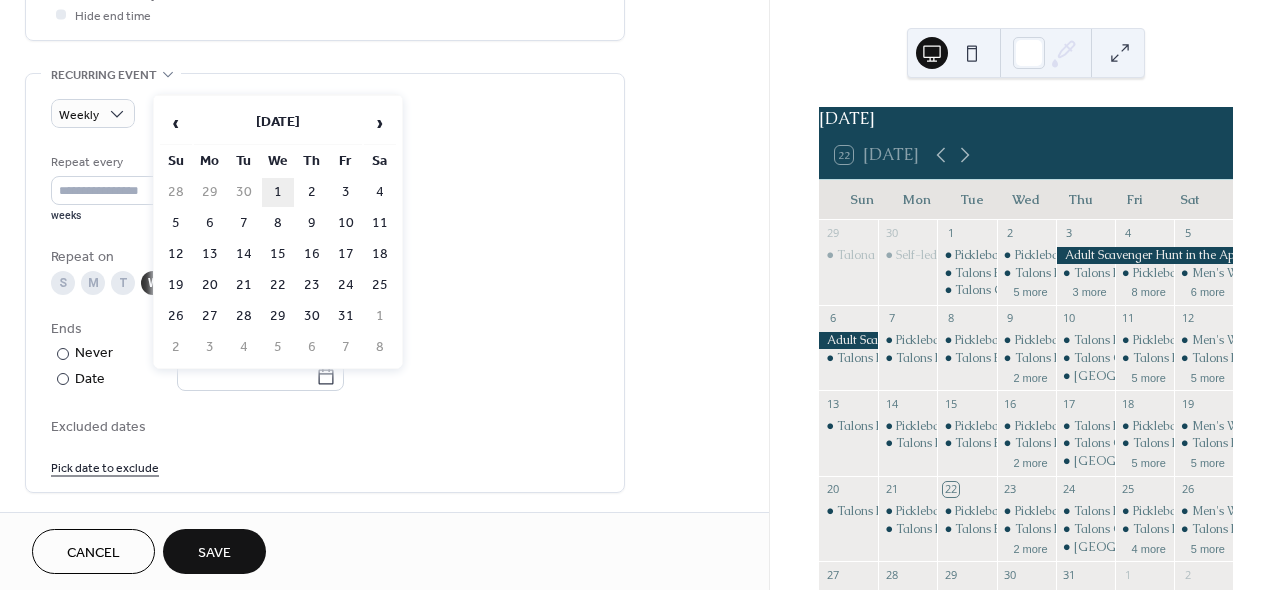 click on "1" at bounding box center (278, 192) 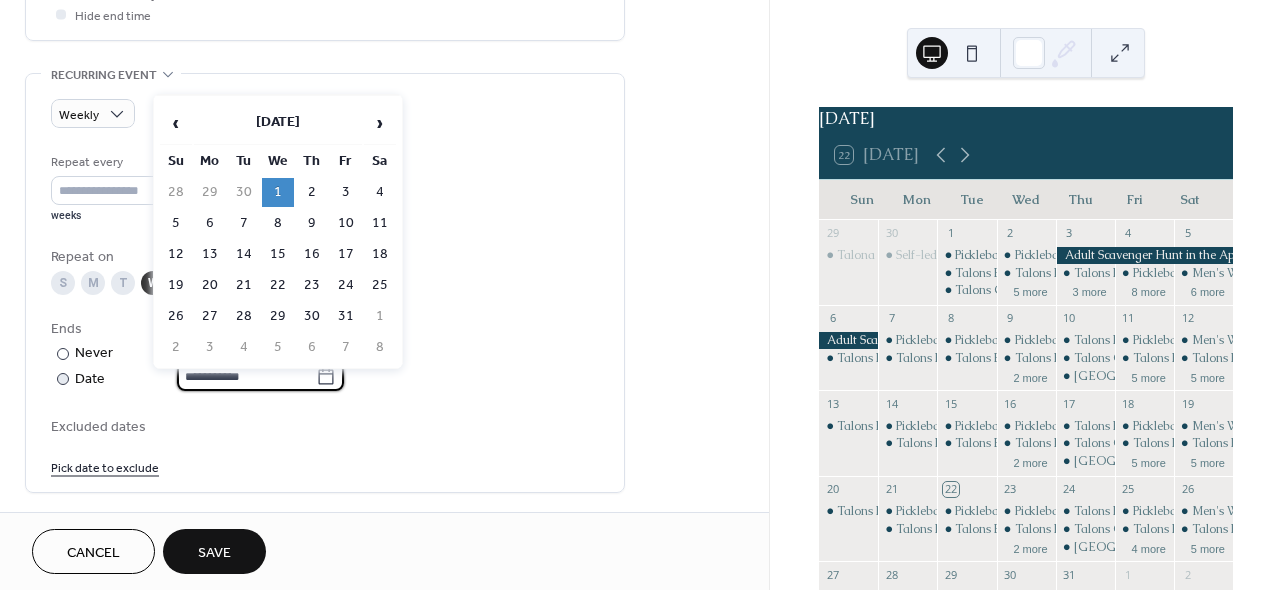click on "**********" at bounding box center (246, 376) 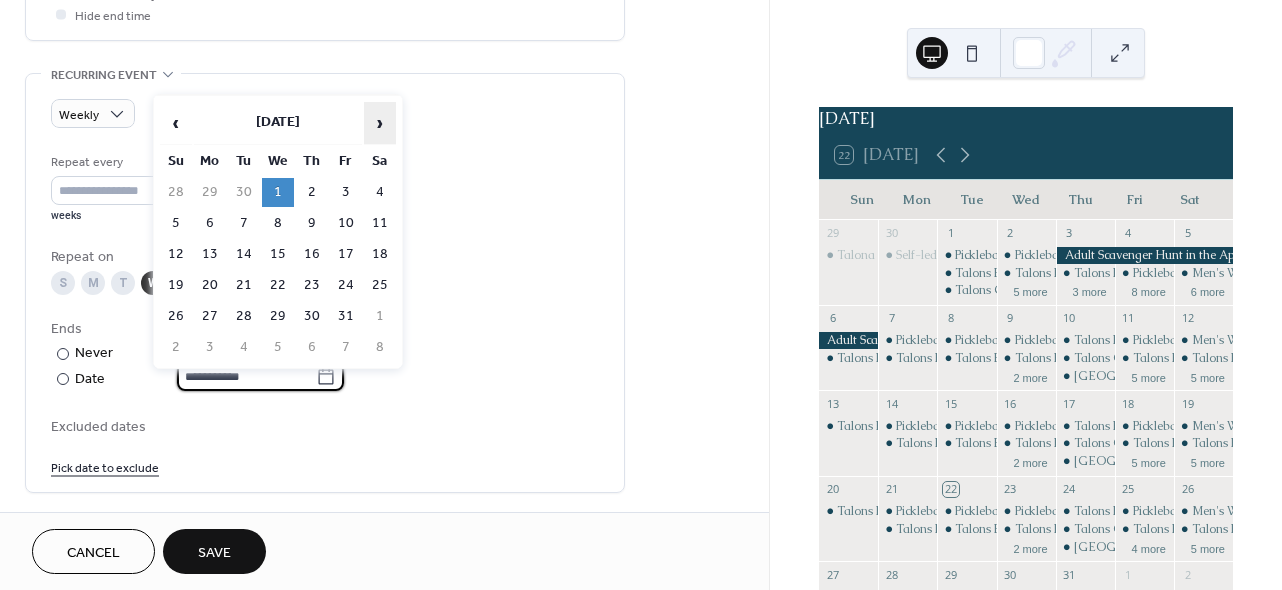 click on "›" at bounding box center [380, 123] 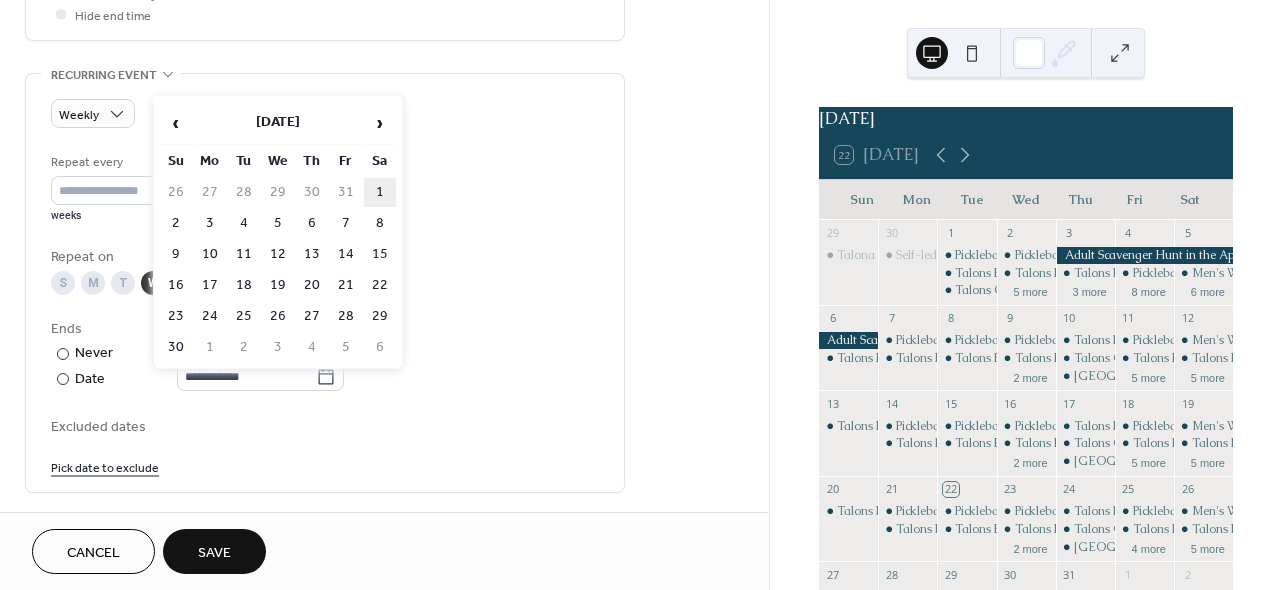 click on "1" at bounding box center (380, 192) 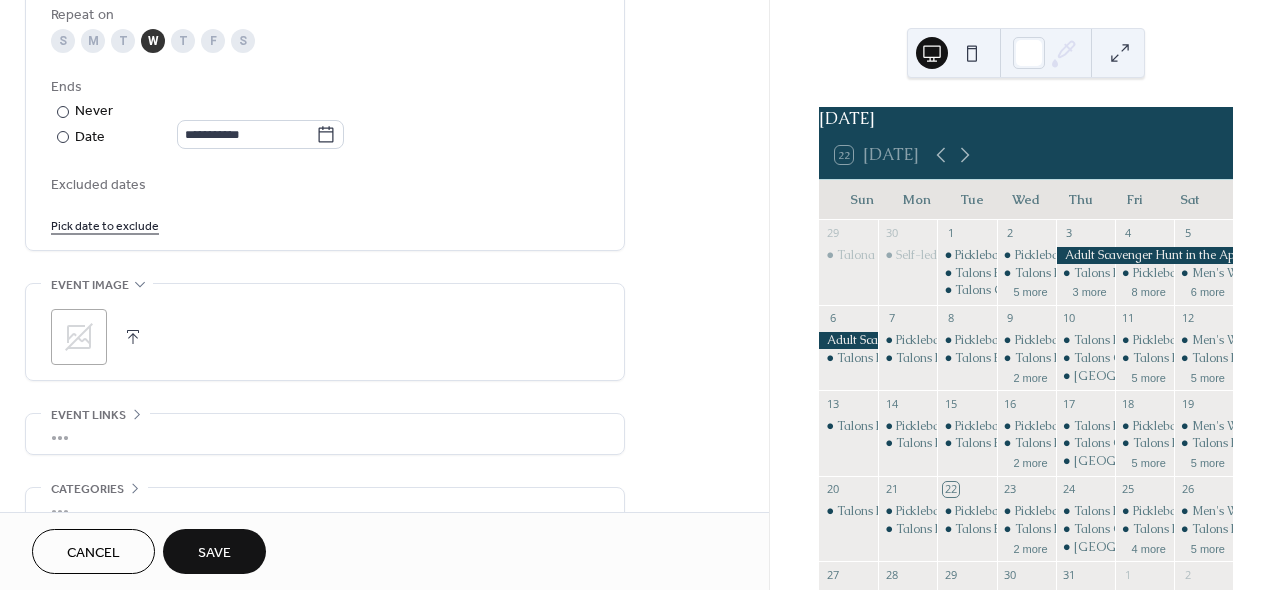 scroll, scrollTop: 1166, scrollLeft: 0, axis: vertical 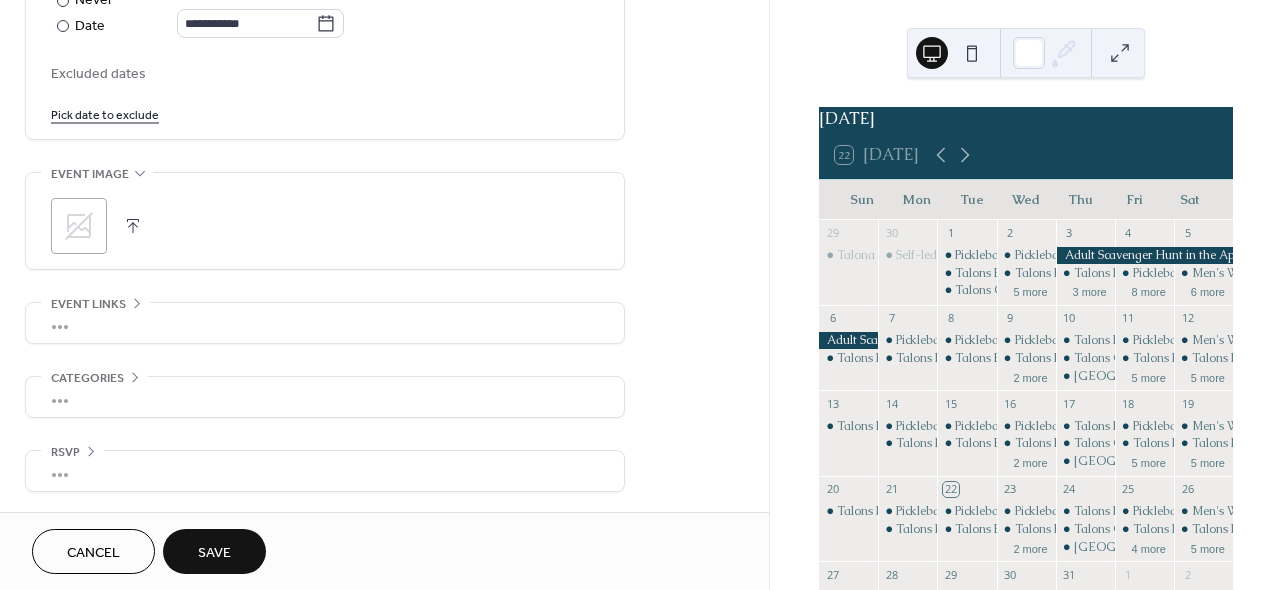 click on "Save" at bounding box center (214, 553) 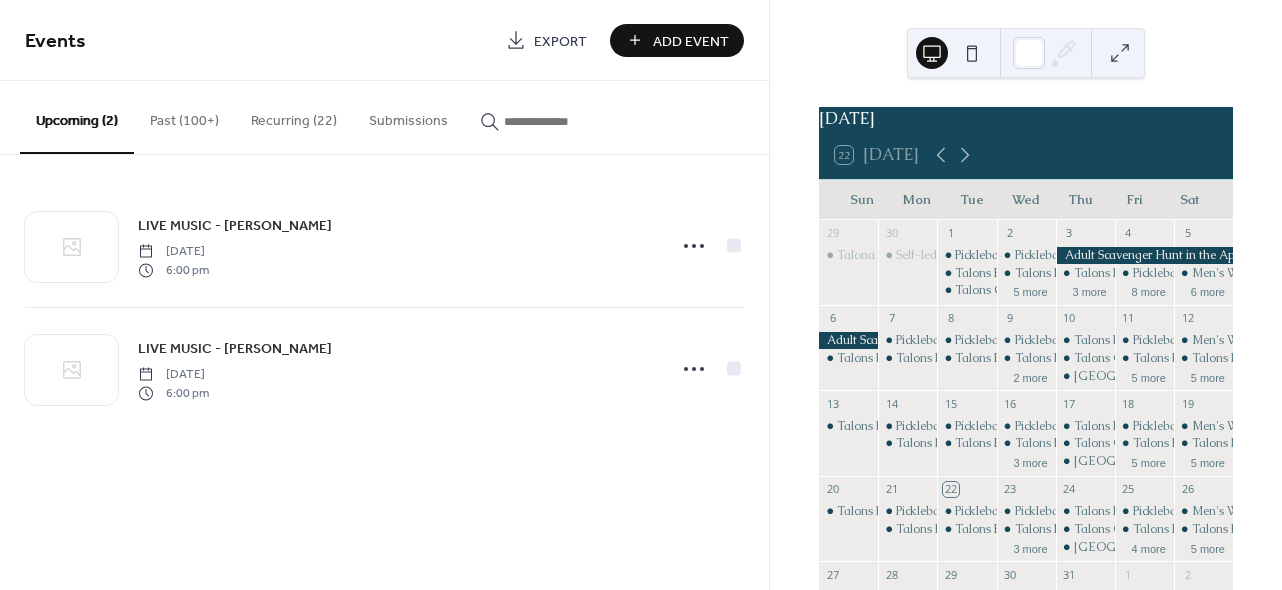 click on "Recurring (22)" at bounding box center [294, 116] 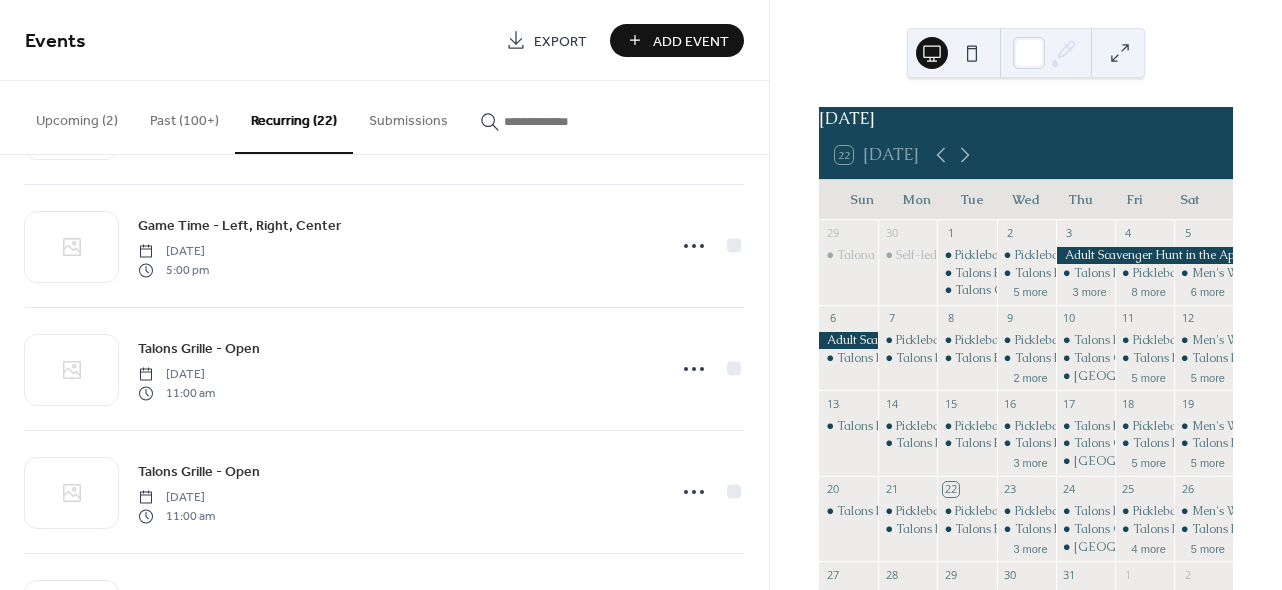 scroll, scrollTop: 2330, scrollLeft: 0, axis: vertical 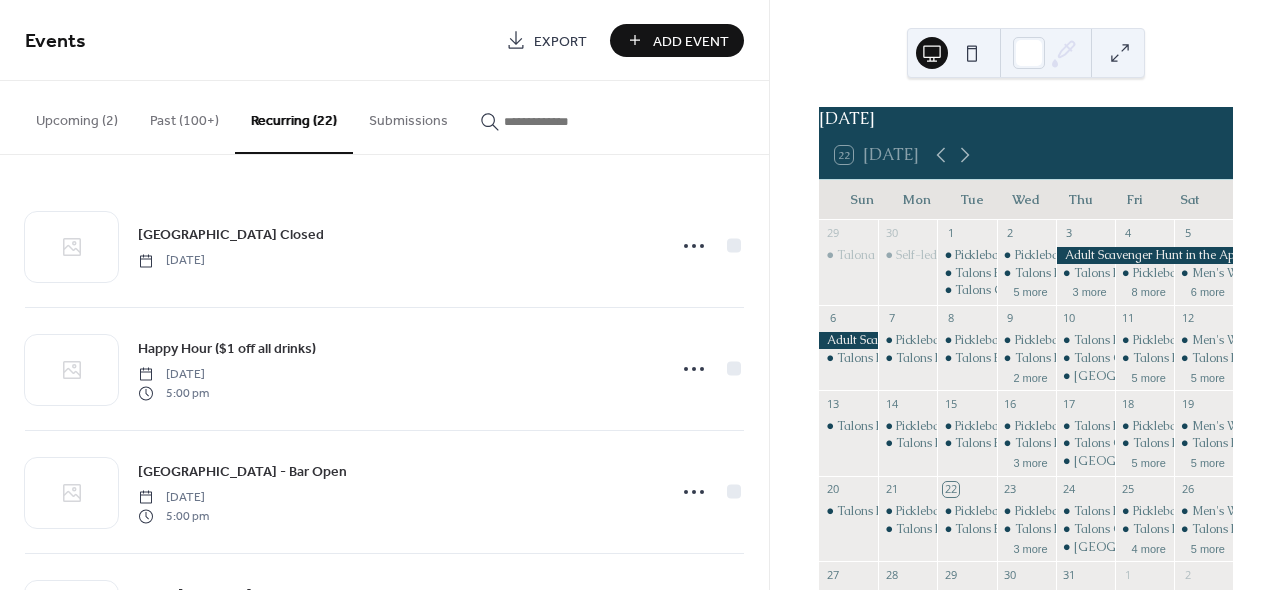 click on "Add Event" at bounding box center (691, 41) 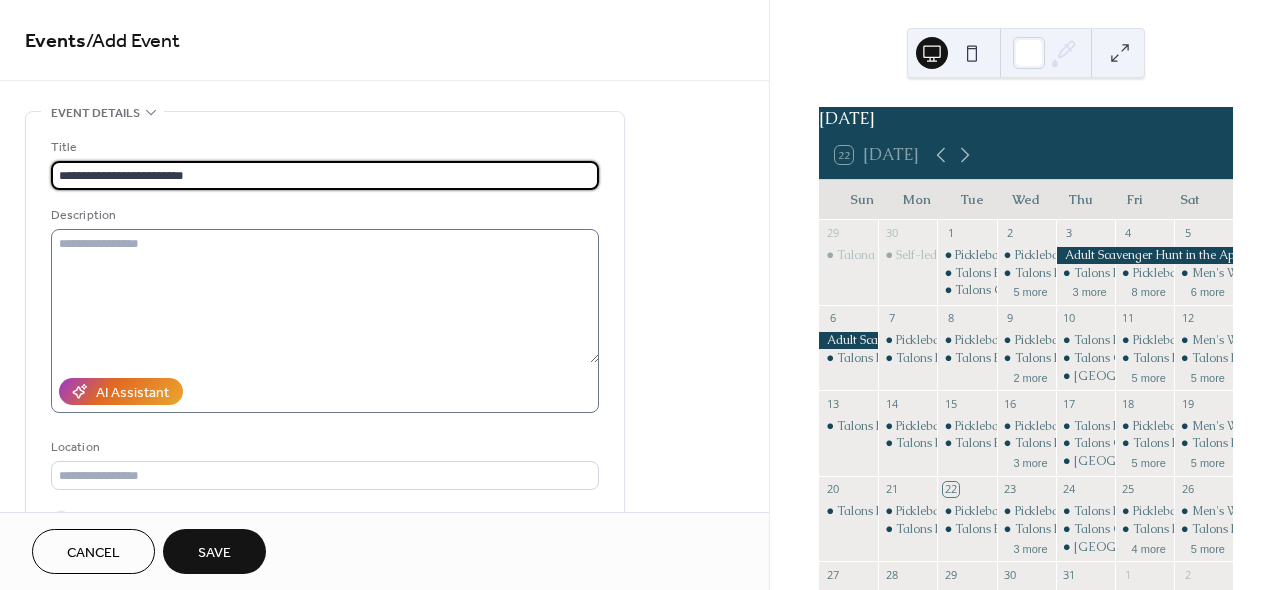type on "**********" 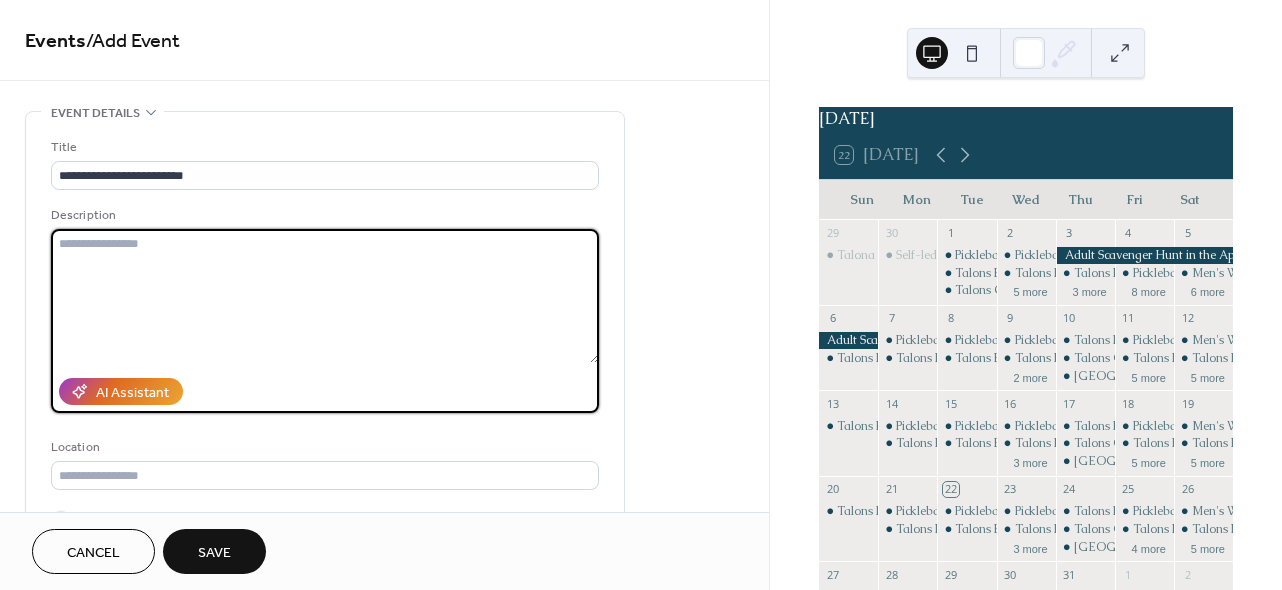 click at bounding box center (325, 296) 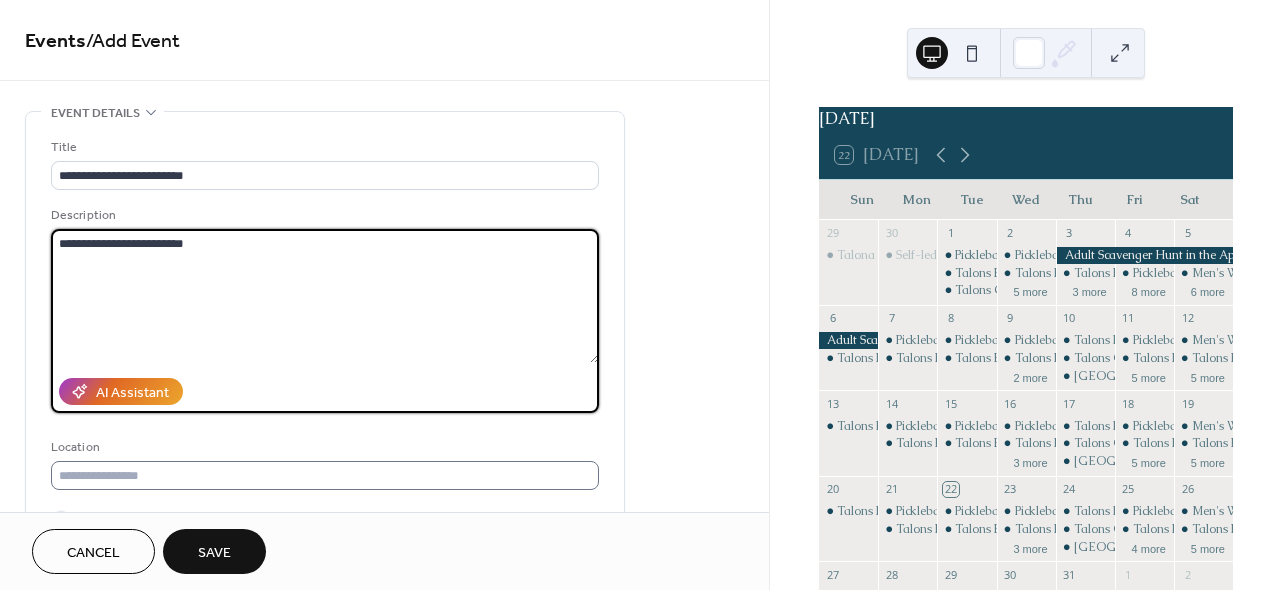 type on "**********" 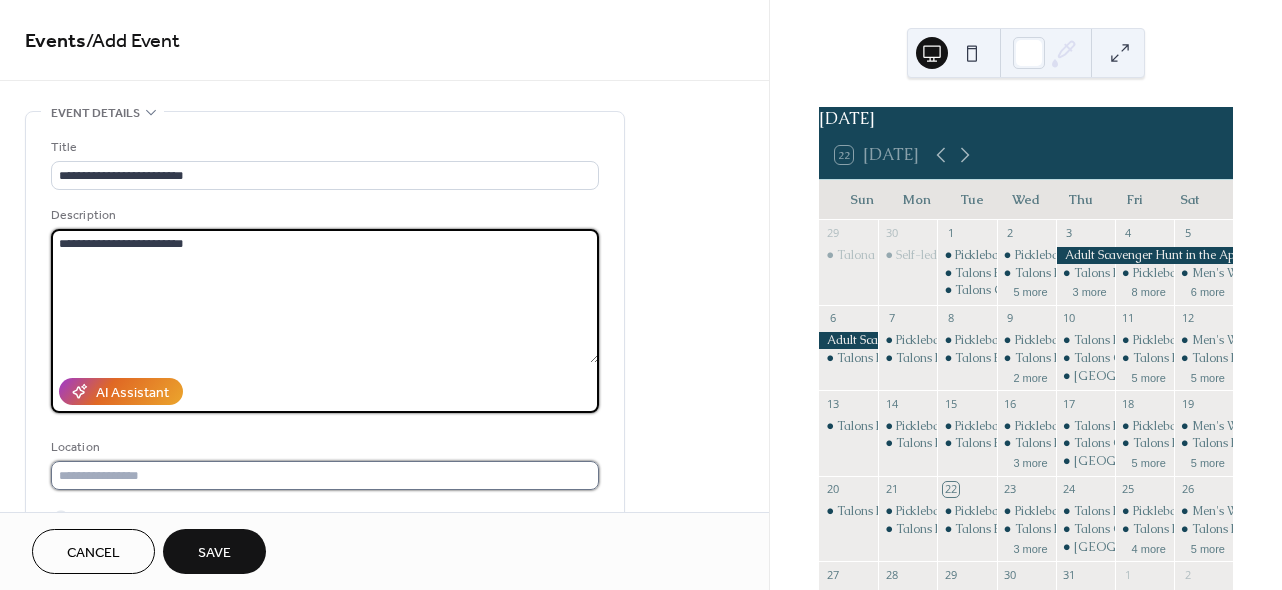 click at bounding box center [325, 475] 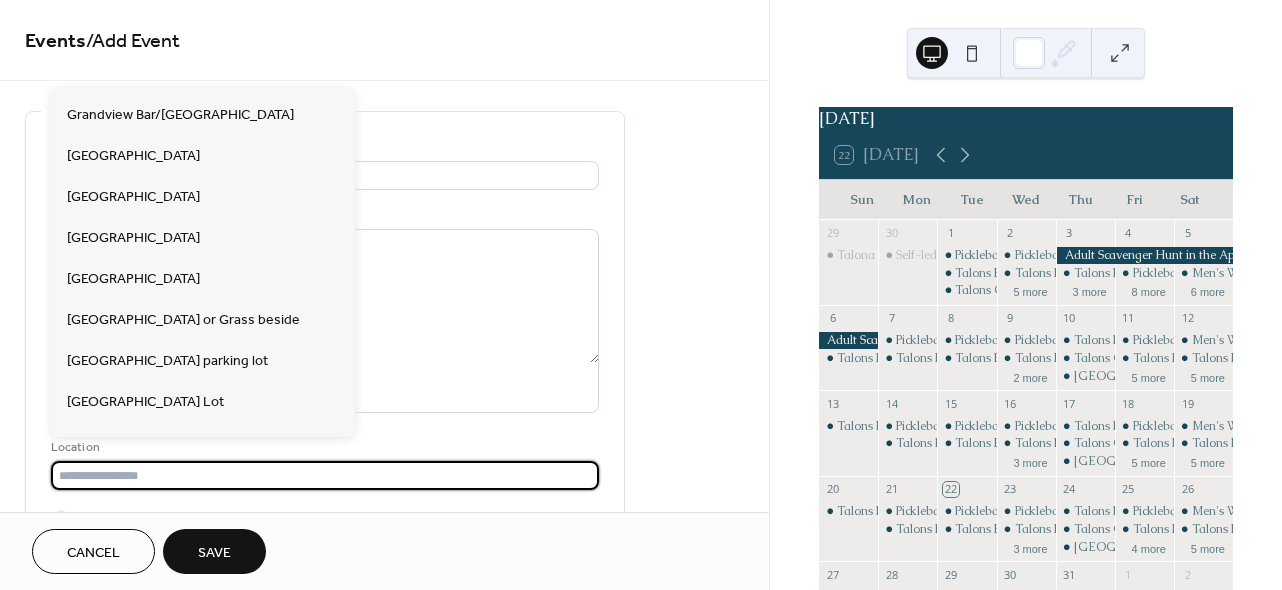 scroll, scrollTop: 611, scrollLeft: 0, axis: vertical 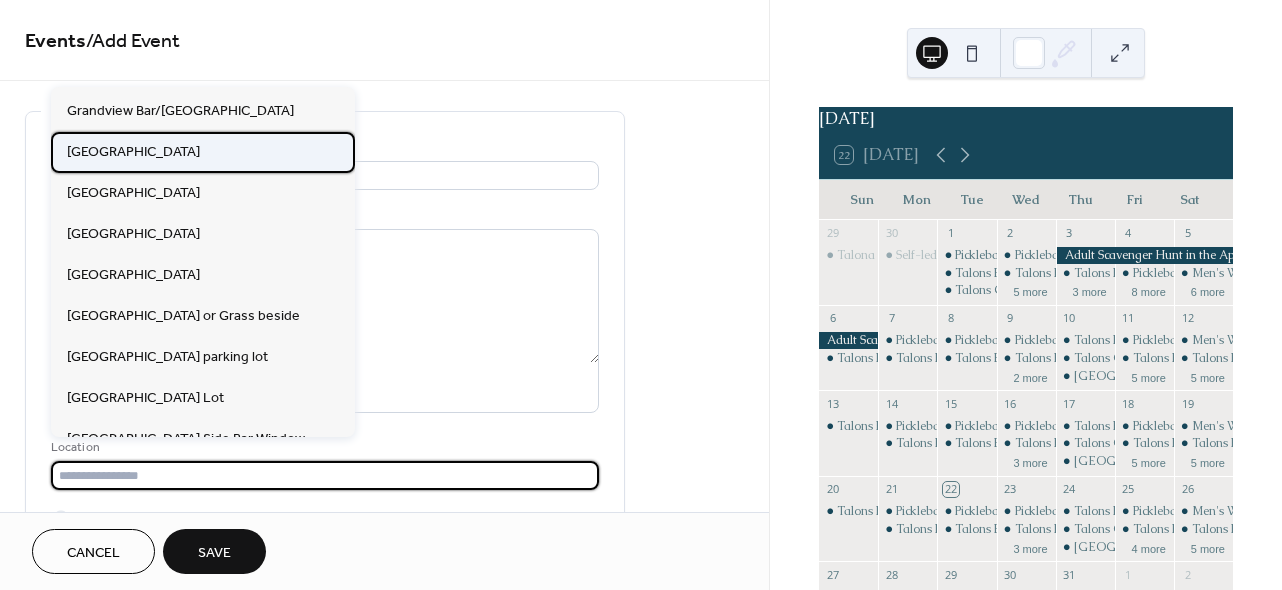 click on "[GEOGRAPHIC_DATA]" at bounding box center [203, 152] 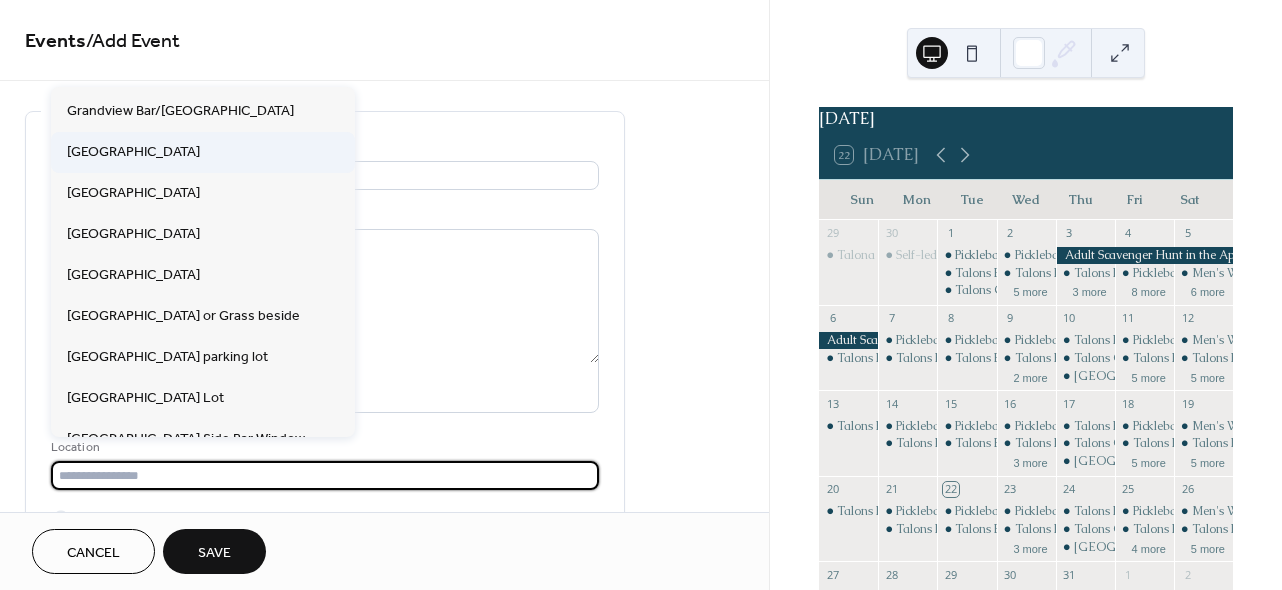 type on "**********" 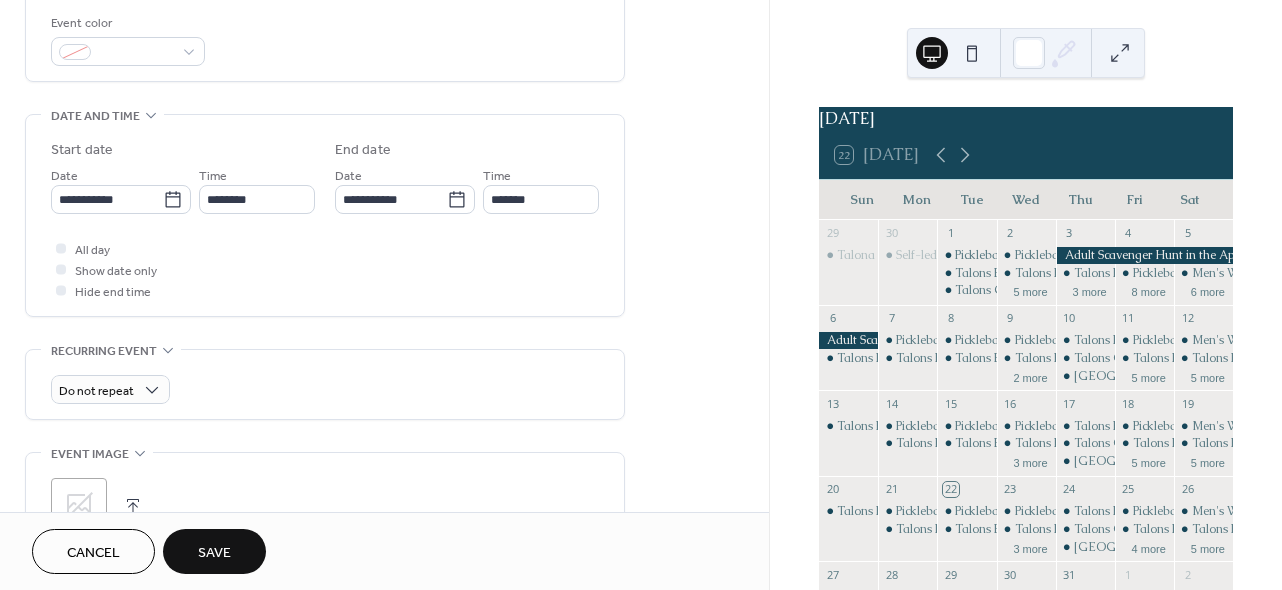 scroll, scrollTop: 560, scrollLeft: 0, axis: vertical 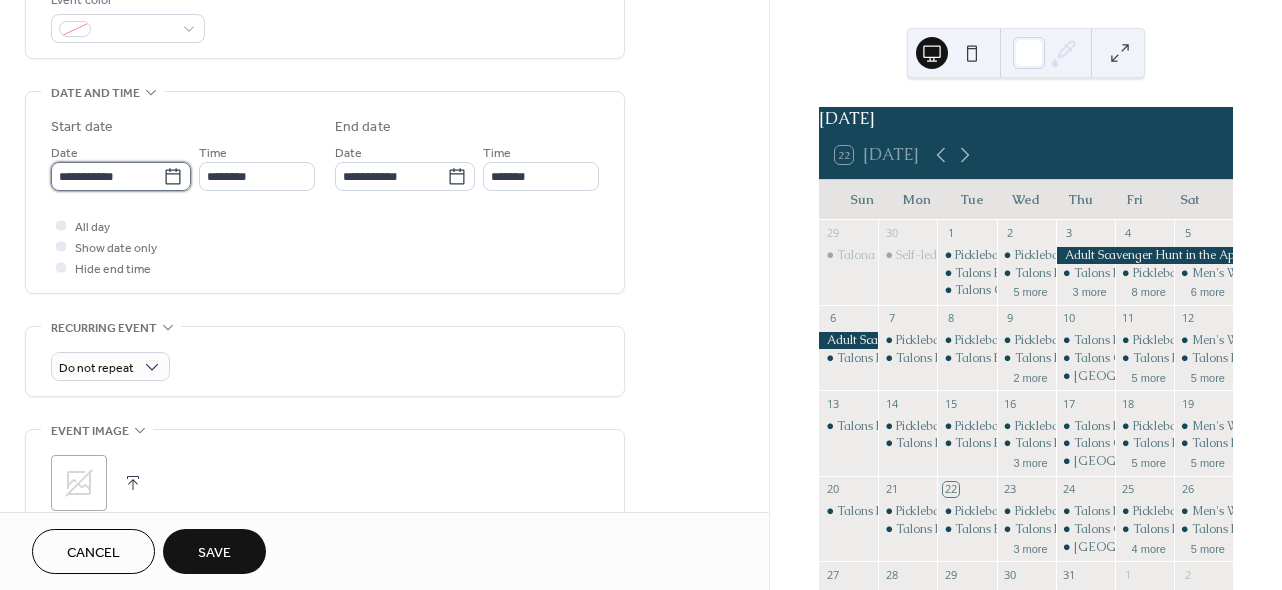 click on "**********" at bounding box center [107, 176] 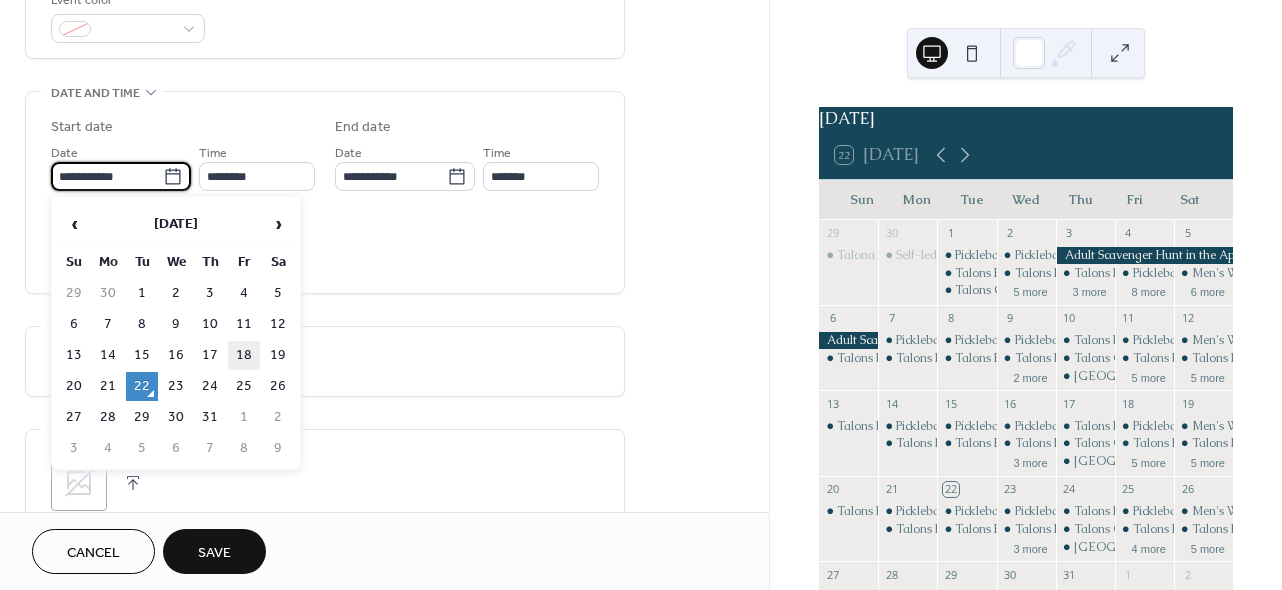 click on "18" at bounding box center (244, 355) 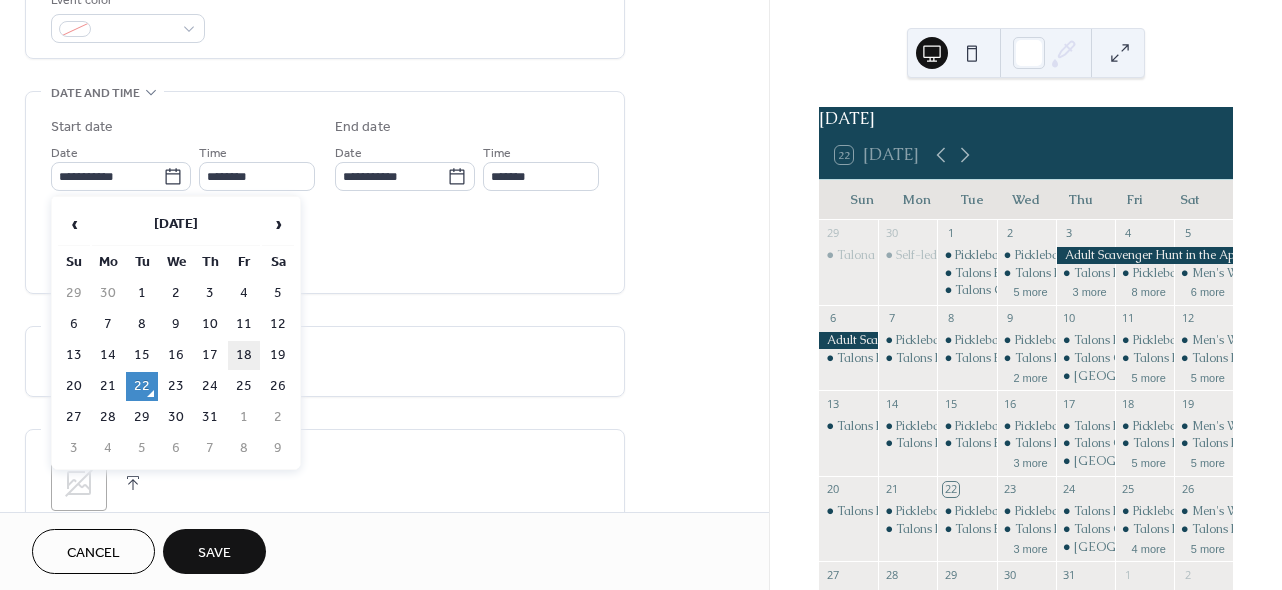 type on "**********" 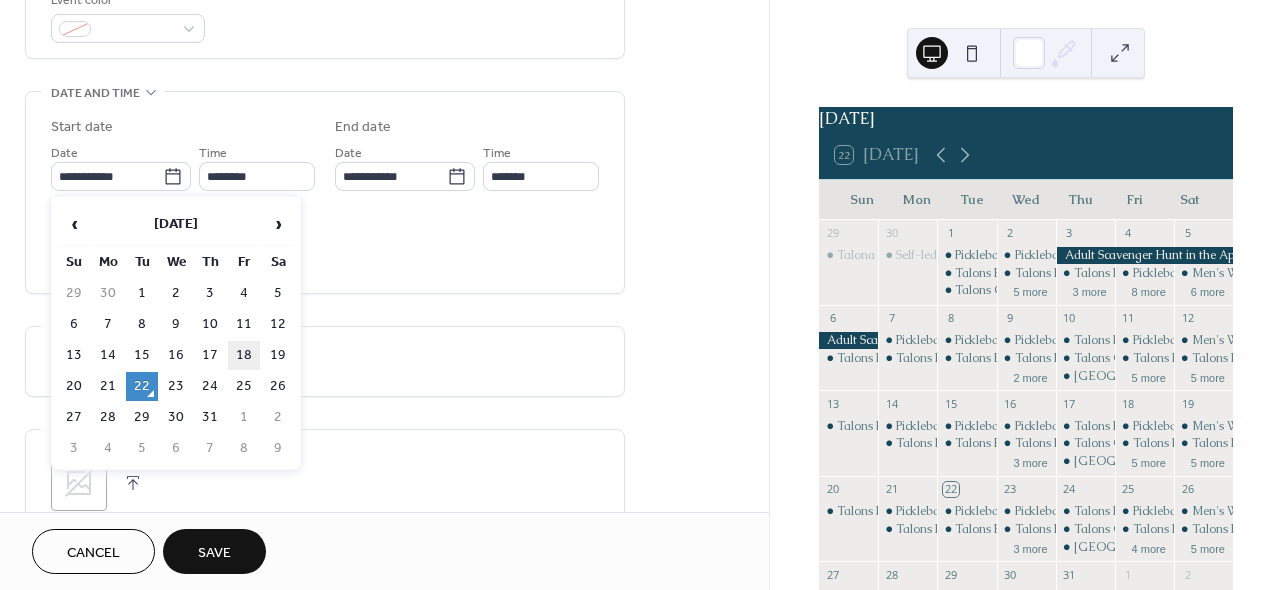 type on "**********" 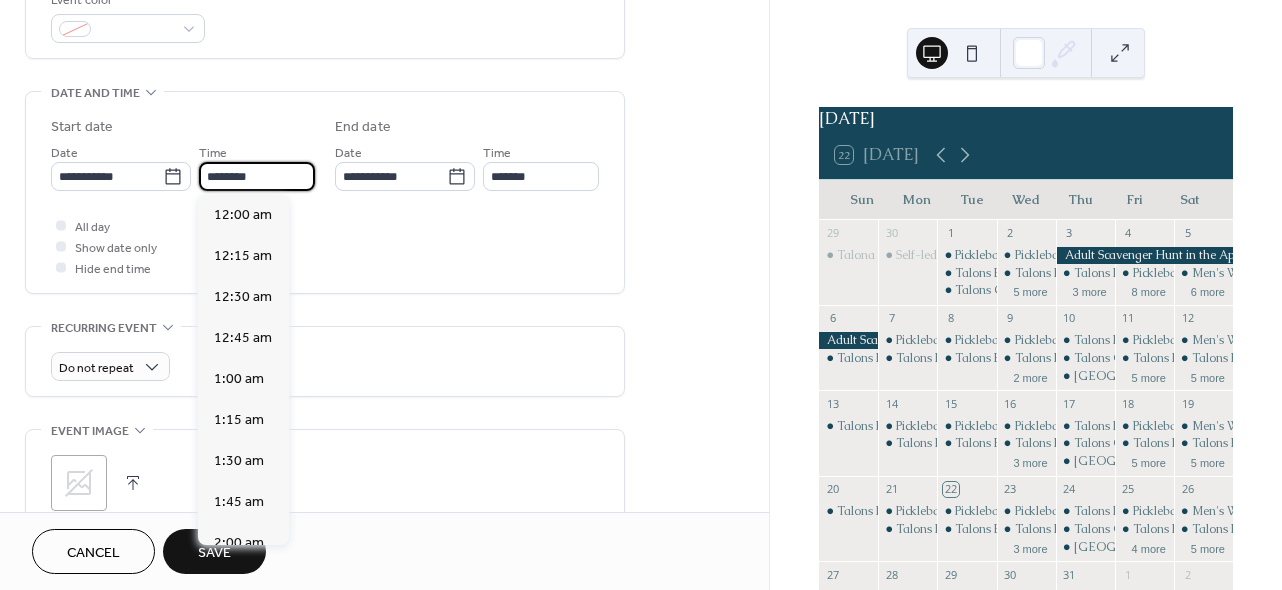 click on "********" at bounding box center [257, 176] 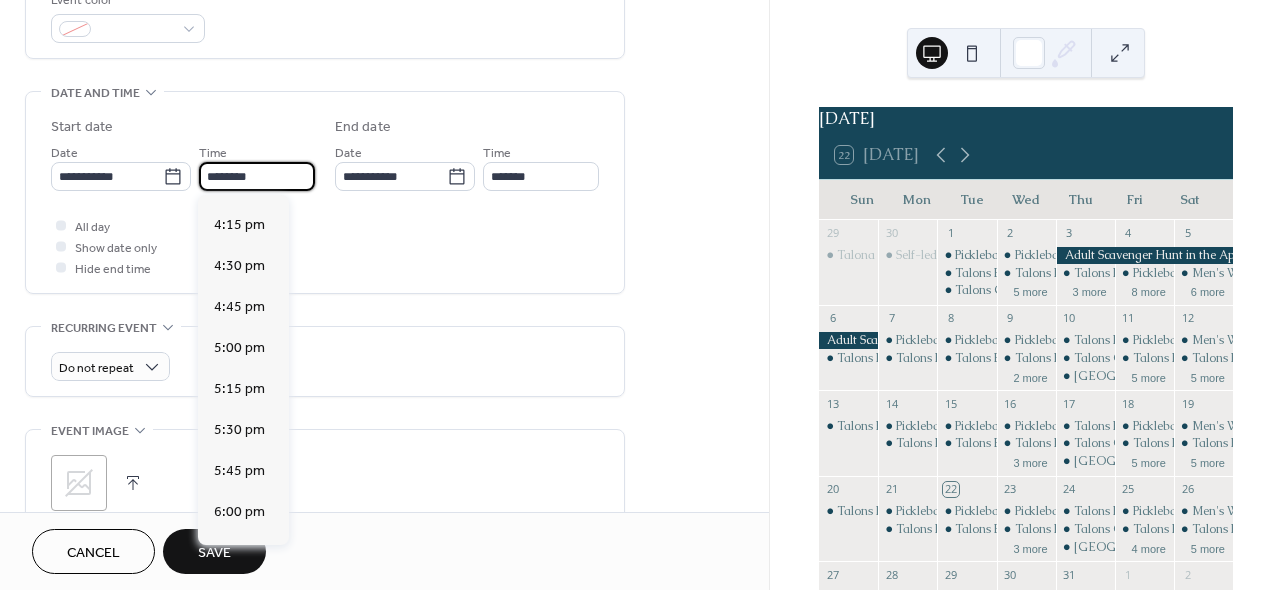 scroll, scrollTop: 2651, scrollLeft: 0, axis: vertical 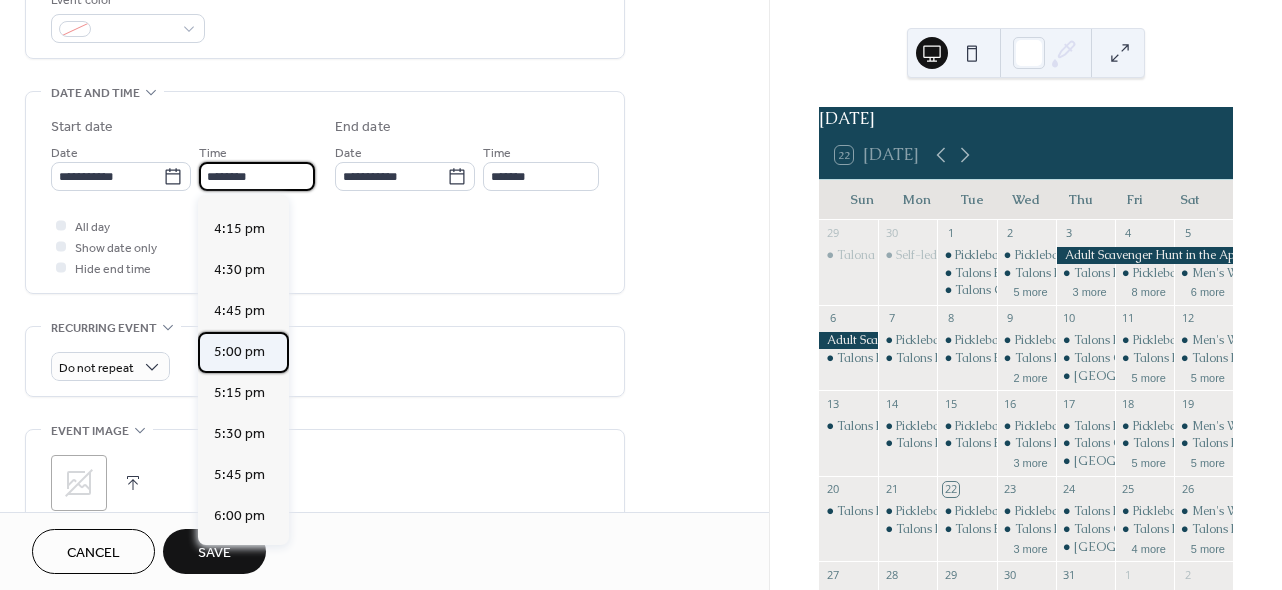 click on "5:00 pm" at bounding box center (239, 352) 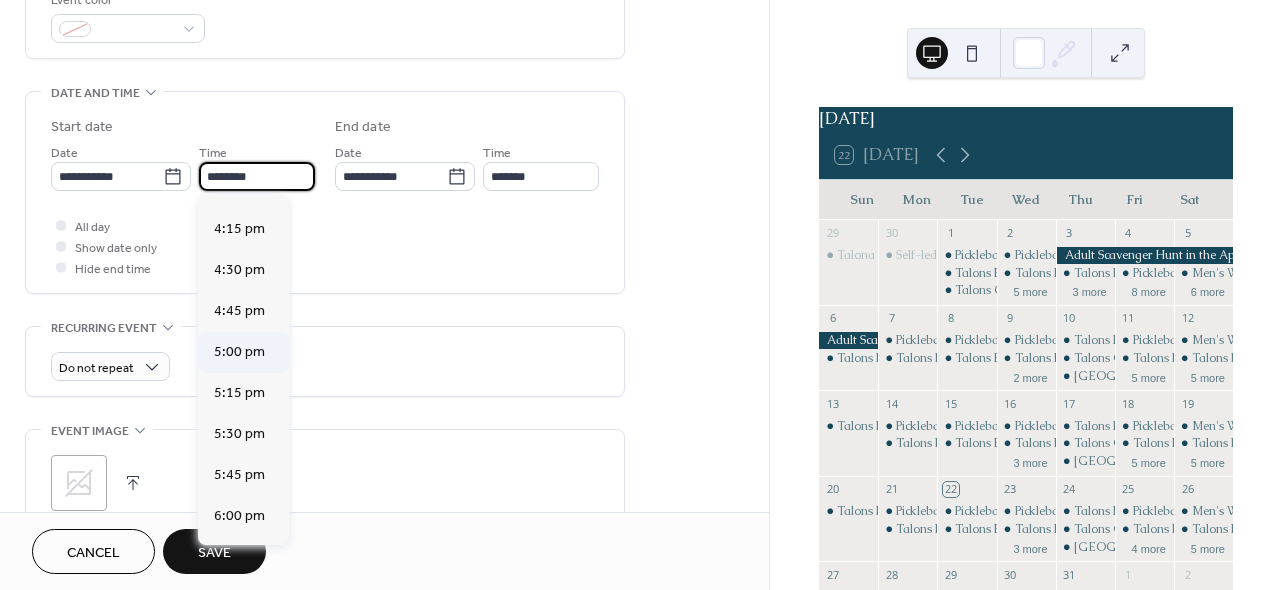 type on "*******" 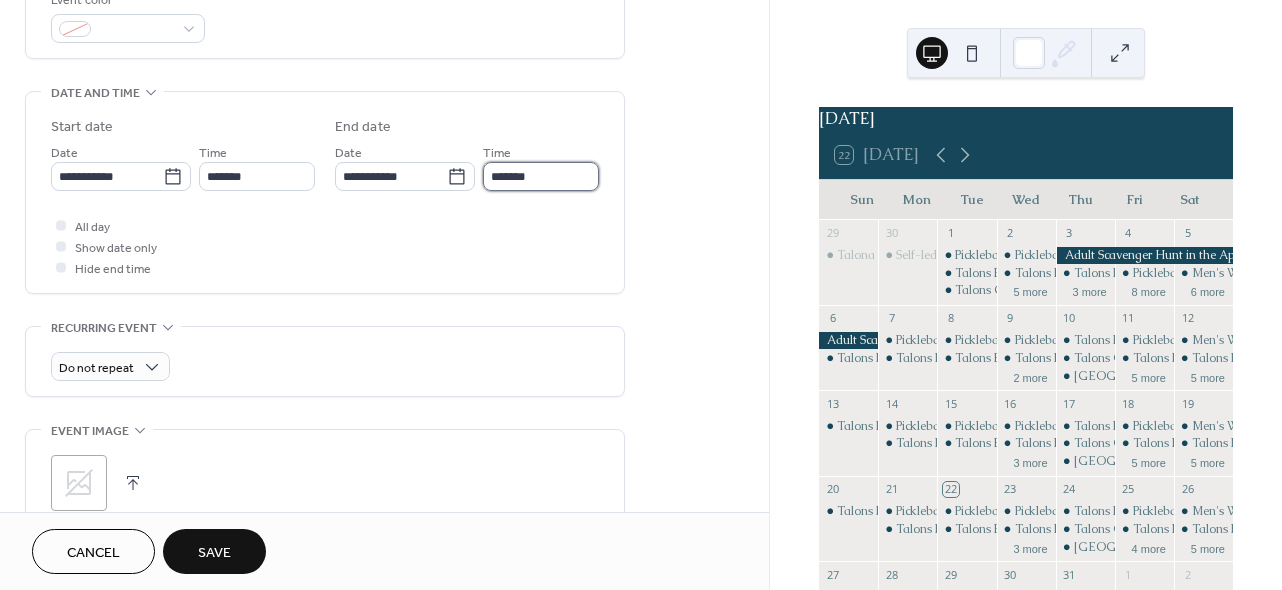 click on "*******" at bounding box center [541, 176] 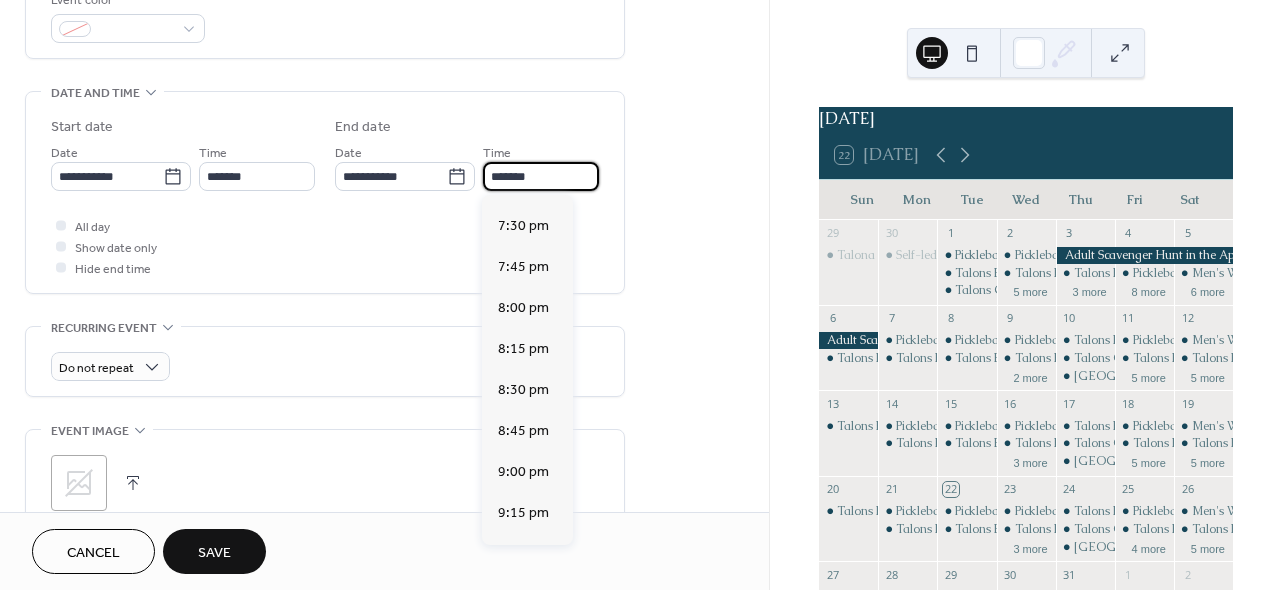 scroll, scrollTop: 360, scrollLeft: 0, axis: vertical 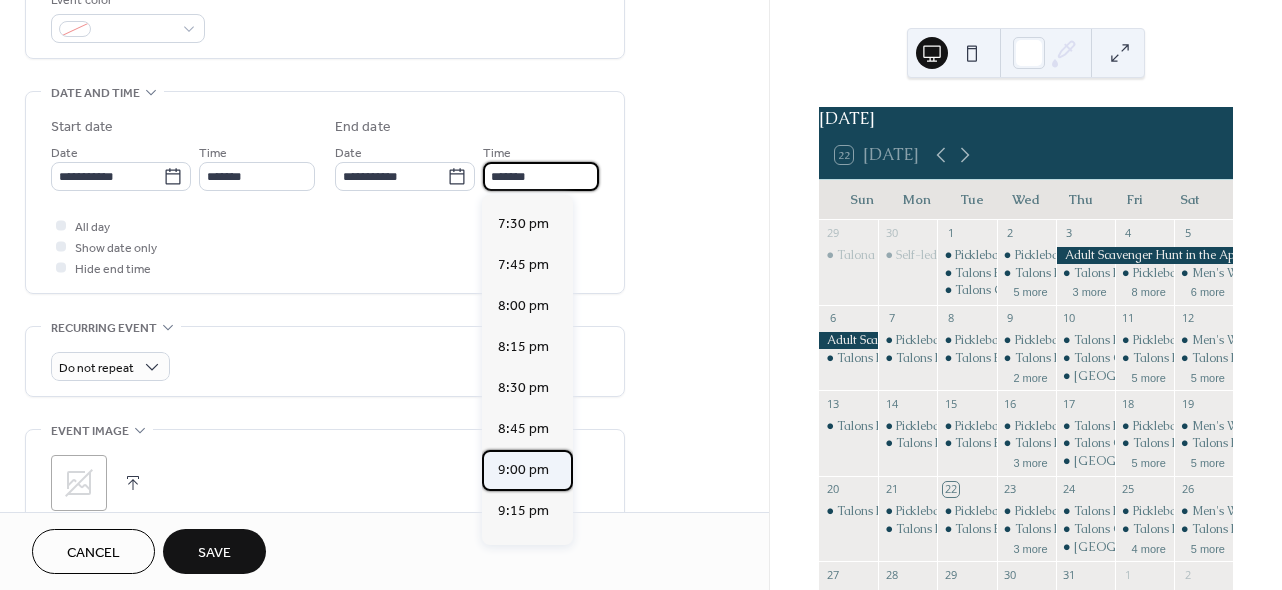 click on "9:00 pm" at bounding box center [523, 470] 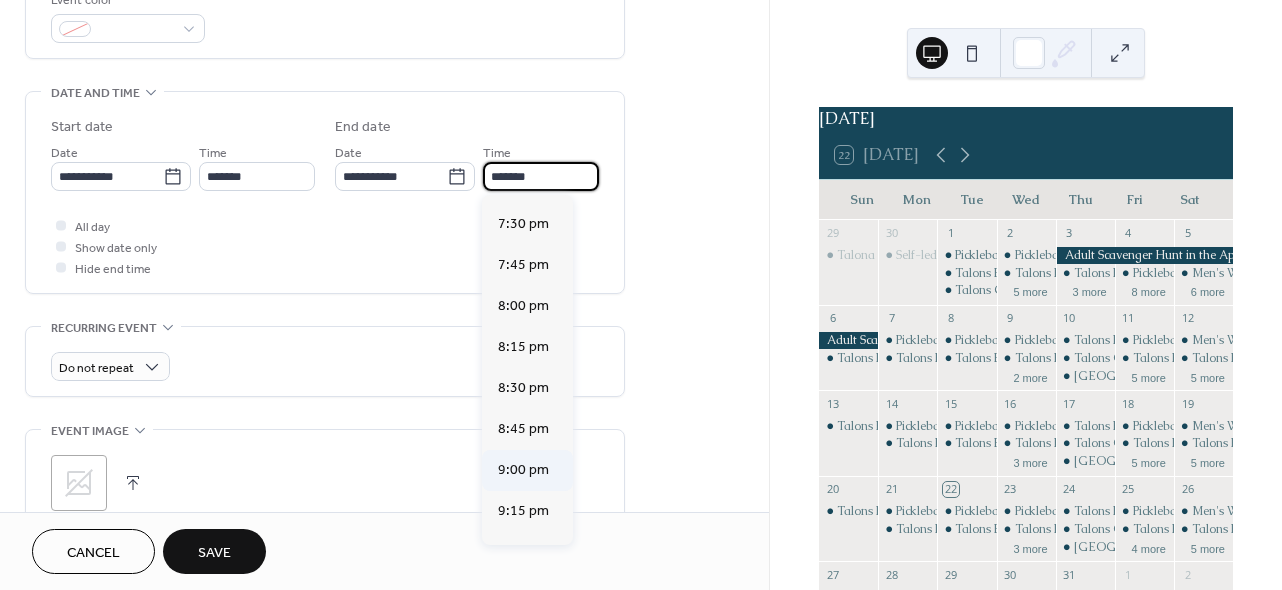 type on "*******" 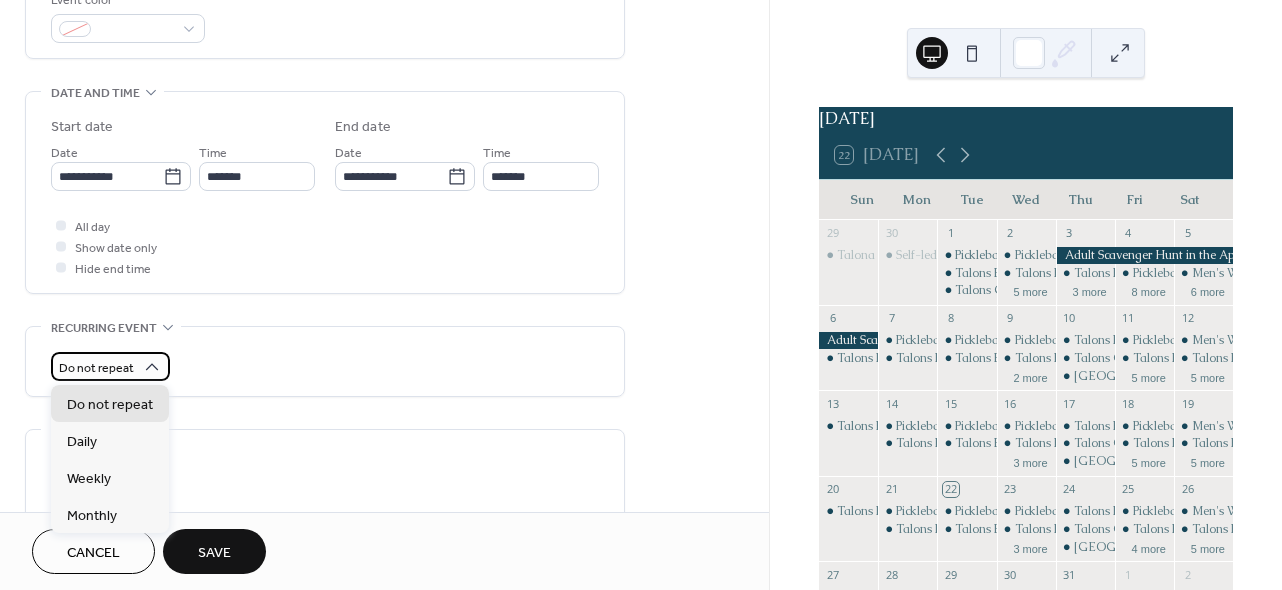 click on "Do not repeat" at bounding box center (96, 368) 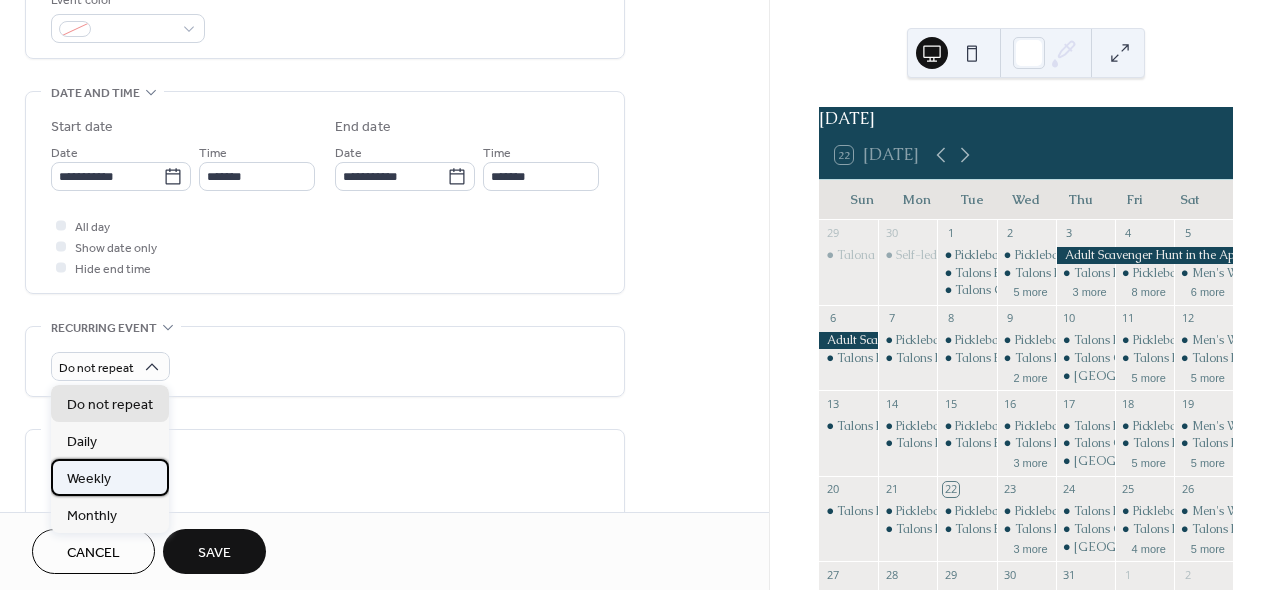 click on "Weekly" at bounding box center (110, 477) 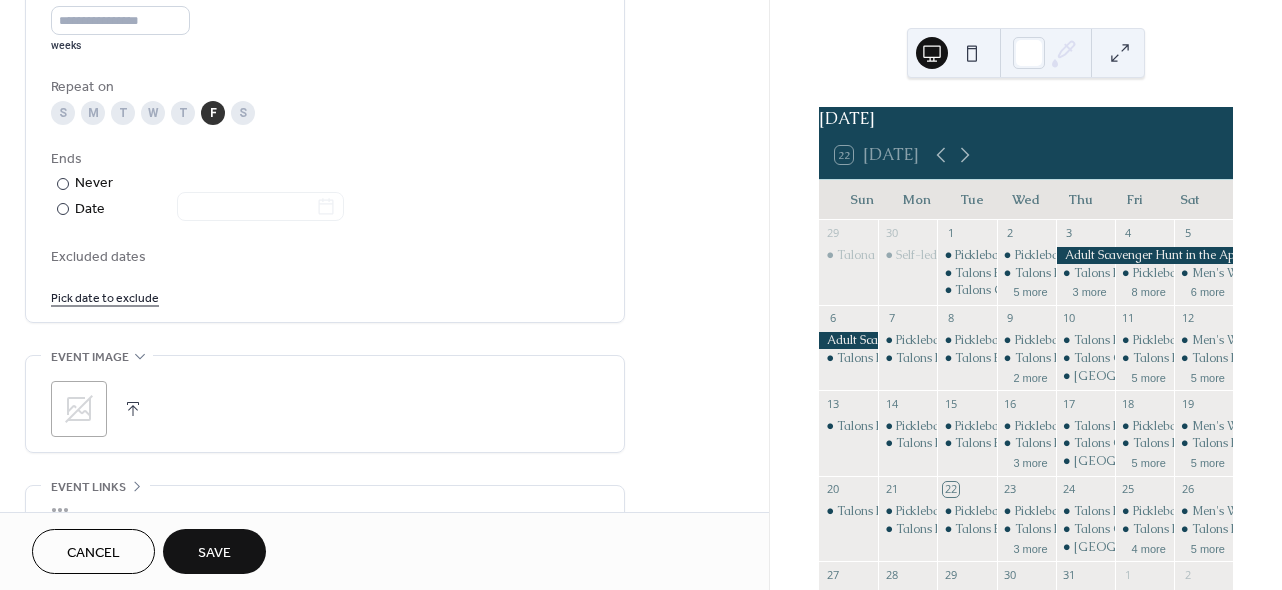 scroll, scrollTop: 984, scrollLeft: 0, axis: vertical 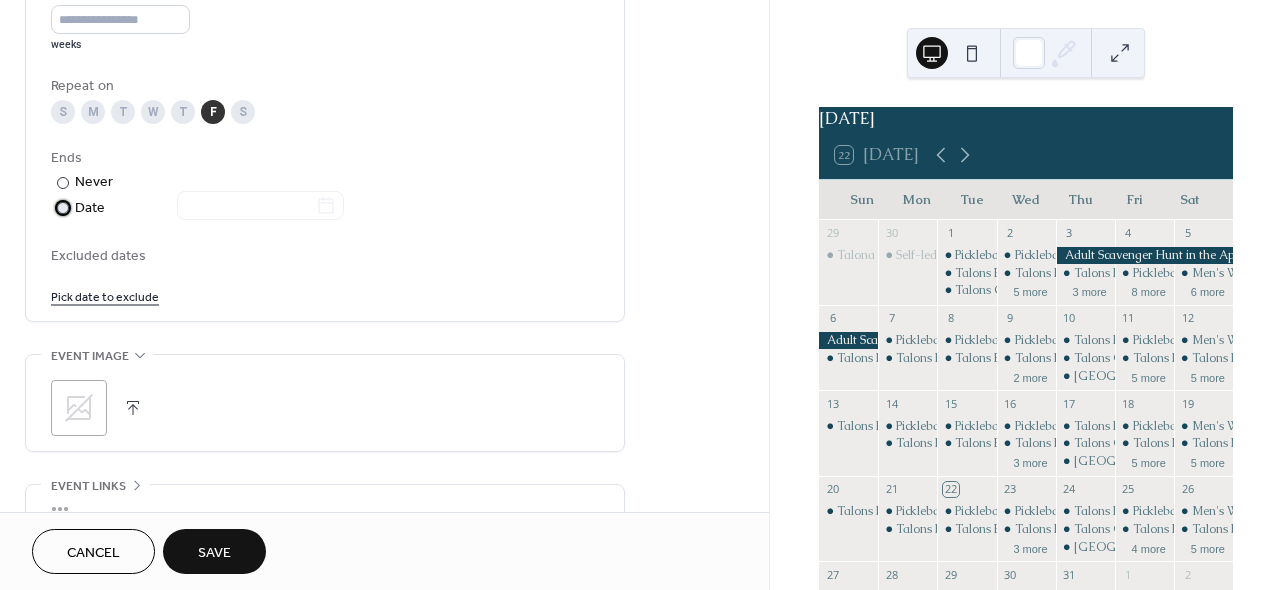 click at bounding box center [63, 208] 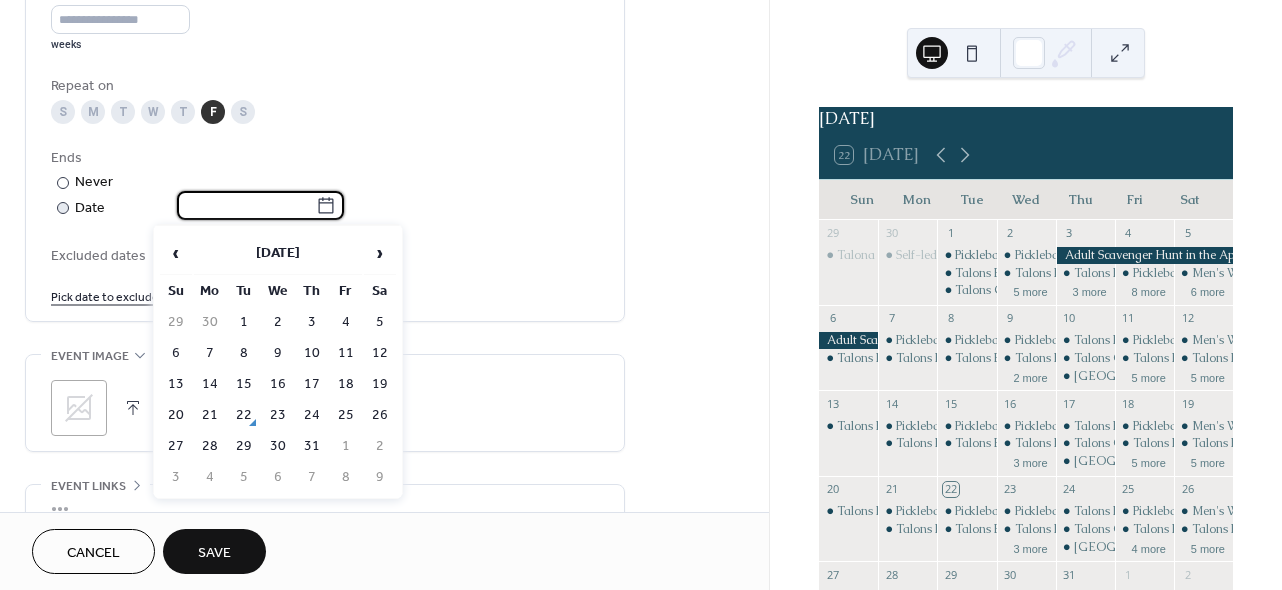 click at bounding box center (246, 205) 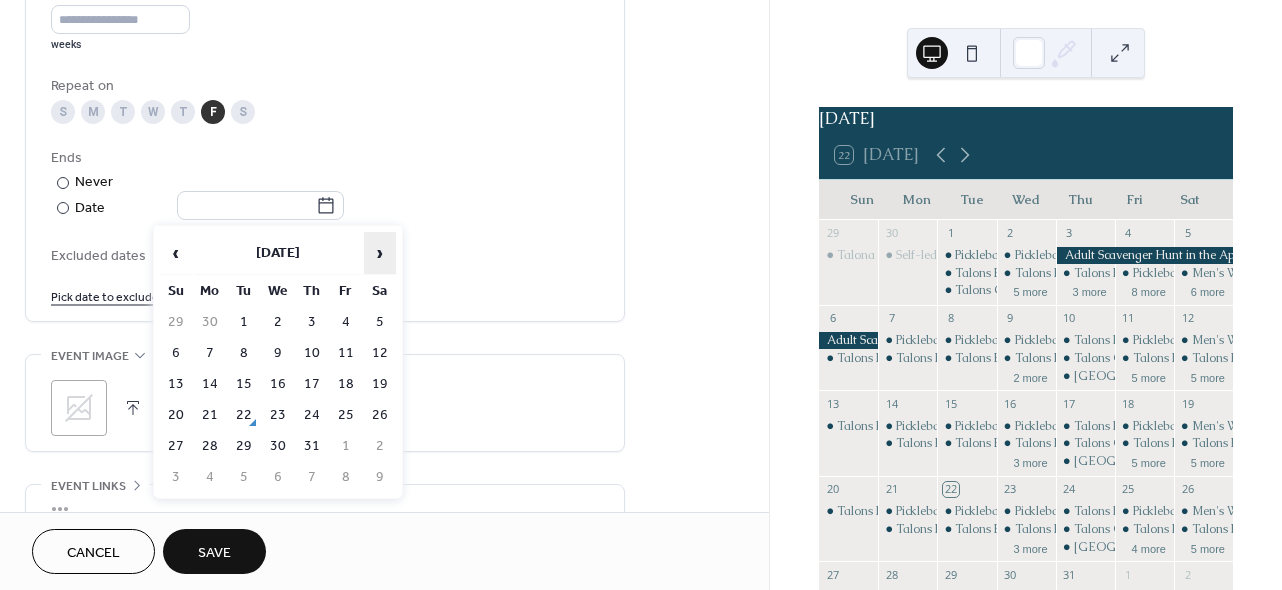 click on "›" at bounding box center [380, 253] 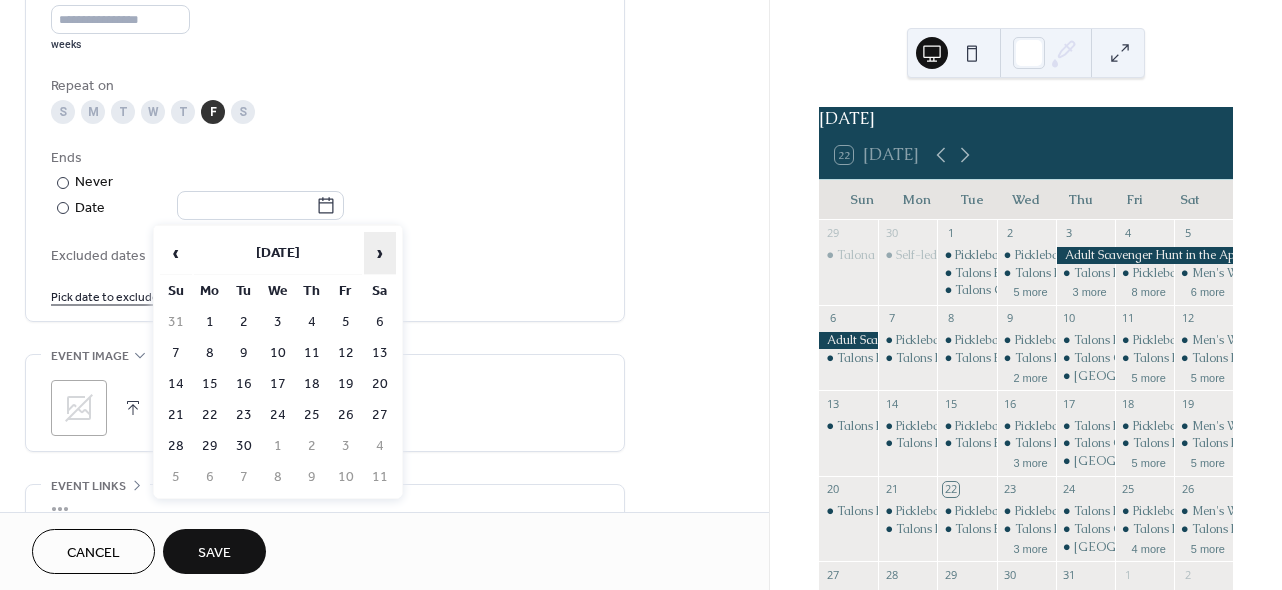 click on "›" at bounding box center [380, 253] 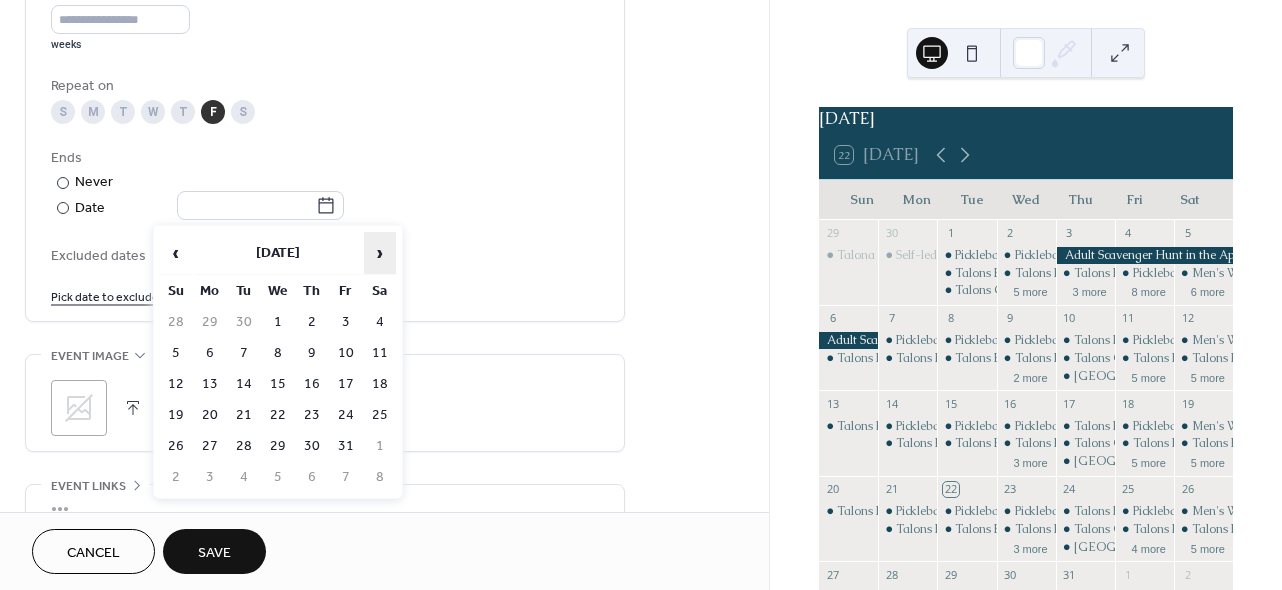 click on "›" at bounding box center (380, 253) 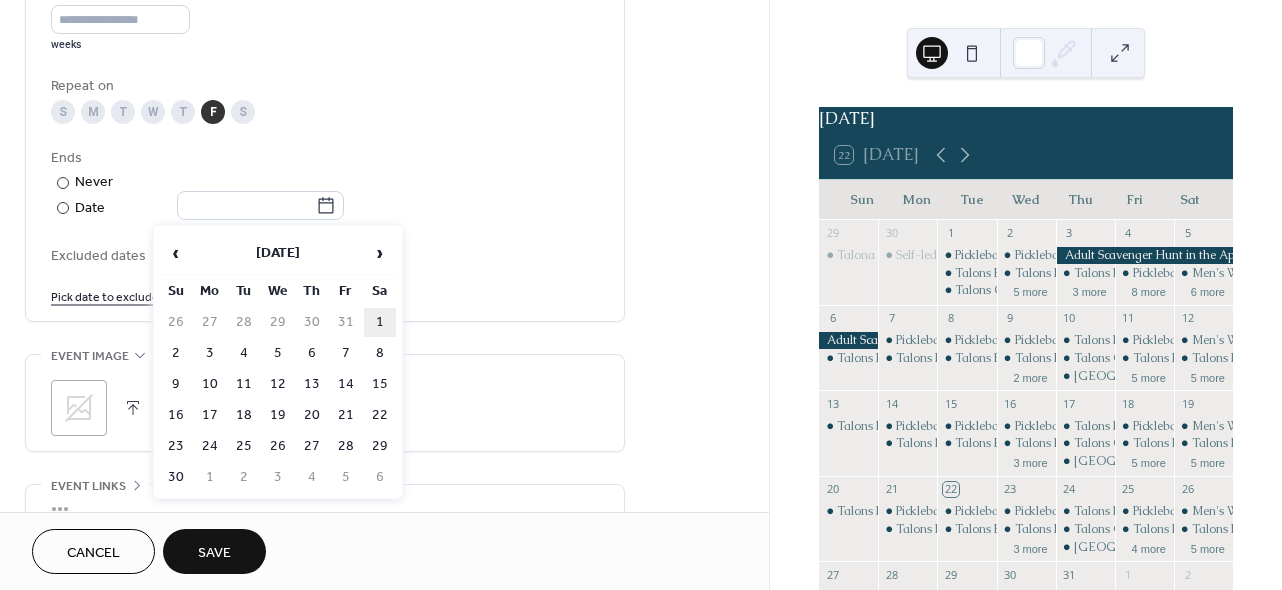click on "1" at bounding box center (380, 322) 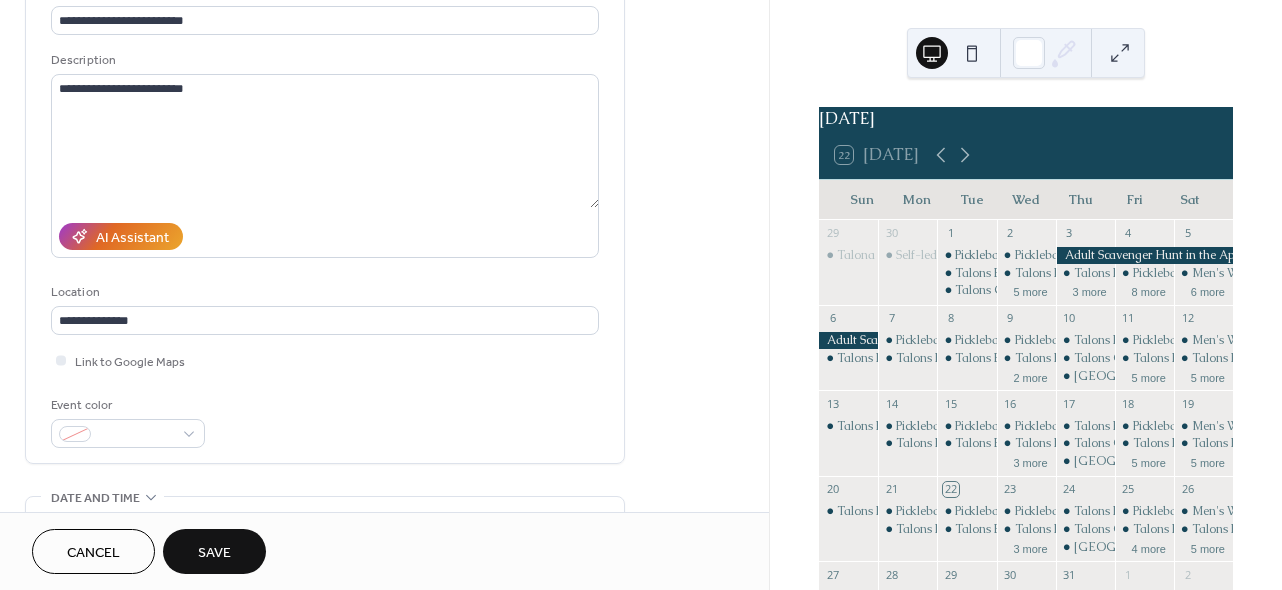 scroll, scrollTop: 0, scrollLeft: 0, axis: both 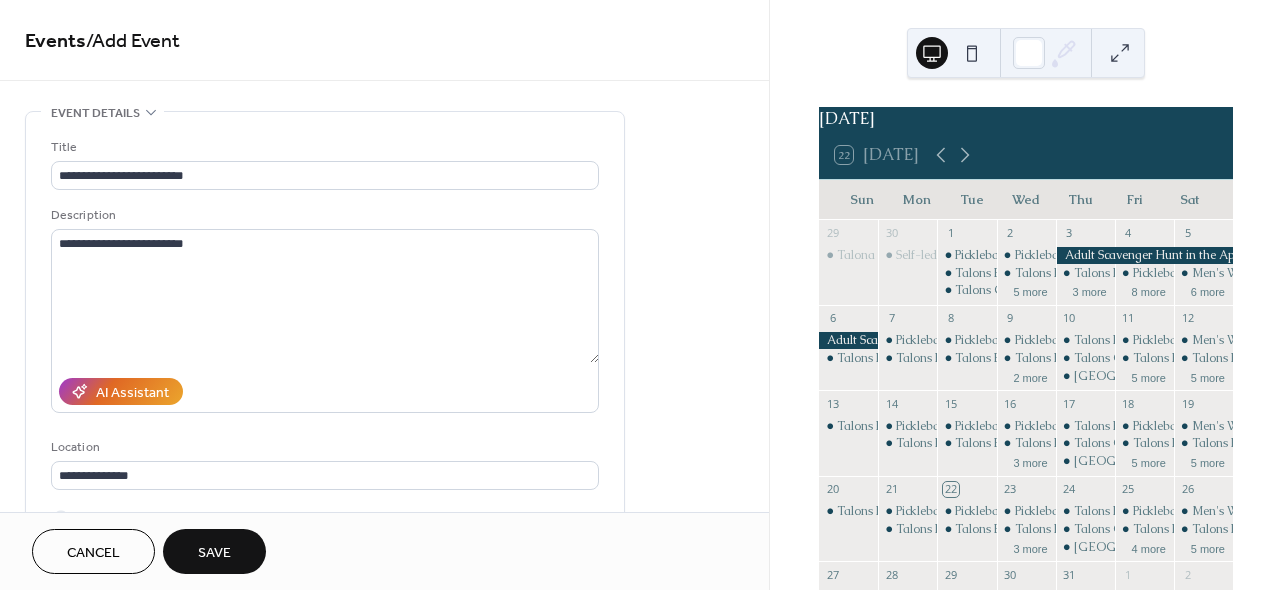 click on "Save" at bounding box center [214, 551] 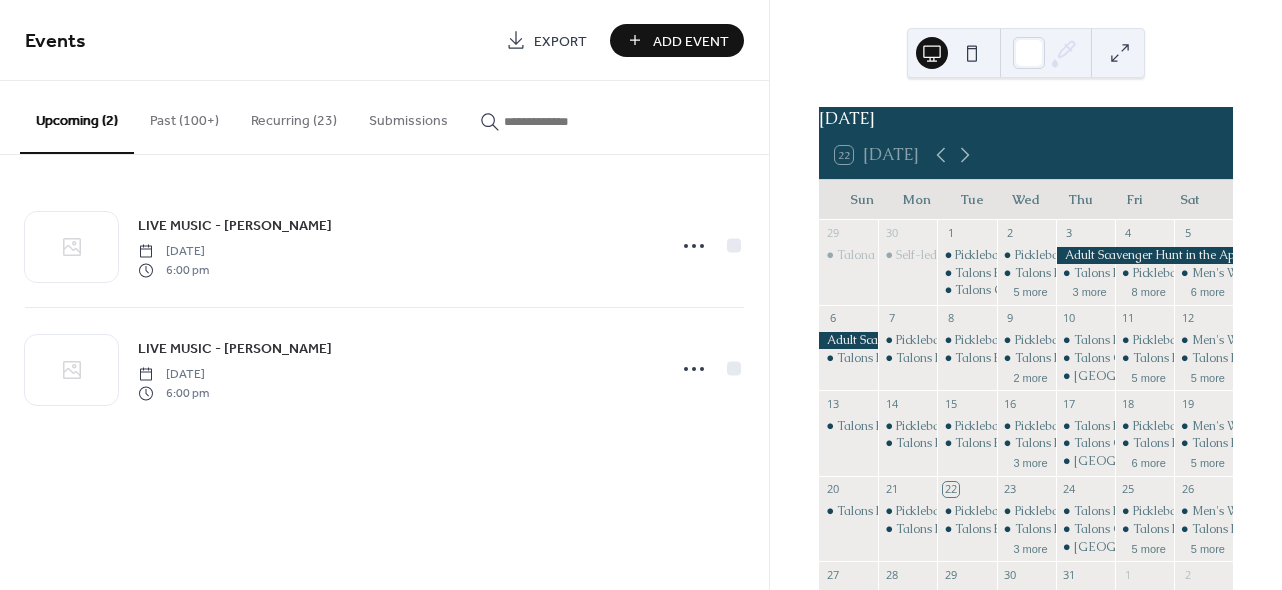 click on "Recurring (23)" at bounding box center [294, 116] 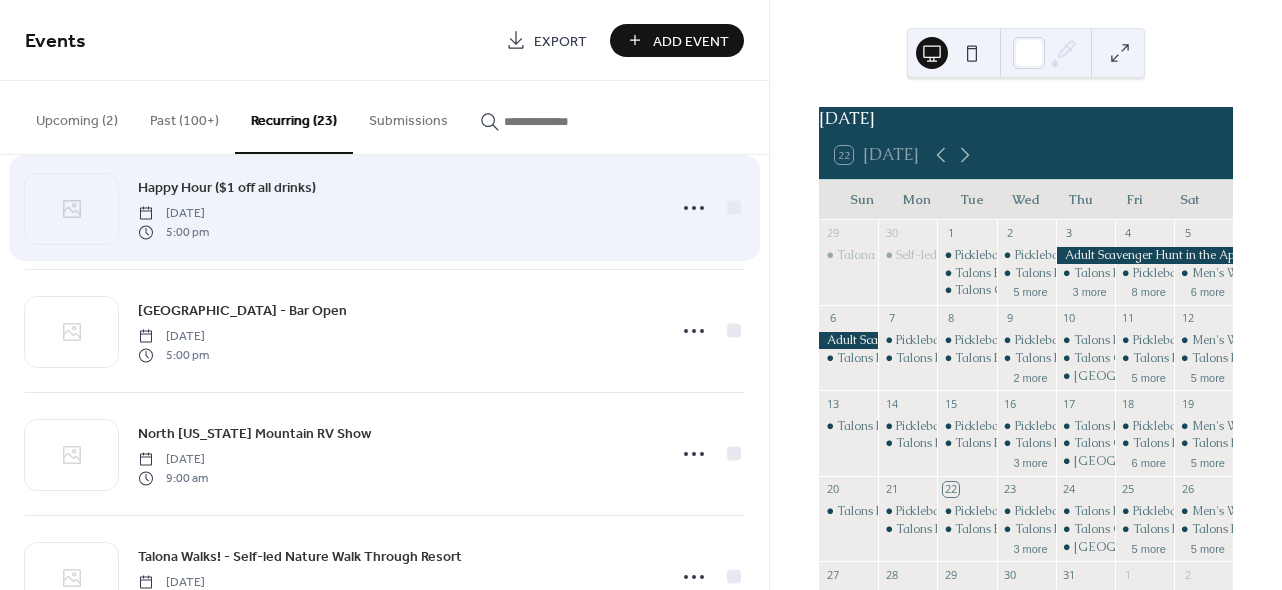 scroll, scrollTop: 205, scrollLeft: 0, axis: vertical 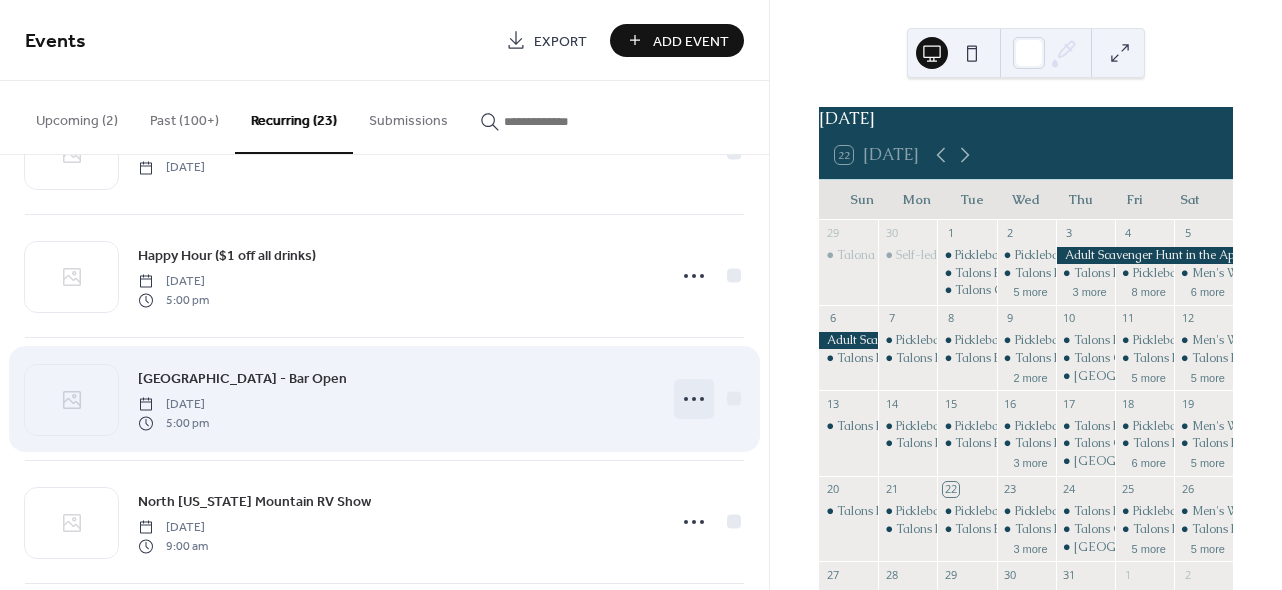 click 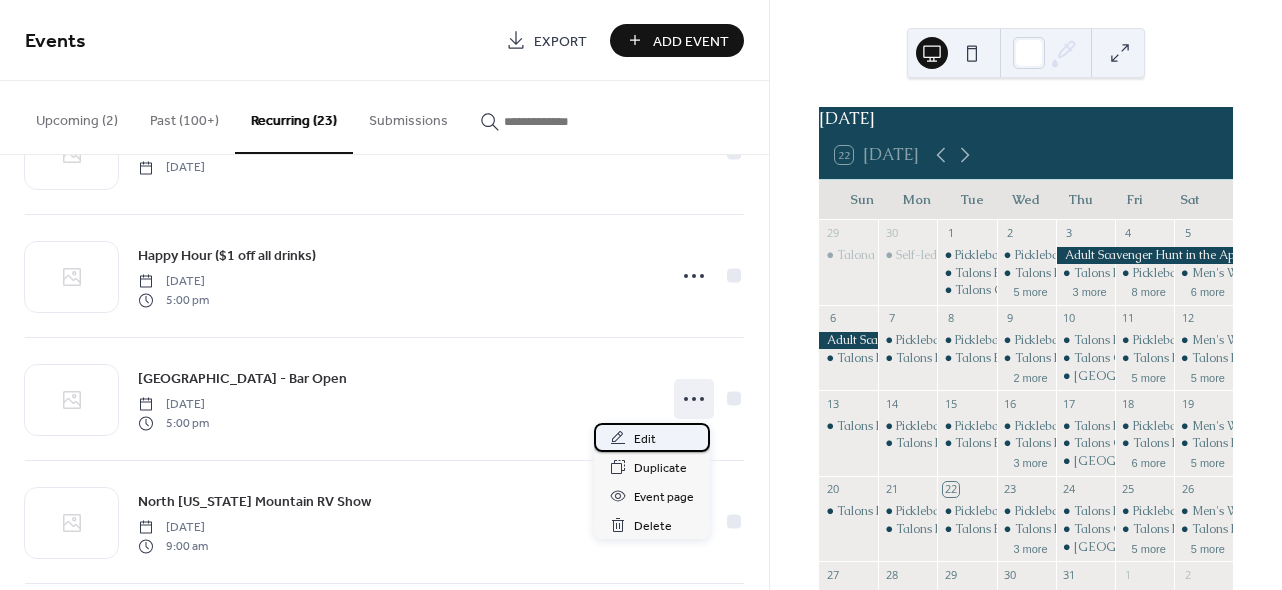 click on "Edit" at bounding box center (652, 437) 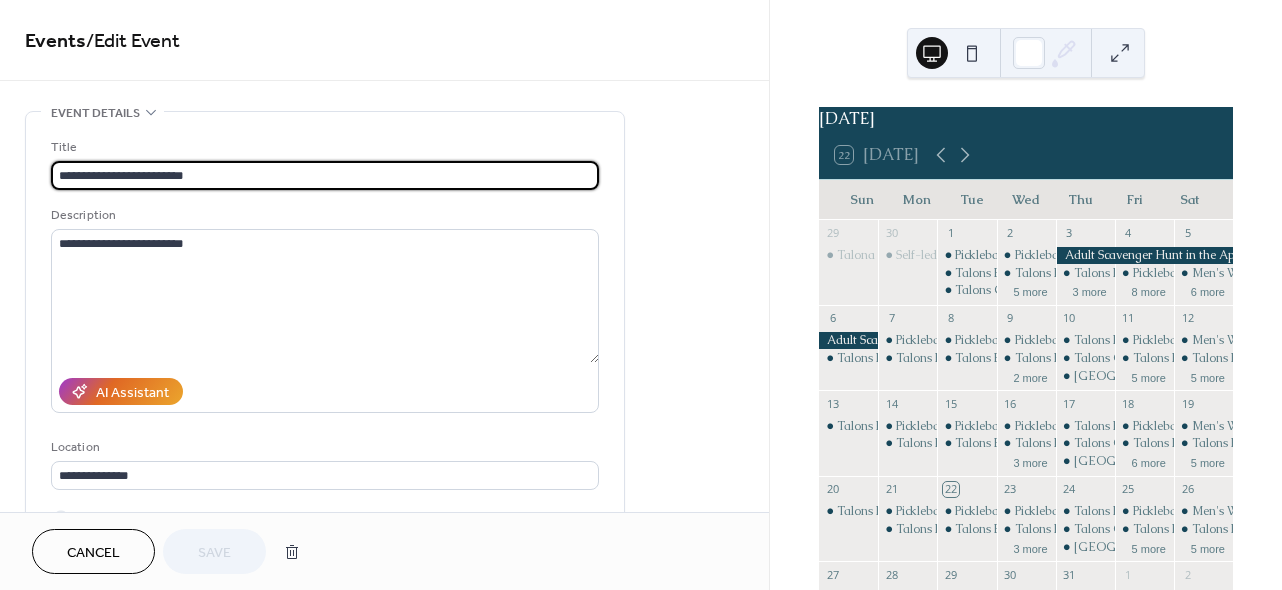 type on "**********" 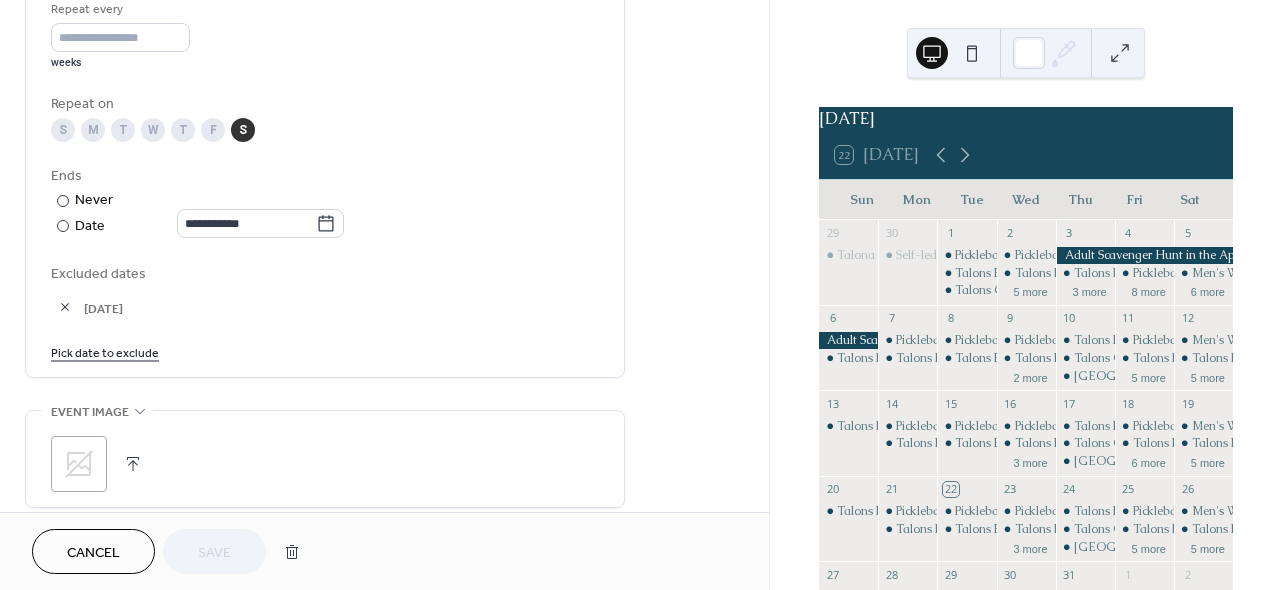 scroll, scrollTop: 962, scrollLeft: 0, axis: vertical 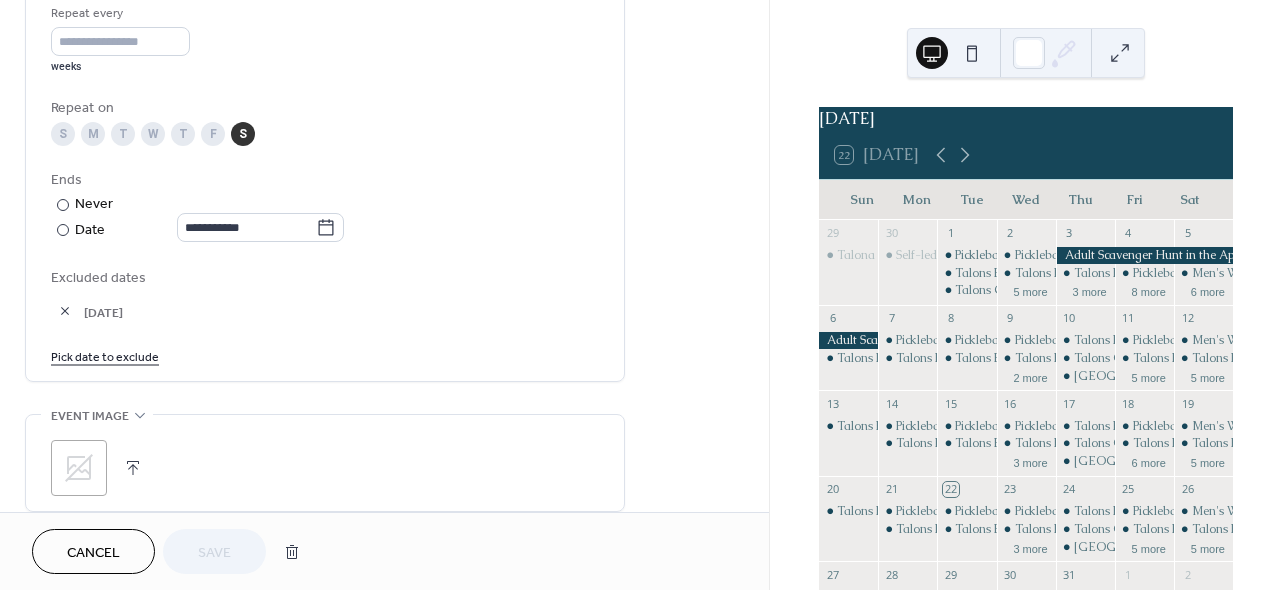 click on "Cancel" at bounding box center (93, 551) 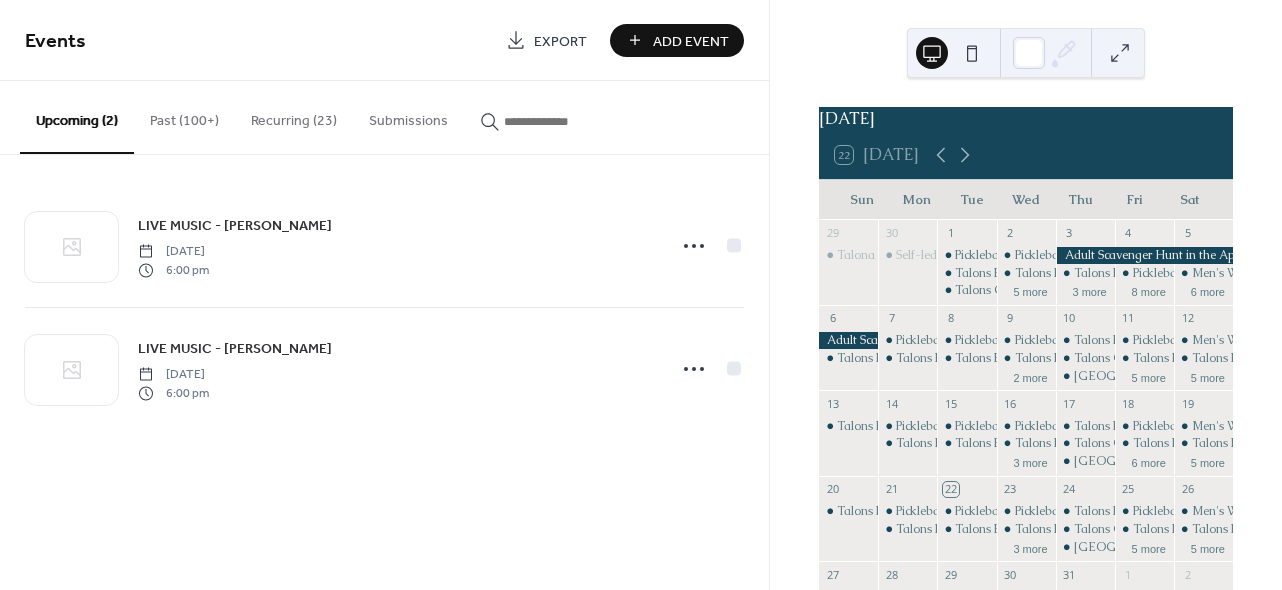 click on "Recurring (23)" at bounding box center [294, 116] 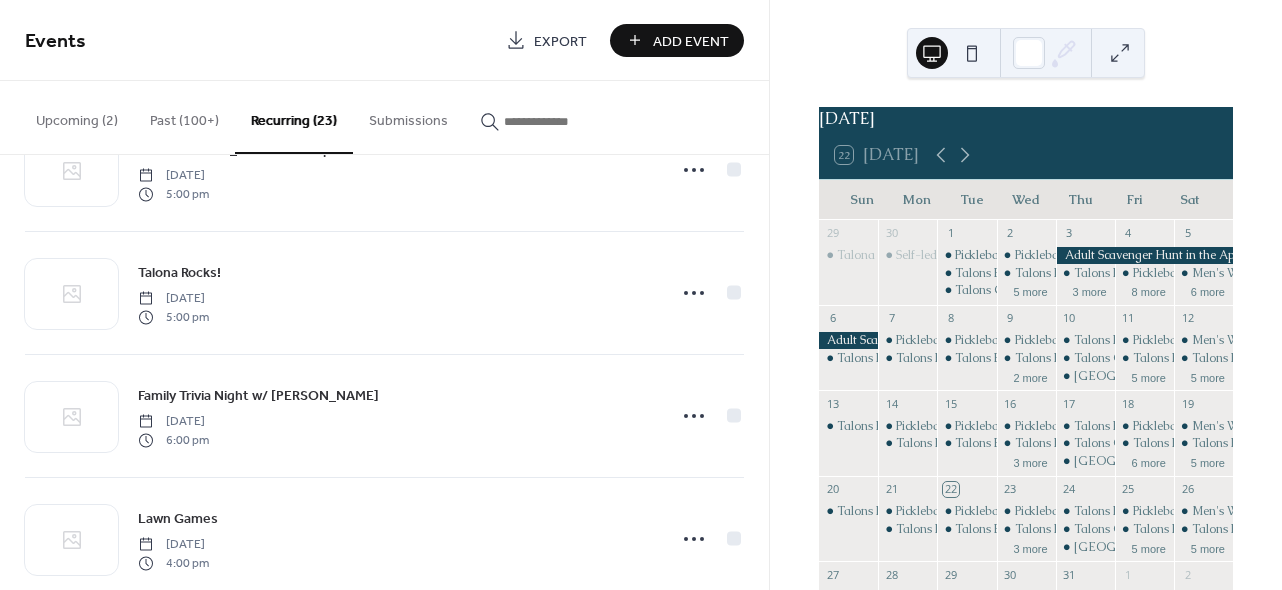 scroll, scrollTop: 817, scrollLeft: 0, axis: vertical 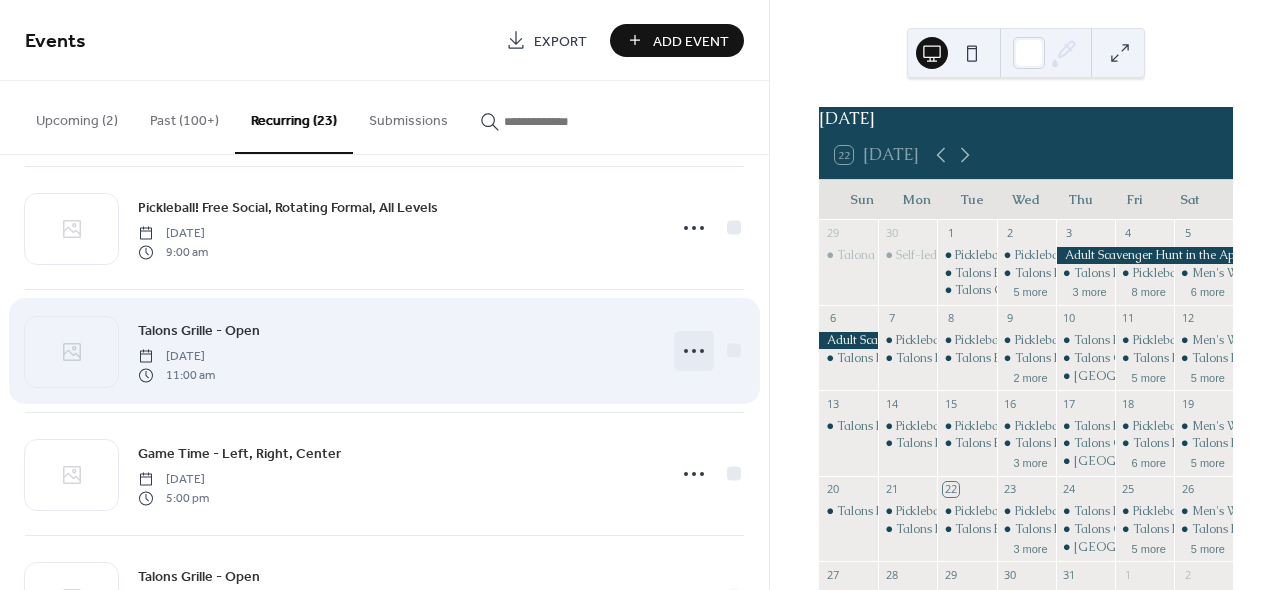 click 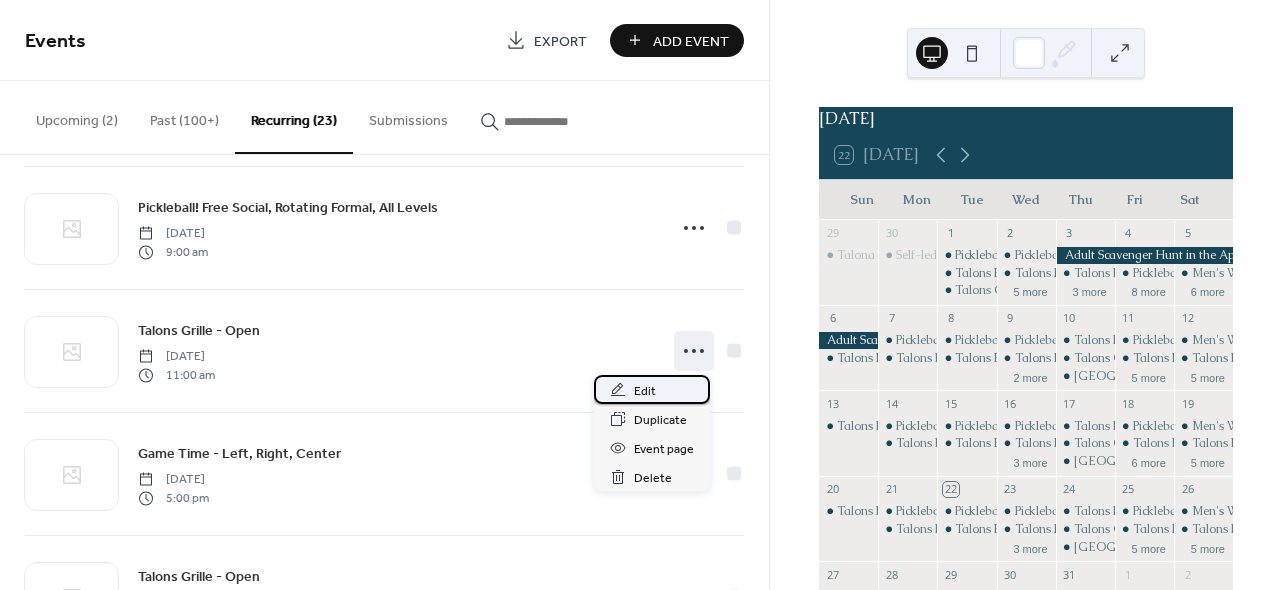 click on "Edit" at bounding box center (652, 389) 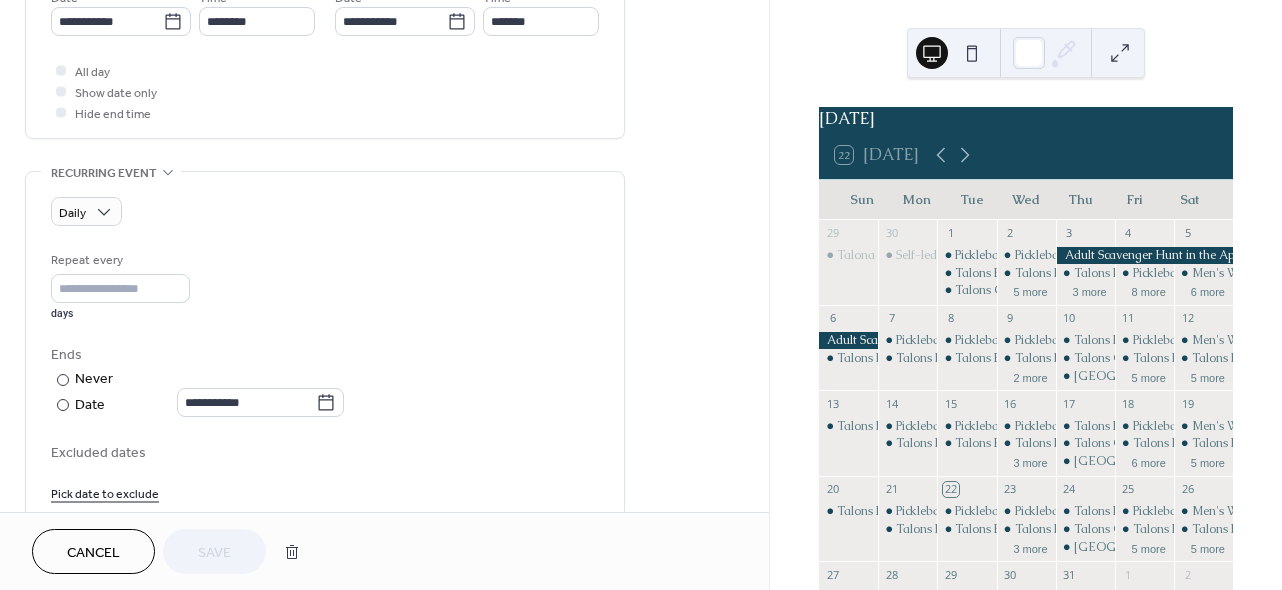 scroll, scrollTop: 740, scrollLeft: 0, axis: vertical 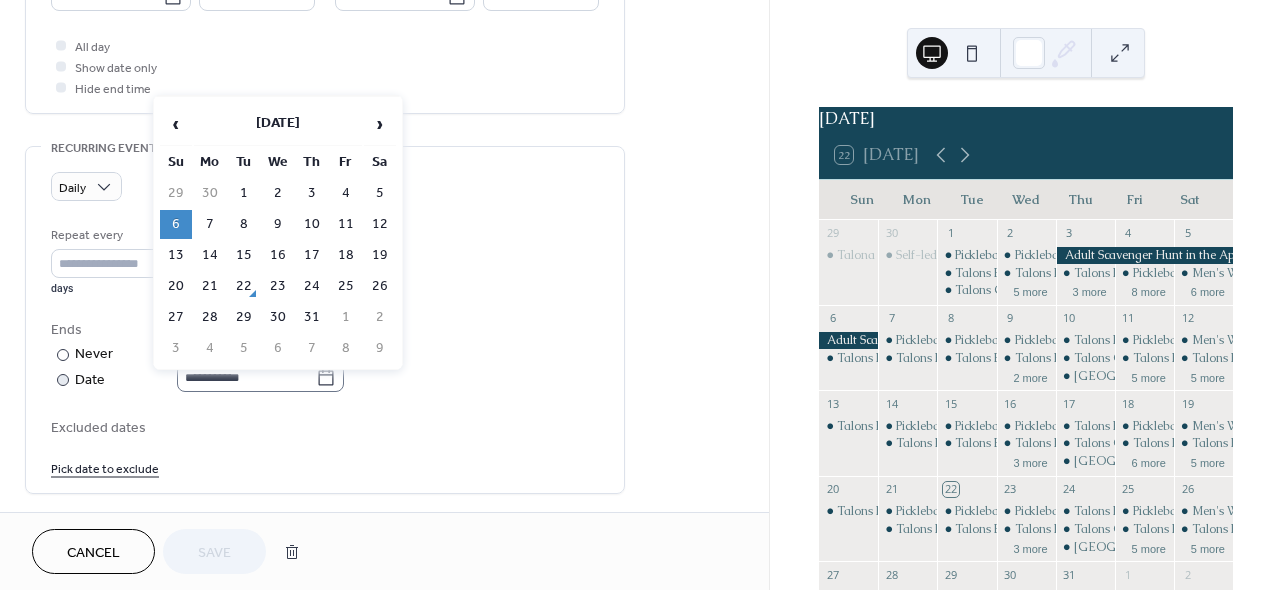 click 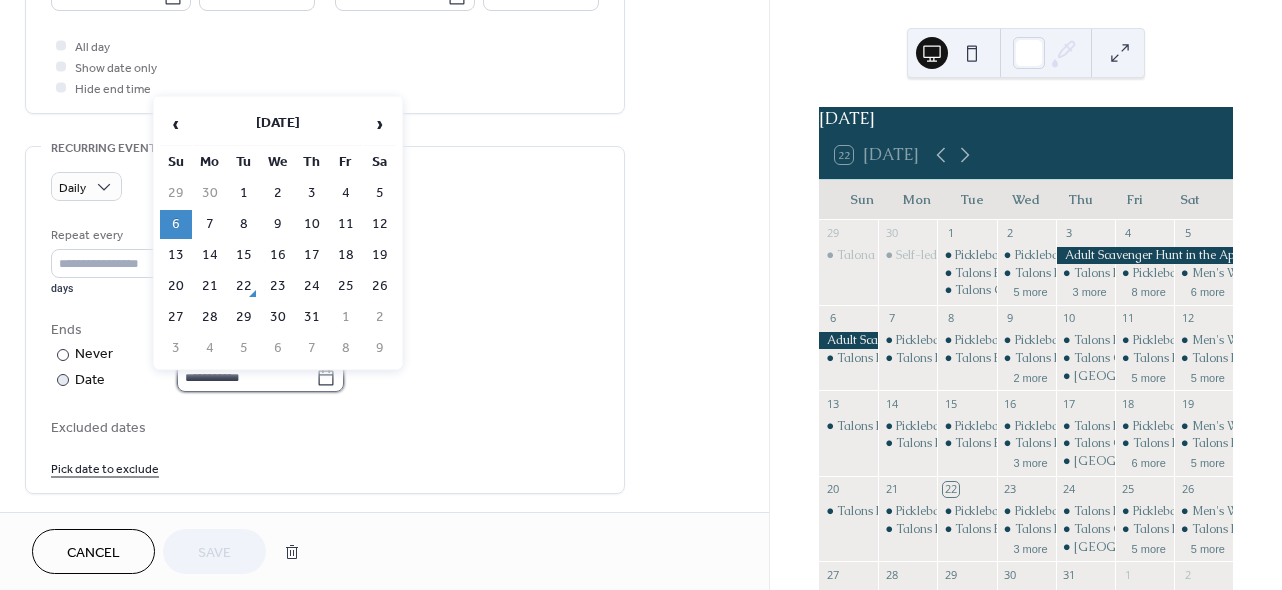 click on "**********" at bounding box center [246, 377] 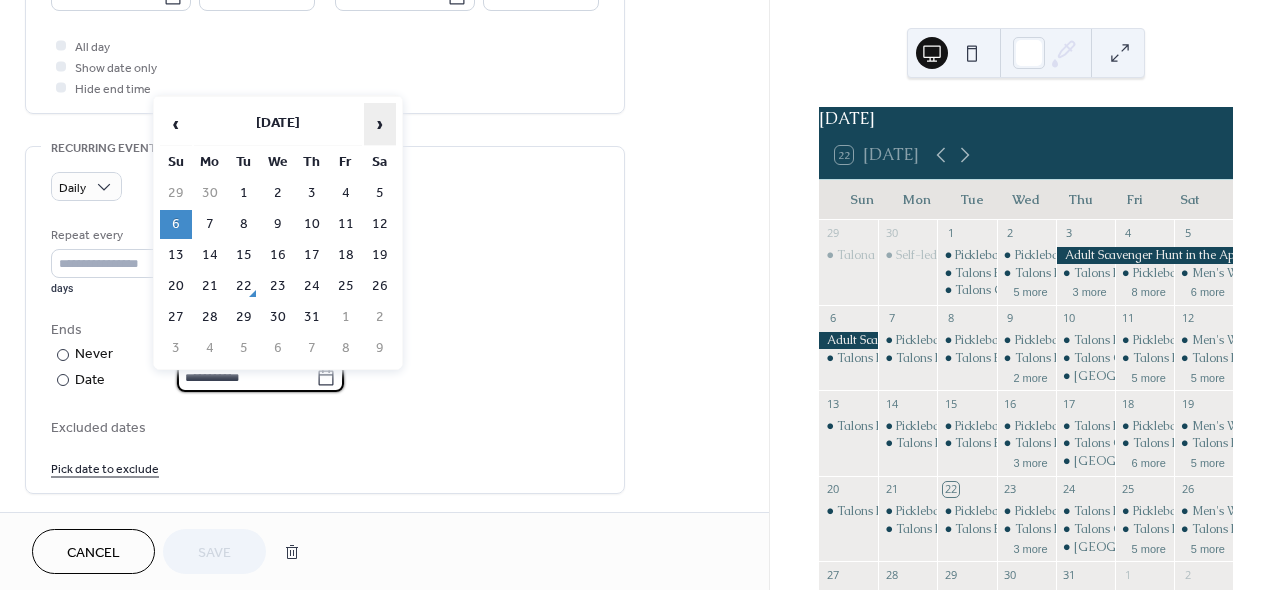 click on "›" at bounding box center [380, 124] 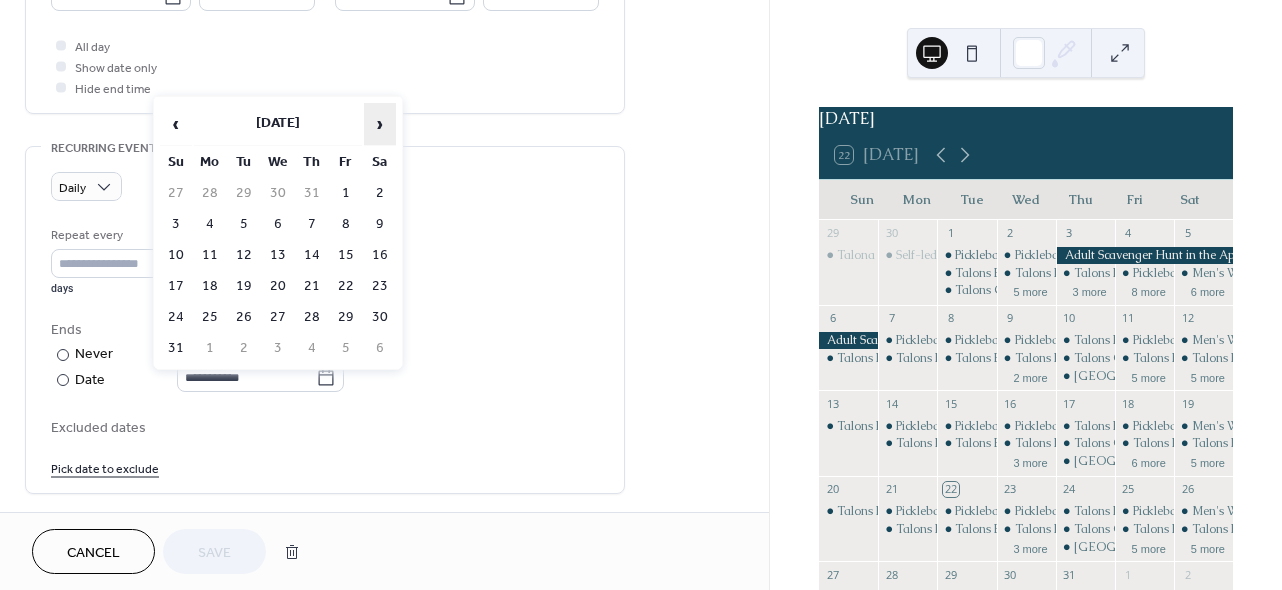click on "›" at bounding box center [380, 124] 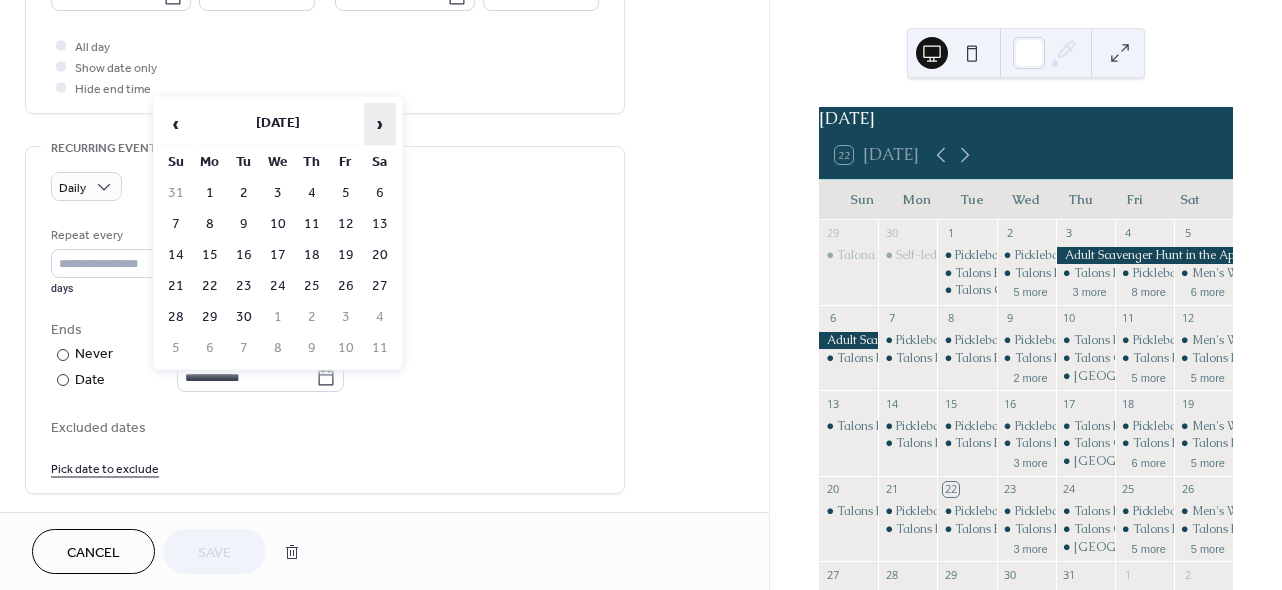 click on "›" at bounding box center (380, 124) 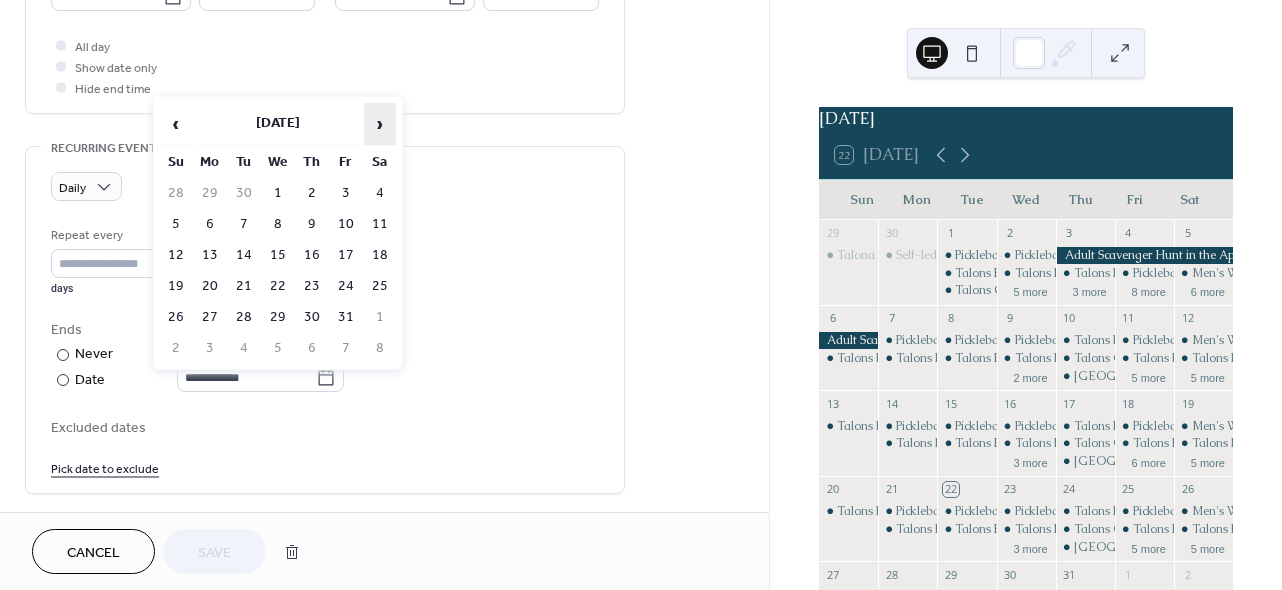 click on "›" at bounding box center [380, 124] 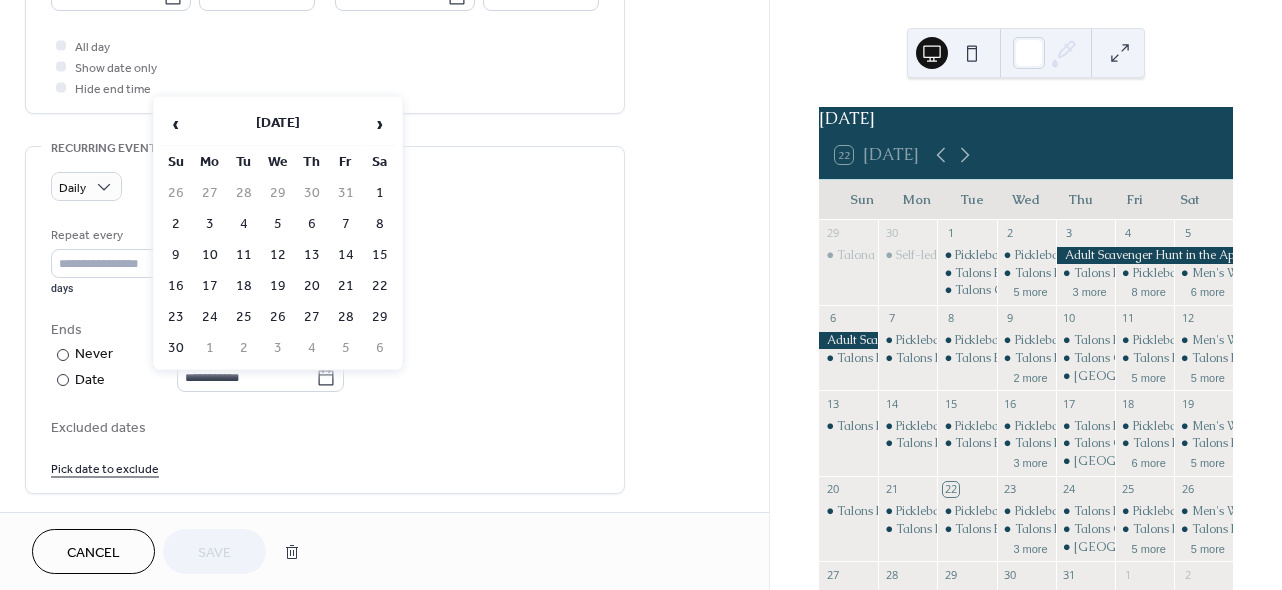 click on "1" at bounding box center (380, 193) 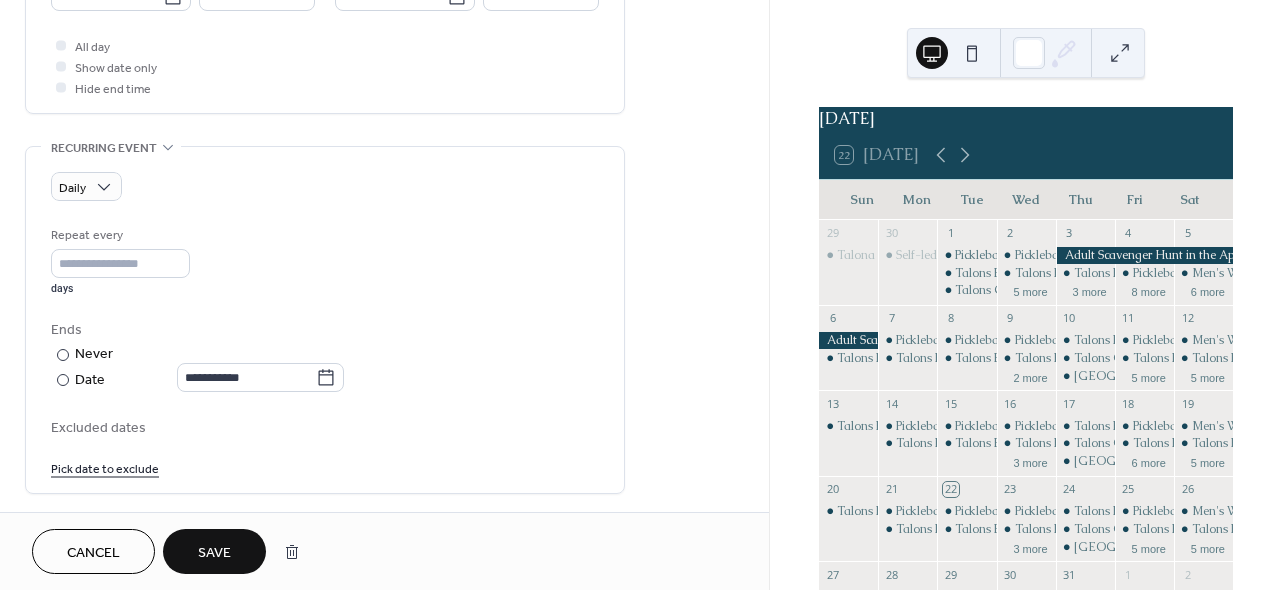 click on "Save" at bounding box center [214, 553] 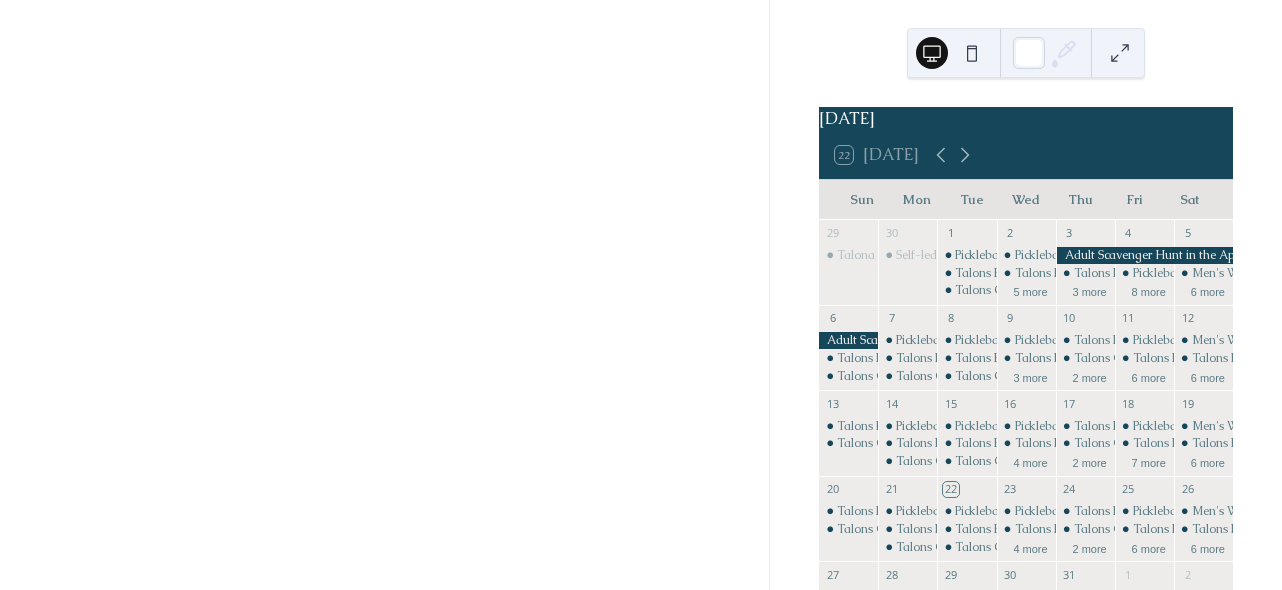 click at bounding box center [384, 295] 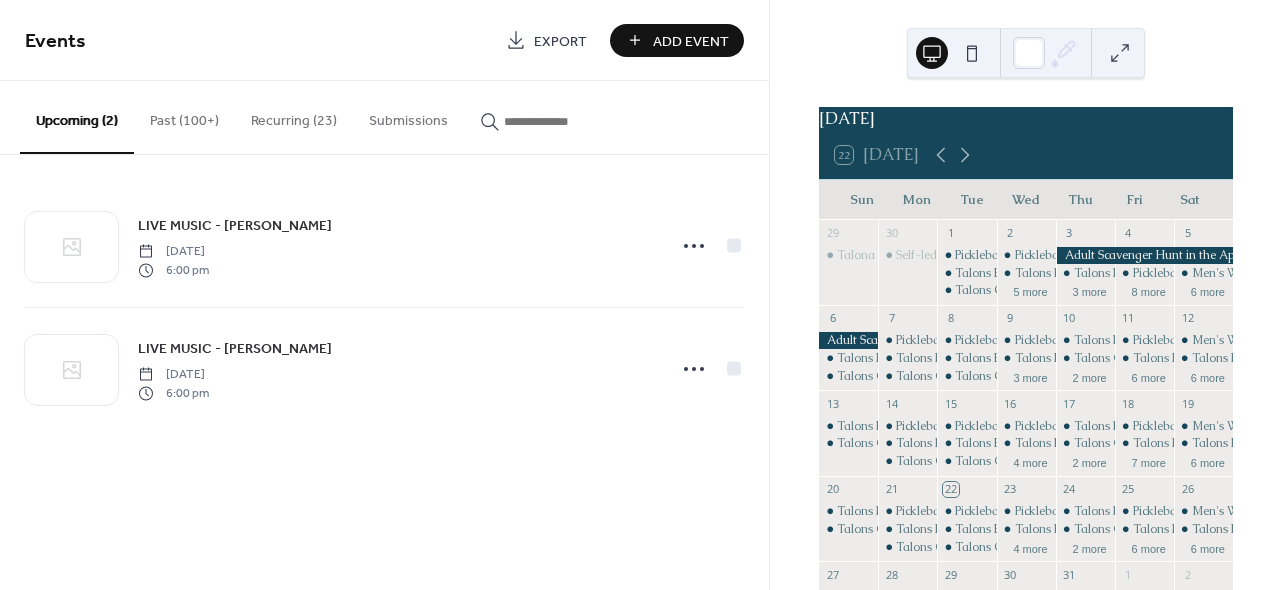 click on "Recurring (23)" at bounding box center [294, 116] 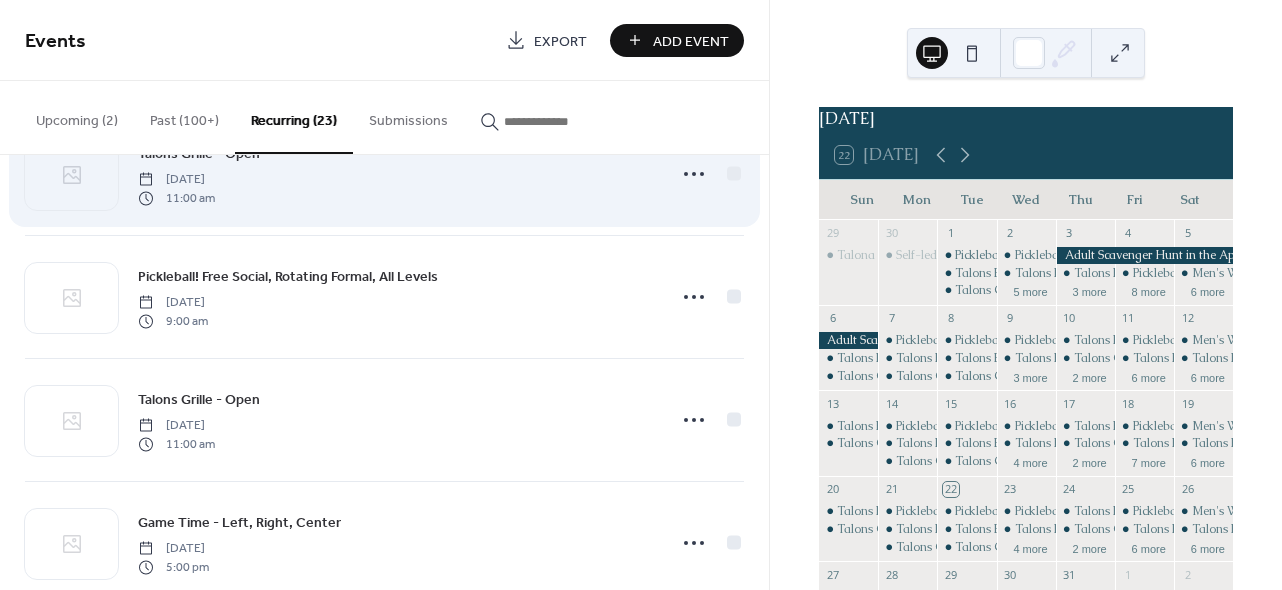 scroll, scrollTop: 1796, scrollLeft: 0, axis: vertical 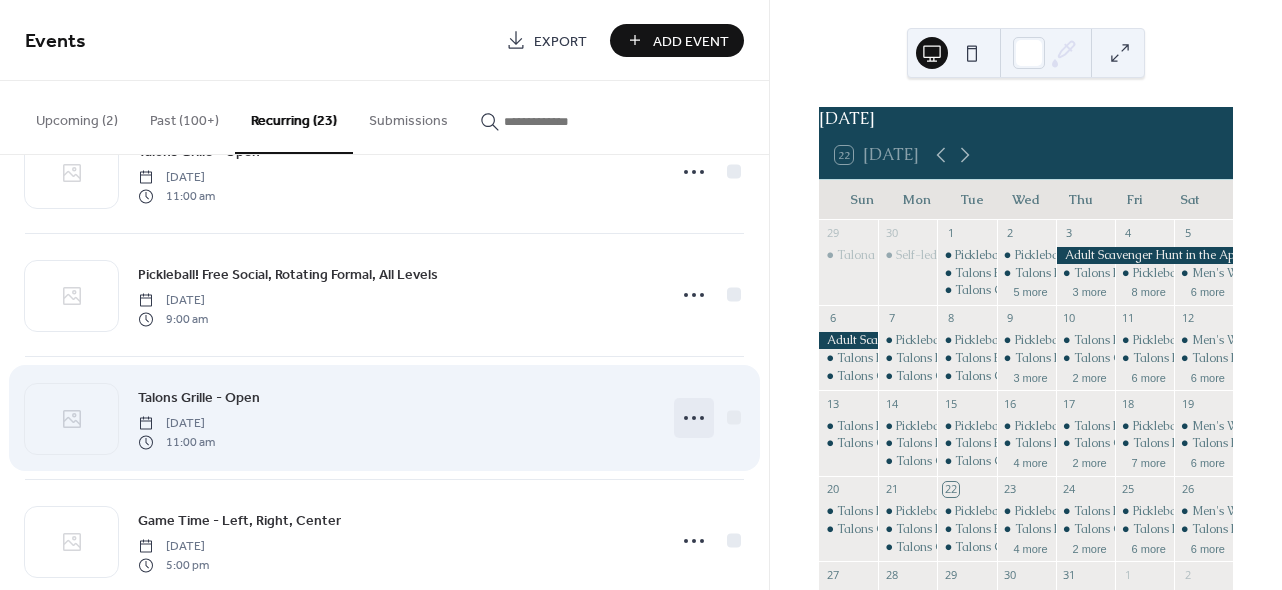 click 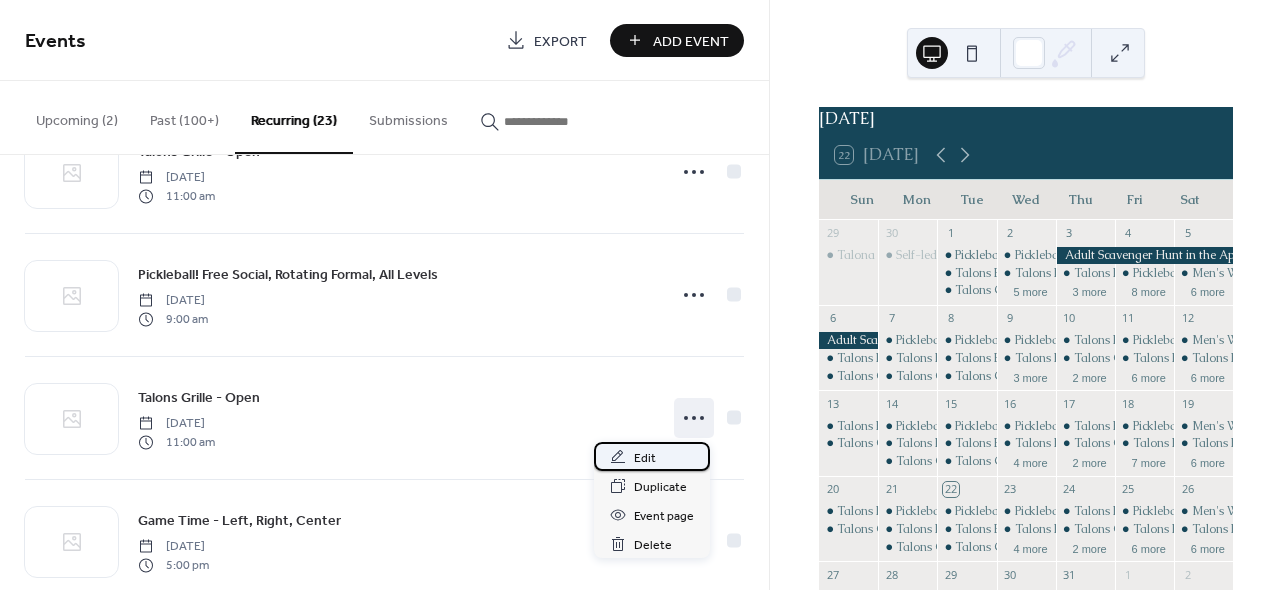 click on "Edit" at bounding box center [652, 456] 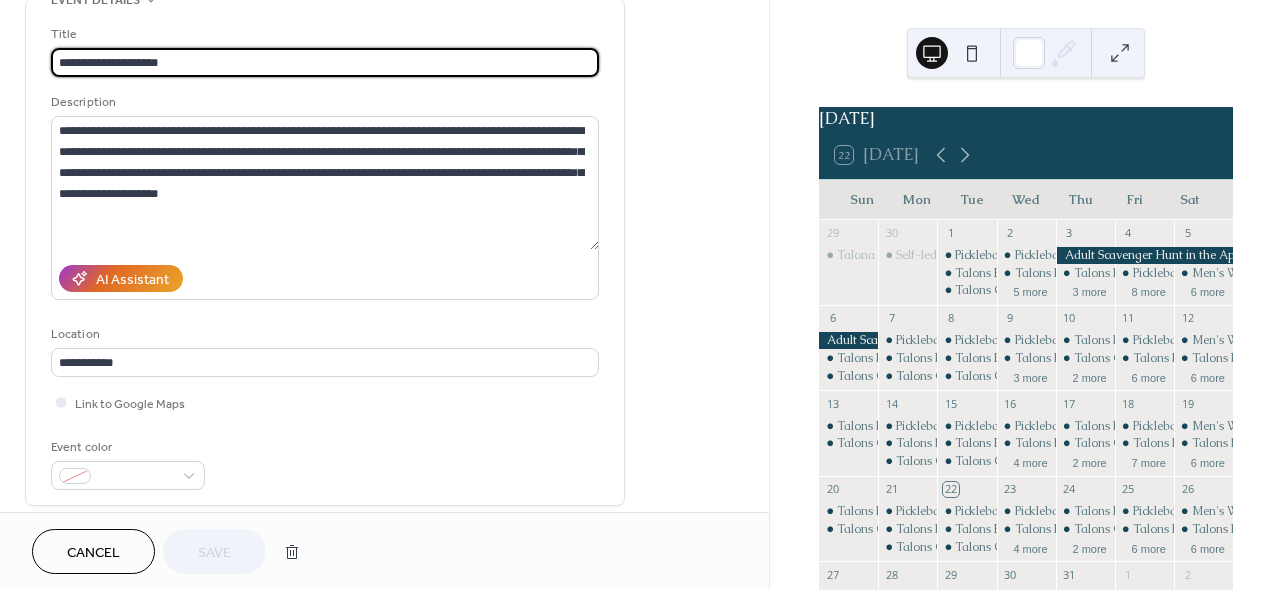 scroll, scrollTop: 120, scrollLeft: 0, axis: vertical 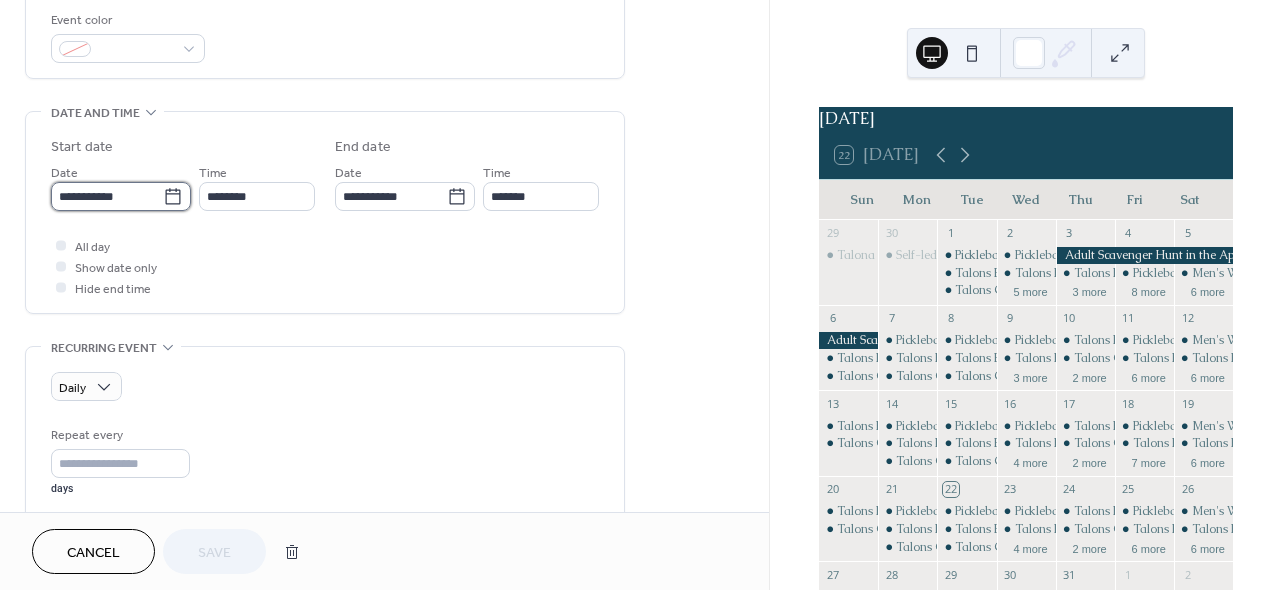 click on "**********" at bounding box center [107, 196] 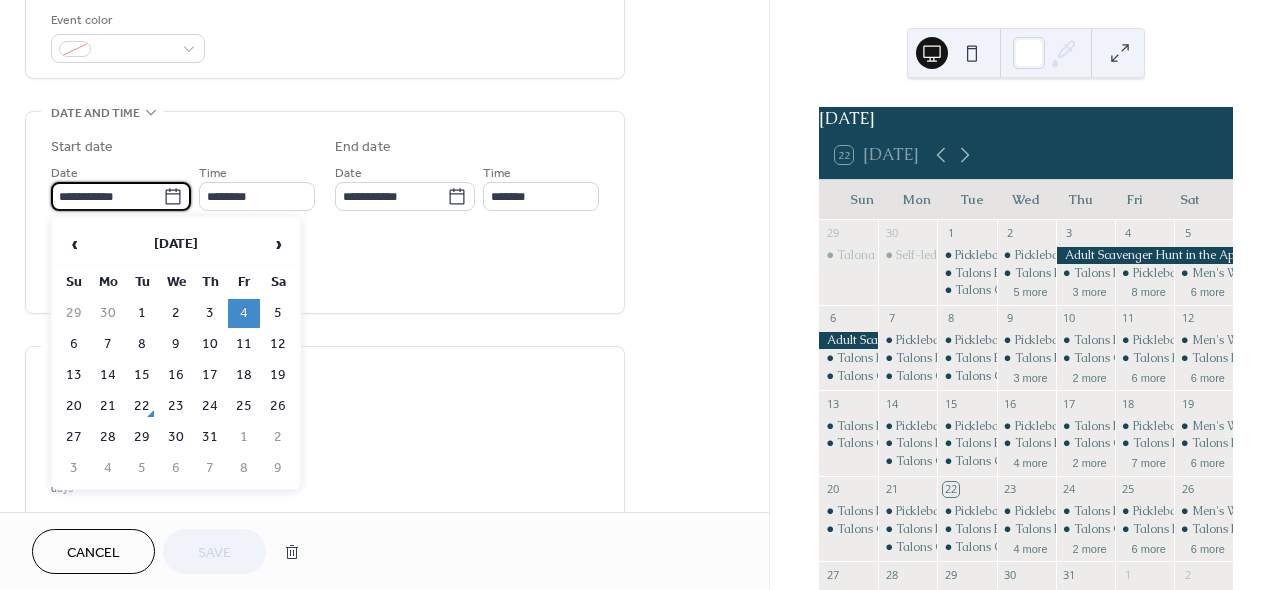 click on "**********" at bounding box center (325, 308) 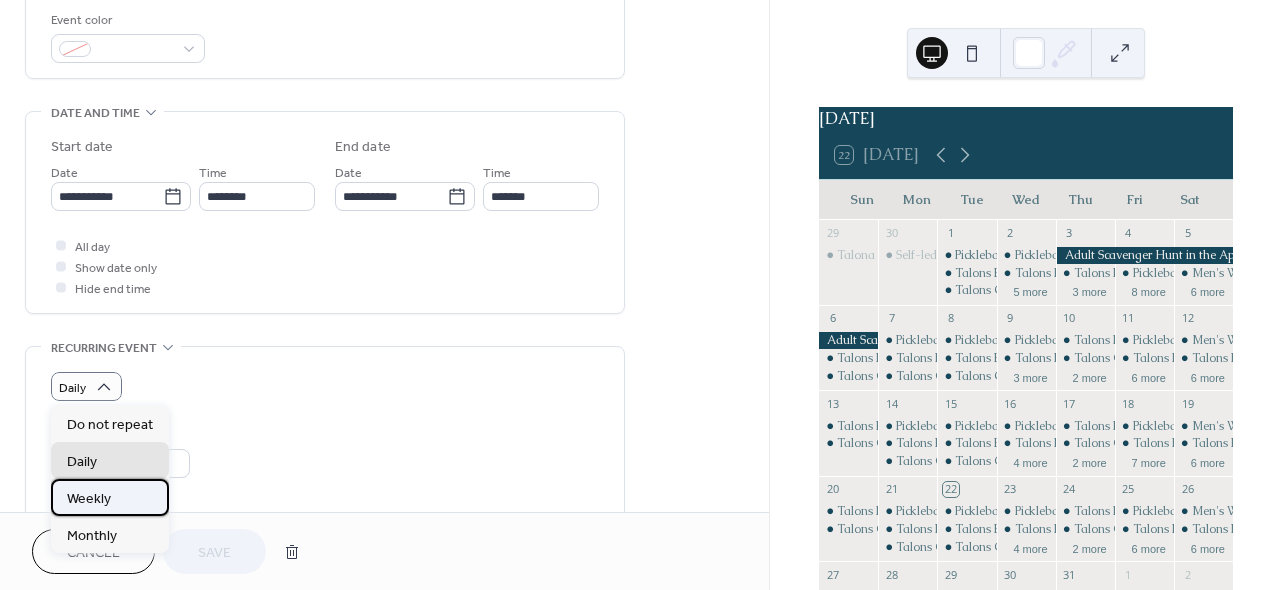 click on "Weekly" at bounding box center (89, 499) 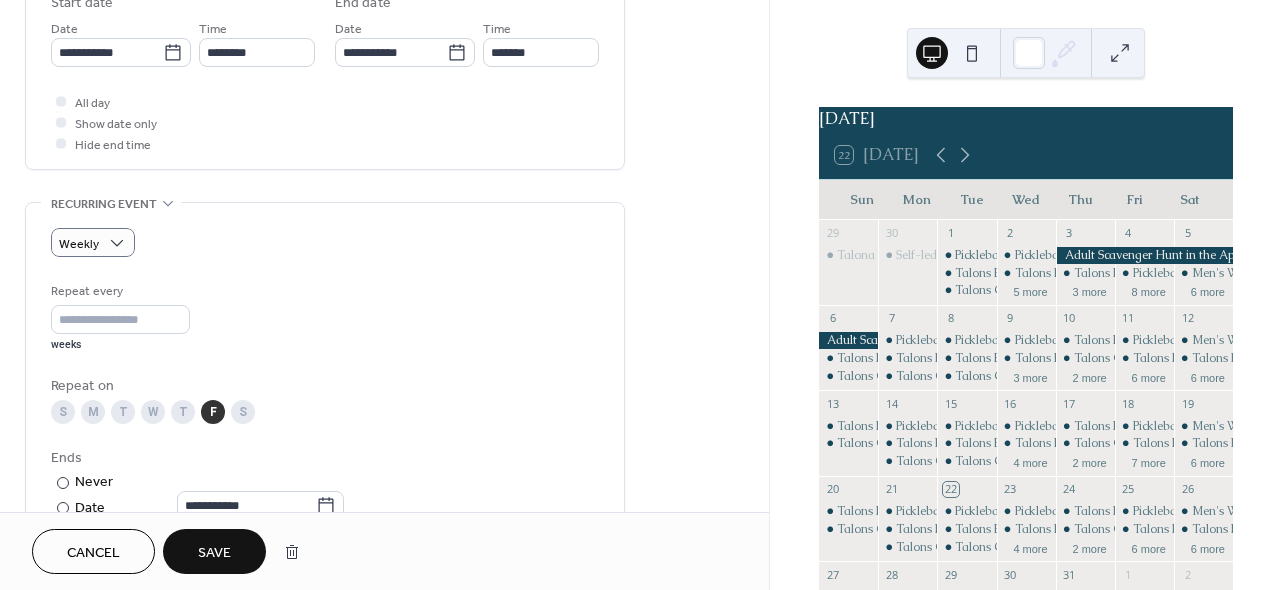 scroll, scrollTop: 735, scrollLeft: 0, axis: vertical 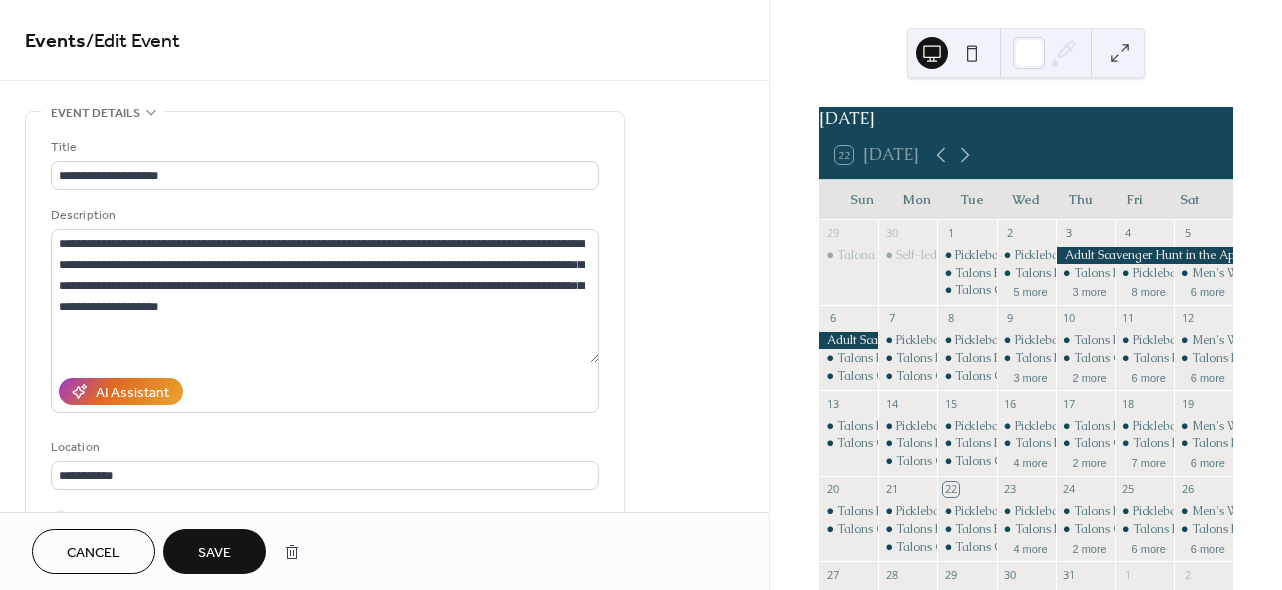 click on "Save" at bounding box center (214, 553) 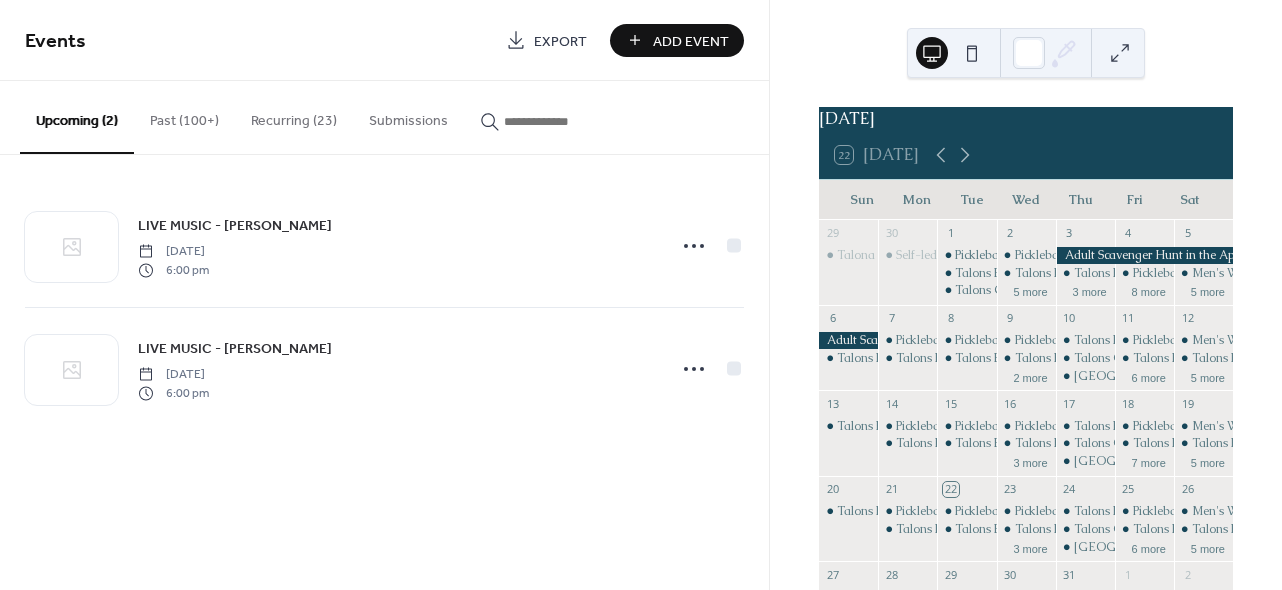 click on "Recurring (23)" at bounding box center (294, 116) 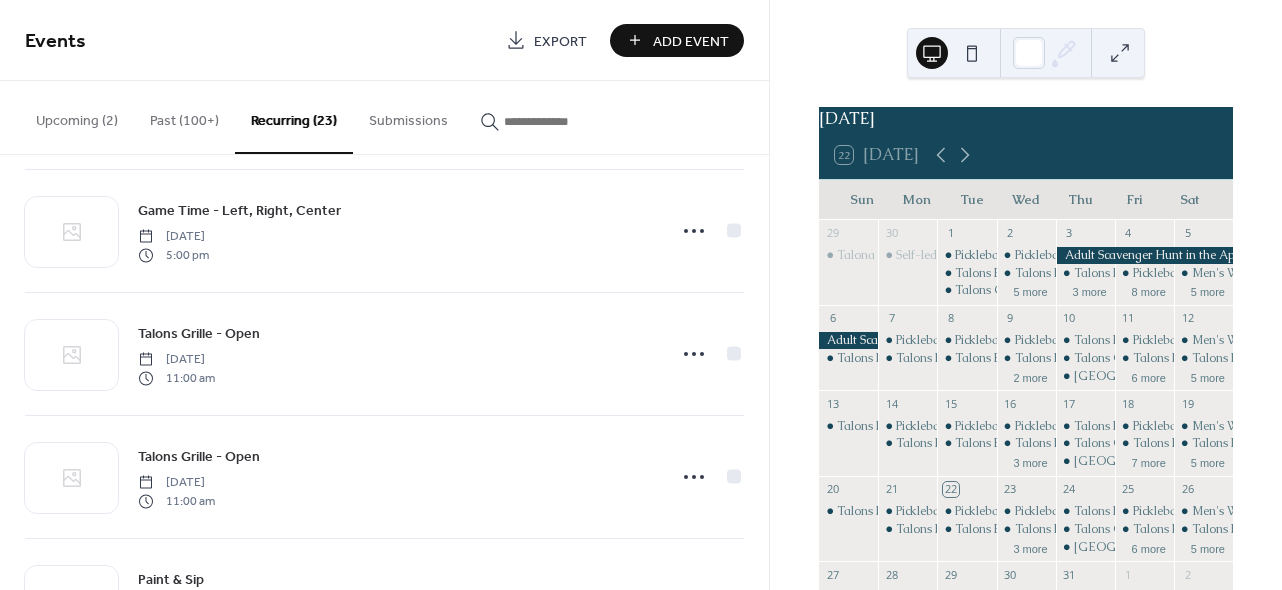 scroll, scrollTop: 2108, scrollLeft: 0, axis: vertical 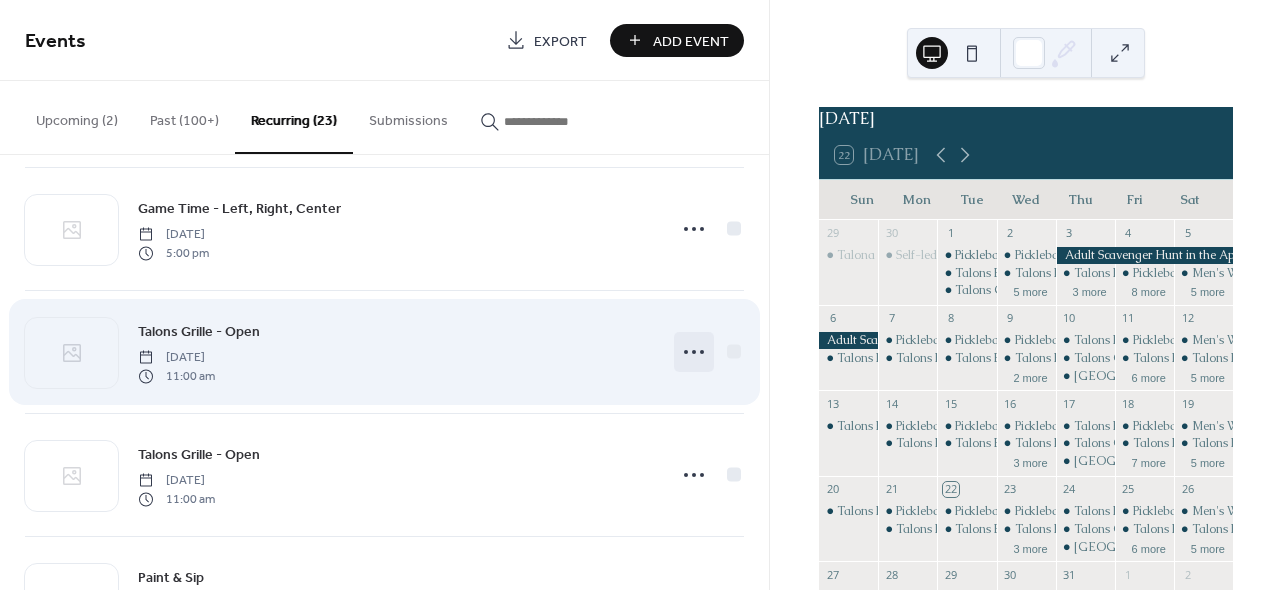 click 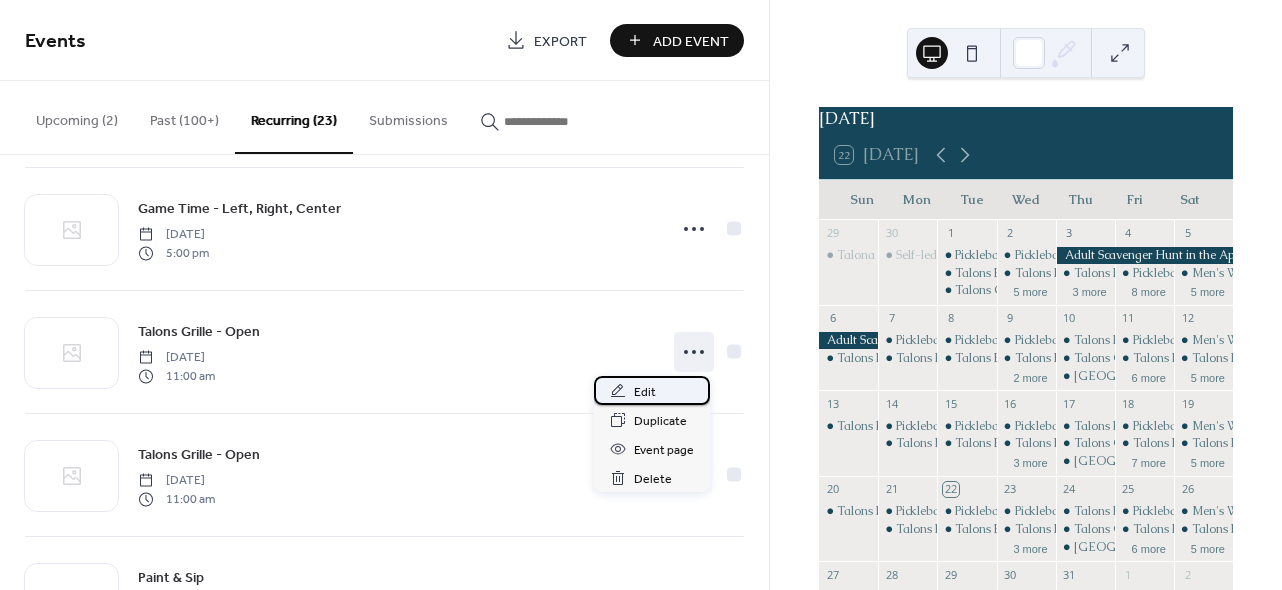 click on "Edit" at bounding box center [652, 390] 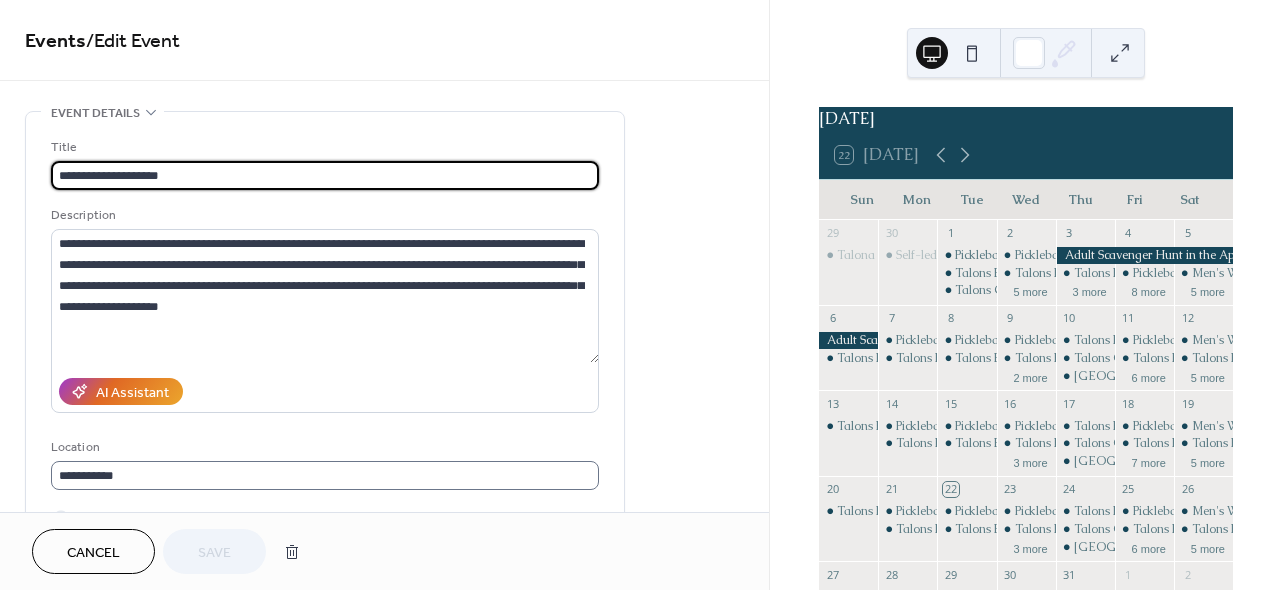 scroll, scrollTop: 1, scrollLeft: 0, axis: vertical 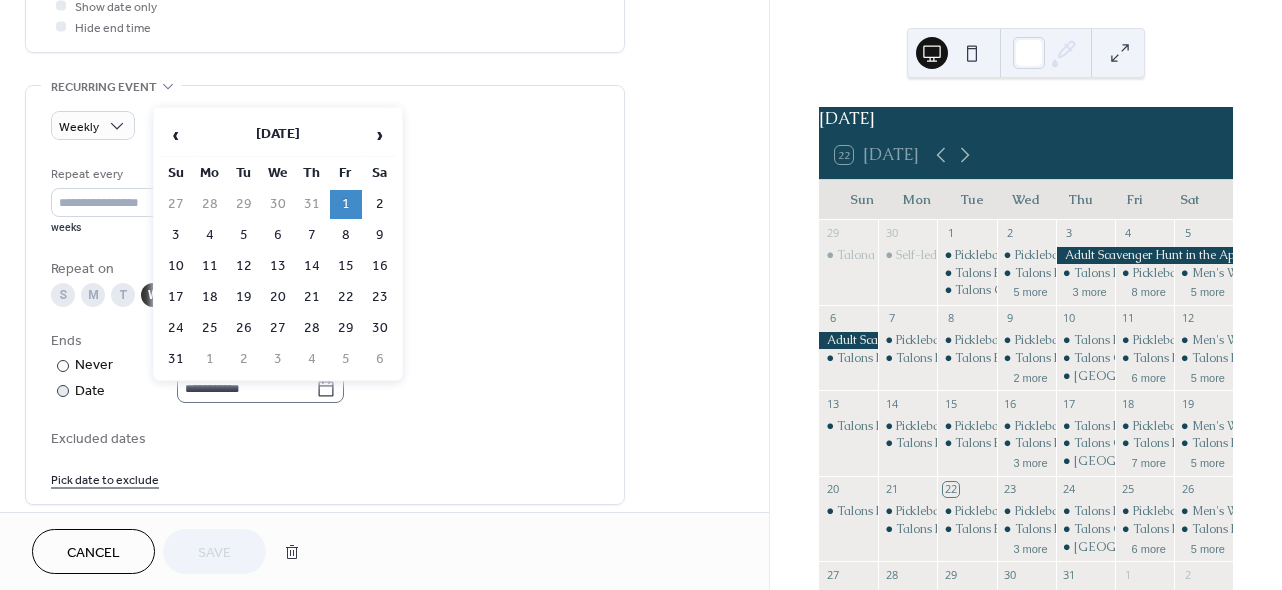 click 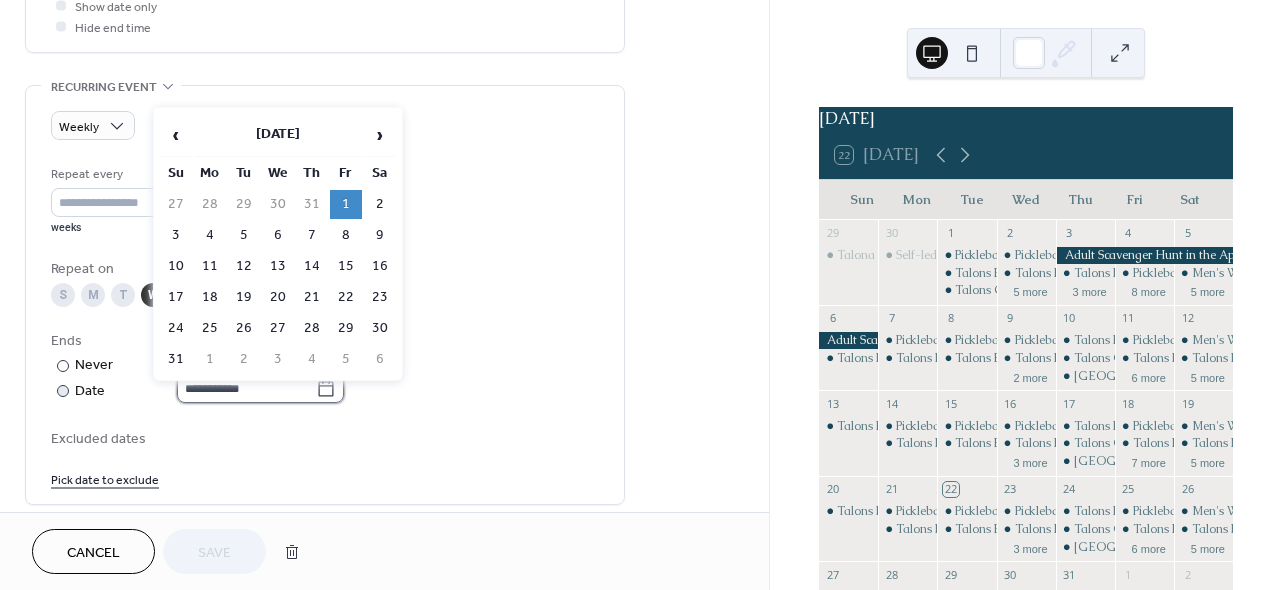 click on "**********" at bounding box center [246, 388] 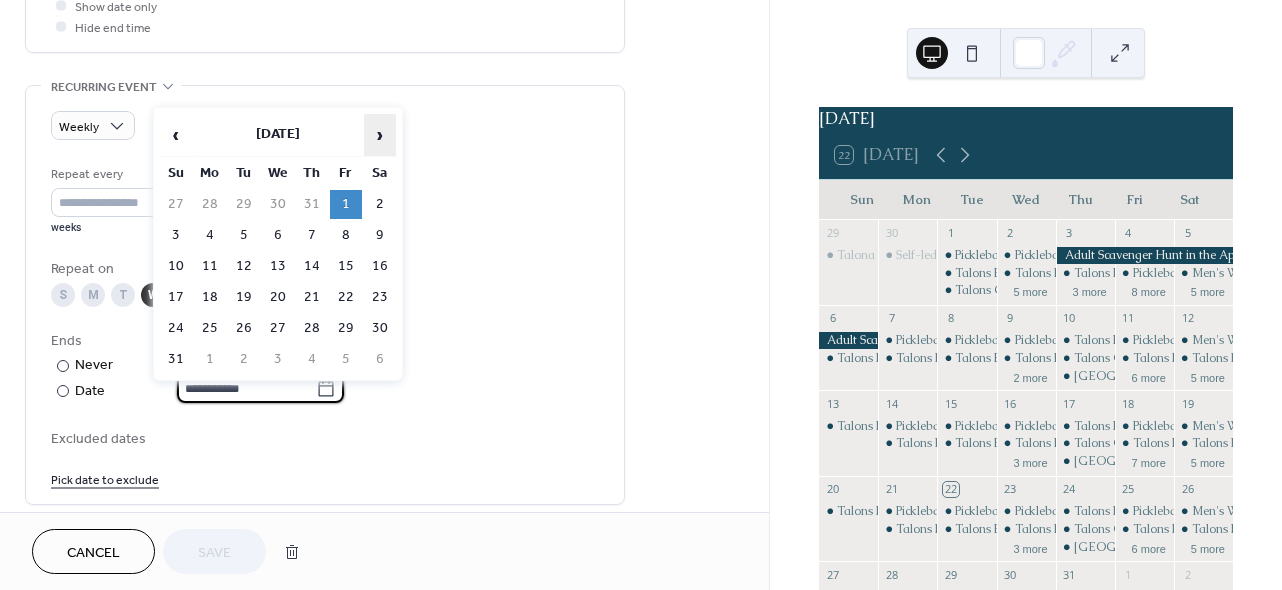 click on "›" at bounding box center (380, 135) 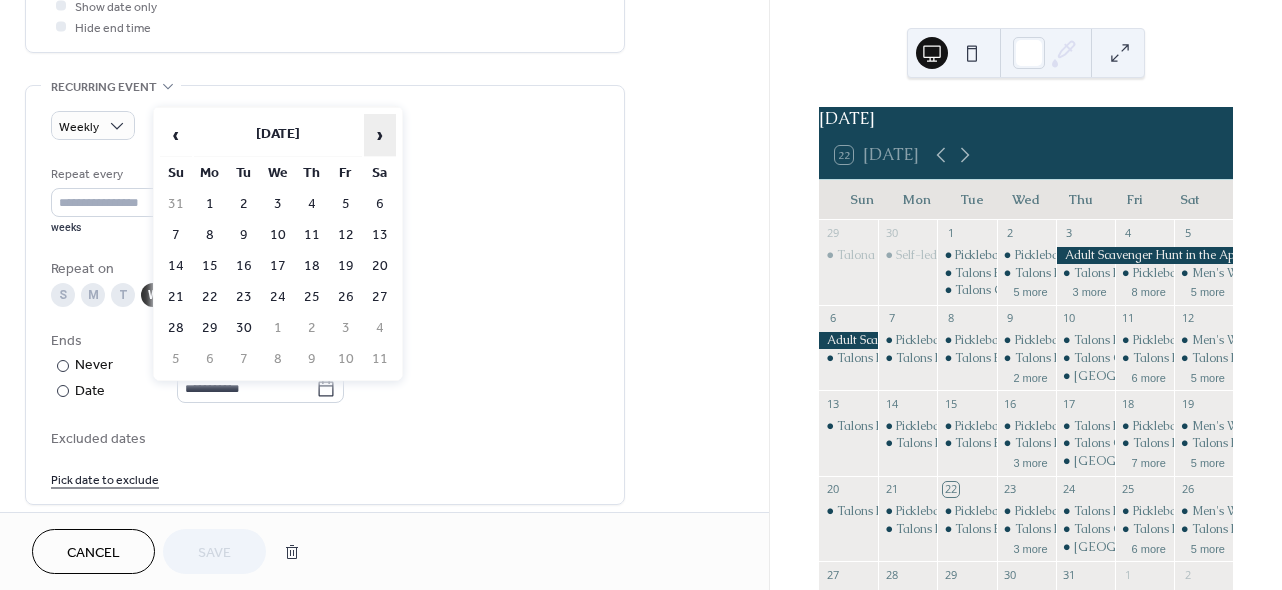 click on "›" at bounding box center (380, 135) 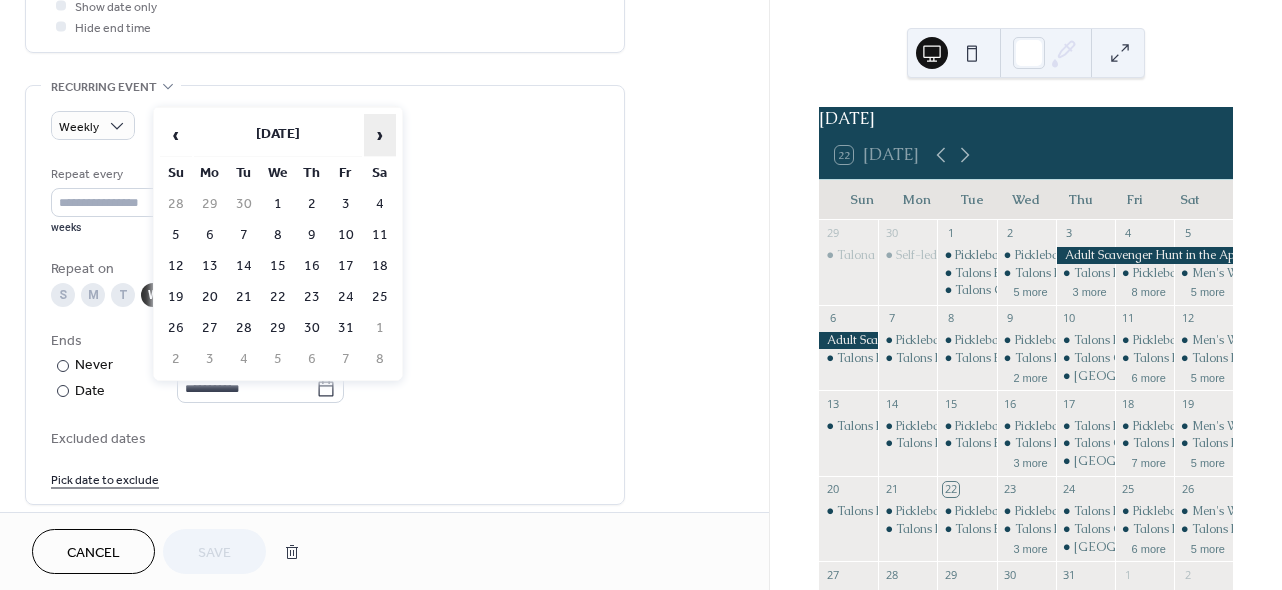 click on "›" at bounding box center (380, 135) 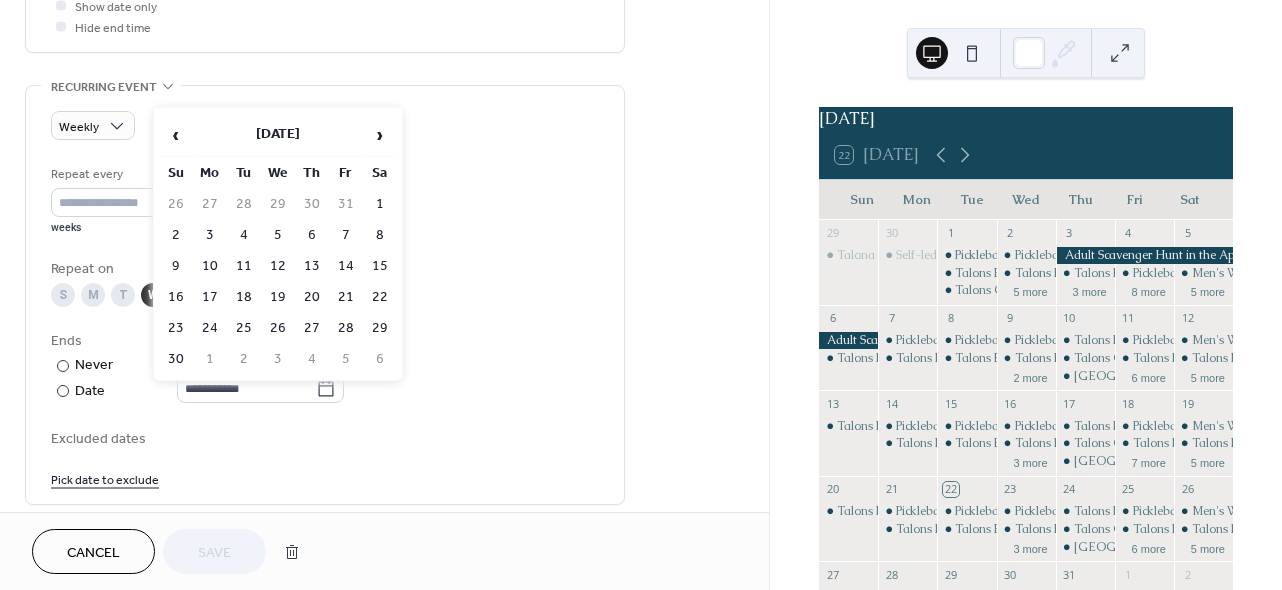 click on "‹ [DATE] › Su Mo Tu We Th Fr Sa 26 27 28 29 30 31 1 2 3 4 5 6 7 8 9 10 11 12 13 14 15 16 17 18 19 20 21 22 23 24 25 26 27 28 29 30 1 2 3 4 5 6" at bounding box center (278, 244) 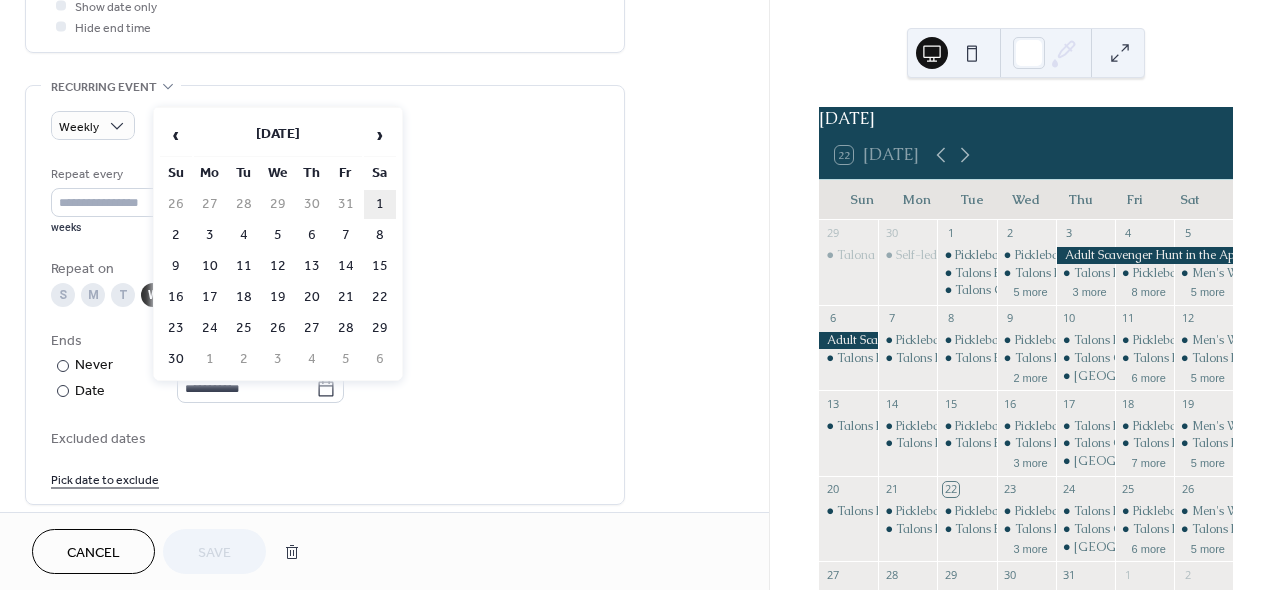 click on "1" at bounding box center [380, 204] 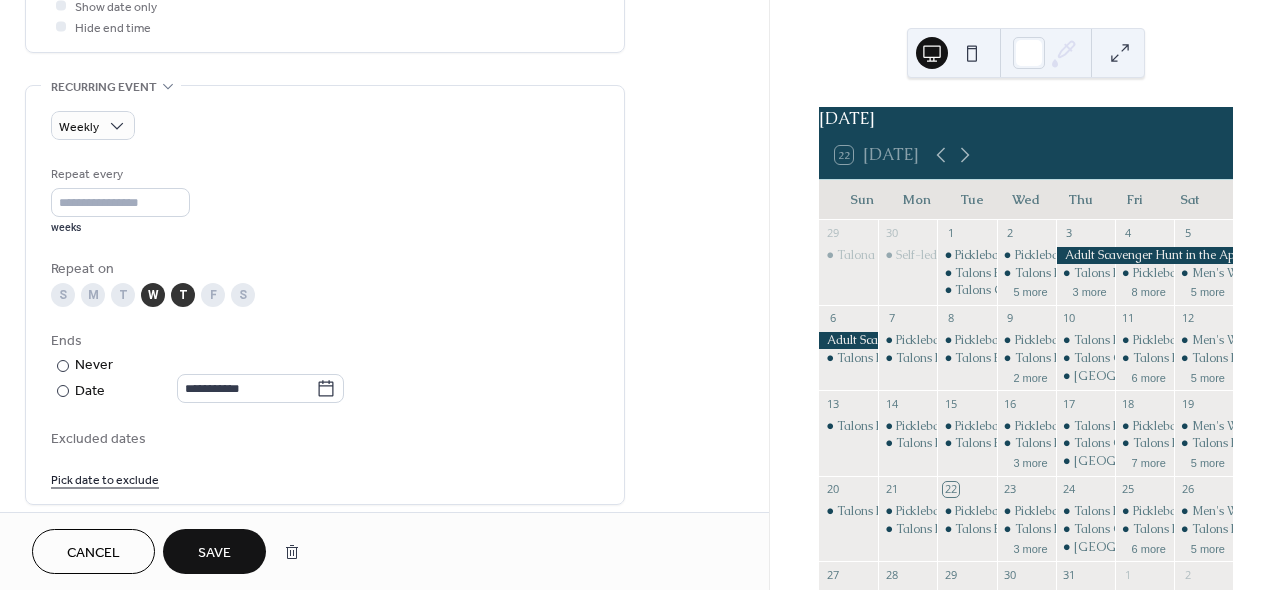 click on "Save" at bounding box center [214, 553] 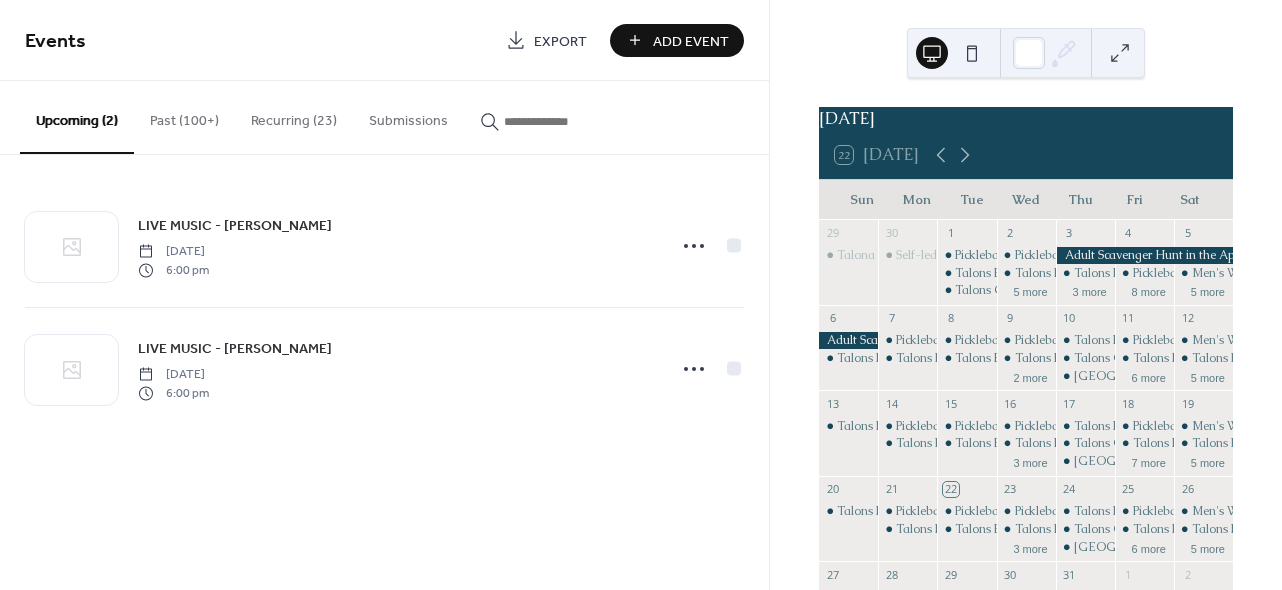 click on "Recurring (23)" at bounding box center (294, 116) 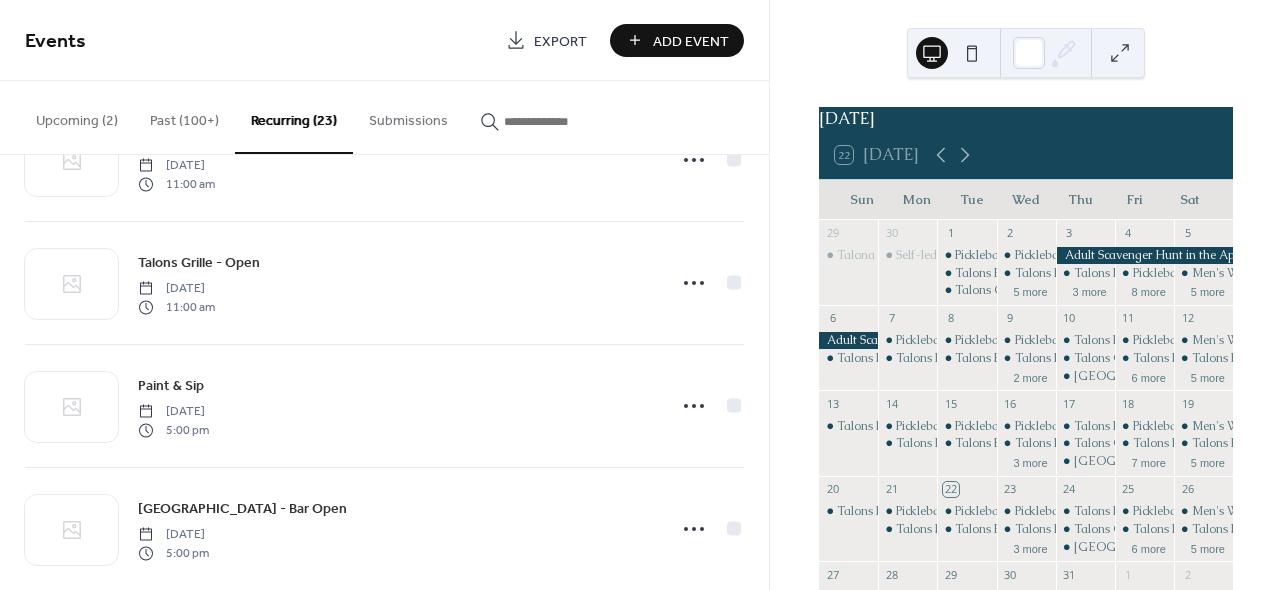 scroll, scrollTop: 2292, scrollLeft: 0, axis: vertical 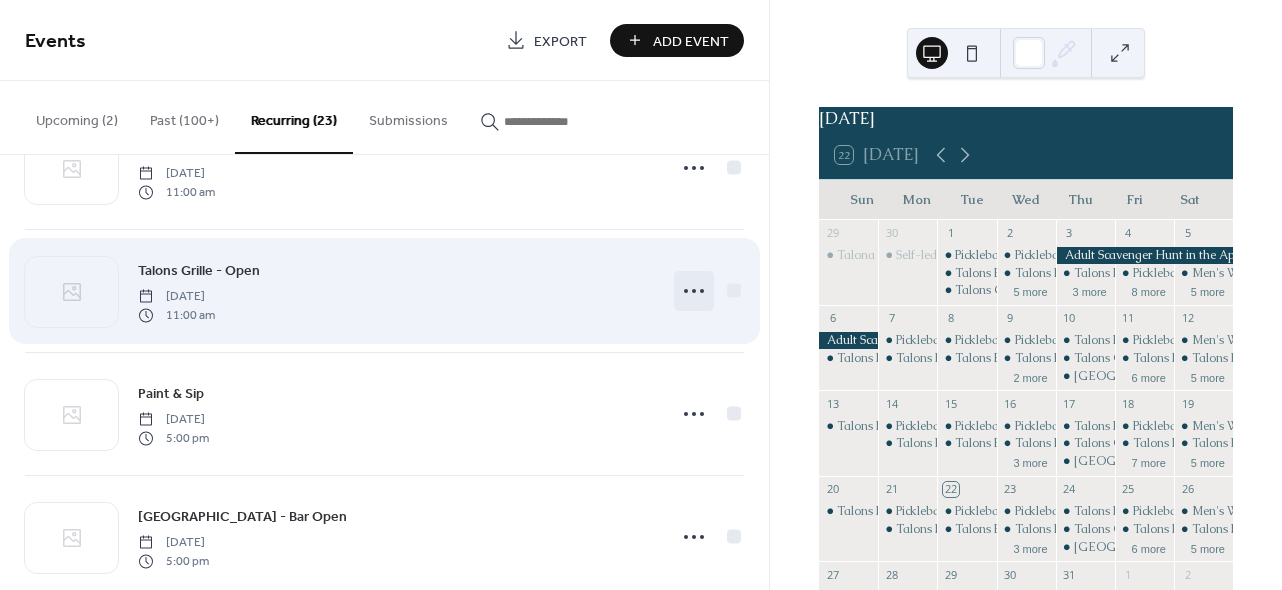 click 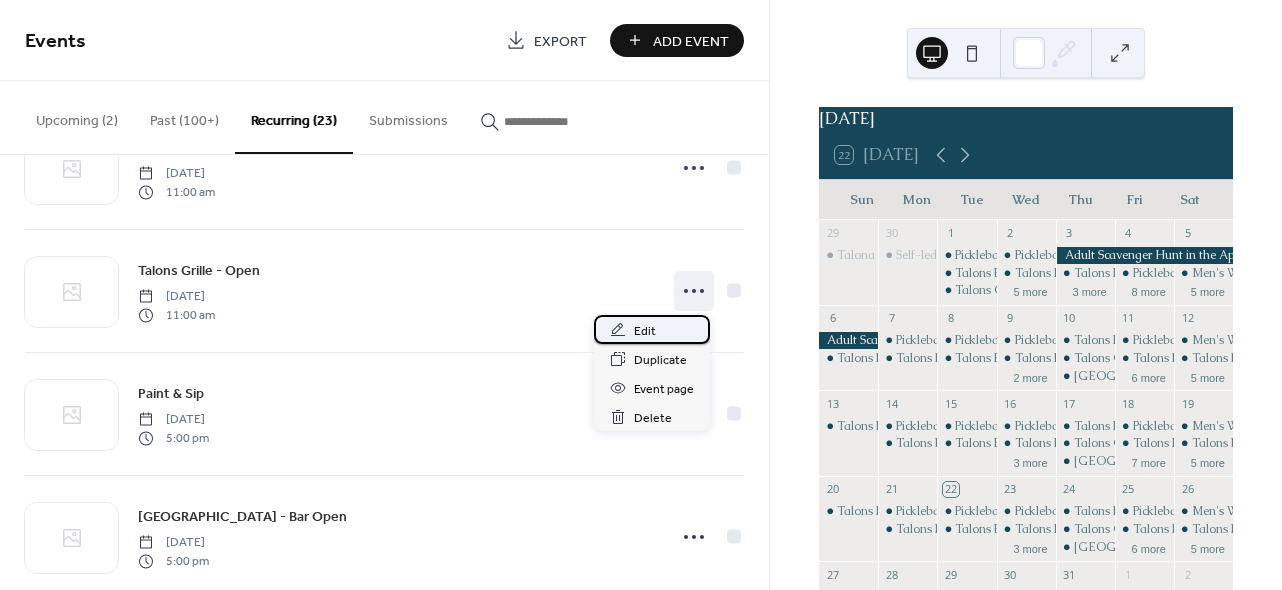 click on "Edit" at bounding box center [652, 329] 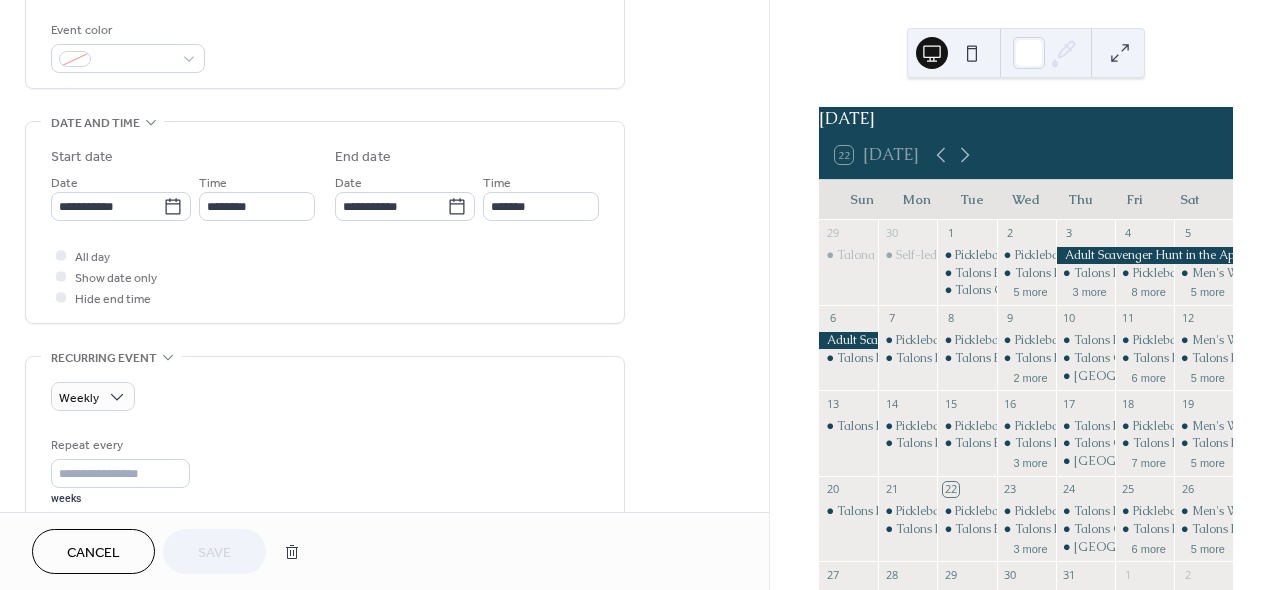 scroll, scrollTop: 528, scrollLeft: 0, axis: vertical 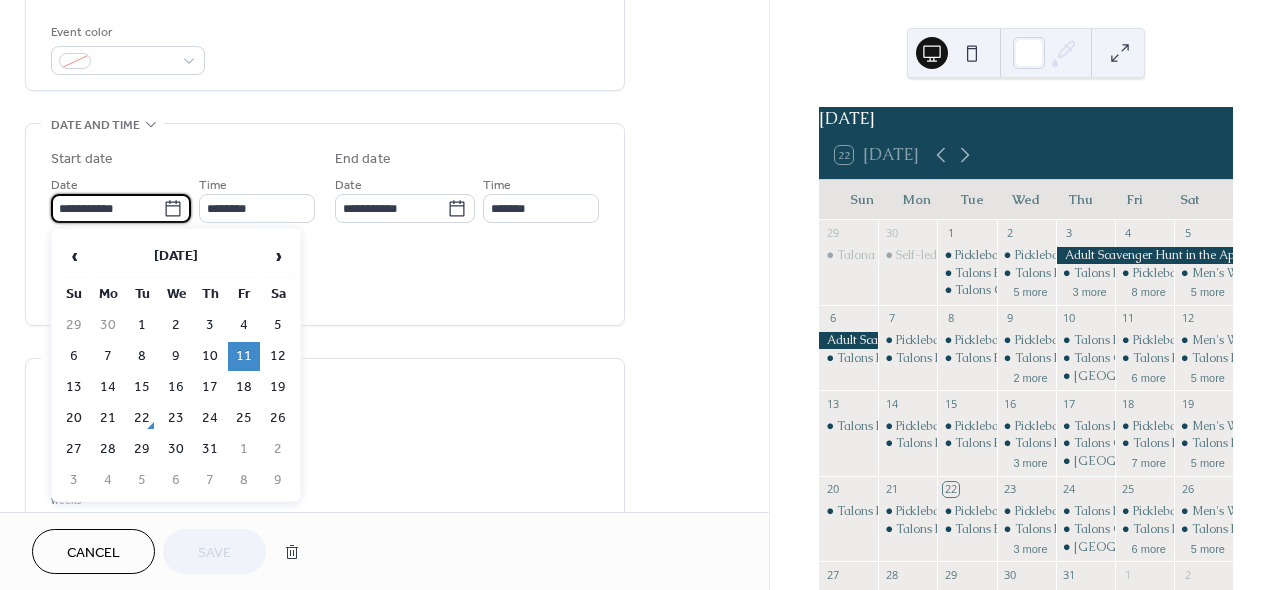click on "**********" at bounding box center [107, 208] 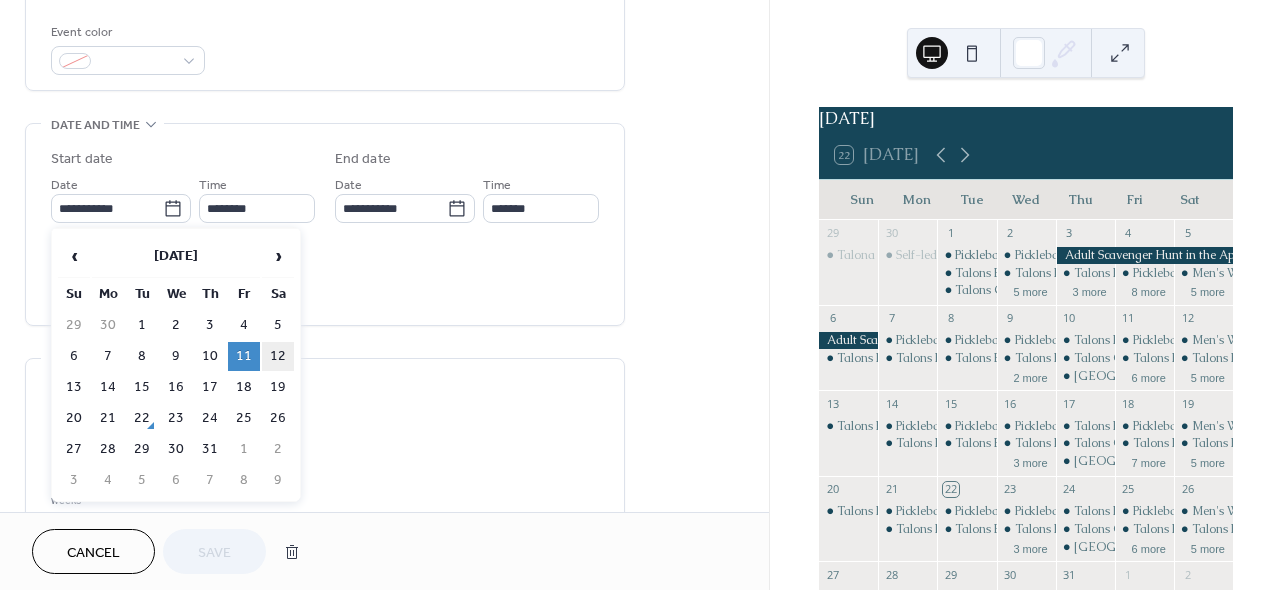 click on "12" at bounding box center (278, 356) 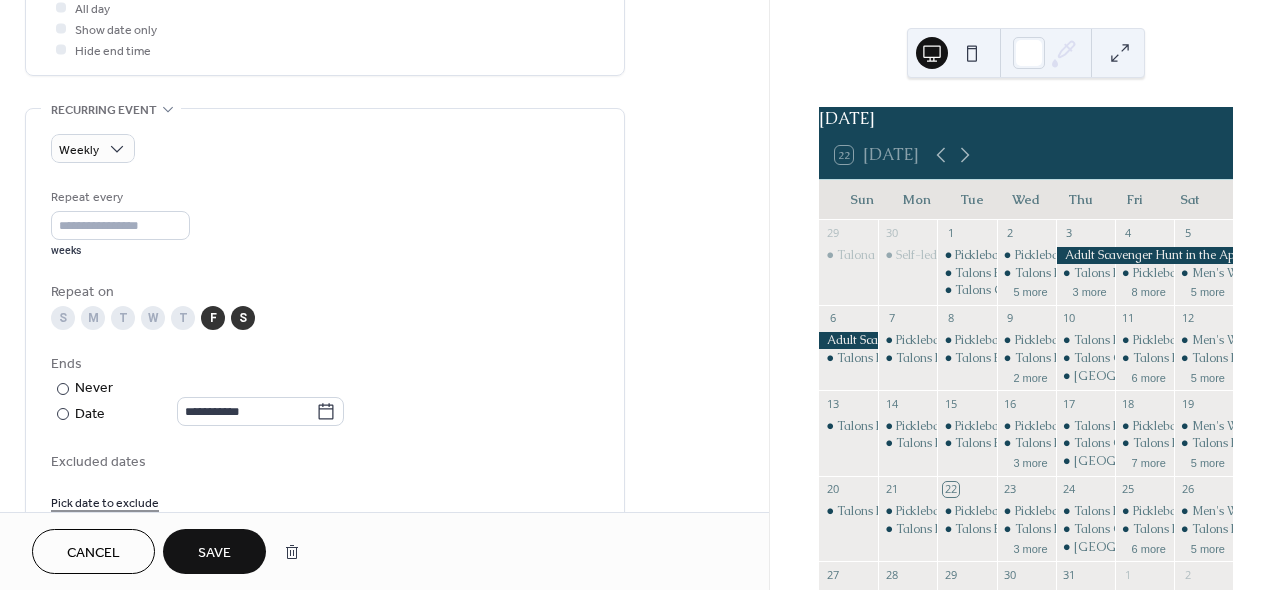 scroll, scrollTop: 780, scrollLeft: 0, axis: vertical 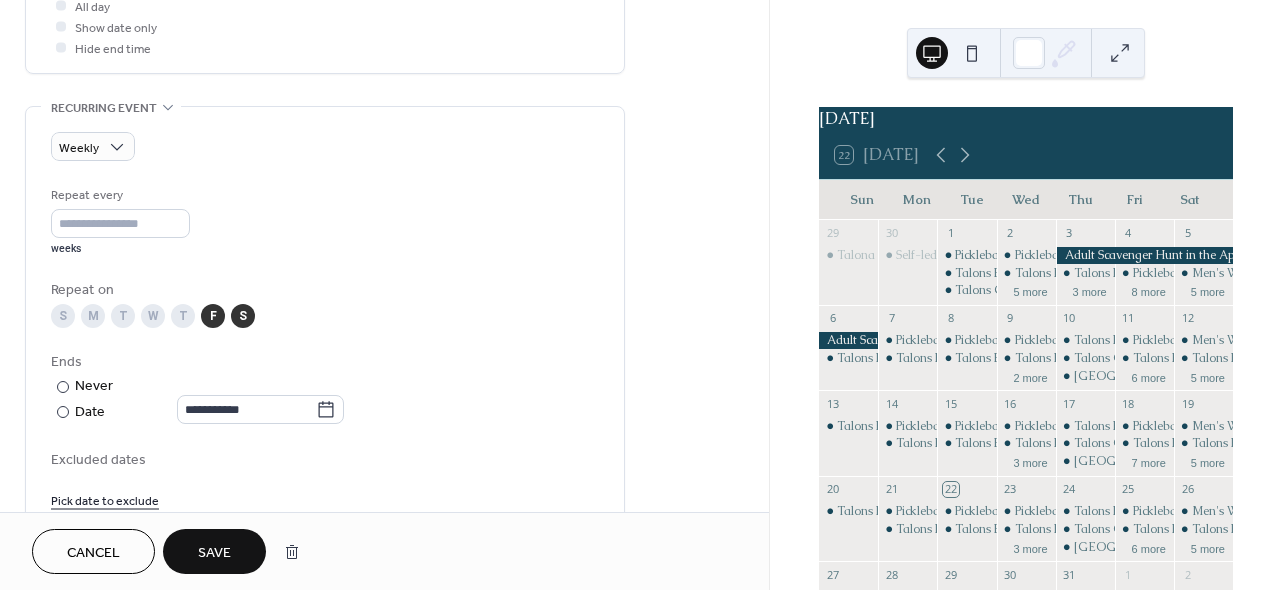click on "F" at bounding box center (213, 316) 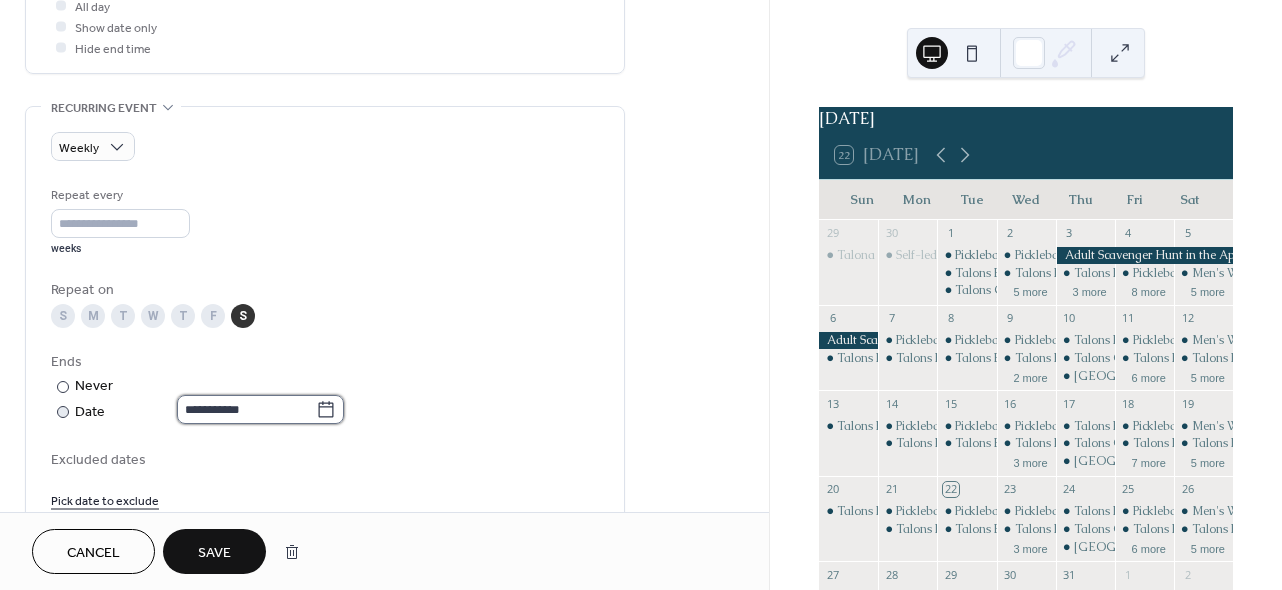 click on "**********" at bounding box center (246, 409) 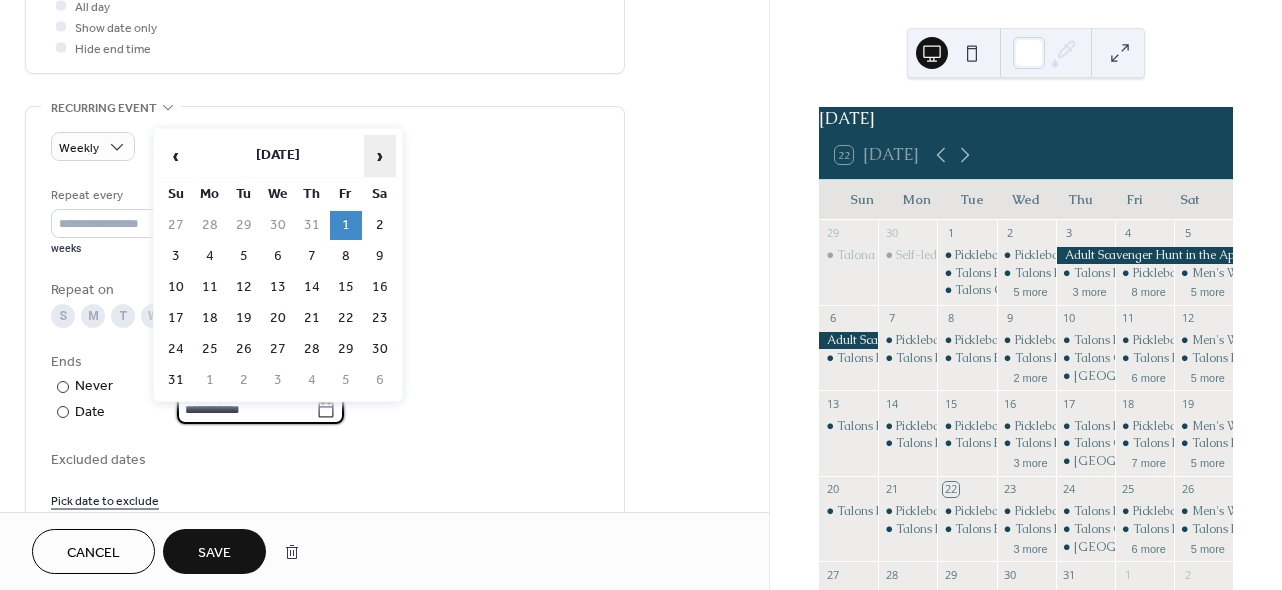 click on "›" at bounding box center [380, 156] 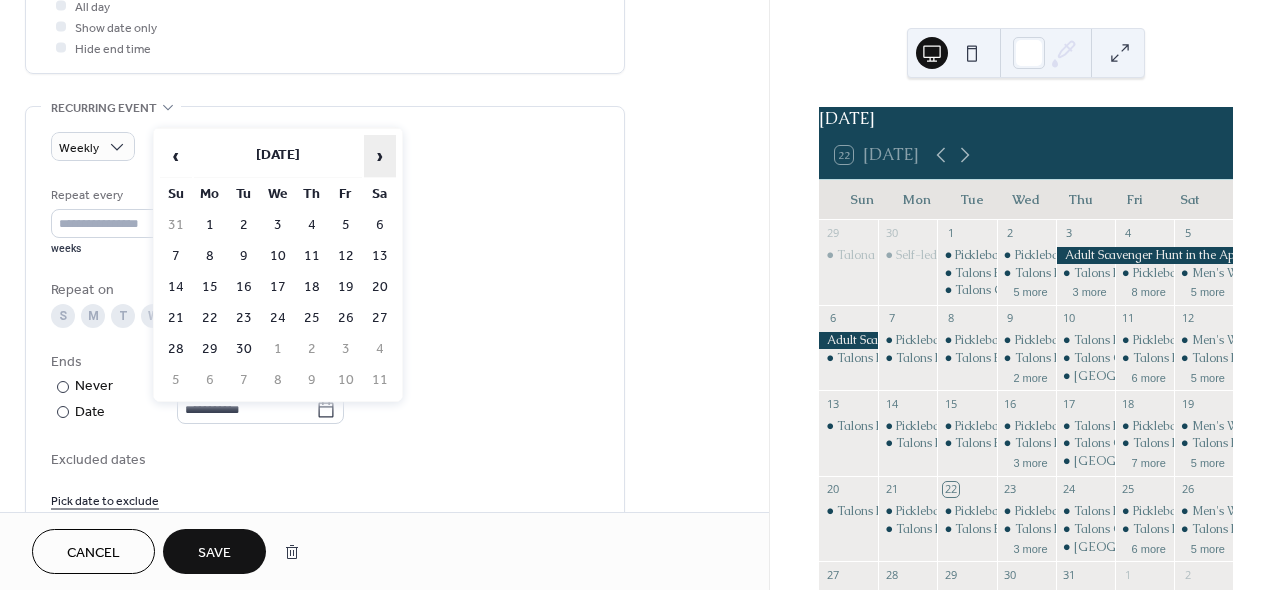 click on "›" at bounding box center [380, 156] 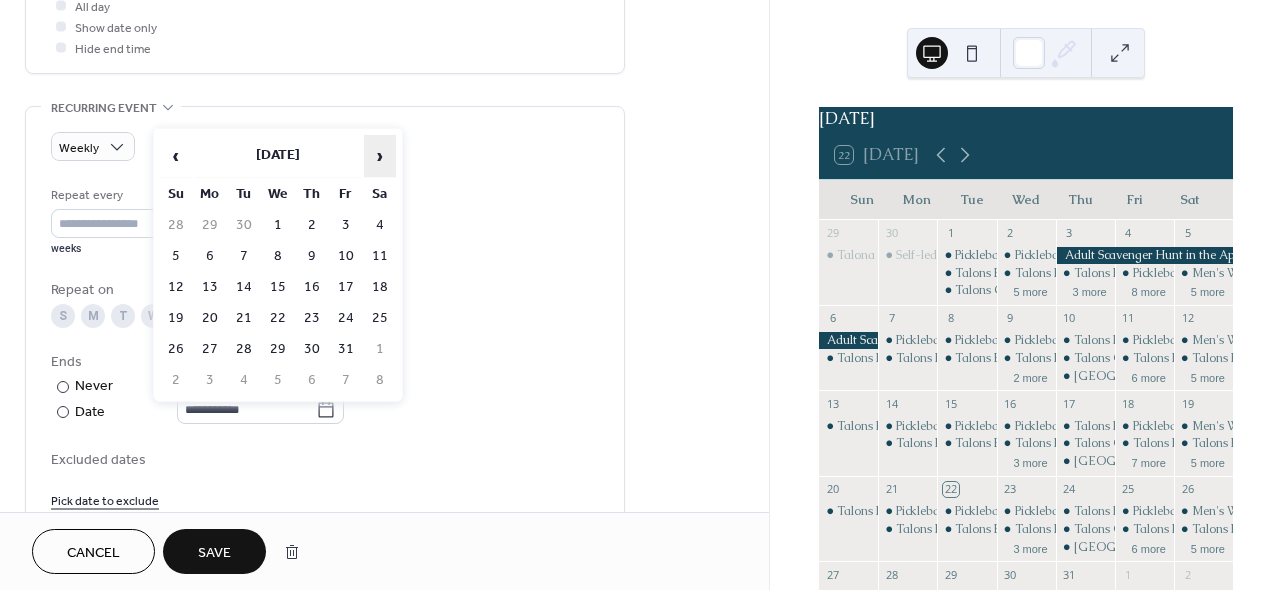 click on "›" at bounding box center (380, 156) 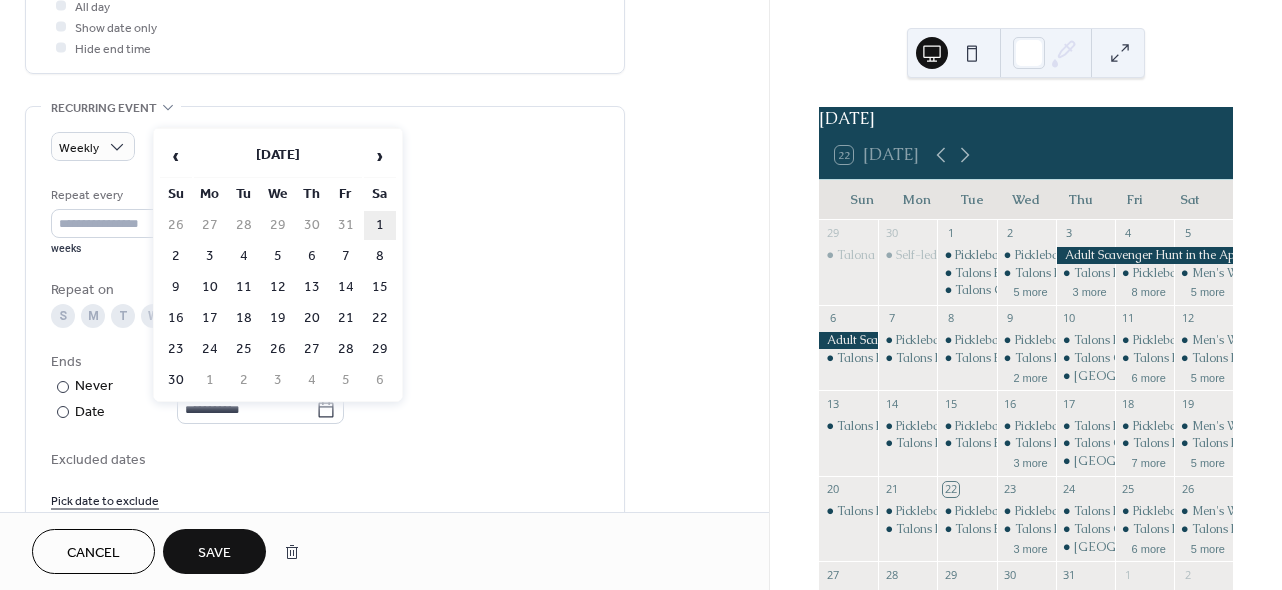 click on "1" at bounding box center [380, 225] 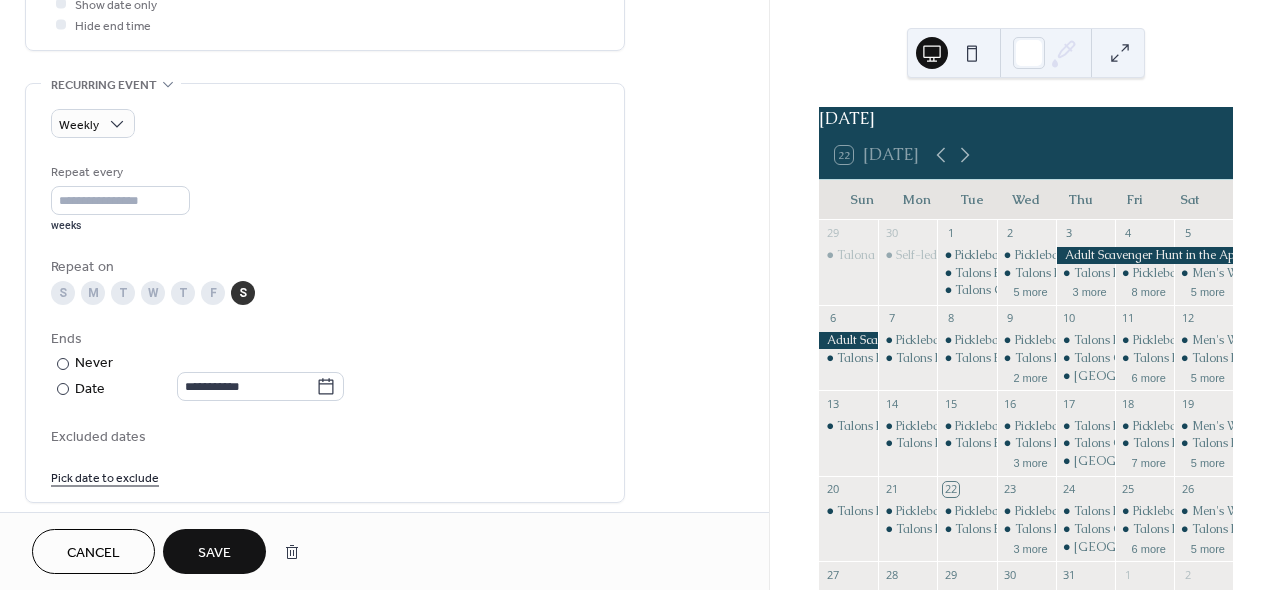 scroll, scrollTop: 757, scrollLeft: 0, axis: vertical 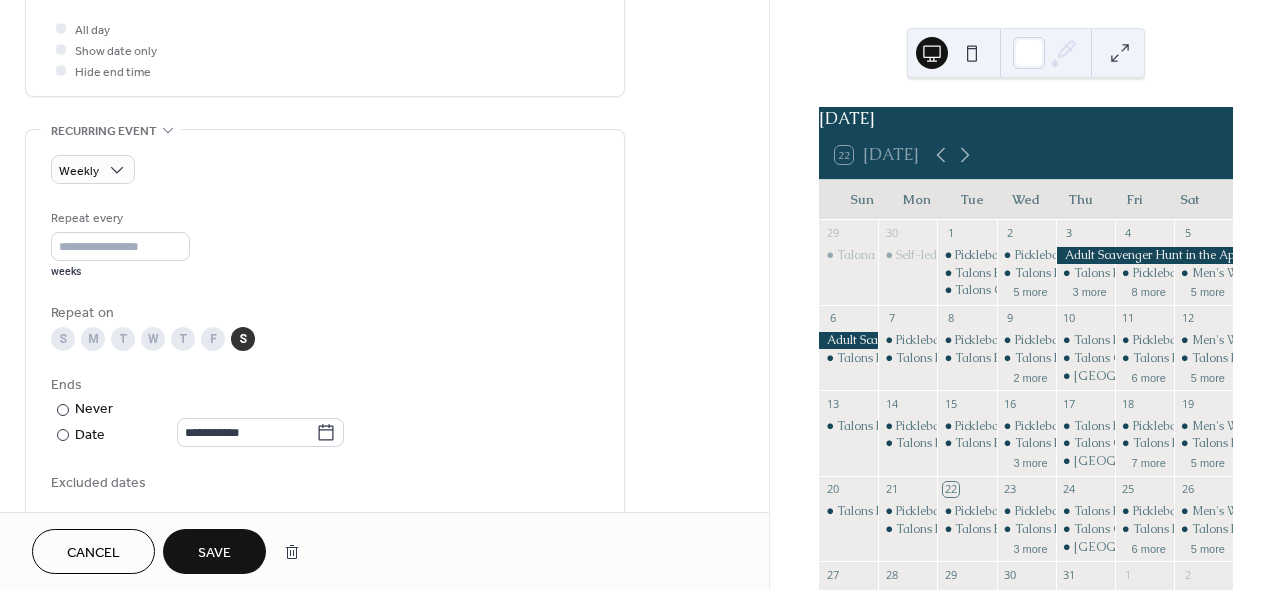 click on "Save" at bounding box center [214, 553] 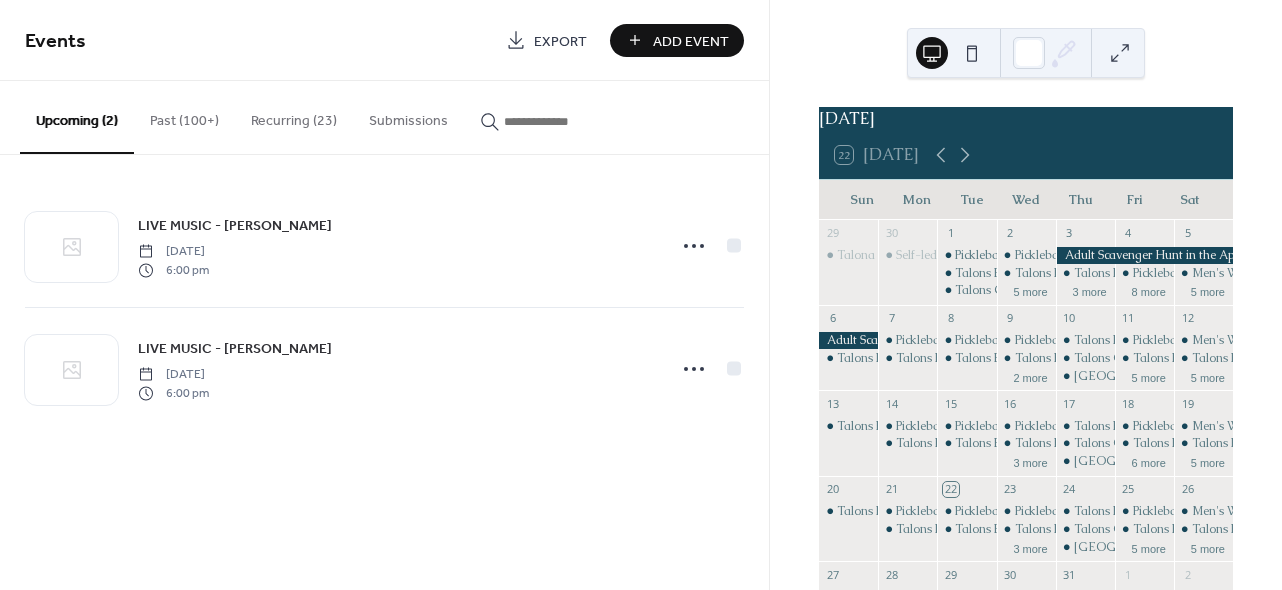 click on "Recurring (23)" at bounding box center [294, 116] 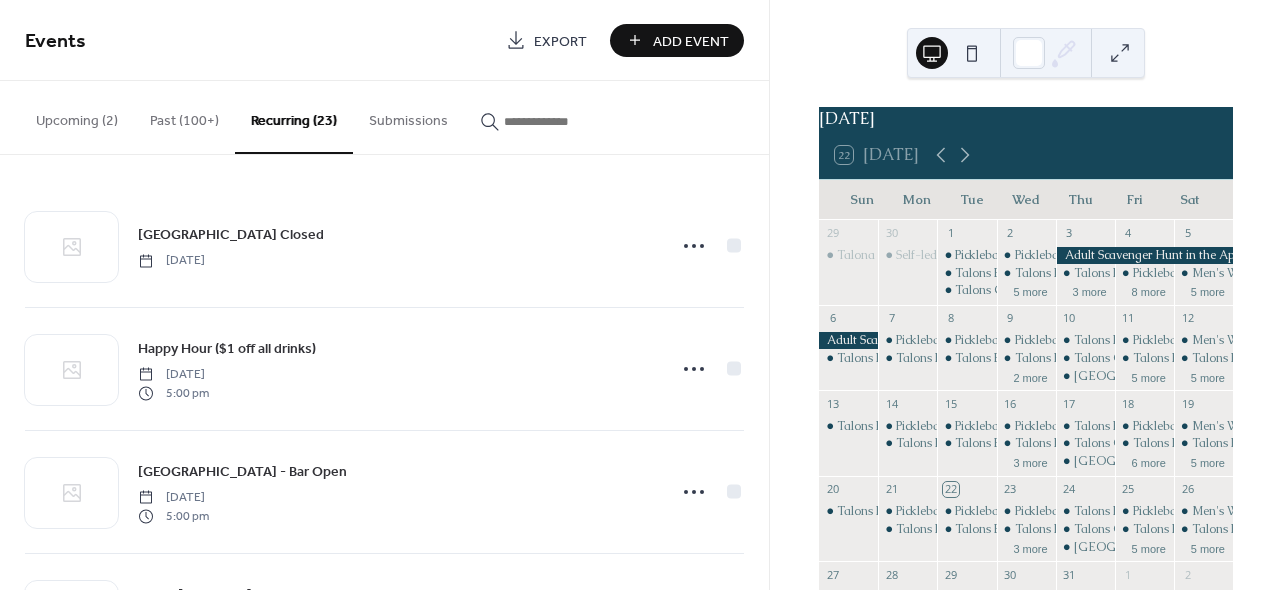 click on "Recurring (23)" at bounding box center [294, 117] 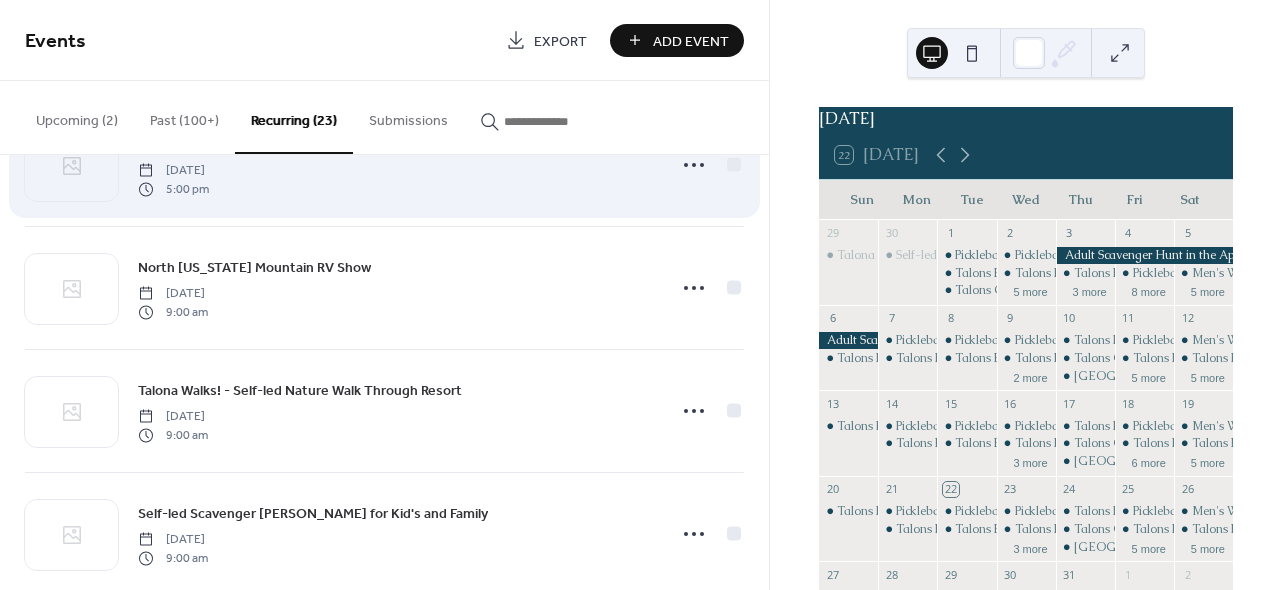scroll, scrollTop: 0, scrollLeft: 0, axis: both 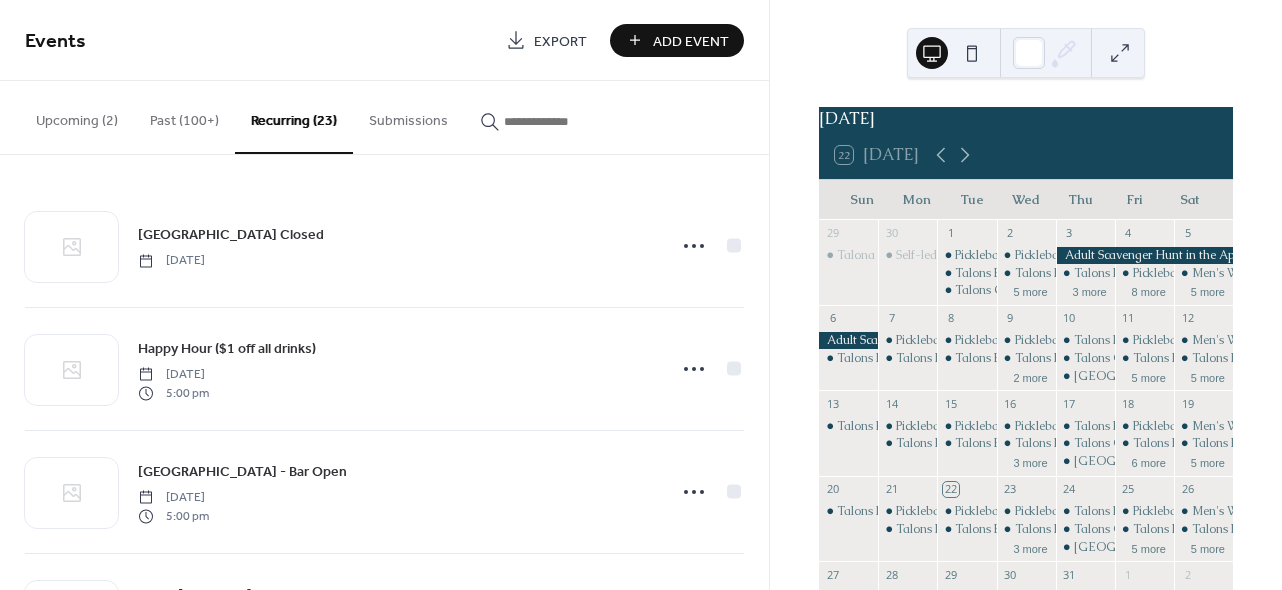 click on "Add Event" at bounding box center (691, 41) 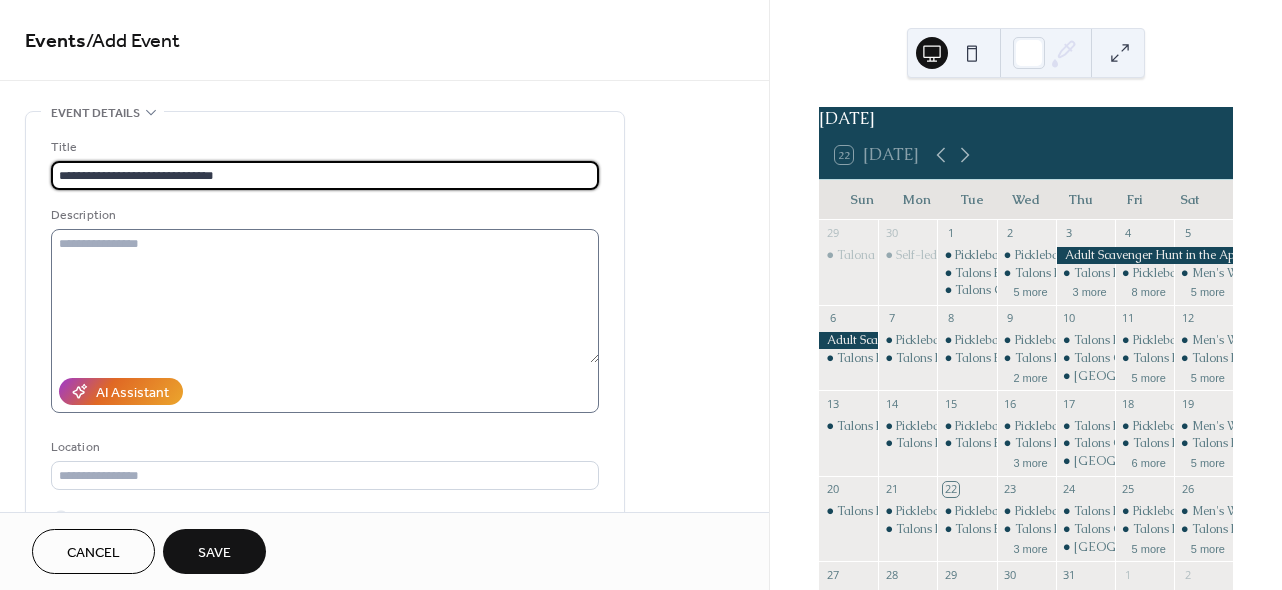 type on "**********" 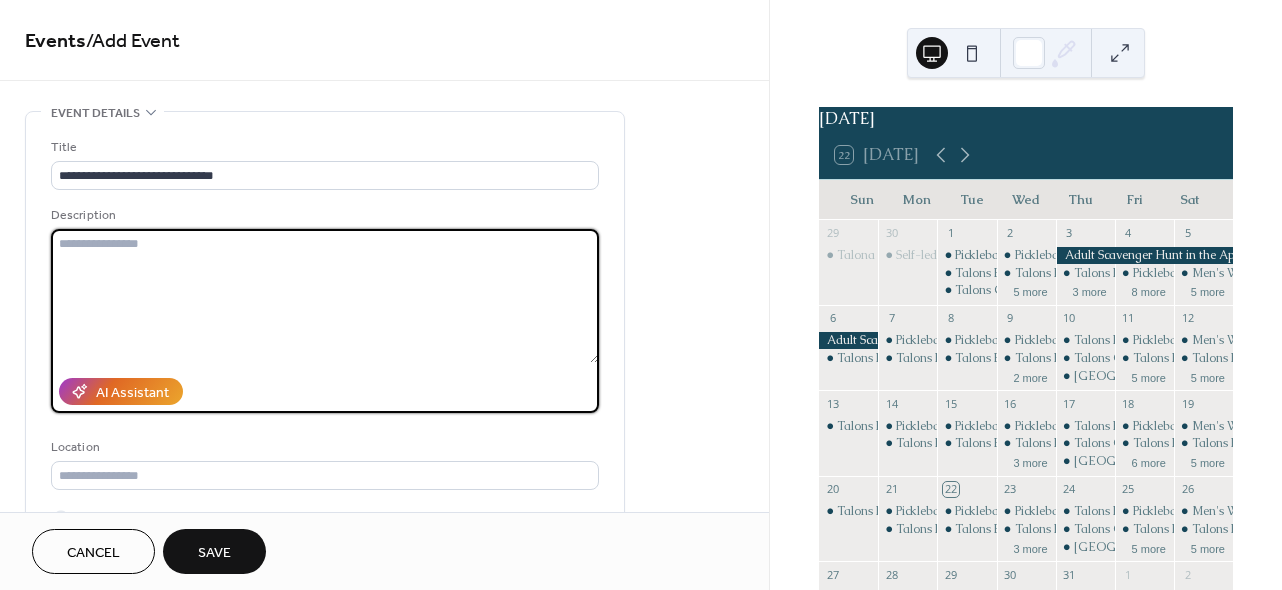 click at bounding box center [325, 296] 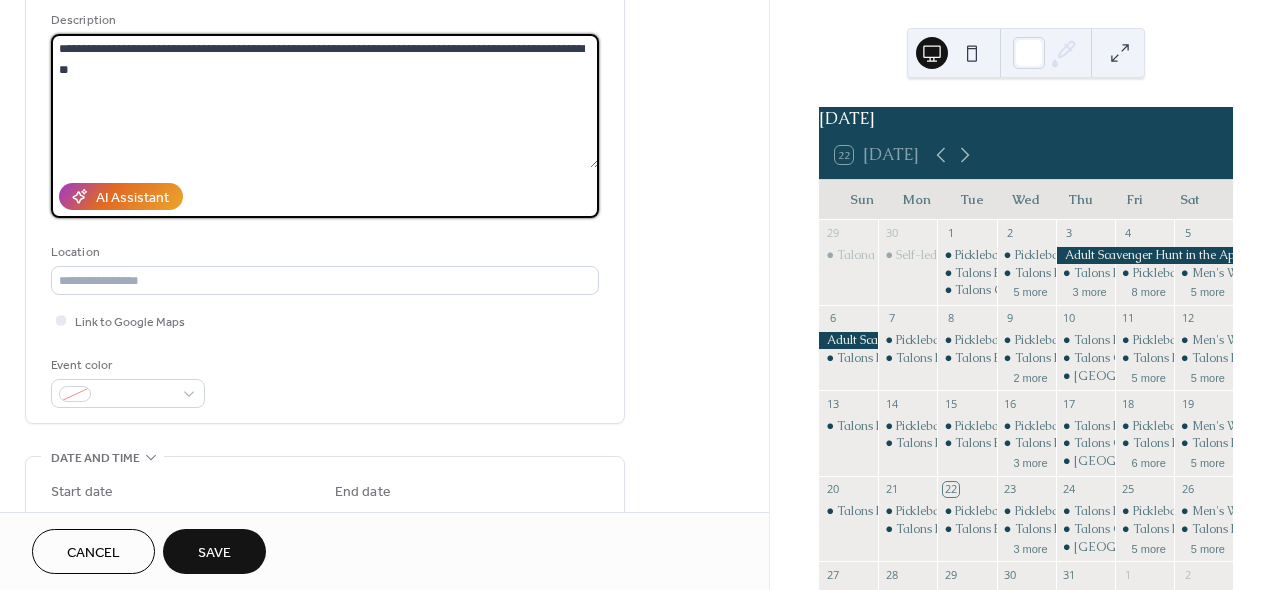 scroll, scrollTop: 234, scrollLeft: 0, axis: vertical 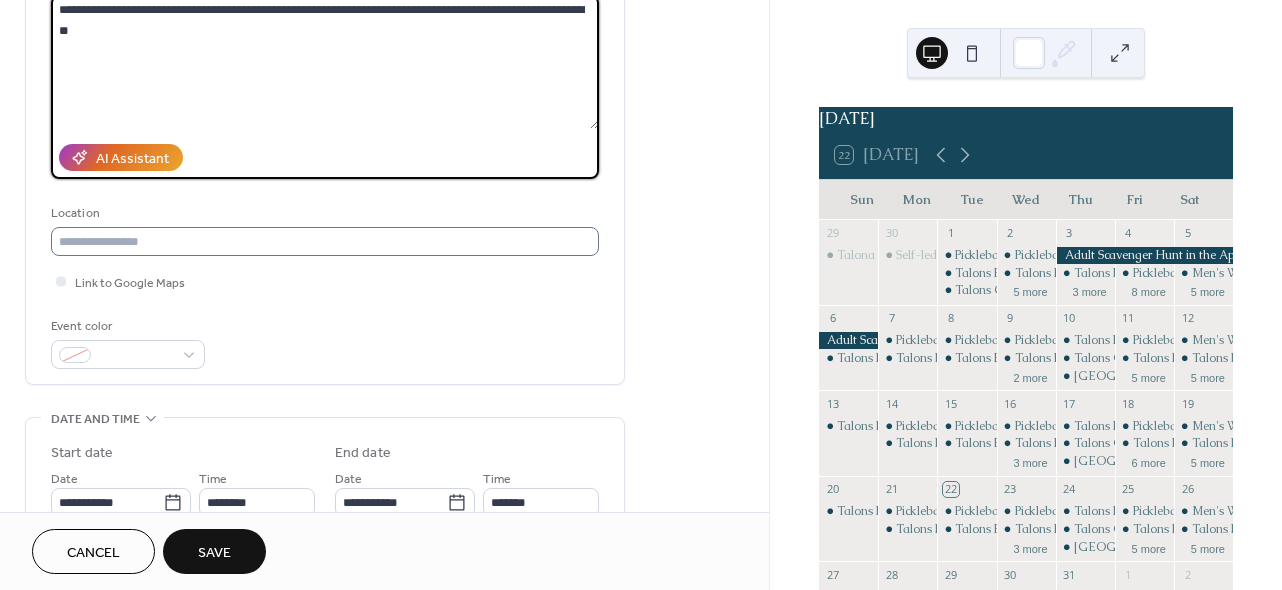type on "**********" 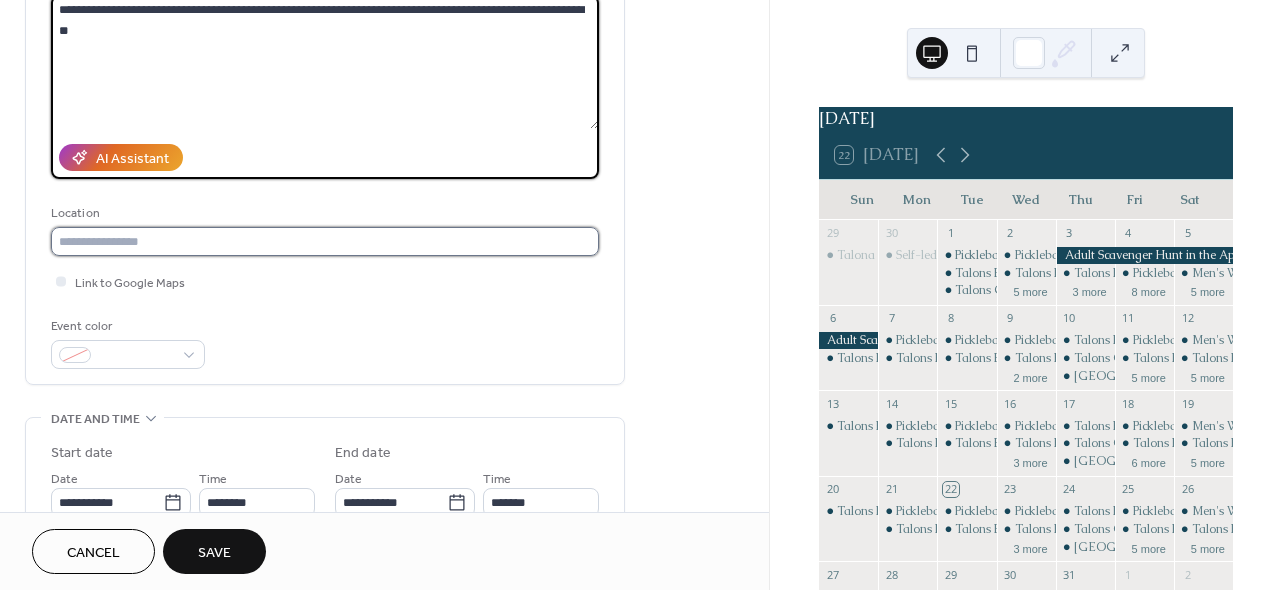 click at bounding box center (325, 241) 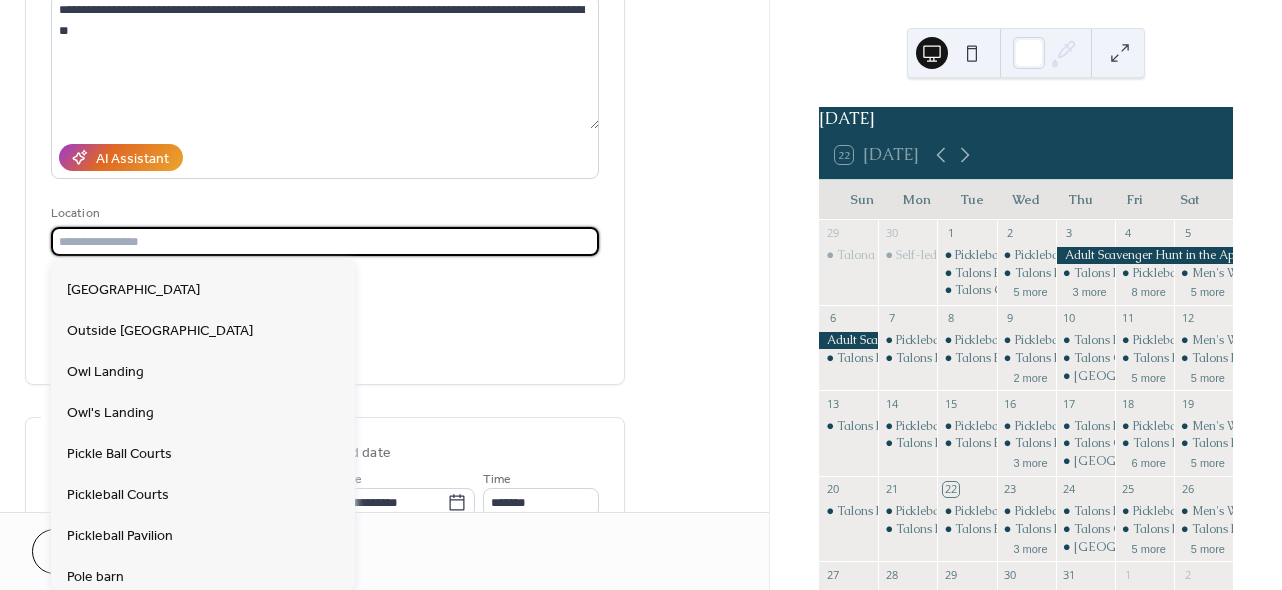 scroll, scrollTop: 1058, scrollLeft: 0, axis: vertical 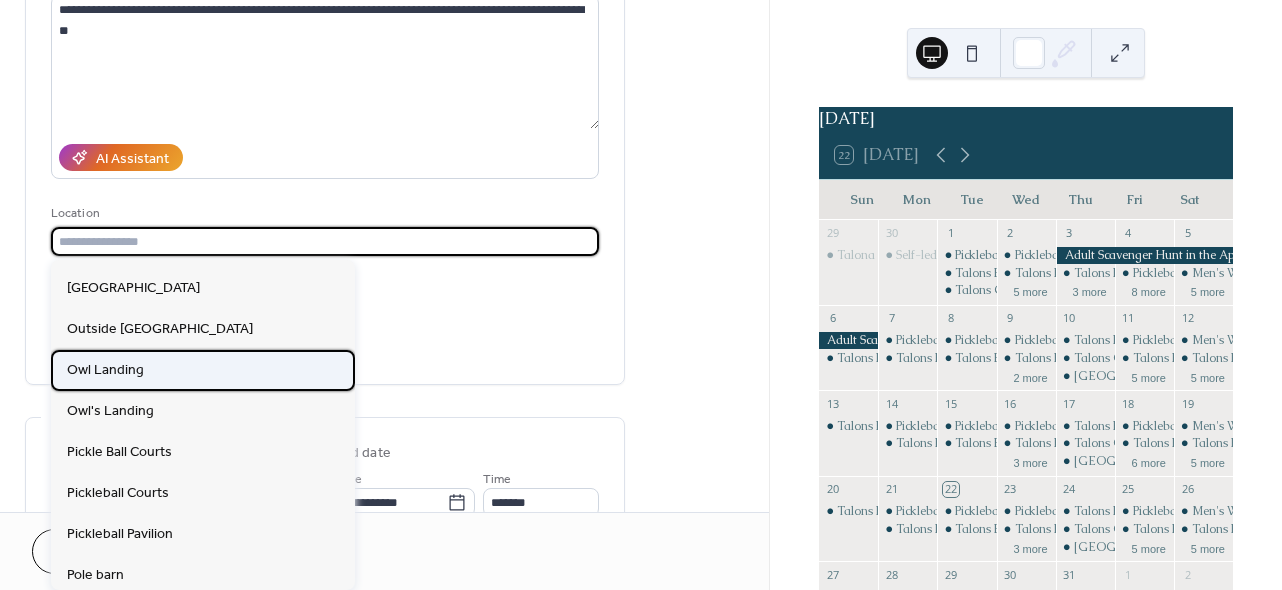 click on "Owl Landing" at bounding box center [105, 370] 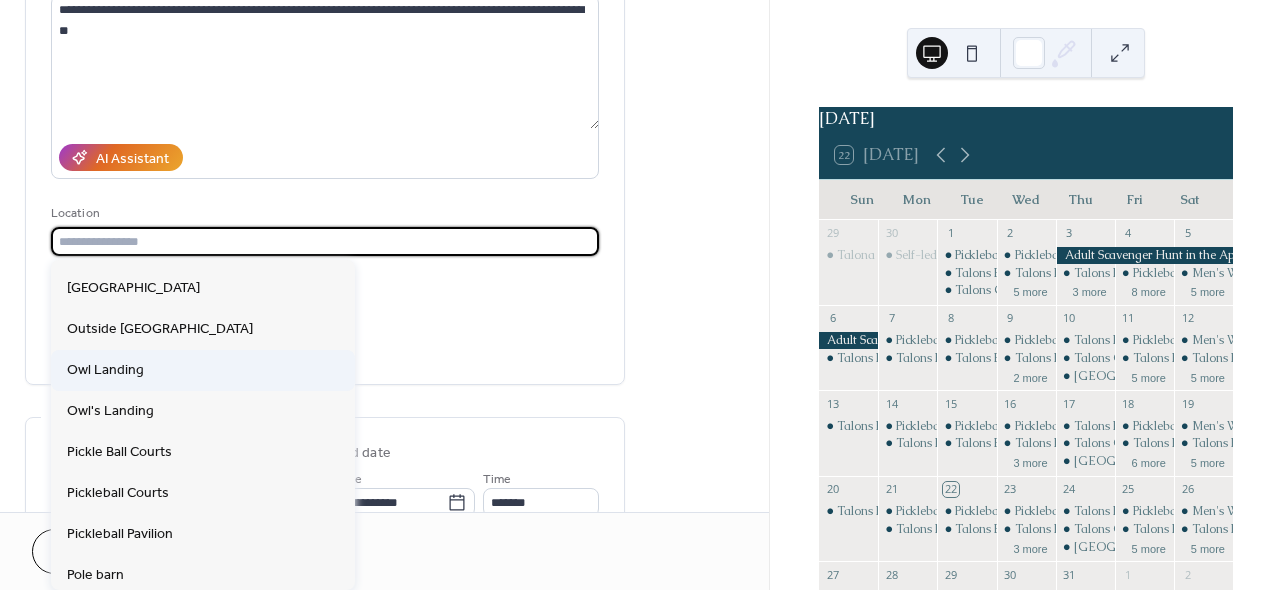 type on "**********" 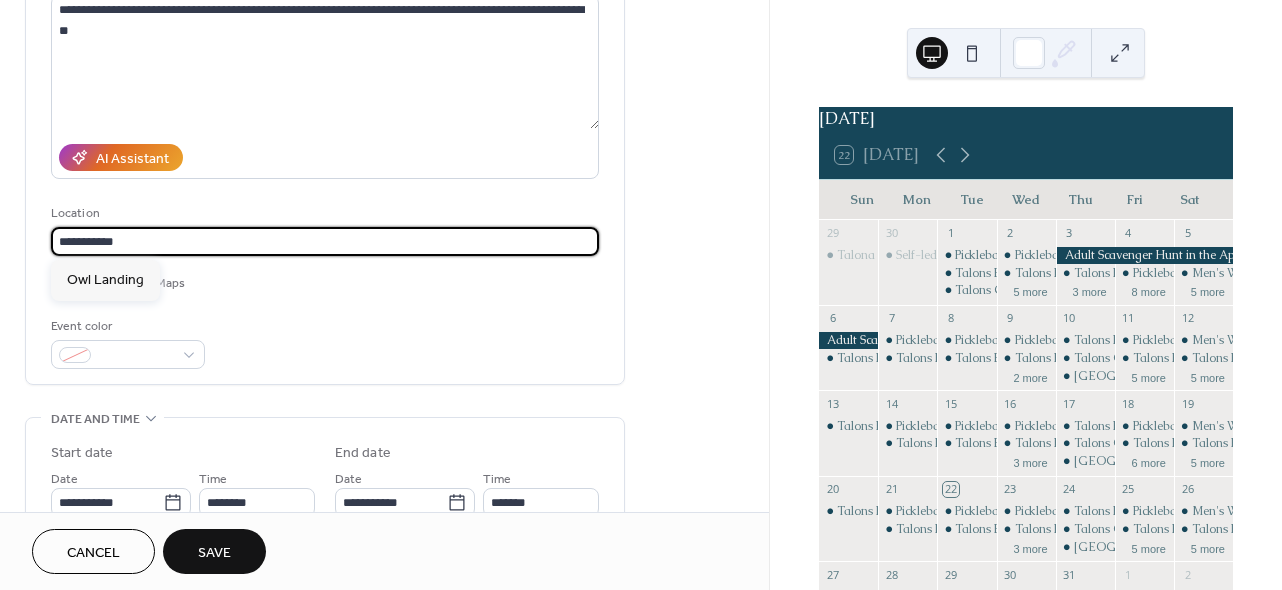 click on "**********" at bounding box center [325, 241] 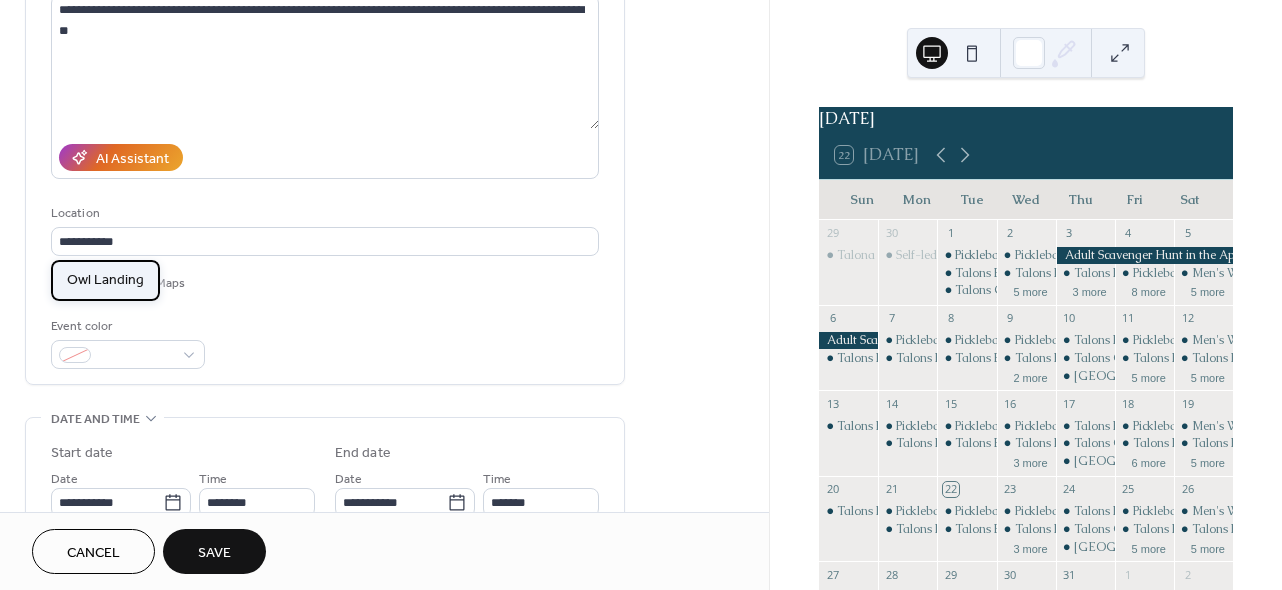 click on "Owl Landing" at bounding box center (105, 280) 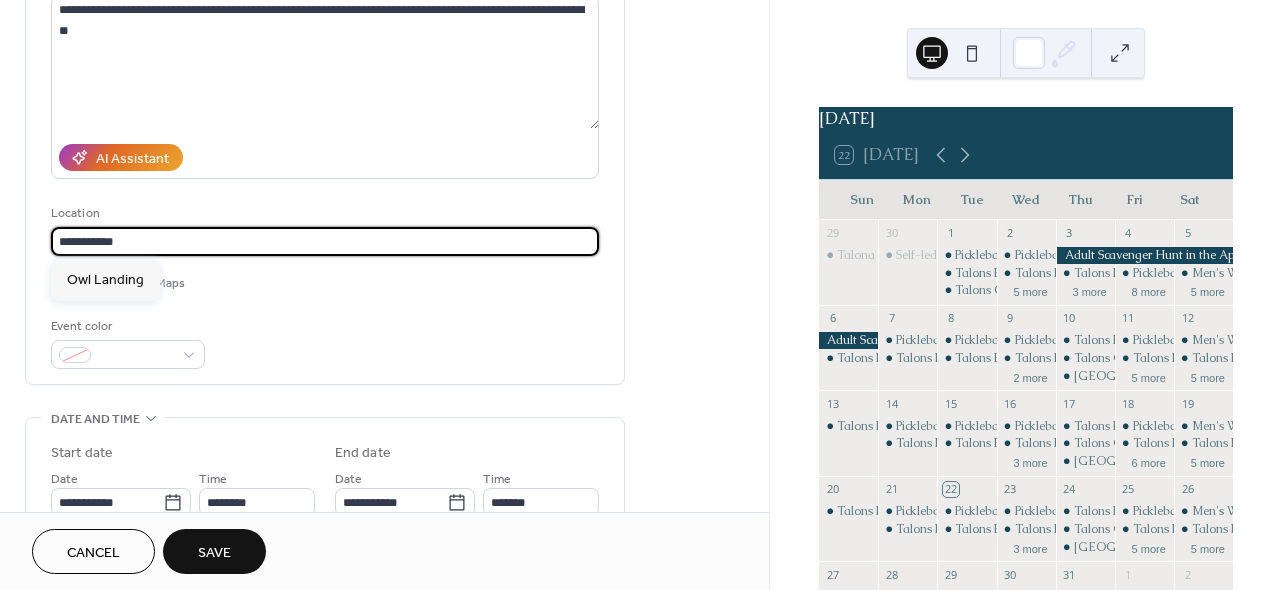 click on "**********" at bounding box center (325, 241) 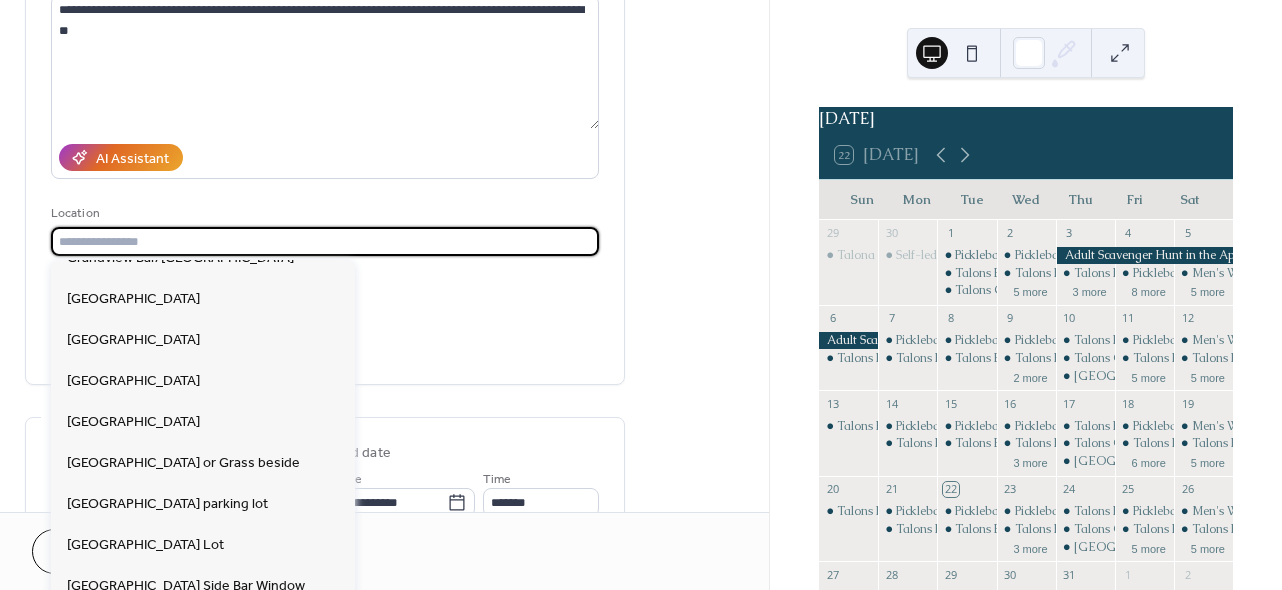 scroll, scrollTop: 605, scrollLeft: 0, axis: vertical 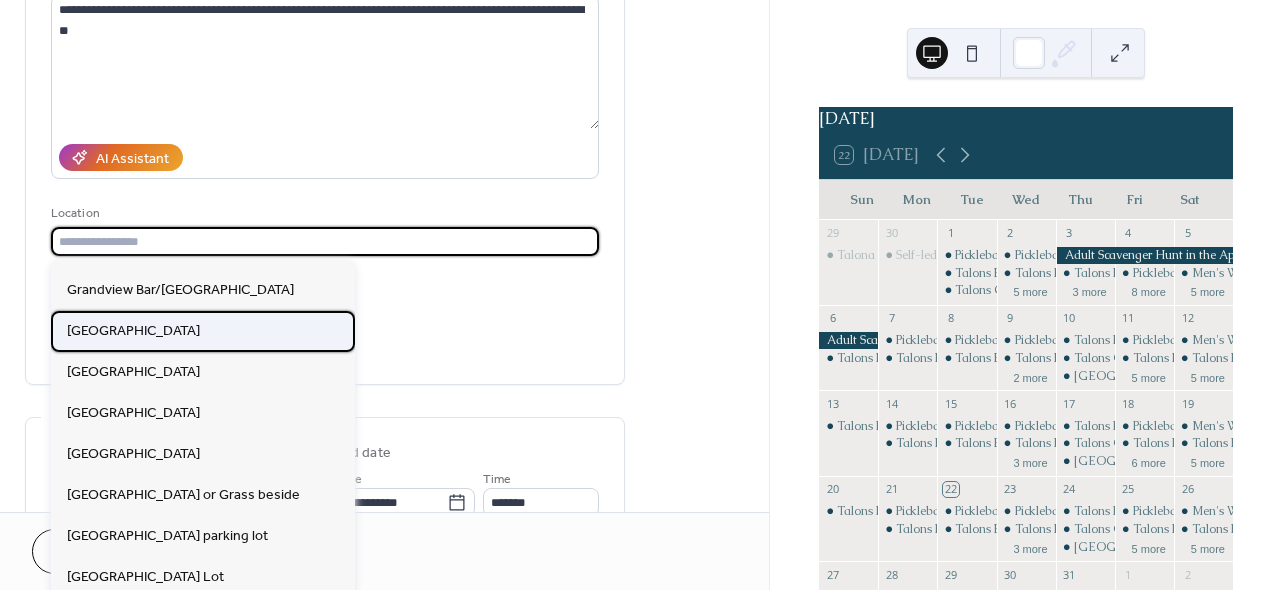 click on "[GEOGRAPHIC_DATA]" at bounding box center [203, 331] 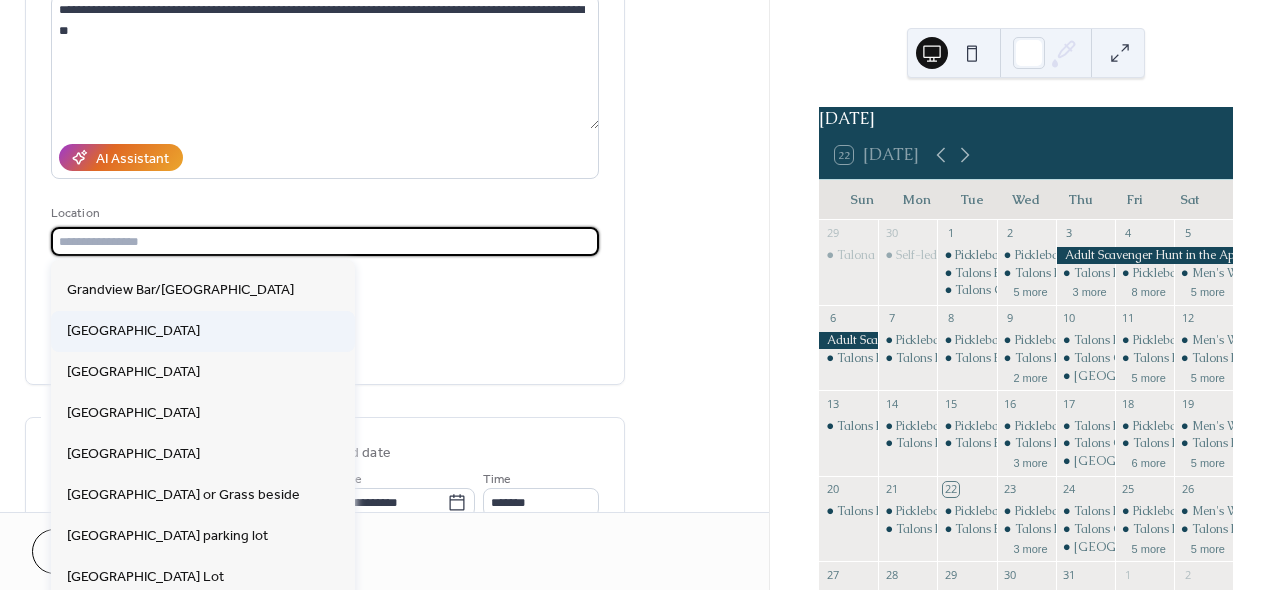 type on "**********" 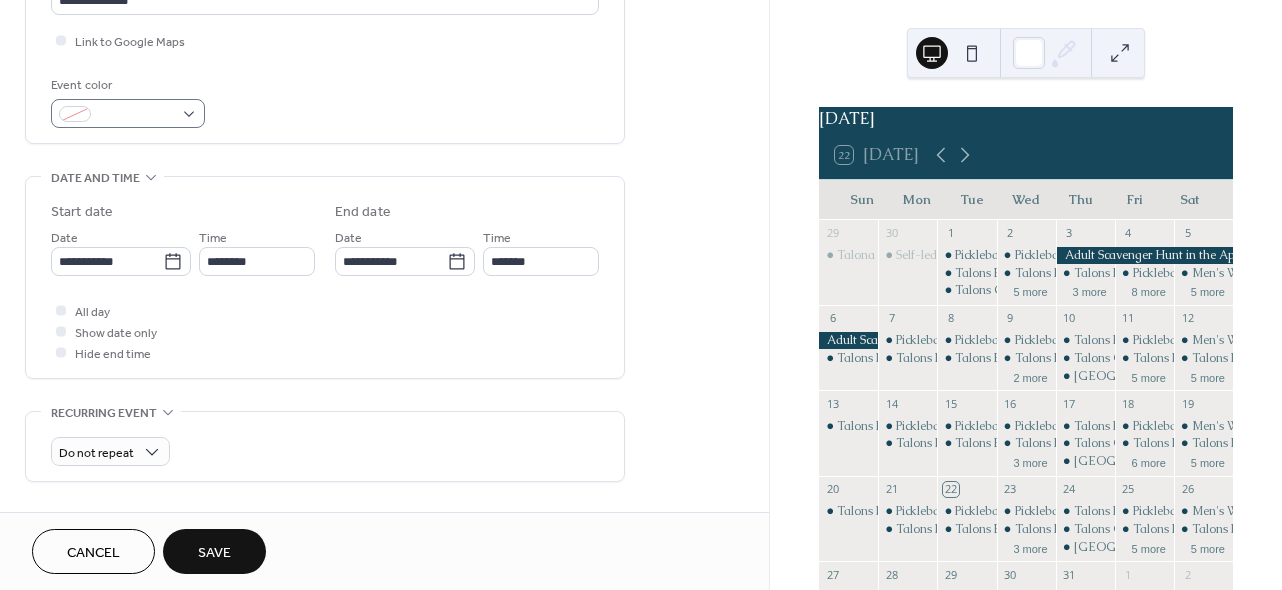 scroll, scrollTop: 490, scrollLeft: 0, axis: vertical 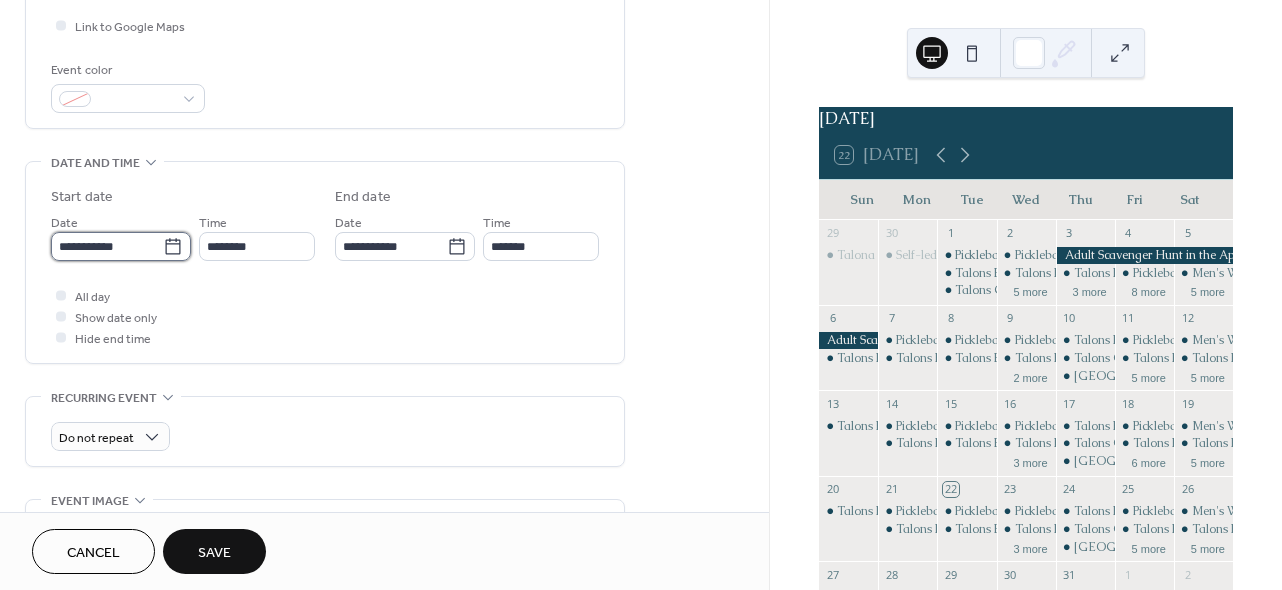 click on "**********" at bounding box center [107, 246] 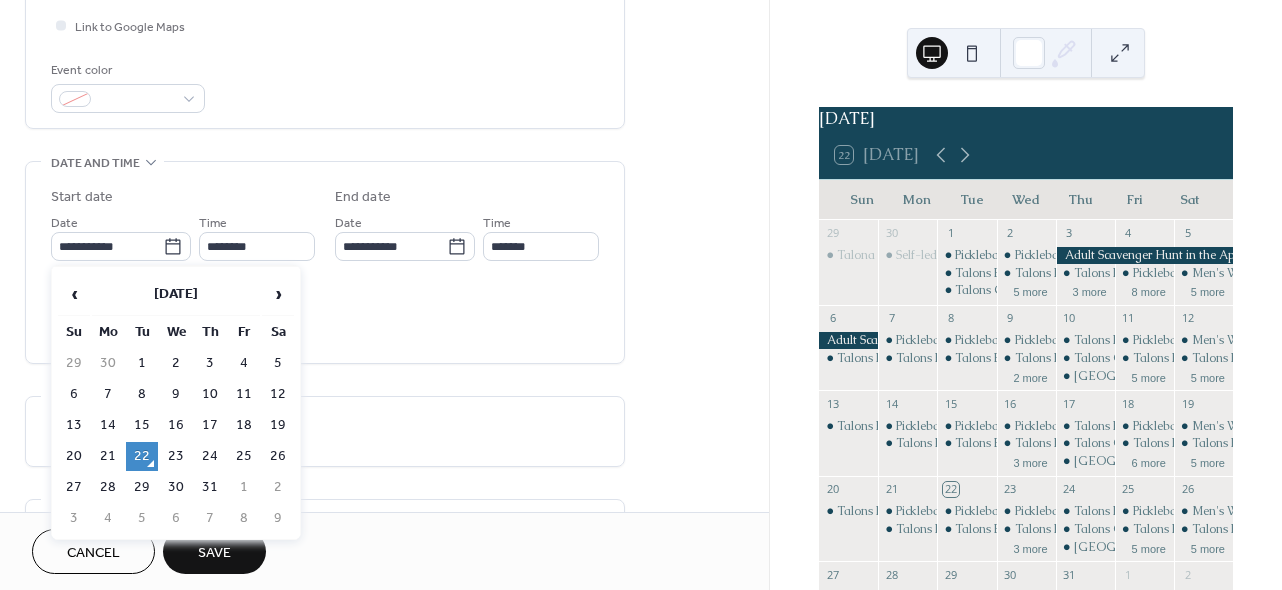 click on "‹ [DATE] › Su Mo Tu We Th Fr Sa 29 30 1 2 3 4 5 6 7 8 9 10 11 12 13 14 15 16 17 18 19 20 21 22 23 24 25 26 27 28 29 30 31 1 2 3 4 5 6 7 8 9" at bounding box center [176, 403] 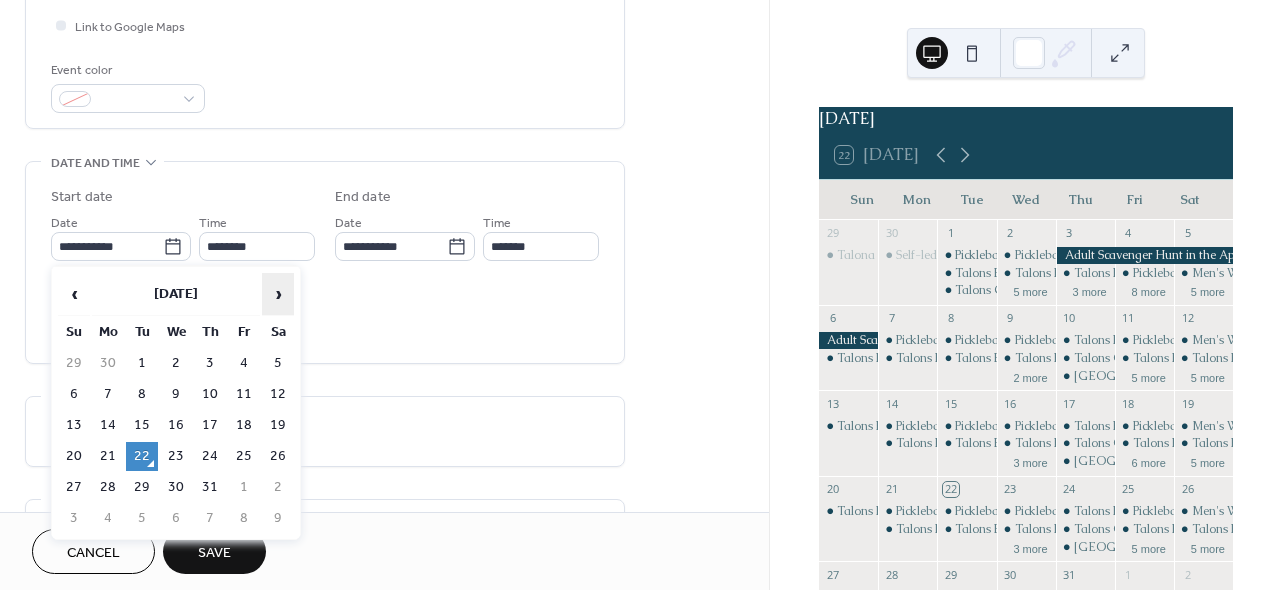 click on "›" at bounding box center [278, 294] 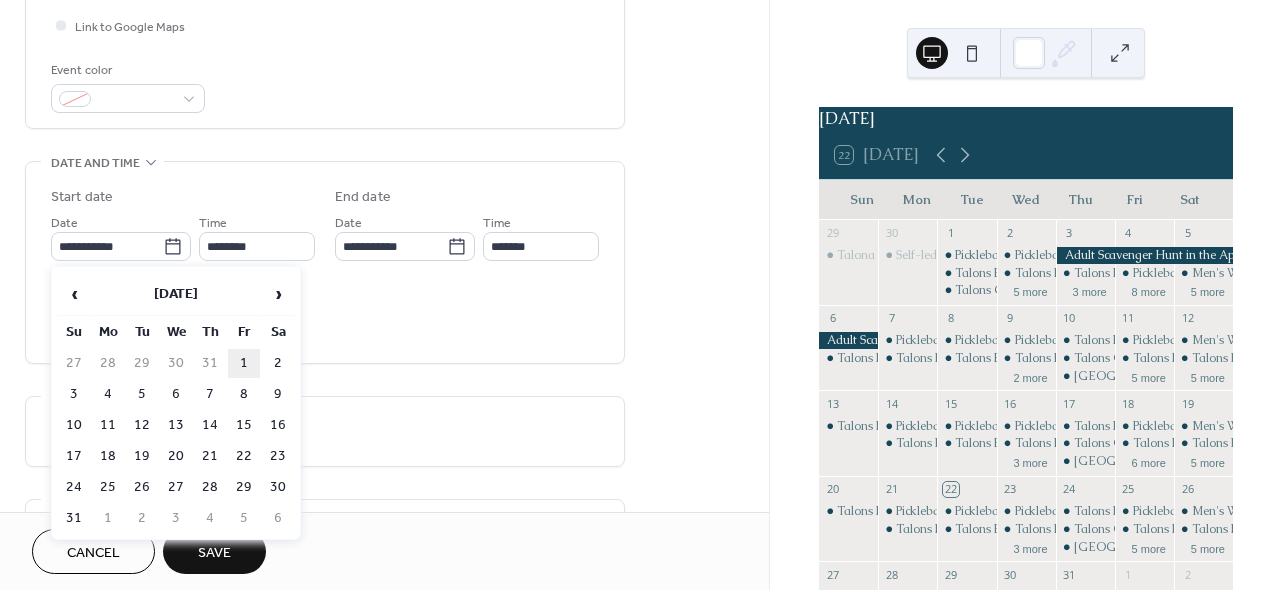 click on "1" at bounding box center (244, 363) 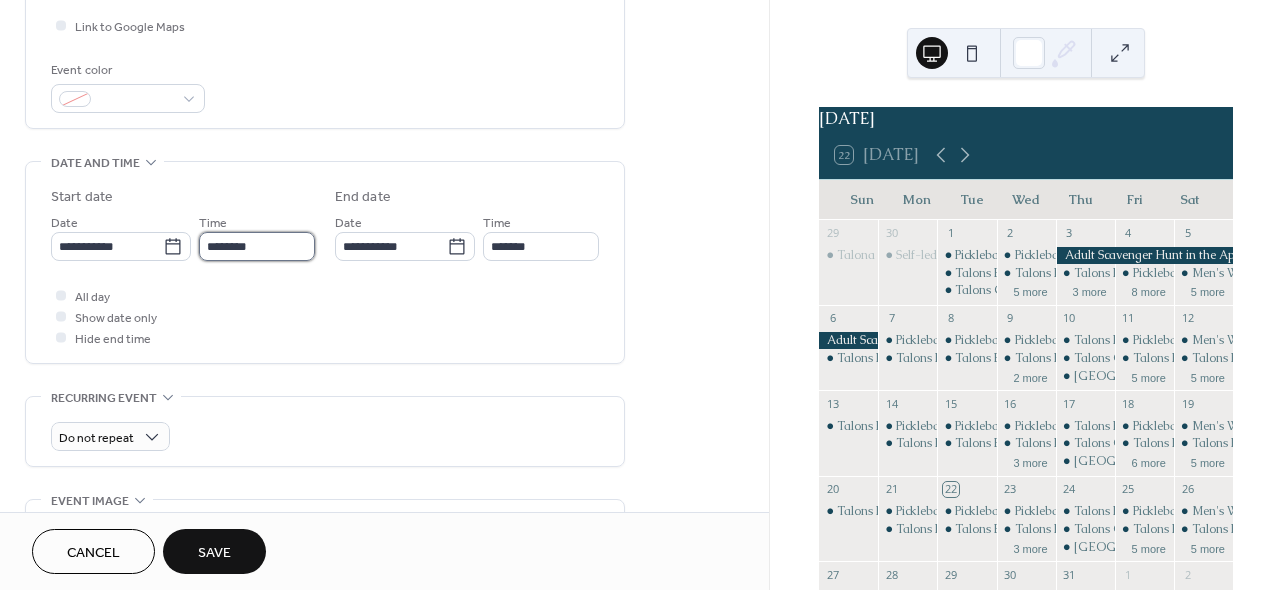 click on "********" at bounding box center (257, 246) 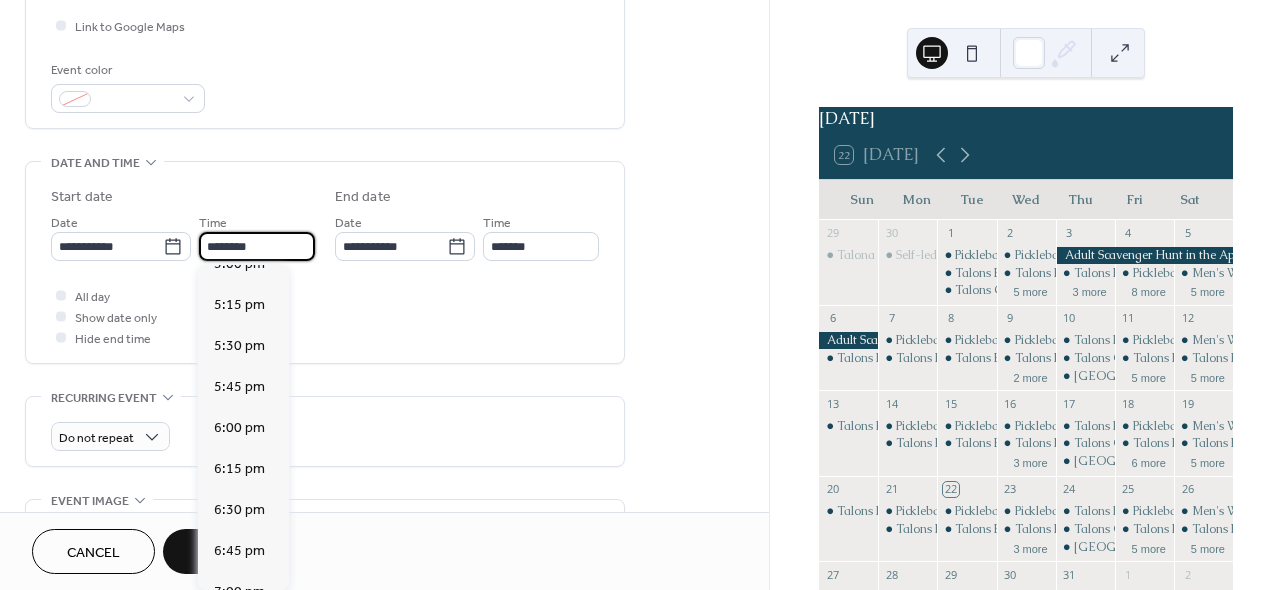 scroll, scrollTop: 2821, scrollLeft: 0, axis: vertical 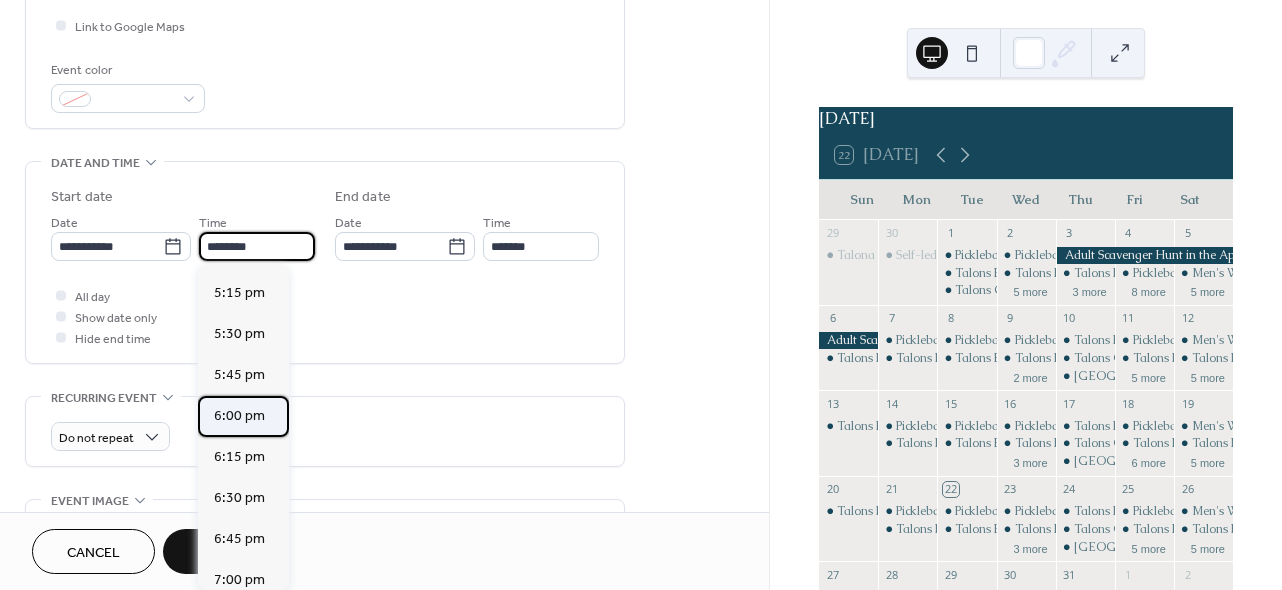 click on "6:00 pm" at bounding box center (243, 416) 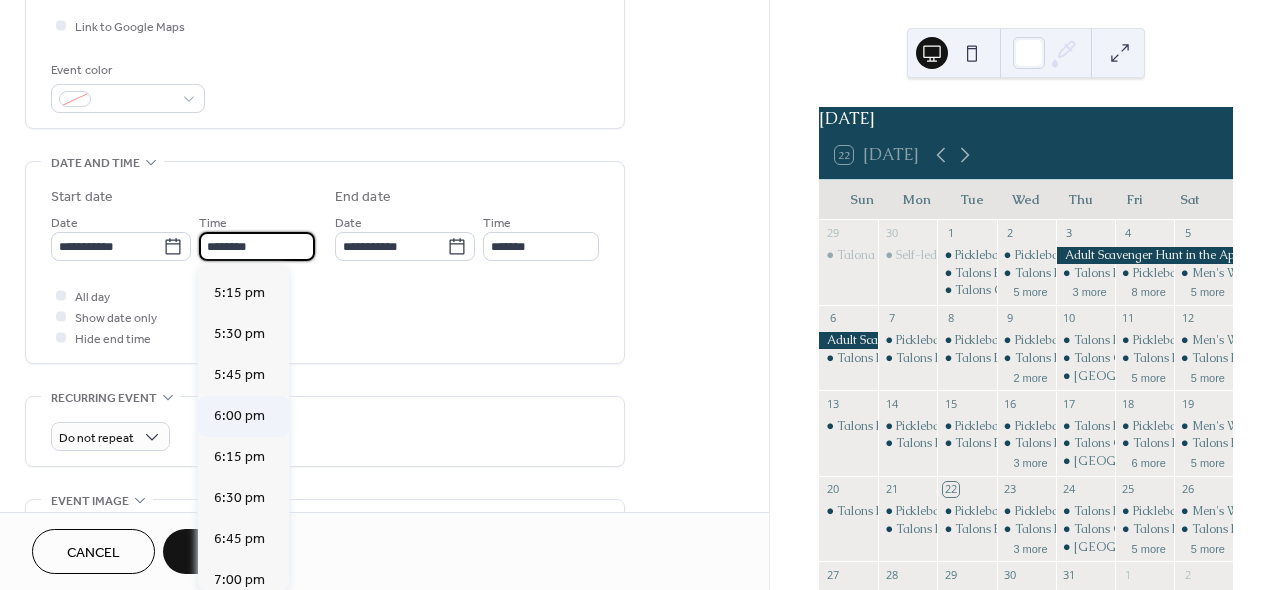 type on "*******" 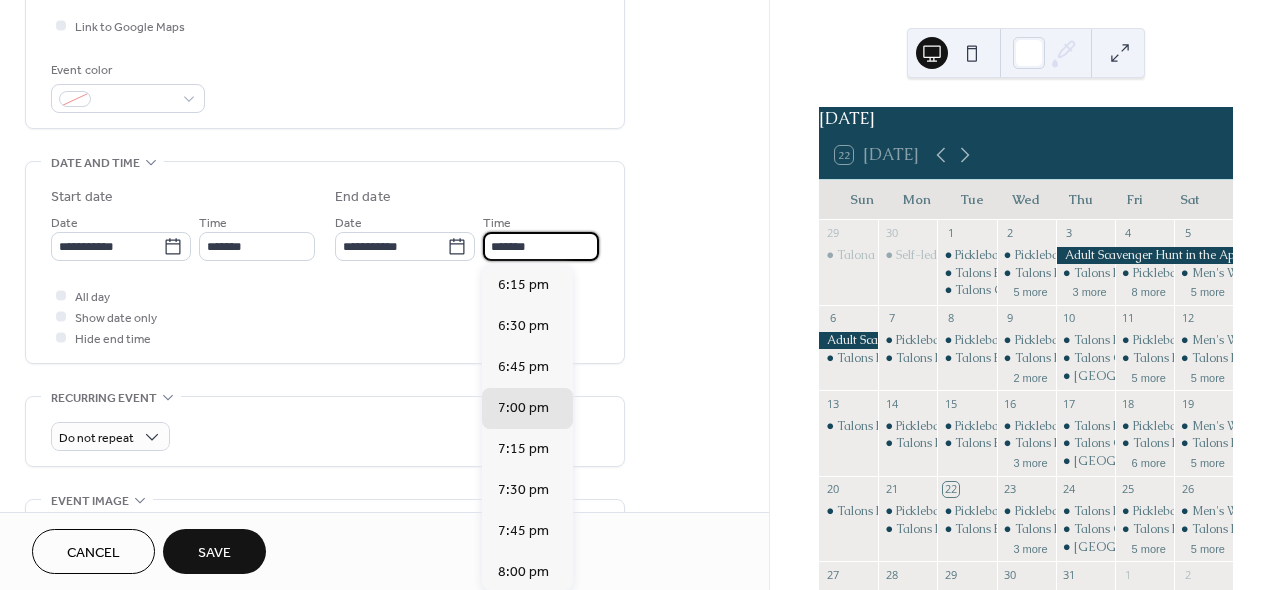 click on "*******" at bounding box center [541, 246] 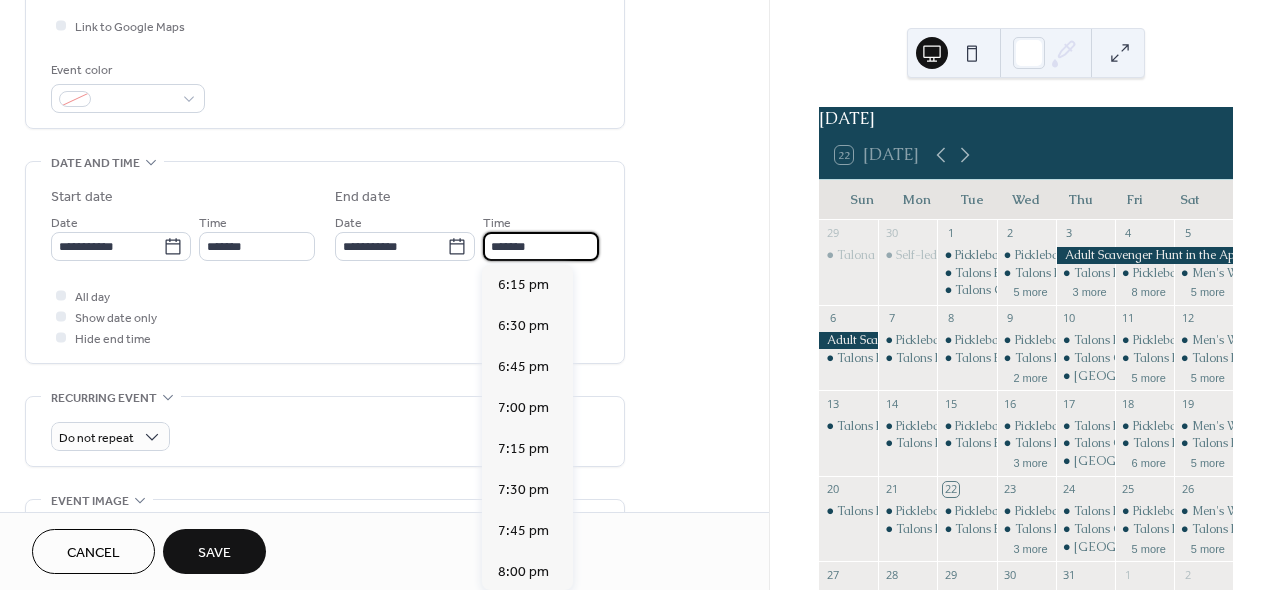 scroll, scrollTop: 445, scrollLeft: 0, axis: vertical 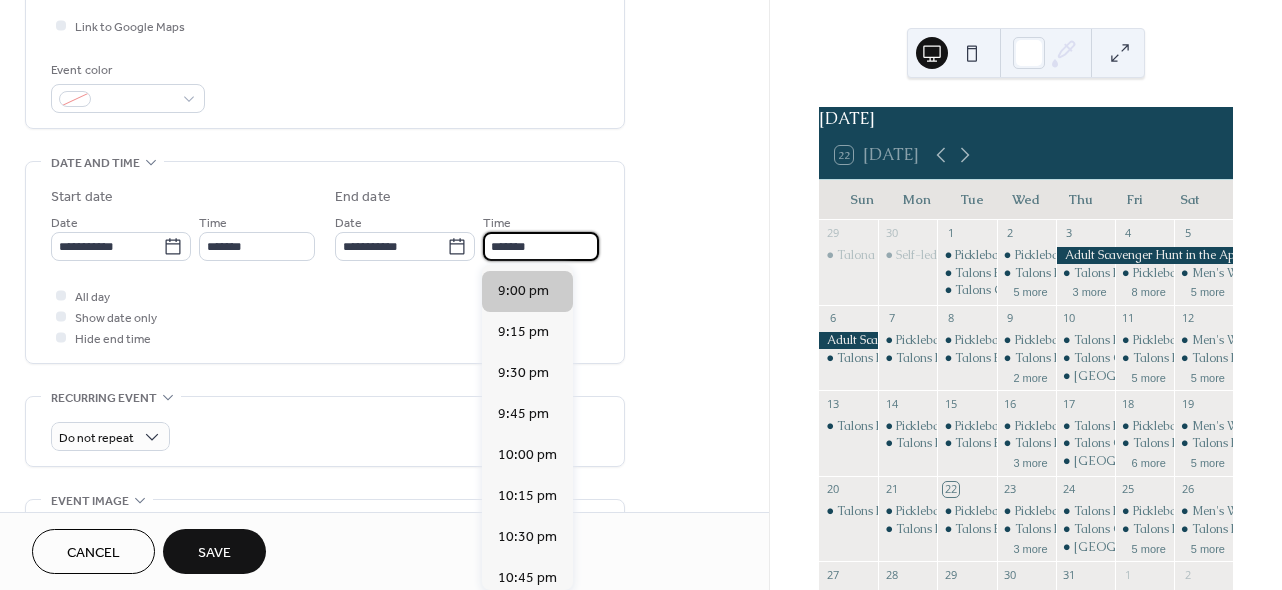 type on "*******" 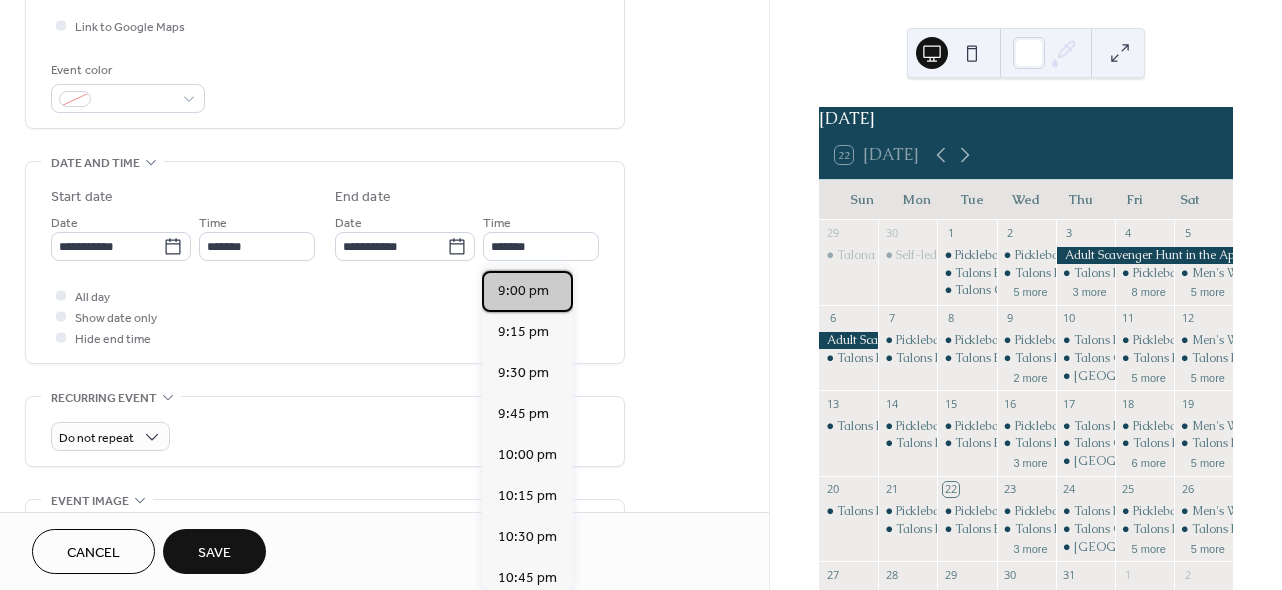 click on "9:00 pm" at bounding box center (523, 291) 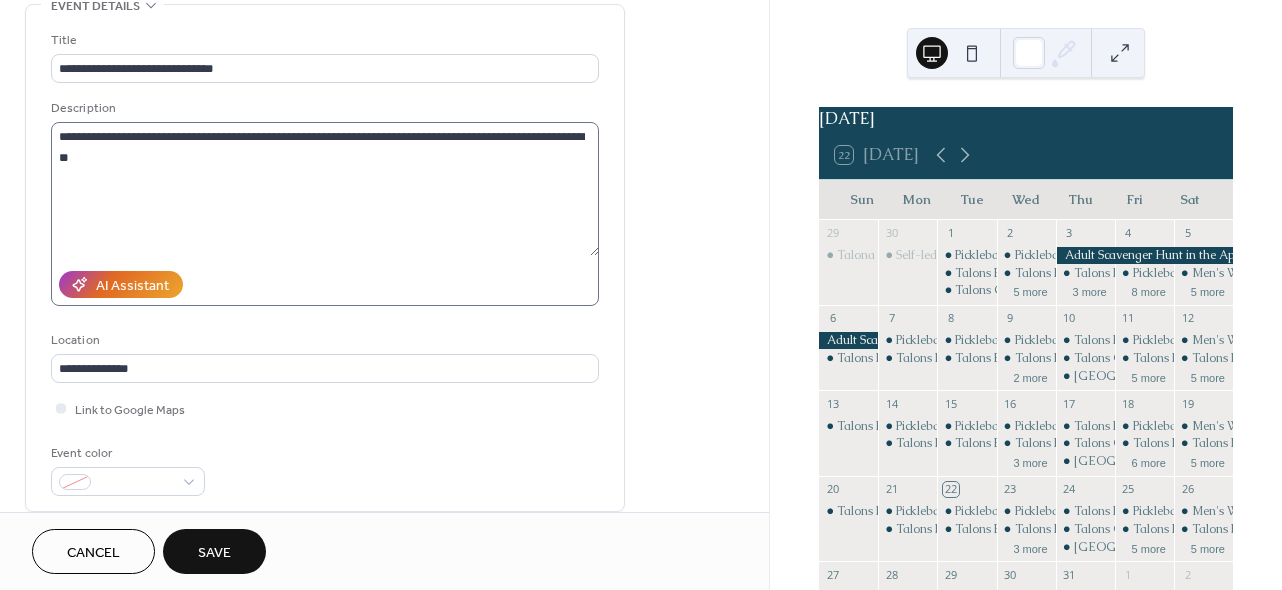 scroll, scrollTop: 101, scrollLeft: 0, axis: vertical 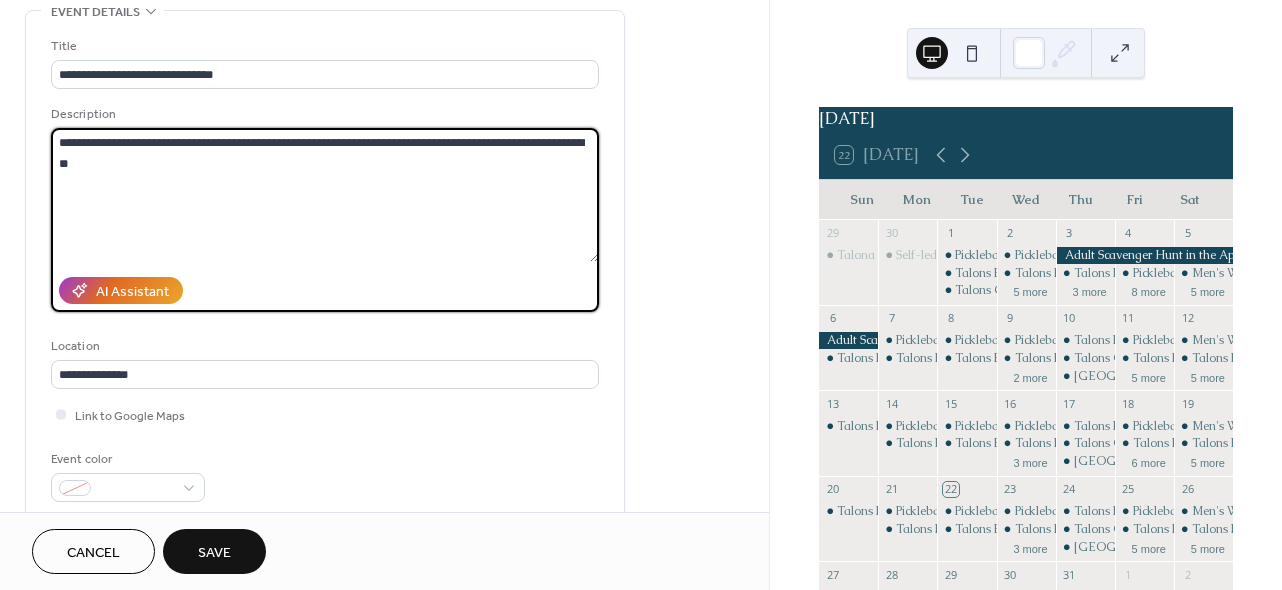 drag, startPoint x: 245, startPoint y: 140, endPoint x: 154, endPoint y: 143, distance: 91.04944 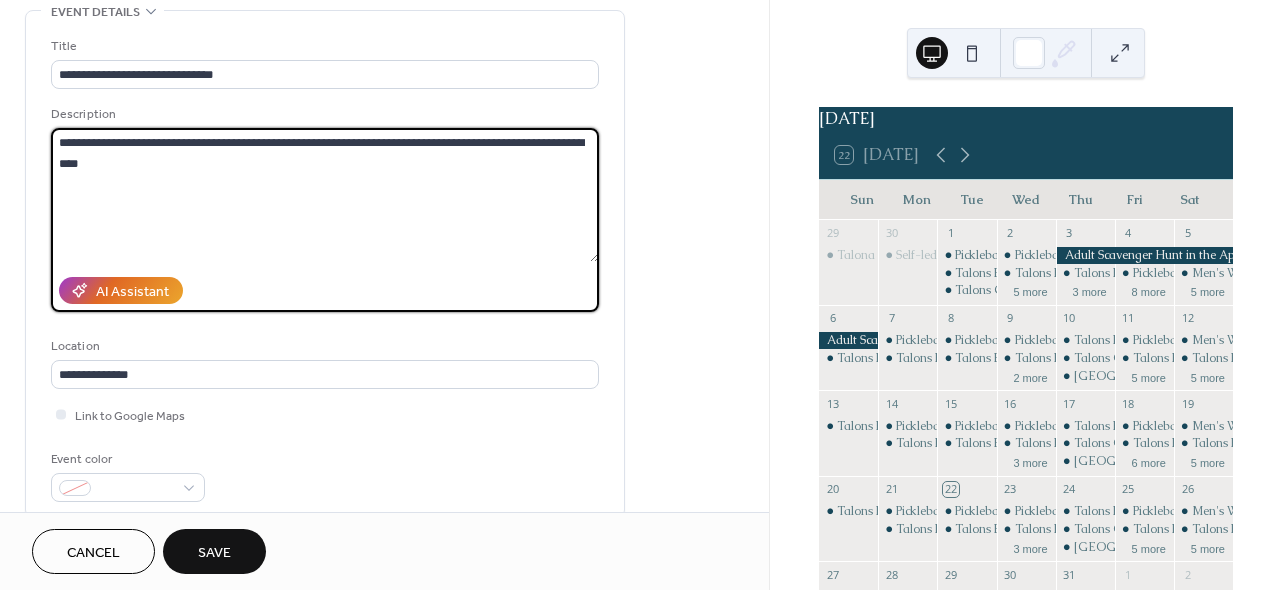 type on "**********" 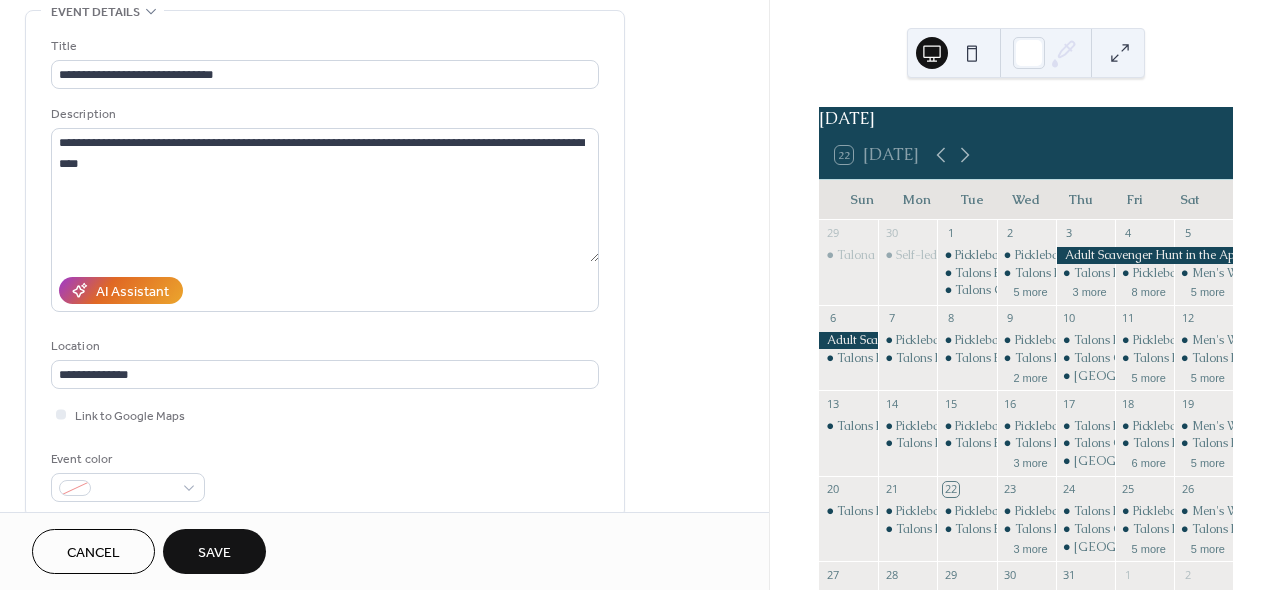click on "Event color" at bounding box center (325, 475) 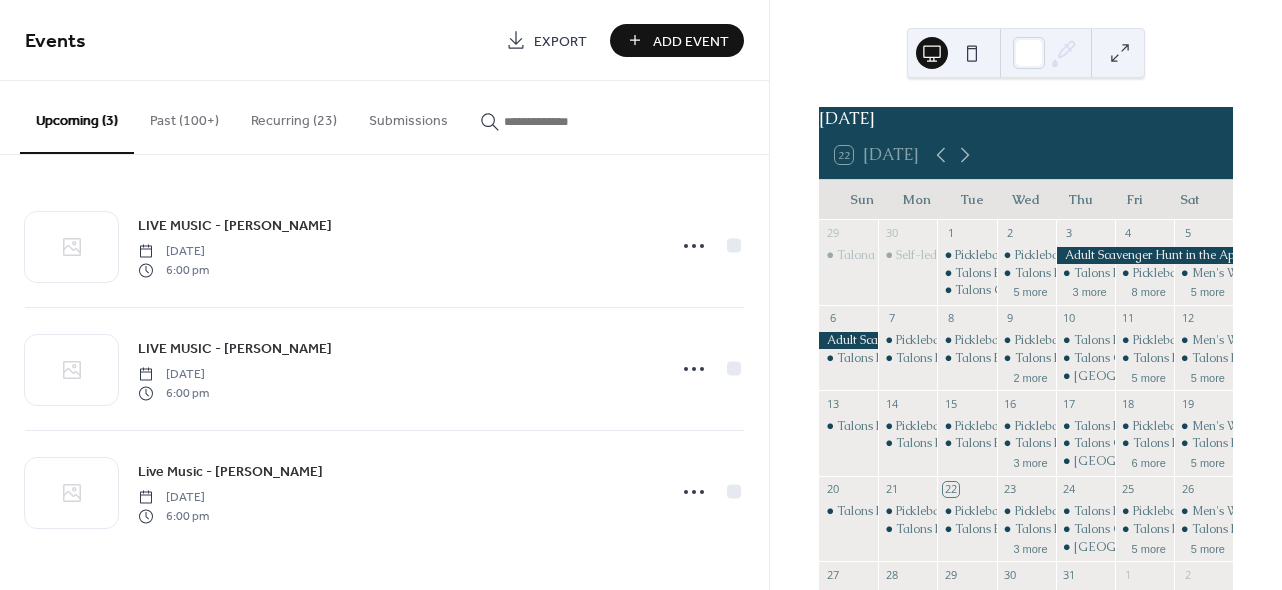 click on "Recurring (23)" at bounding box center [294, 116] 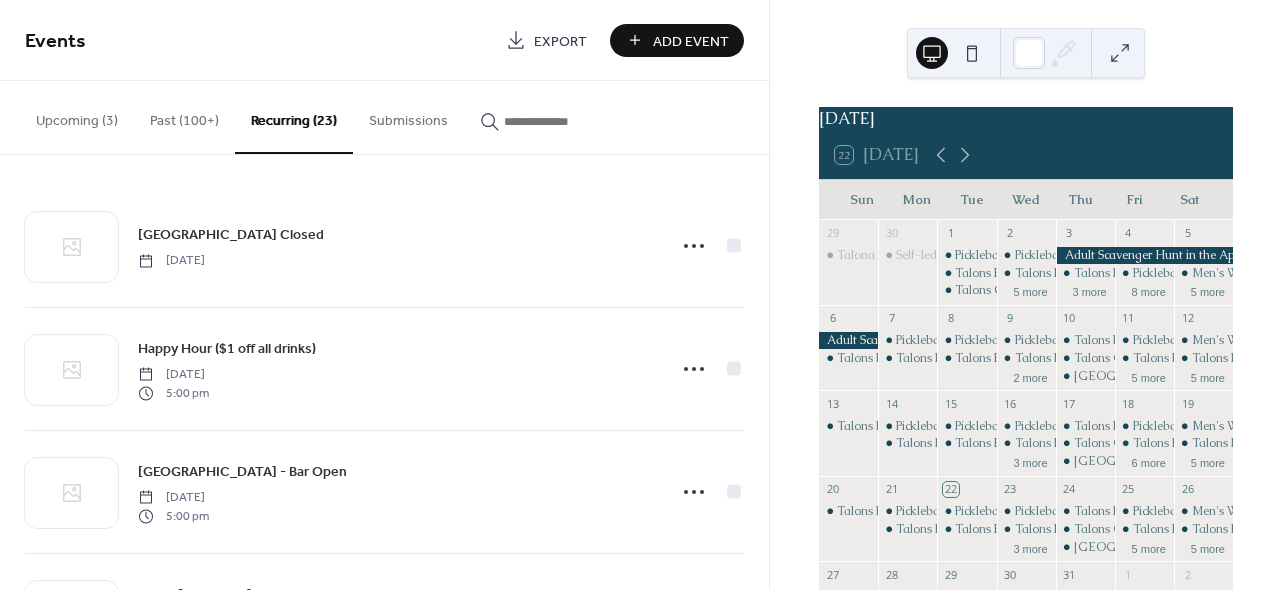 click on "Upcoming (3)" at bounding box center (77, 116) 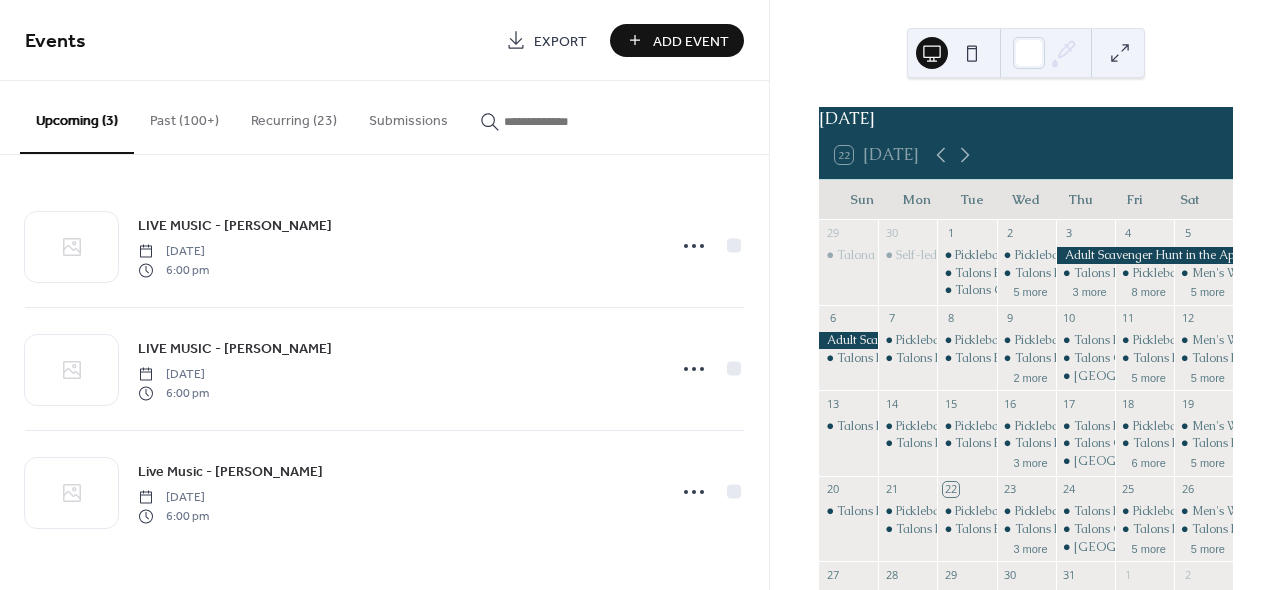 click on "Add Event" at bounding box center [691, 41] 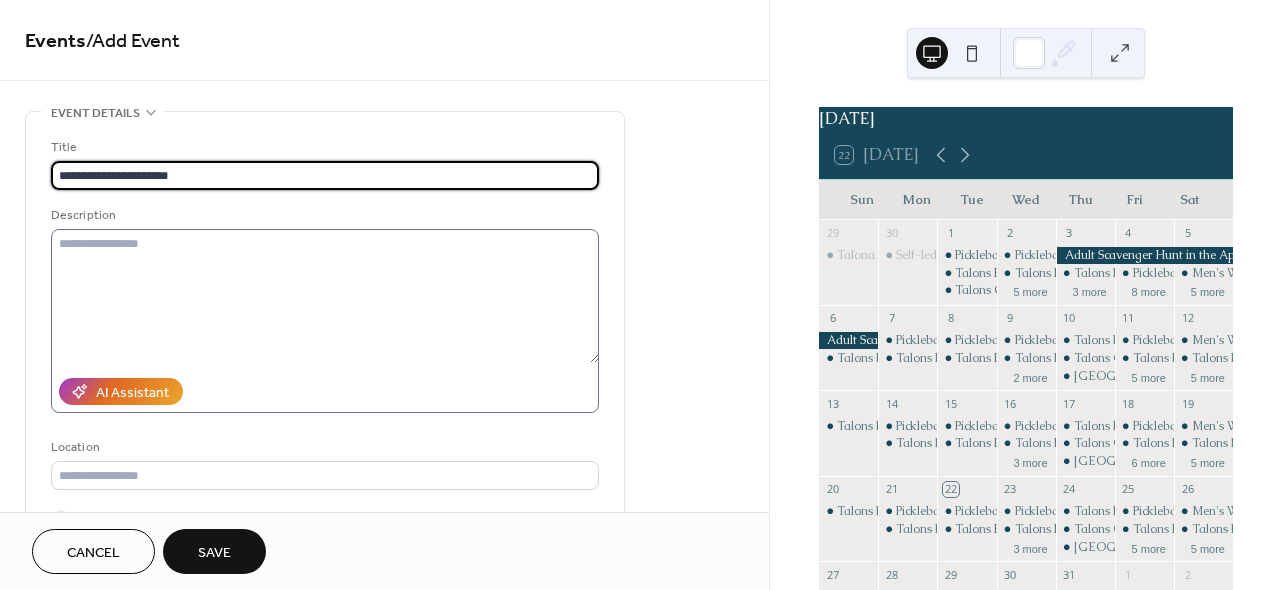 type on "**********" 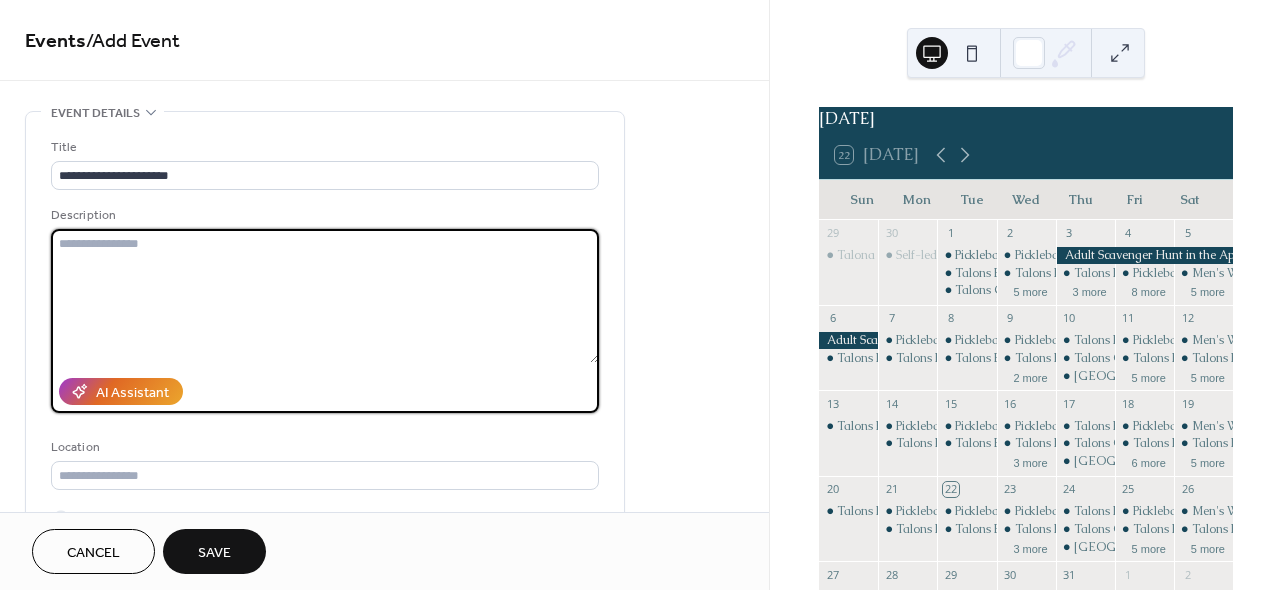 click at bounding box center (325, 296) 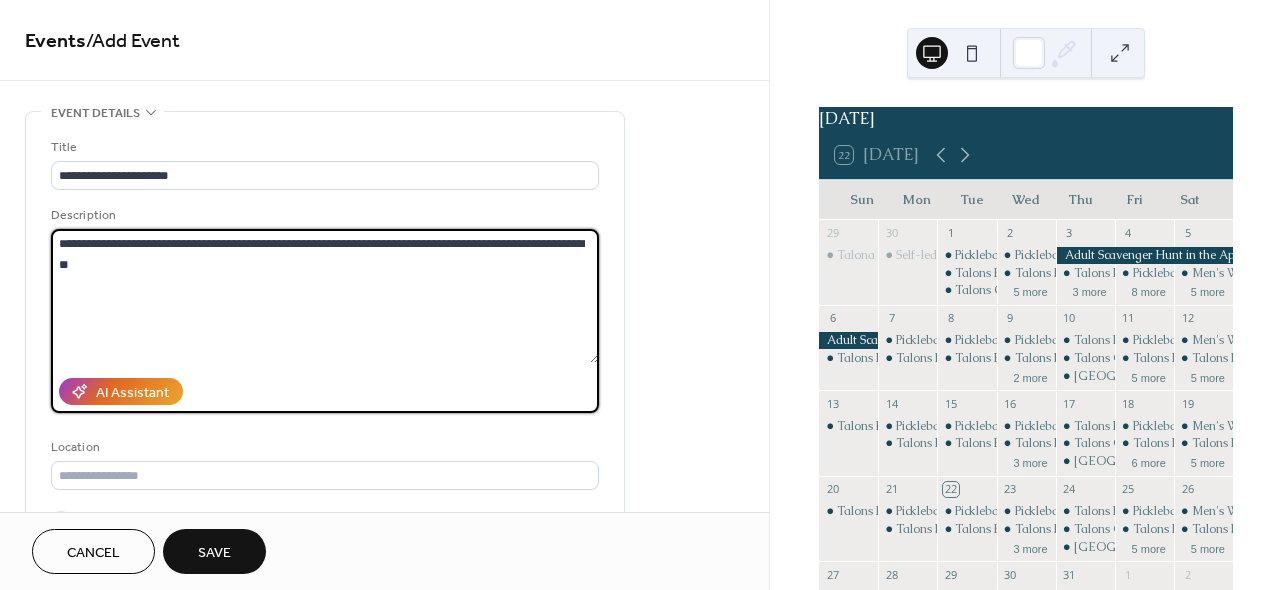 drag, startPoint x: 160, startPoint y: 247, endPoint x: 245, endPoint y: 247, distance: 85 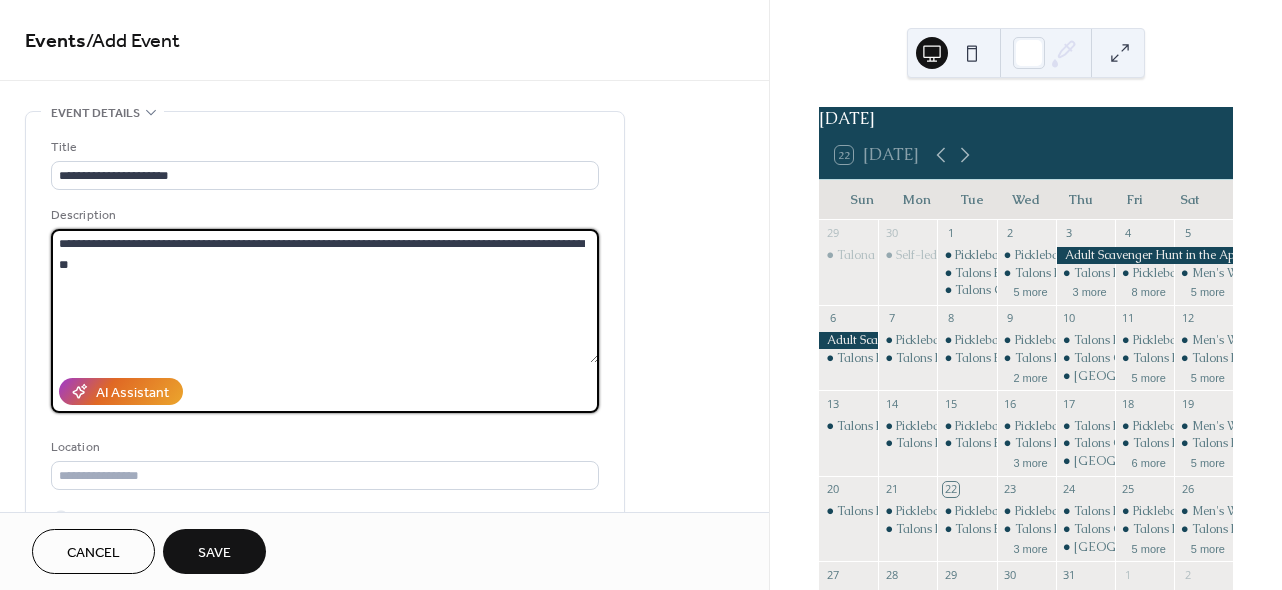 click on "**********" at bounding box center [325, 296] 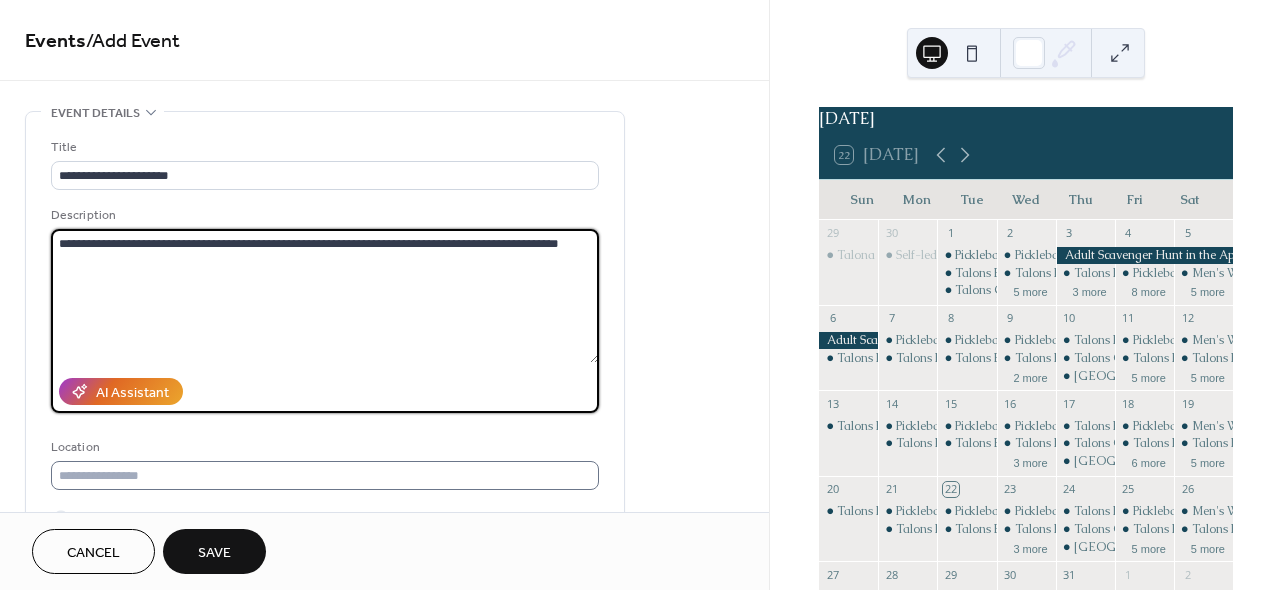 type on "**********" 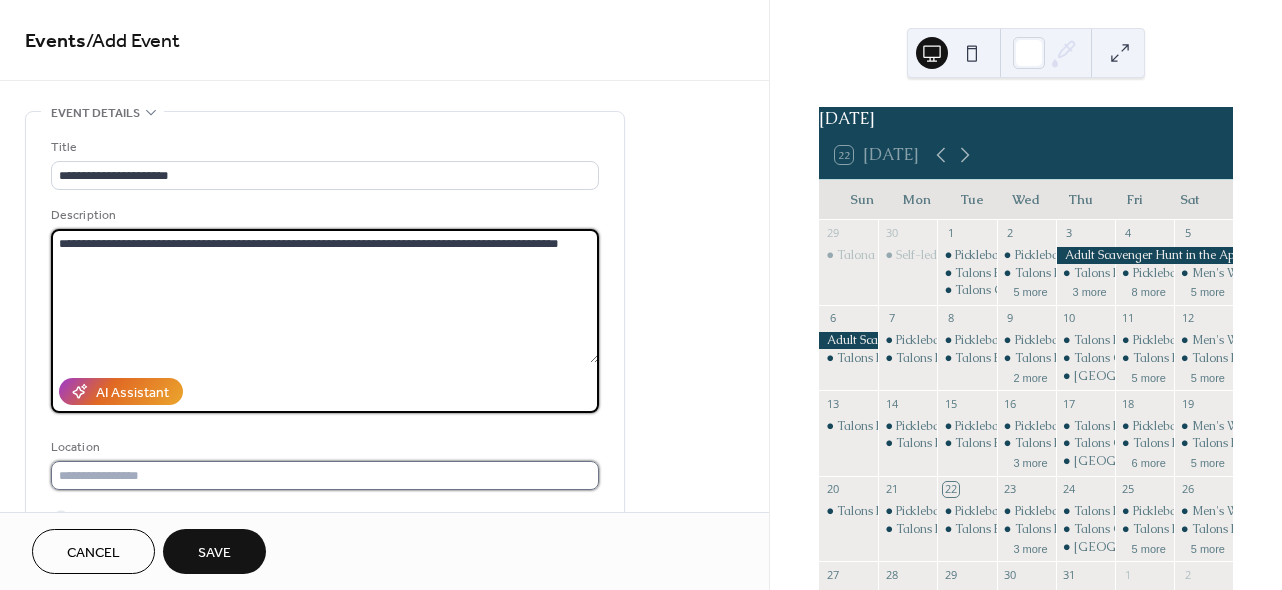 click at bounding box center [325, 475] 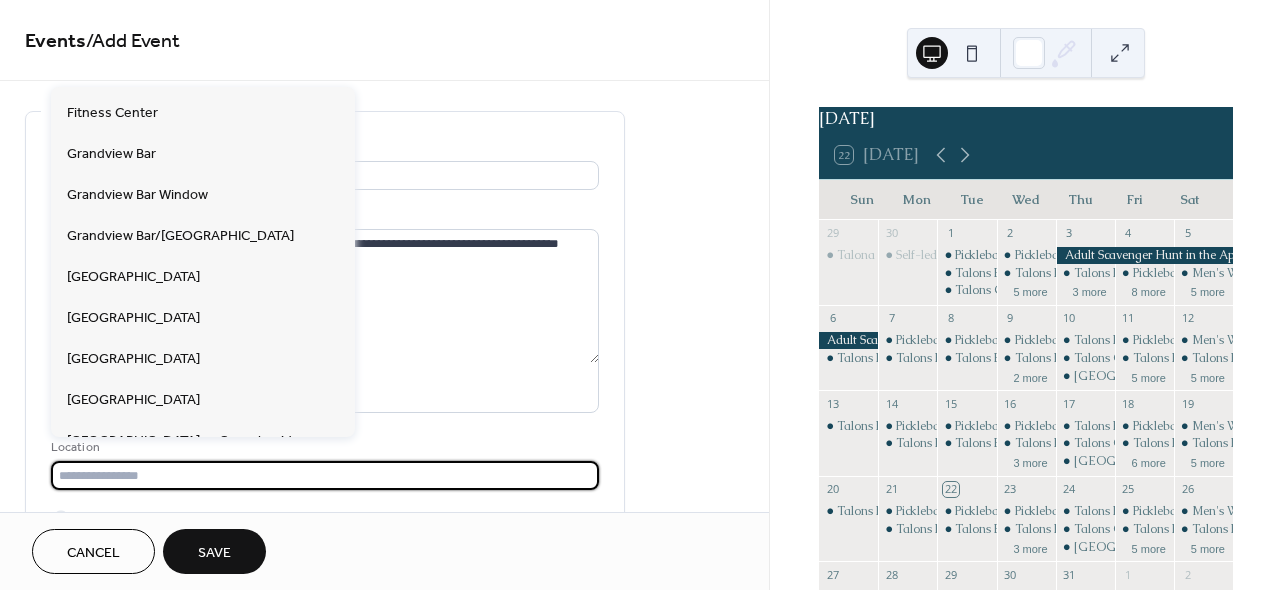scroll, scrollTop: 487, scrollLeft: 0, axis: vertical 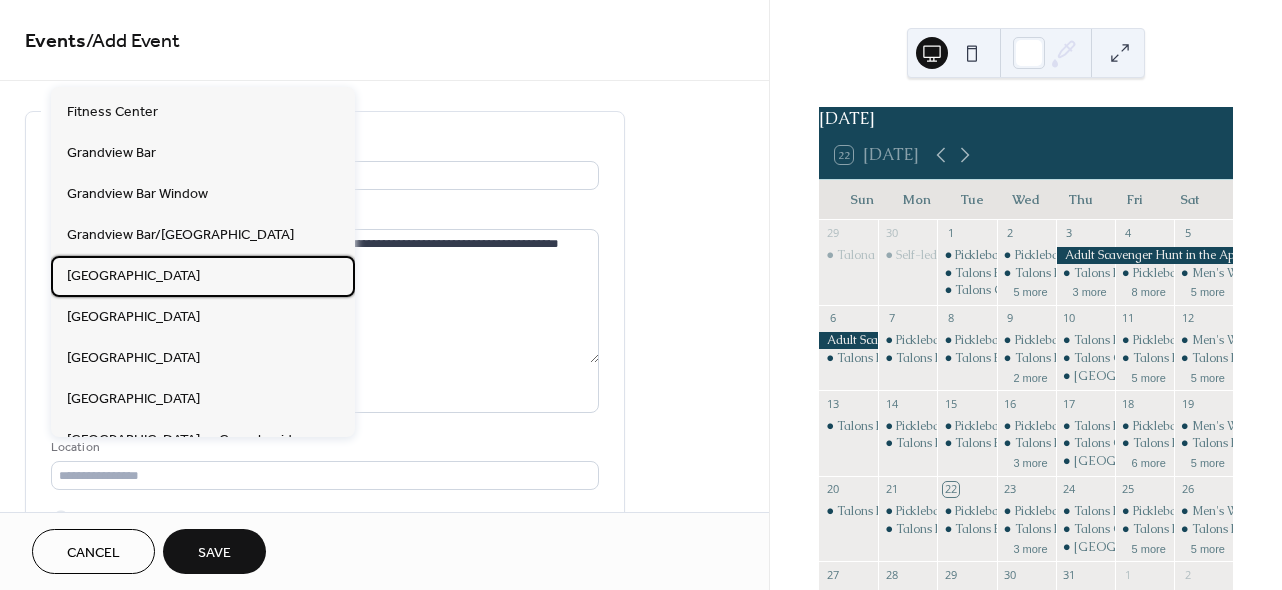 click on "[GEOGRAPHIC_DATA]" at bounding box center [203, 276] 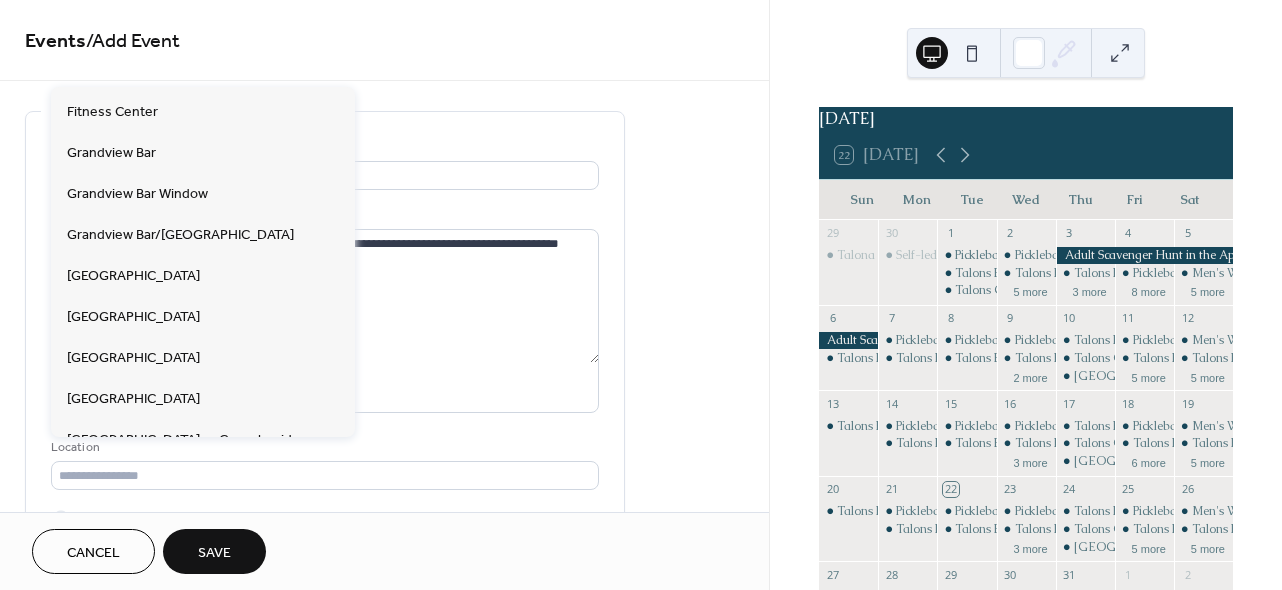 type on "**********" 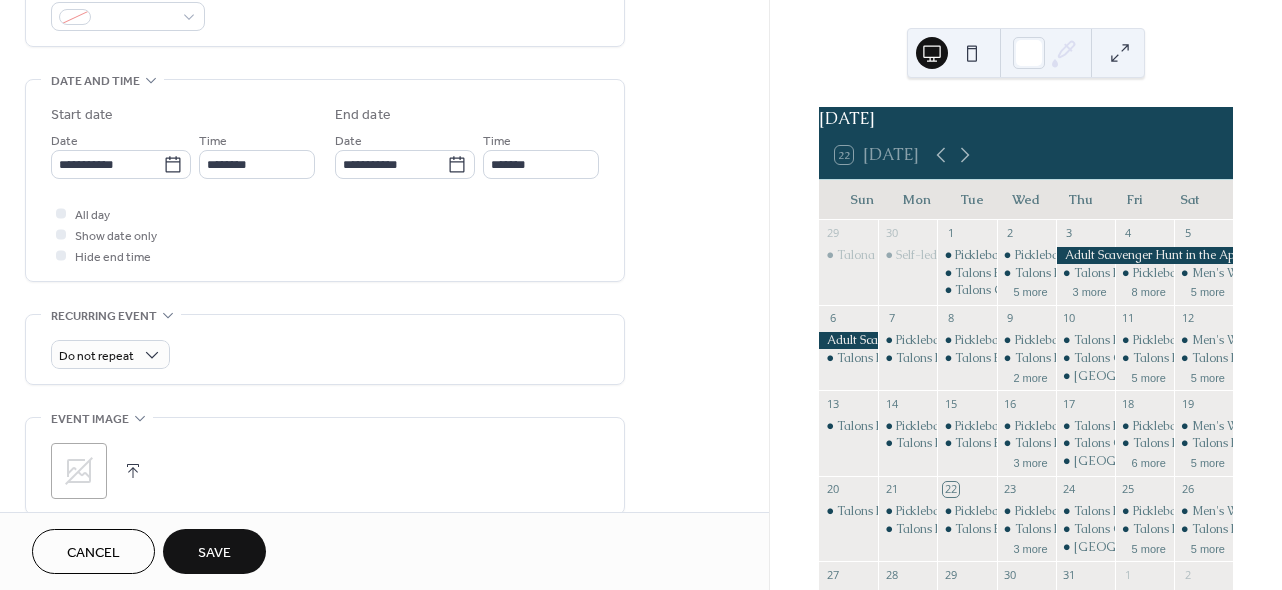 scroll, scrollTop: 573, scrollLeft: 0, axis: vertical 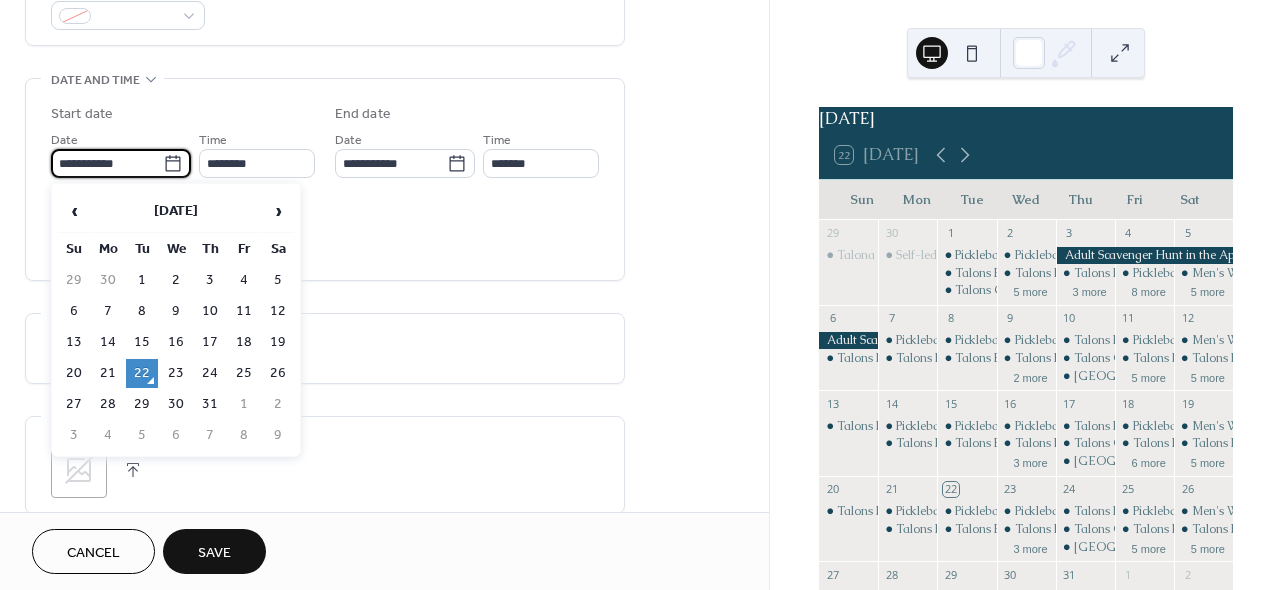 click on "**********" at bounding box center (107, 163) 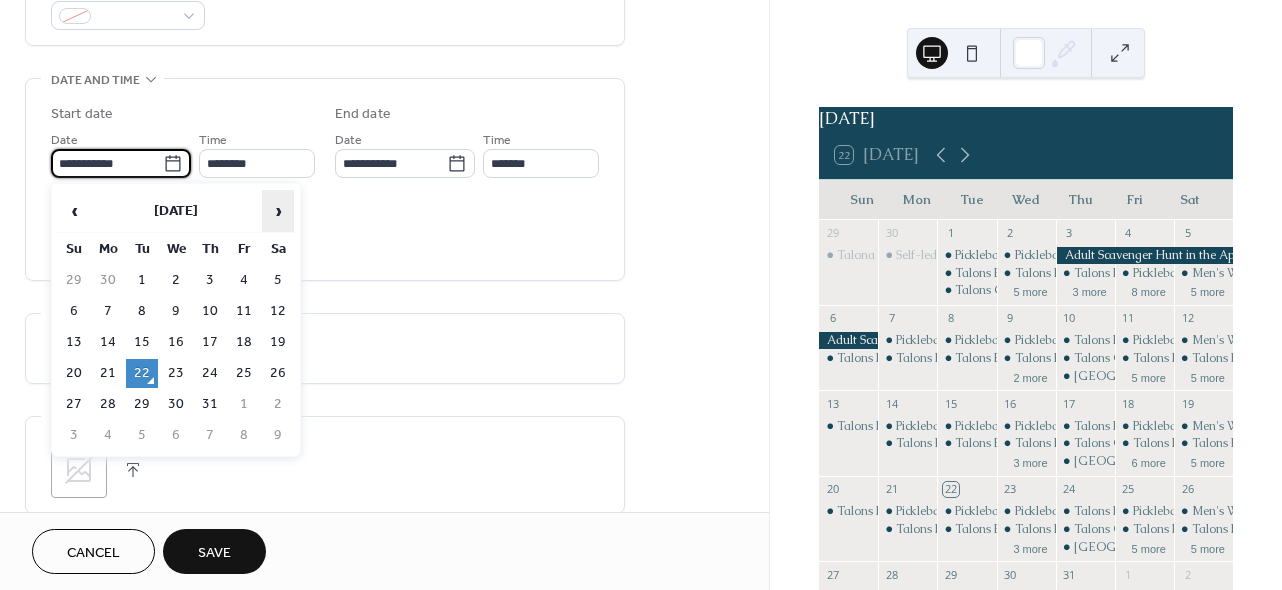 click on "›" at bounding box center [278, 211] 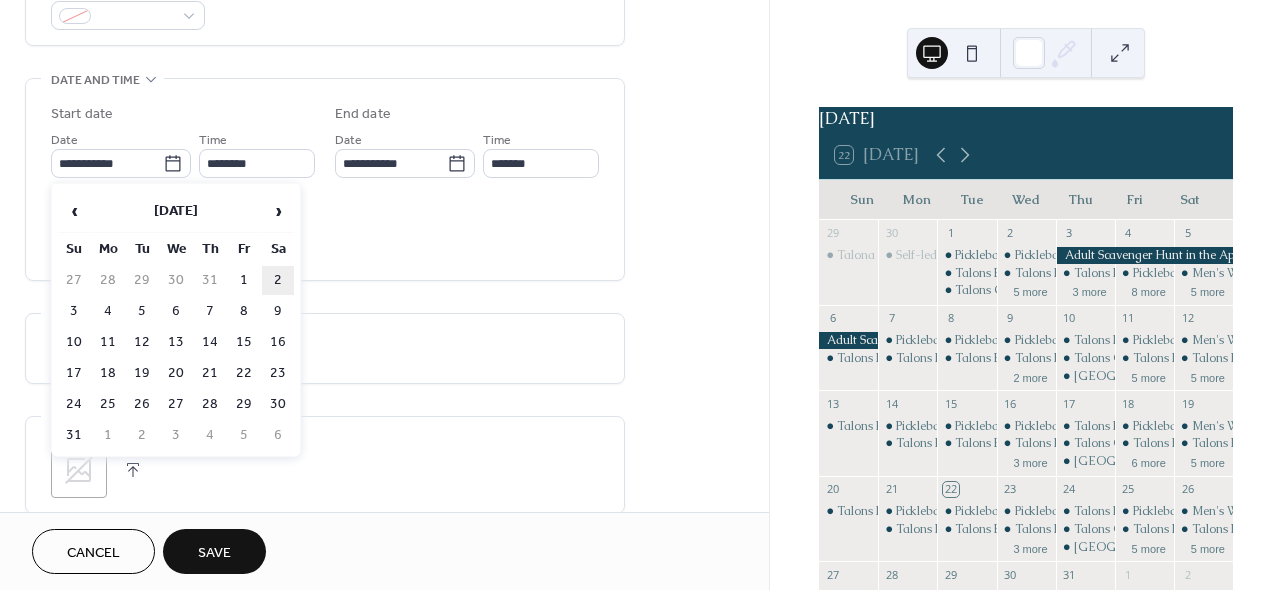 click on "2" at bounding box center [278, 280] 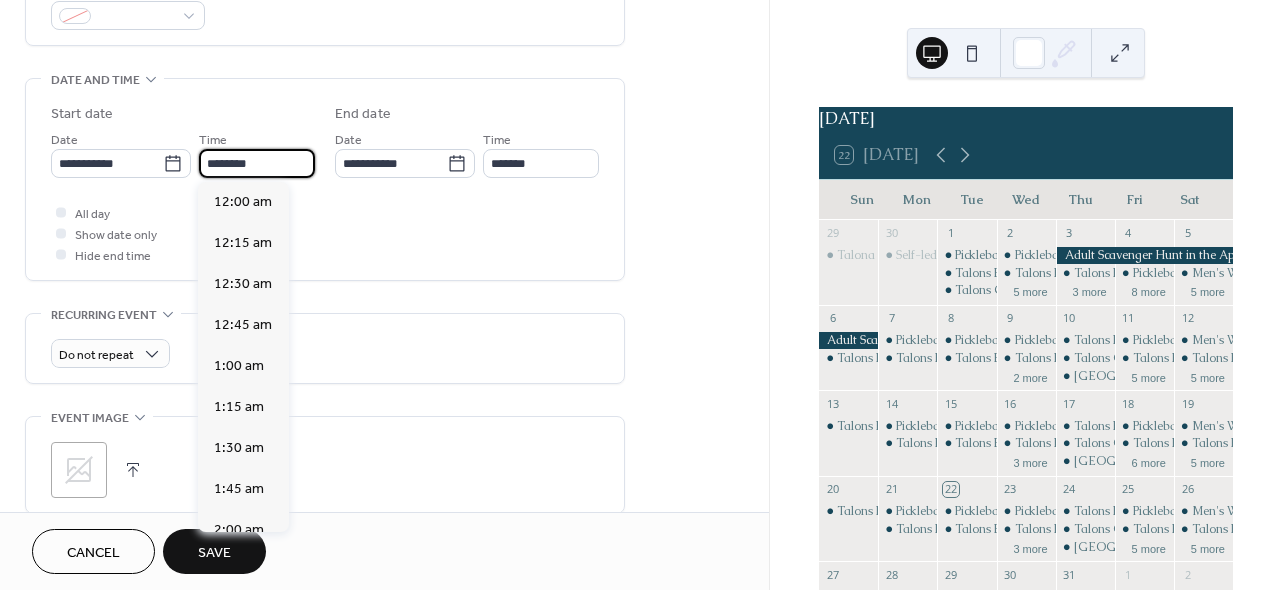 scroll, scrollTop: 1944, scrollLeft: 0, axis: vertical 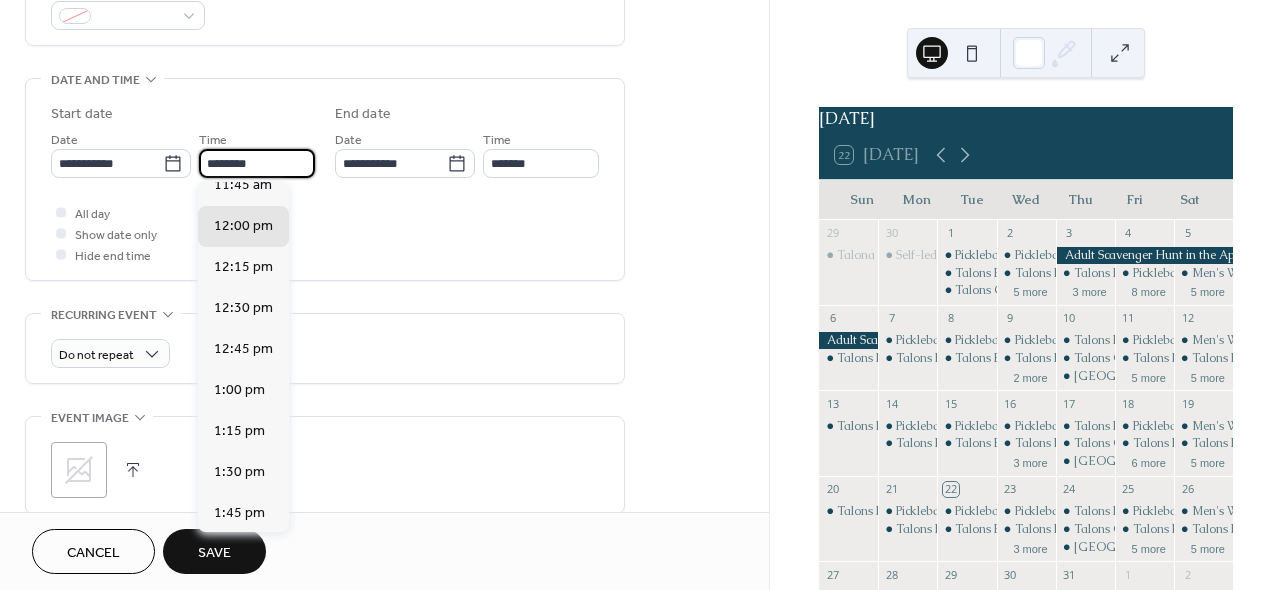 click on "********" at bounding box center (257, 163) 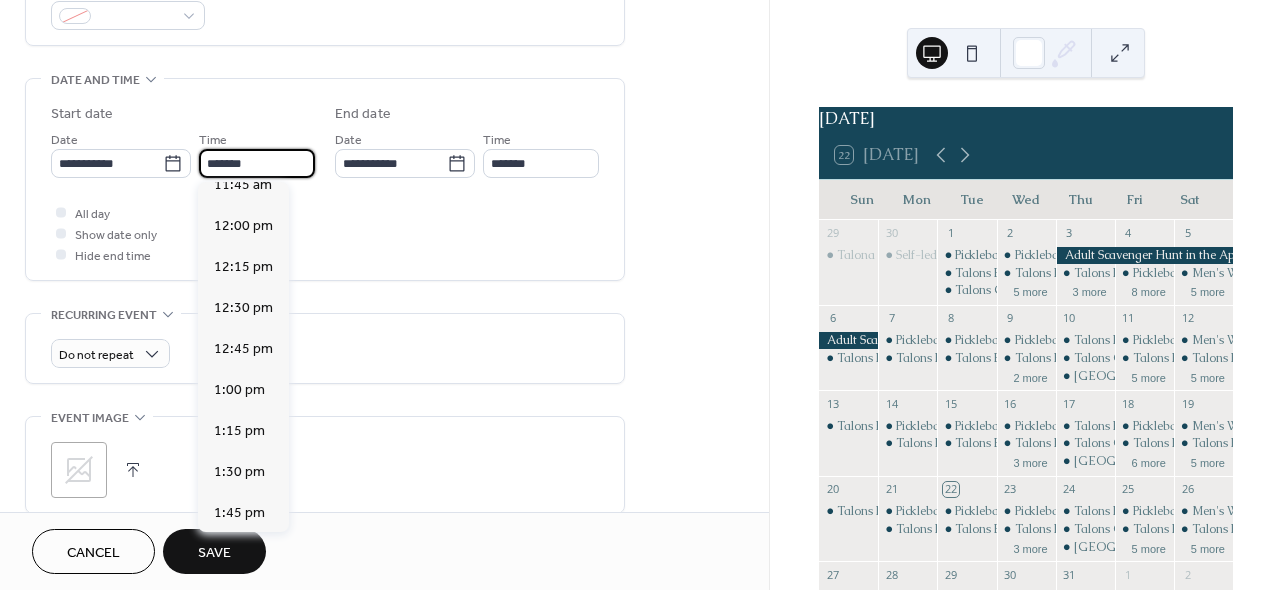 scroll, scrollTop: 2916, scrollLeft: 0, axis: vertical 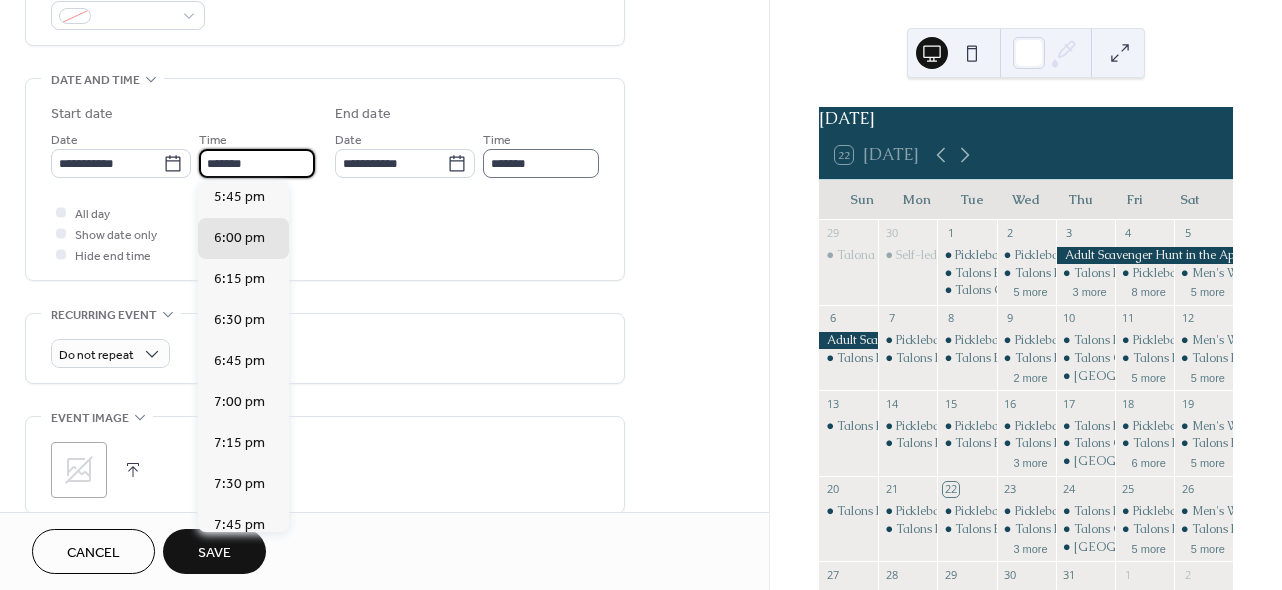 type on "*******" 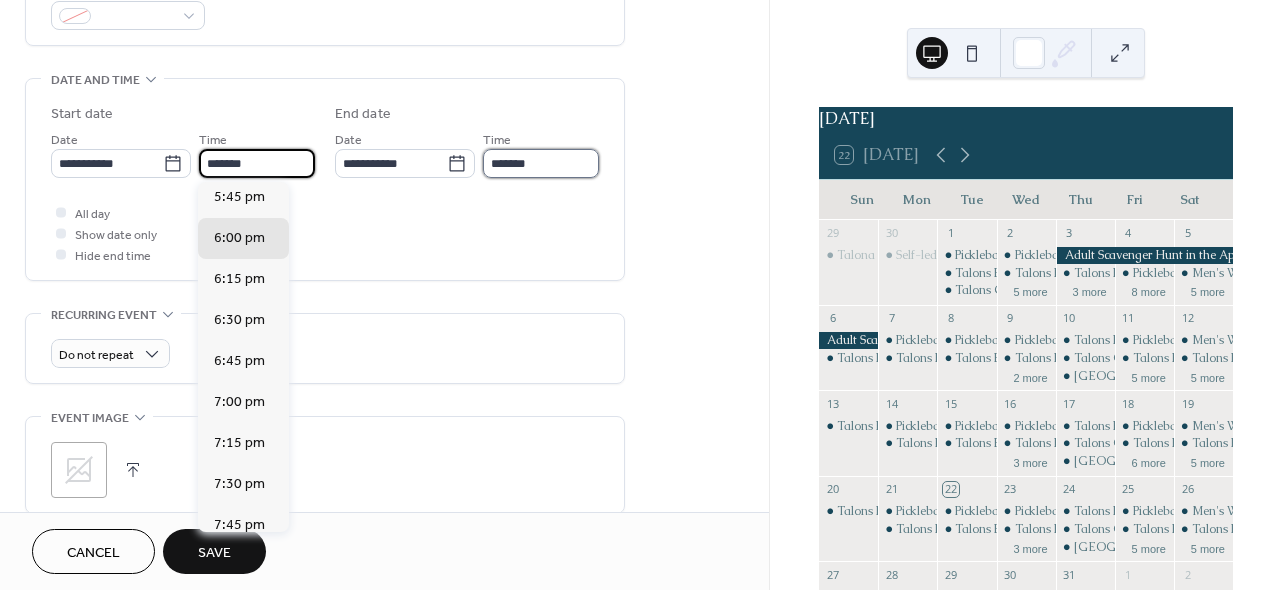 click on "*******" at bounding box center (541, 163) 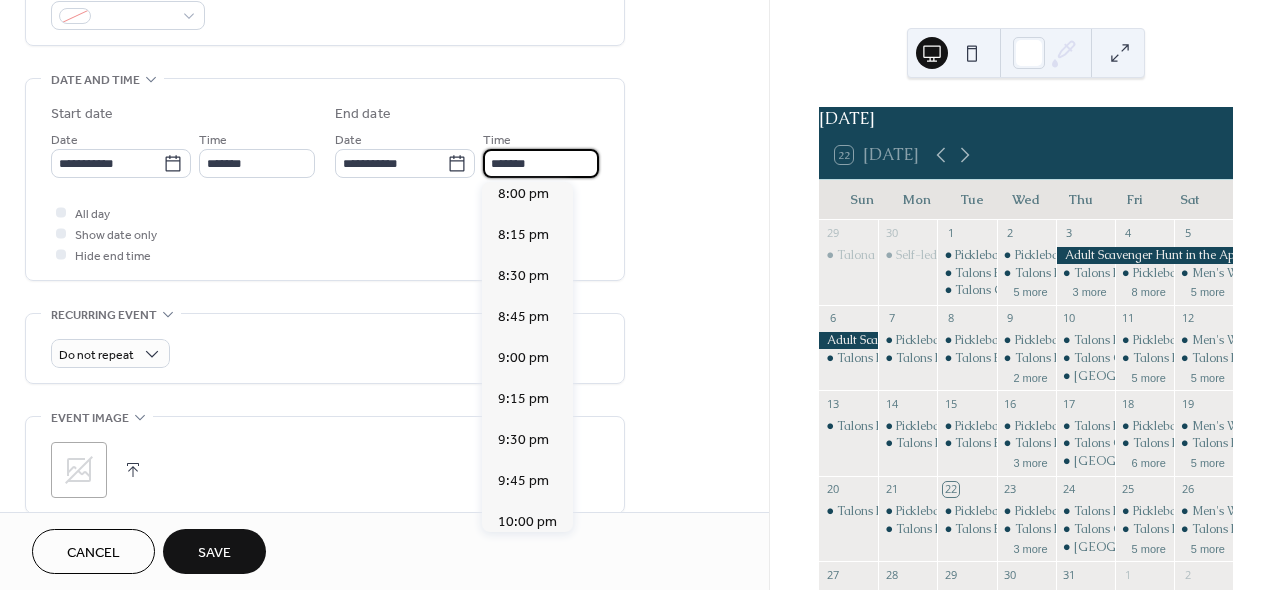 scroll, scrollTop: 297, scrollLeft: 0, axis: vertical 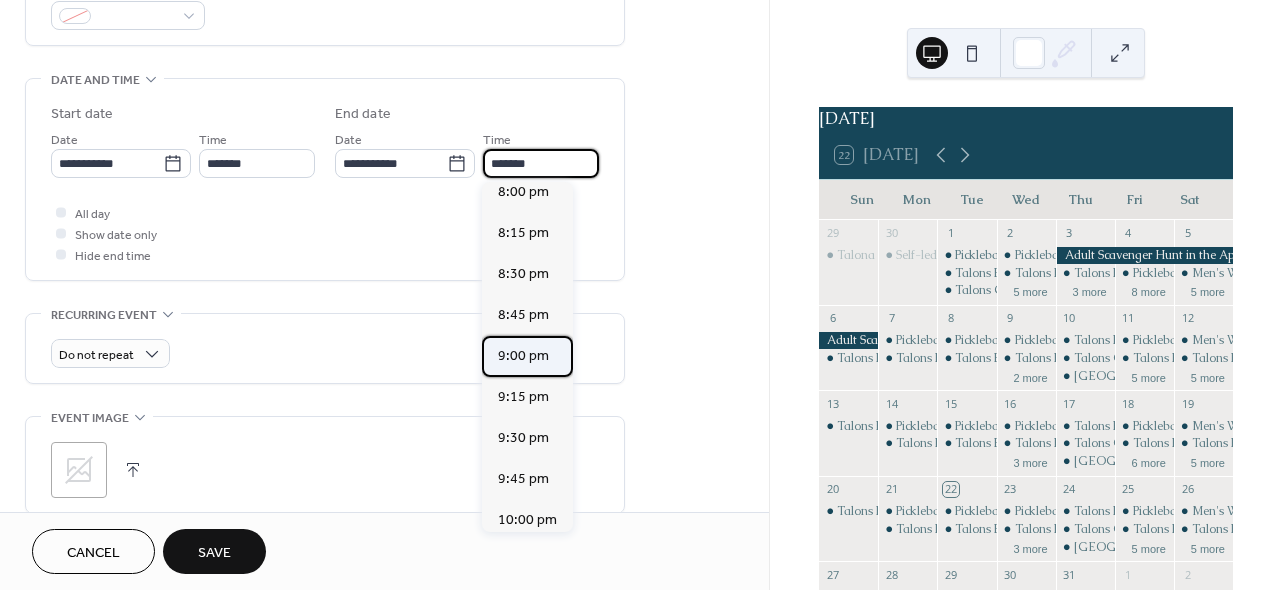 click on "9:00 pm" at bounding box center (523, 356) 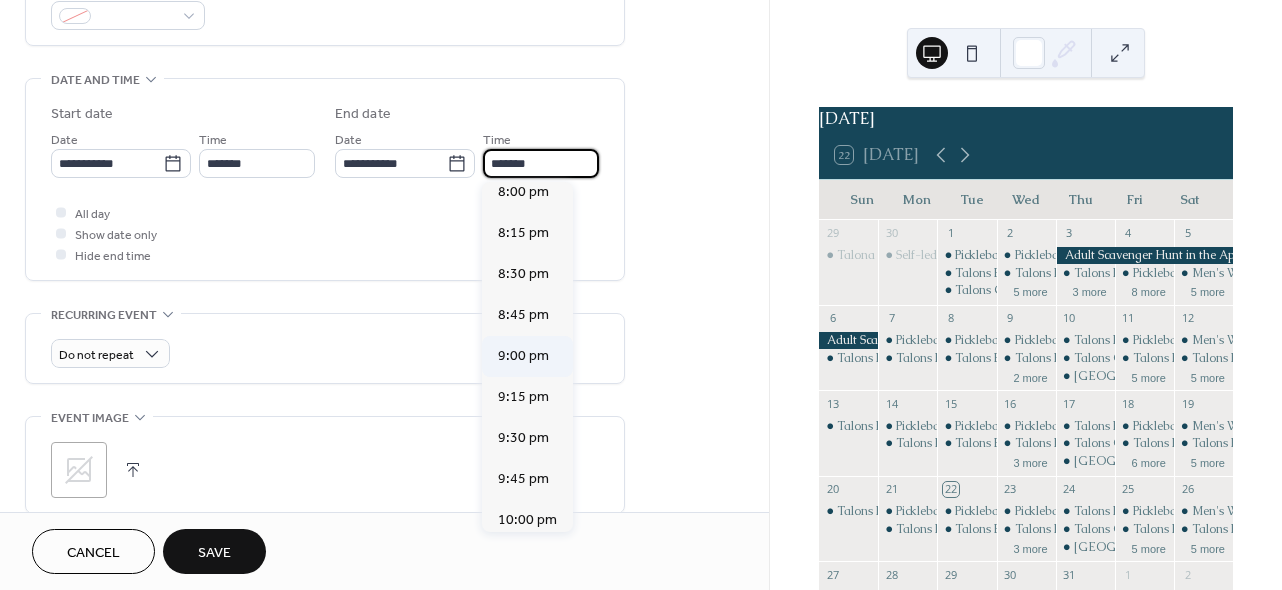 type on "*******" 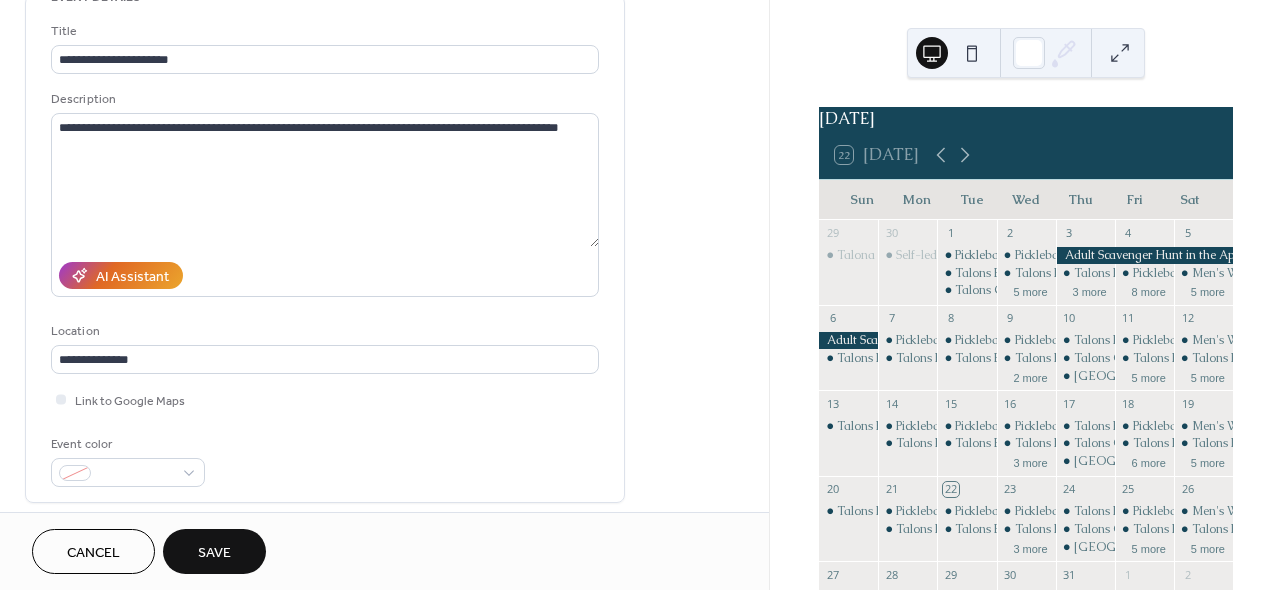 scroll, scrollTop: 0, scrollLeft: 0, axis: both 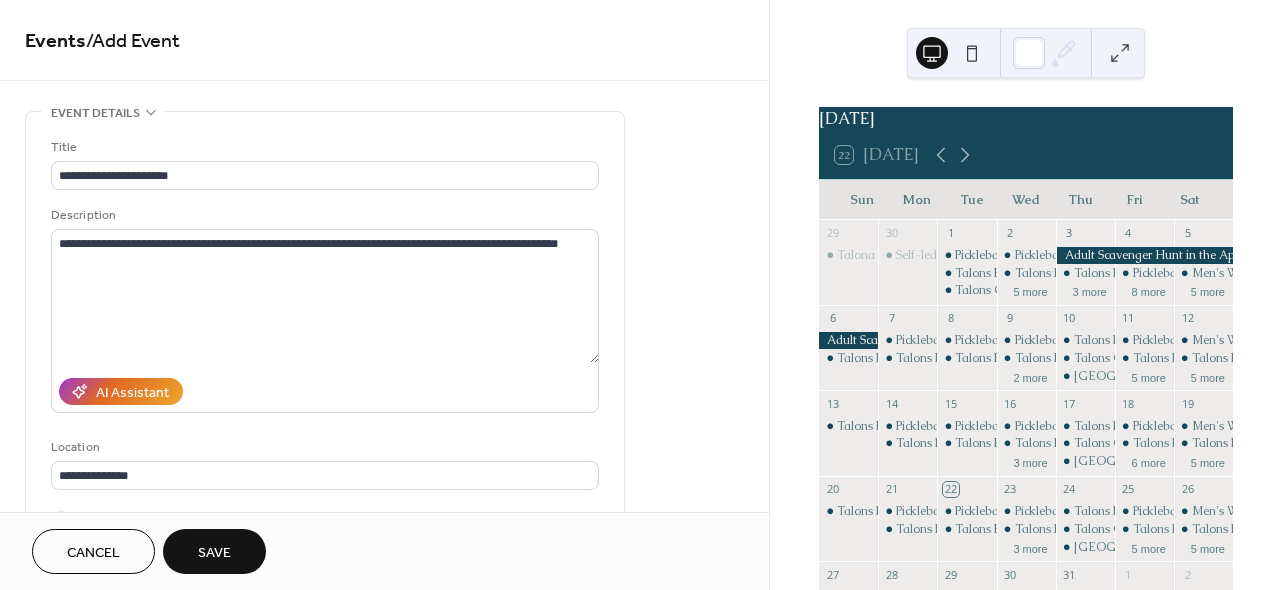 click on "Save" at bounding box center [214, 551] 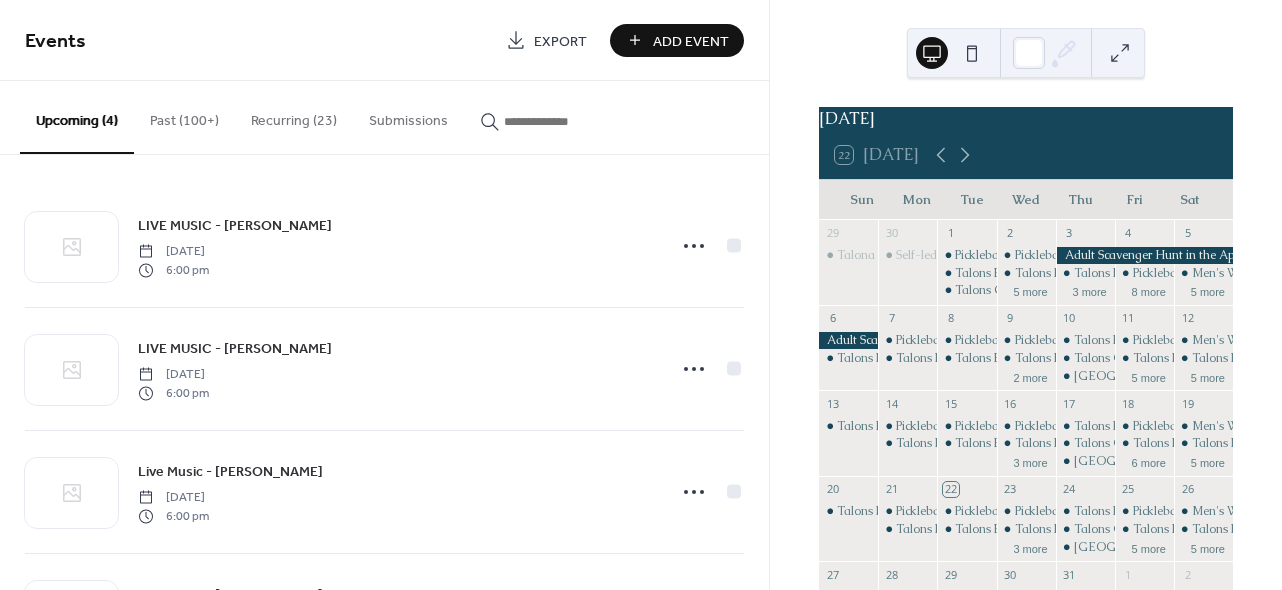 click on "Add Event" at bounding box center [691, 41] 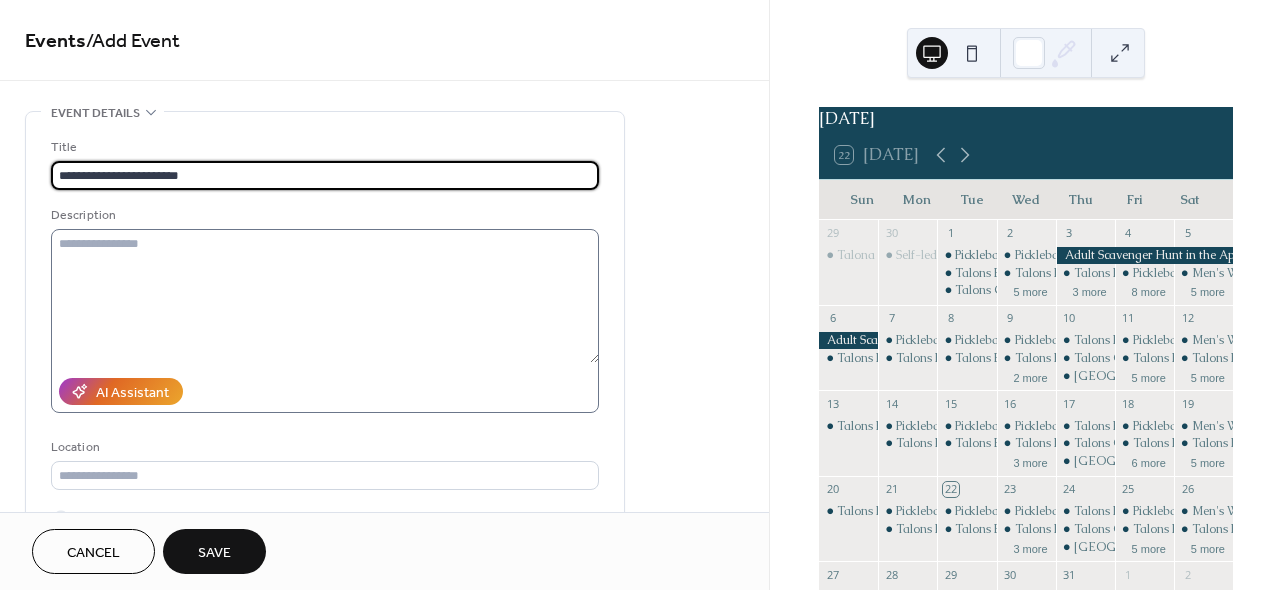 type on "**********" 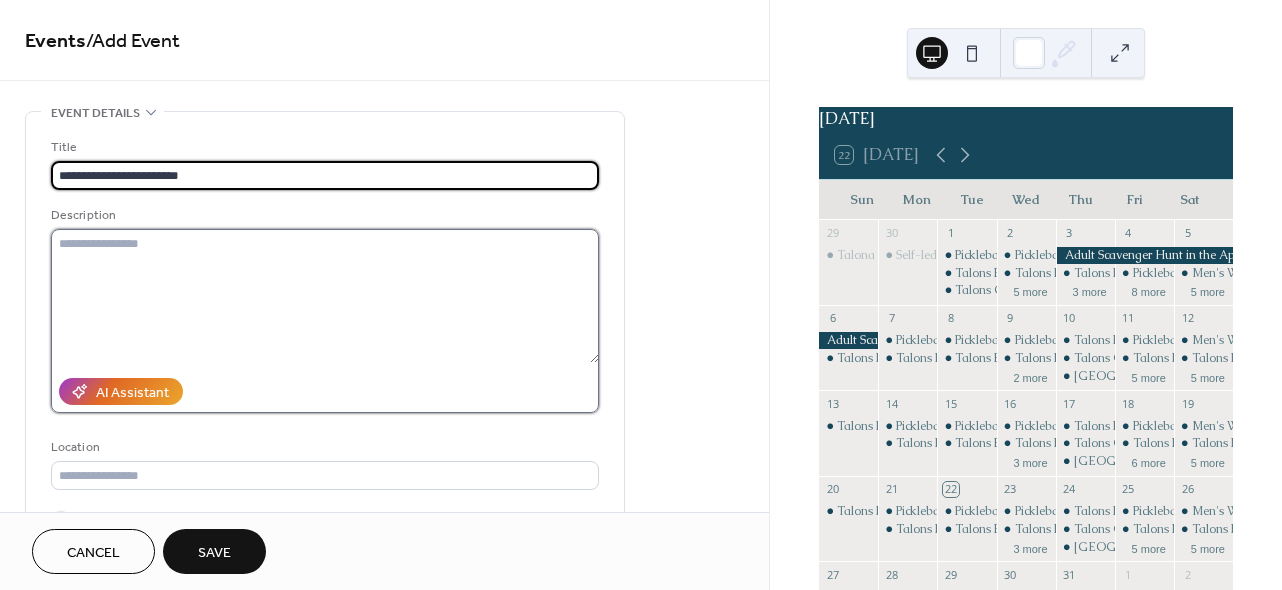 click at bounding box center [325, 296] 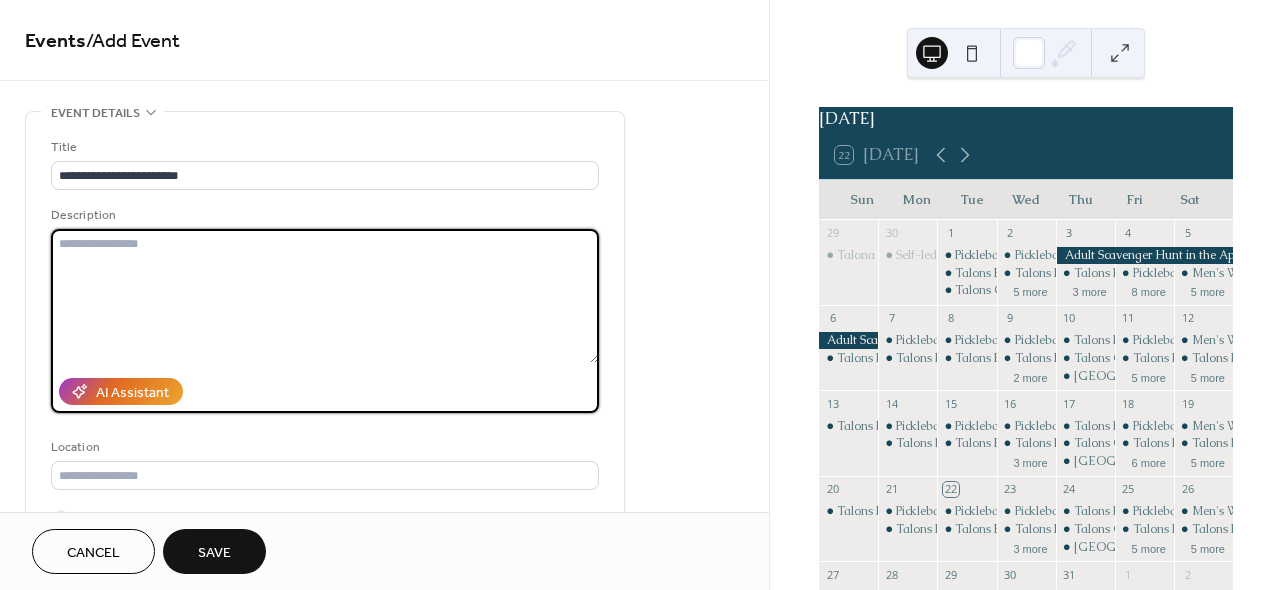 paste on "**********" 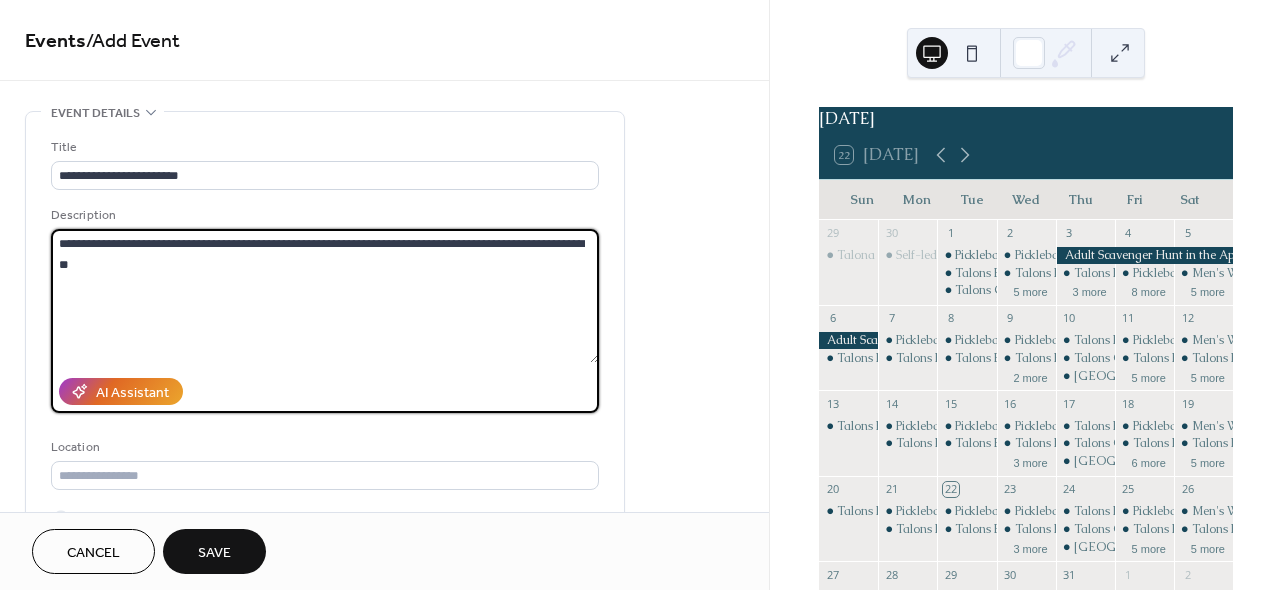 drag, startPoint x: 158, startPoint y: 246, endPoint x: 247, endPoint y: 248, distance: 89.02247 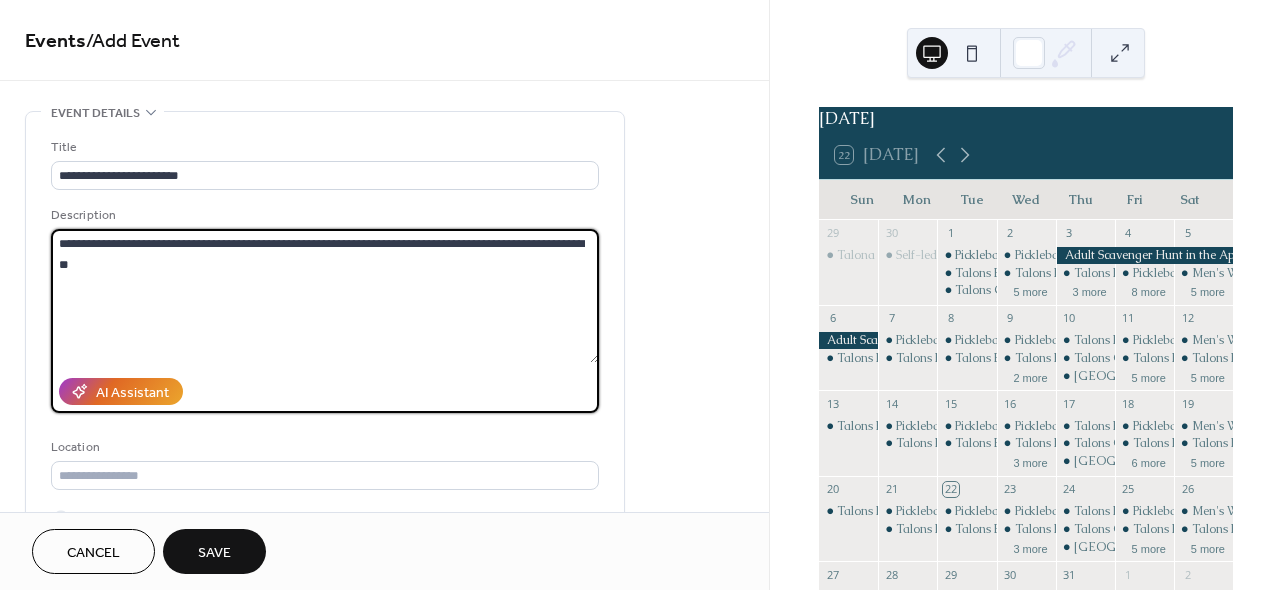 click on "**********" at bounding box center [325, 296] 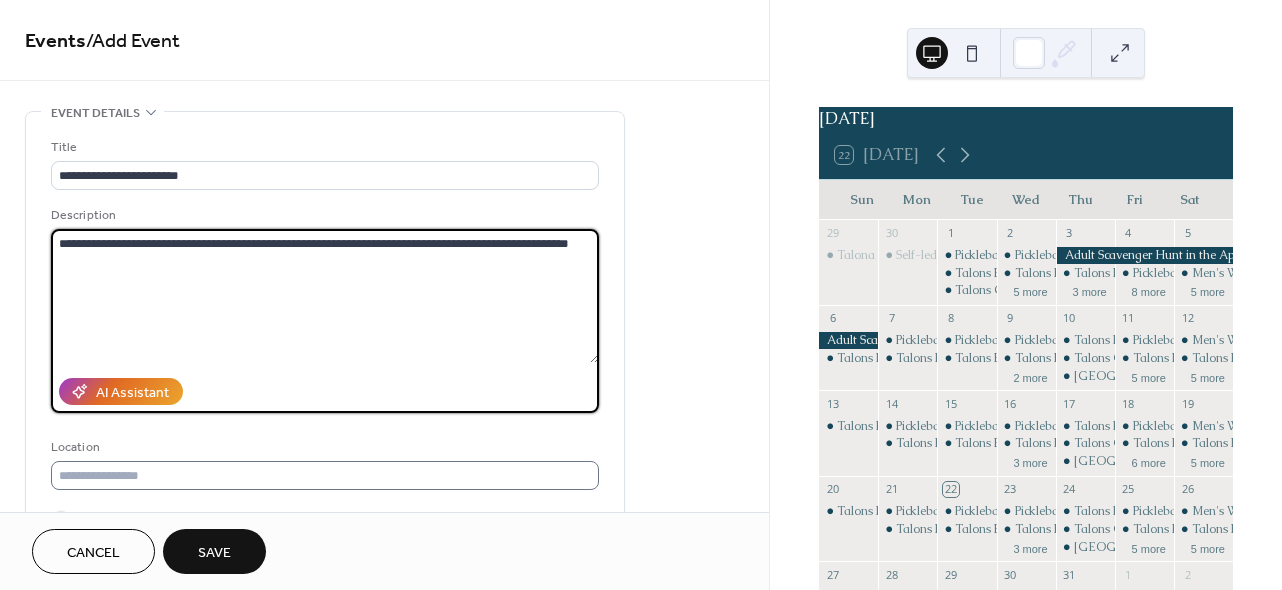 type on "**********" 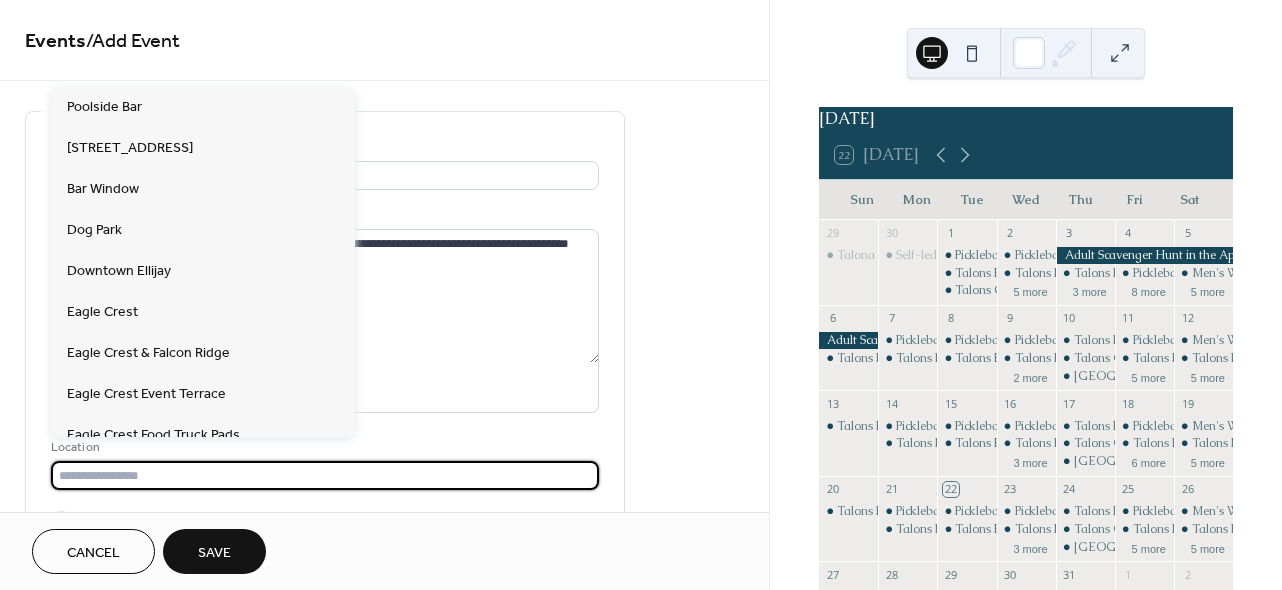 click at bounding box center [325, 475] 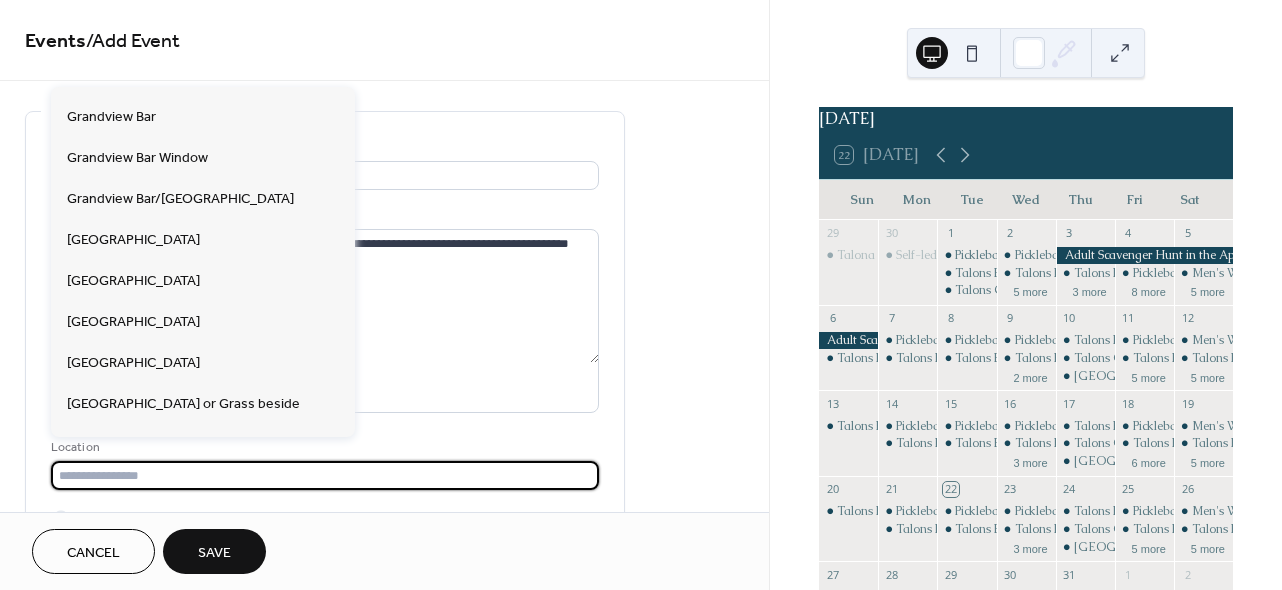 scroll, scrollTop: 522, scrollLeft: 0, axis: vertical 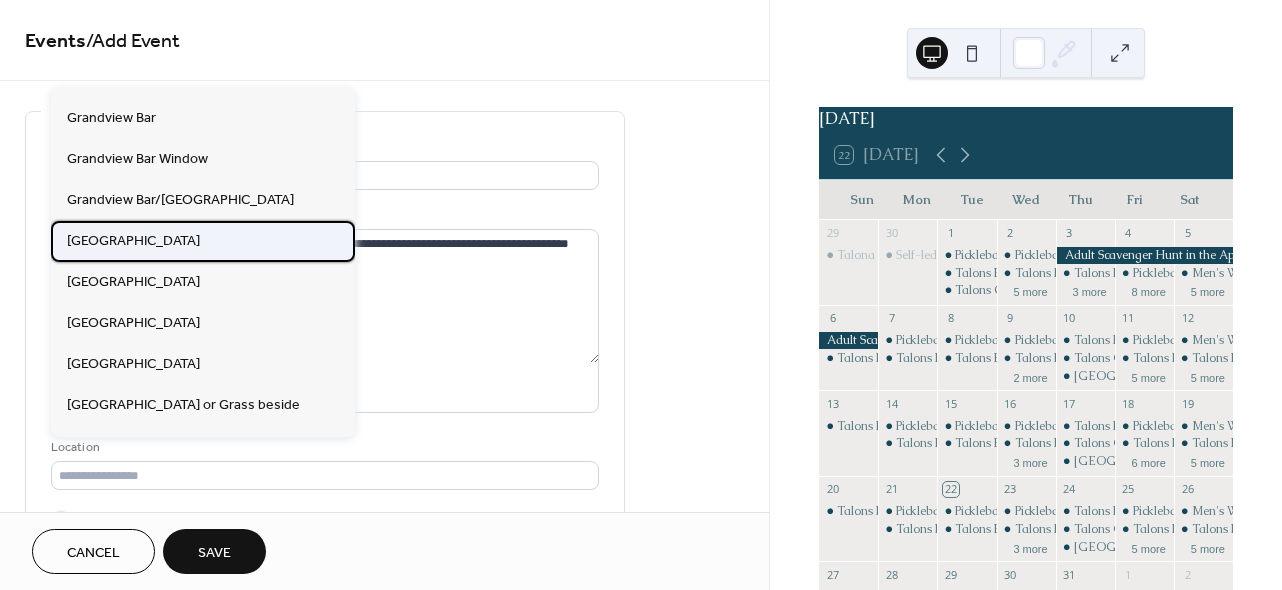 click on "[GEOGRAPHIC_DATA]" at bounding box center (133, 241) 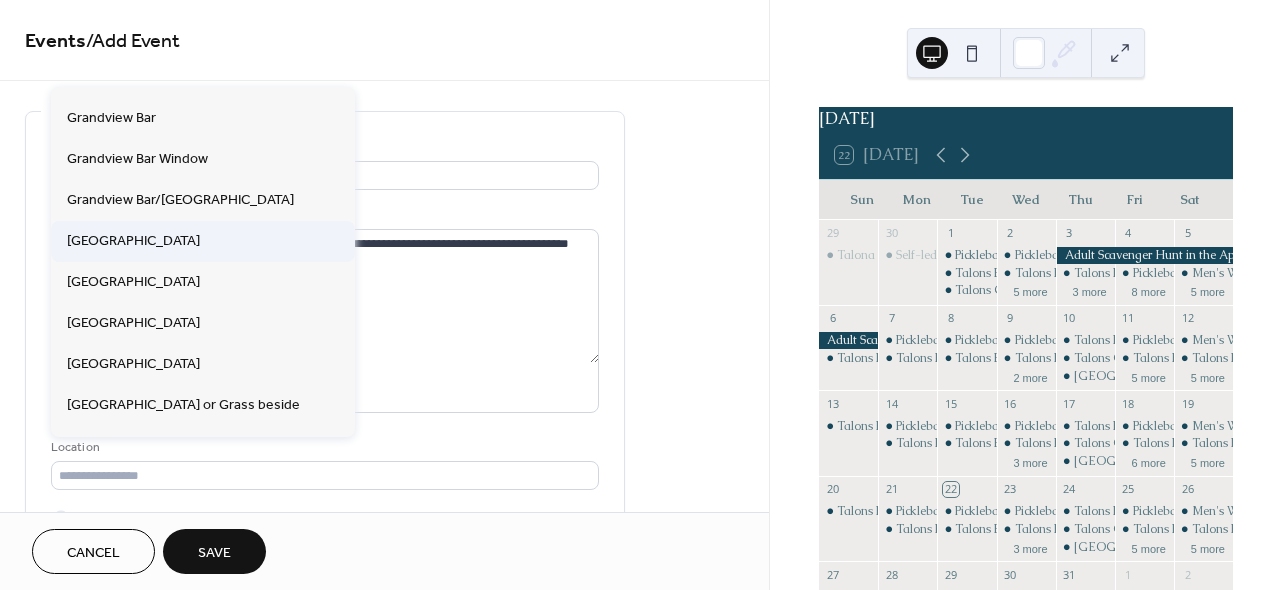 type on "**********" 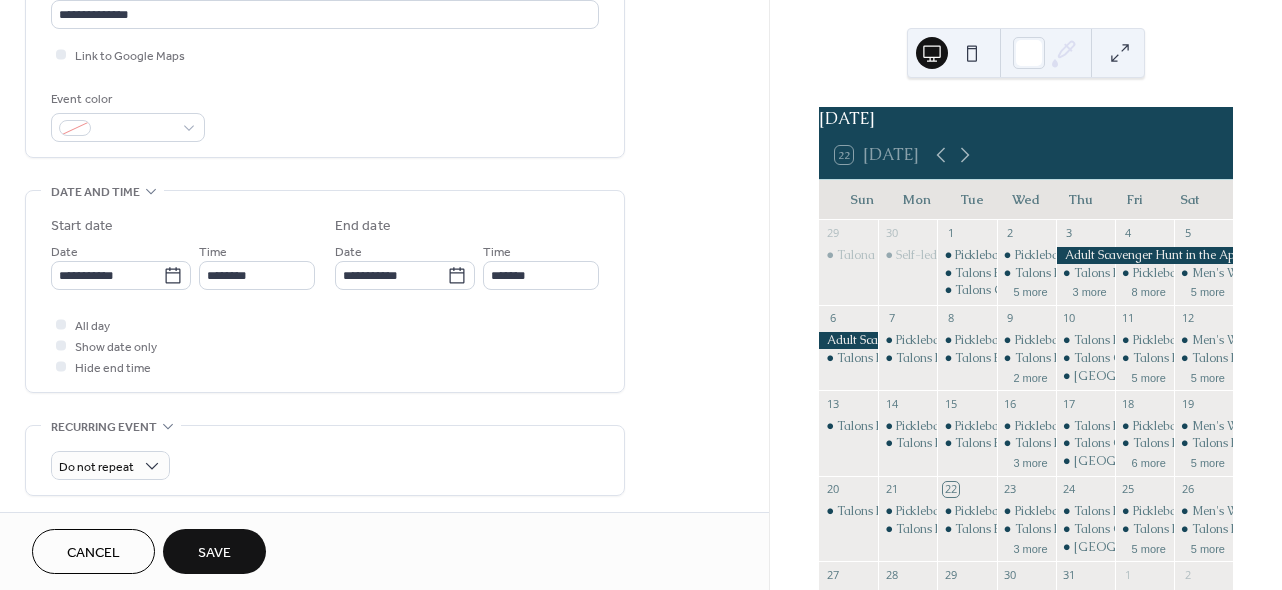 scroll, scrollTop: 472, scrollLeft: 0, axis: vertical 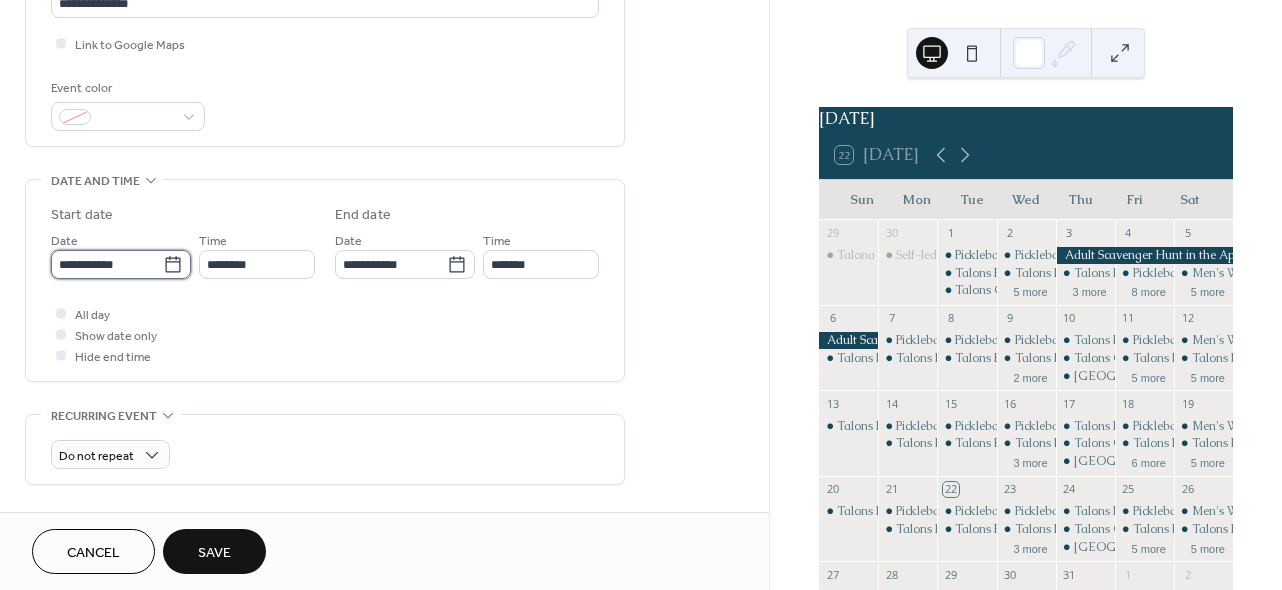 click on "**********" at bounding box center [107, 264] 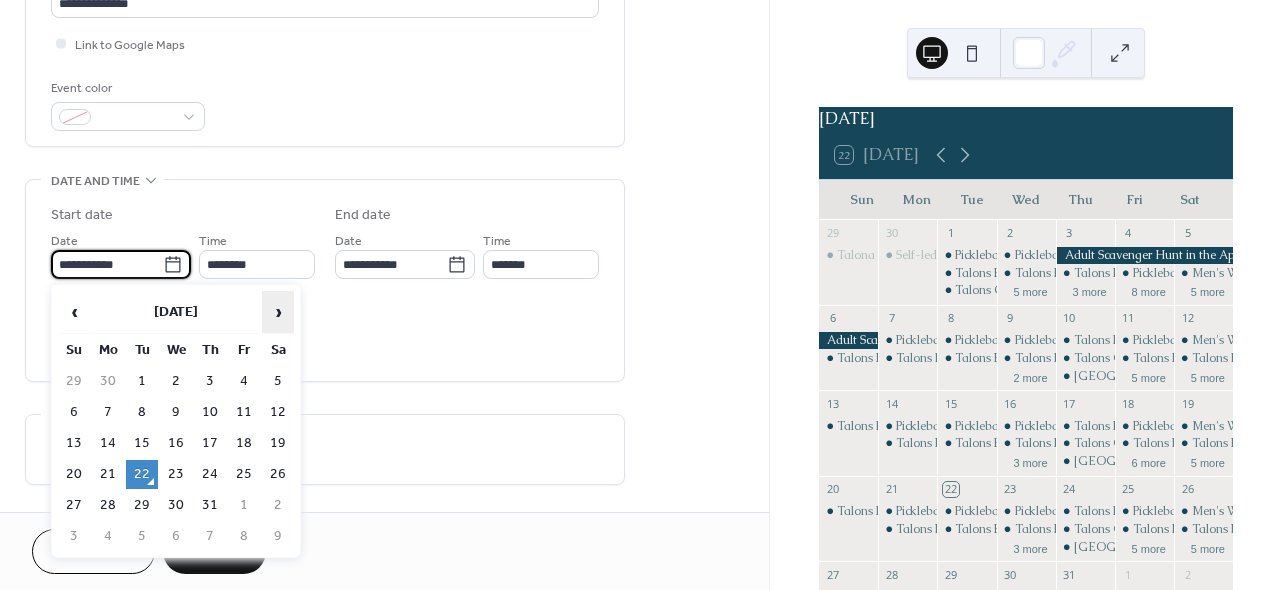 click on "›" at bounding box center [278, 312] 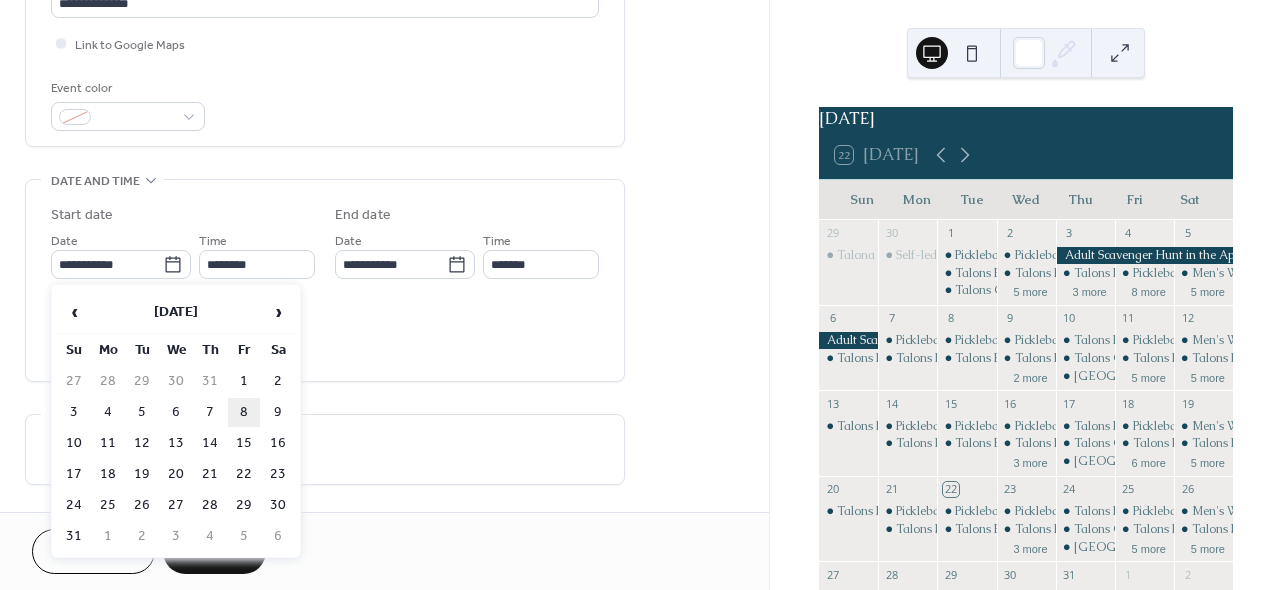 click on "8" at bounding box center (244, 412) 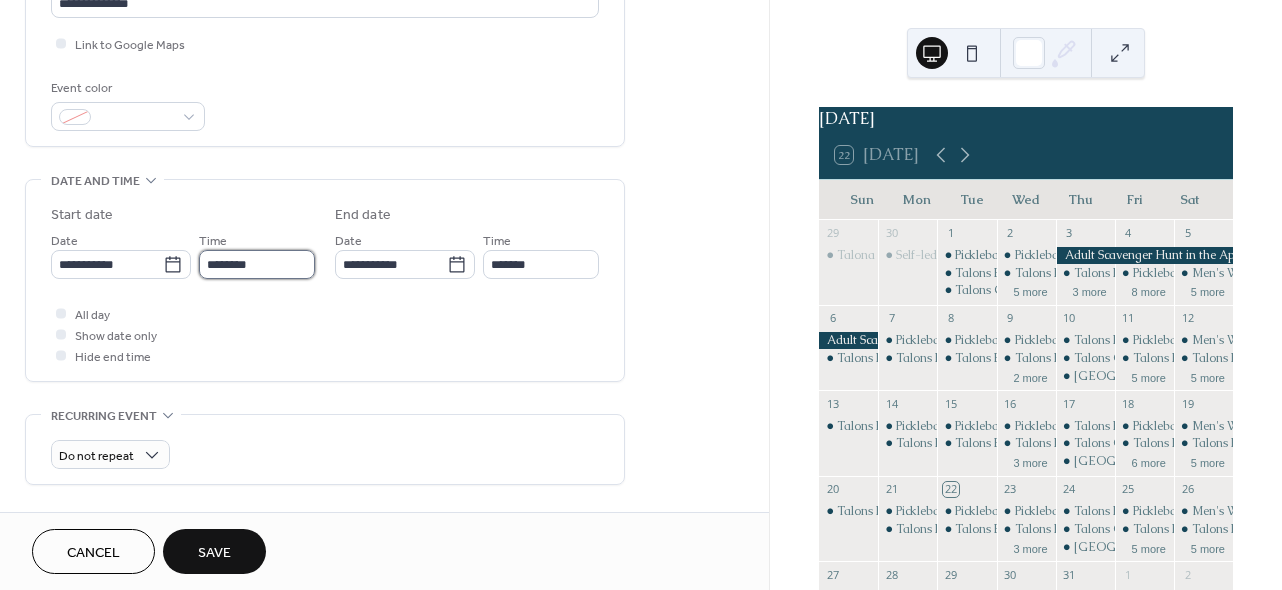 click on "********" at bounding box center (257, 264) 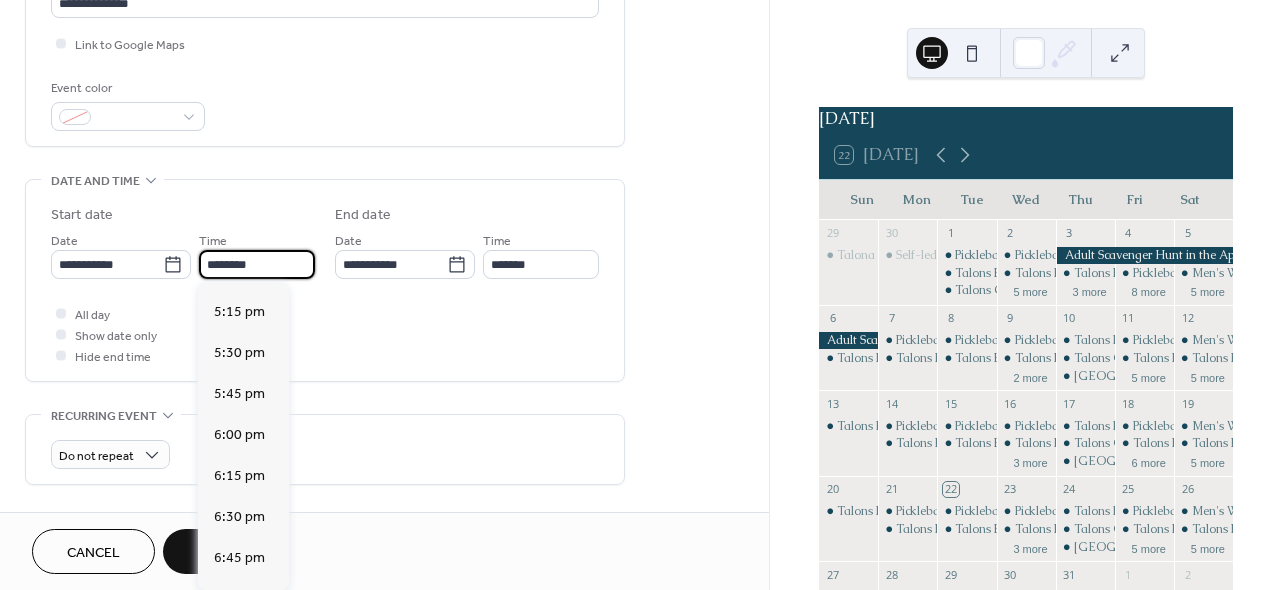 scroll, scrollTop: 2813, scrollLeft: 0, axis: vertical 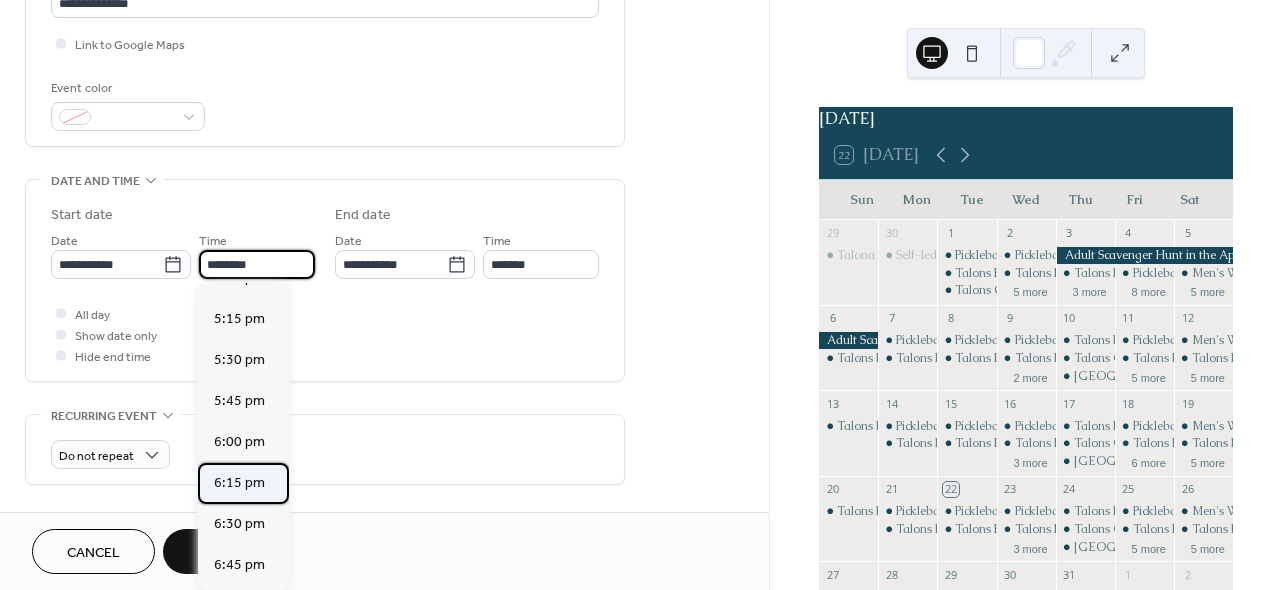 click on "6:15 pm" at bounding box center (243, 483) 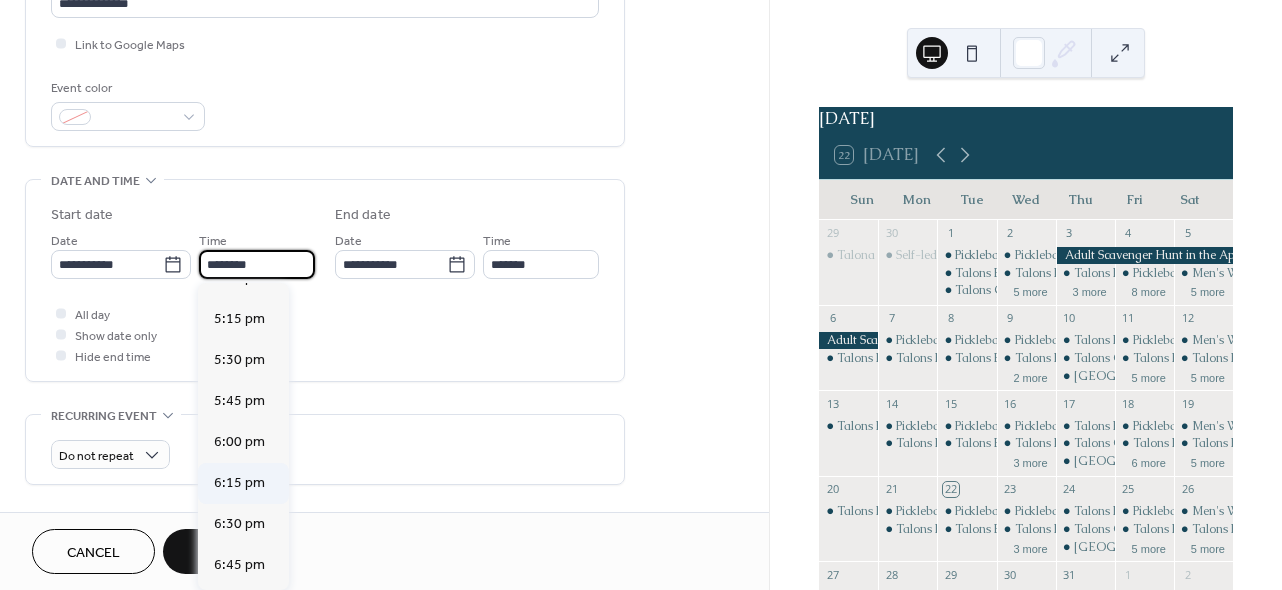 type on "*******" 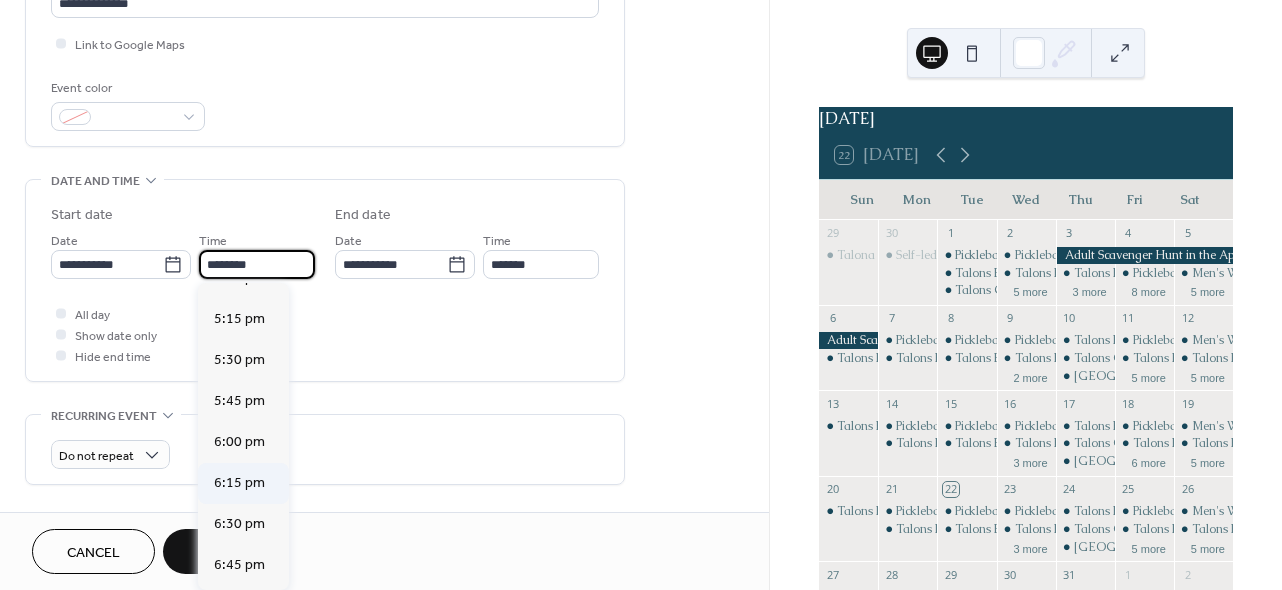 type on "*******" 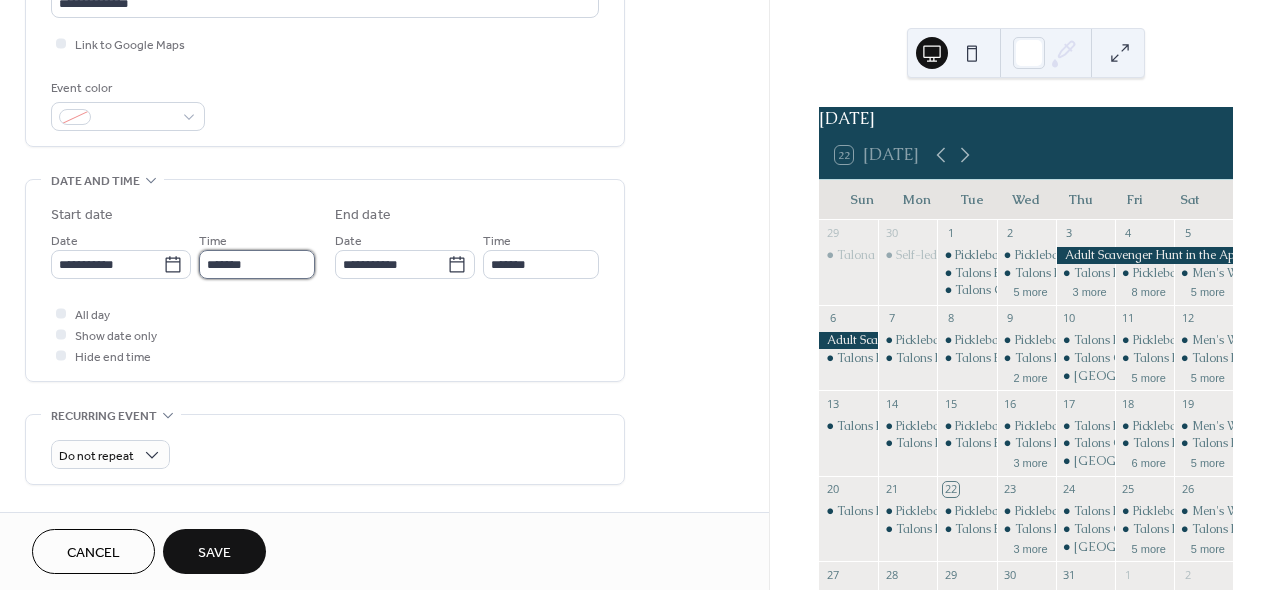 click on "*******" at bounding box center [257, 264] 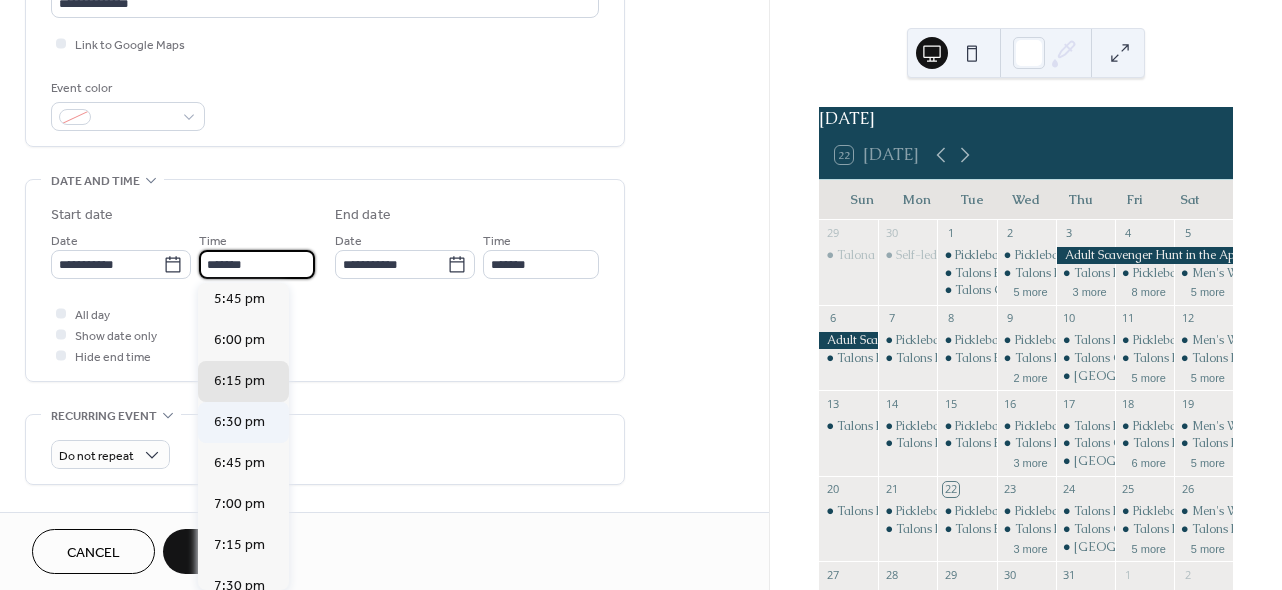 scroll, scrollTop: 2913, scrollLeft: 0, axis: vertical 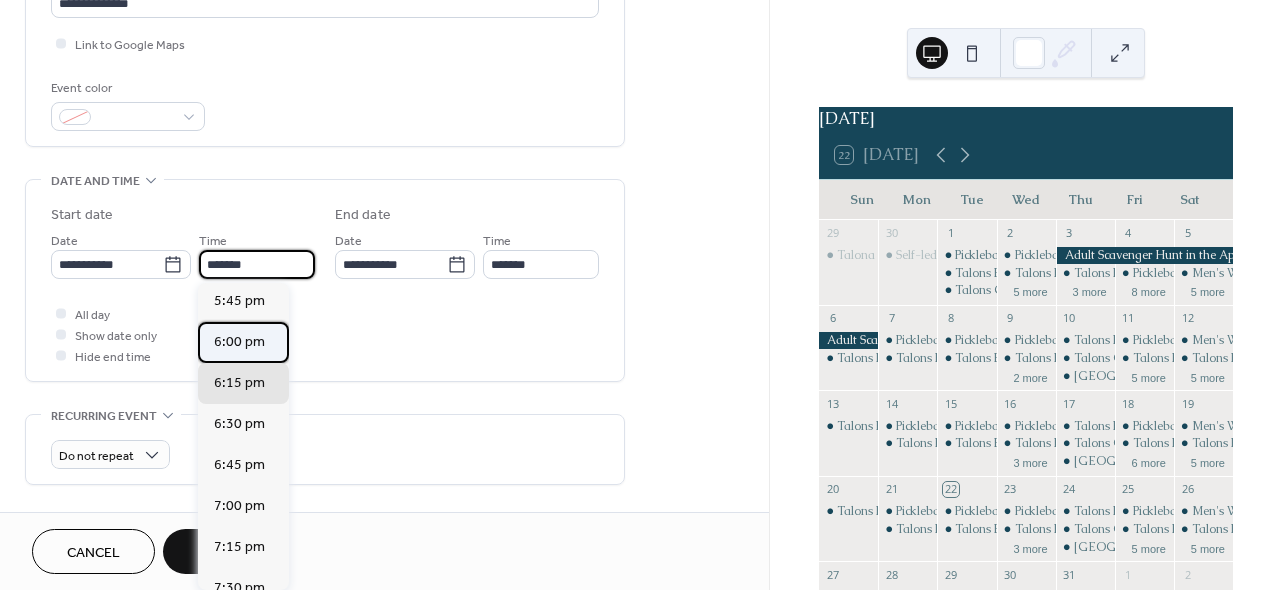 click on "6:00 pm" at bounding box center [239, 342] 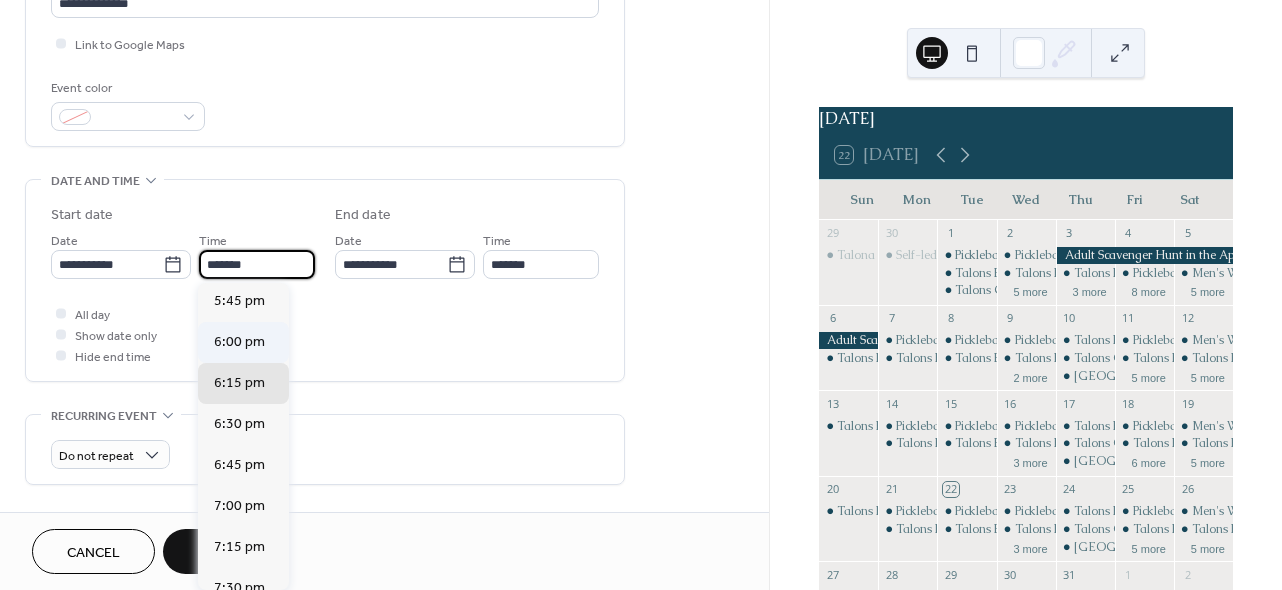 type on "*******" 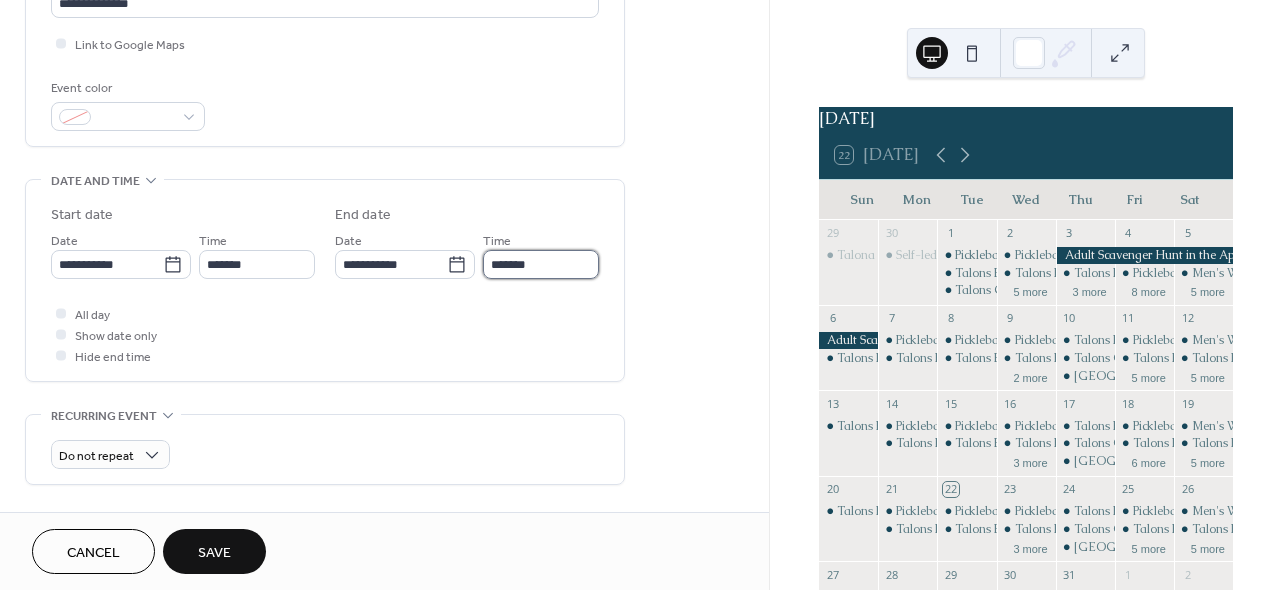 click on "*******" at bounding box center [541, 264] 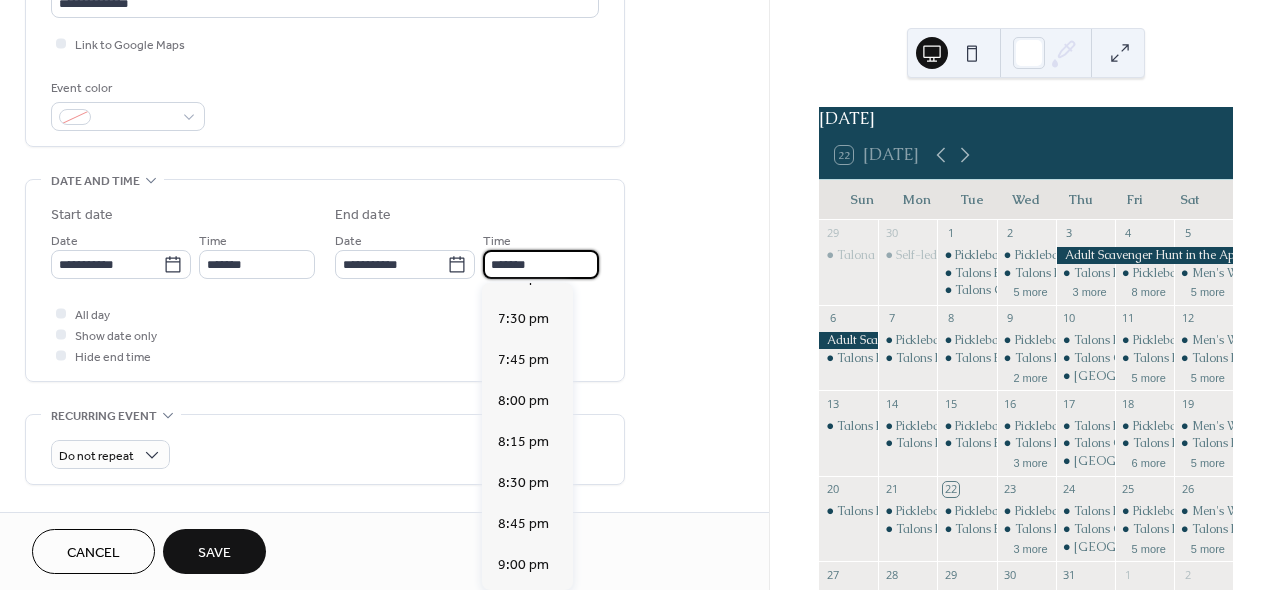 scroll, scrollTop: 209, scrollLeft: 0, axis: vertical 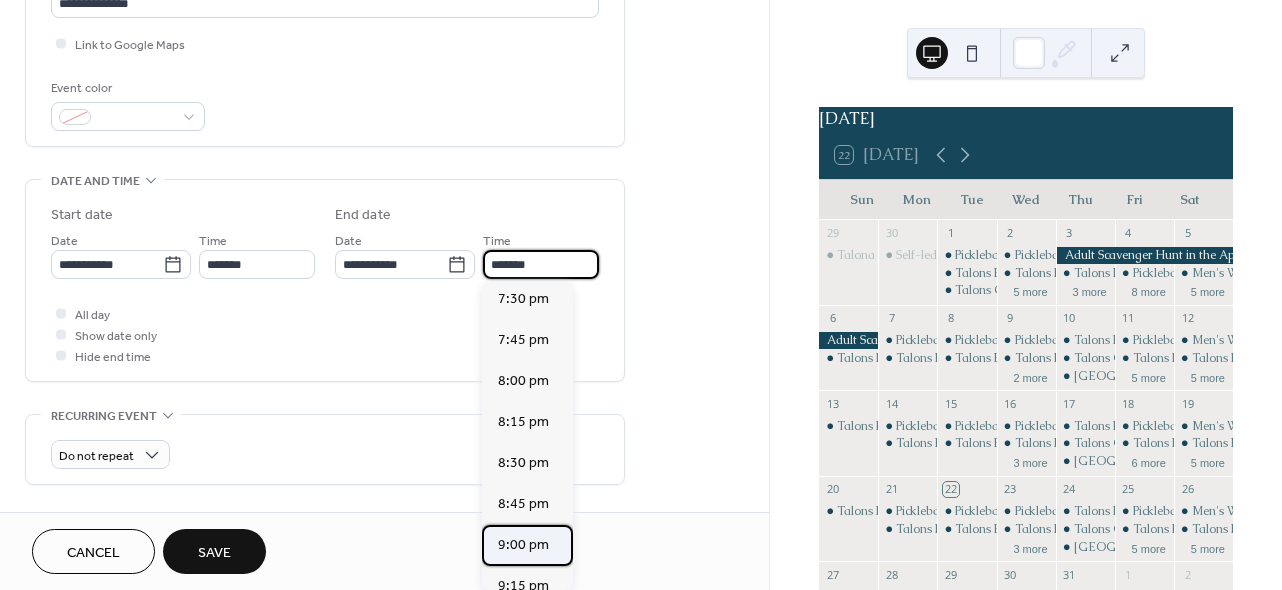 click on "9:00 pm" at bounding box center (523, 545) 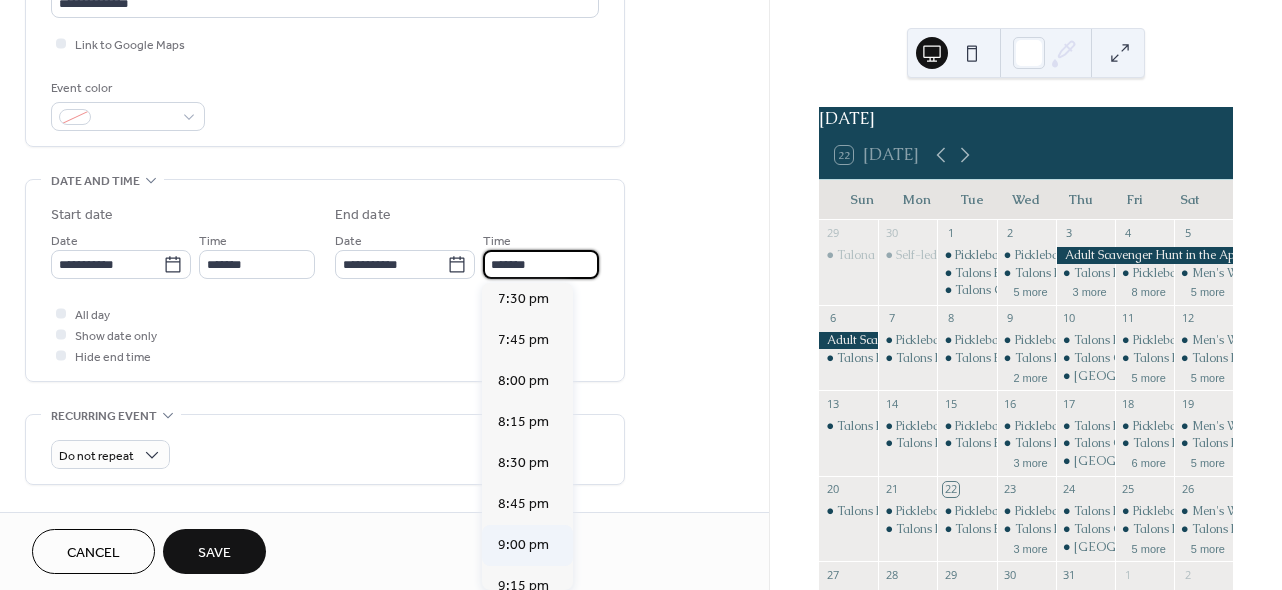 type on "*******" 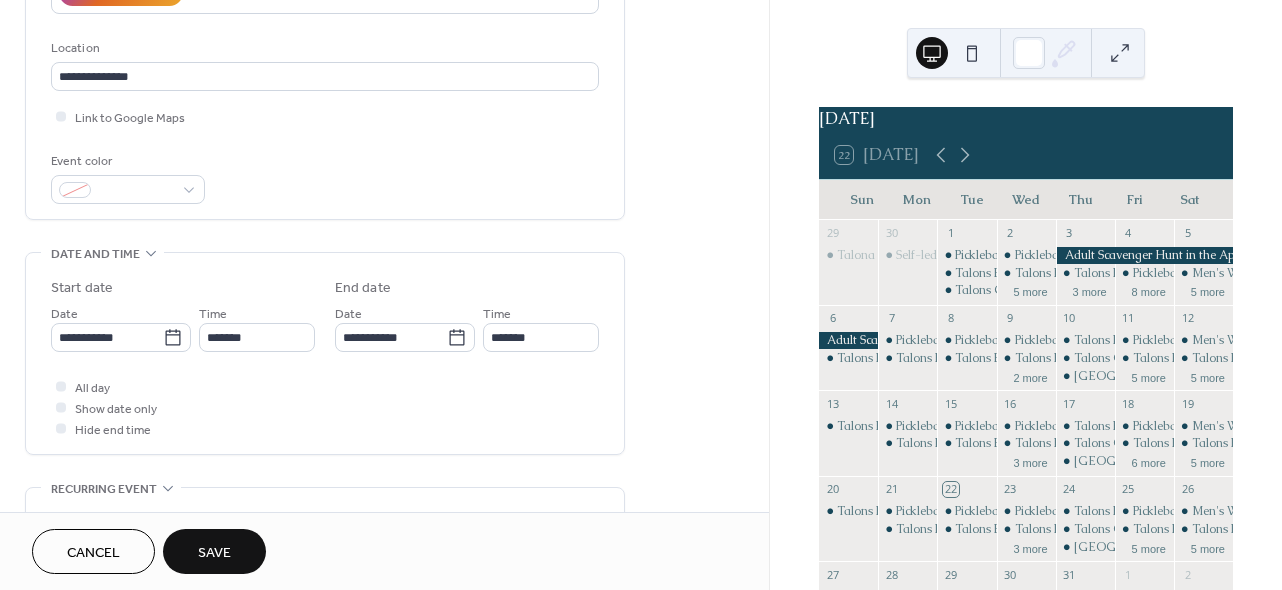 scroll, scrollTop: 370, scrollLeft: 0, axis: vertical 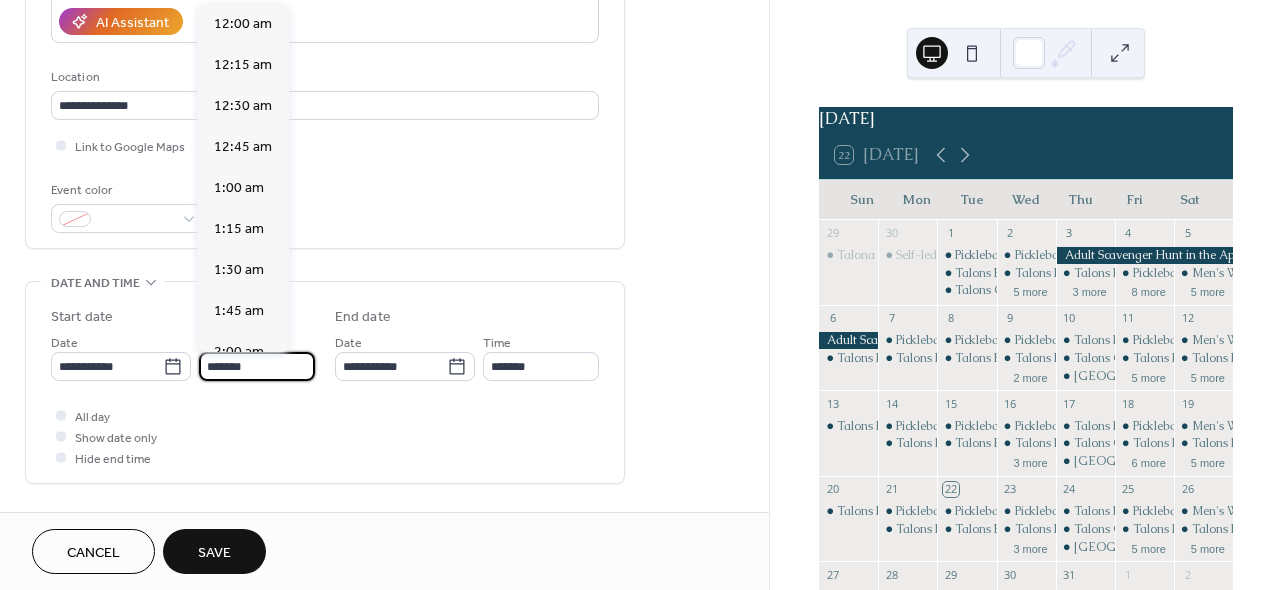 click on "*******" at bounding box center (257, 366) 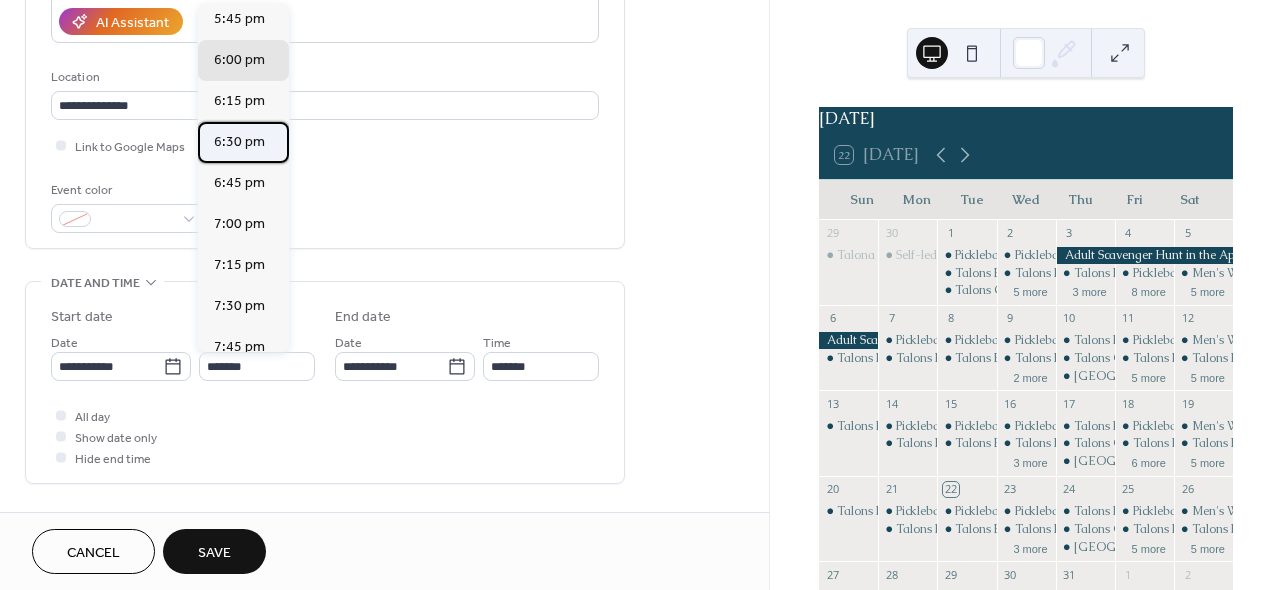 click on "6:30 pm" at bounding box center (239, 142) 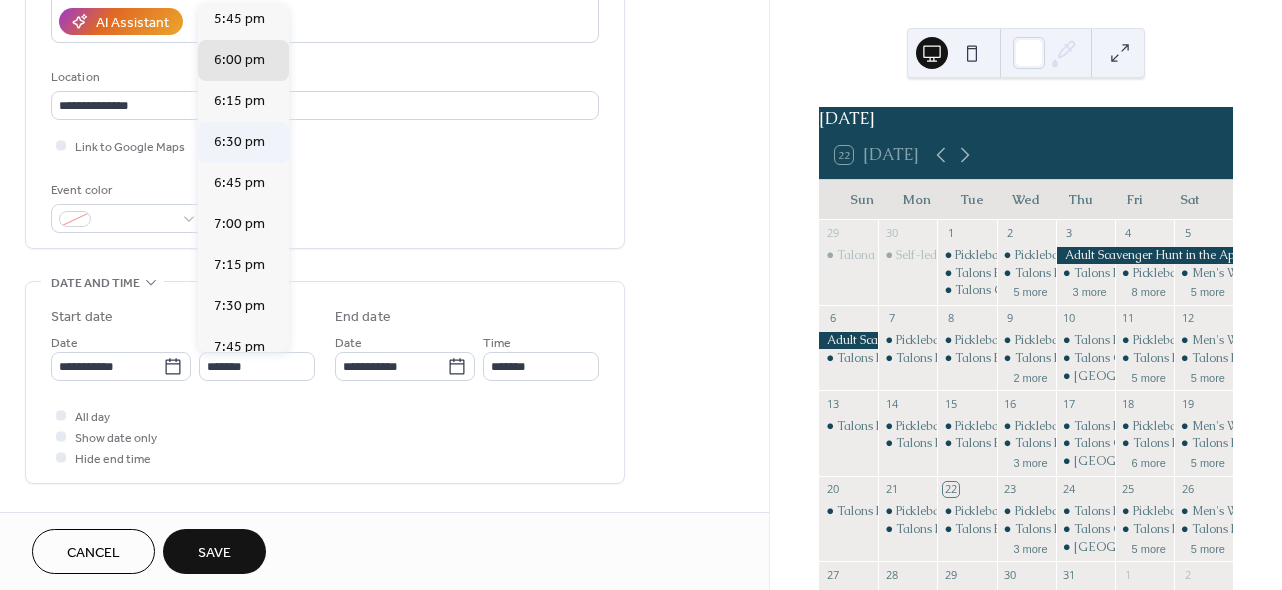 type on "*******" 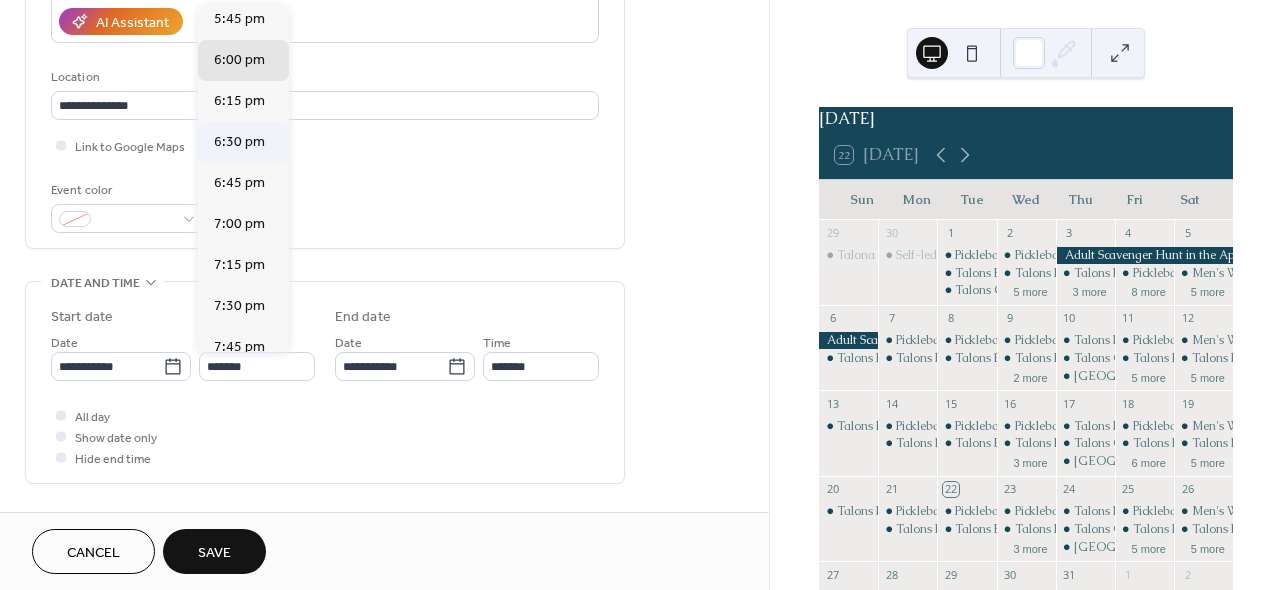 type on "*******" 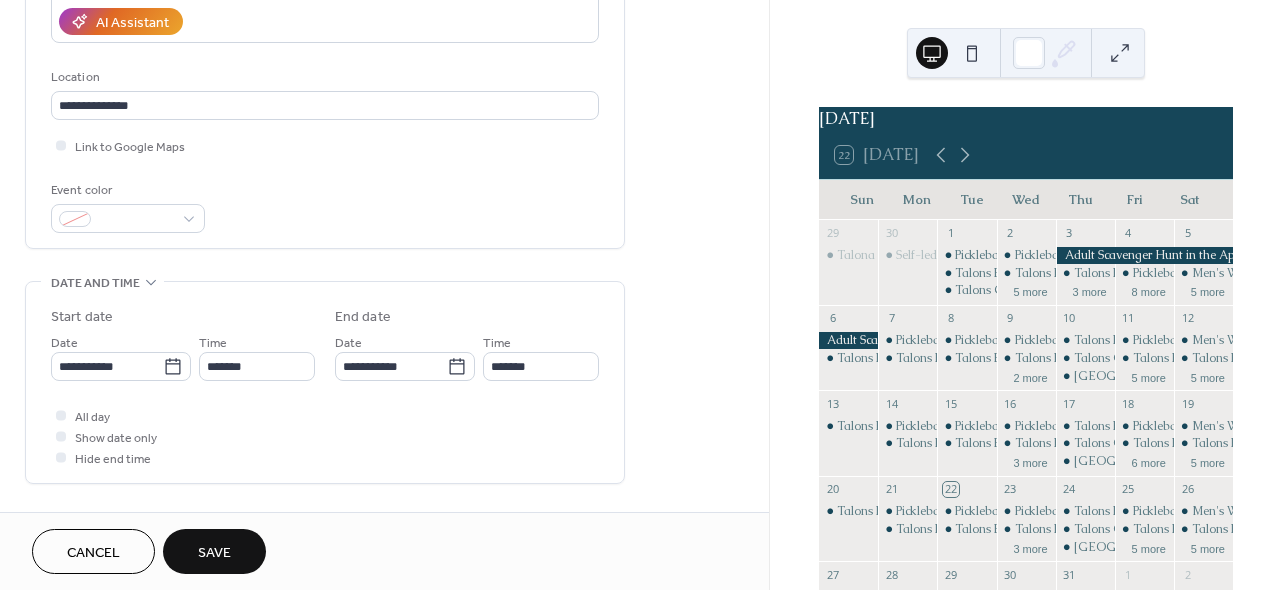 click on "Save" at bounding box center (214, 553) 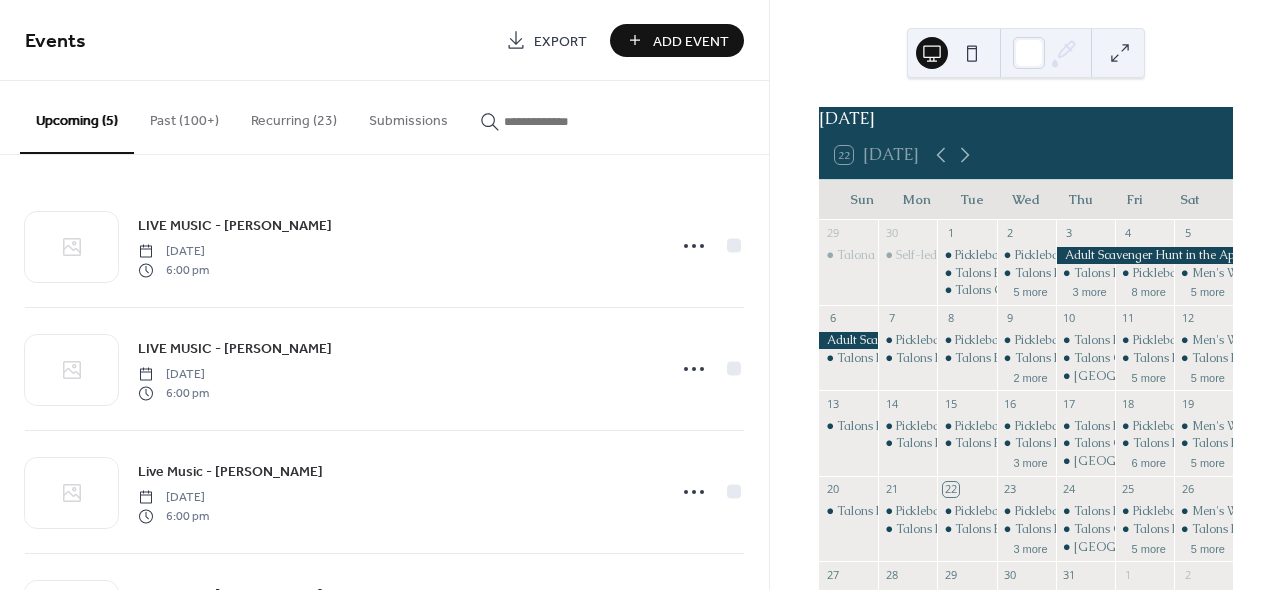 click on "Add Event" at bounding box center (677, 40) 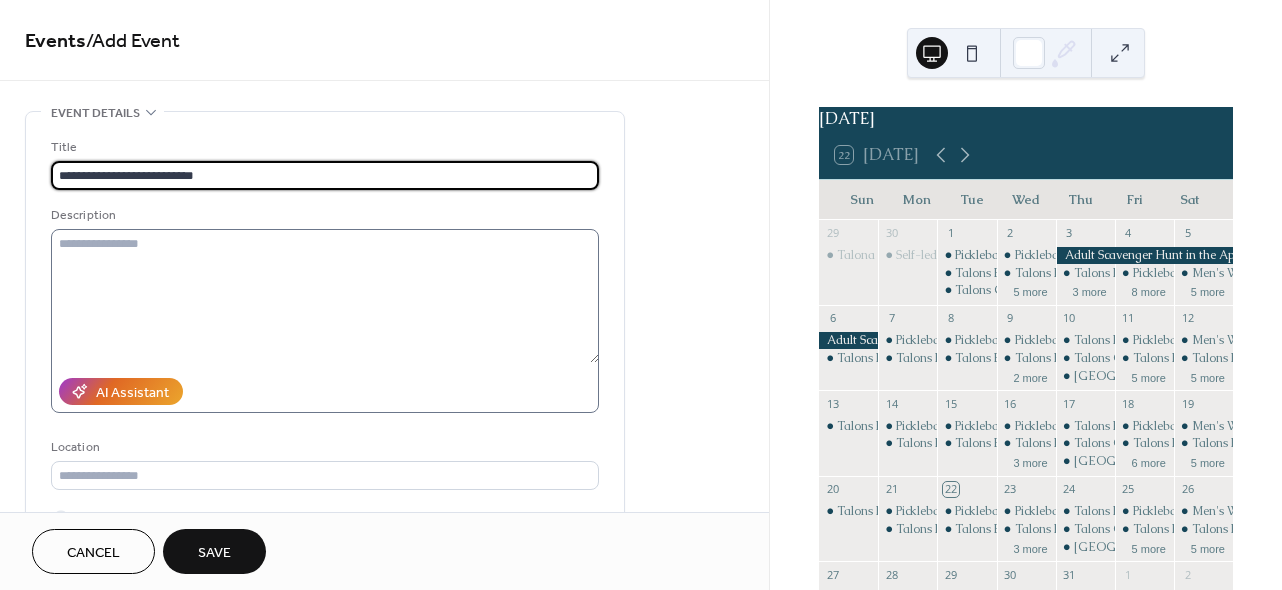 type on "**********" 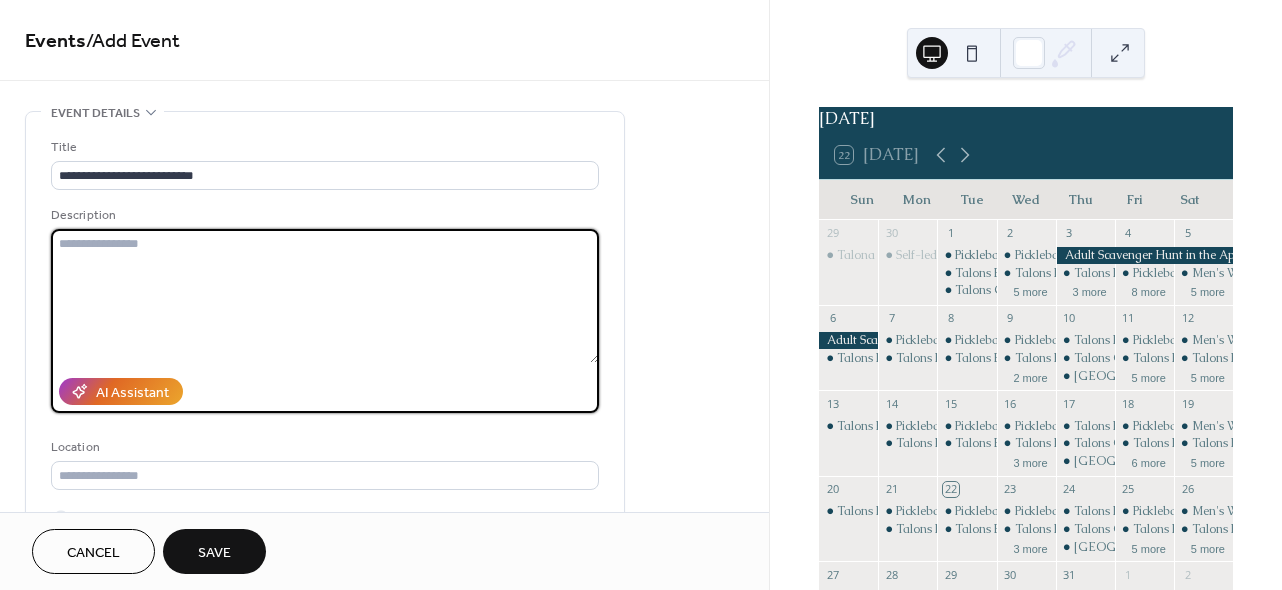 click at bounding box center (325, 296) 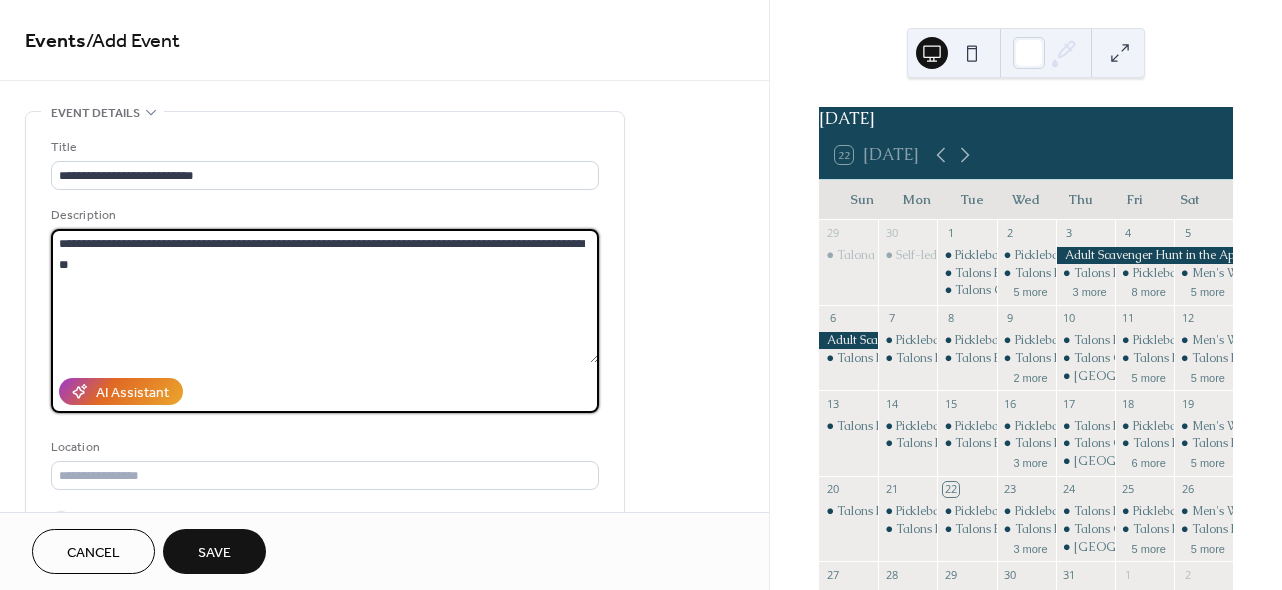 drag, startPoint x: 159, startPoint y: 243, endPoint x: 244, endPoint y: 246, distance: 85.052925 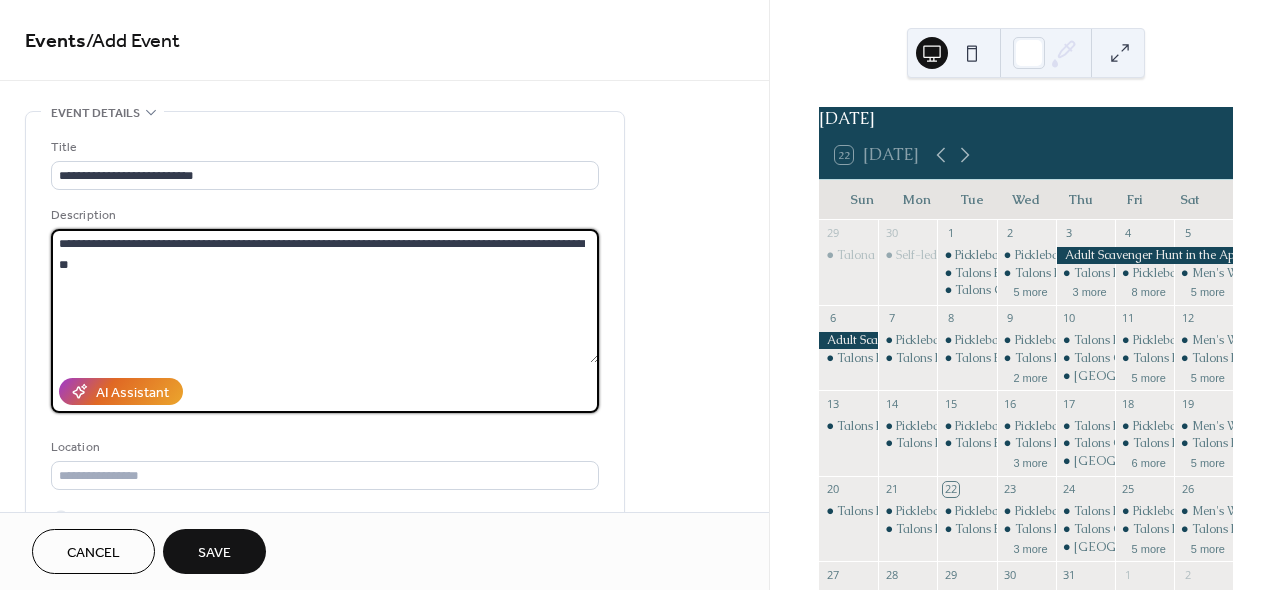 click on "**********" at bounding box center [325, 296] 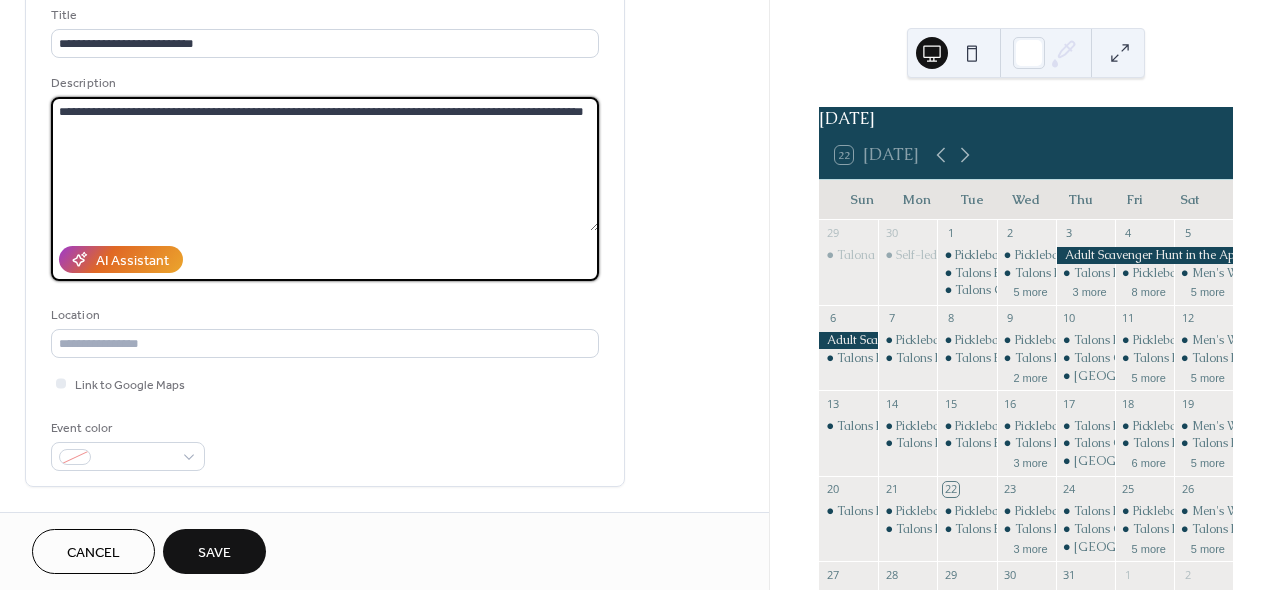 scroll, scrollTop: 138, scrollLeft: 0, axis: vertical 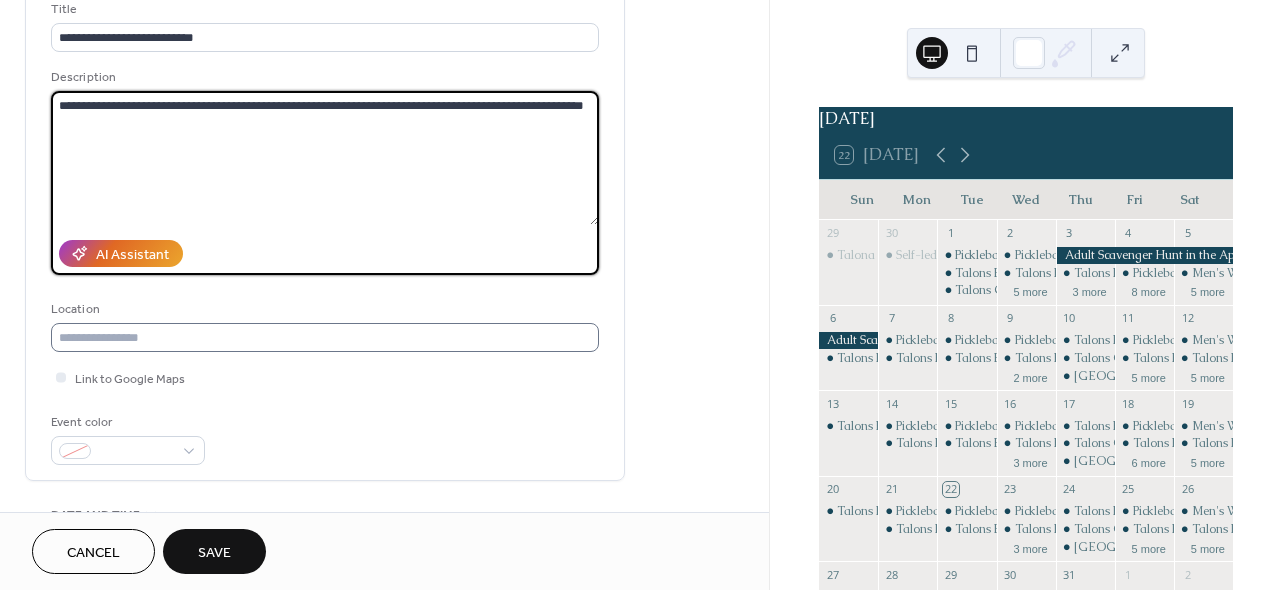 type on "**********" 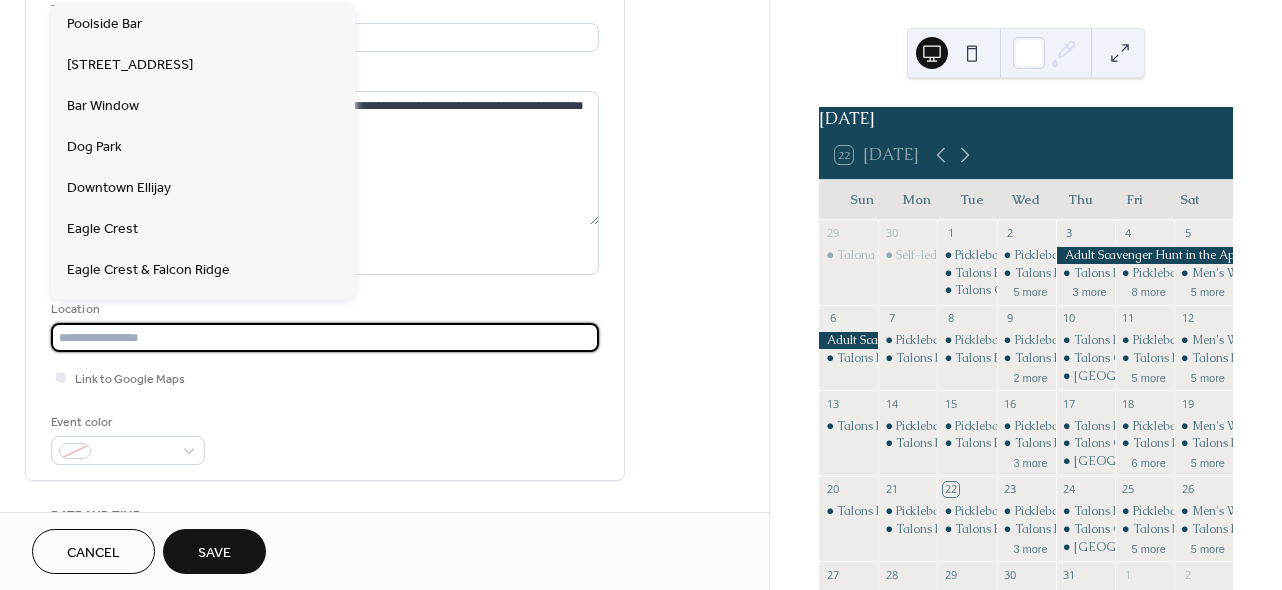 click at bounding box center [325, 337] 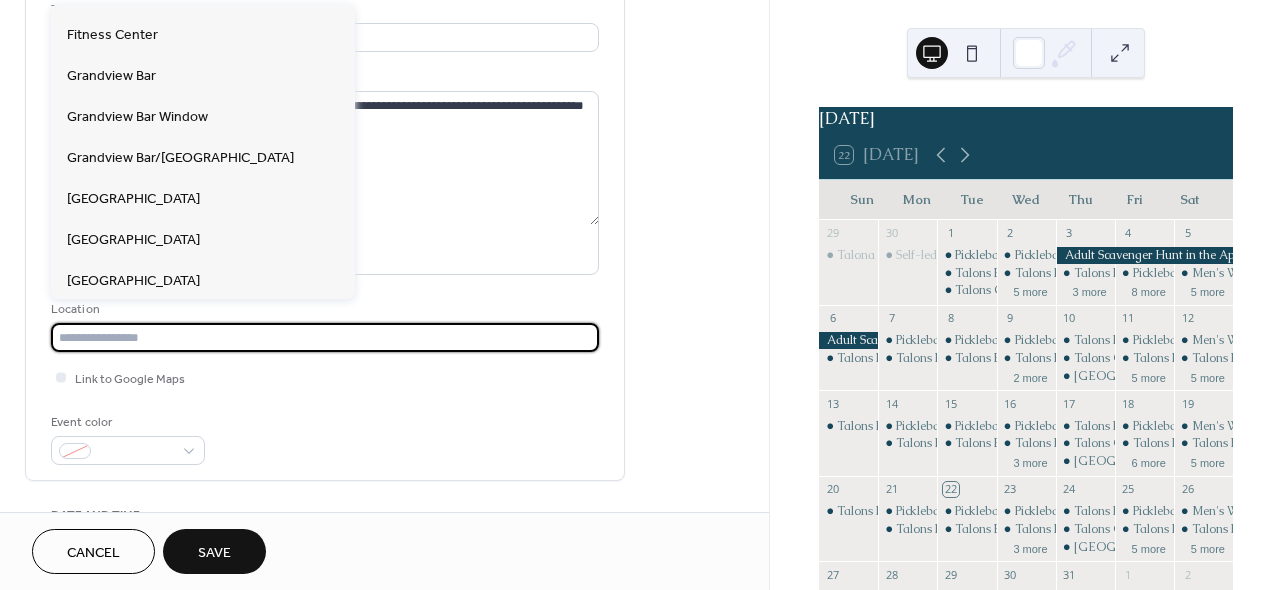 scroll, scrollTop: 483, scrollLeft: 0, axis: vertical 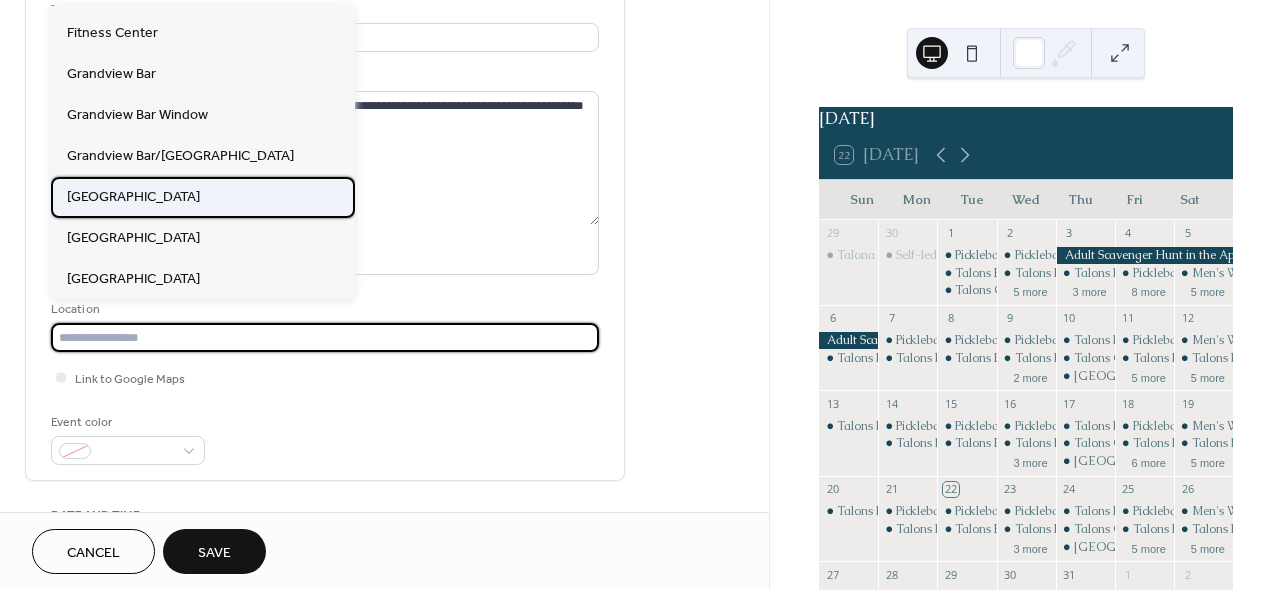 click on "[GEOGRAPHIC_DATA]" at bounding box center [133, 197] 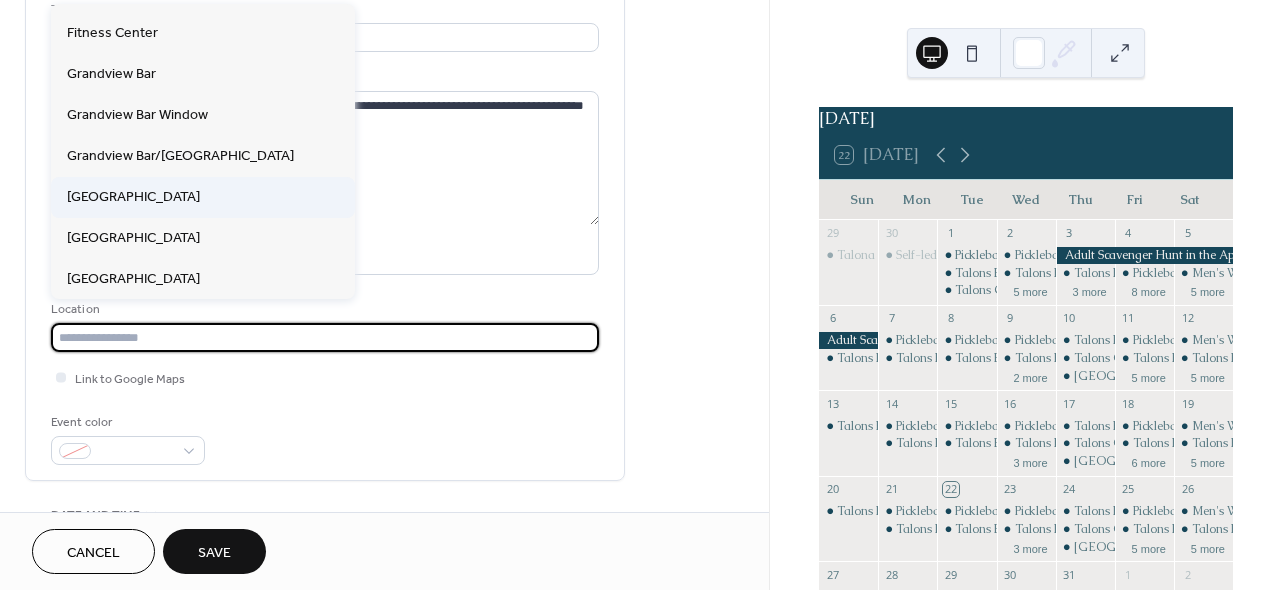 type on "**********" 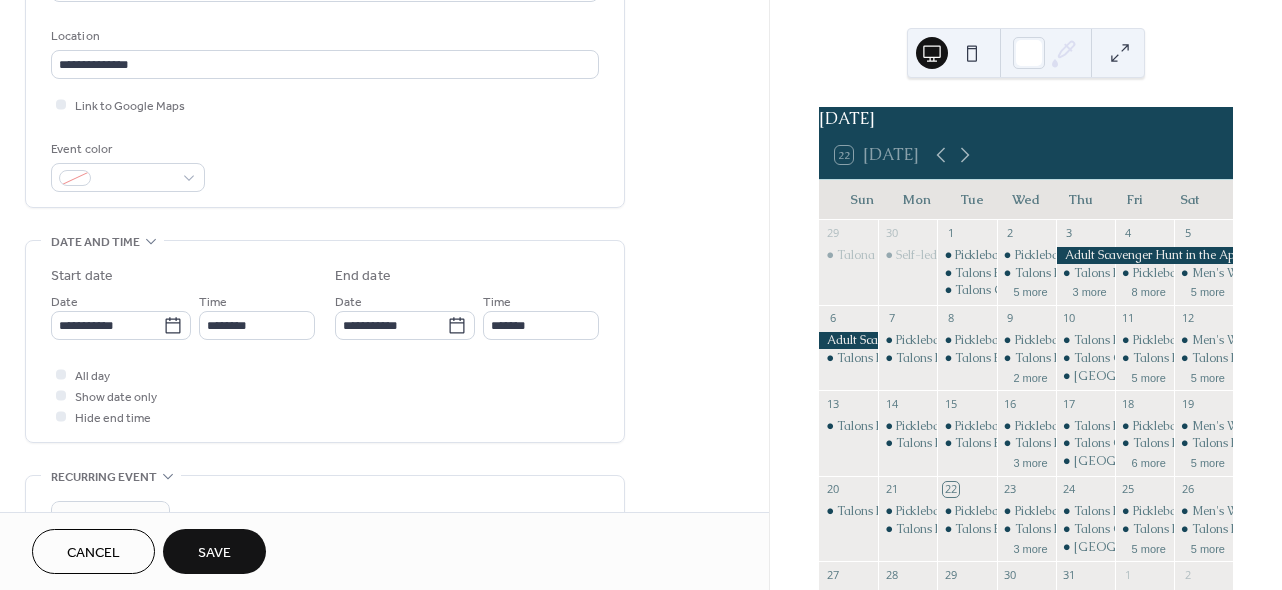 scroll, scrollTop: 436, scrollLeft: 0, axis: vertical 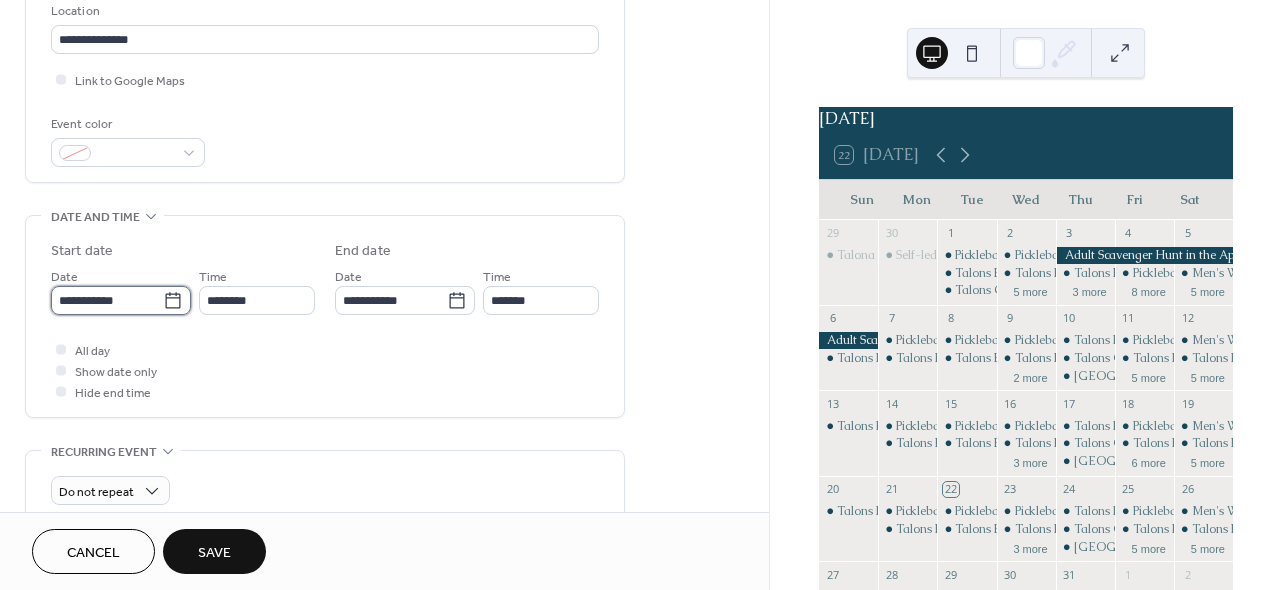 click on "**********" at bounding box center [107, 300] 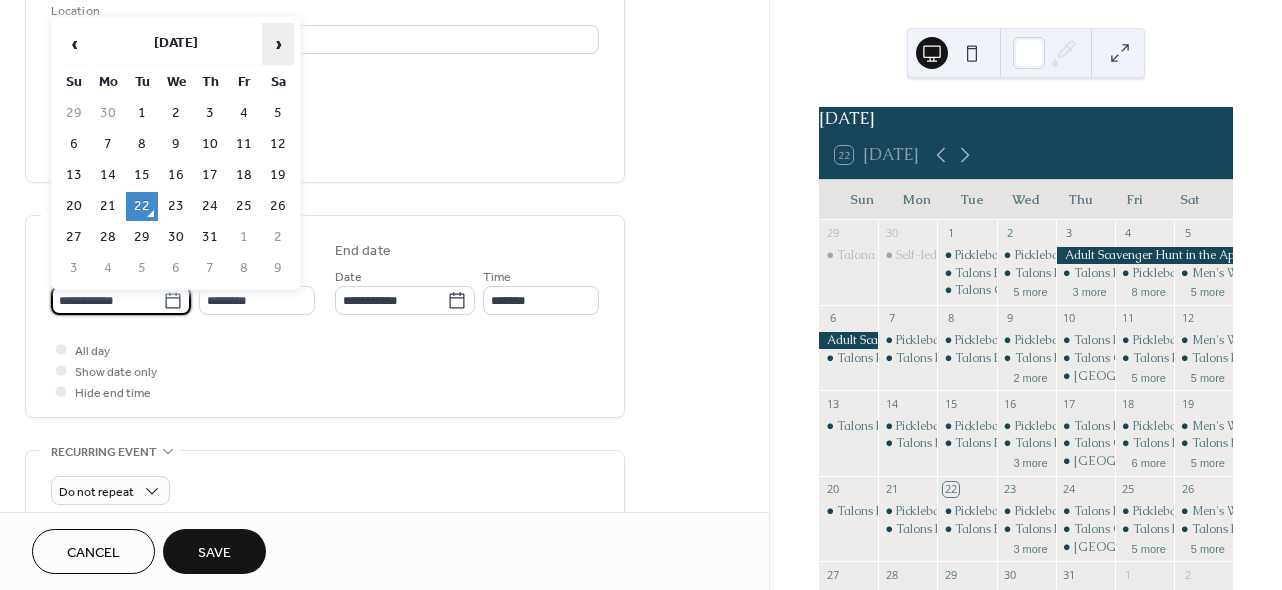 click on "›" at bounding box center (278, 44) 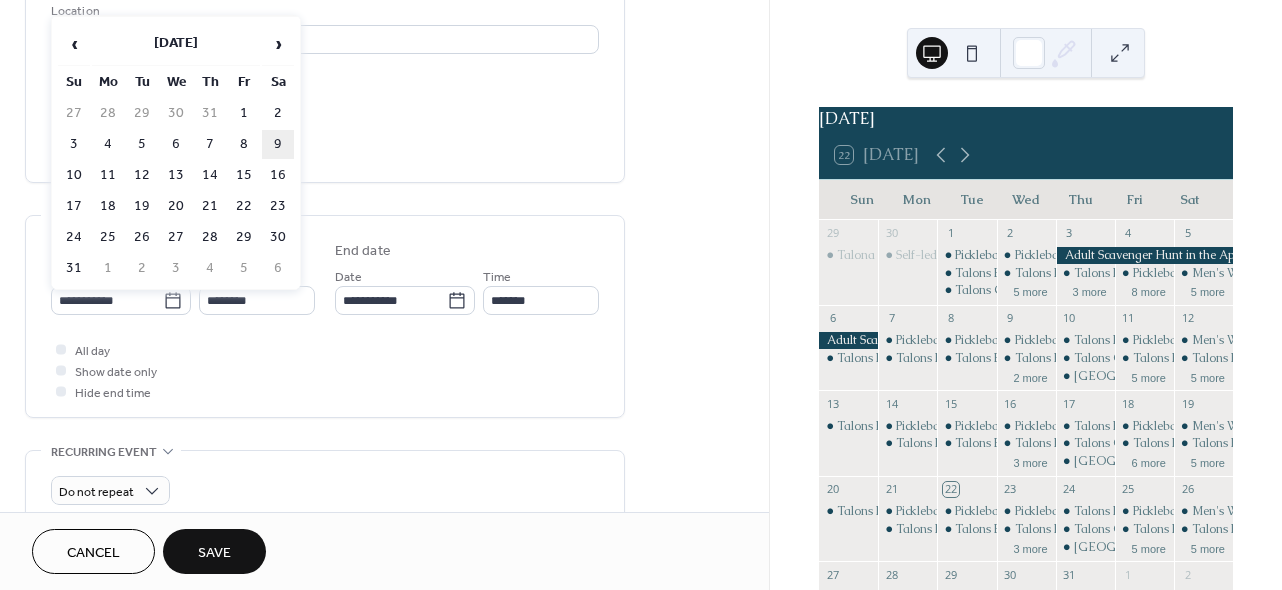 click on "9" at bounding box center (278, 144) 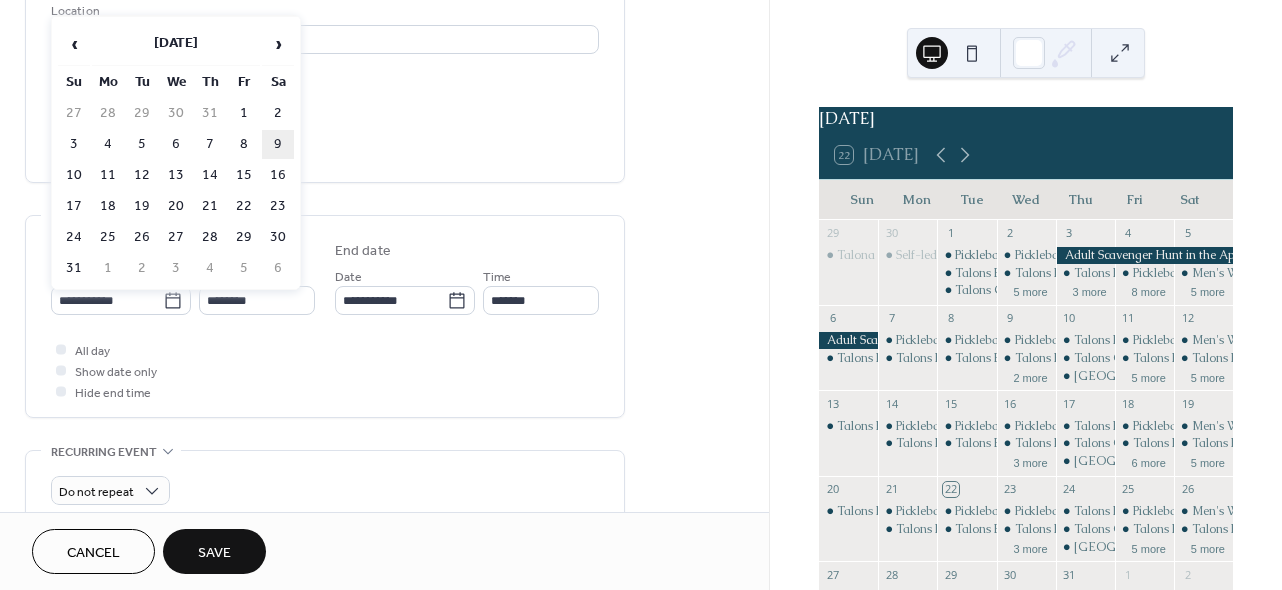 type on "**********" 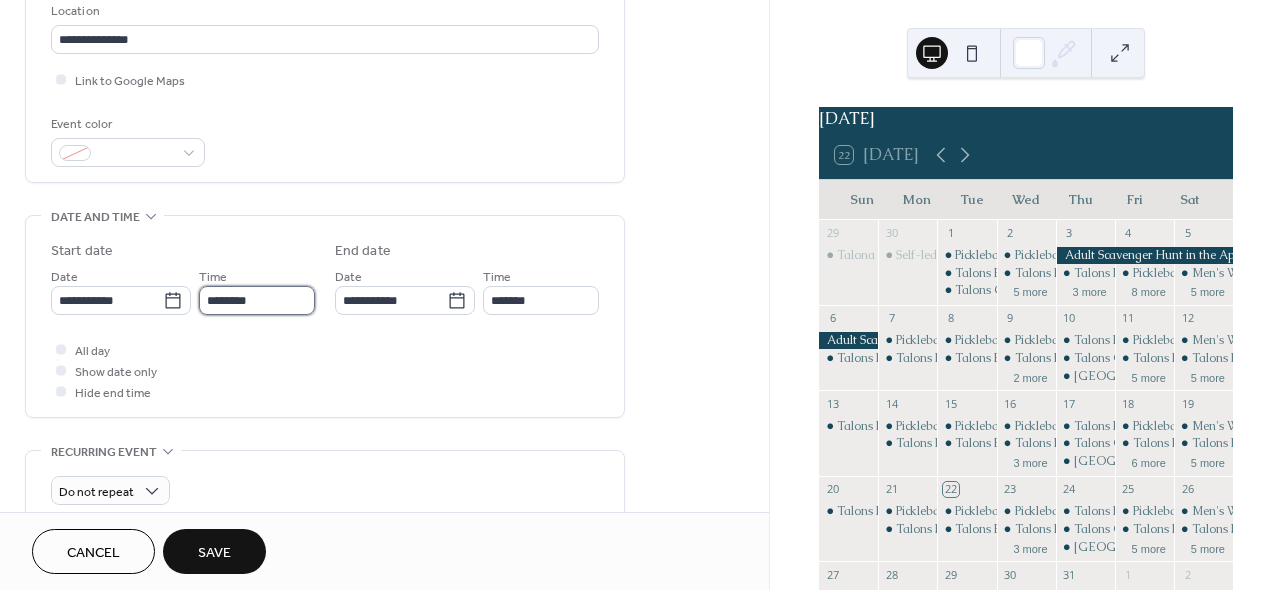 click on "********" at bounding box center [257, 300] 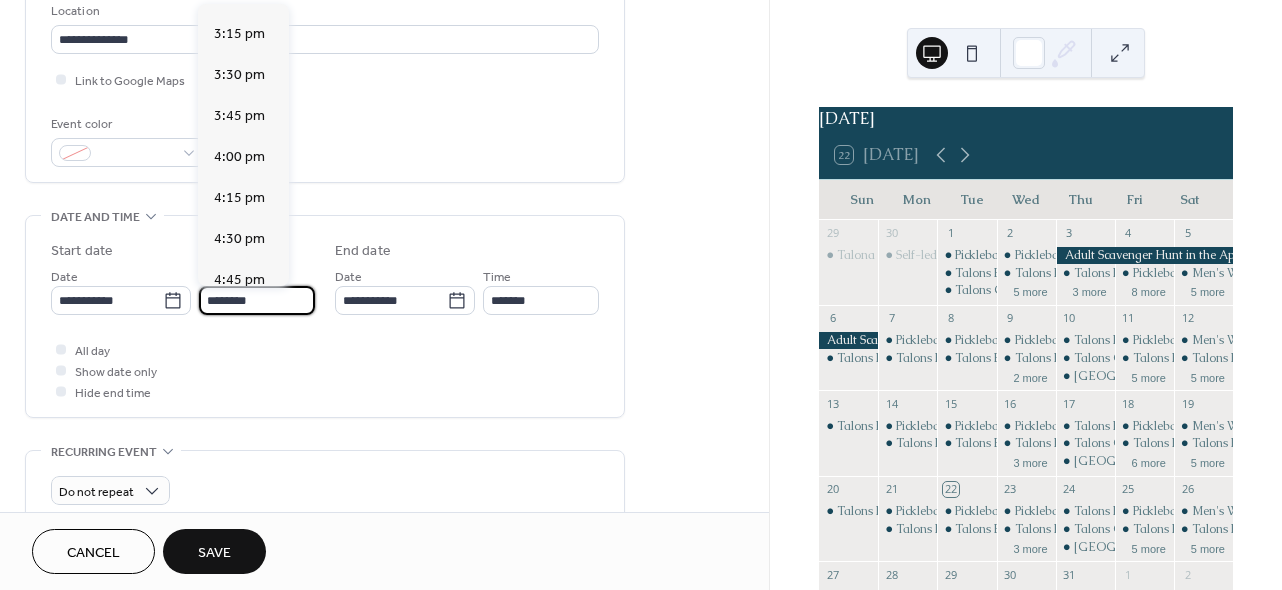 scroll, scrollTop: 2821, scrollLeft: 0, axis: vertical 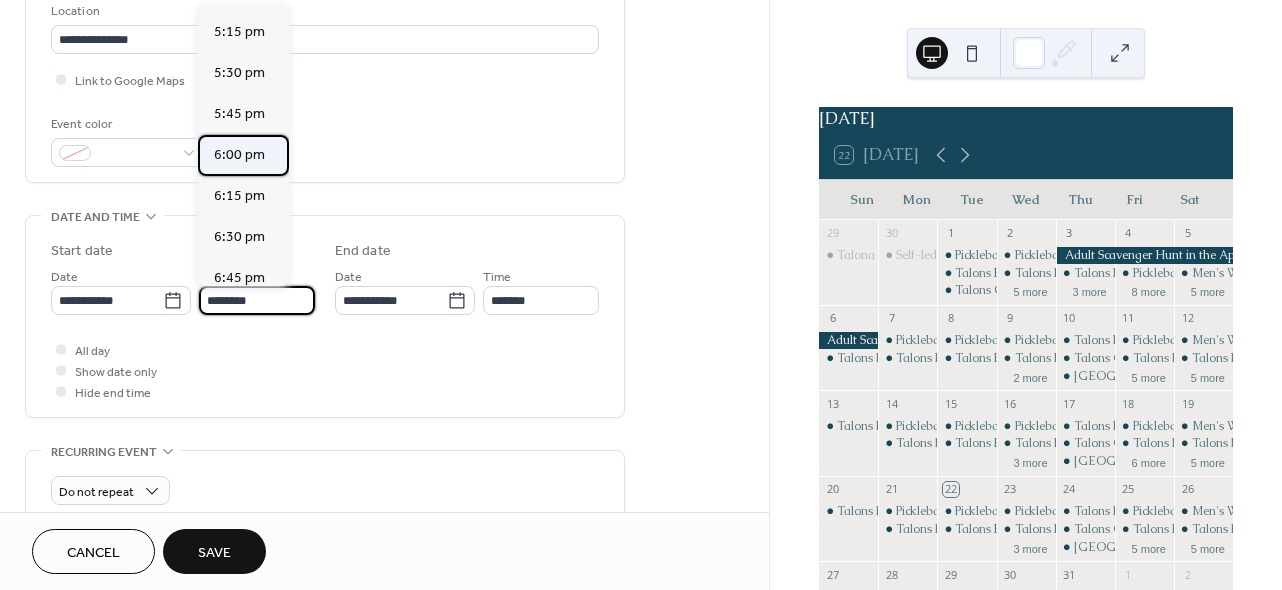 click on "6:00 pm" at bounding box center (243, 155) 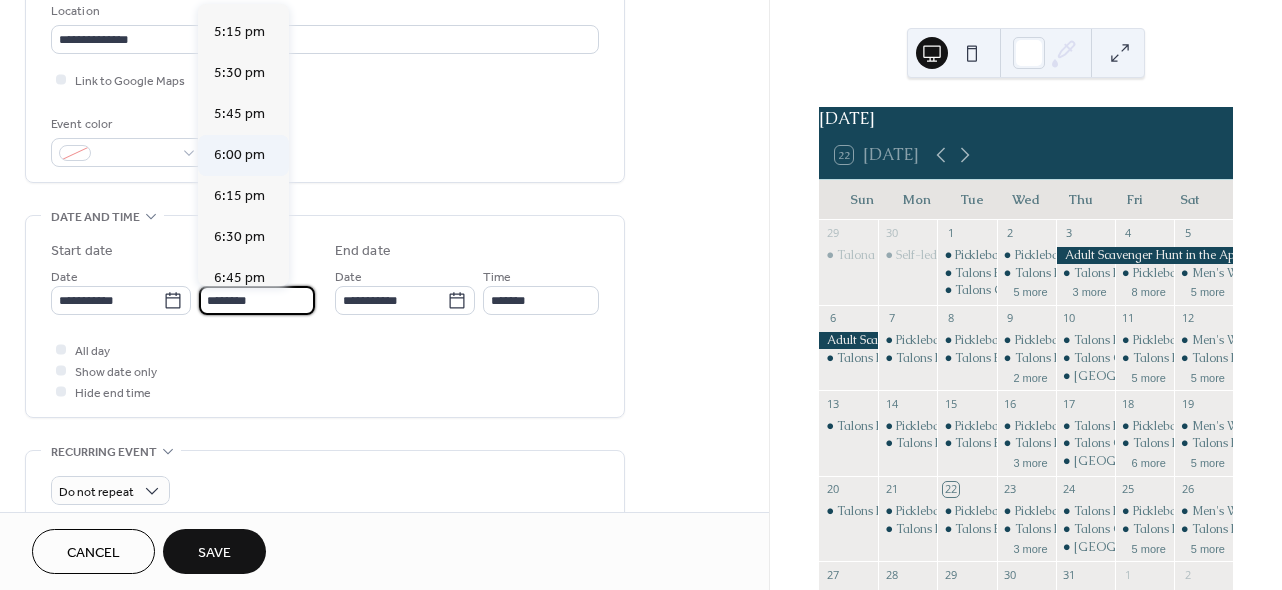 type on "*******" 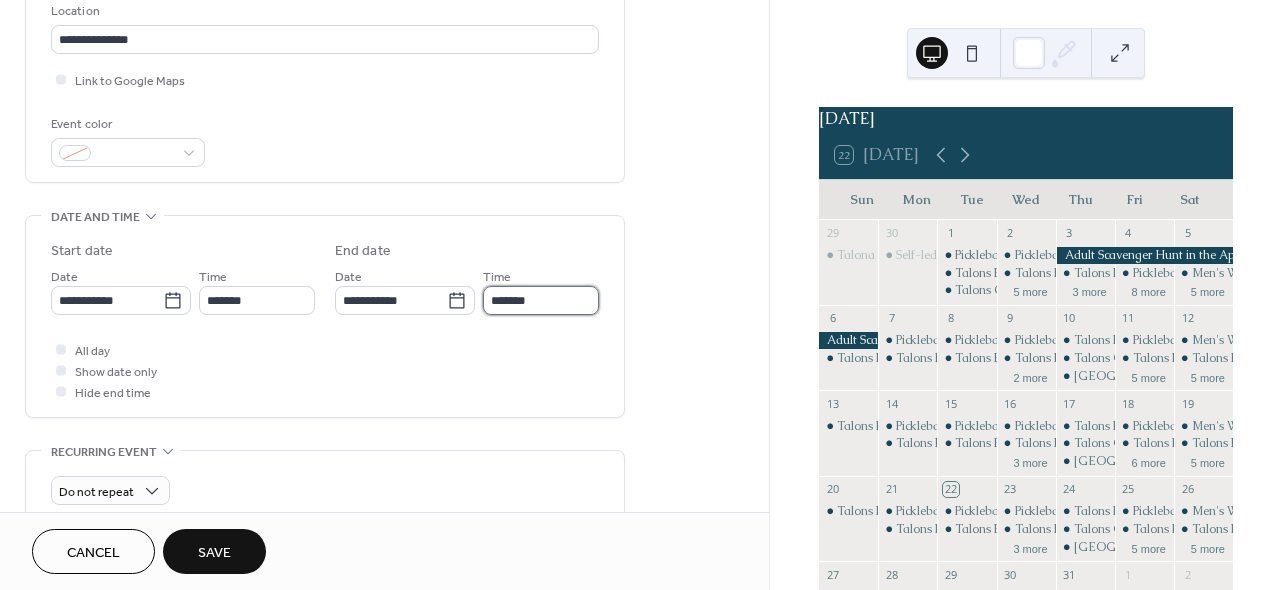 click on "*******" at bounding box center (541, 300) 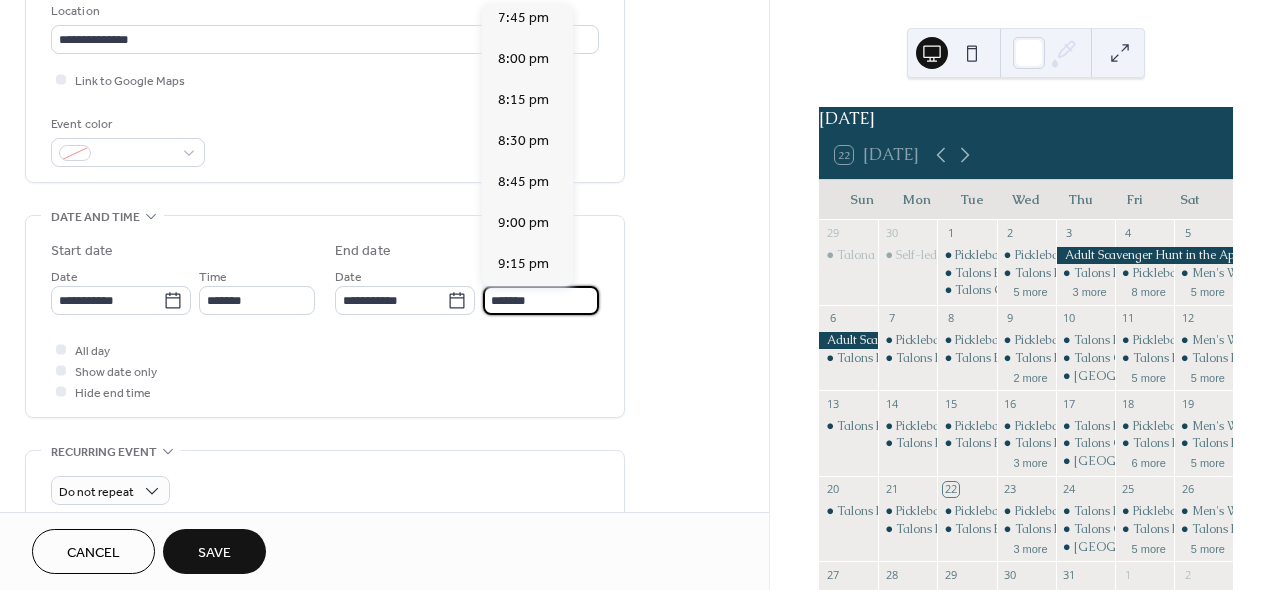 scroll, scrollTop: 256, scrollLeft: 0, axis: vertical 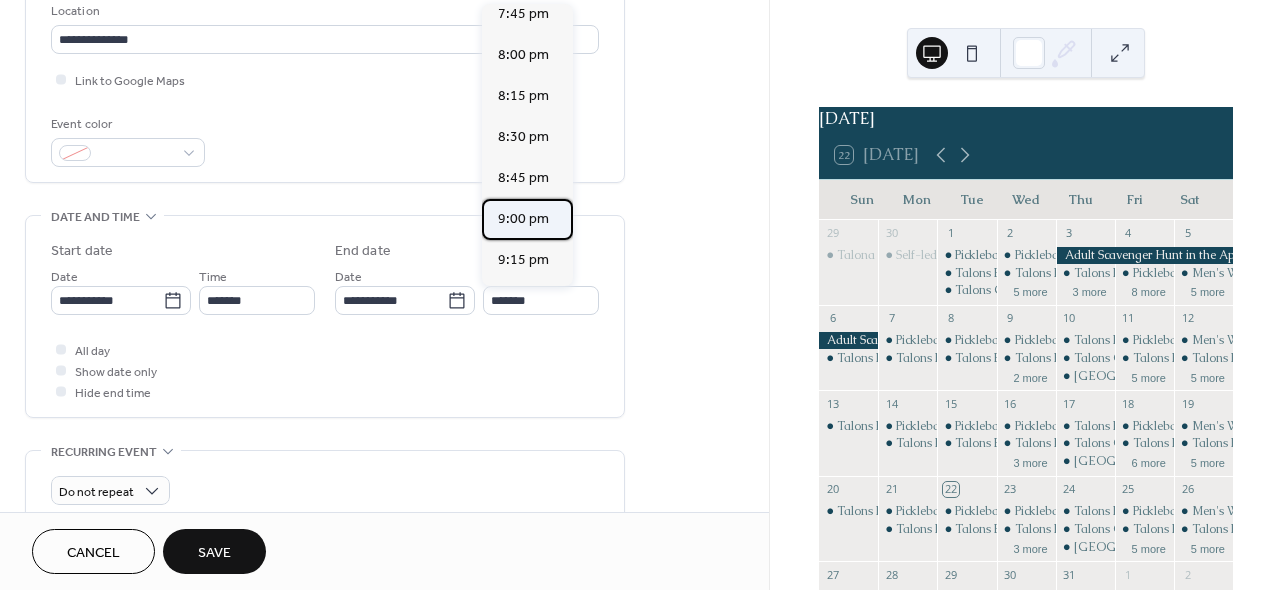 click on "9:00 pm" at bounding box center [523, 219] 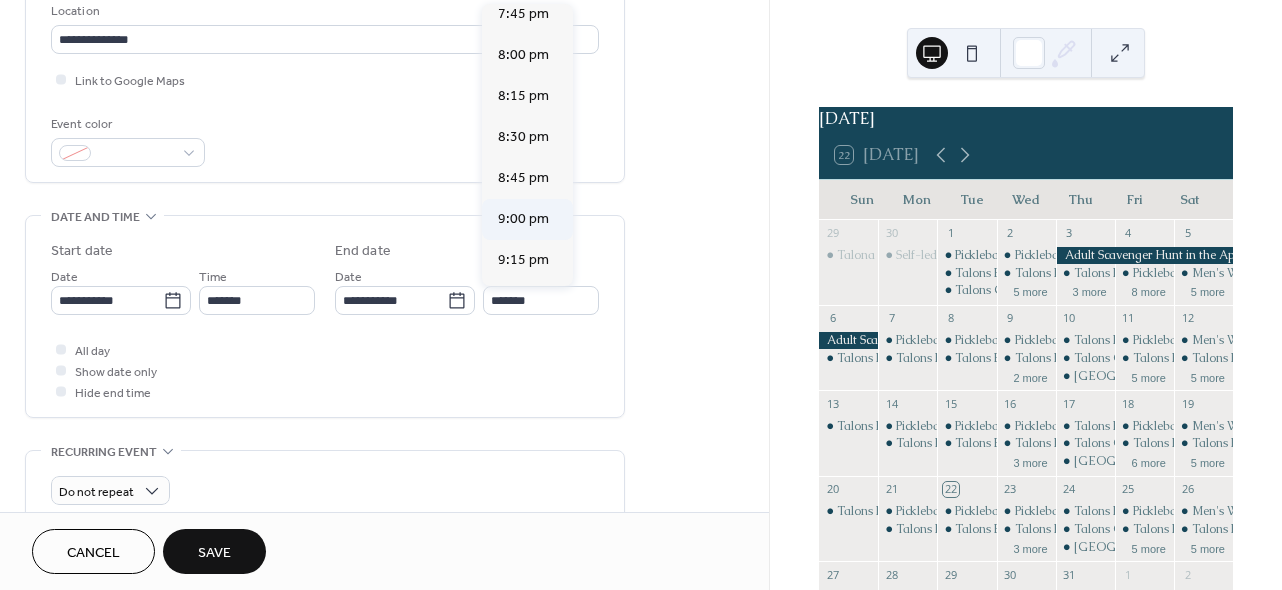 type on "*******" 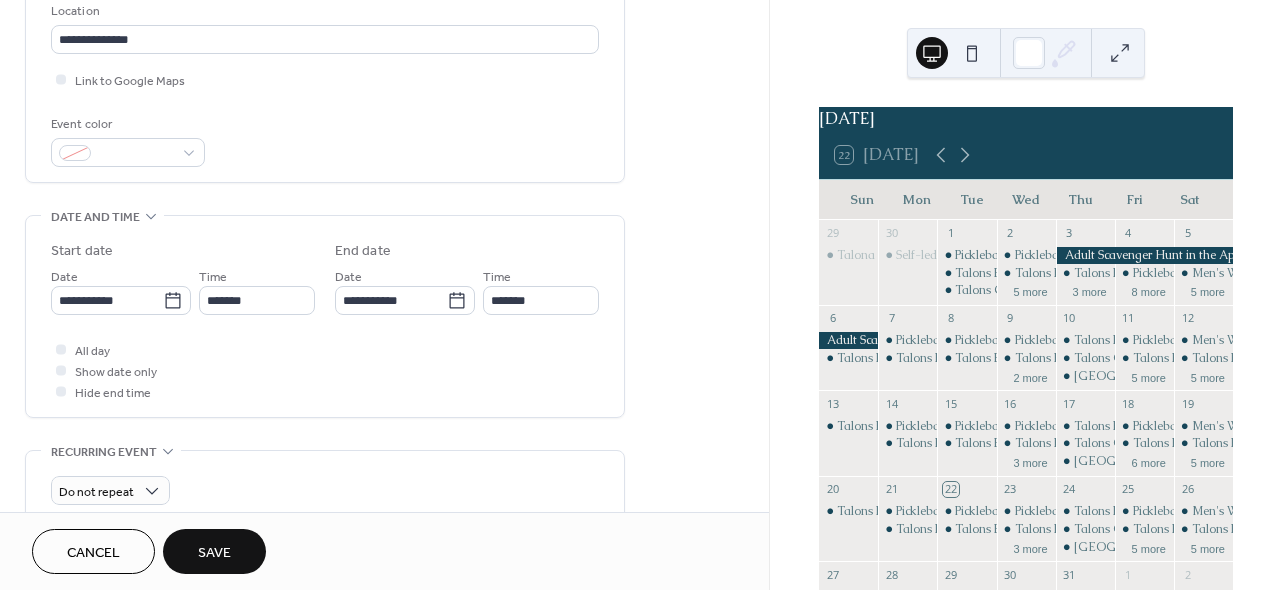 click on "Save" at bounding box center (214, 551) 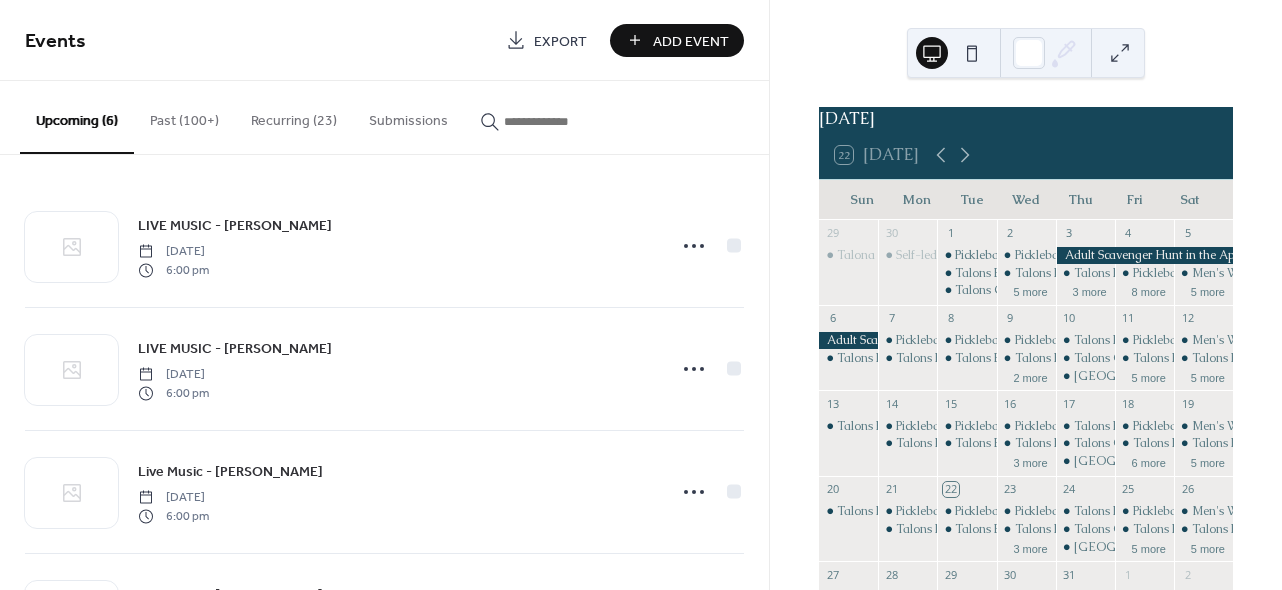 click on "Add Event" at bounding box center [691, 41] 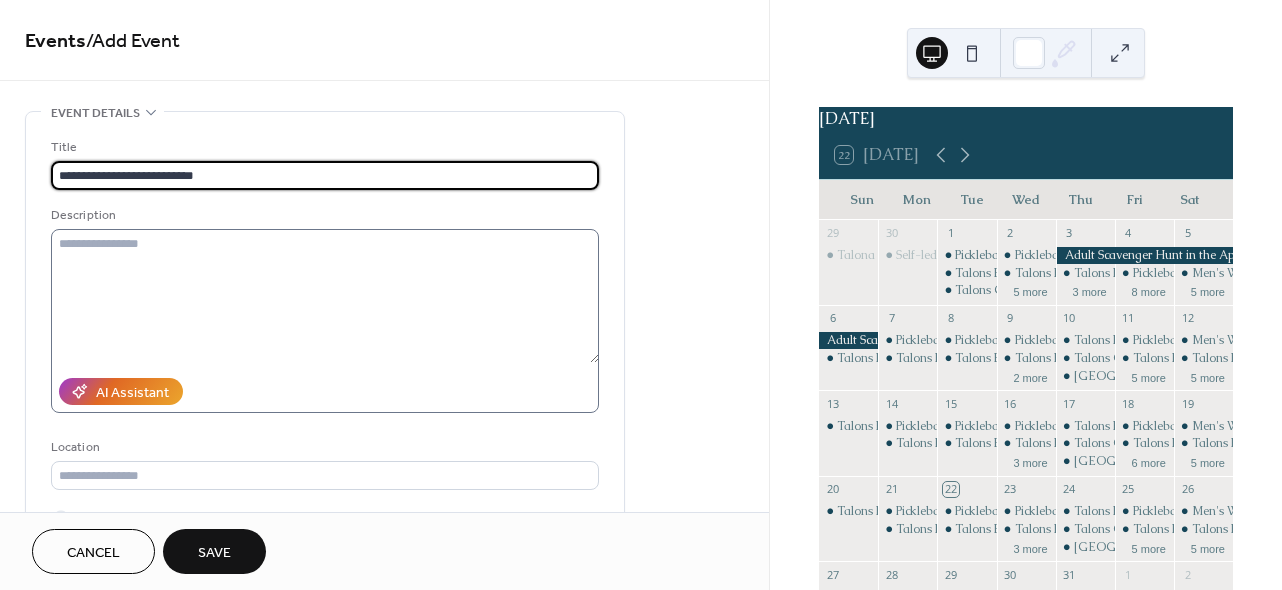 type on "**********" 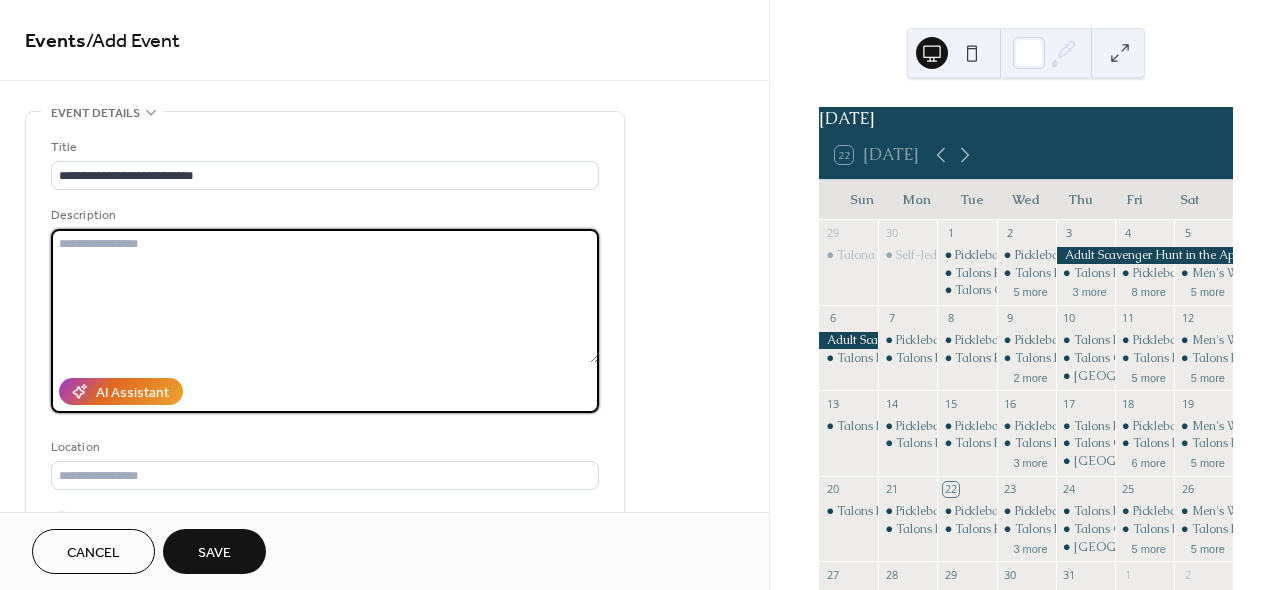 click at bounding box center [325, 296] 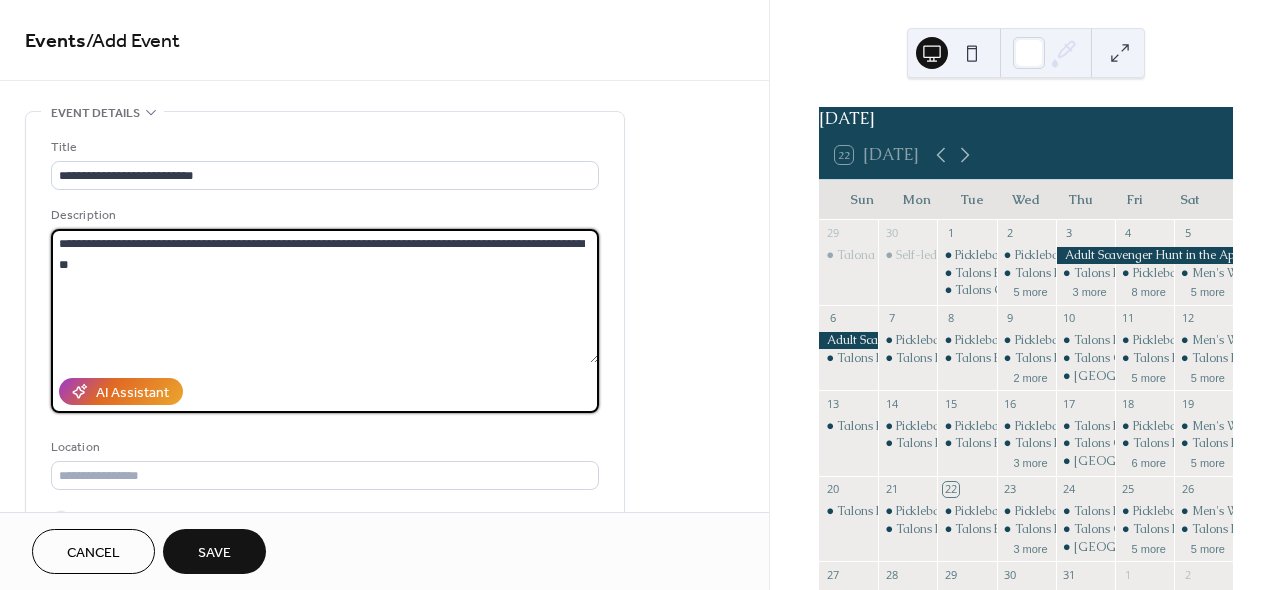 drag, startPoint x: 158, startPoint y: 237, endPoint x: 247, endPoint y: 241, distance: 89.08984 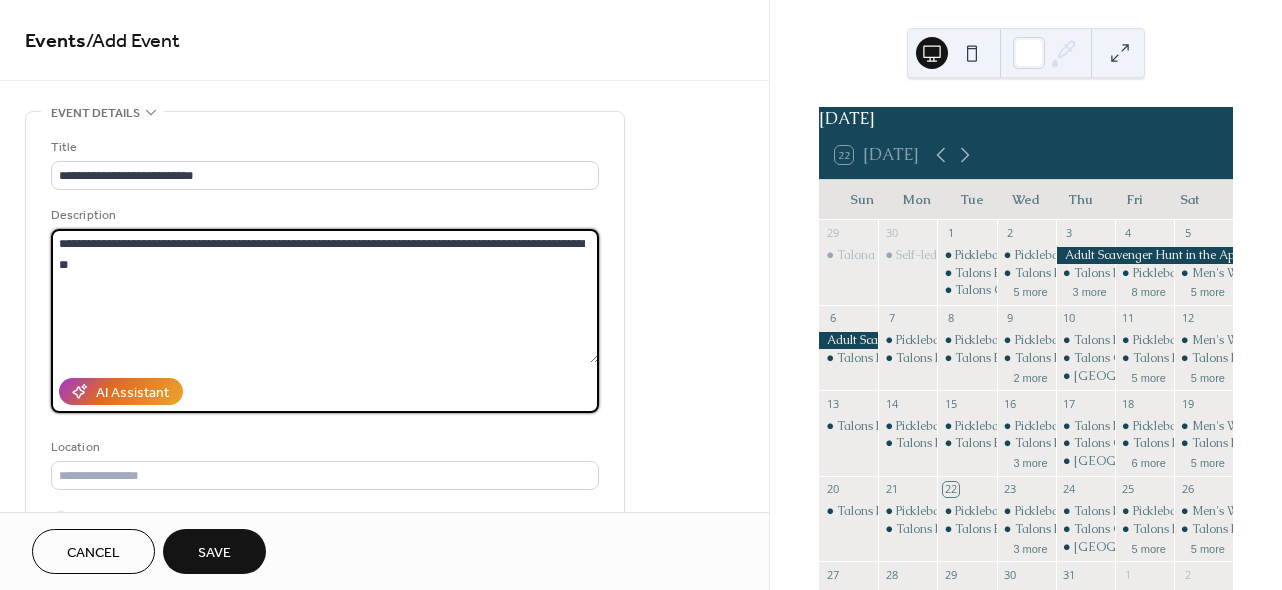 click on "**********" at bounding box center (325, 296) 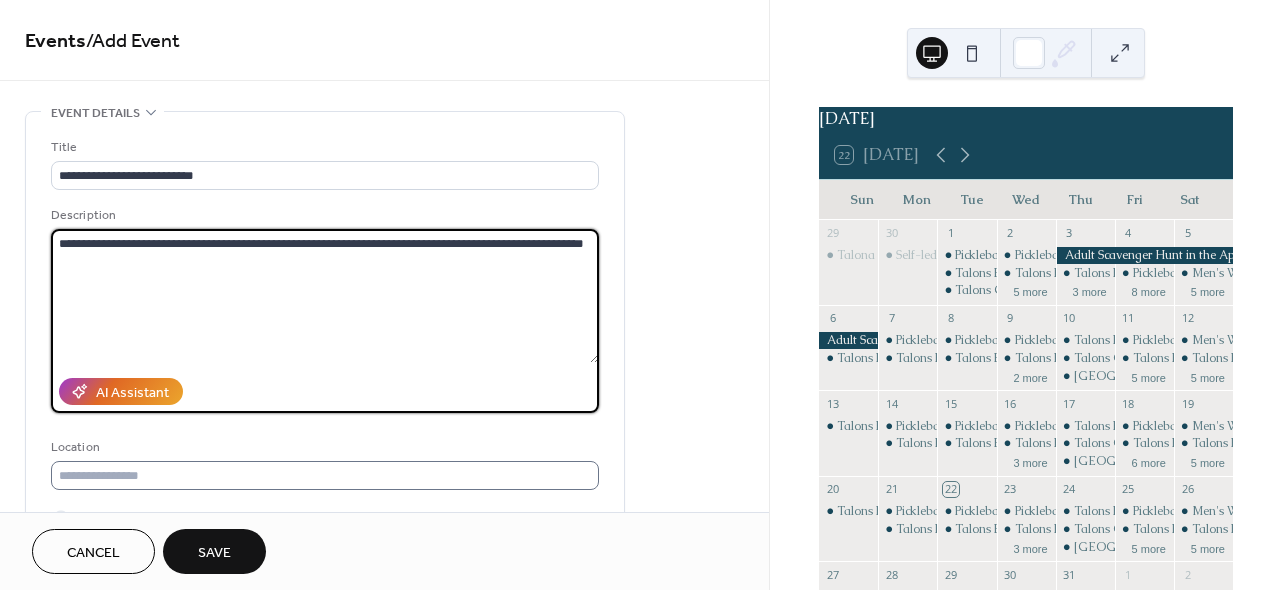 type on "**********" 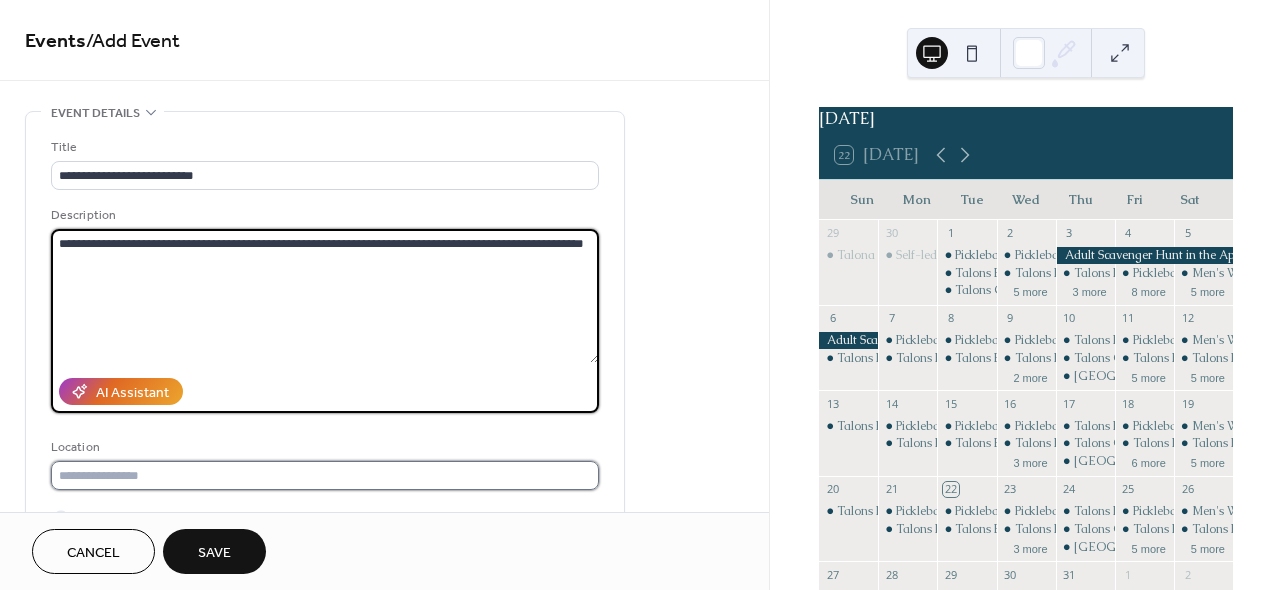 click at bounding box center [325, 475] 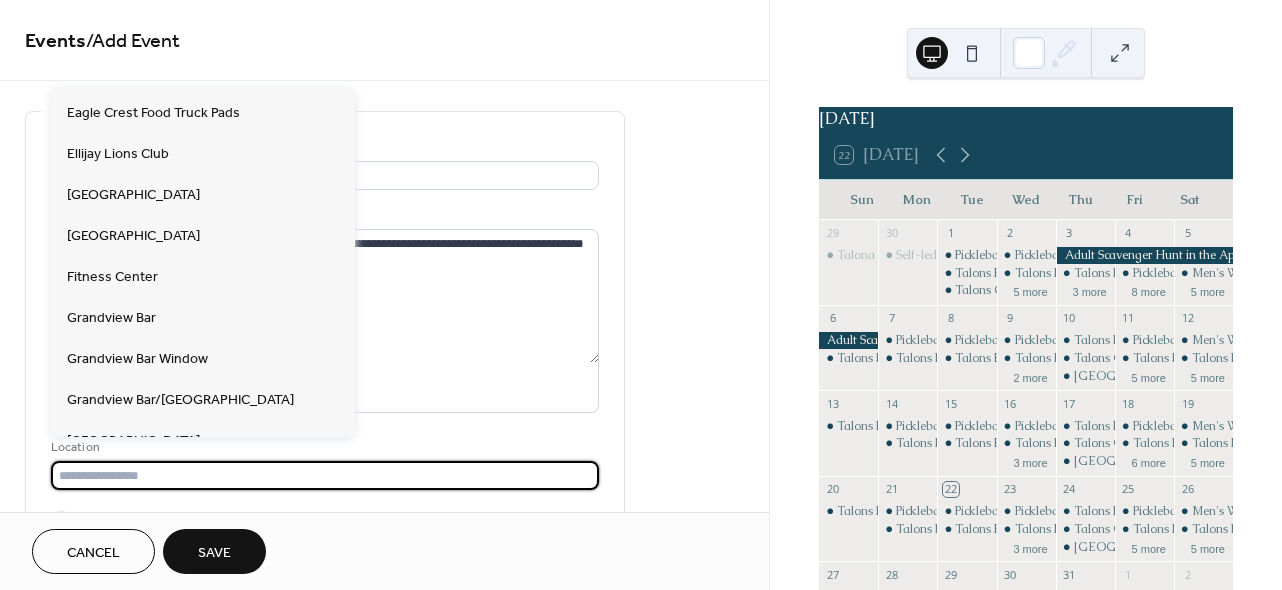 scroll, scrollTop: 328, scrollLeft: 0, axis: vertical 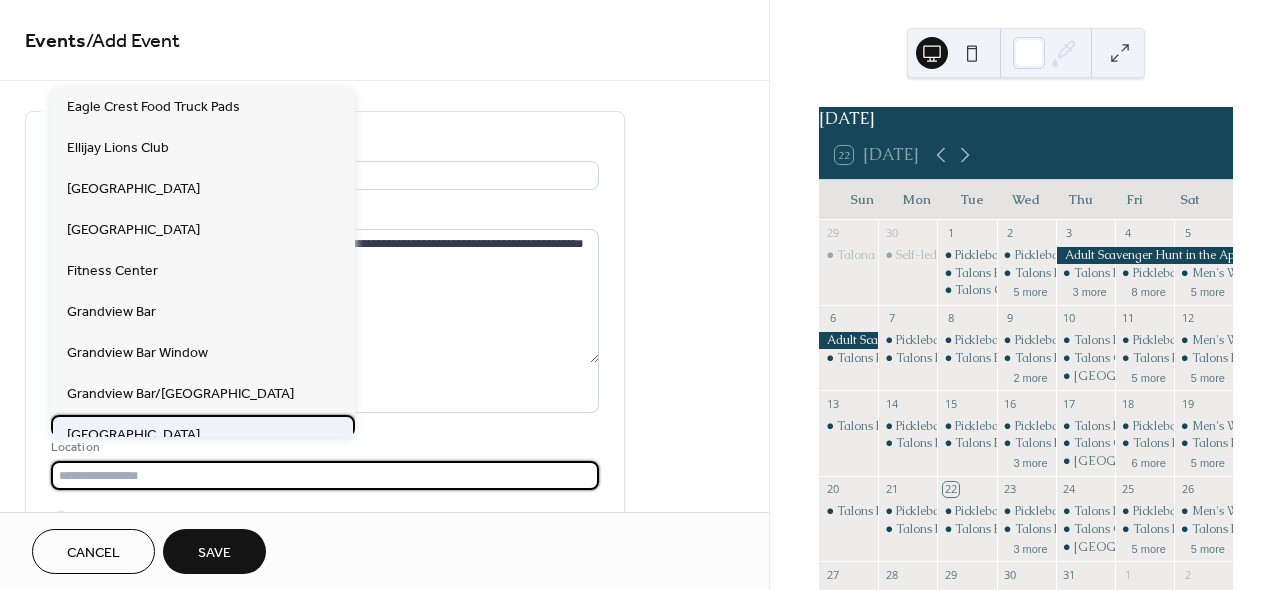 click on "[GEOGRAPHIC_DATA]" at bounding box center (203, 435) 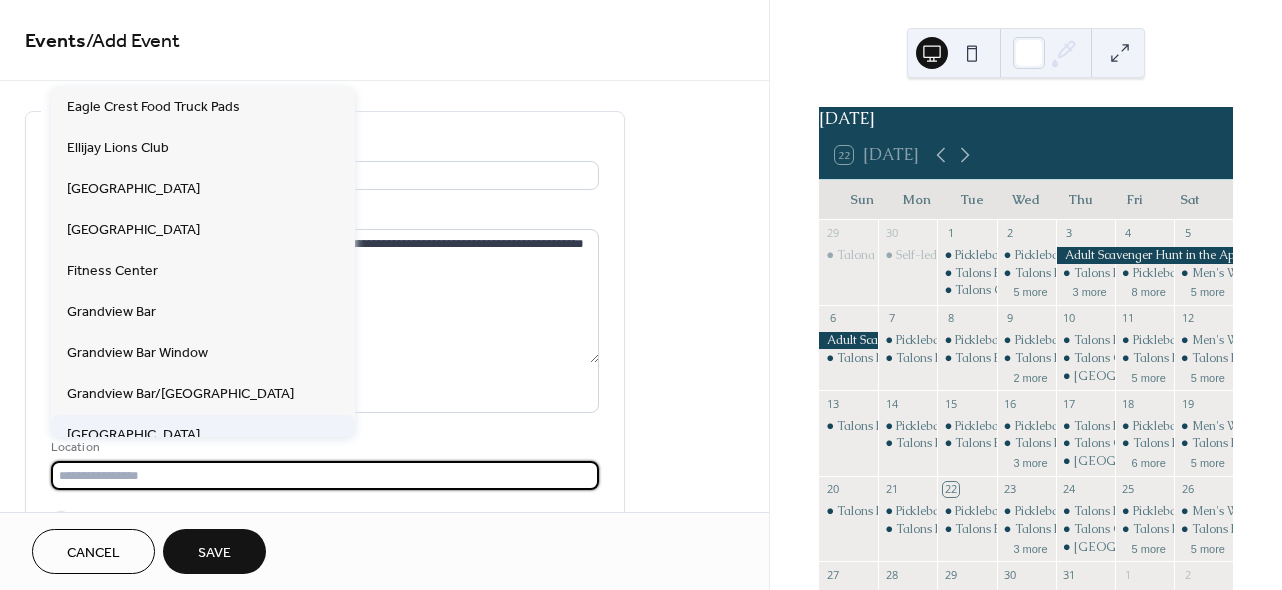 type on "**********" 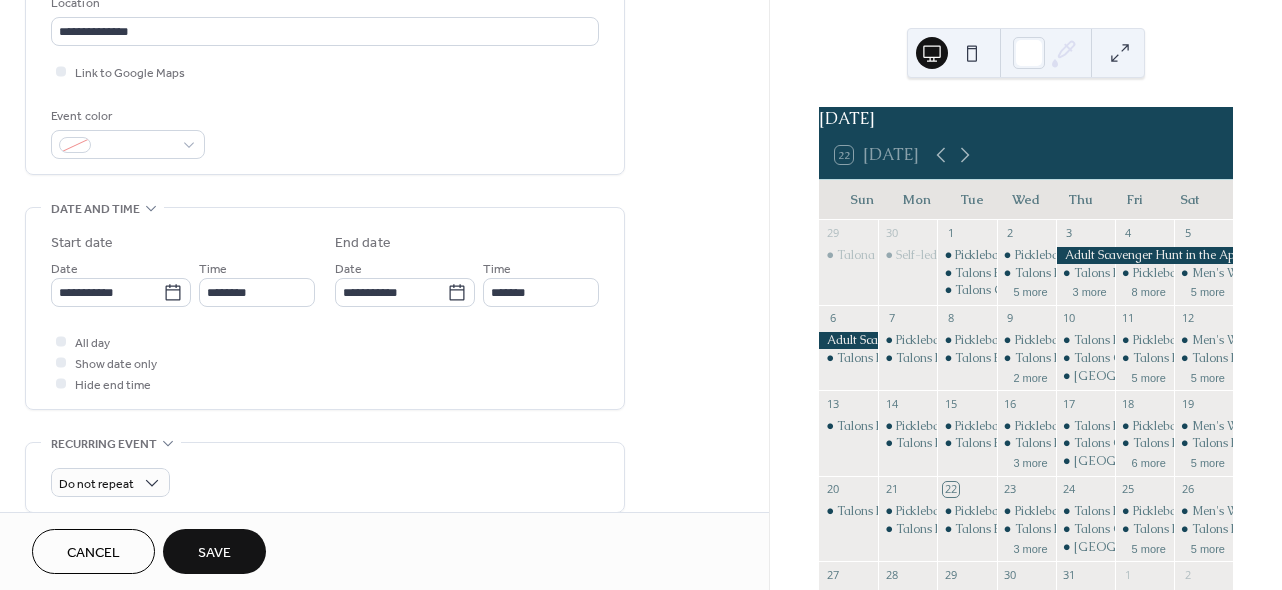 scroll, scrollTop: 486, scrollLeft: 0, axis: vertical 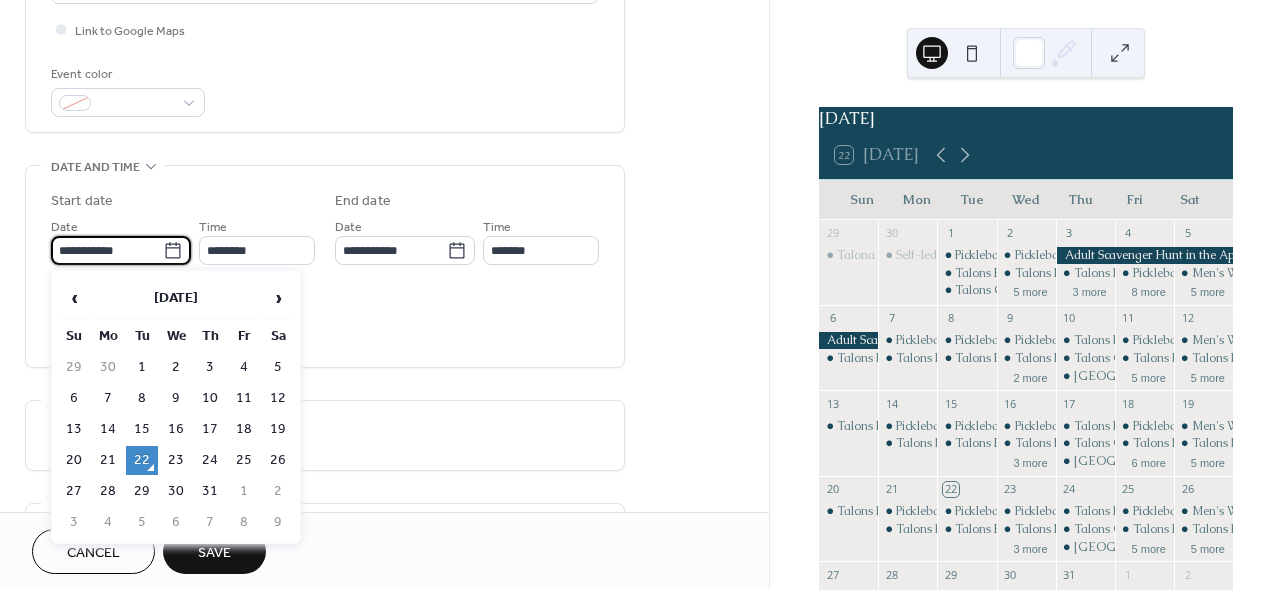 click on "**********" at bounding box center (107, 250) 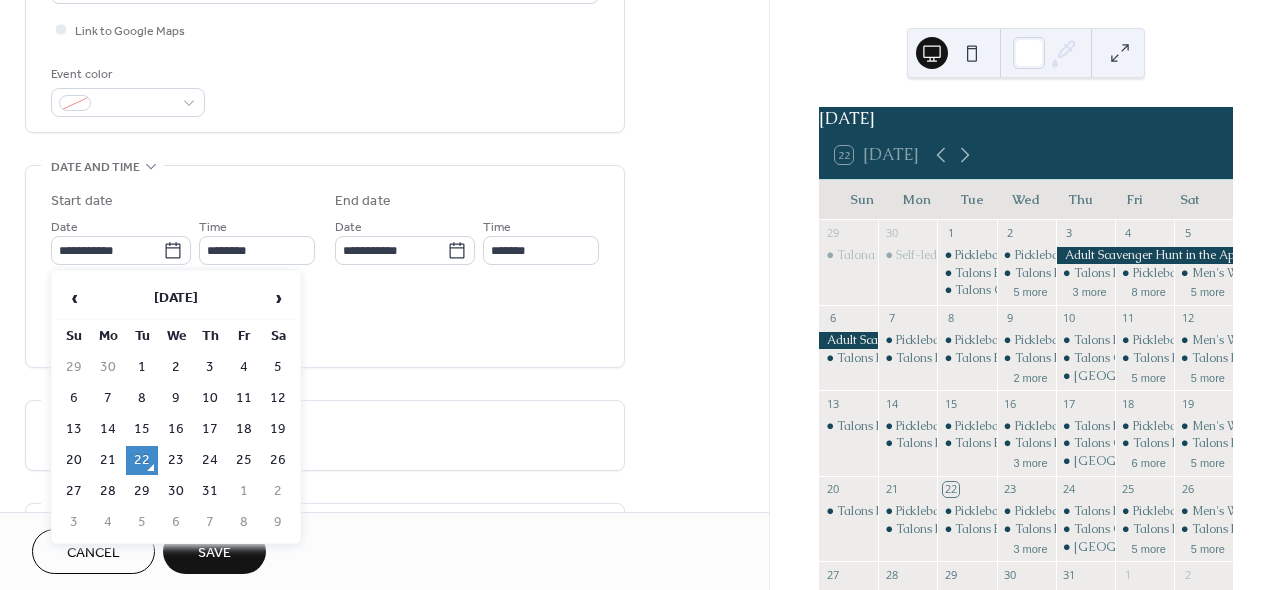 click on "‹ [DATE] › Su Mo Tu We Th Fr Sa 29 30 1 2 3 4 5 6 7 8 9 10 11 12 13 14 15 16 17 18 19 20 21 22 23 24 25 26 27 28 29 30 31 1 2 3 4 5 6 7 8 9" at bounding box center (176, 407) 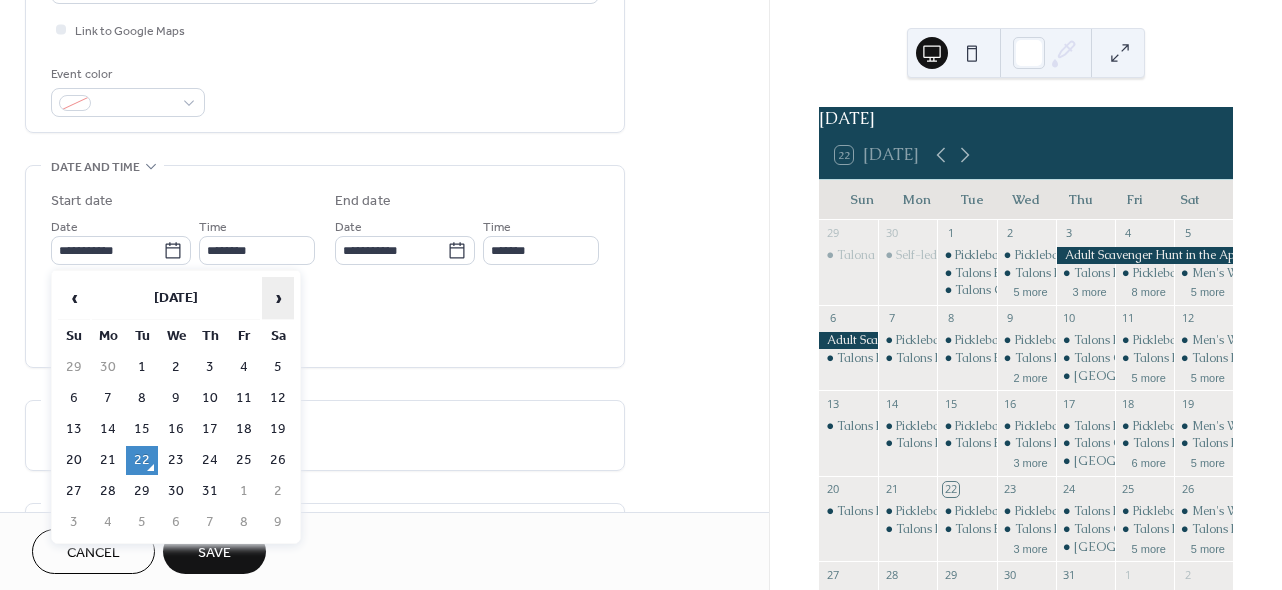 click on "›" at bounding box center [278, 298] 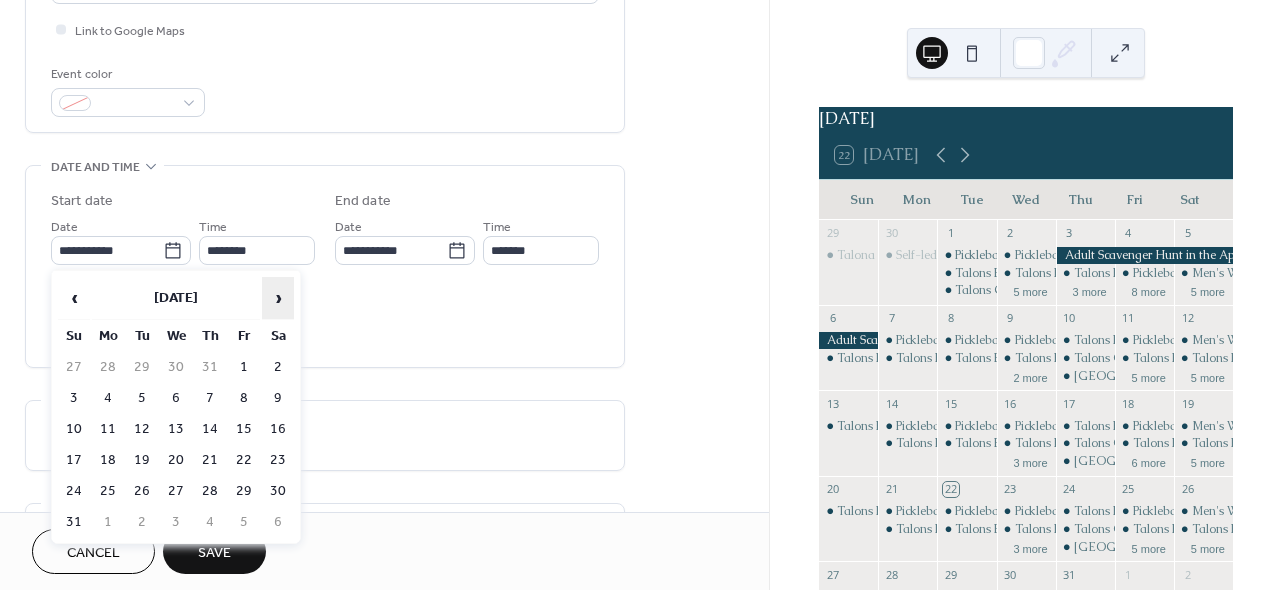 click on "›" at bounding box center [278, 298] 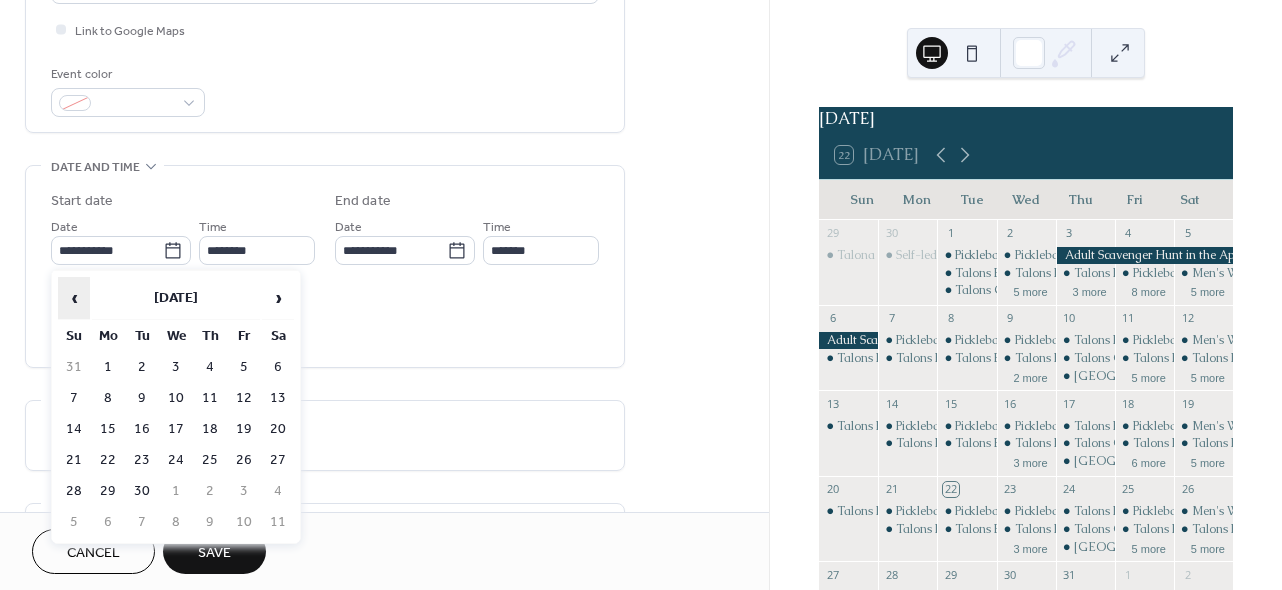 click on "‹" at bounding box center [74, 298] 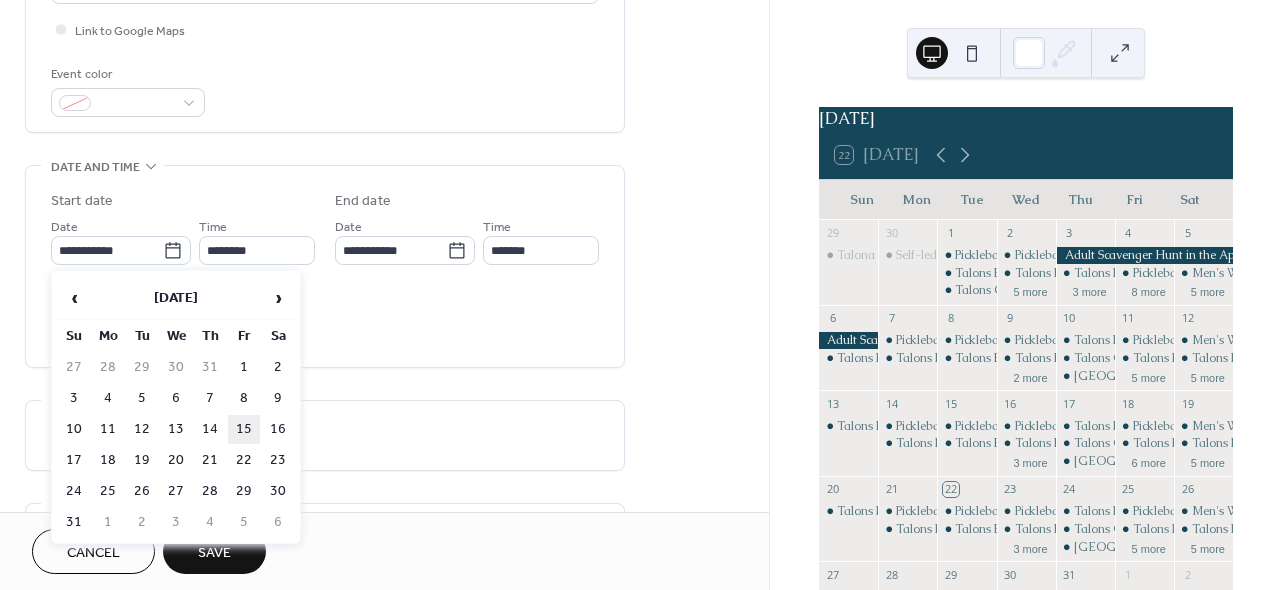 click on "15" at bounding box center (244, 429) 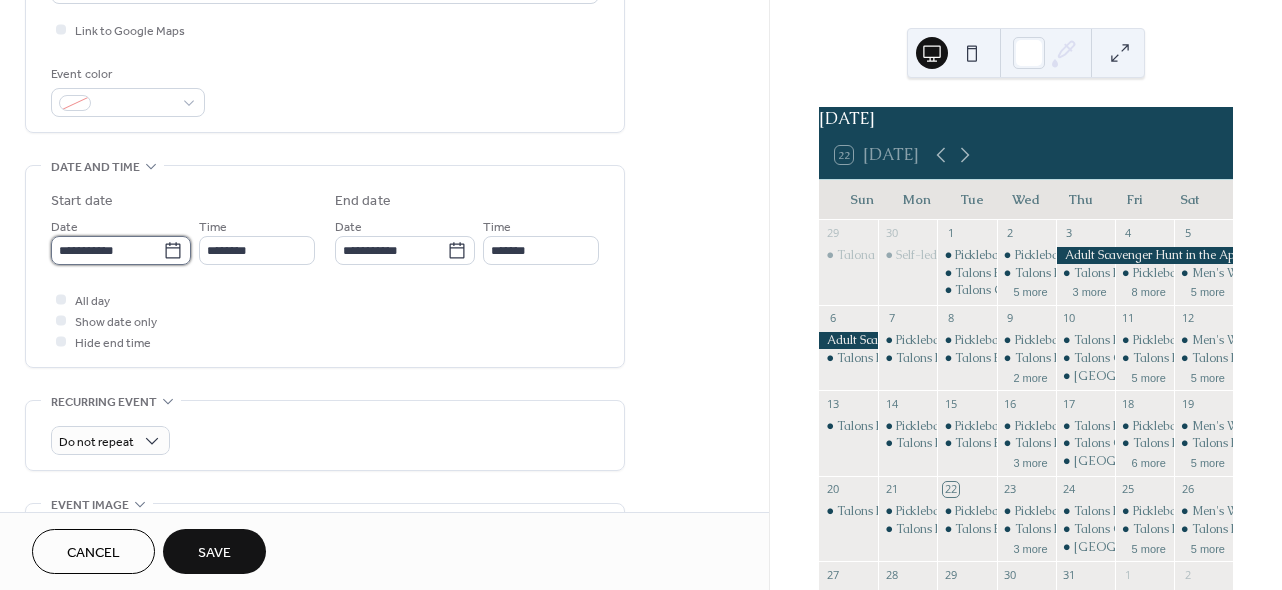 click on "**********" at bounding box center (107, 250) 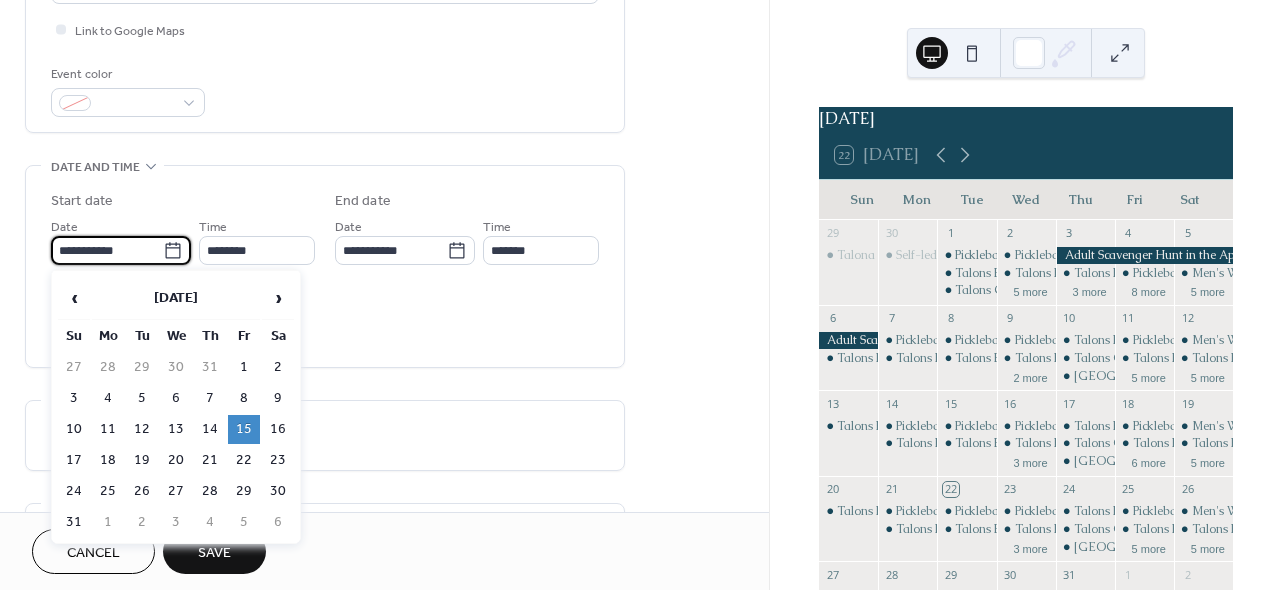 click on "**********" at bounding box center [325, 266] 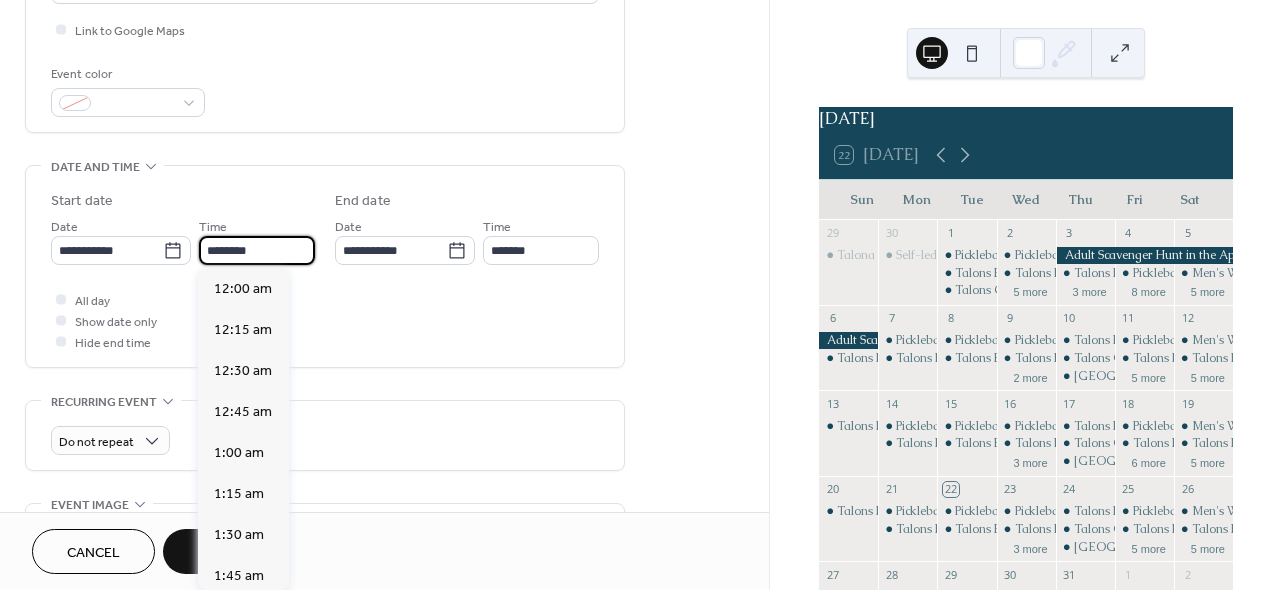 click on "********" at bounding box center [257, 250] 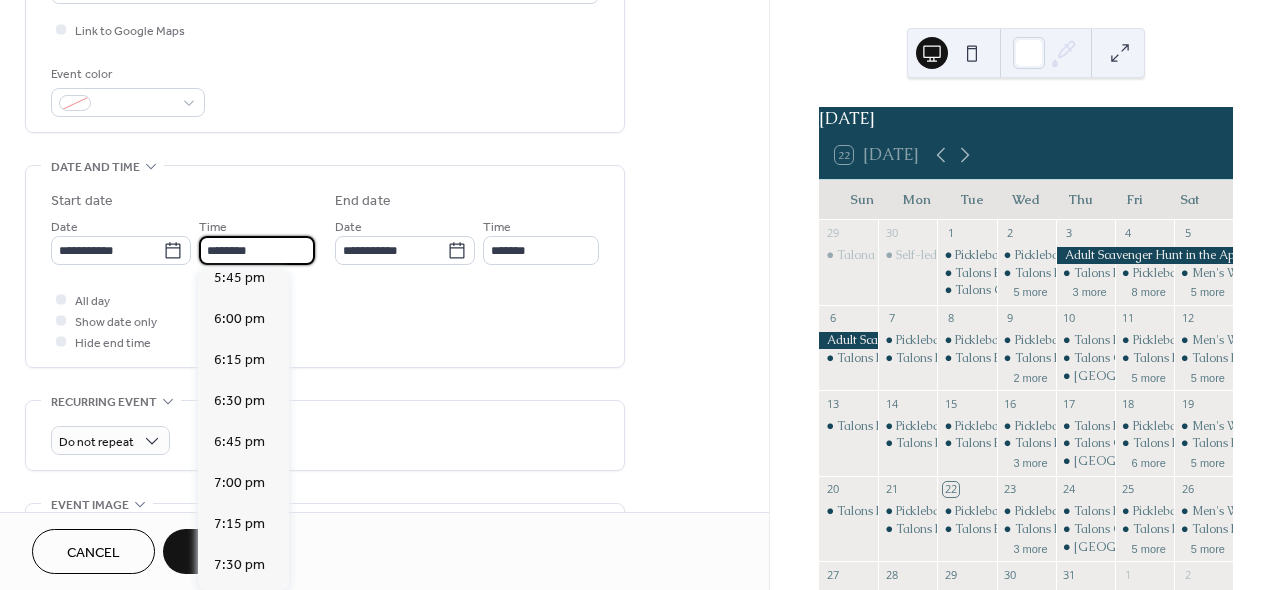 scroll, scrollTop: 2916, scrollLeft: 0, axis: vertical 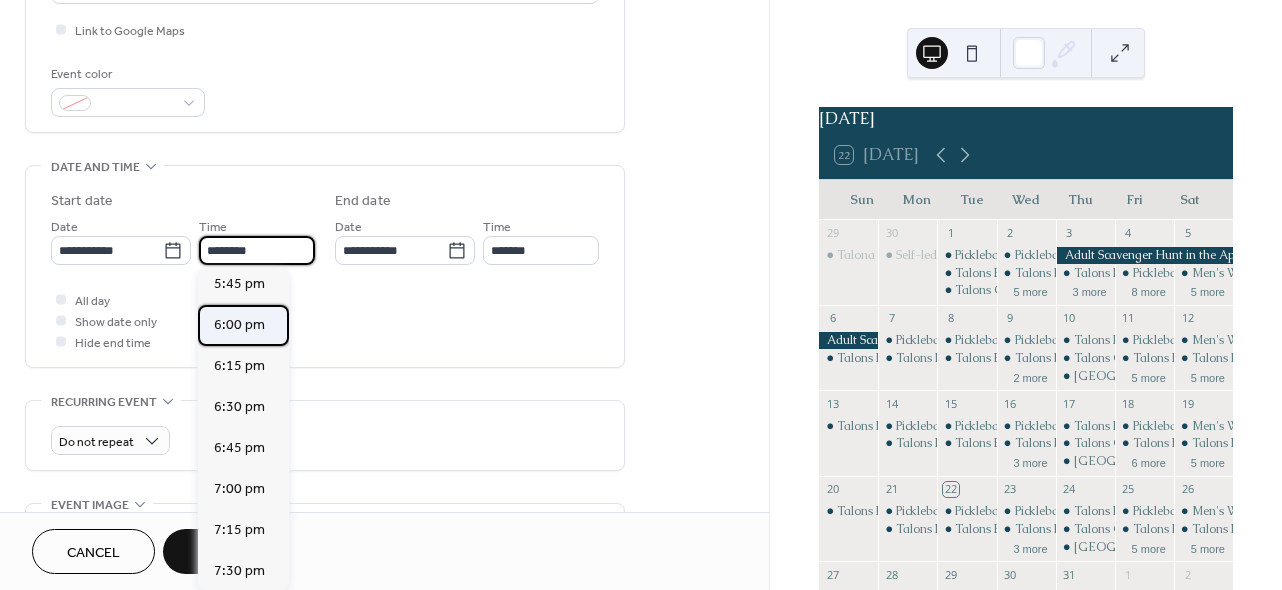 click on "6:00 pm" at bounding box center (239, 325) 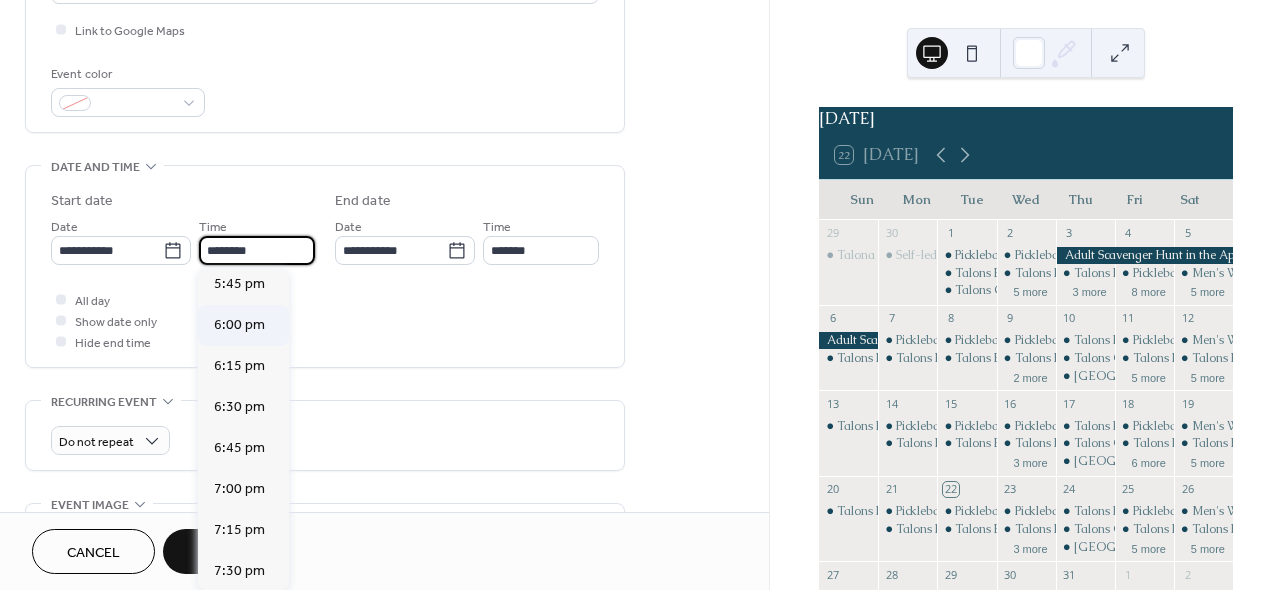 type on "*******" 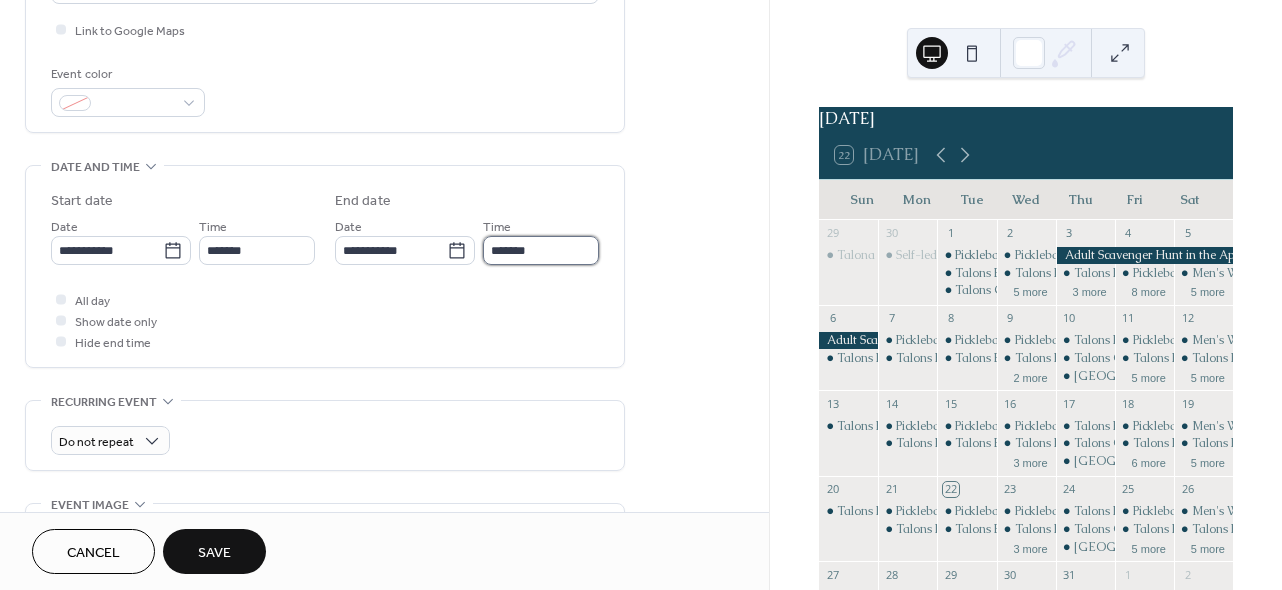 click on "*******" at bounding box center (541, 250) 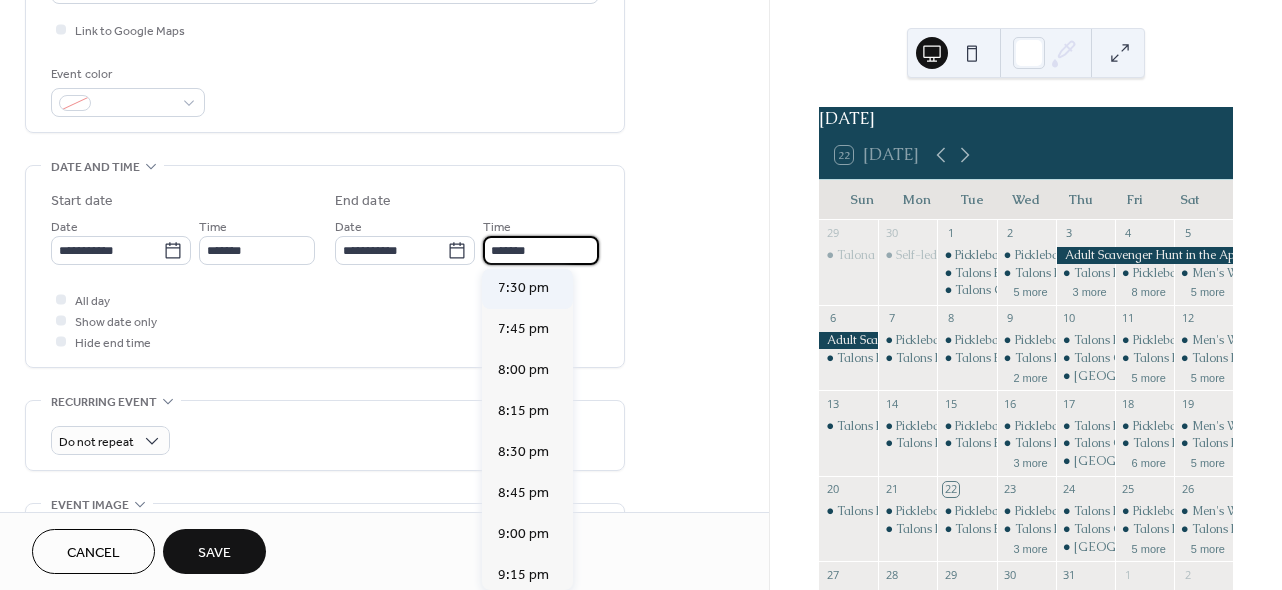scroll, scrollTop: 213, scrollLeft: 0, axis: vertical 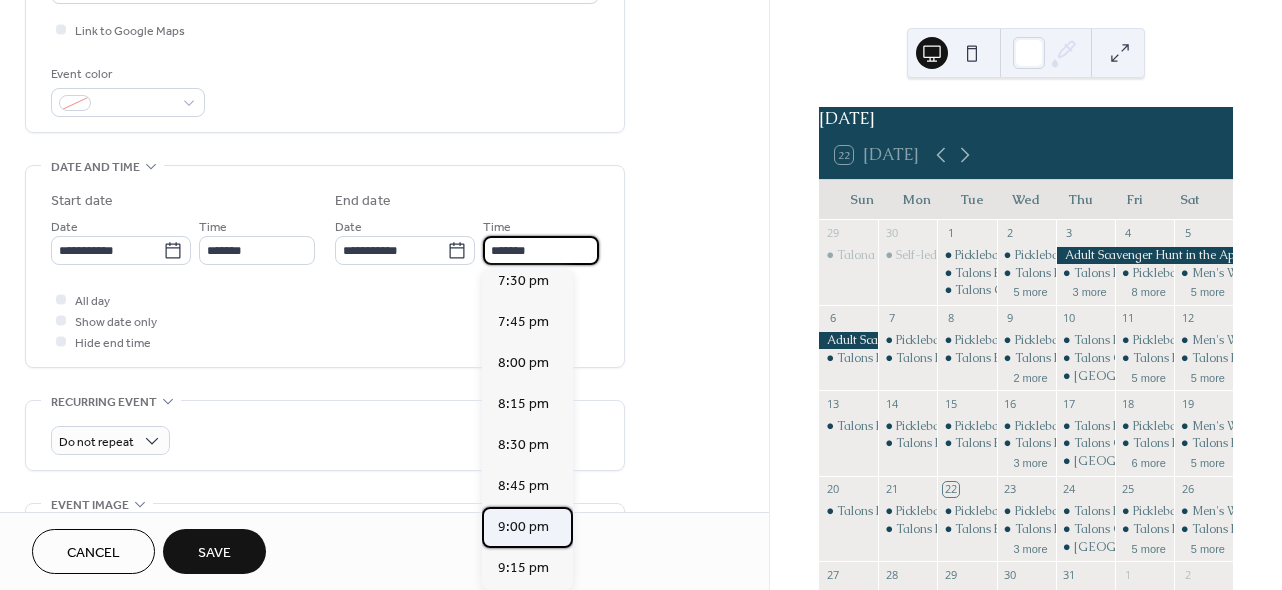 click on "9:00 pm" at bounding box center (523, 527) 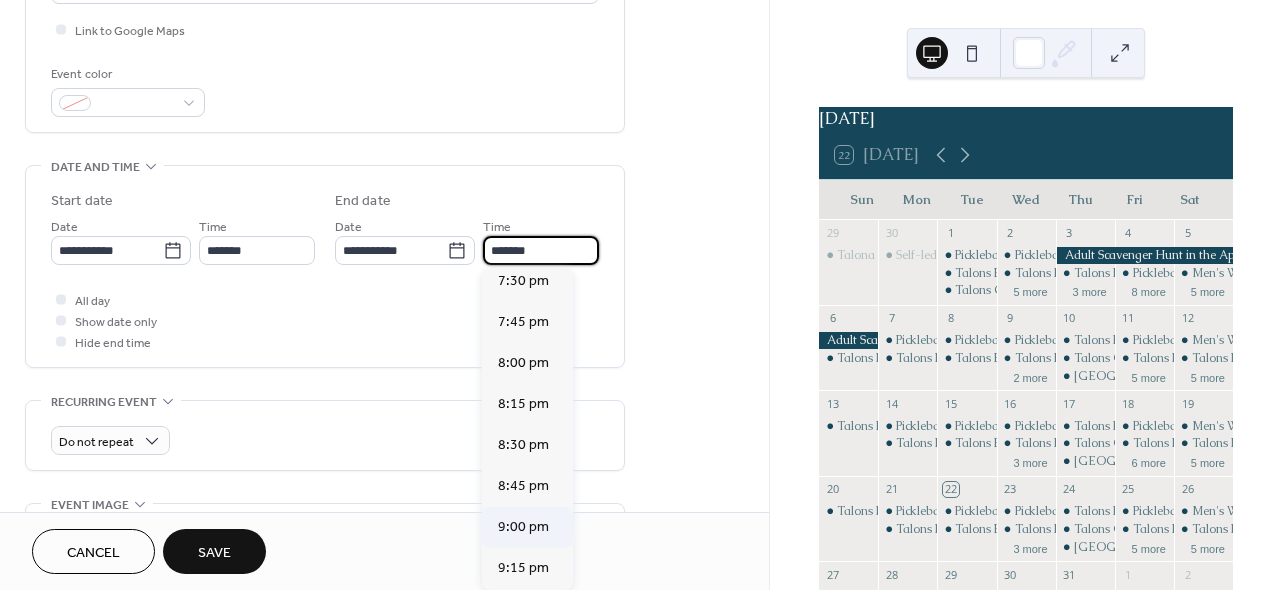 type on "*******" 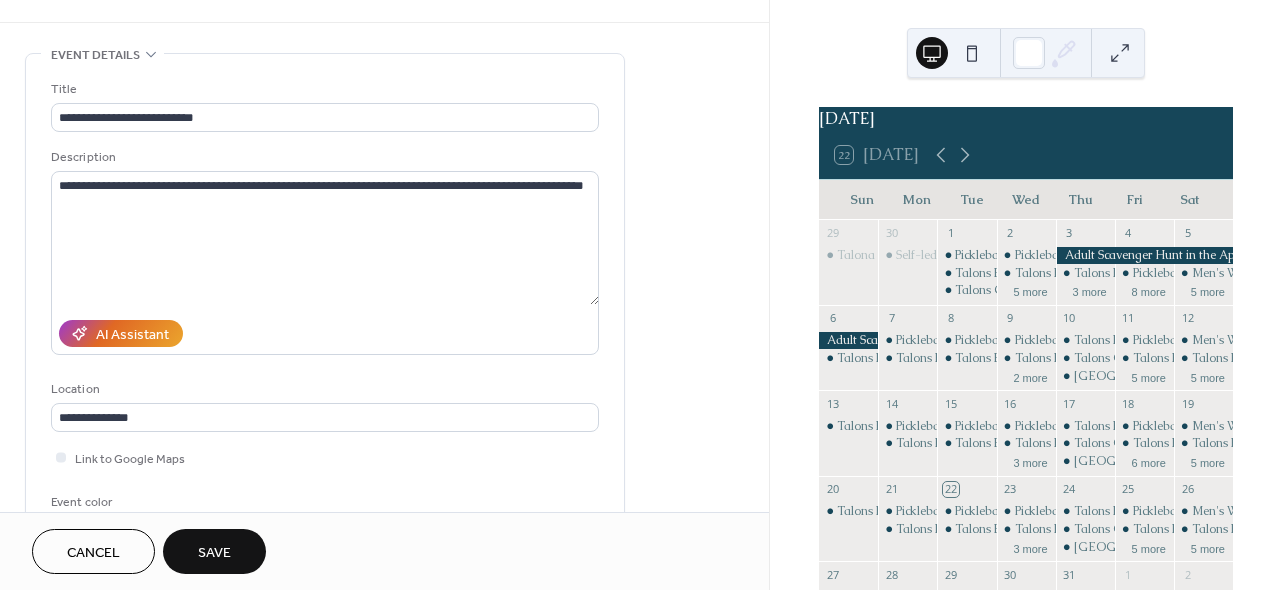 scroll, scrollTop: 0, scrollLeft: 0, axis: both 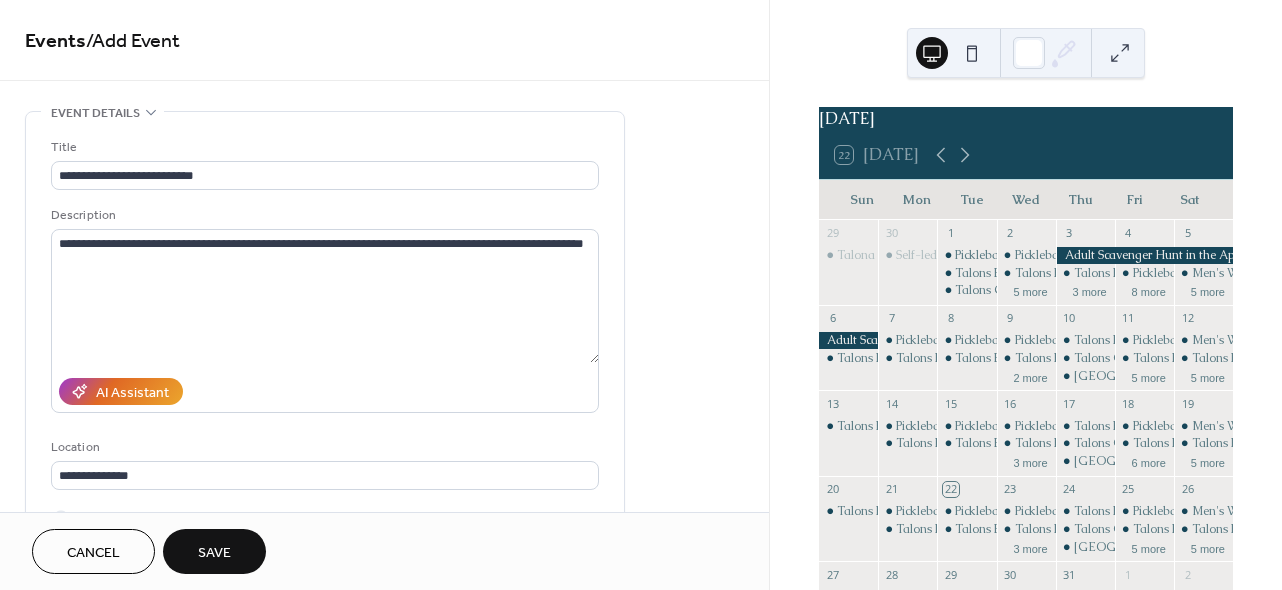 click on "Save" at bounding box center (214, 553) 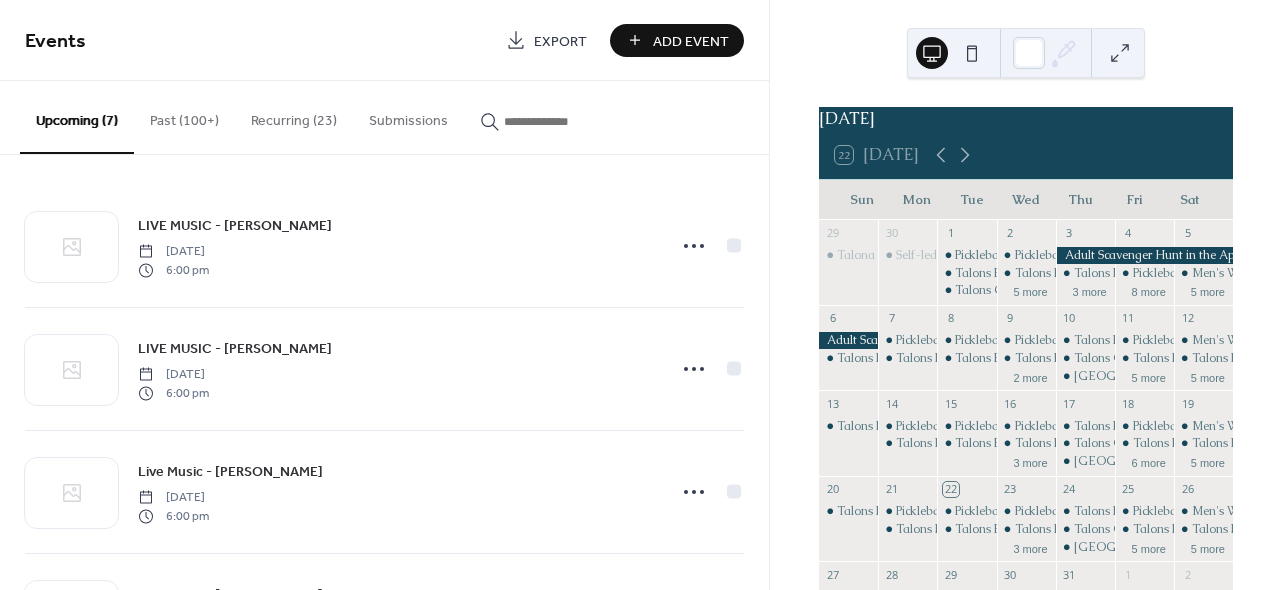 click on "Add Event" at bounding box center (691, 41) 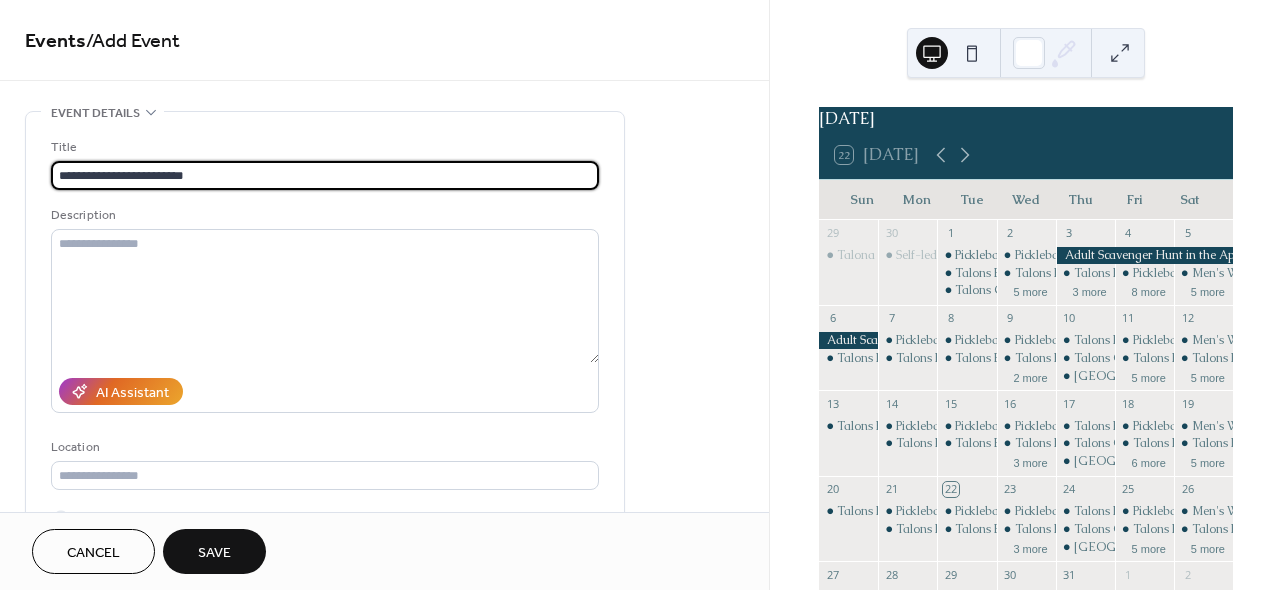 type on "**********" 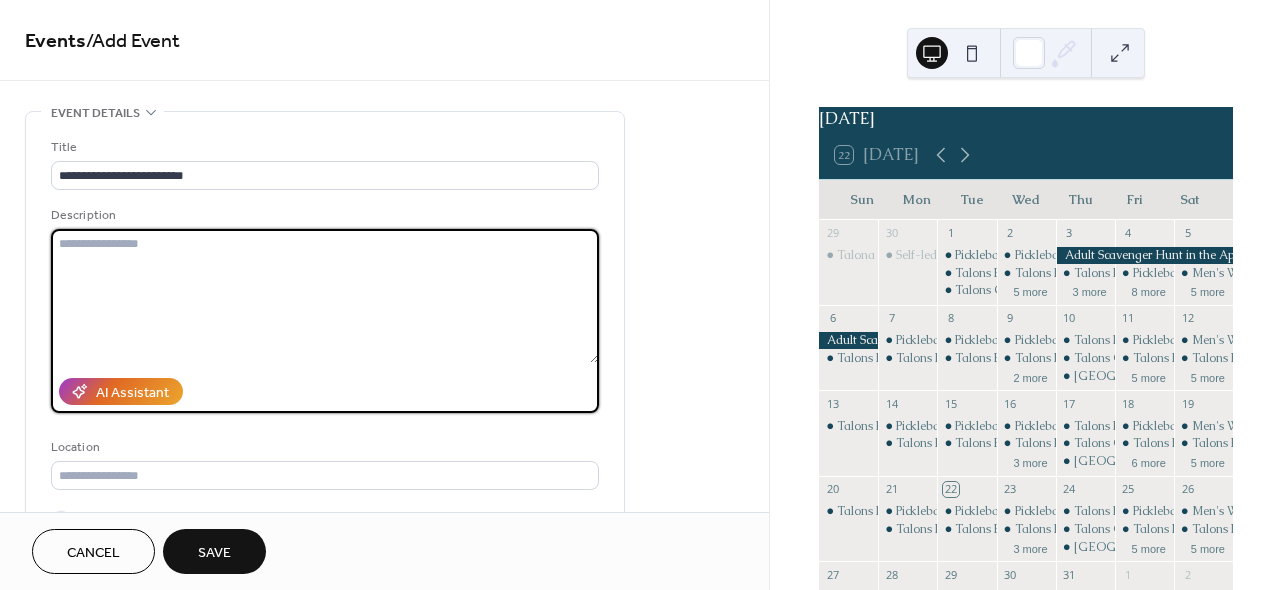 click at bounding box center [325, 296] 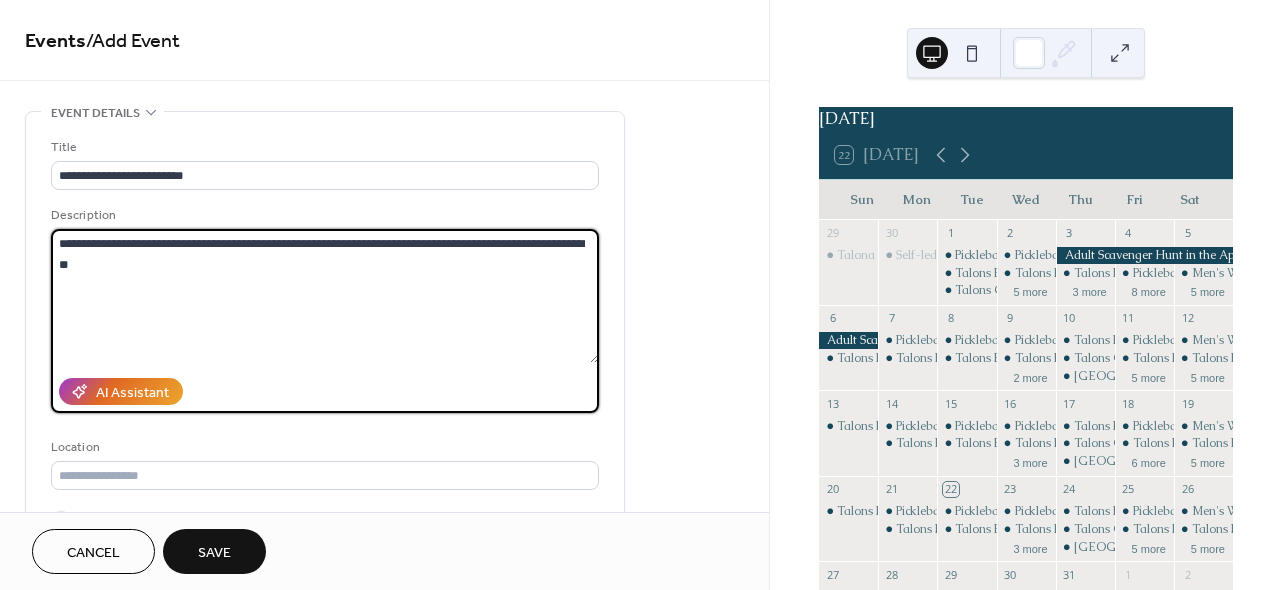 drag, startPoint x: 157, startPoint y: 241, endPoint x: 246, endPoint y: 243, distance: 89.02247 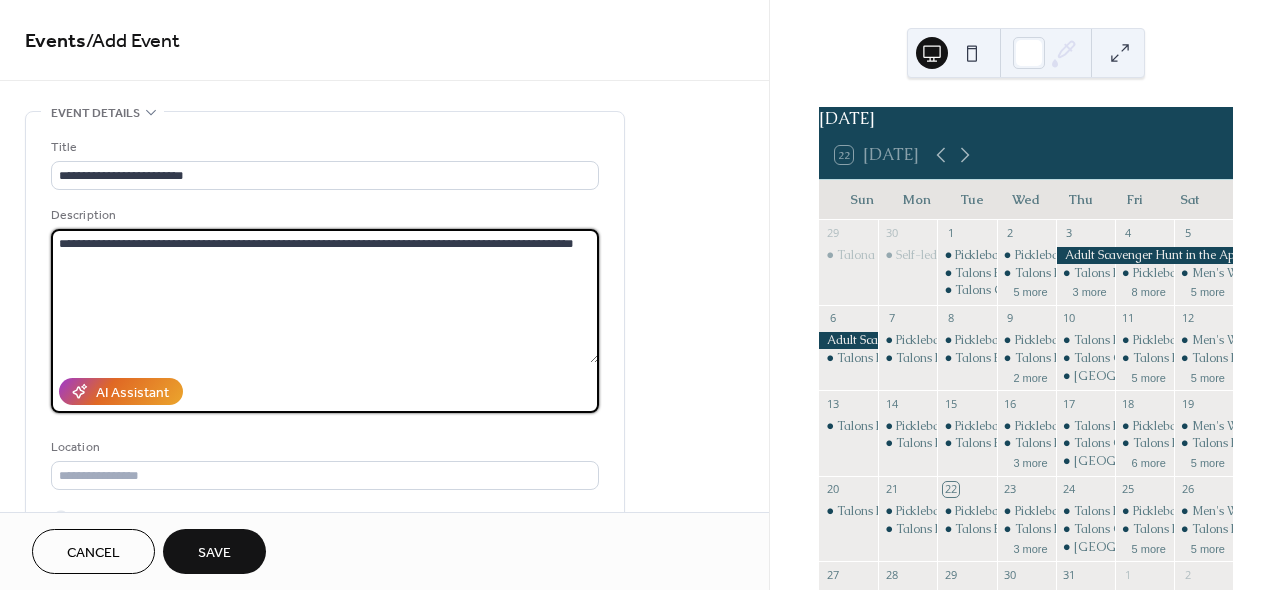 type on "**********" 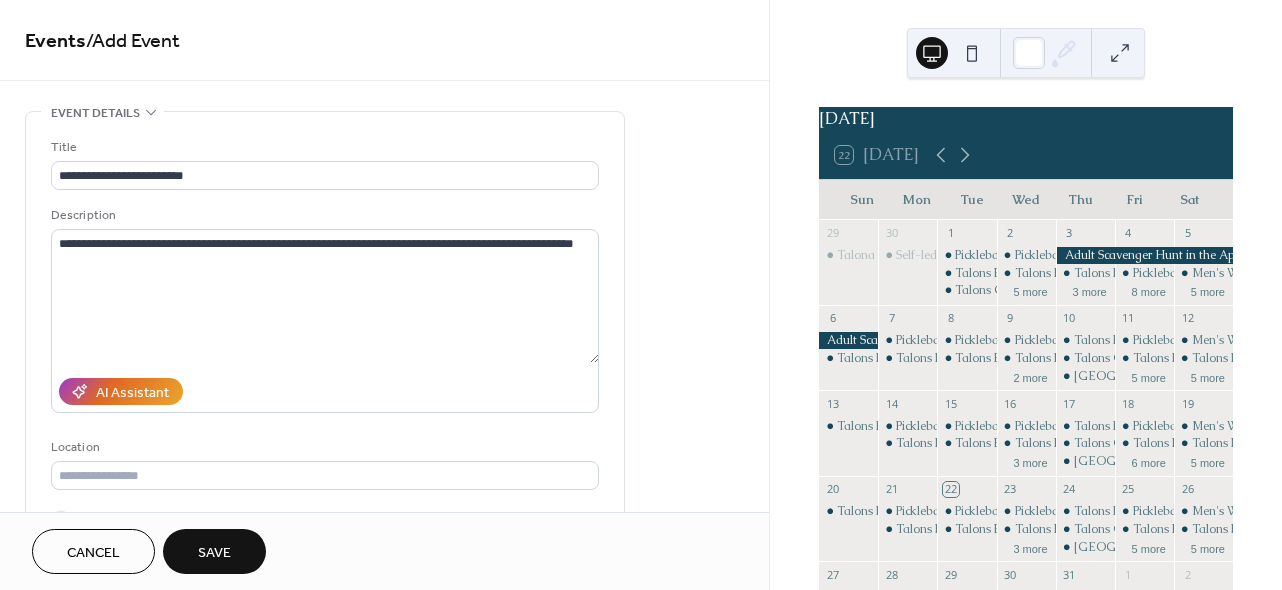 click on "**********" at bounding box center [325, 370] 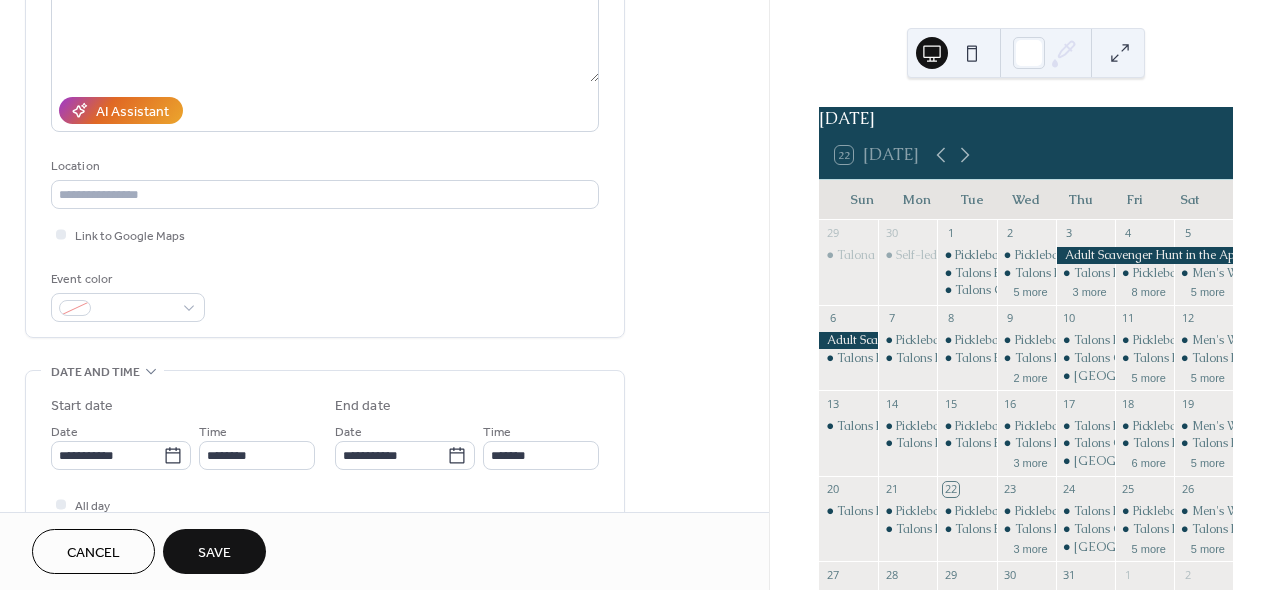 scroll, scrollTop: 354, scrollLeft: 0, axis: vertical 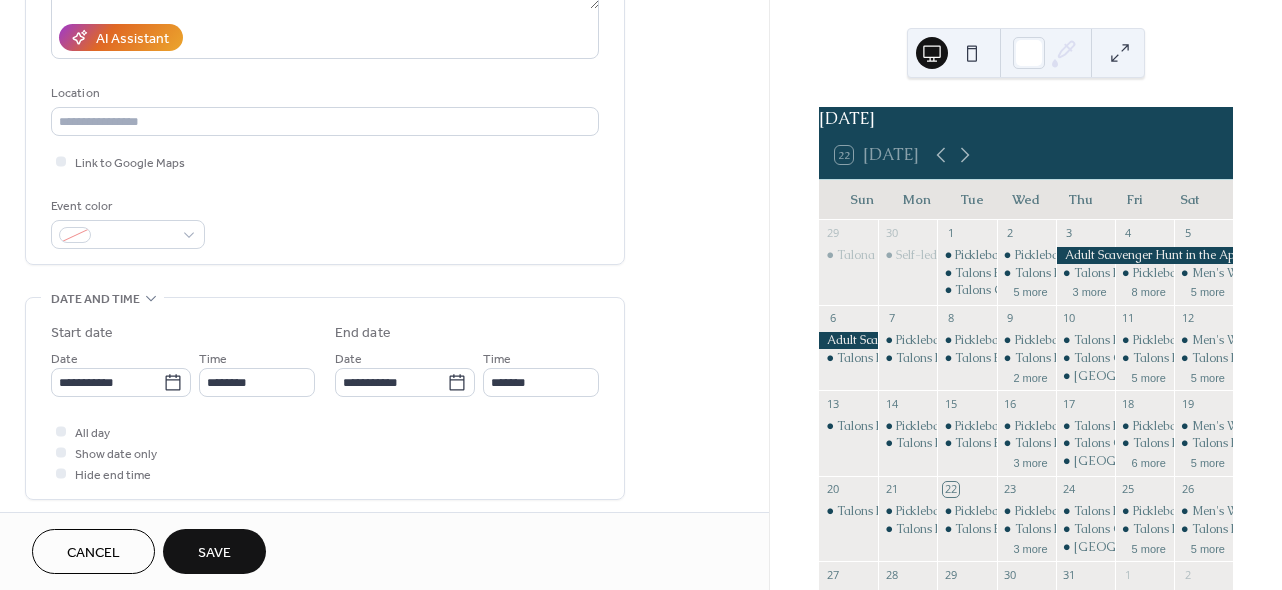 click on "**********" at bounding box center (325, 16) 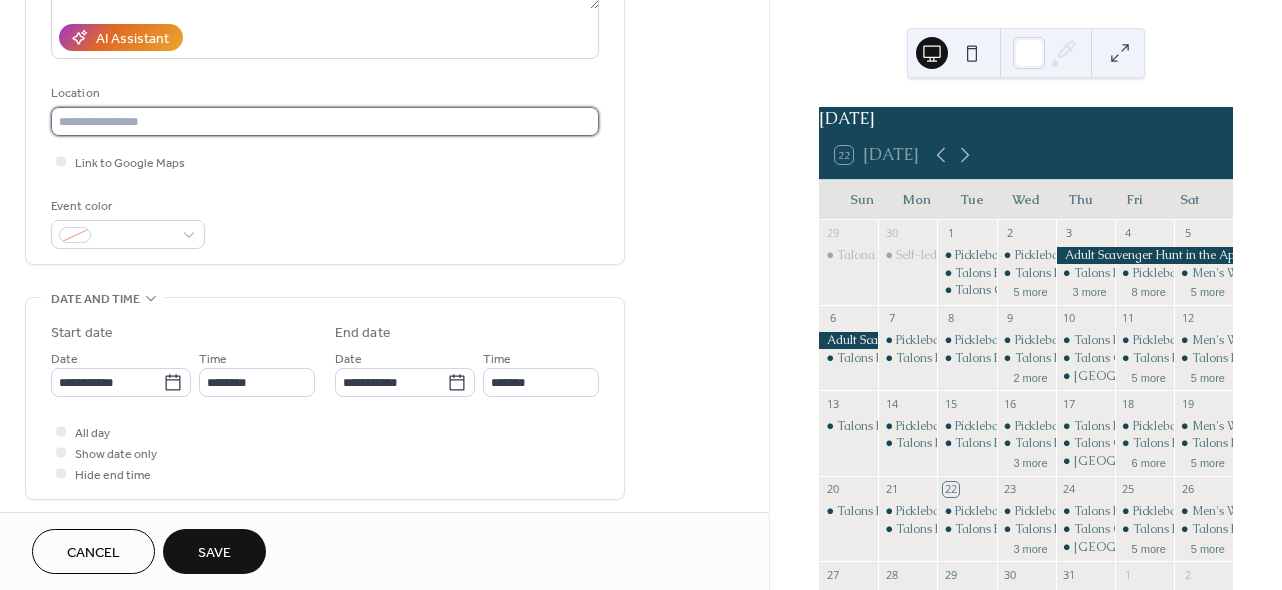 click at bounding box center [325, 121] 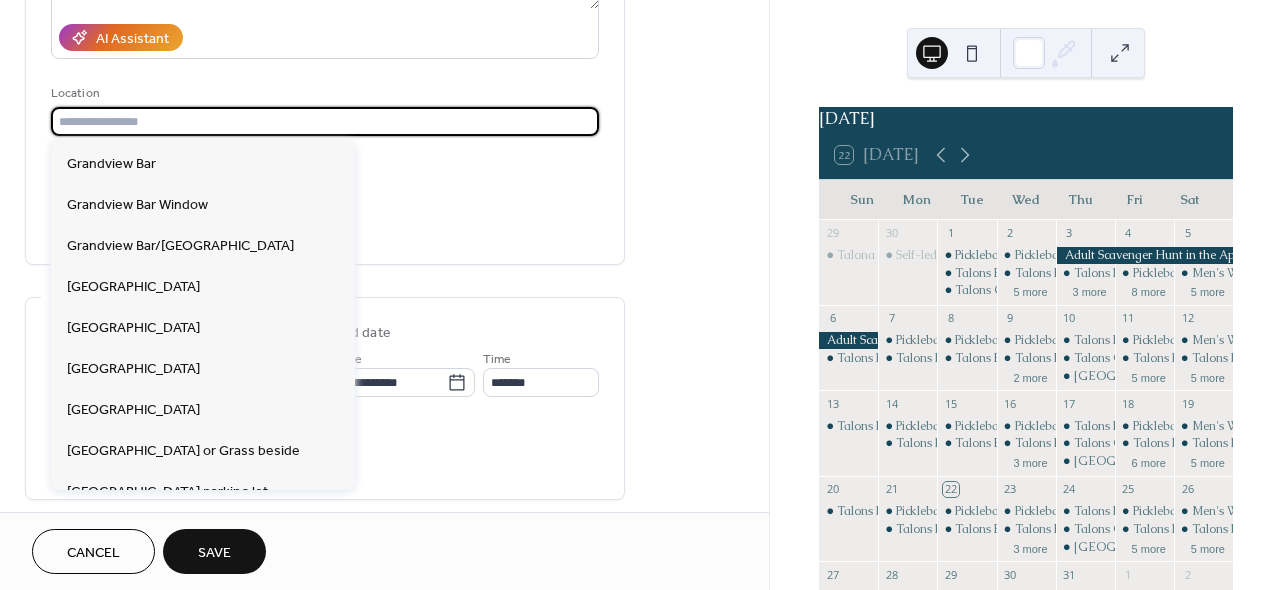 scroll, scrollTop: 640, scrollLeft: 0, axis: vertical 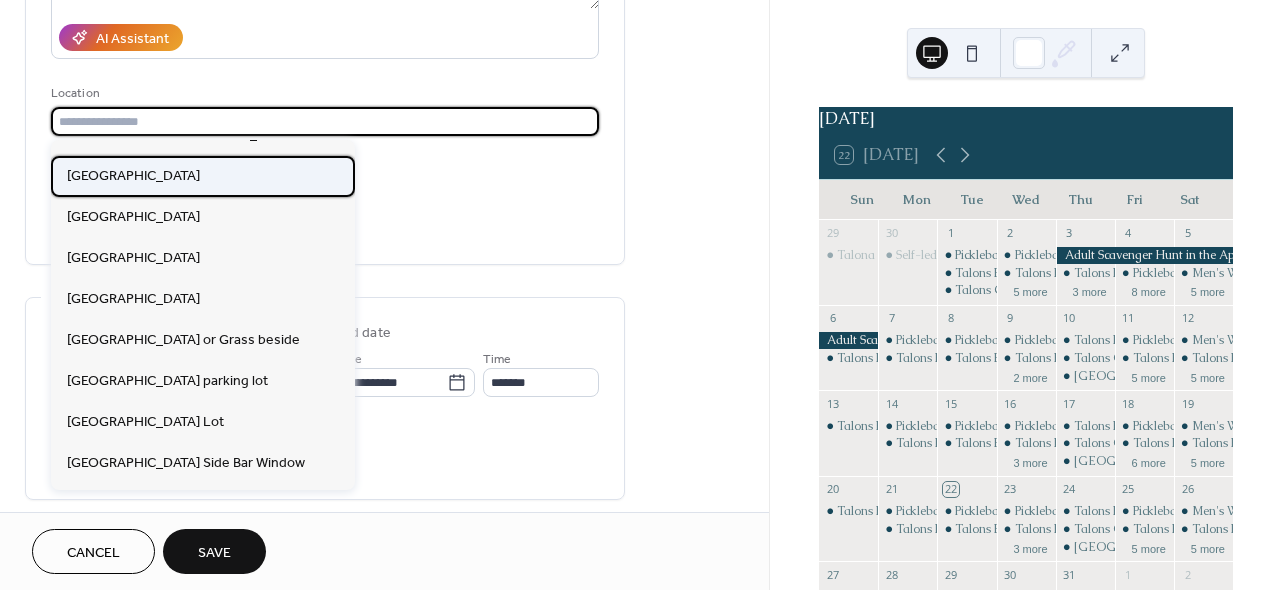 click on "[GEOGRAPHIC_DATA]" at bounding box center (133, 176) 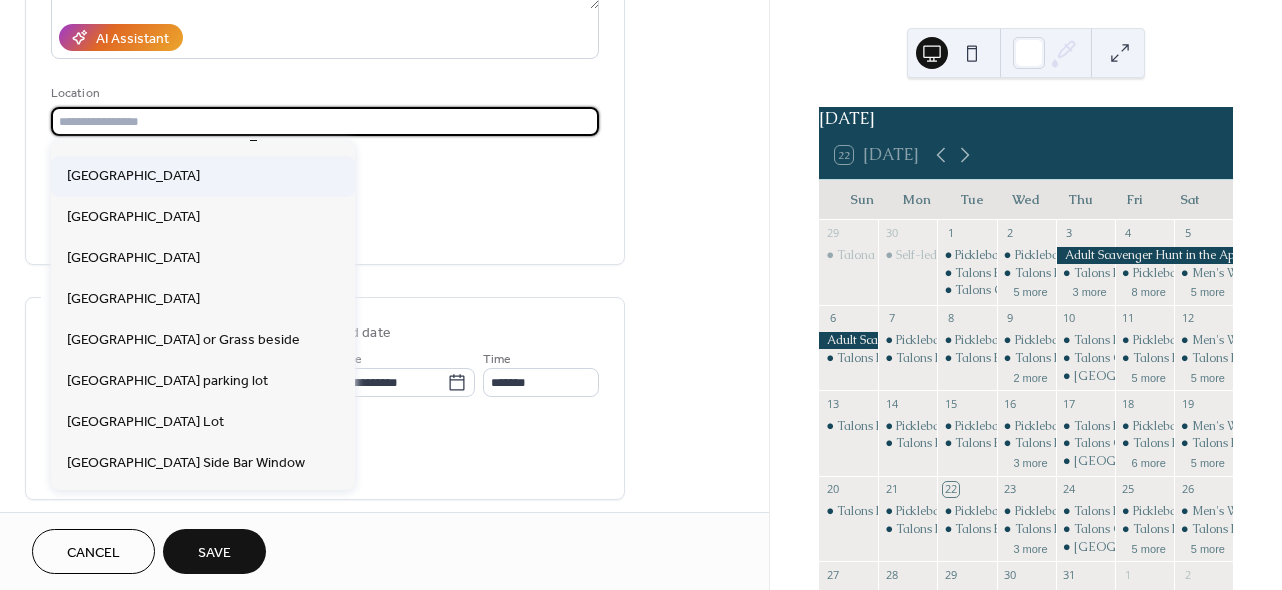 type on "**********" 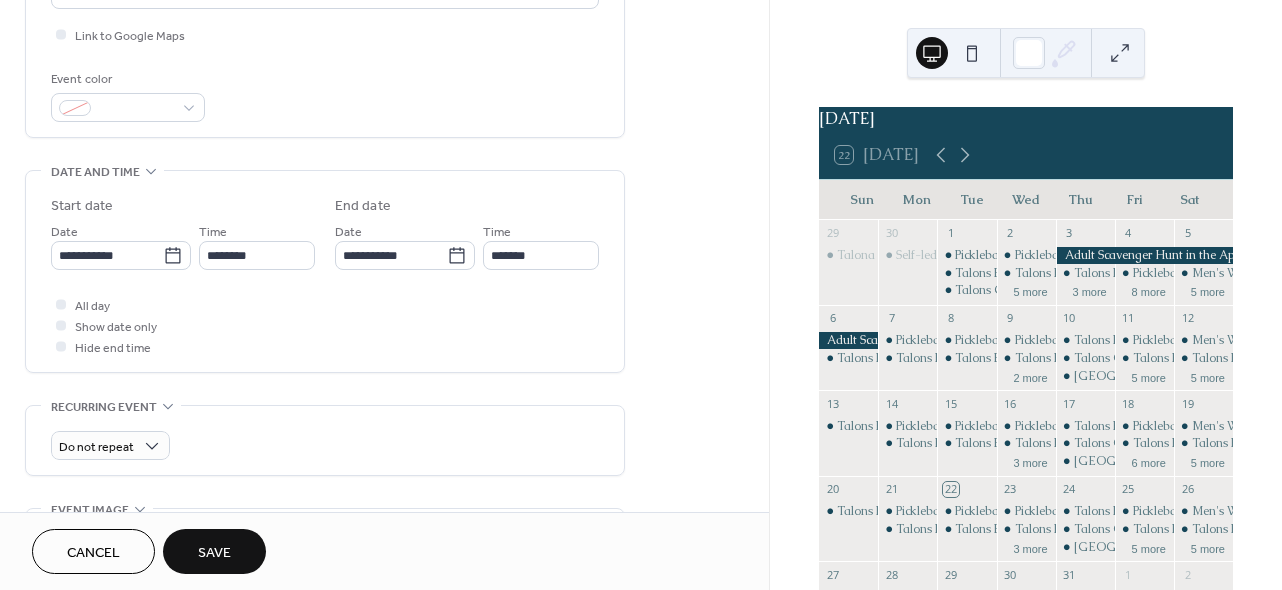 scroll, scrollTop: 486, scrollLeft: 0, axis: vertical 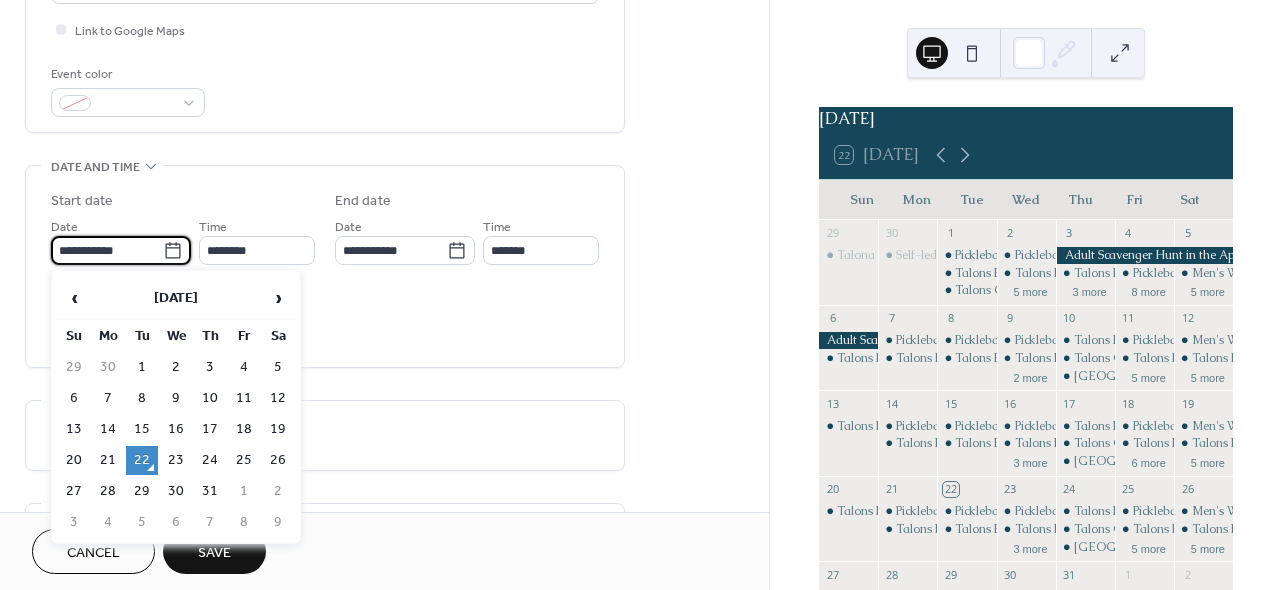 click on "**********" at bounding box center [107, 250] 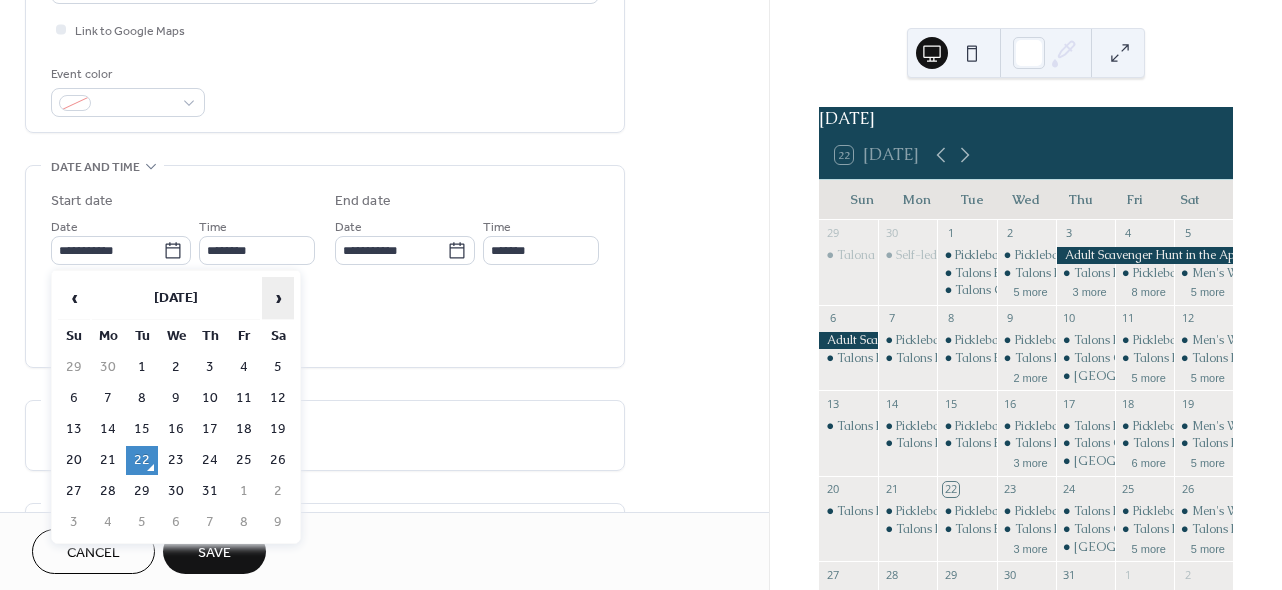 click on "›" at bounding box center (278, 298) 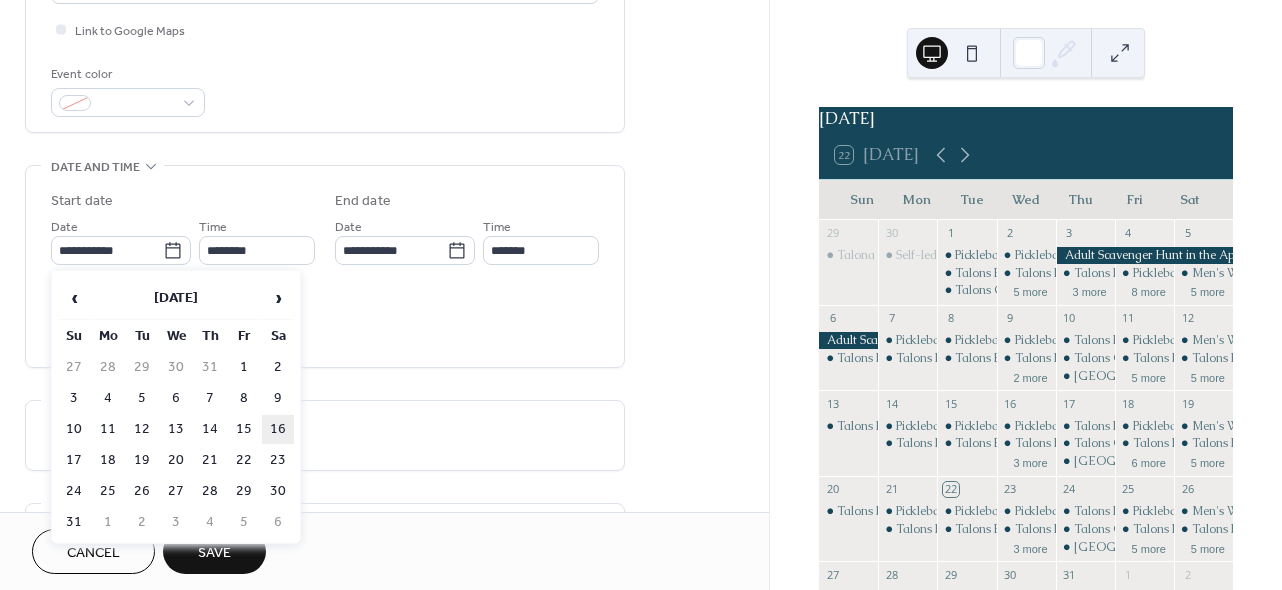click on "16" at bounding box center [278, 429] 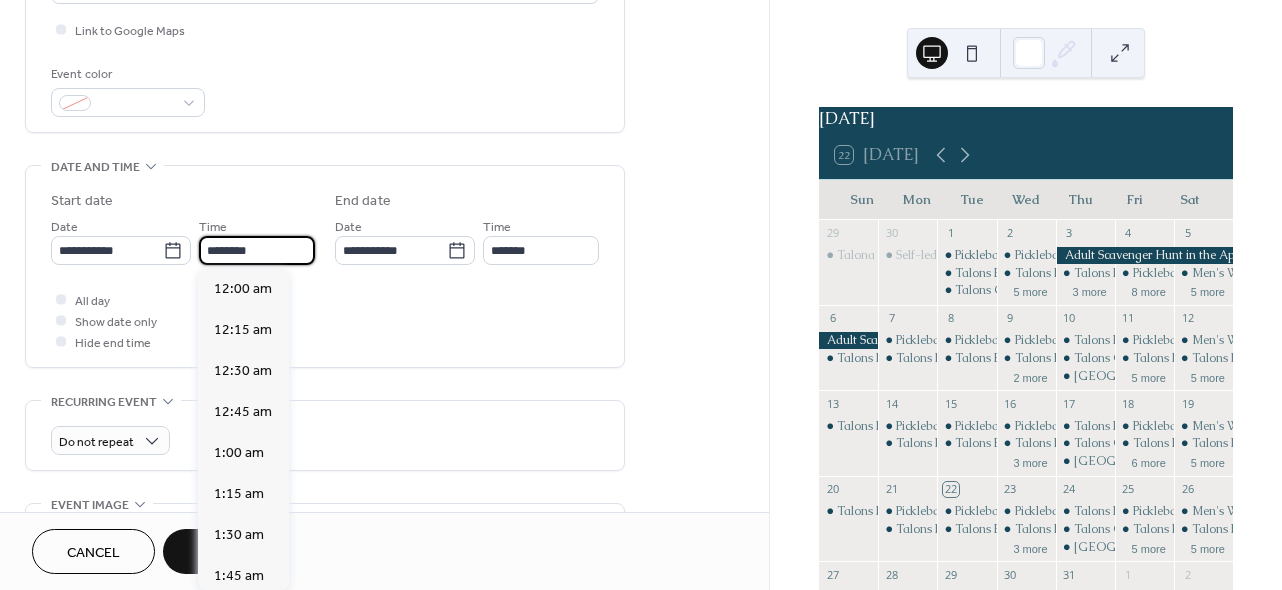 click on "********" at bounding box center [257, 250] 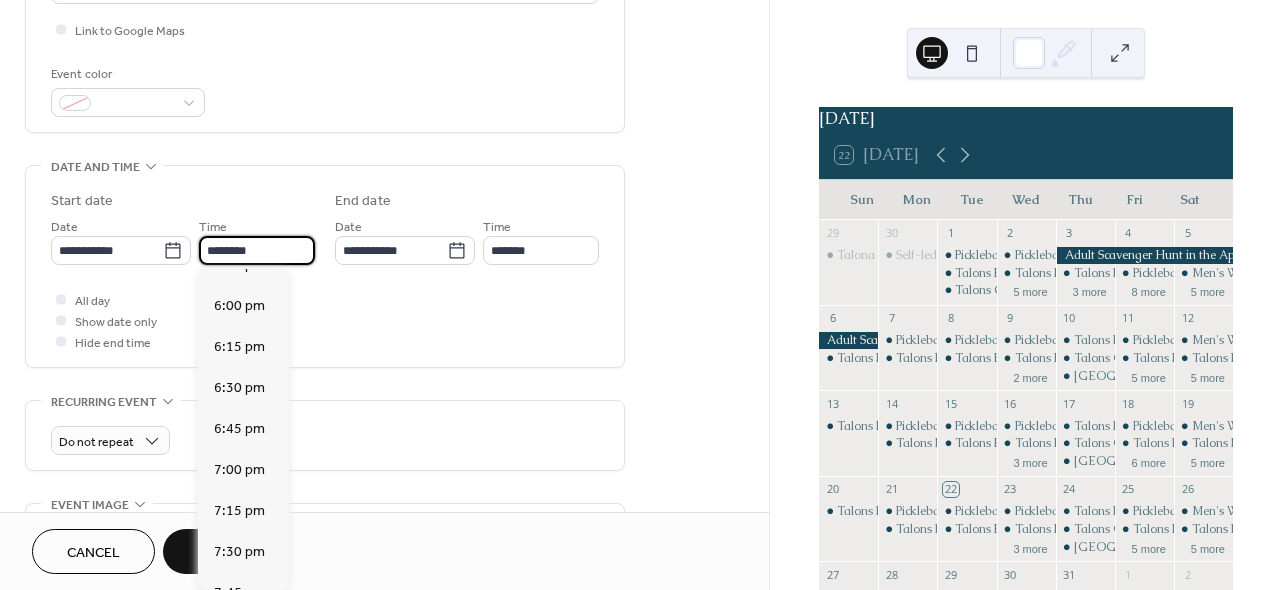 scroll, scrollTop: 2929, scrollLeft: 0, axis: vertical 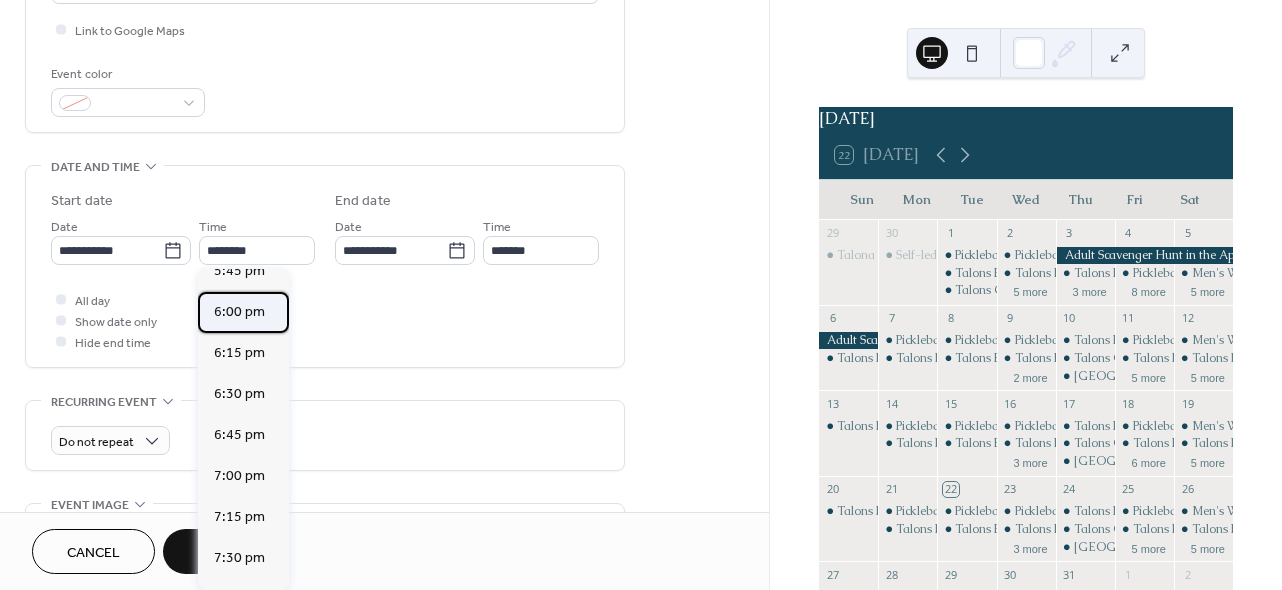 click on "6:00 pm" at bounding box center [239, 312] 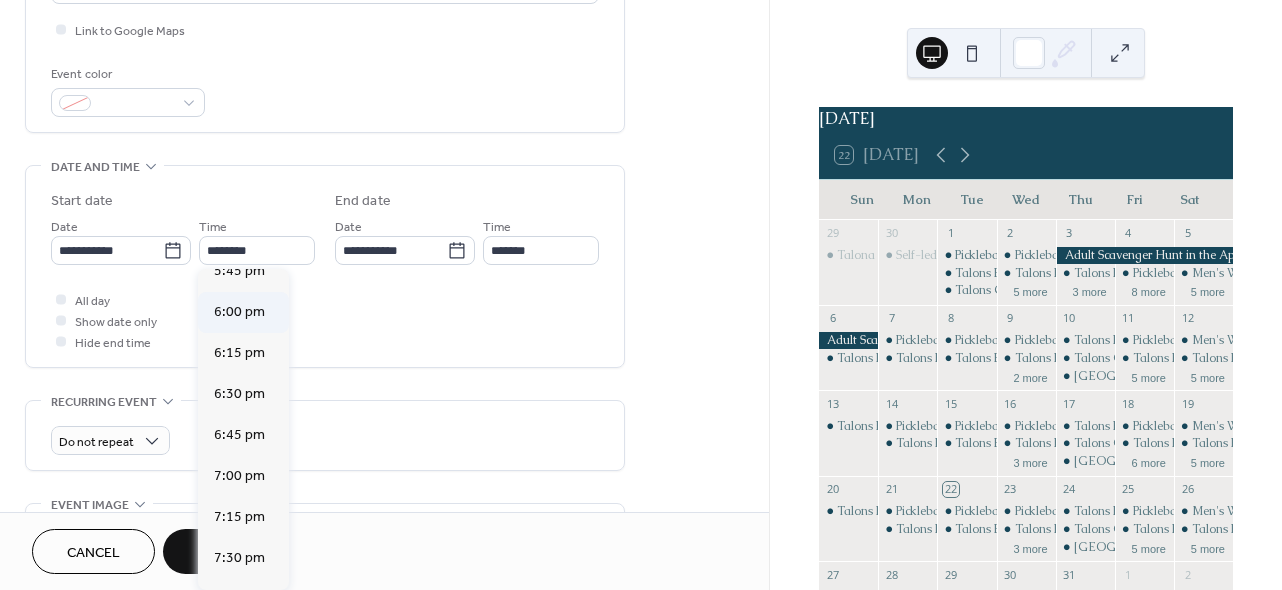 type on "*******" 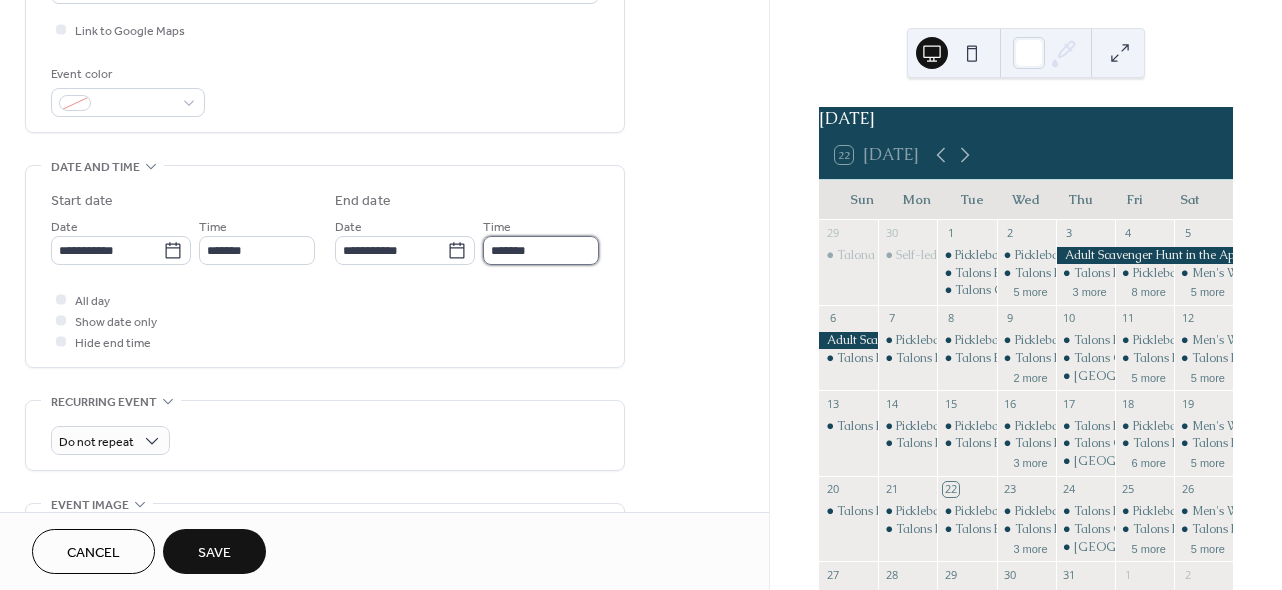 click on "*******" at bounding box center [541, 250] 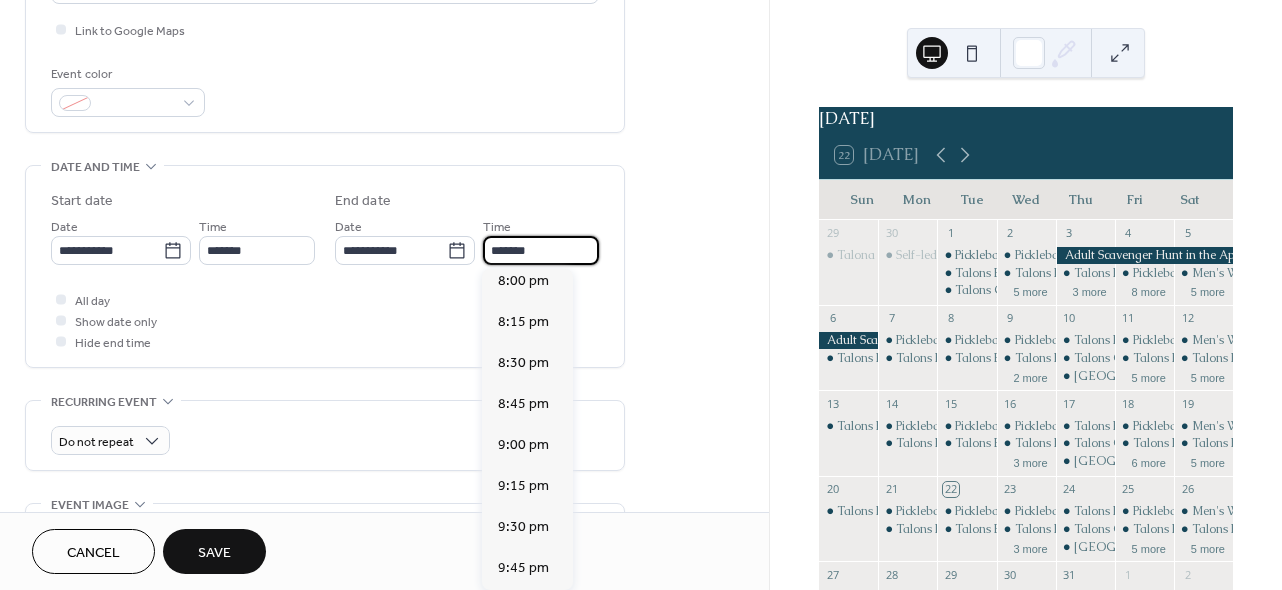 scroll, scrollTop: 366, scrollLeft: 0, axis: vertical 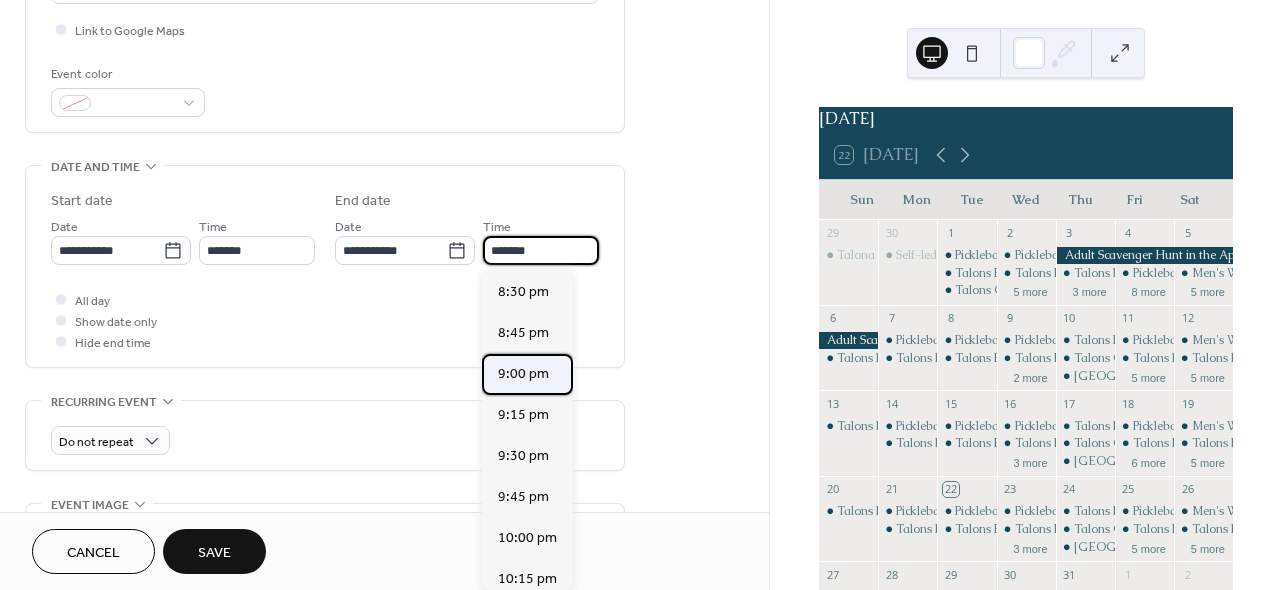 click on "9:00 pm" at bounding box center (523, 374) 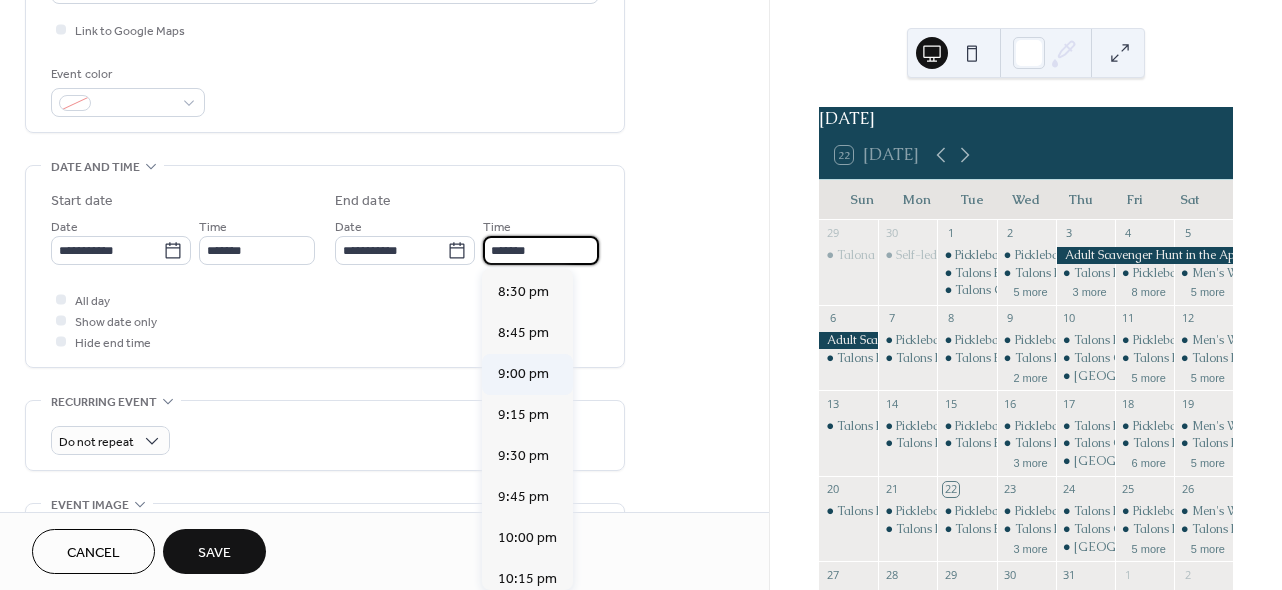 type on "*******" 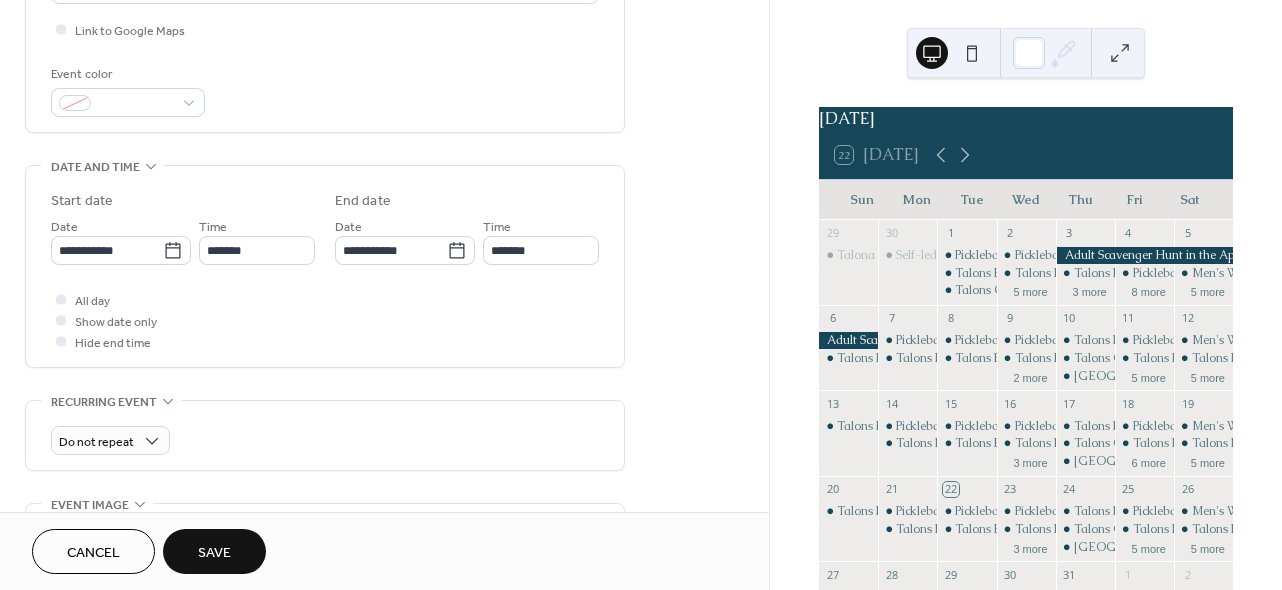 click on "Save" at bounding box center [214, 553] 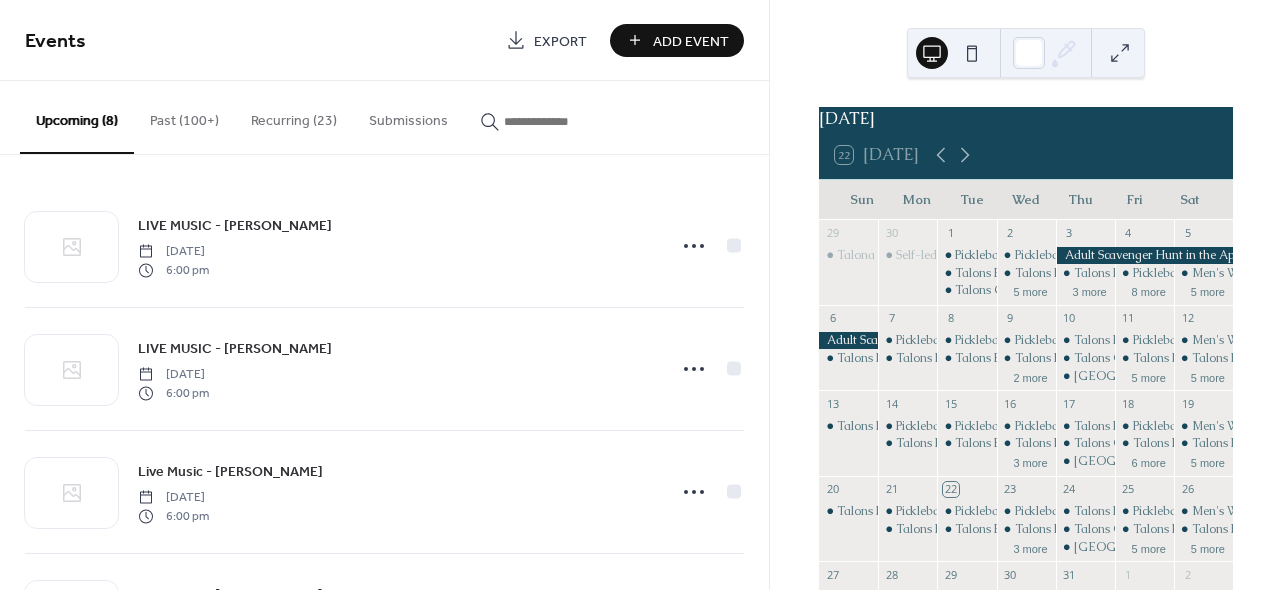 click on "Add Event" at bounding box center (677, 40) 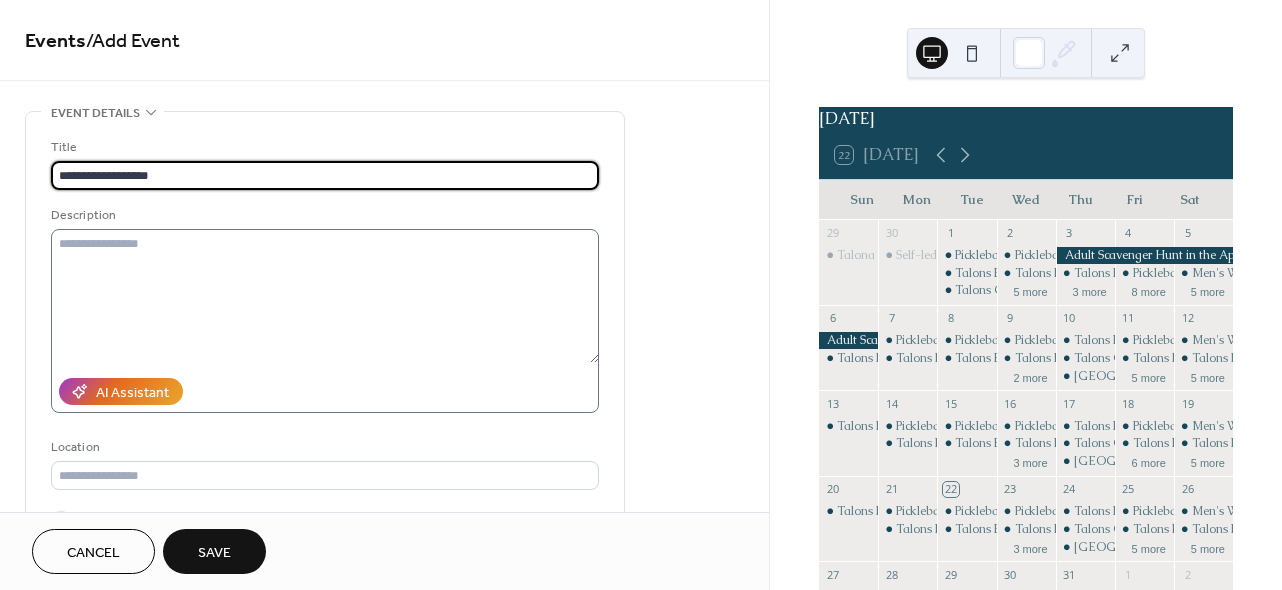 type on "**********" 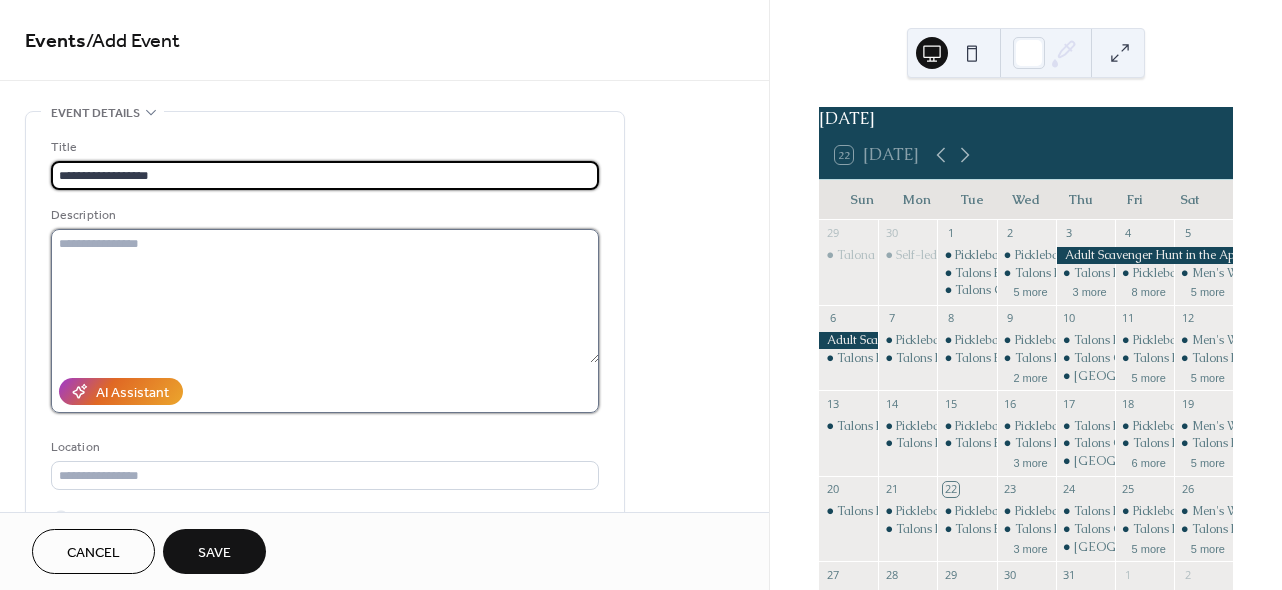 click at bounding box center [325, 296] 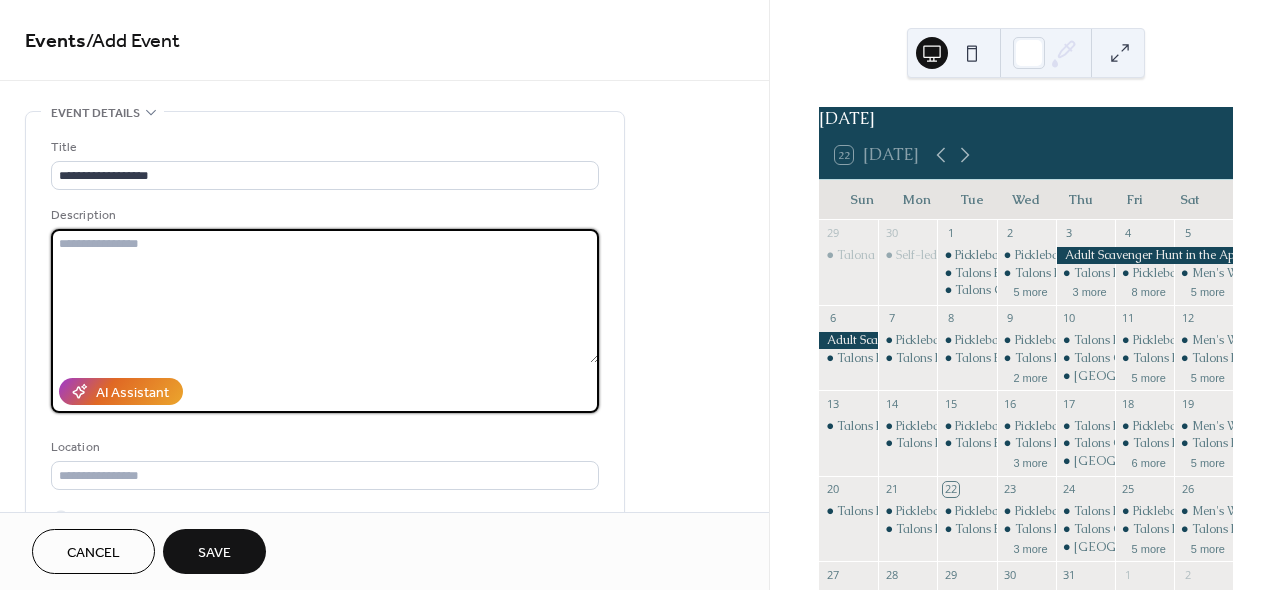 paste on "**********" 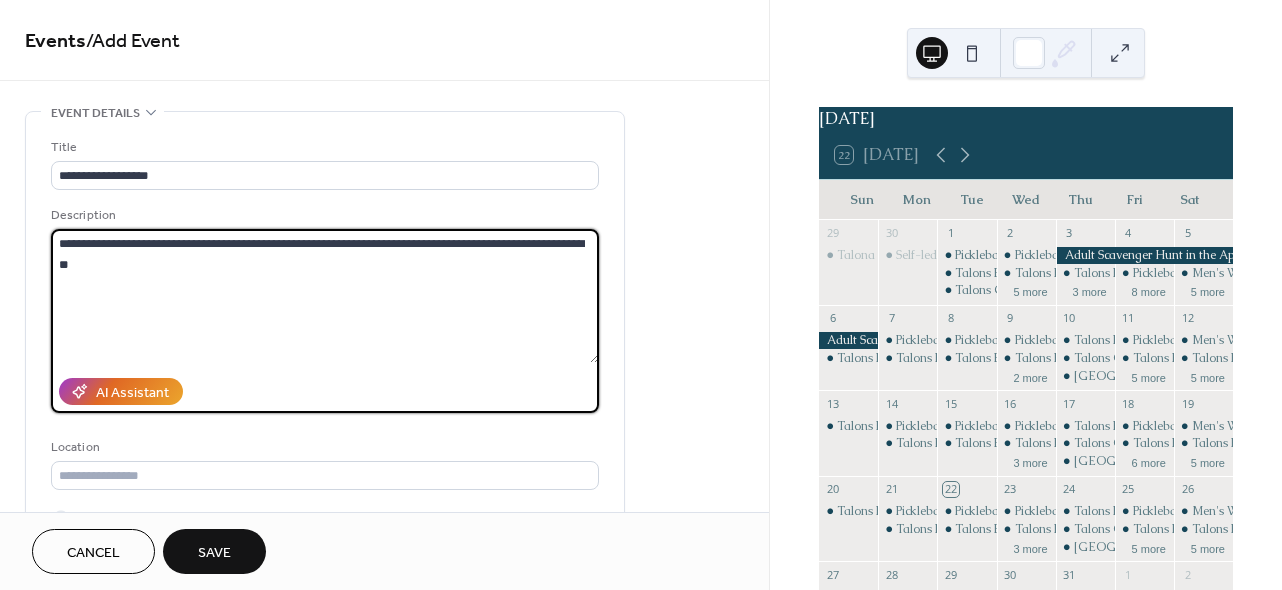 type on "**********" 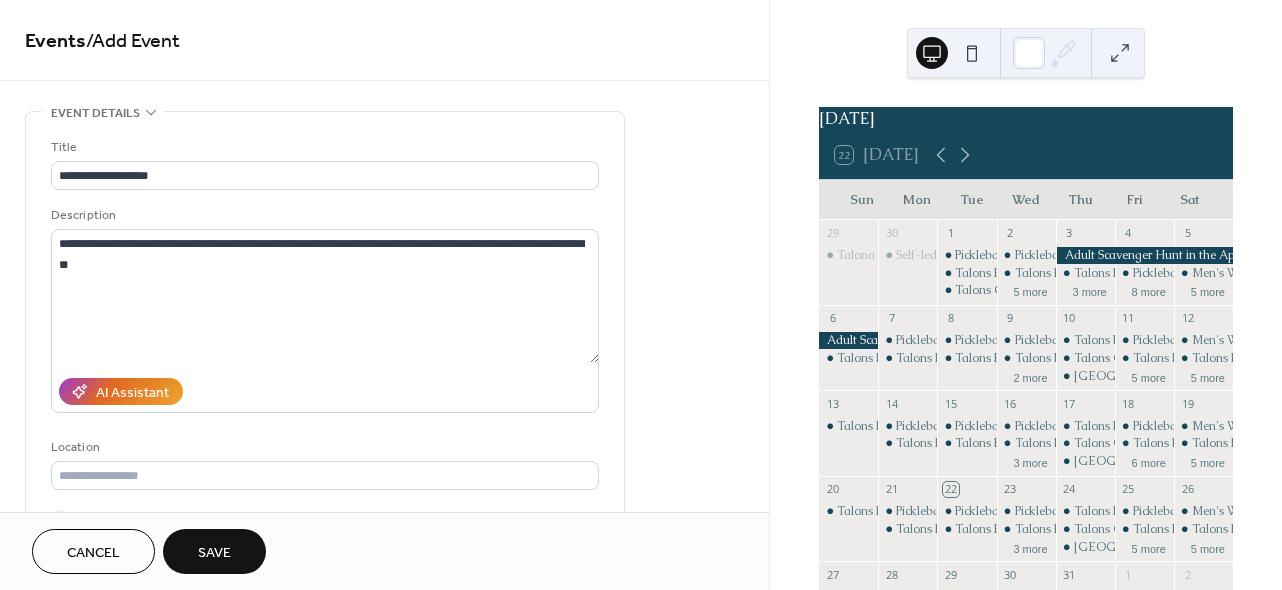 click on "**********" at bounding box center [325, 370] 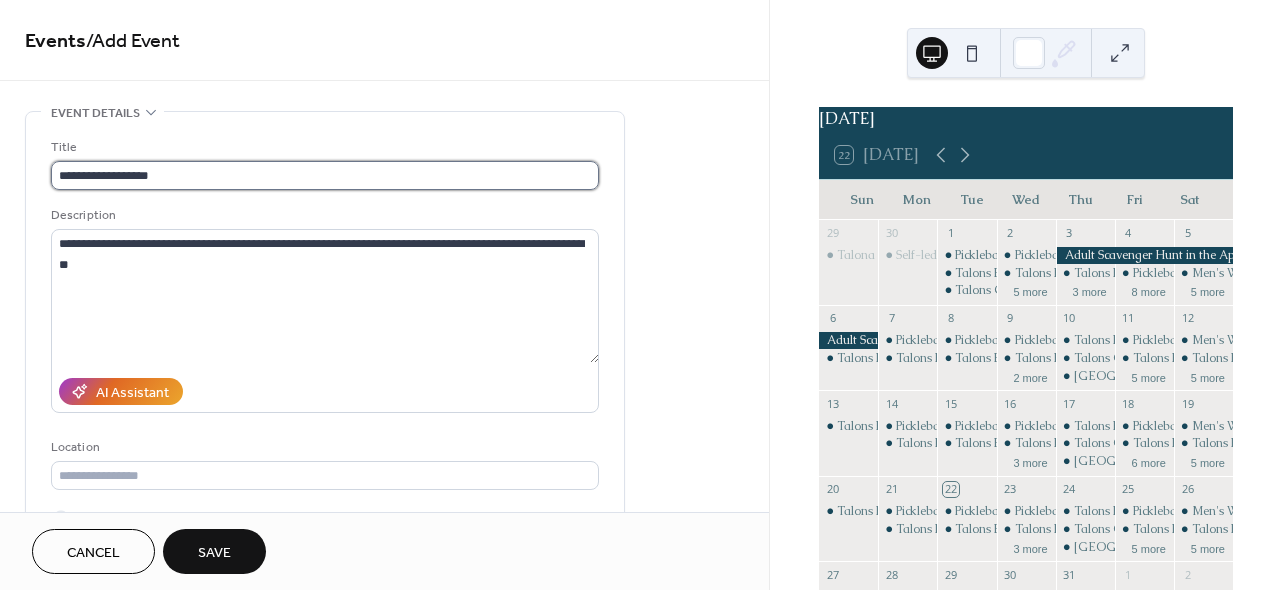 click on "**********" at bounding box center [325, 175] 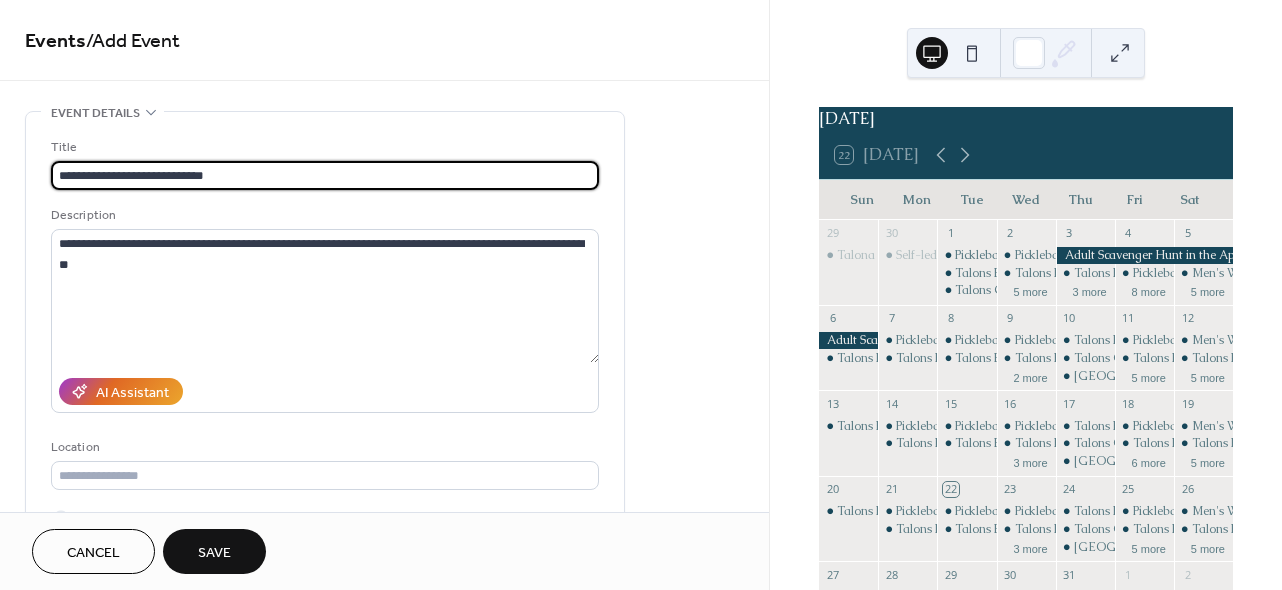 type on "**********" 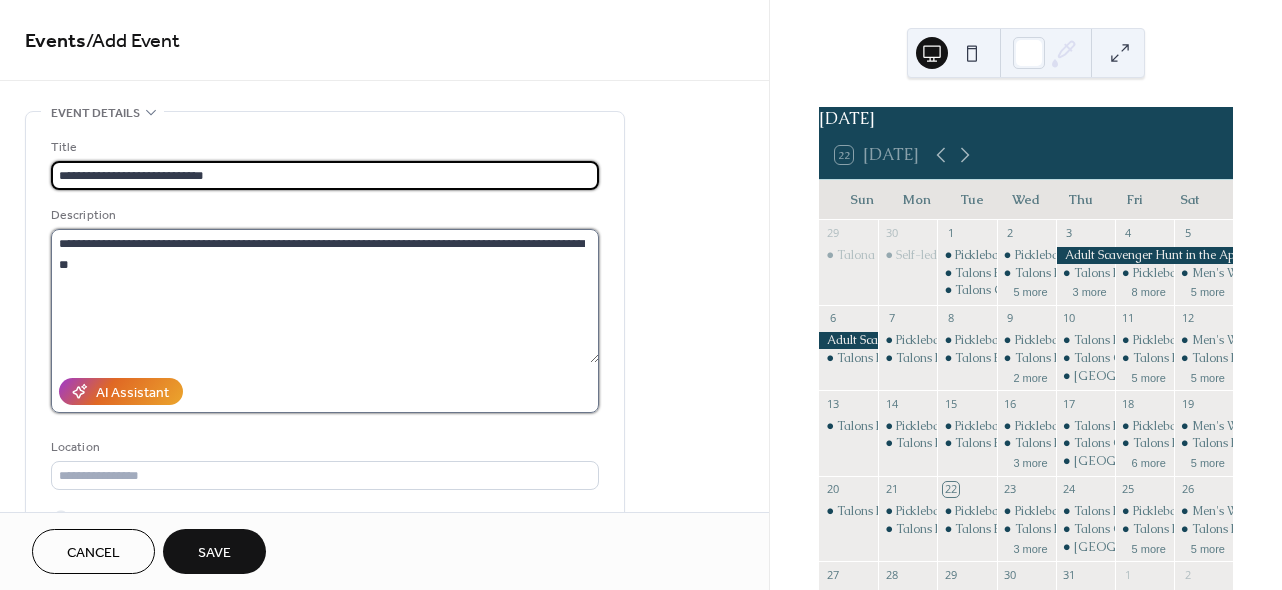 click on "**********" at bounding box center (325, 296) 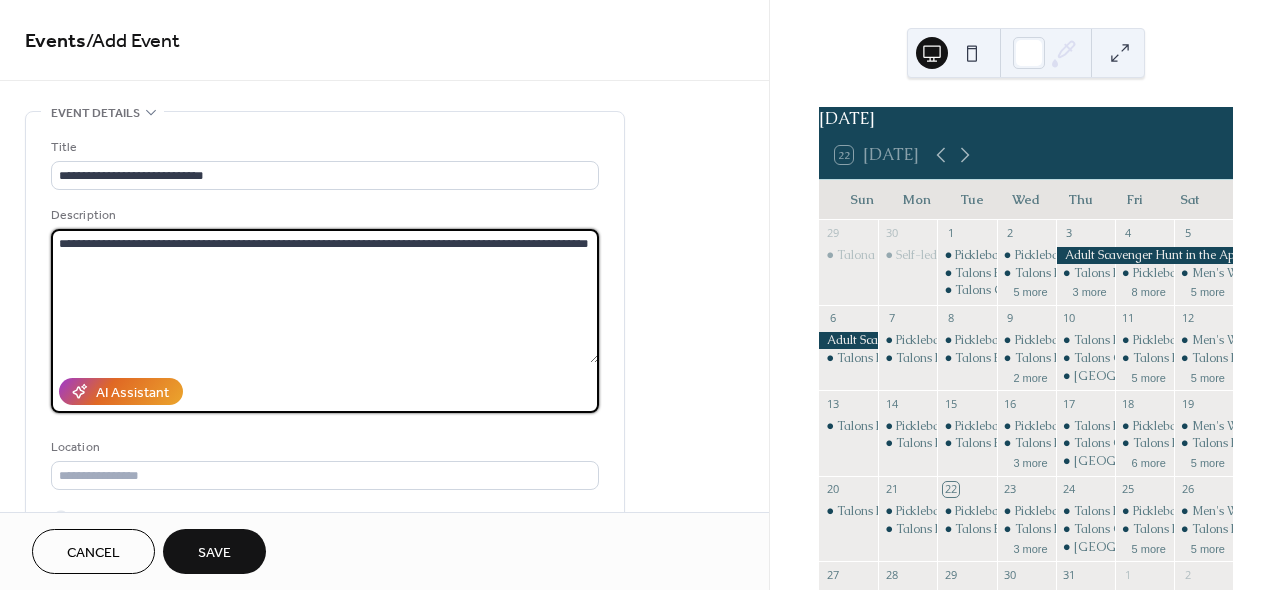 type on "**********" 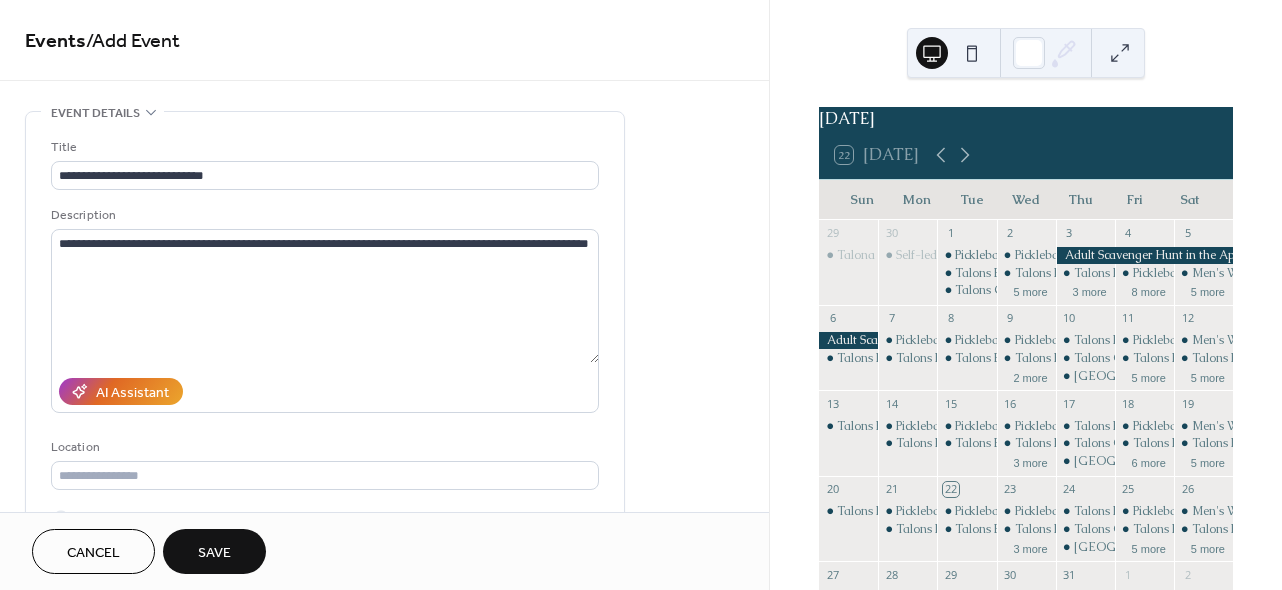 click on "**********" at bounding box center [384, 720] 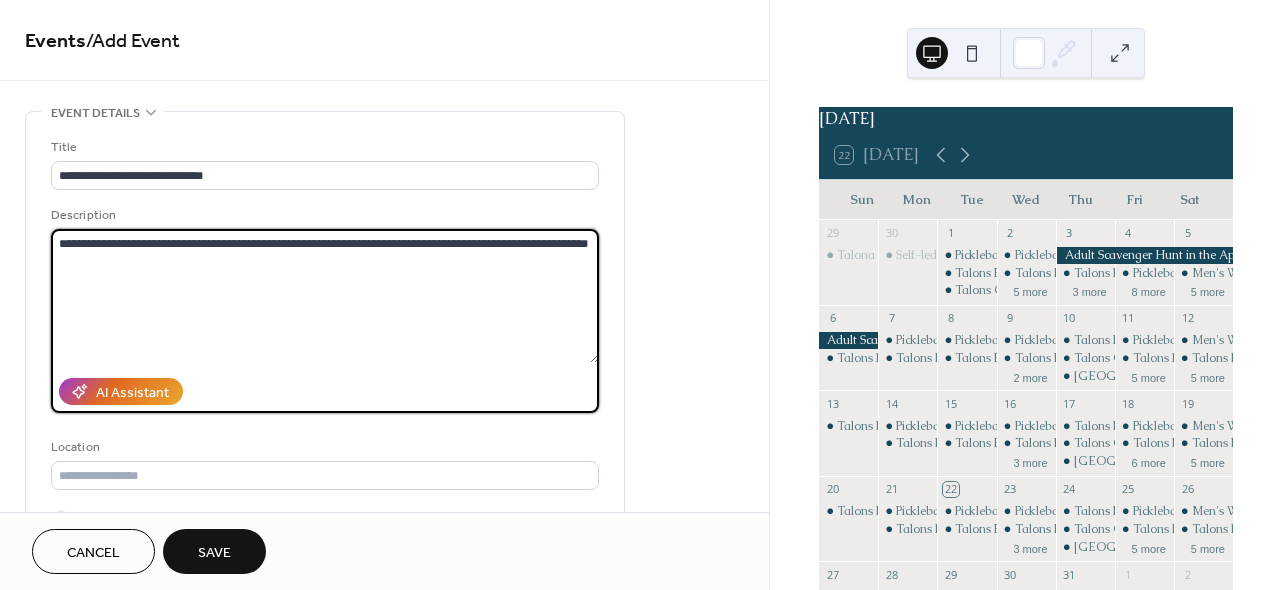 drag, startPoint x: 173, startPoint y: 258, endPoint x: -58, endPoint y: 232, distance: 232.4586 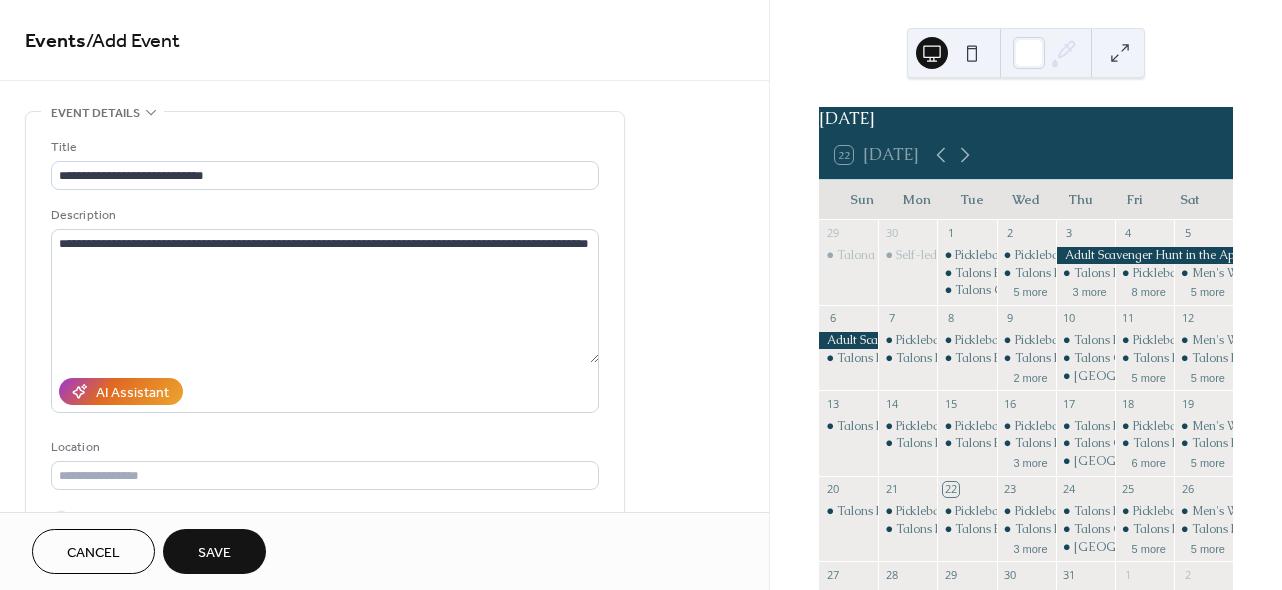 click on "**********" at bounding box center (384, 720) 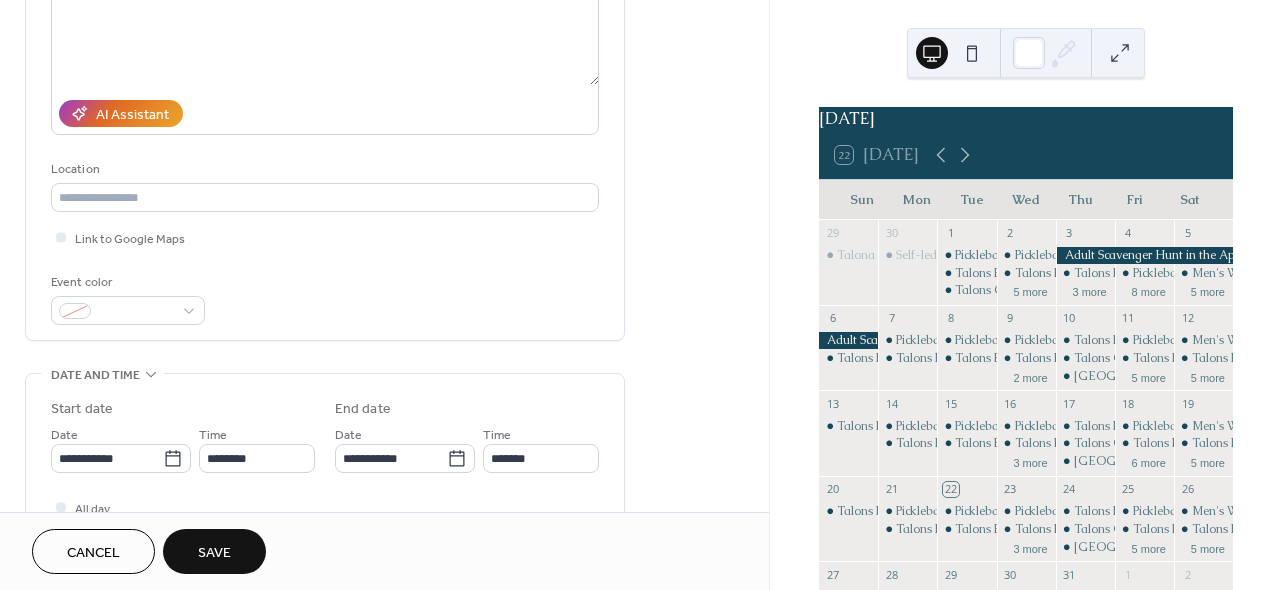 scroll, scrollTop: 291, scrollLeft: 0, axis: vertical 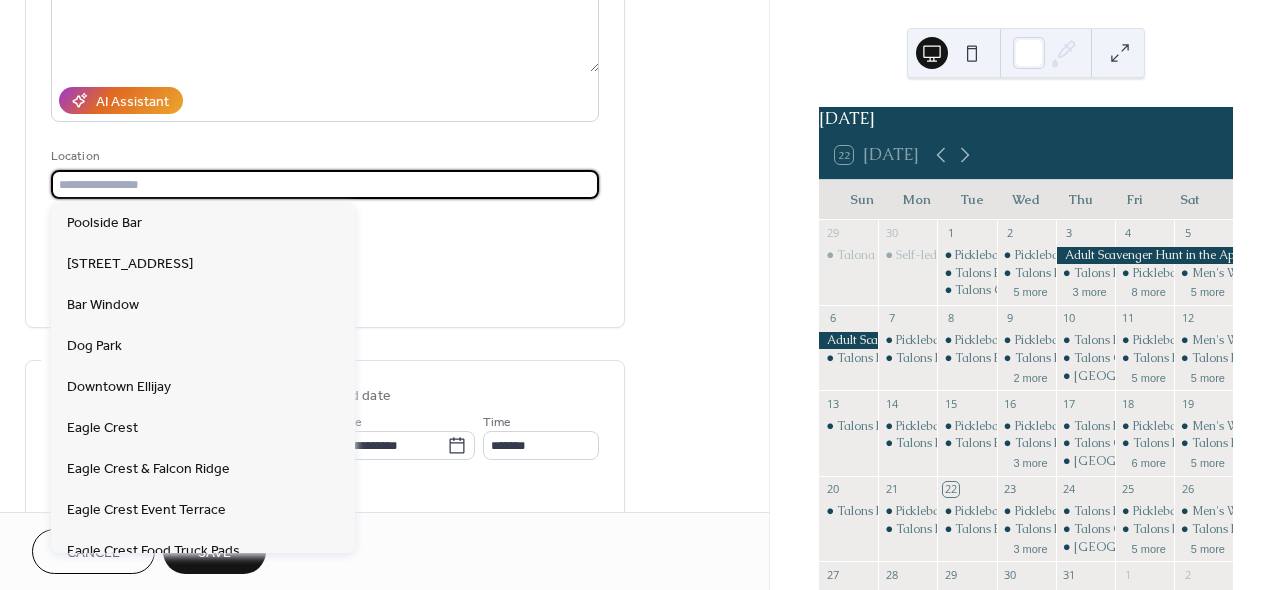 click at bounding box center [325, 184] 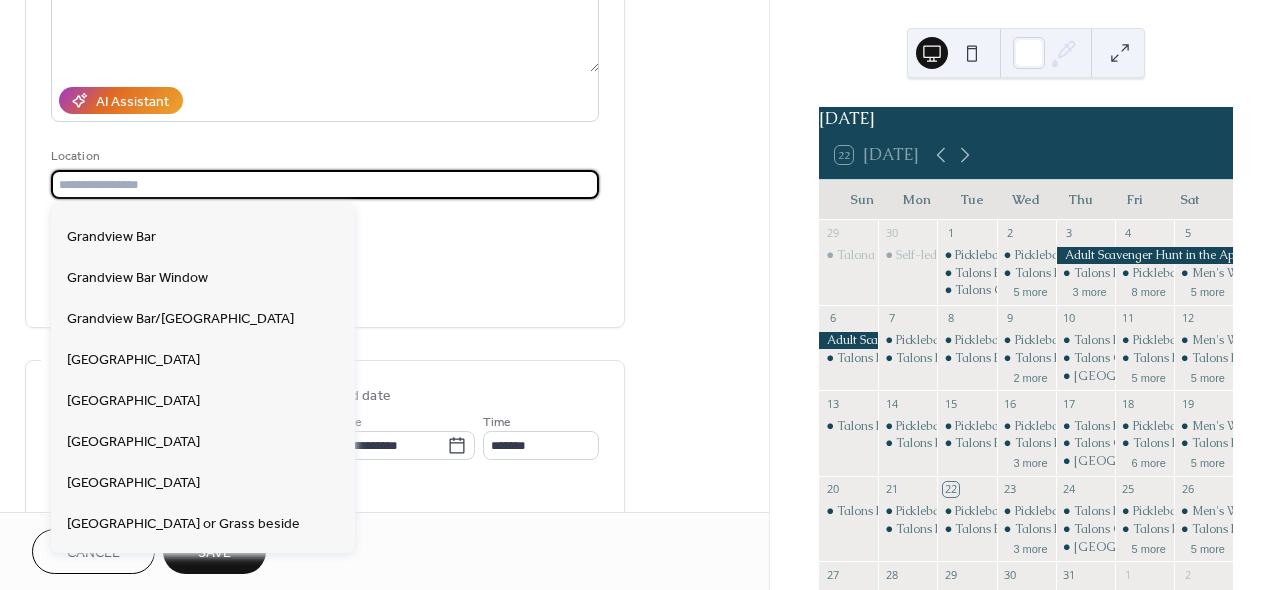 scroll, scrollTop: 517, scrollLeft: 0, axis: vertical 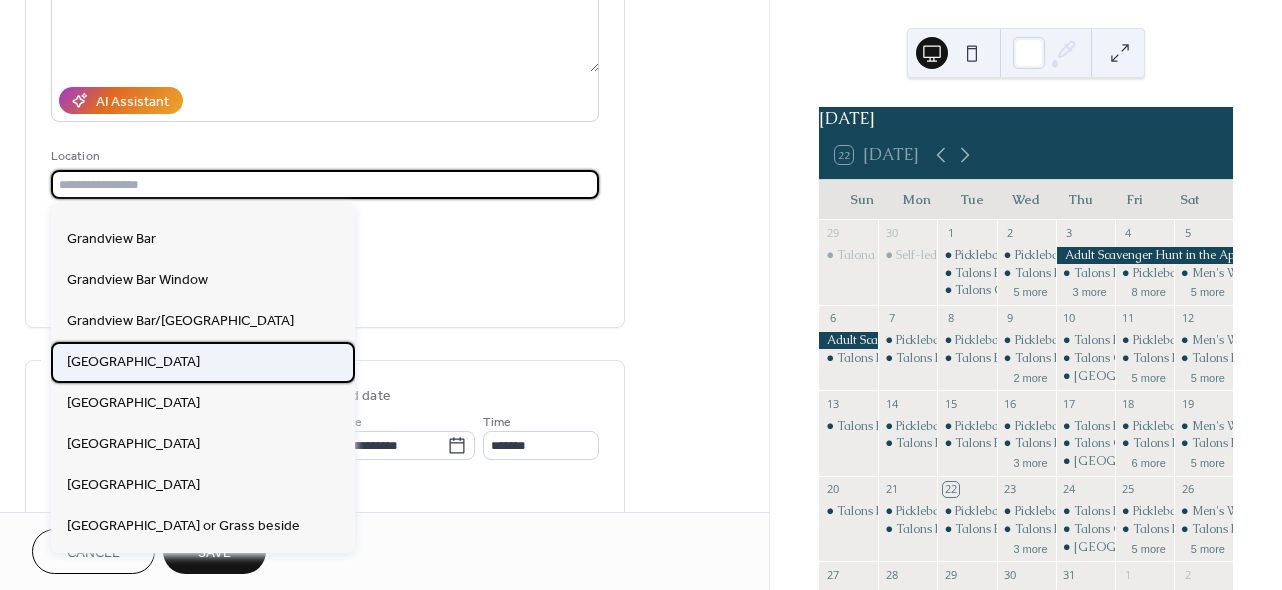 click on "[GEOGRAPHIC_DATA]" at bounding box center [133, 362] 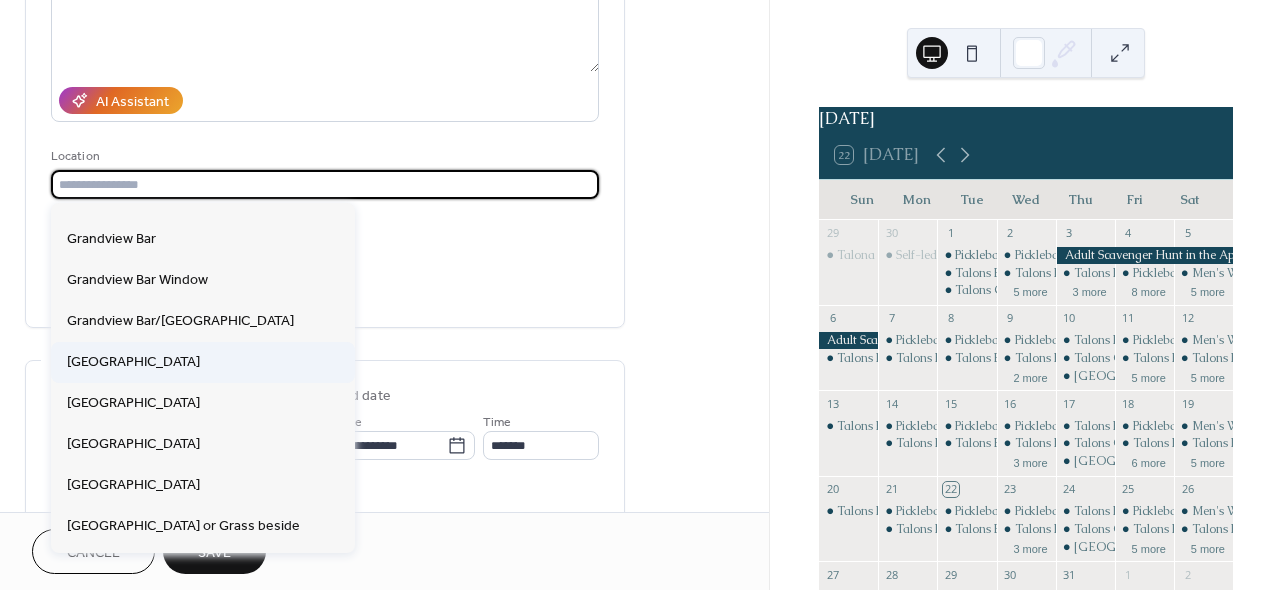 type on "**********" 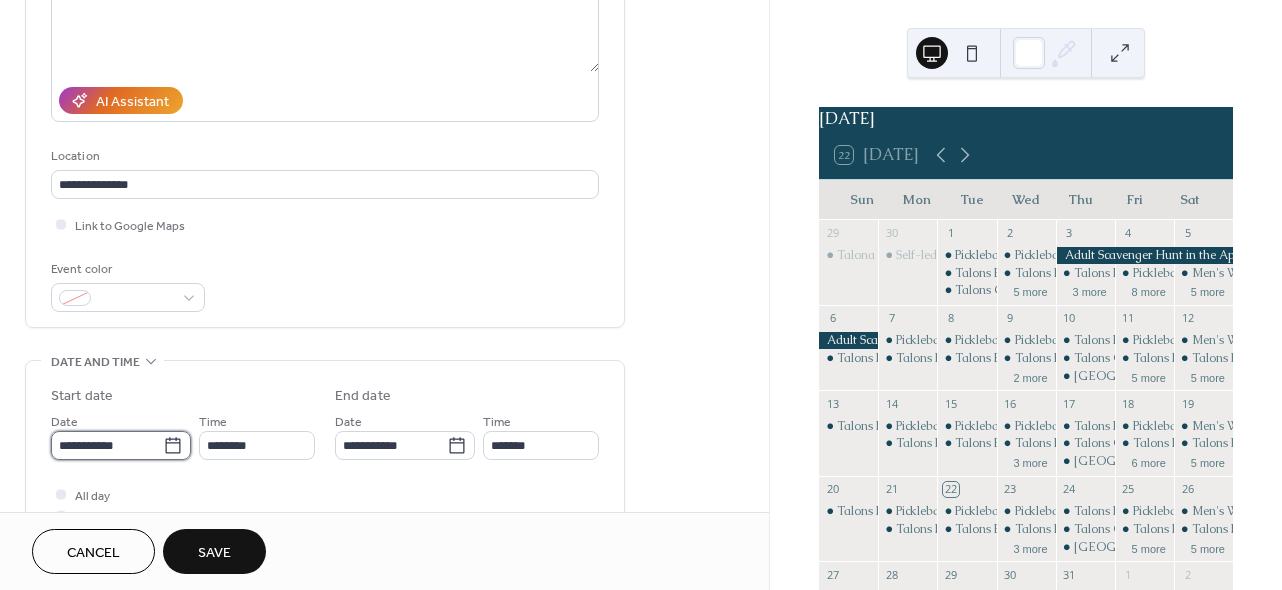 click on "**********" at bounding box center (107, 445) 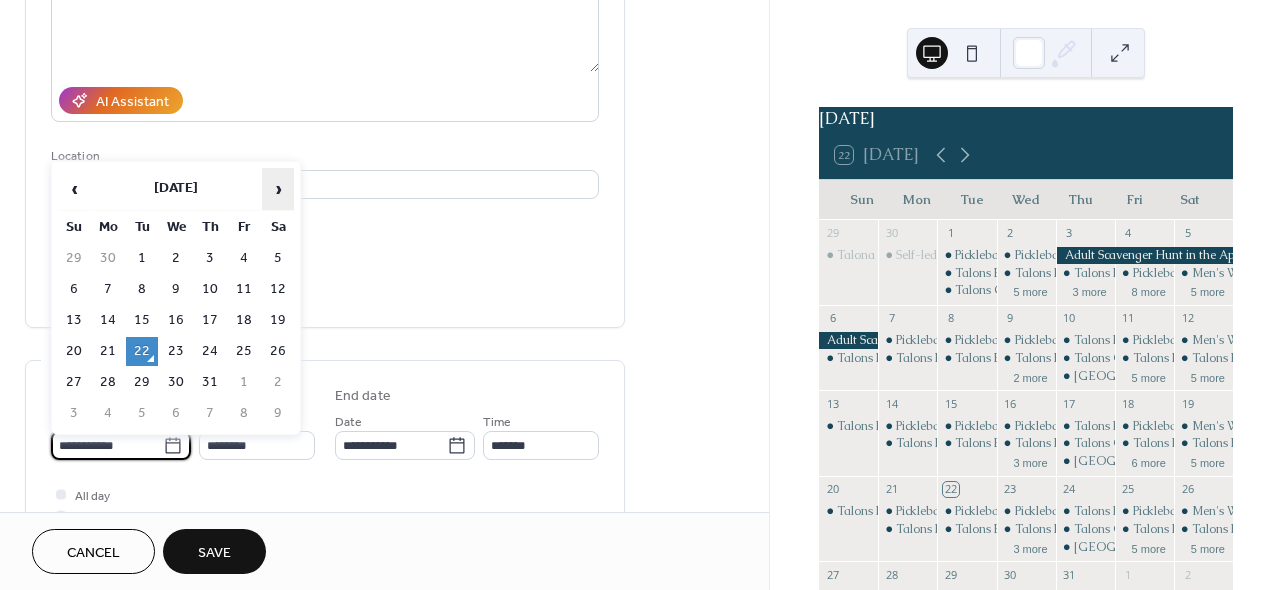 click on "›" at bounding box center [278, 189] 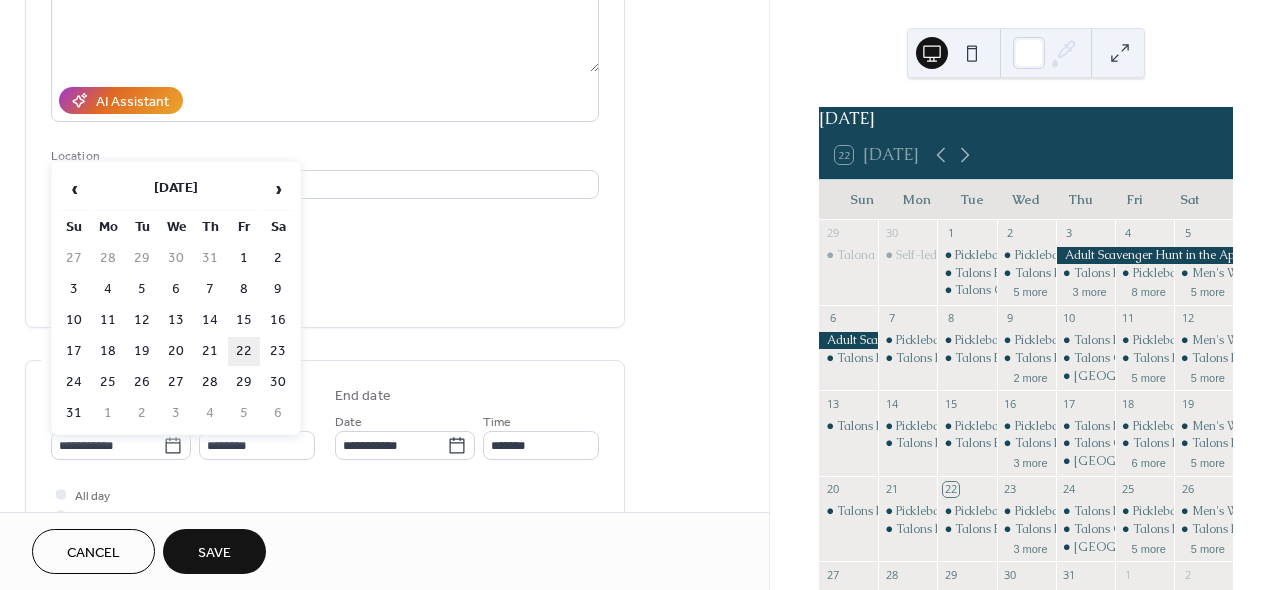 click on "22" at bounding box center (244, 351) 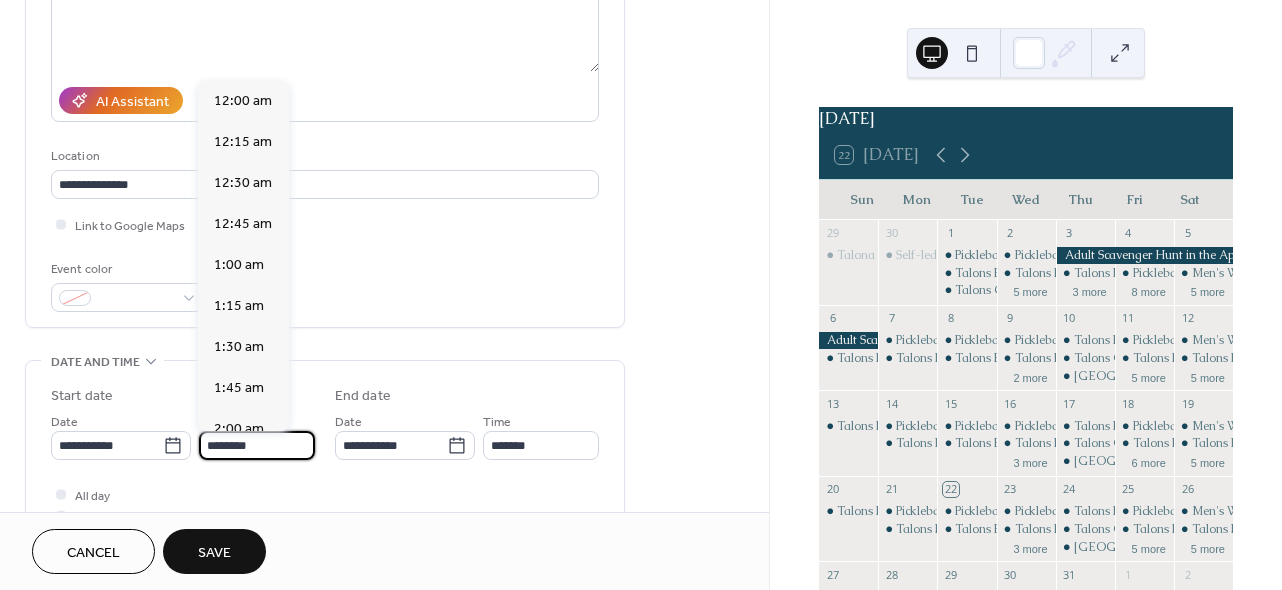 click on "********" at bounding box center (257, 445) 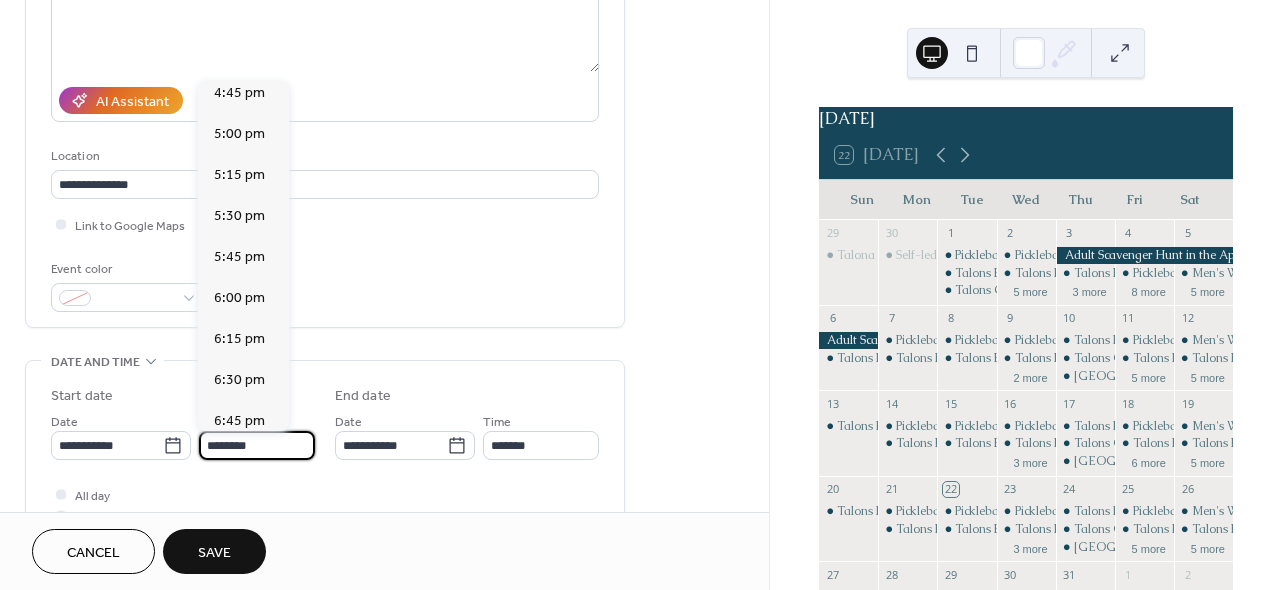 scroll, scrollTop: 2752, scrollLeft: 0, axis: vertical 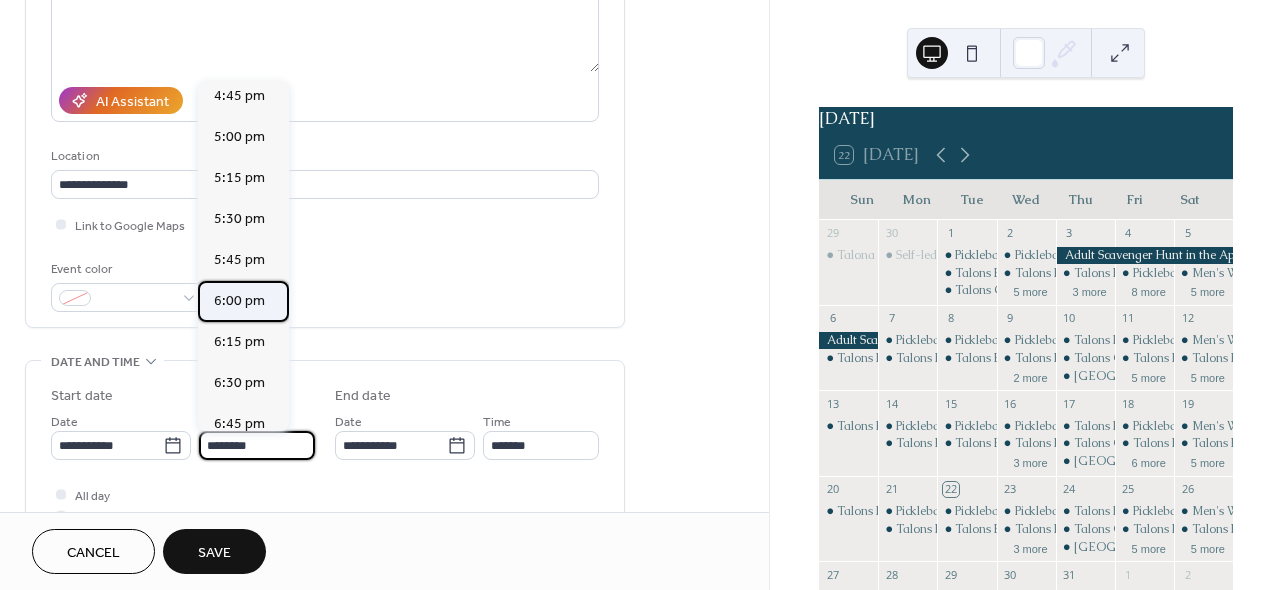 click on "6:00 pm" at bounding box center (239, 301) 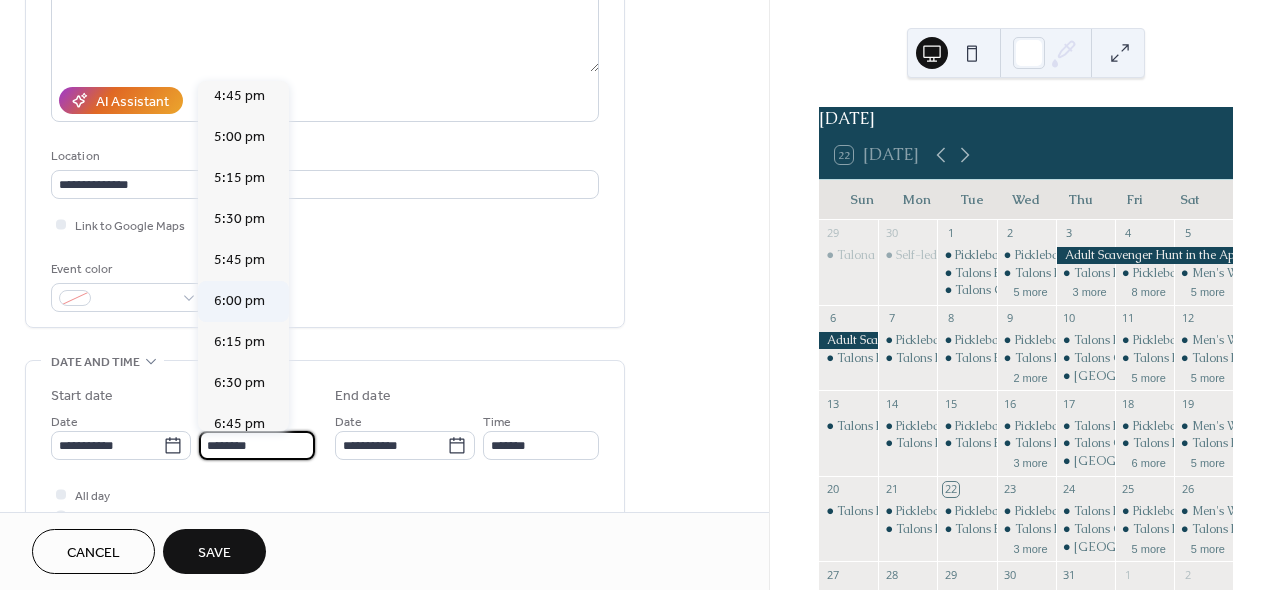 type on "*******" 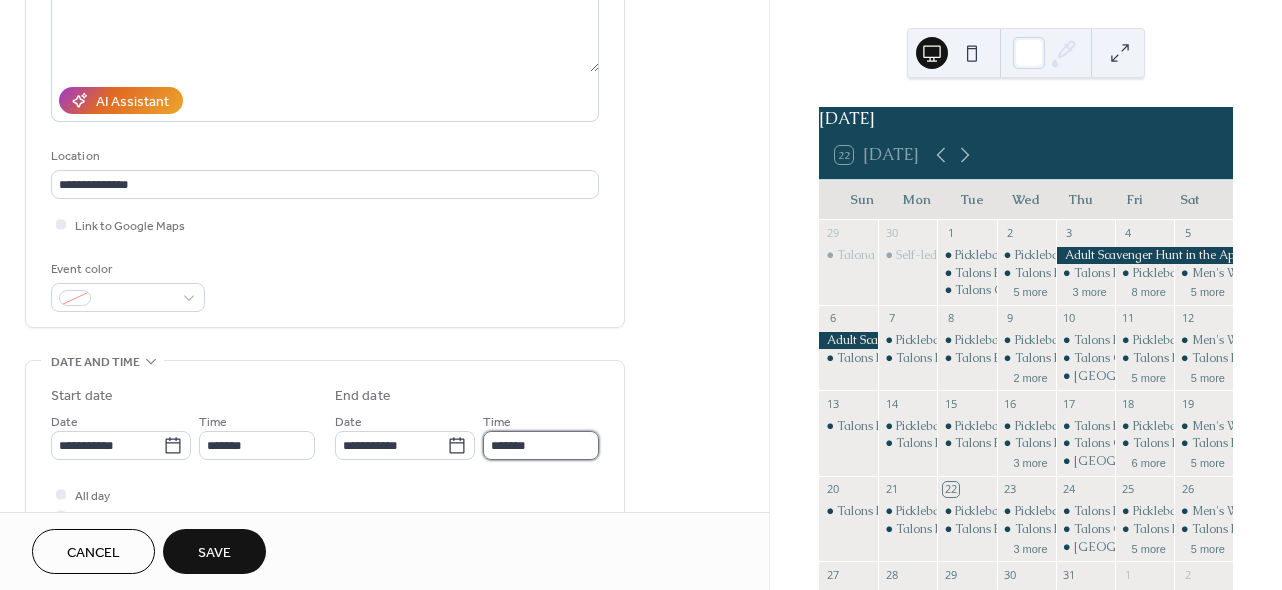 click on "*******" at bounding box center (541, 445) 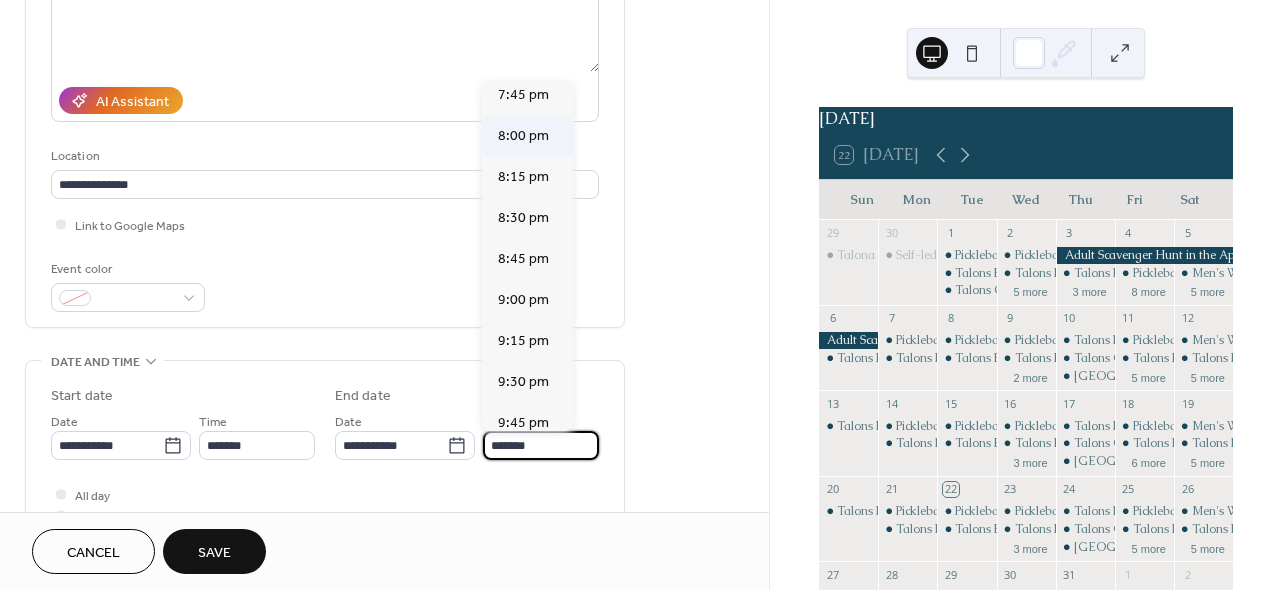scroll, scrollTop: 271, scrollLeft: 0, axis: vertical 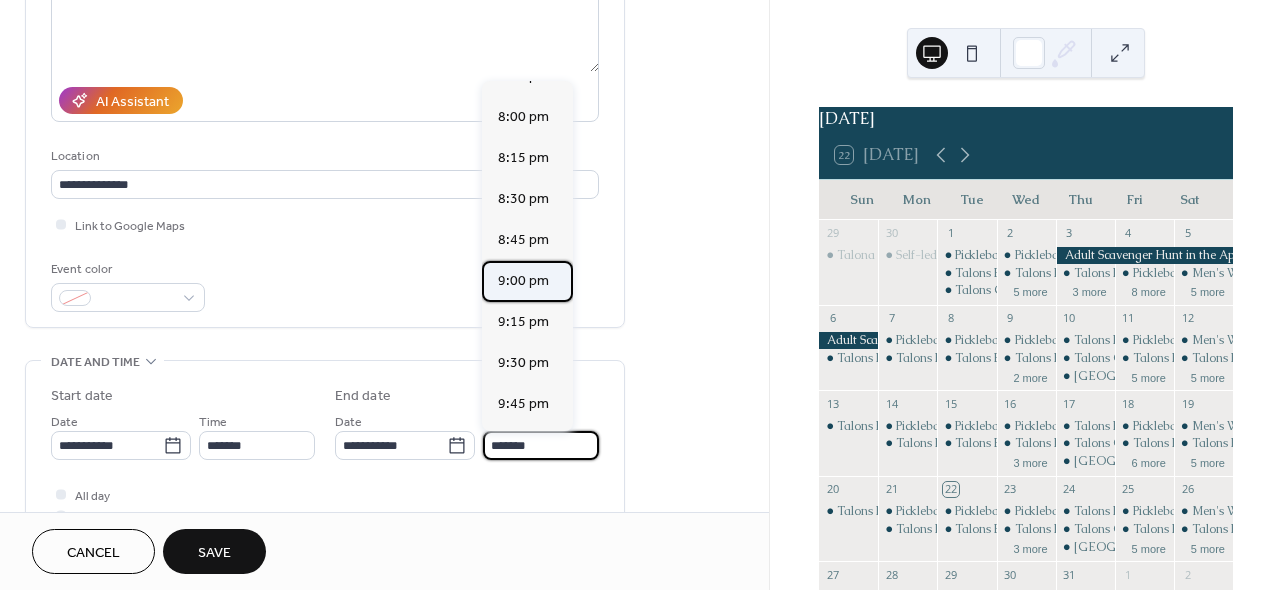 click on "9:00 pm" at bounding box center (523, 281) 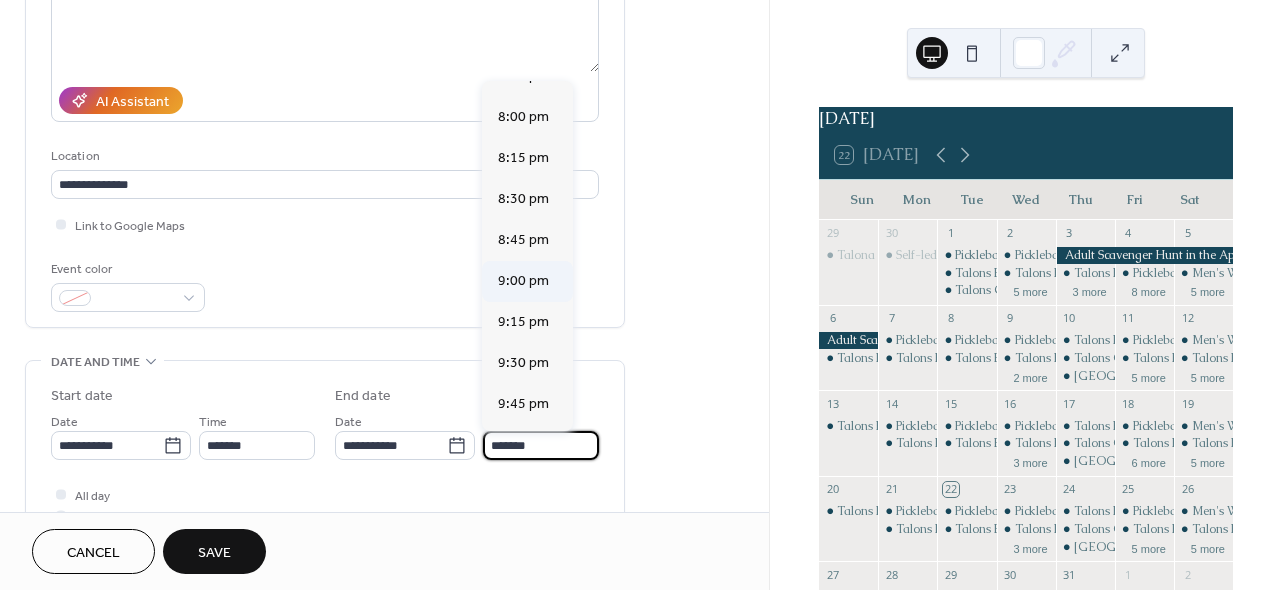 type on "*******" 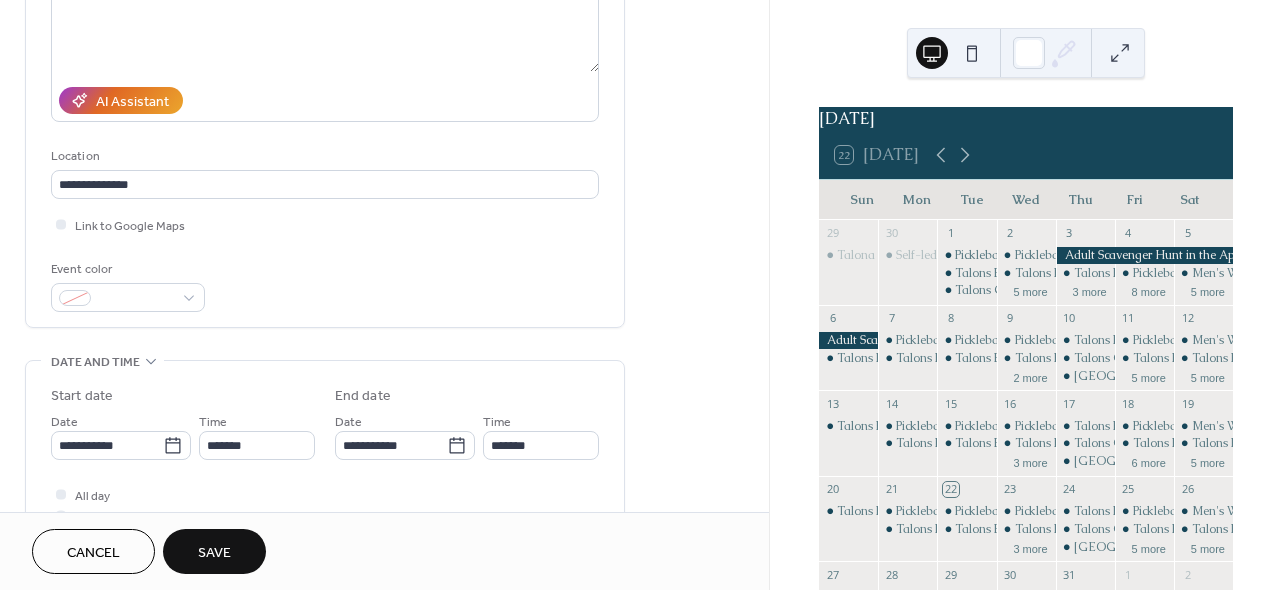 click on "Save" at bounding box center (214, 553) 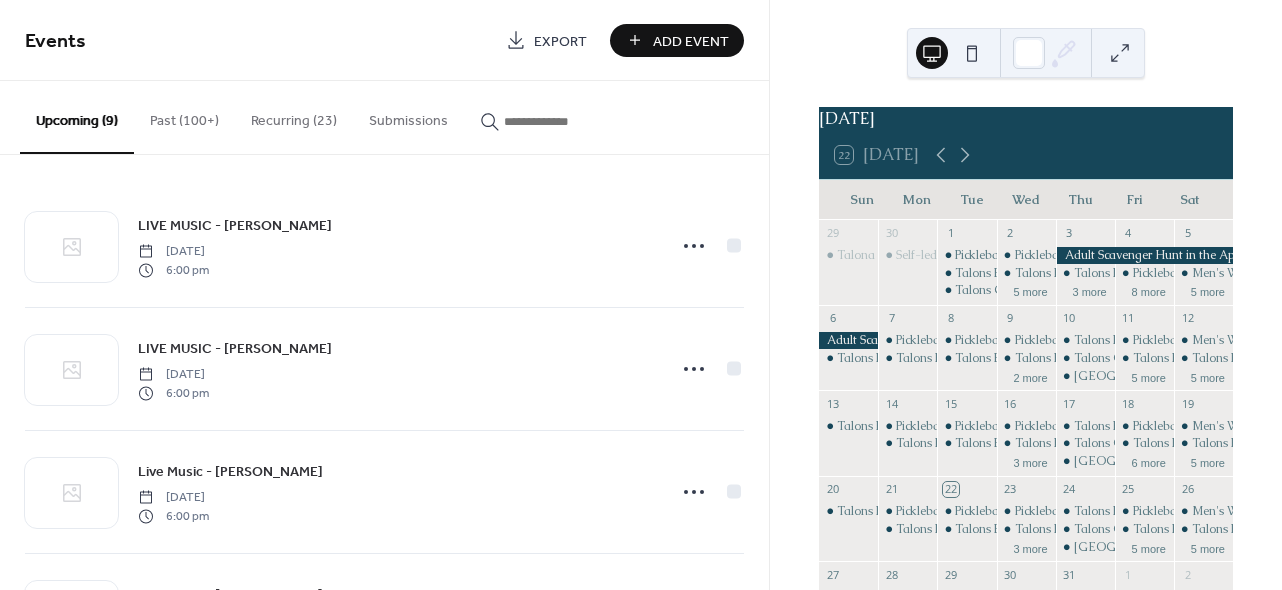 click on "Add Event" at bounding box center (691, 41) 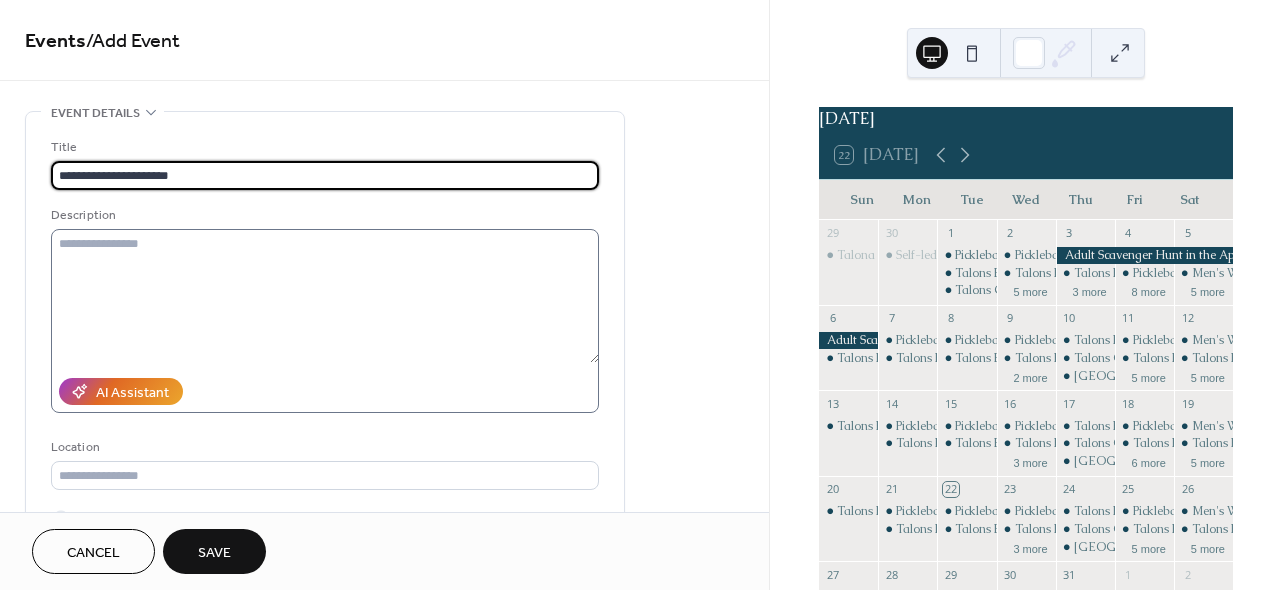 type on "**********" 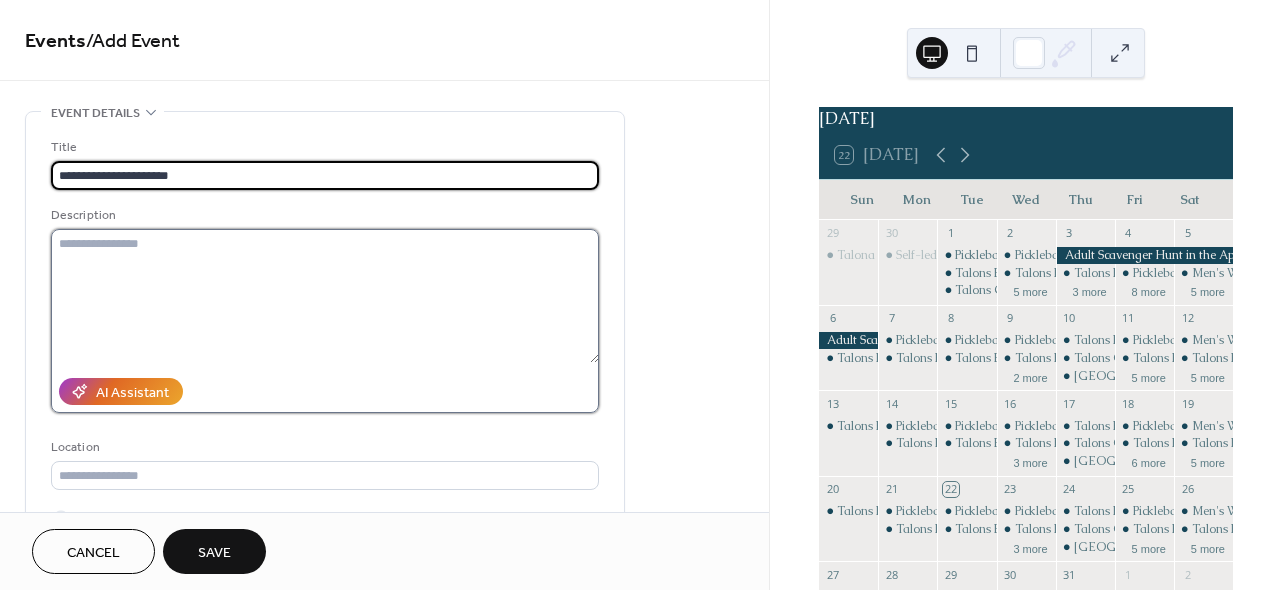 click at bounding box center [325, 296] 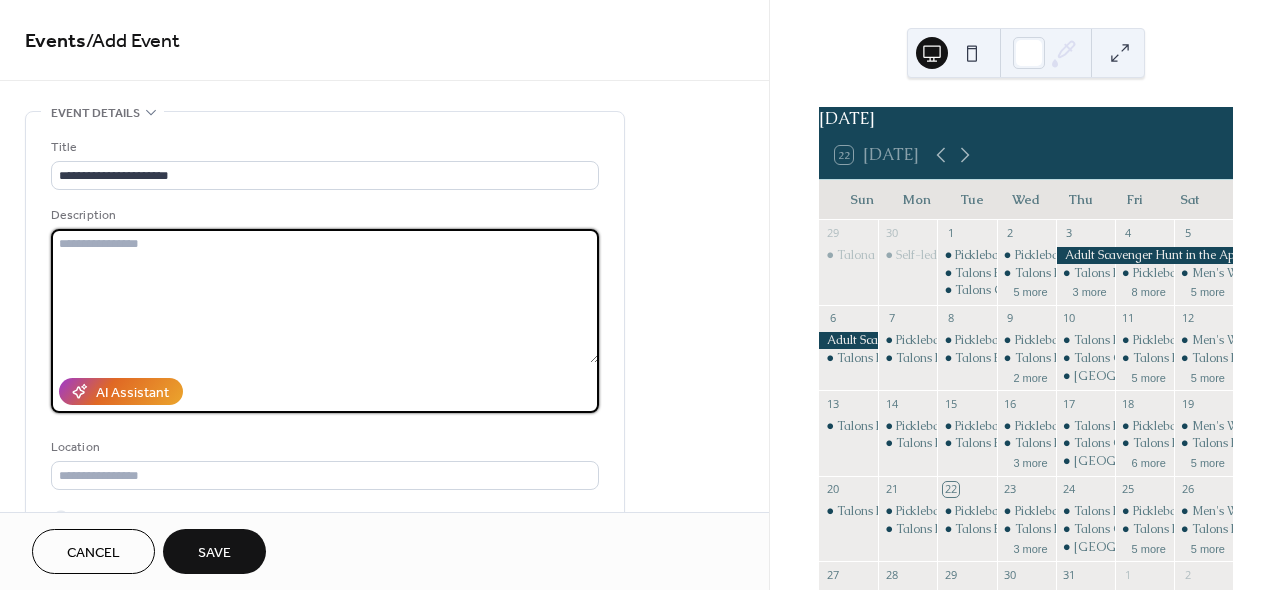 paste on "**********" 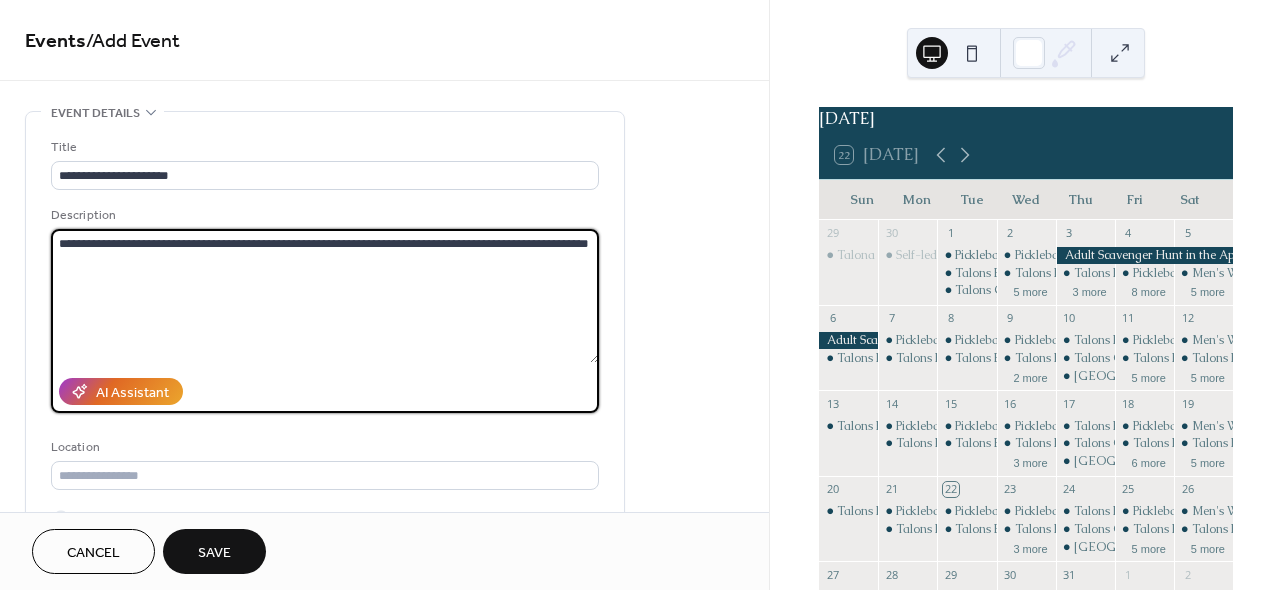 drag, startPoint x: 158, startPoint y: 242, endPoint x: 239, endPoint y: 242, distance: 81 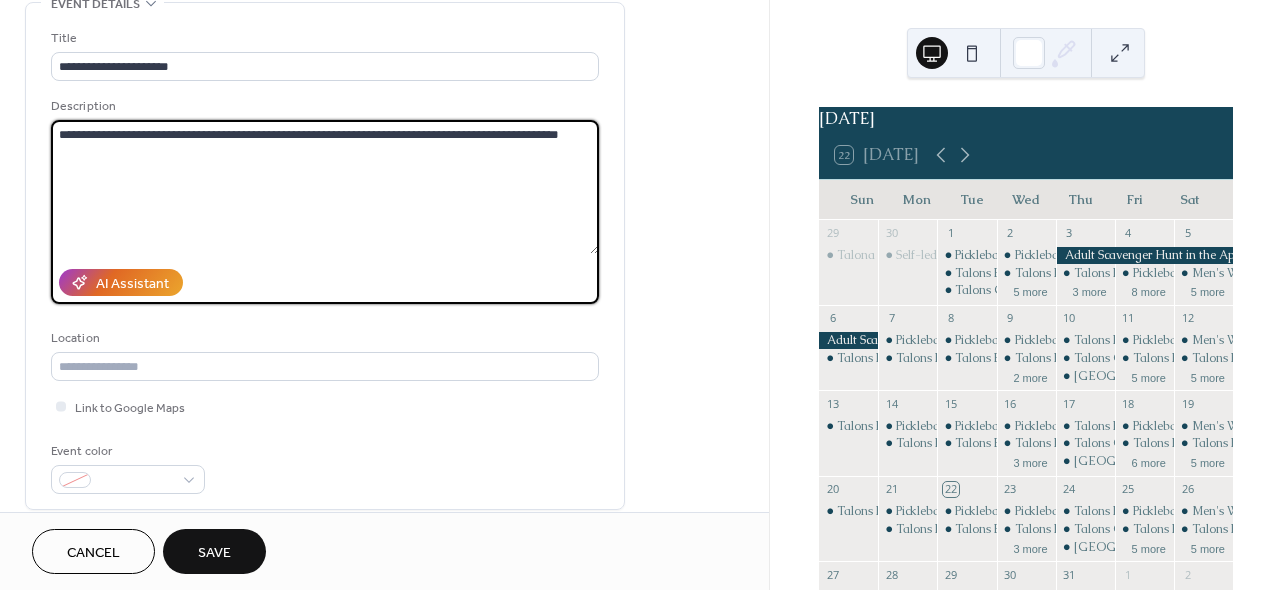 scroll, scrollTop: 122, scrollLeft: 0, axis: vertical 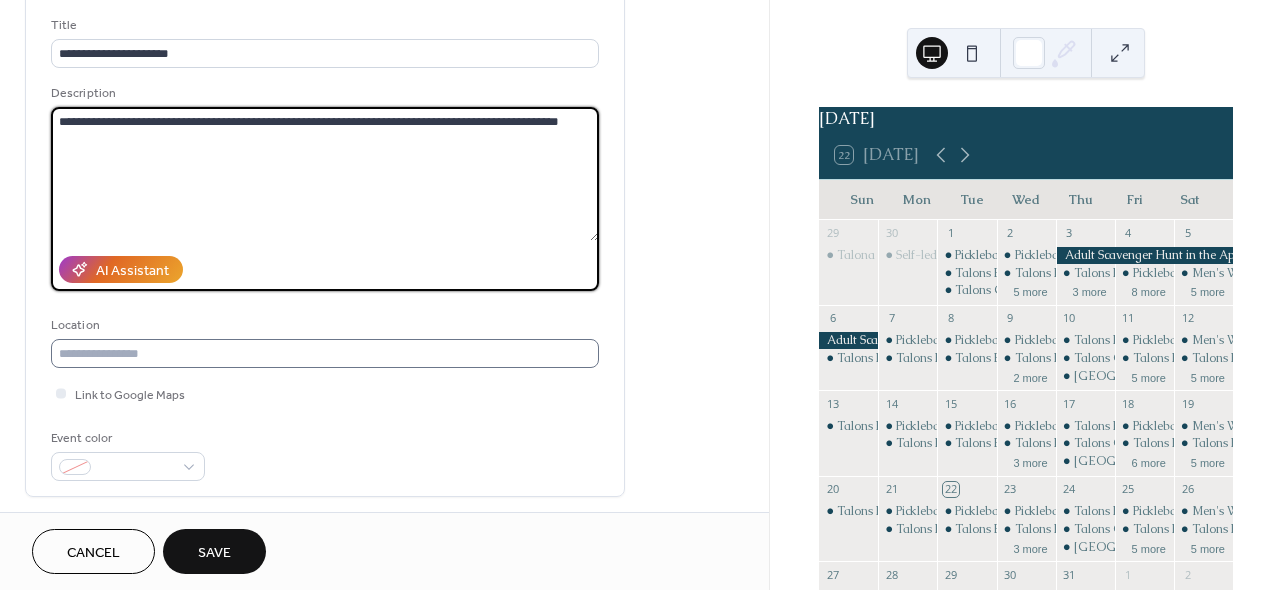 type on "**********" 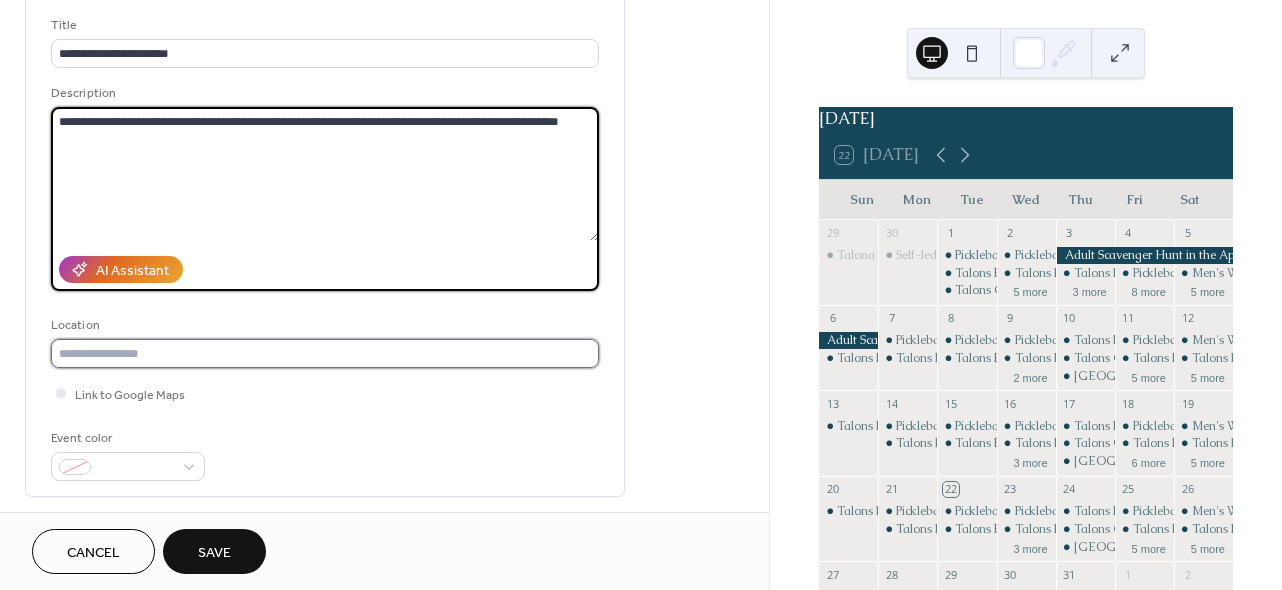 click at bounding box center [325, 353] 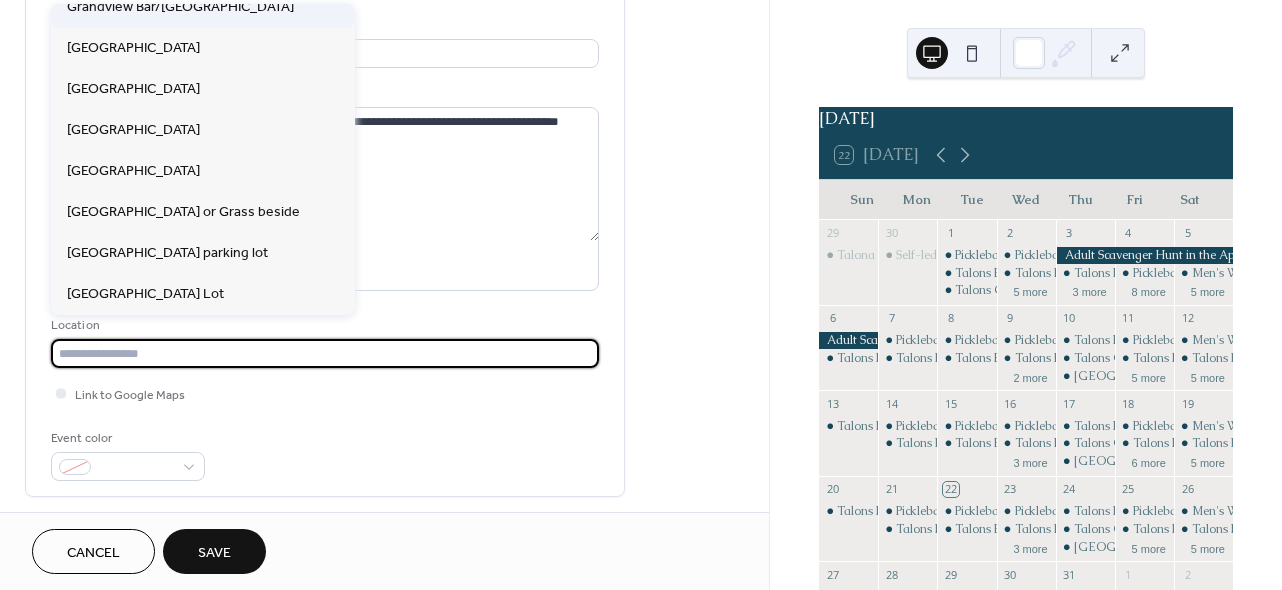 scroll, scrollTop: 637, scrollLeft: 0, axis: vertical 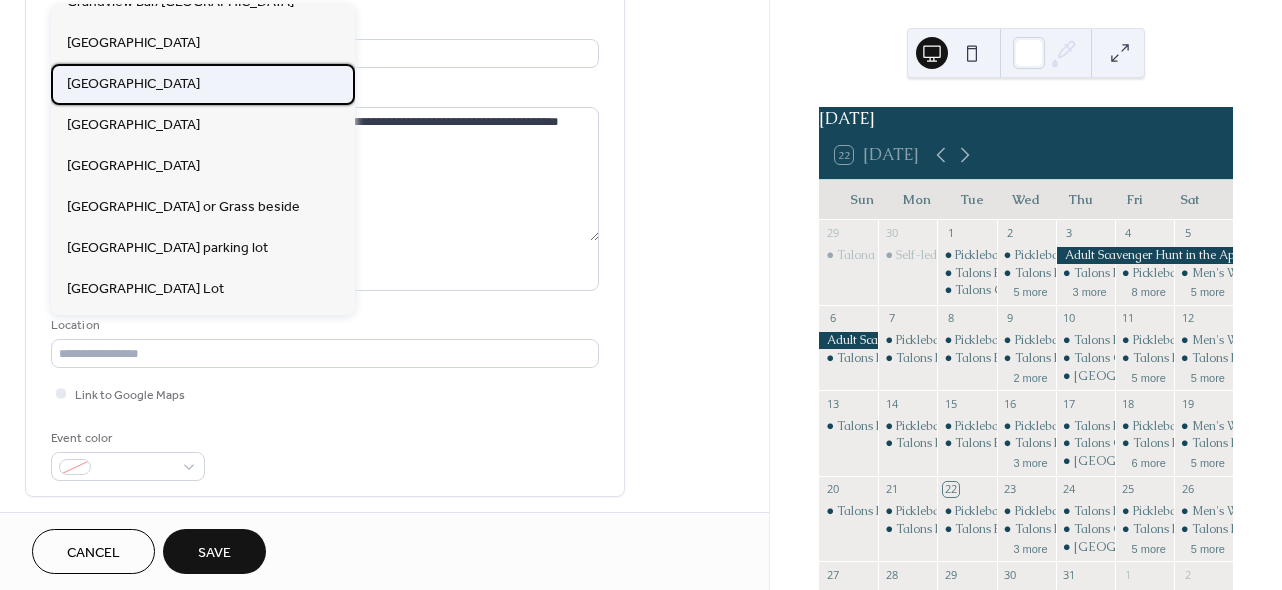 click on "[GEOGRAPHIC_DATA]" at bounding box center [203, 84] 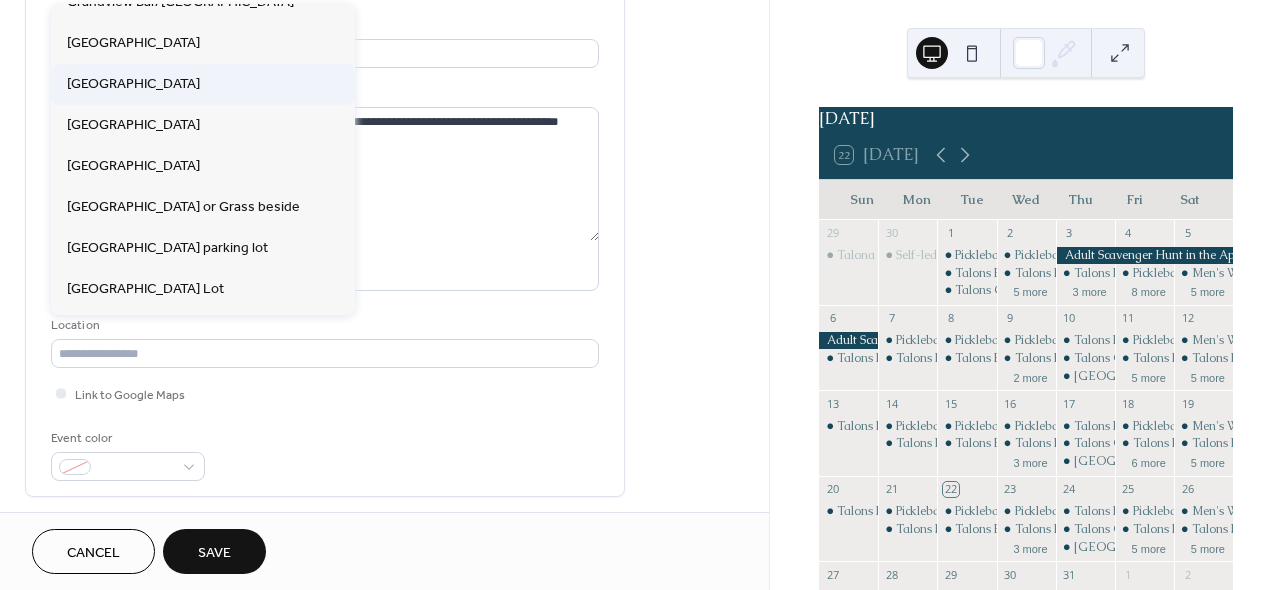 type on "**********" 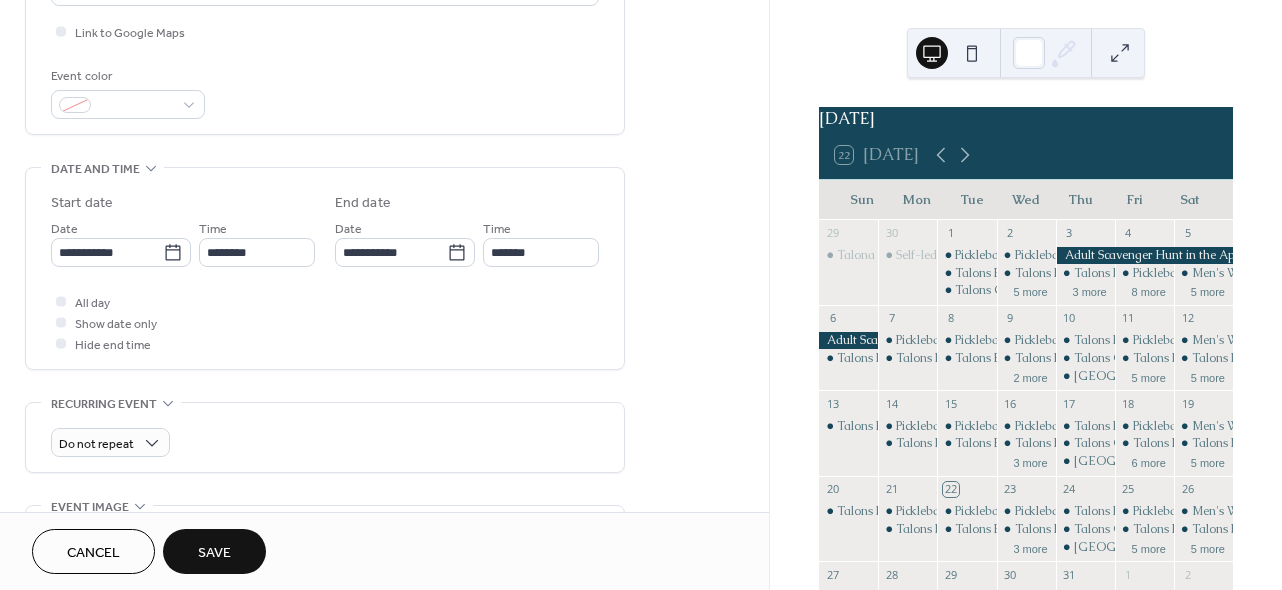 scroll, scrollTop: 488, scrollLeft: 0, axis: vertical 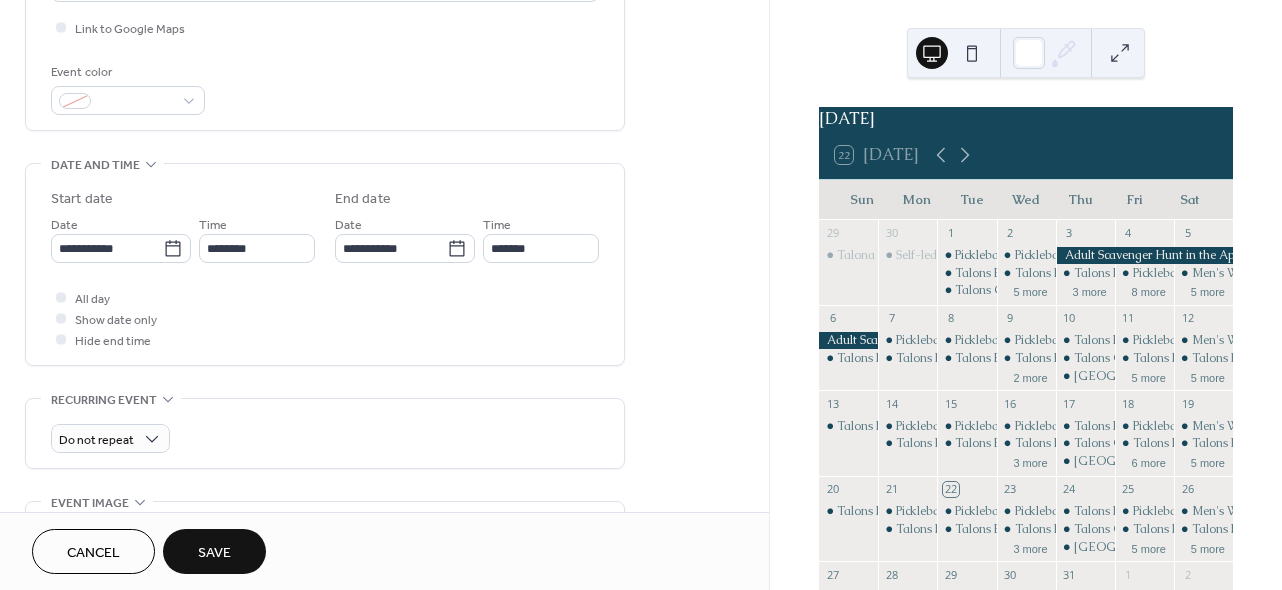 click on "**********" at bounding box center (121, 238) 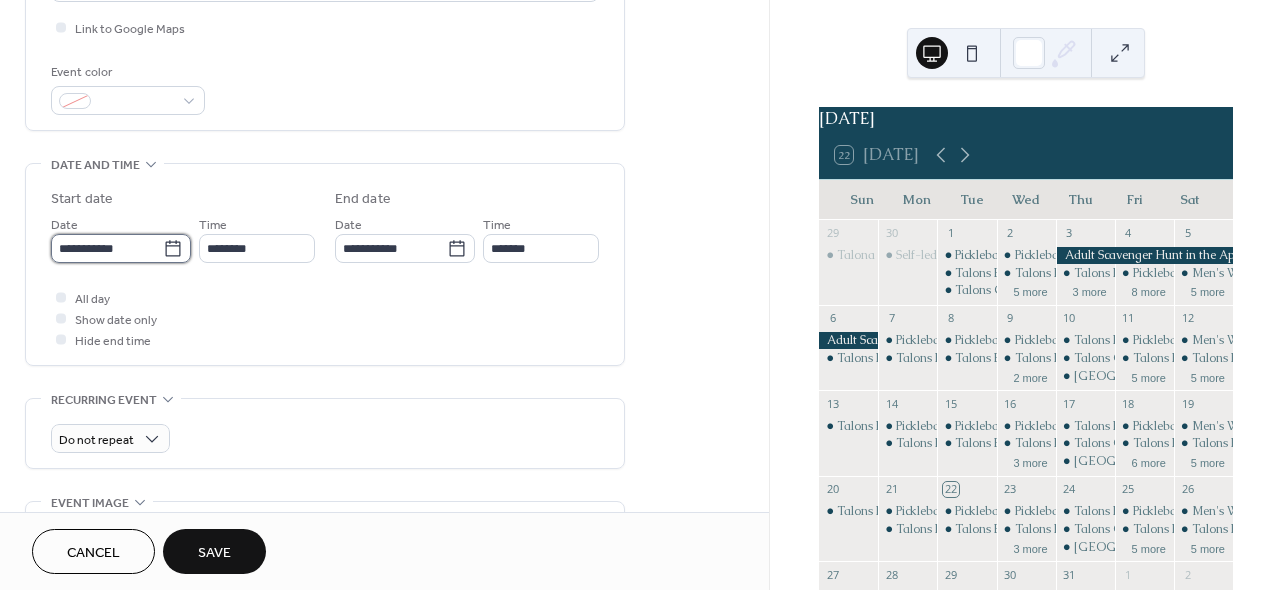 click on "**********" at bounding box center (107, 248) 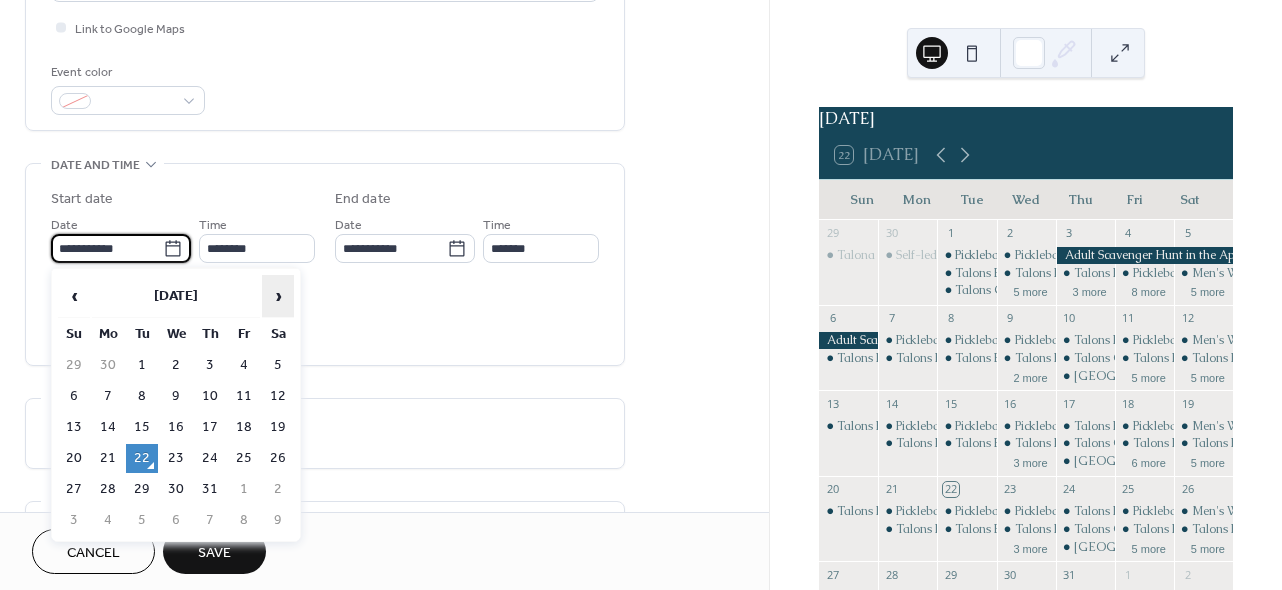 click on "›" at bounding box center [278, 296] 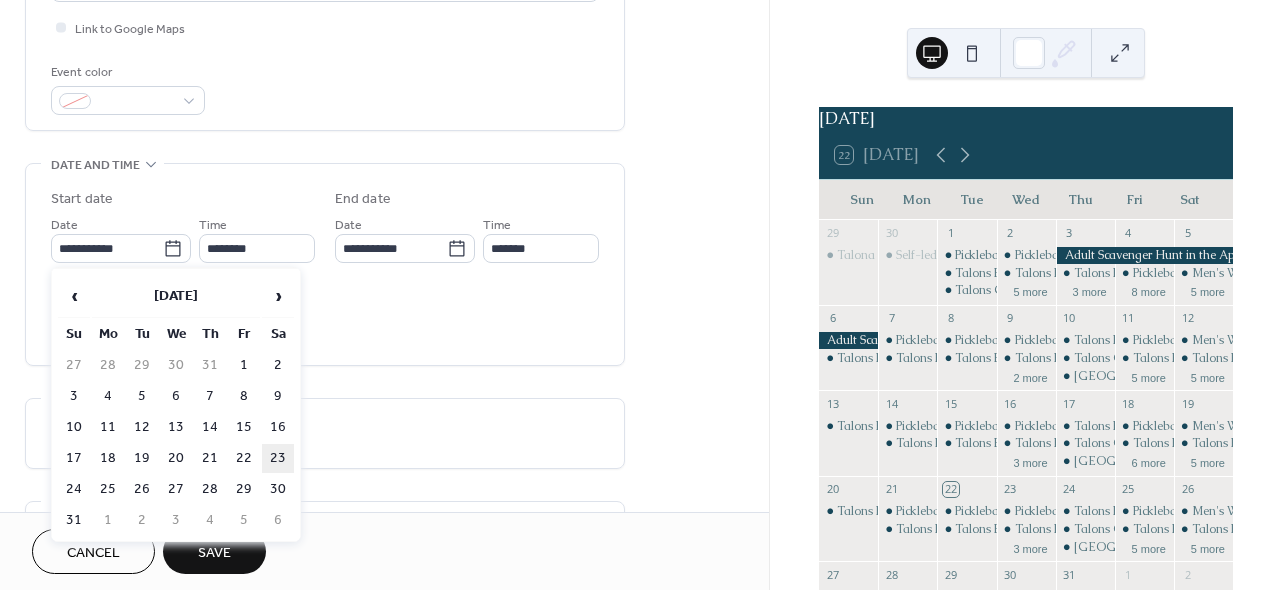 click on "23" at bounding box center [278, 458] 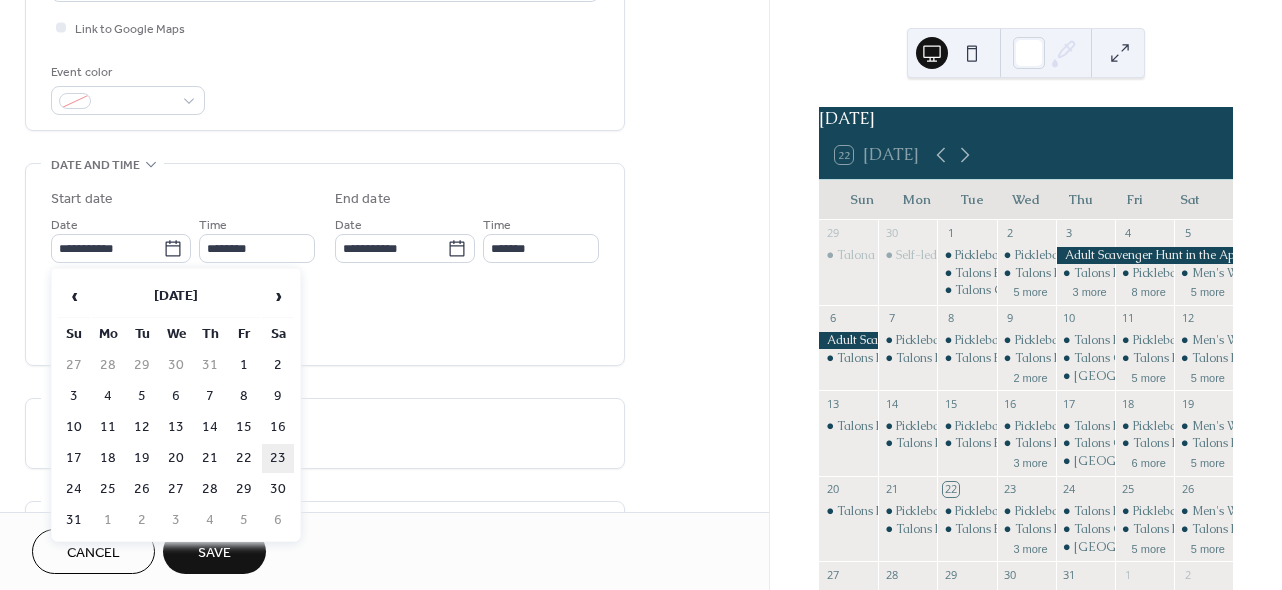 type on "**********" 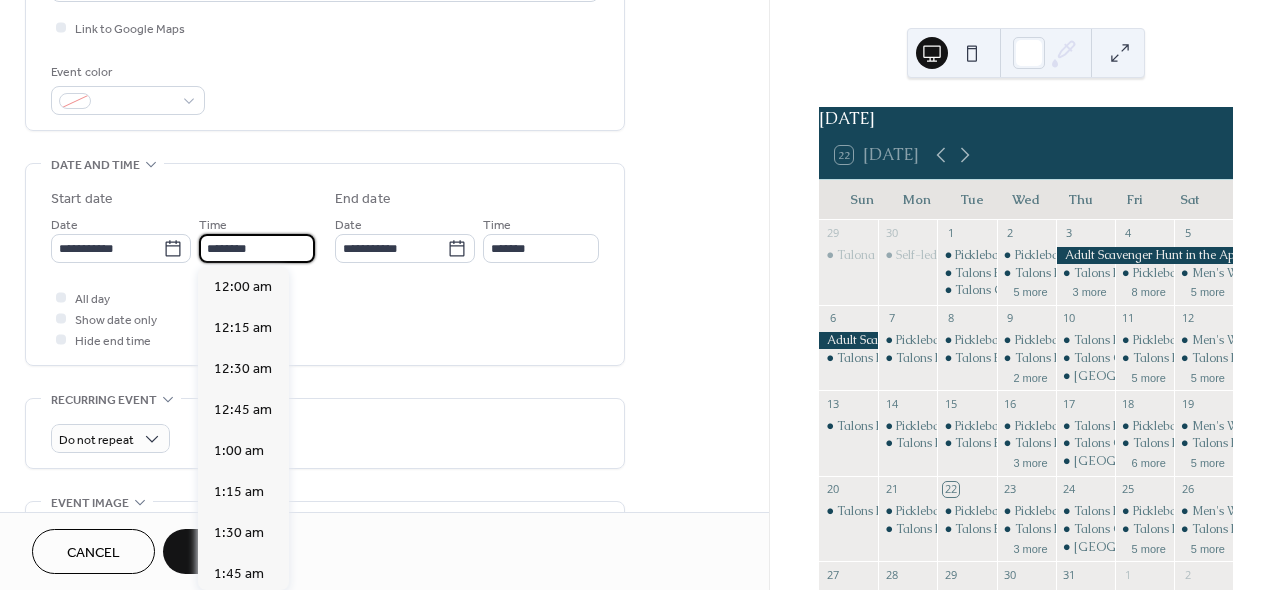scroll, scrollTop: 1944, scrollLeft: 0, axis: vertical 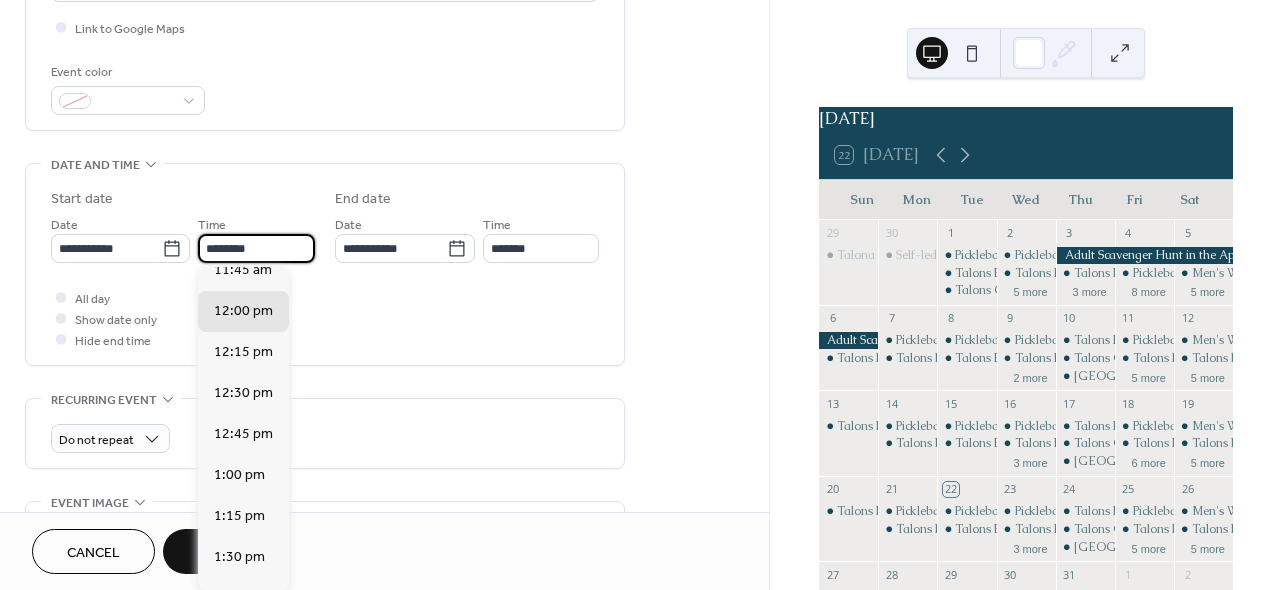 drag, startPoint x: 219, startPoint y: 249, endPoint x: 206, endPoint y: 249, distance: 13 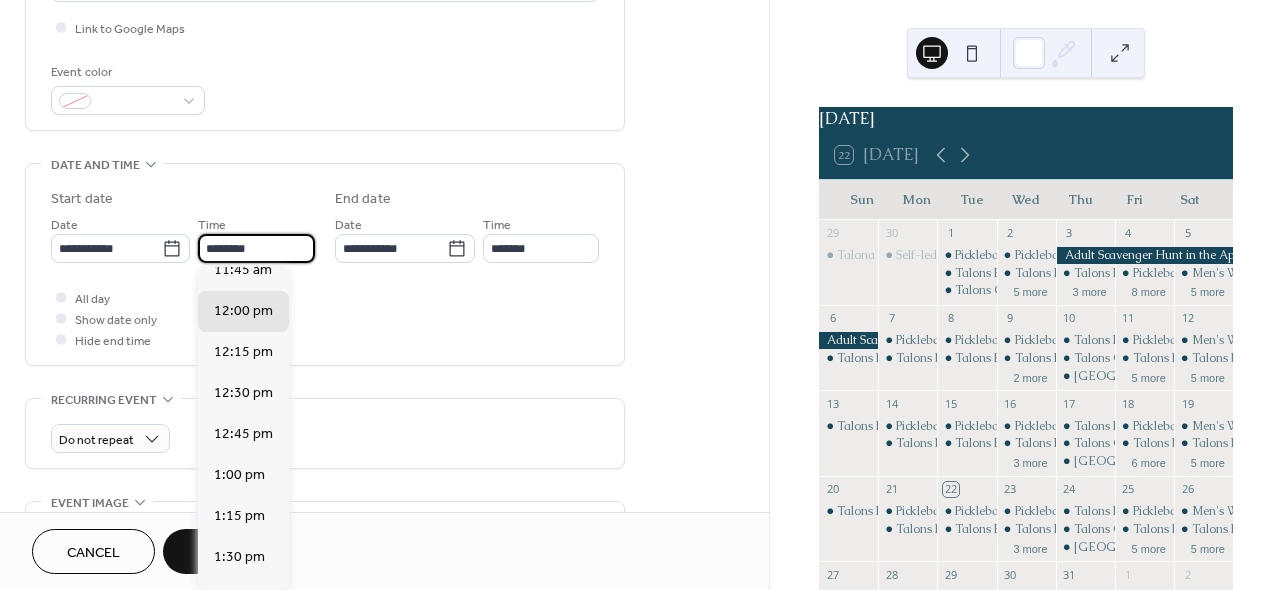click on "********" at bounding box center (256, 248) 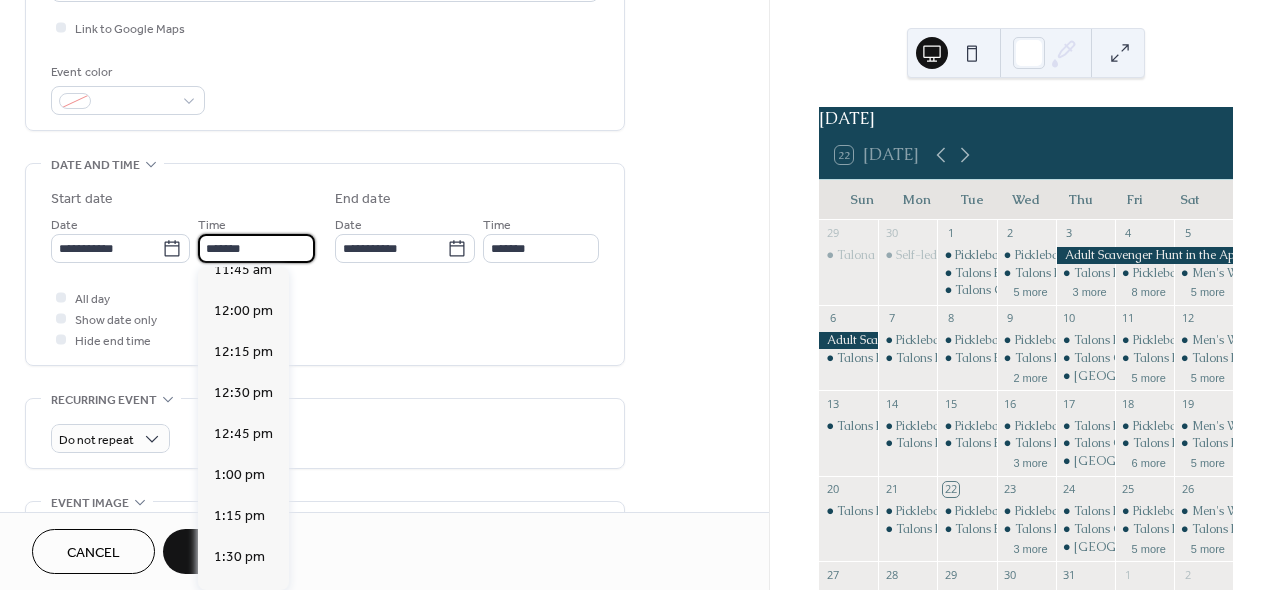 scroll, scrollTop: 2916, scrollLeft: 0, axis: vertical 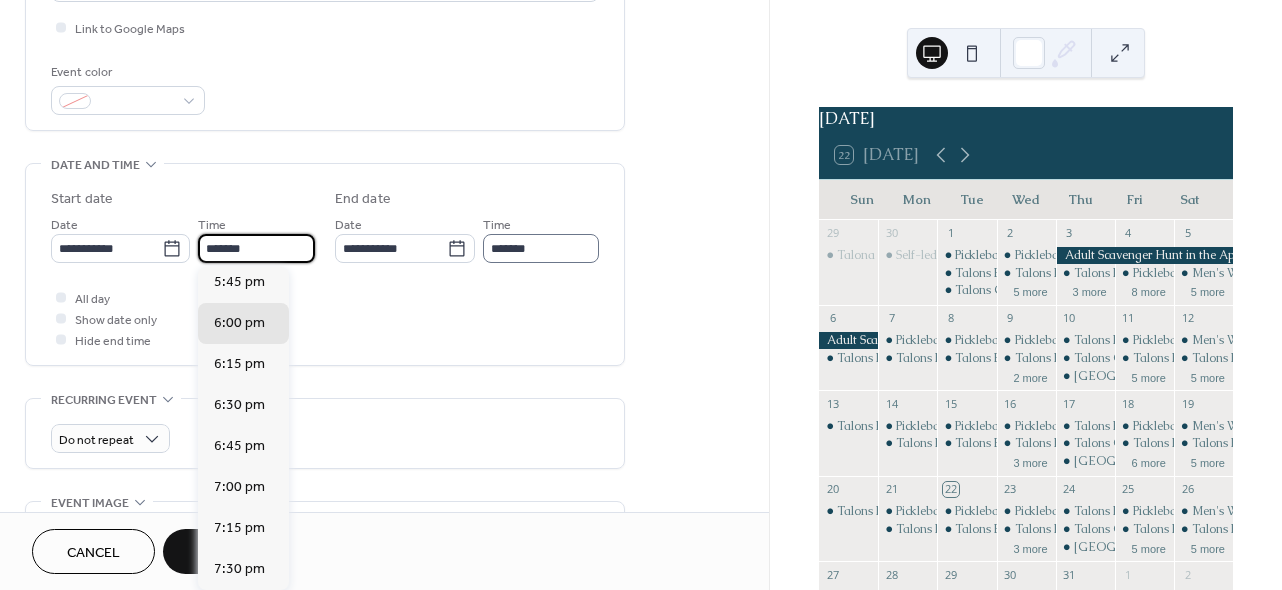 type on "*******" 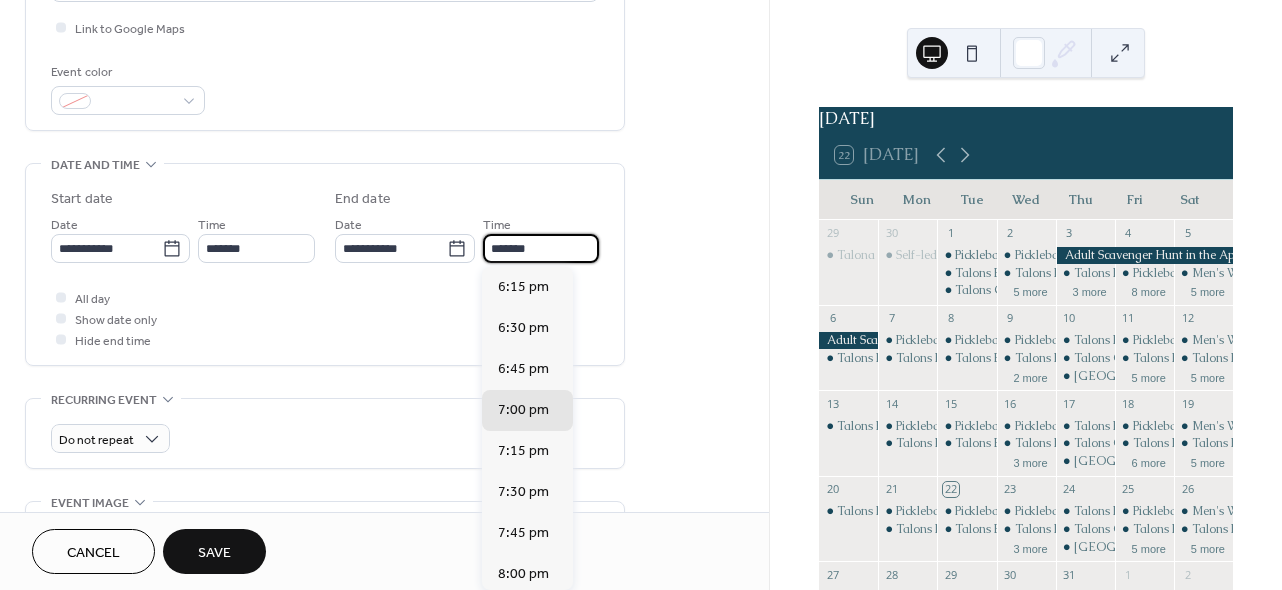 scroll, scrollTop: 0, scrollLeft: 0, axis: both 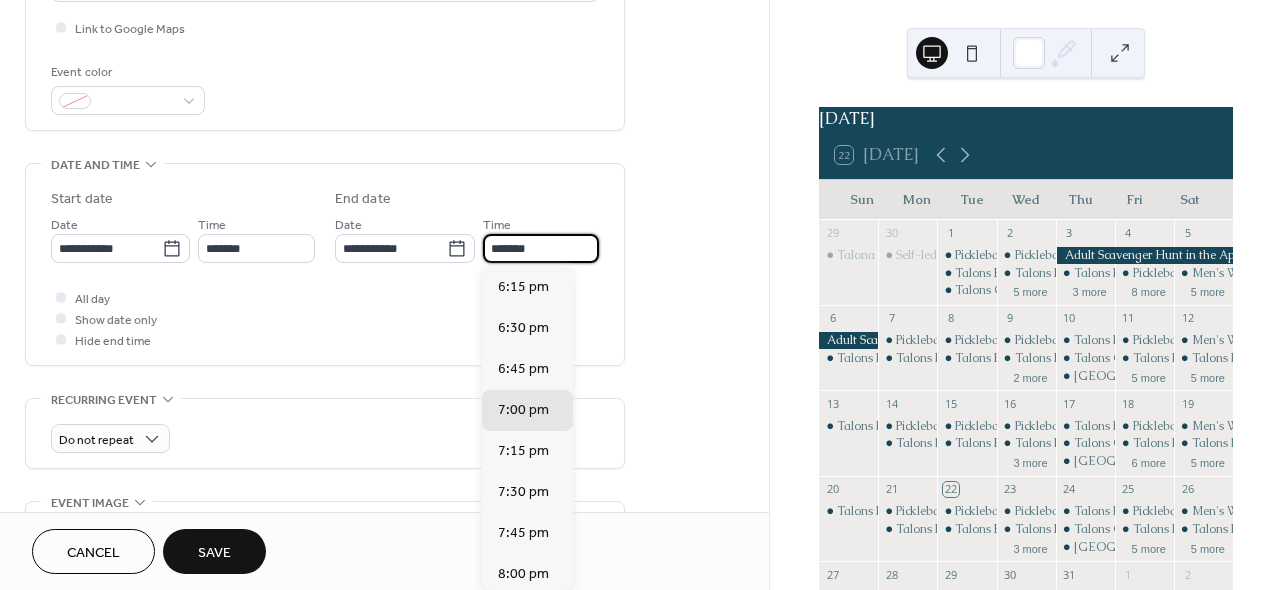 click on "*******" at bounding box center [541, 248] 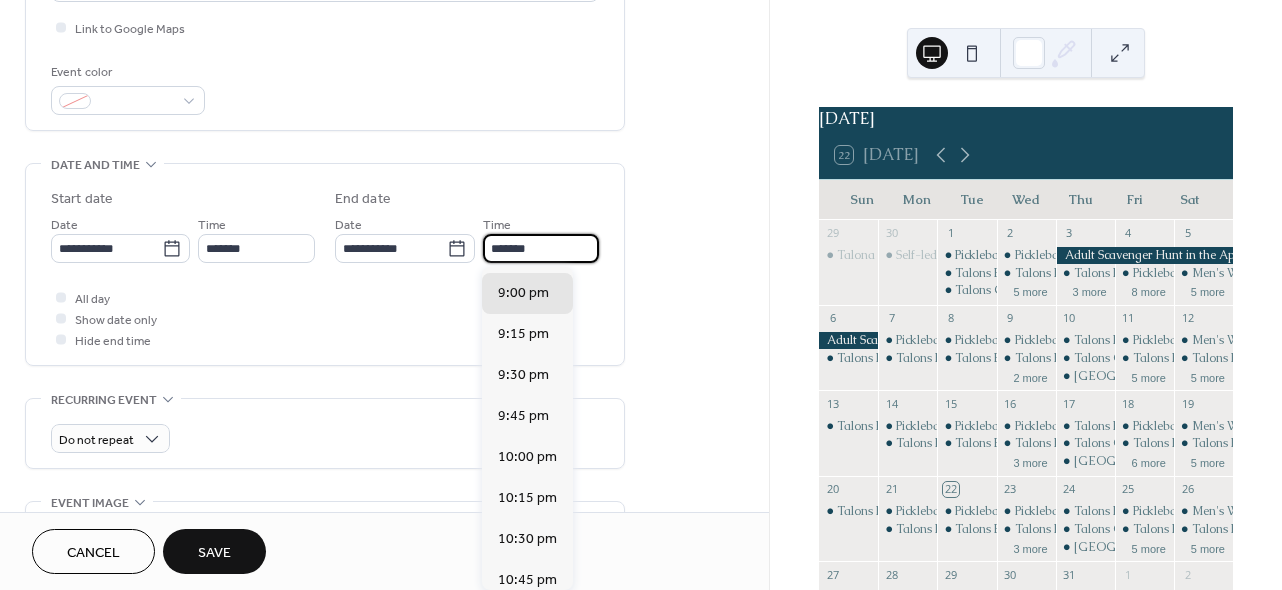 type on "*******" 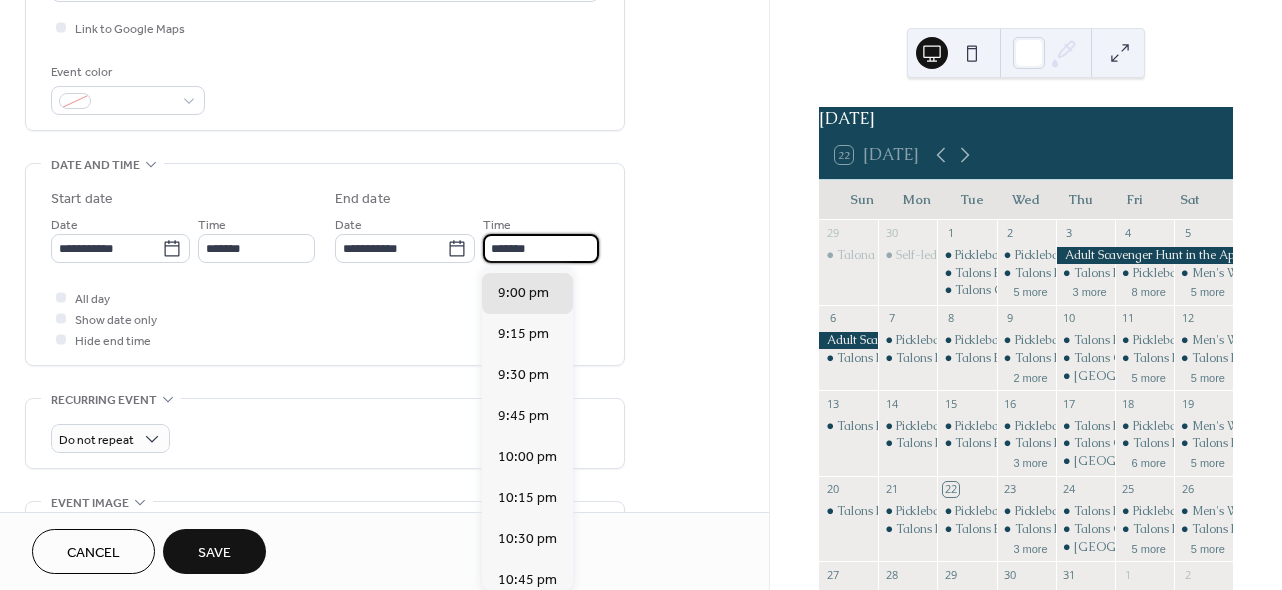 click on "Save" at bounding box center (214, 553) 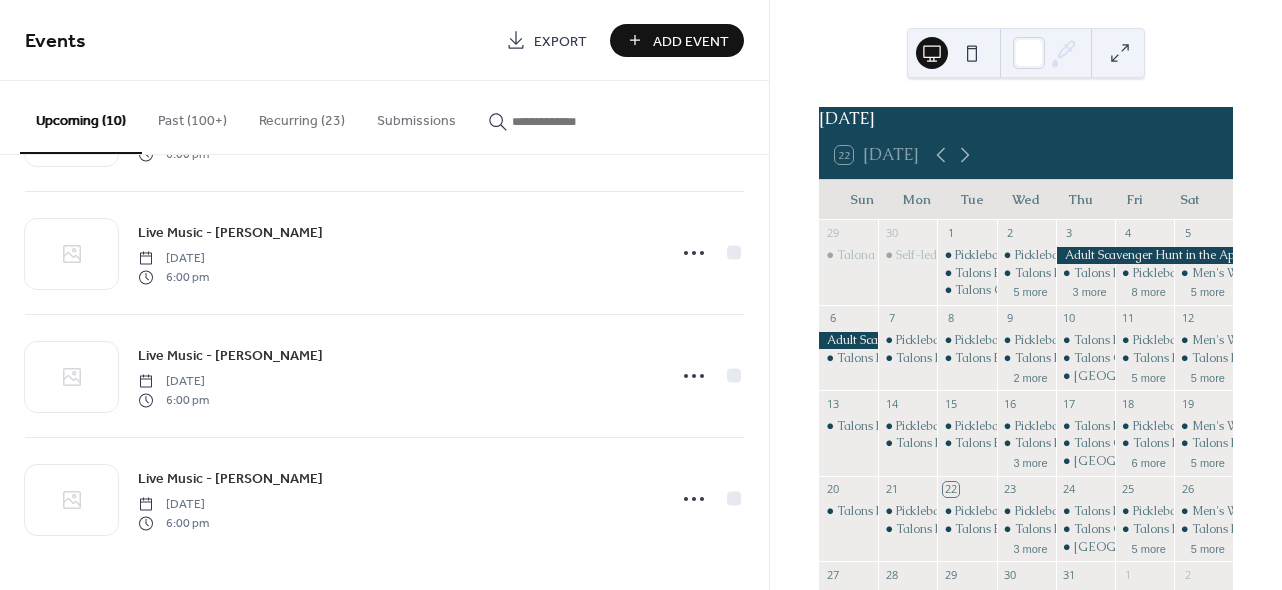 scroll, scrollTop: 0, scrollLeft: 0, axis: both 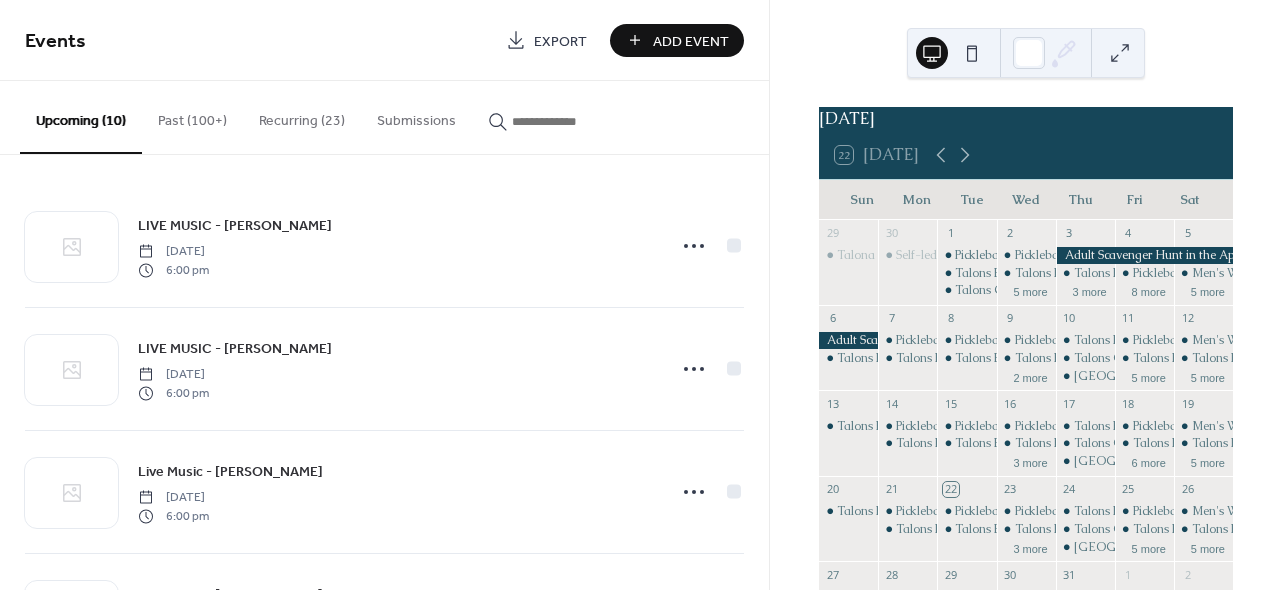 click on "Add Event" at bounding box center [691, 41] 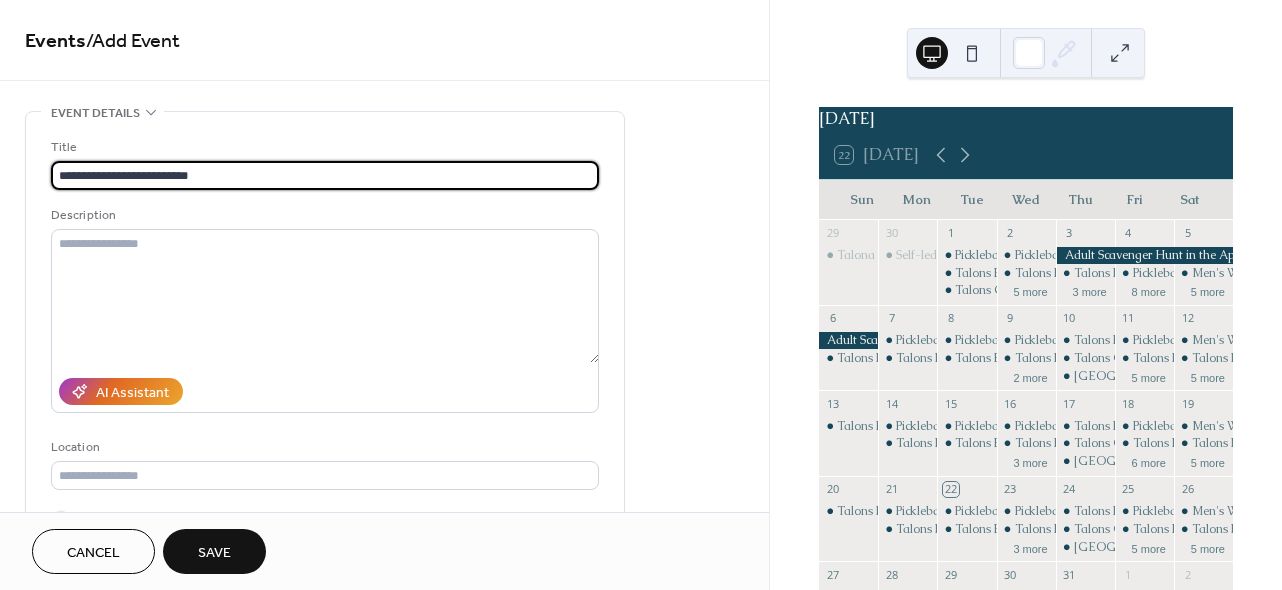 type on "**********" 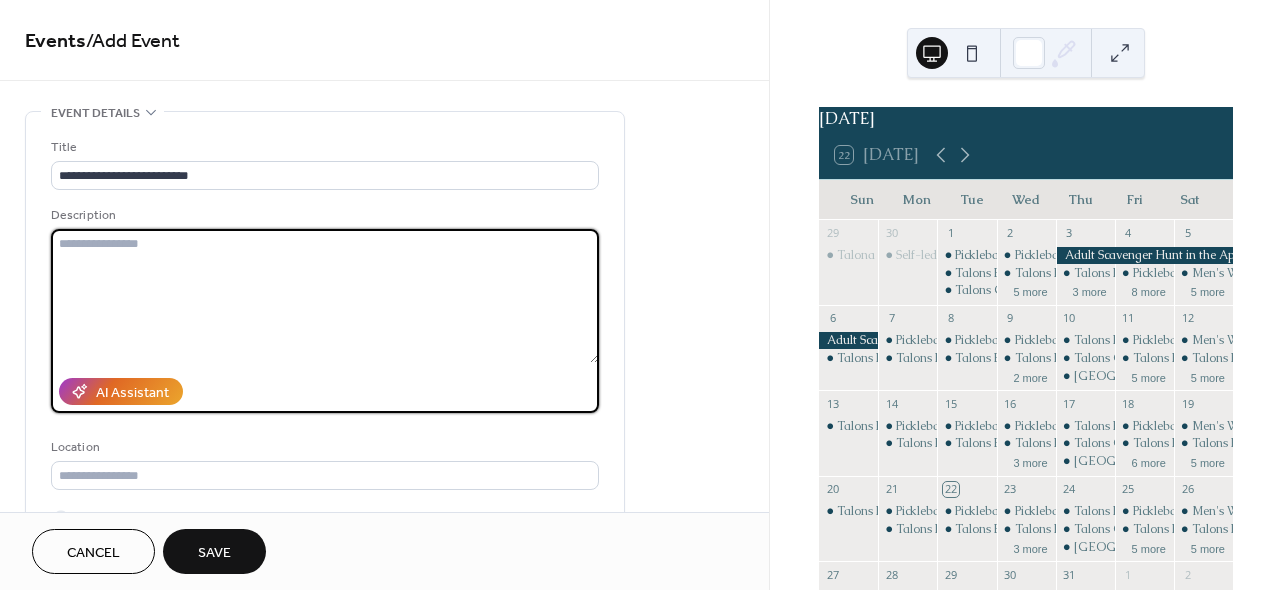 click at bounding box center [325, 296] 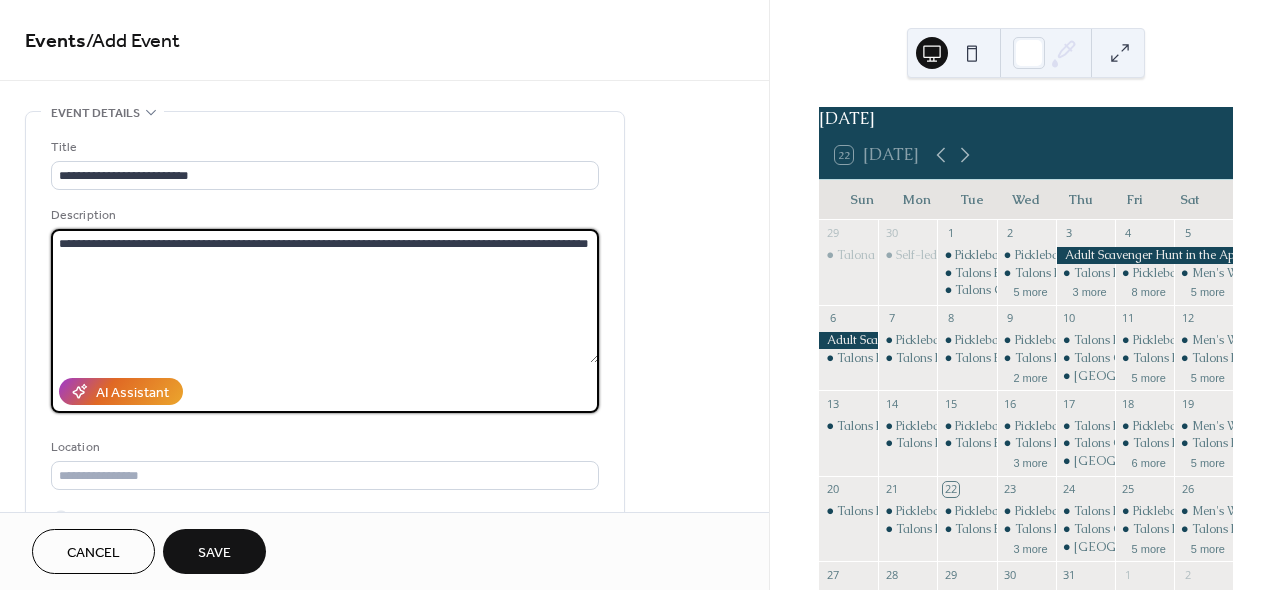 drag, startPoint x: 160, startPoint y: 240, endPoint x: 237, endPoint y: 241, distance: 77.00649 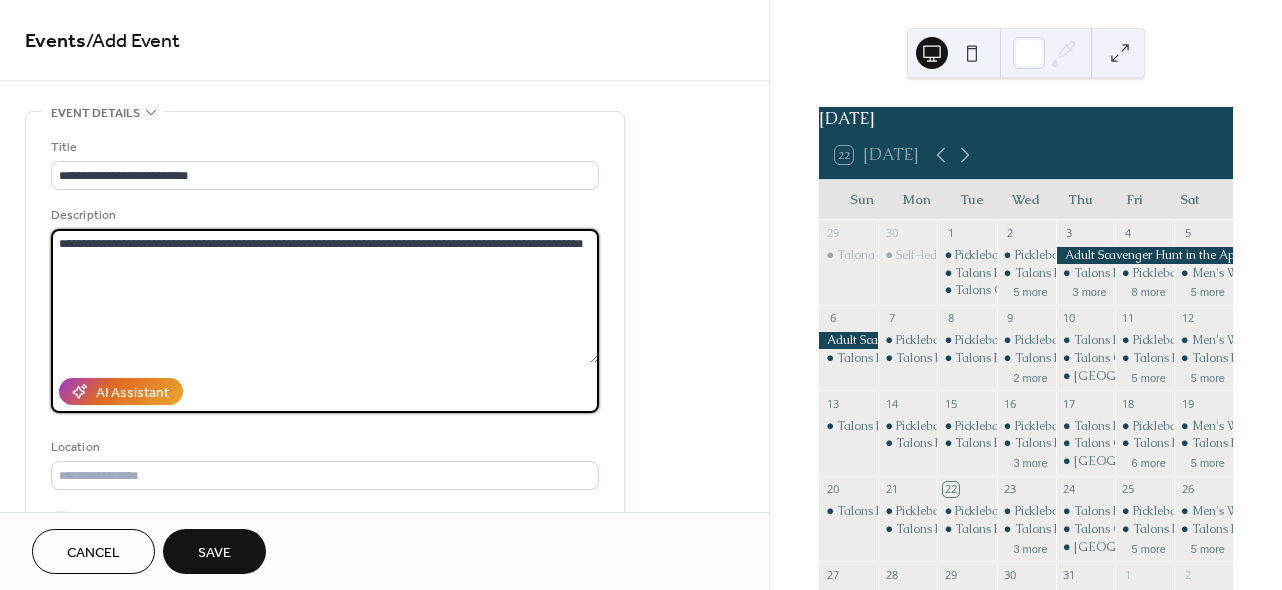 click on "**********" at bounding box center [325, 296] 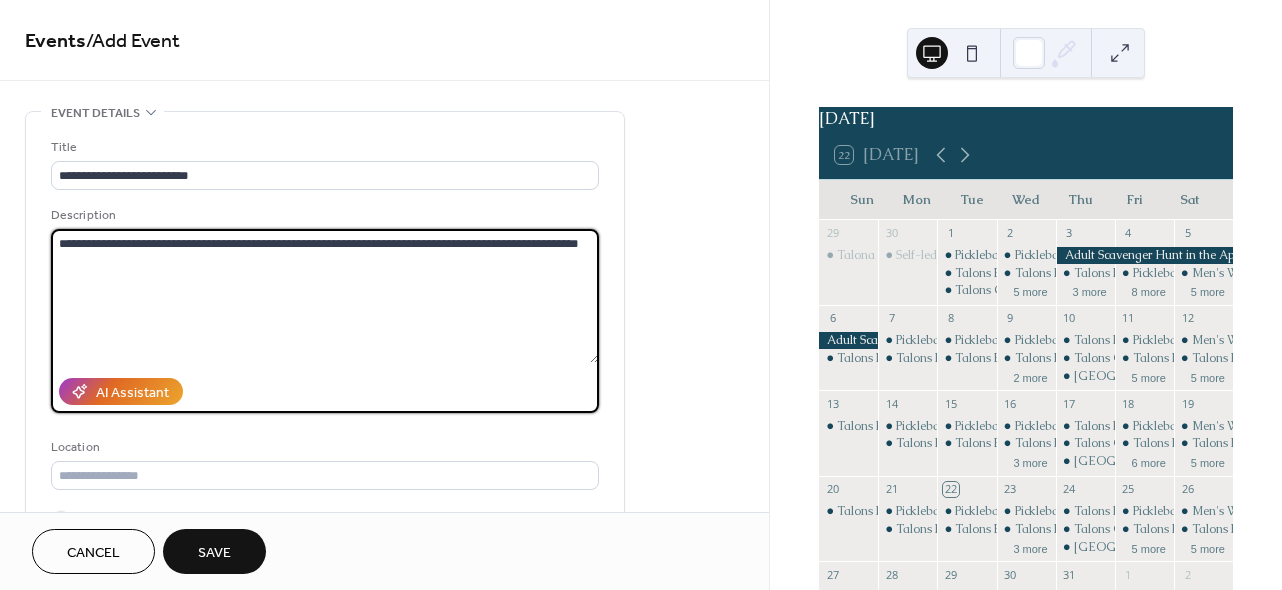 type on "**********" 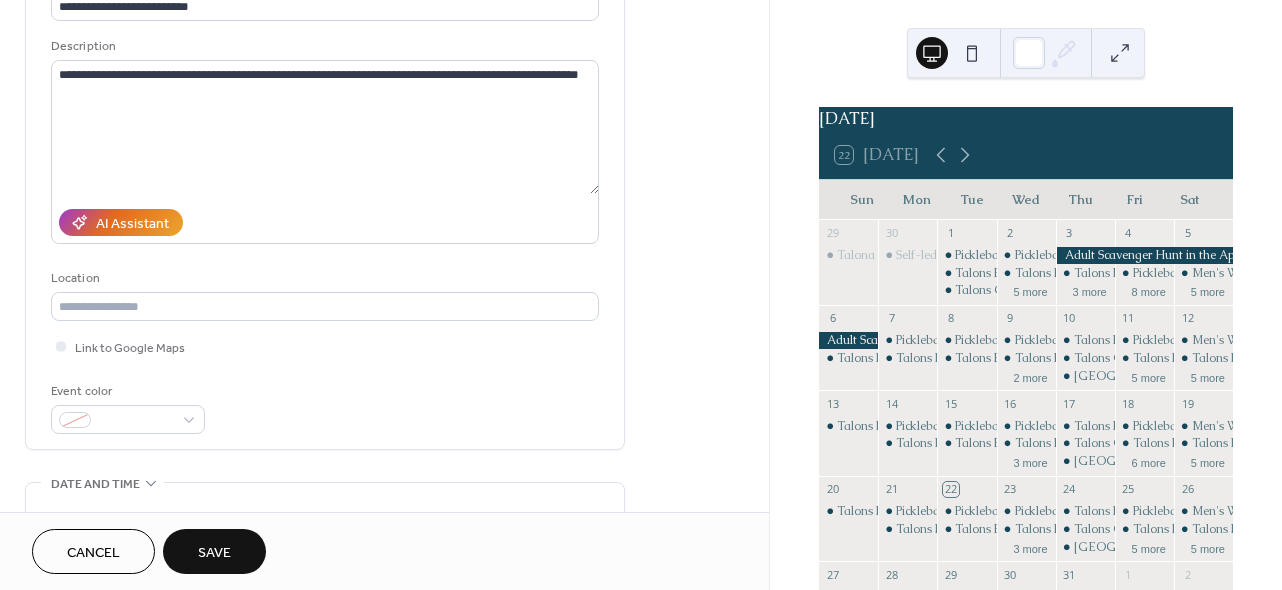 scroll, scrollTop: 201, scrollLeft: 0, axis: vertical 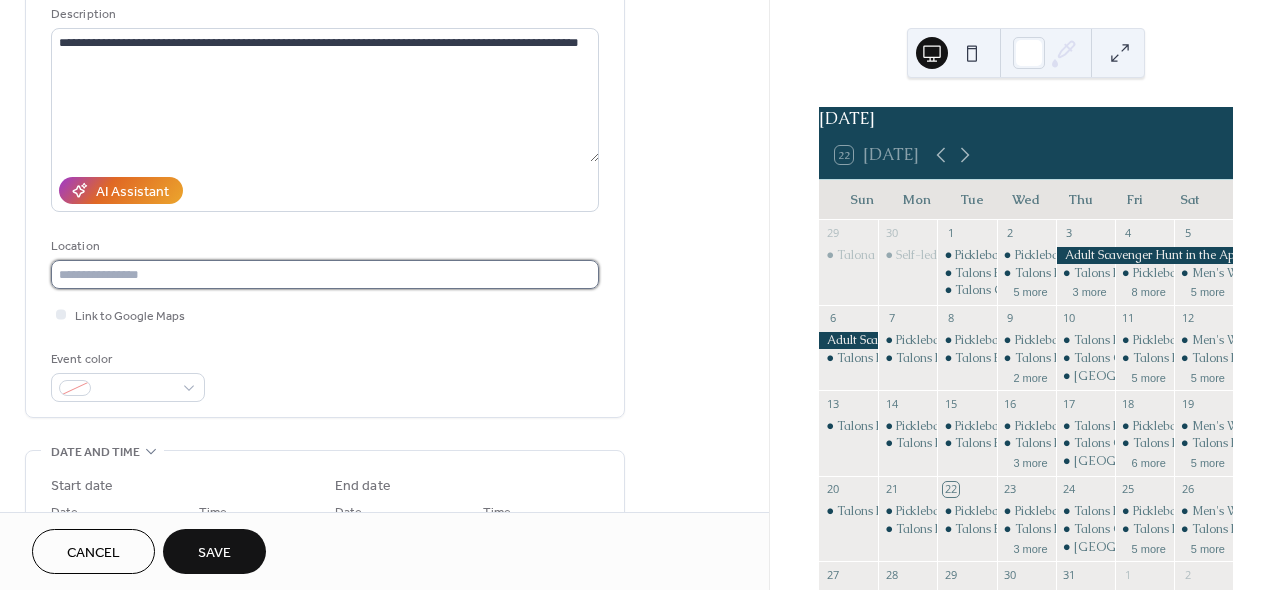 click at bounding box center (325, 274) 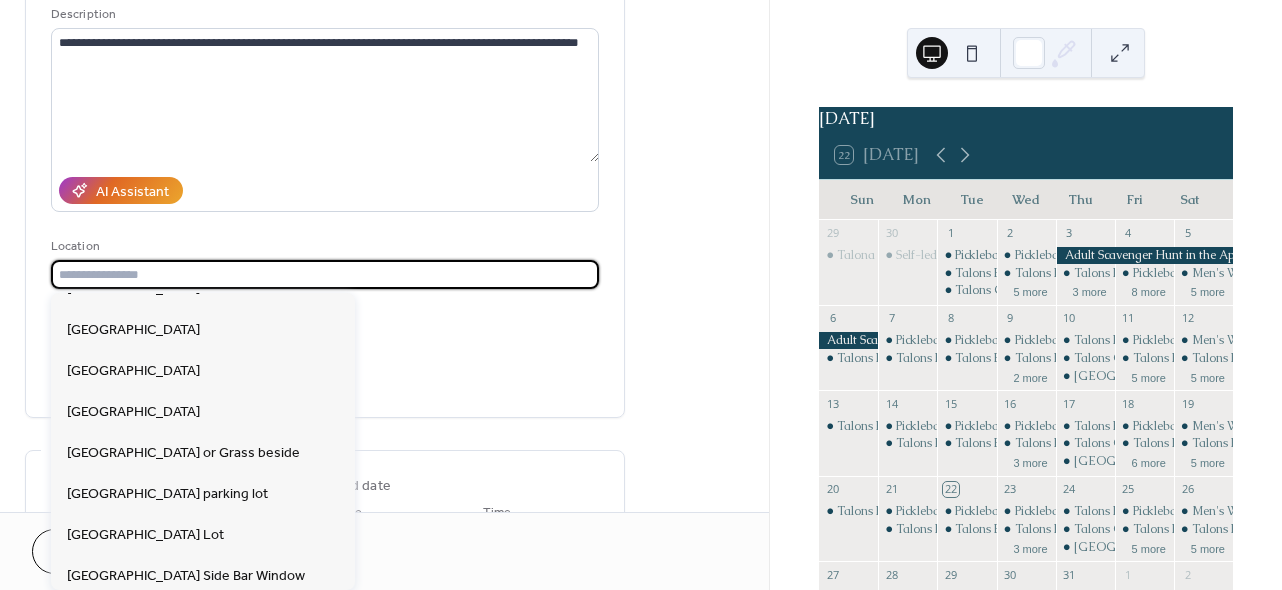 scroll, scrollTop: 675, scrollLeft: 0, axis: vertical 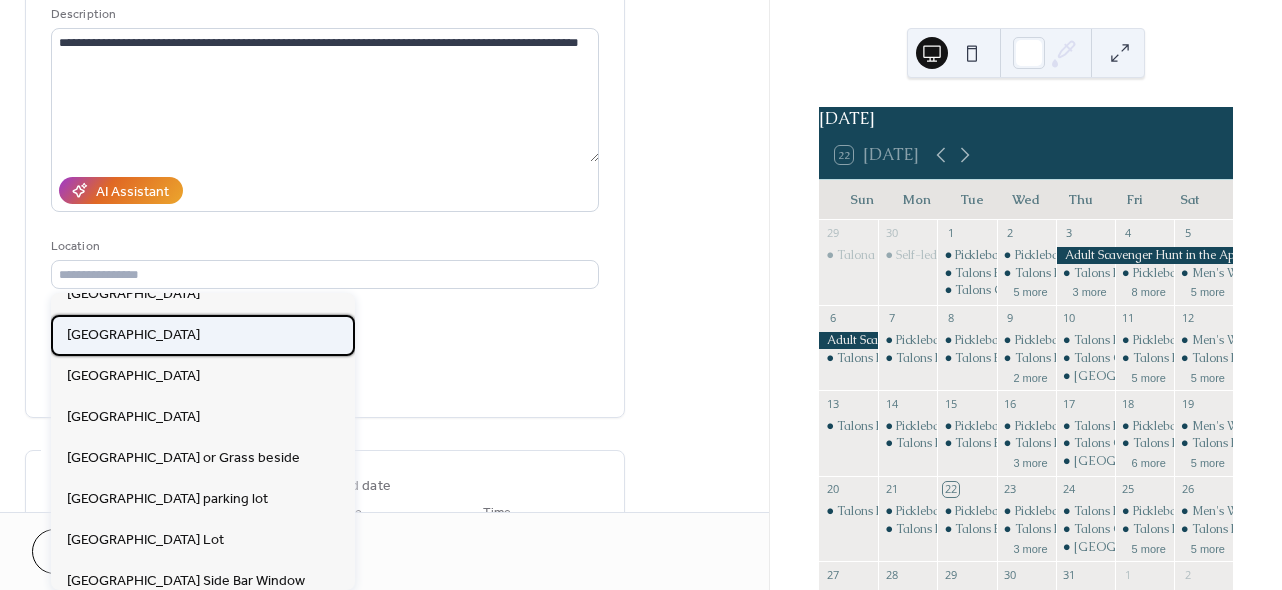 click on "[GEOGRAPHIC_DATA]" at bounding box center (203, 335) 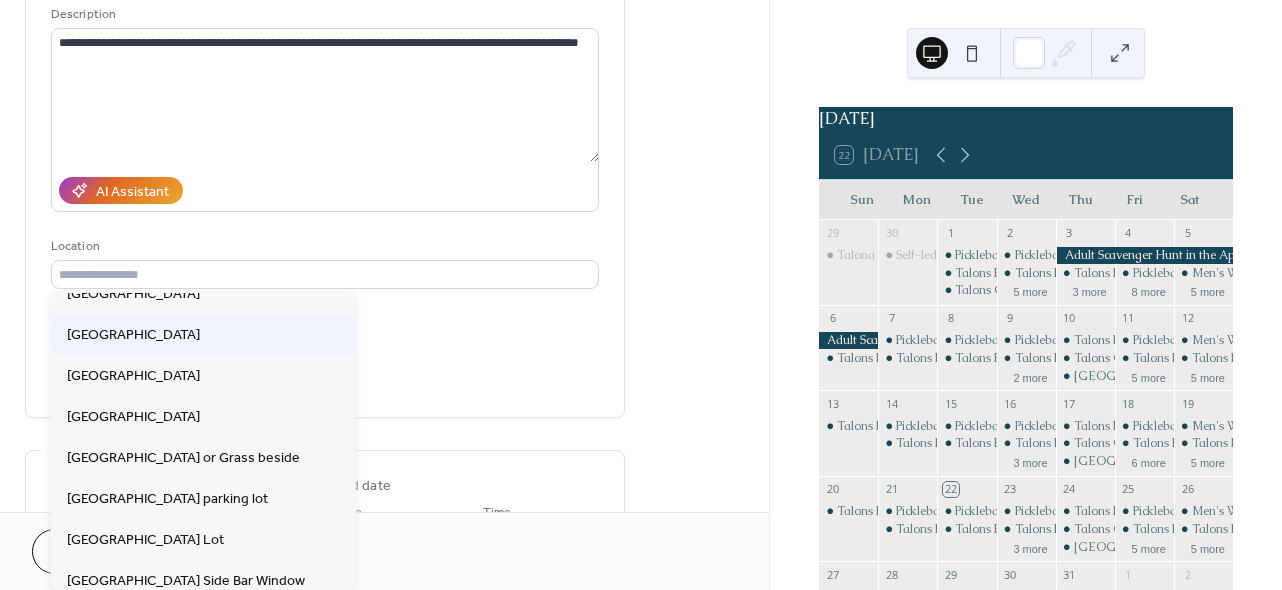 type on "**********" 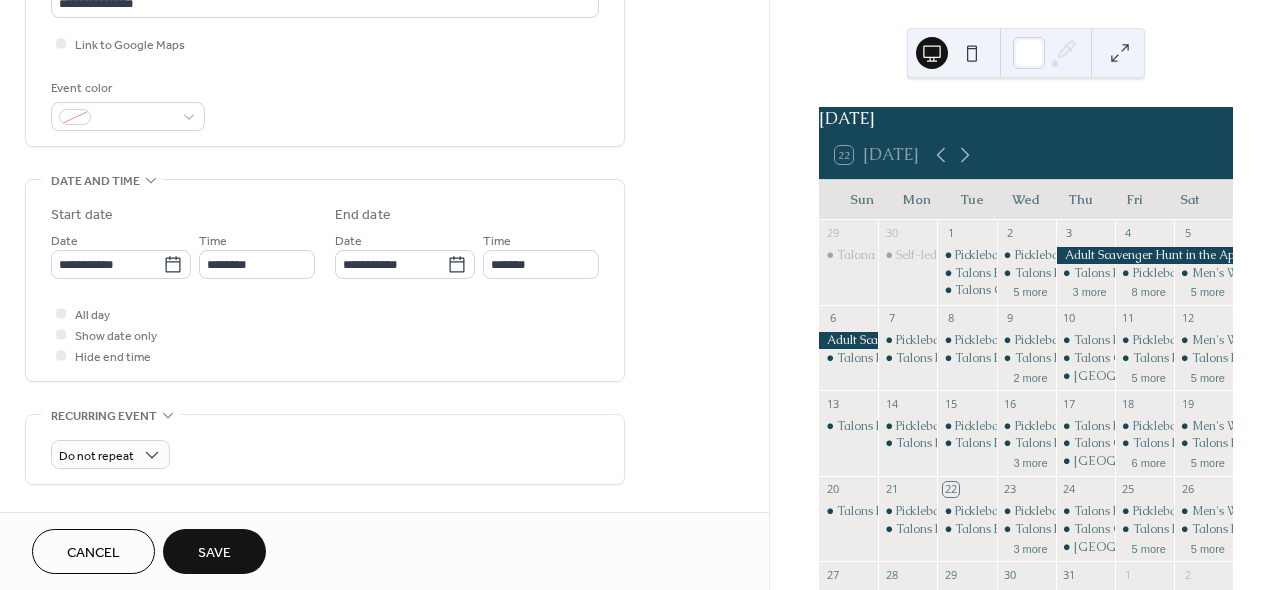 scroll, scrollTop: 473, scrollLeft: 0, axis: vertical 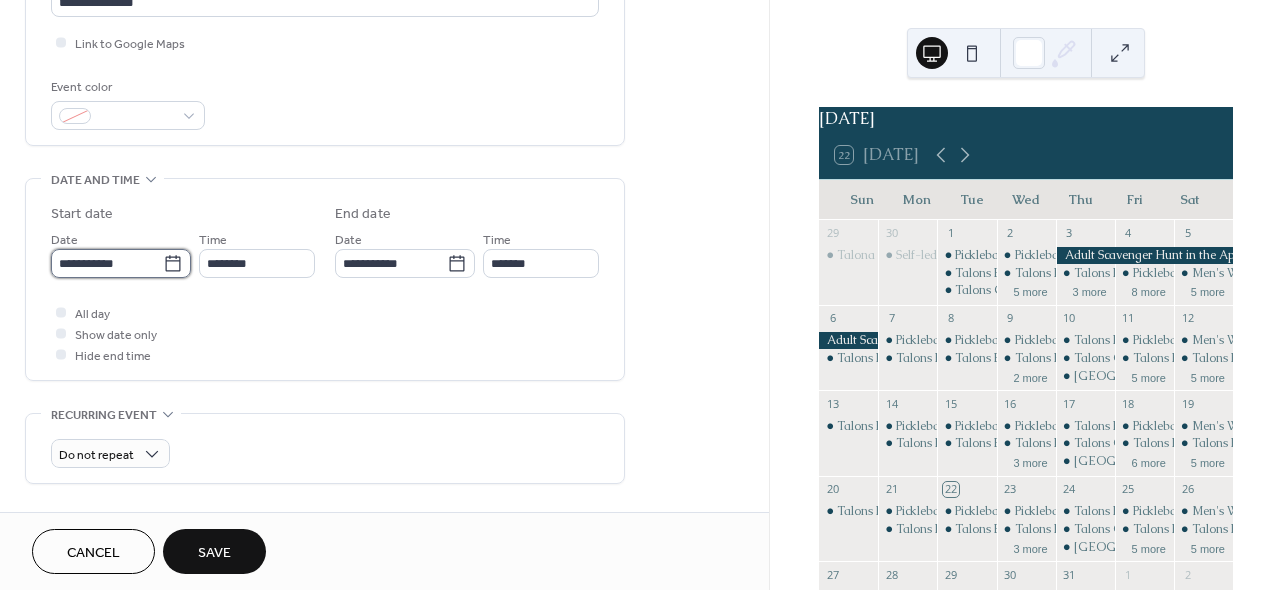 click on "**********" at bounding box center [107, 263] 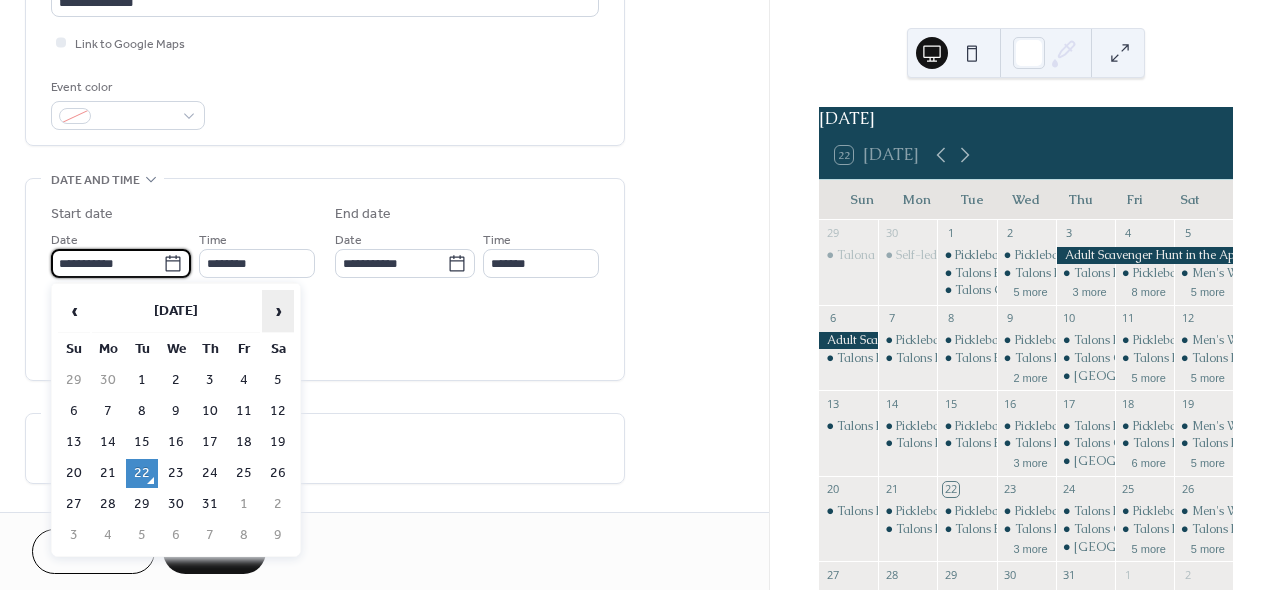 click on "›" at bounding box center [278, 311] 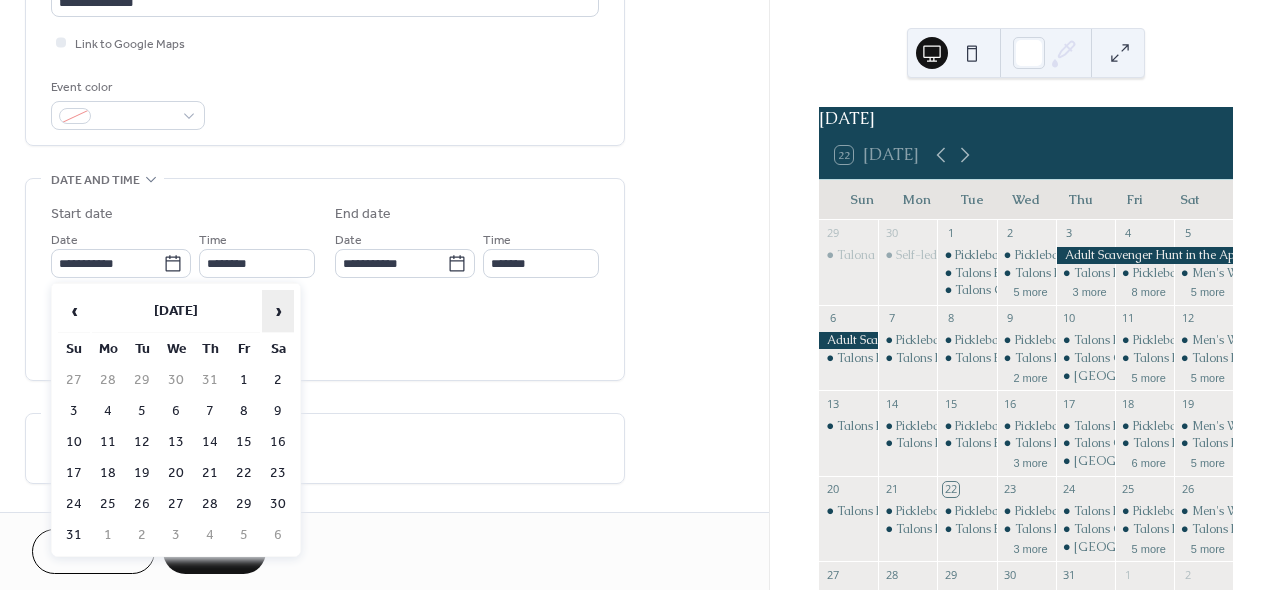 click on "›" at bounding box center [278, 311] 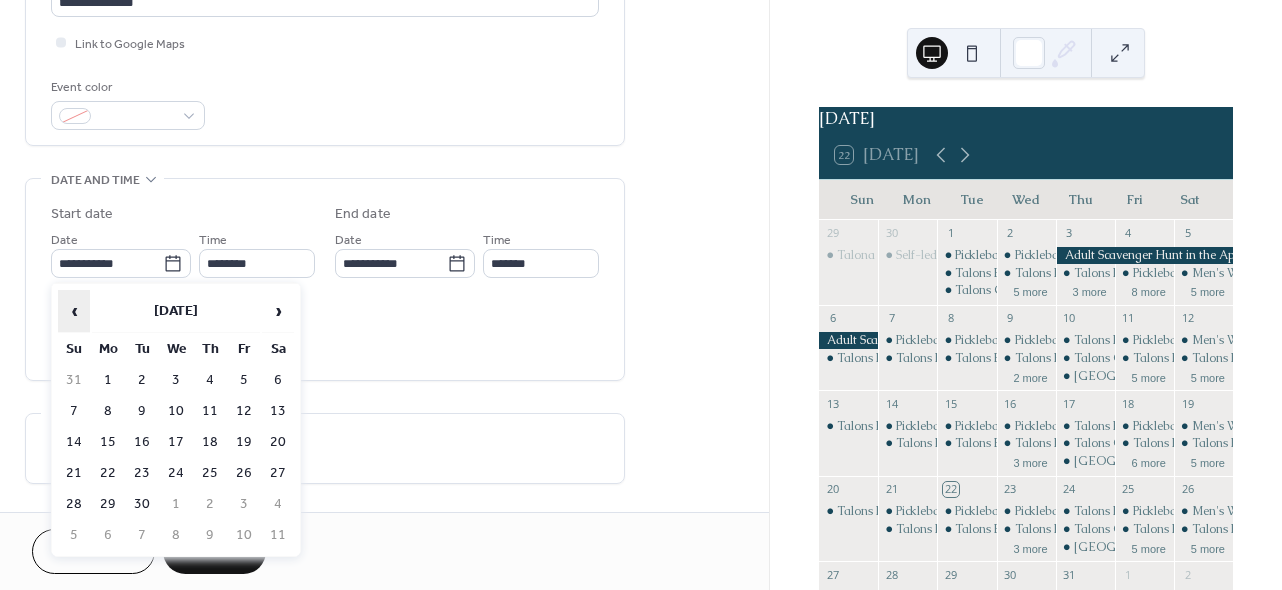 click on "‹" at bounding box center [74, 311] 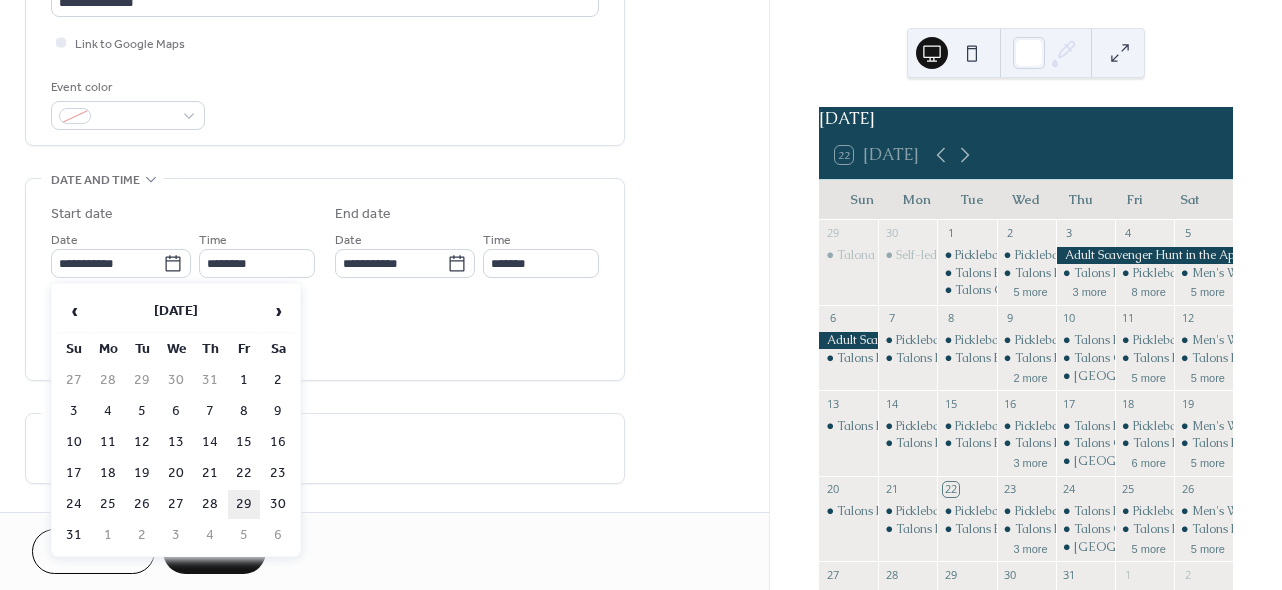 click on "29" at bounding box center [244, 504] 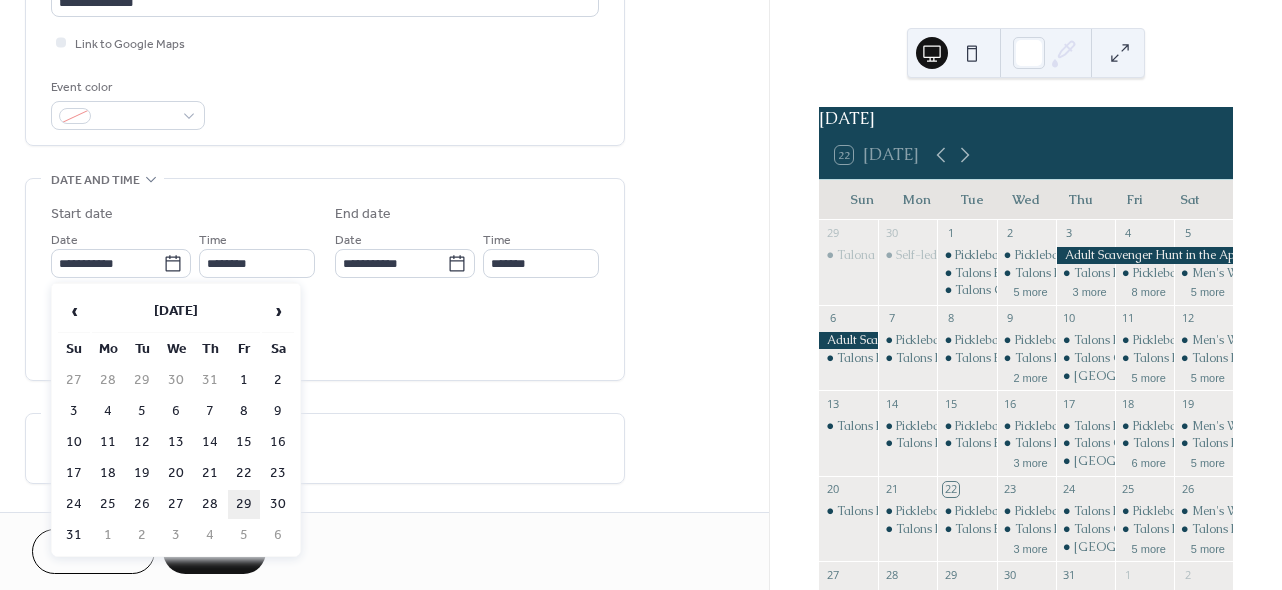 type on "**********" 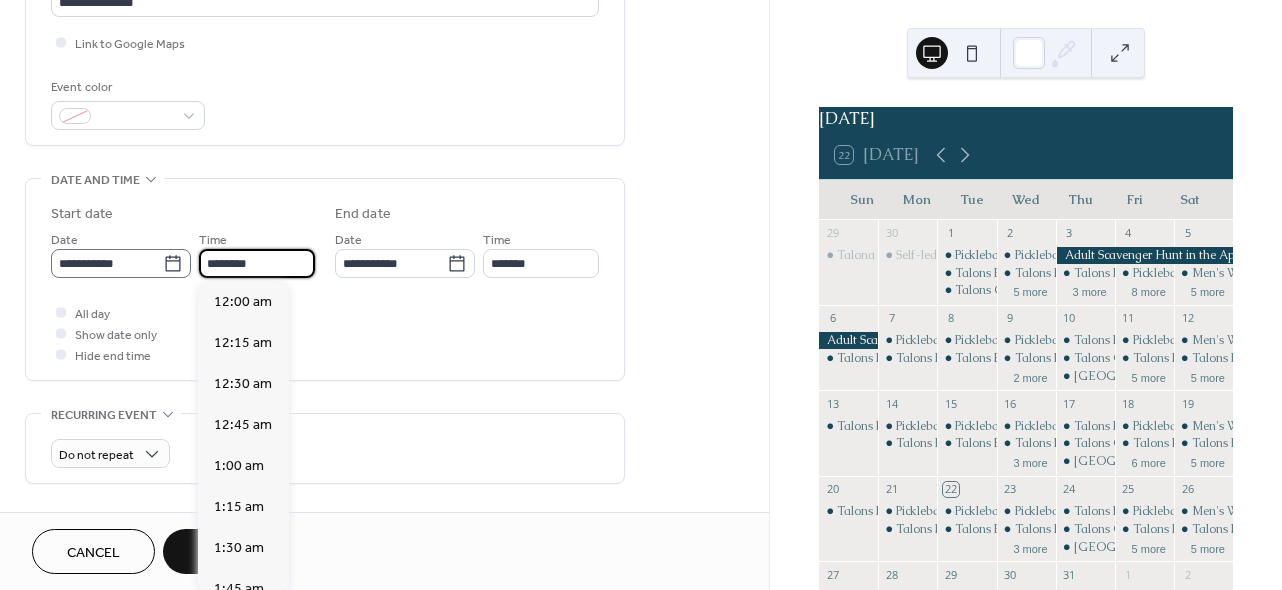 scroll, scrollTop: 1944, scrollLeft: 0, axis: vertical 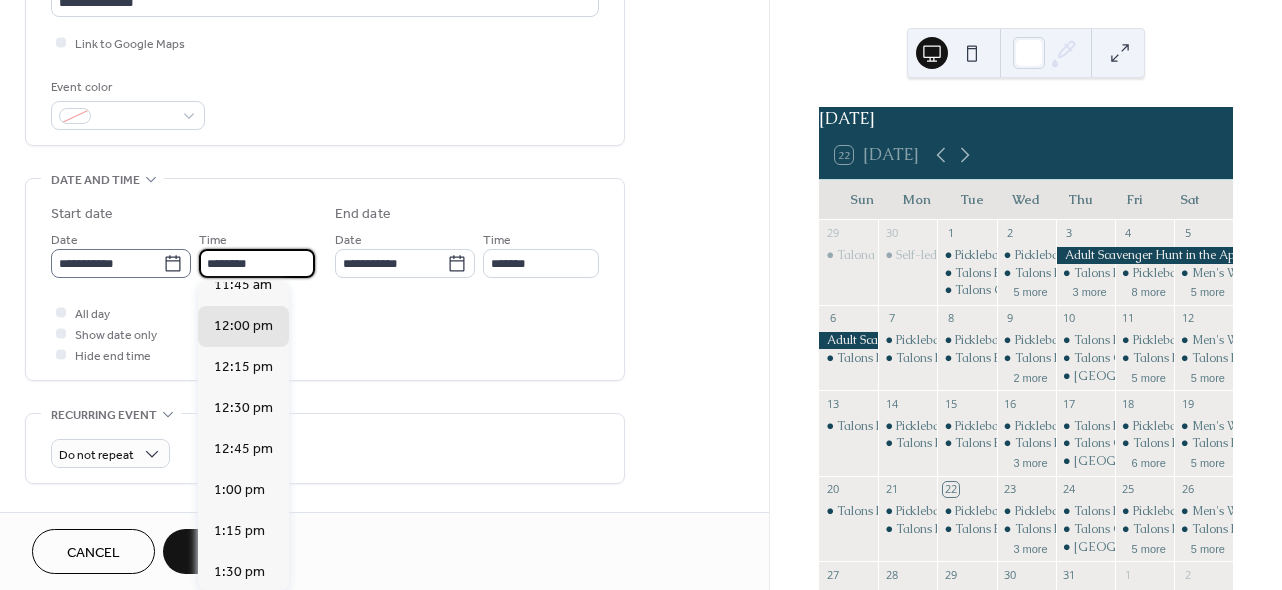 drag, startPoint x: 215, startPoint y: 260, endPoint x: 188, endPoint y: 259, distance: 27.018513 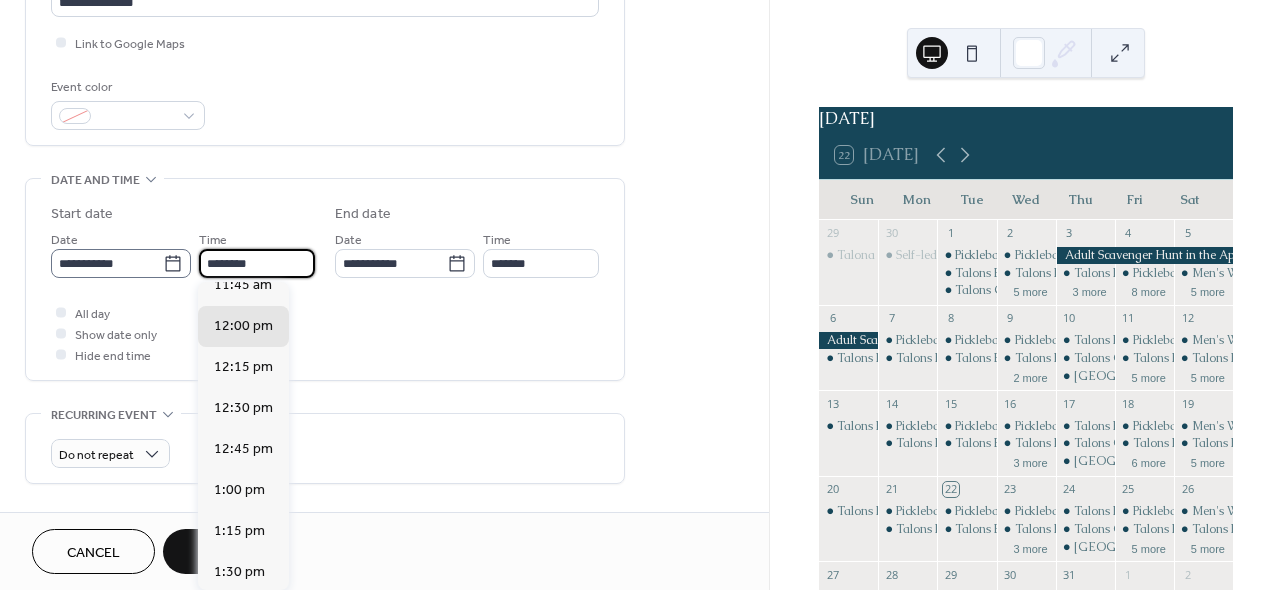 click on "**********" at bounding box center [183, 253] 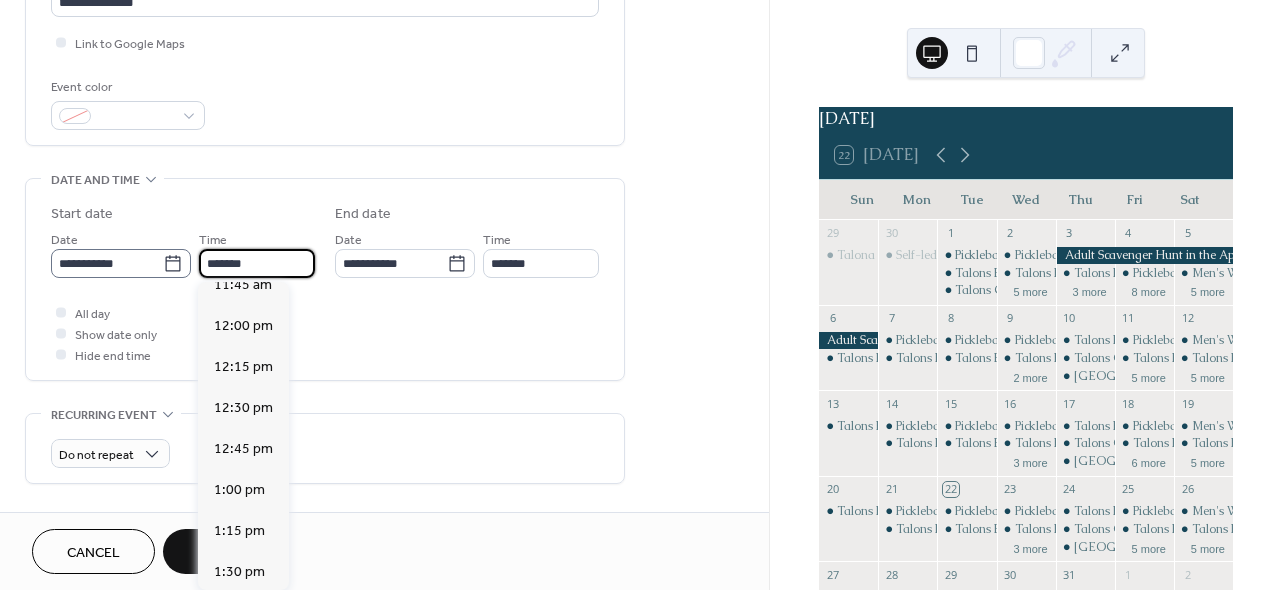 scroll, scrollTop: 2916, scrollLeft: 0, axis: vertical 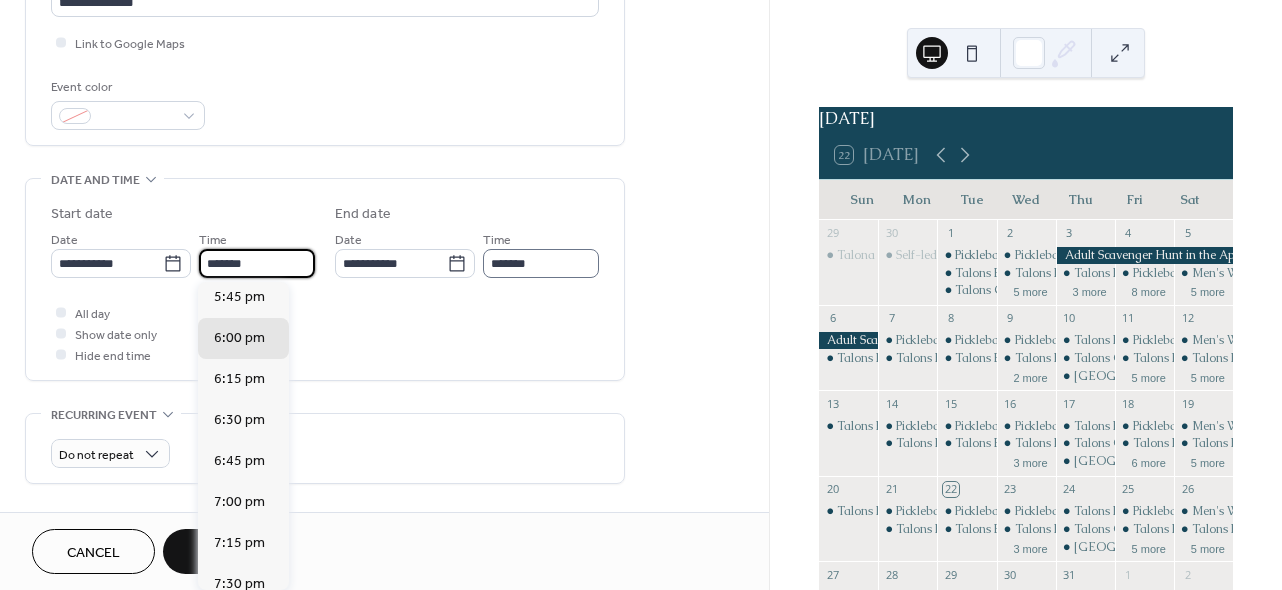 type on "*******" 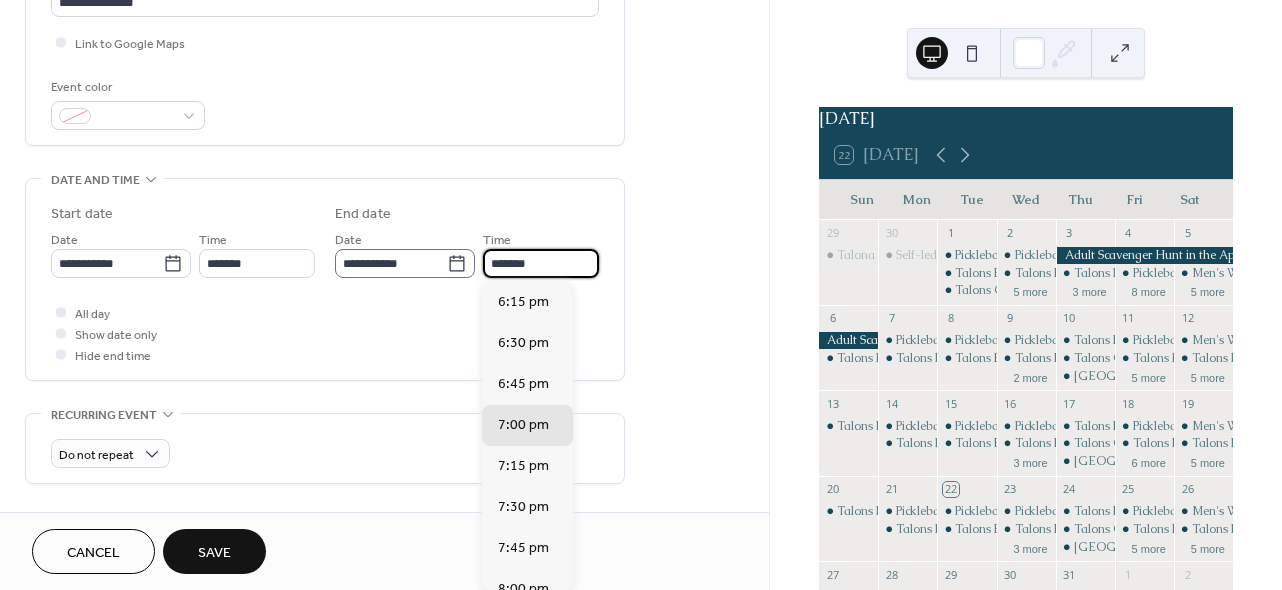 scroll, scrollTop: 1, scrollLeft: 0, axis: vertical 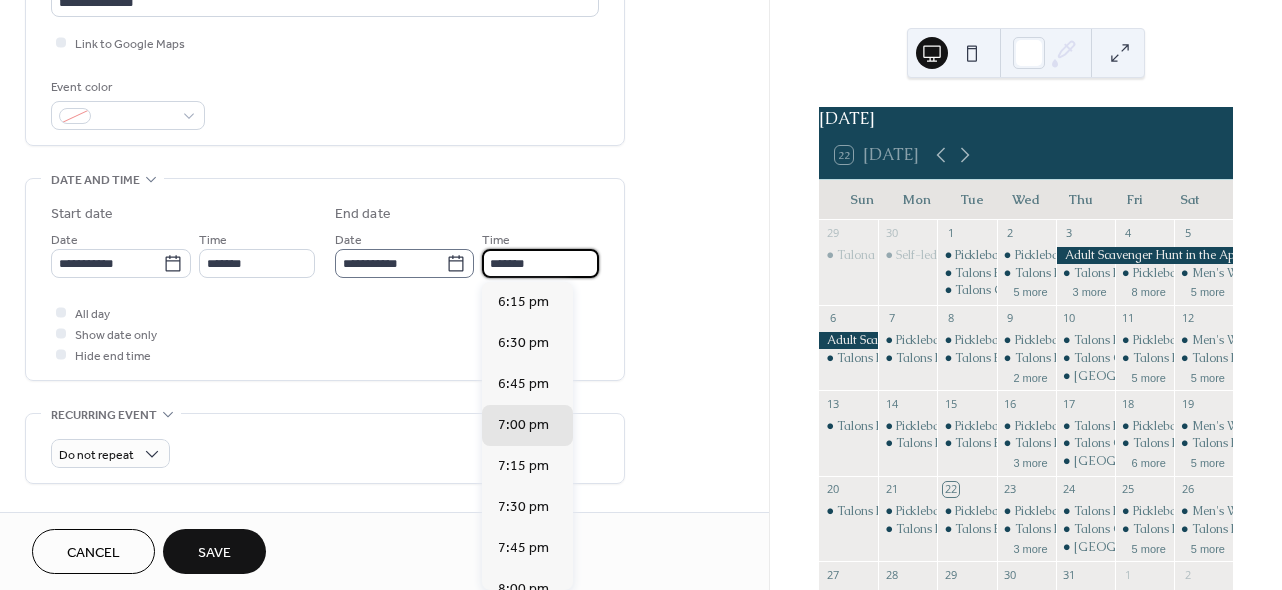 drag, startPoint x: 496, startPoint y: 267, endPoint x: 468, endPoint y: 267, distance: 28 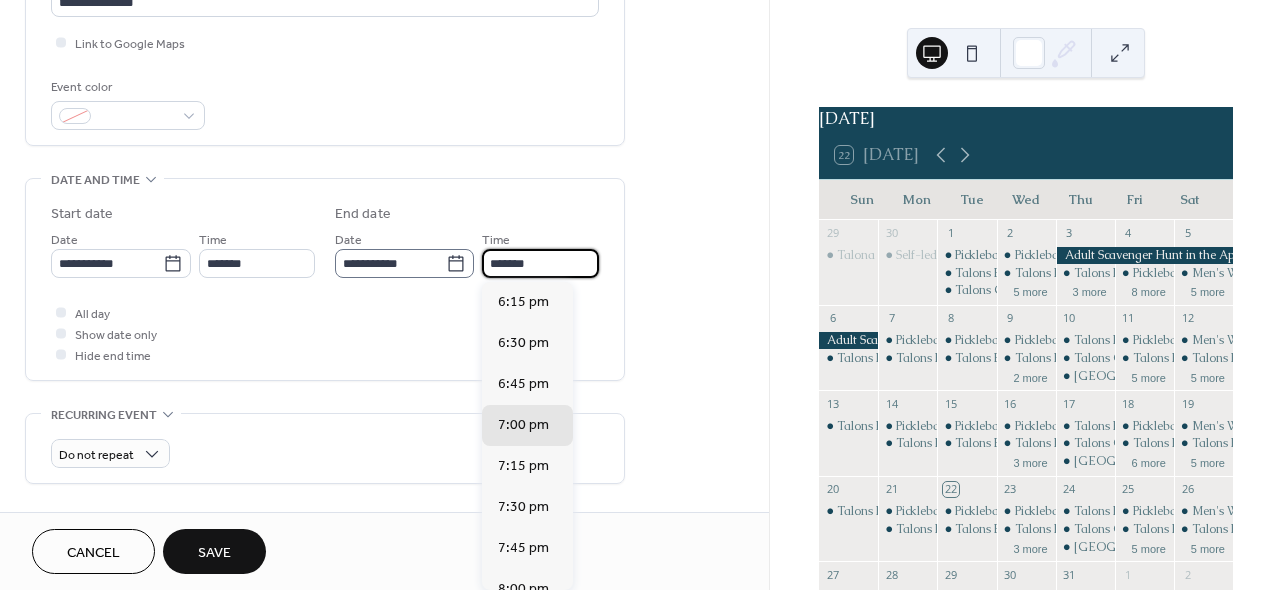 click on "**********" at bounding box center [467, 253] 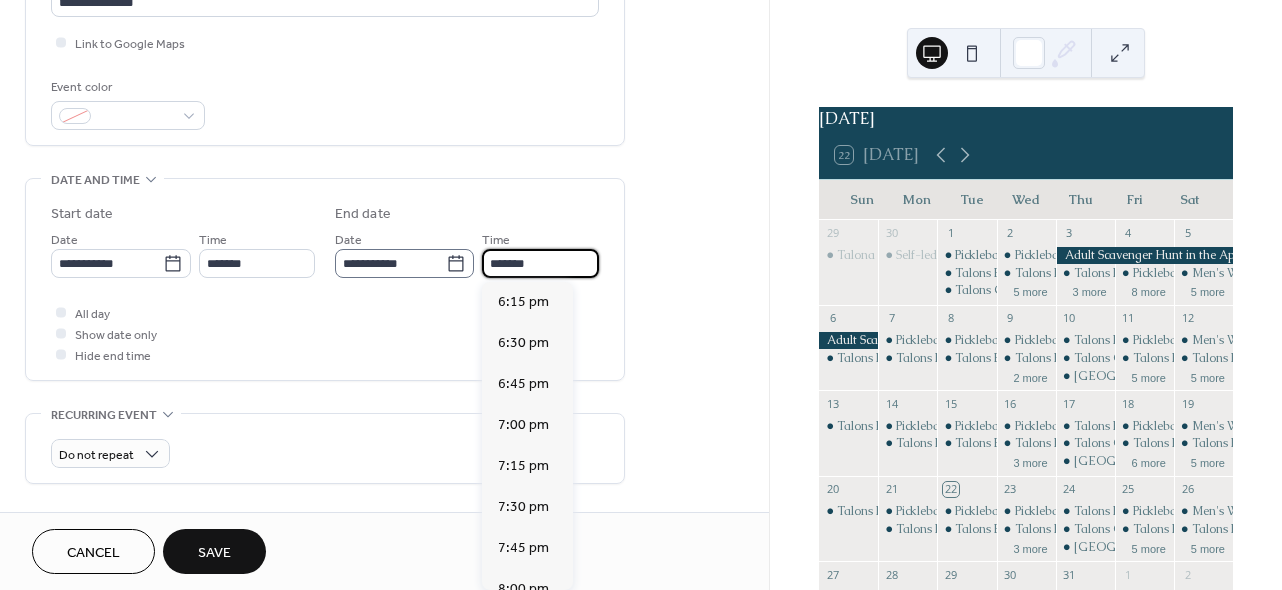scroll, scrollTop: 445, scrollLeft: 0, axis: vertical 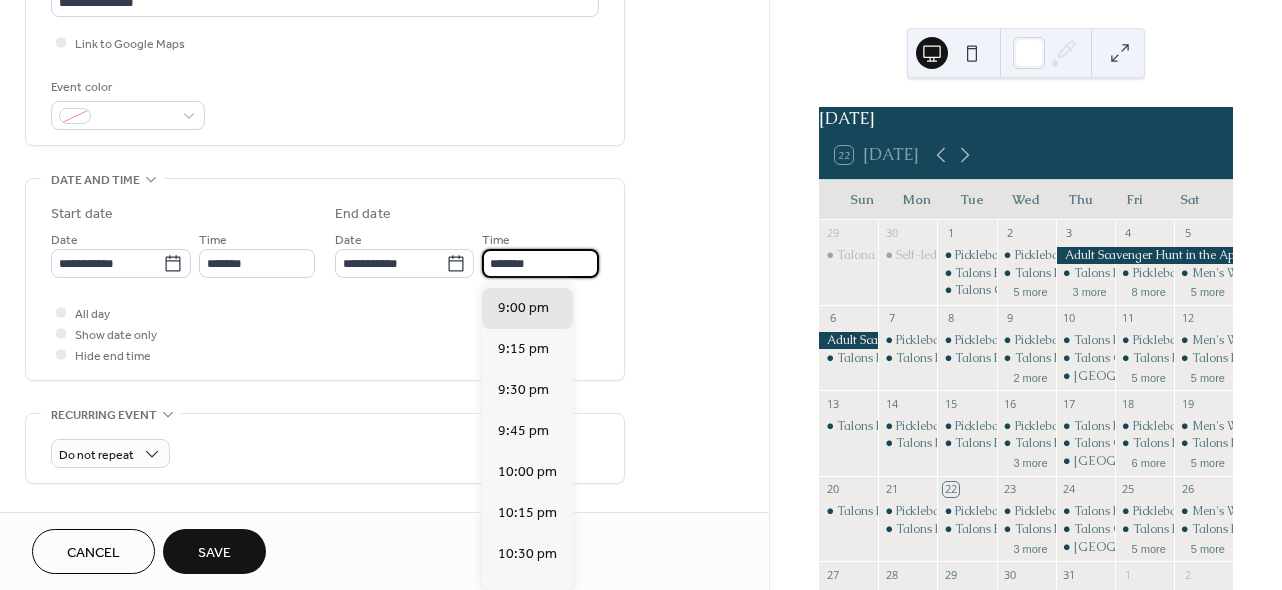 type on "*******" 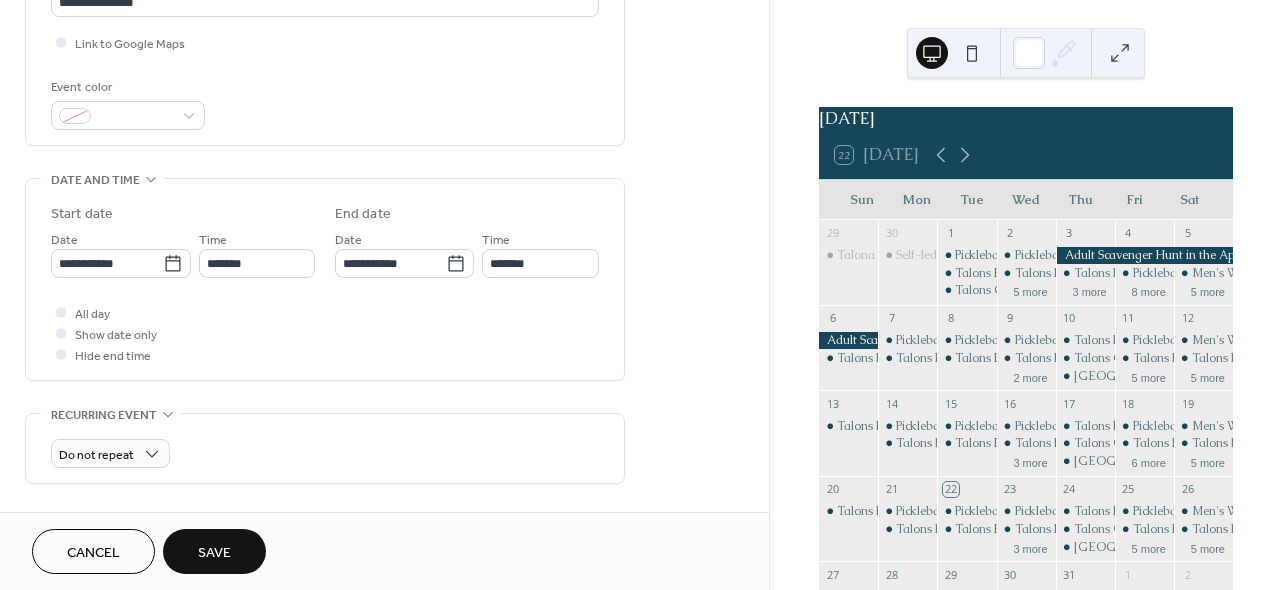 click on "Save" at bounding box center [214, 553] 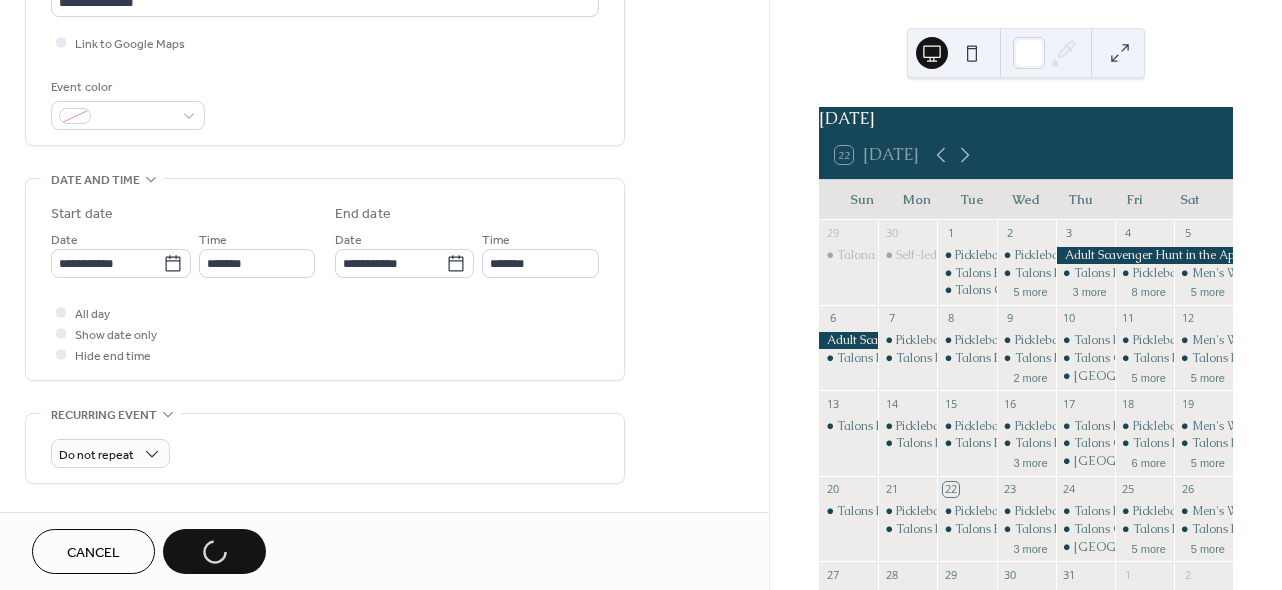 scroll, scrollTop: 0, scrollLeft: 0, axis: both 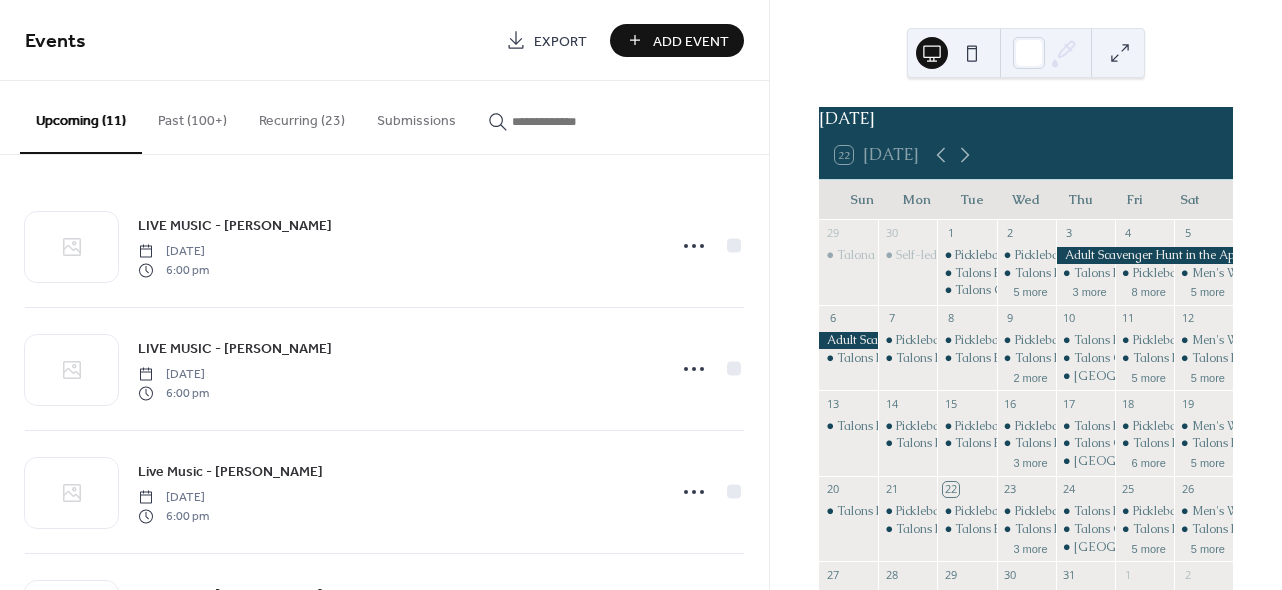 click on "Add Event" at bounding box center (691, 41) 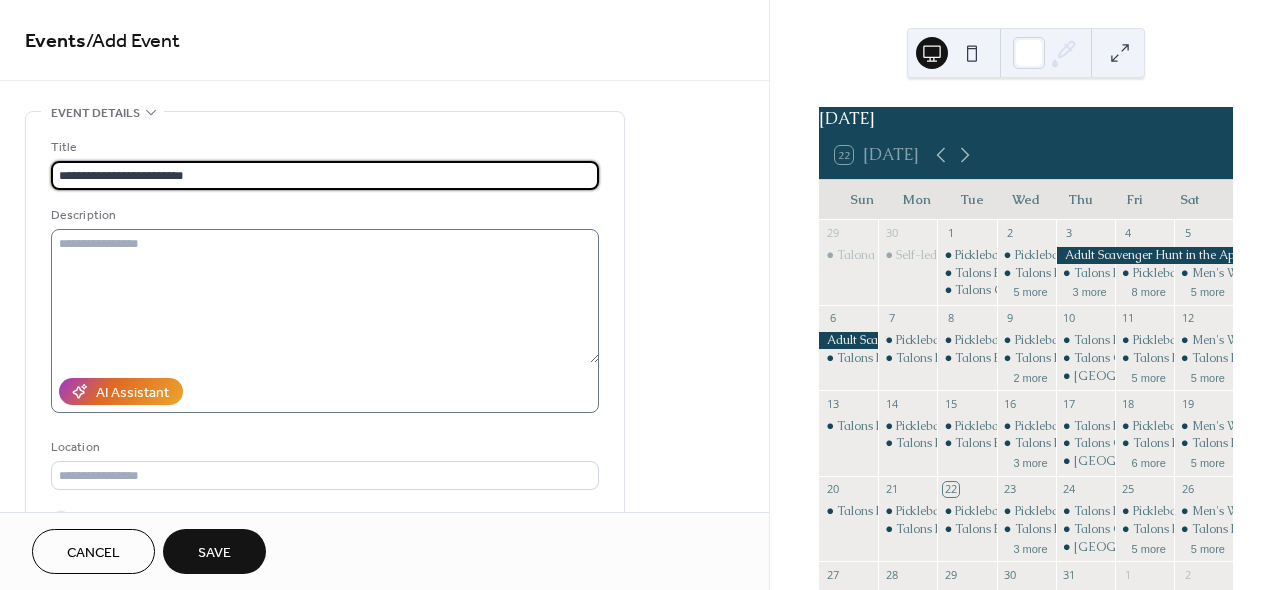 type on "**********" 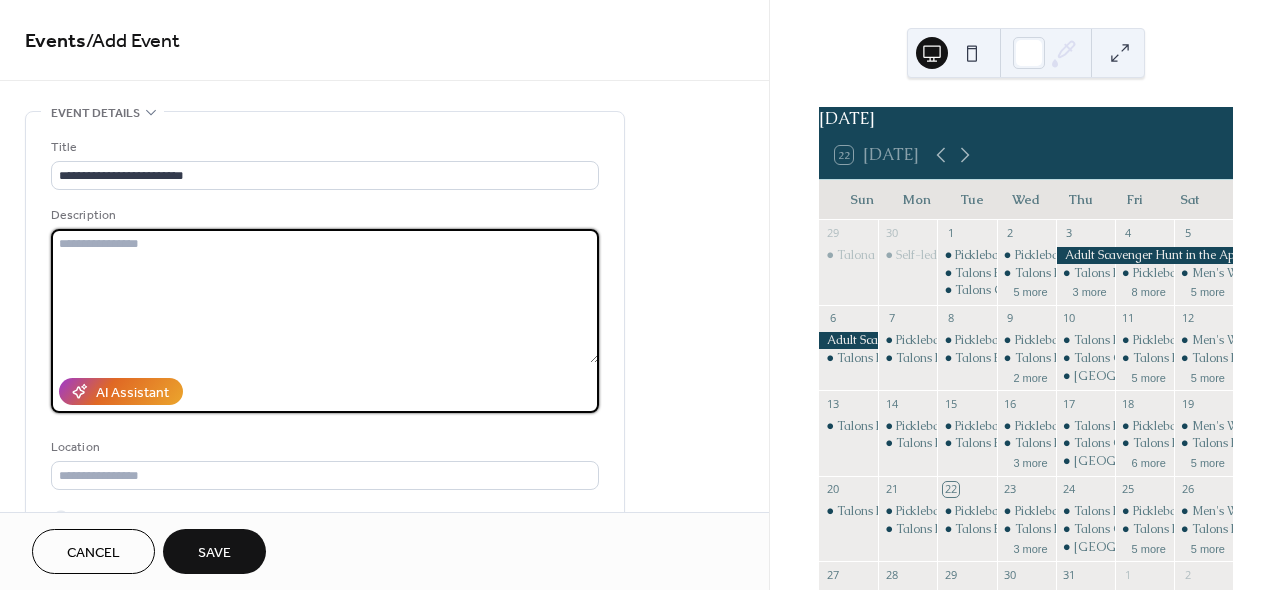 click at bounding box center [325, 296] 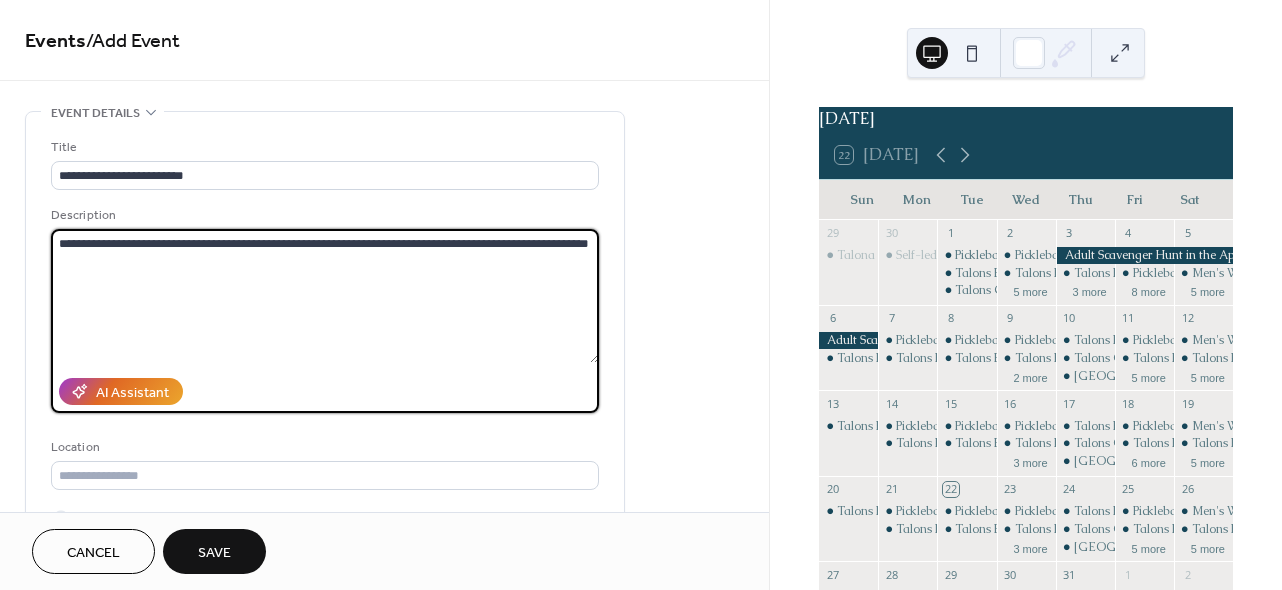 drag, startPoint x: 156, startPoint y: 242, endPoint x: 240, endPoint y: 244, distance: 84.0238 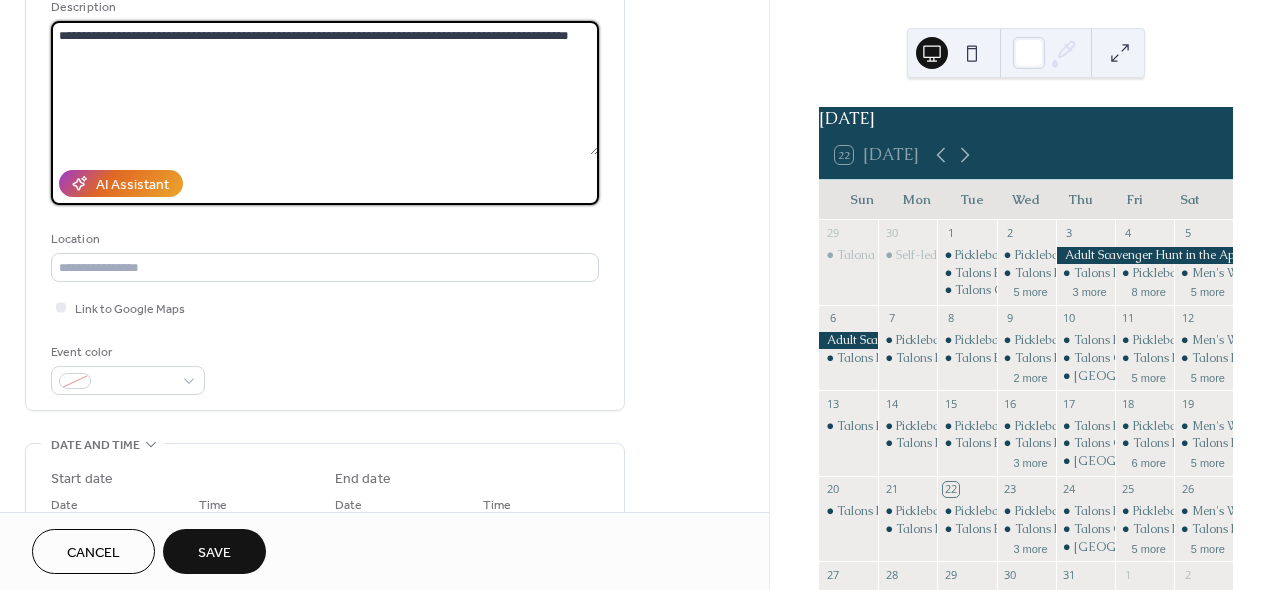 scroll, scrollTop: 253, scrollLeft: 0, axis: vertical 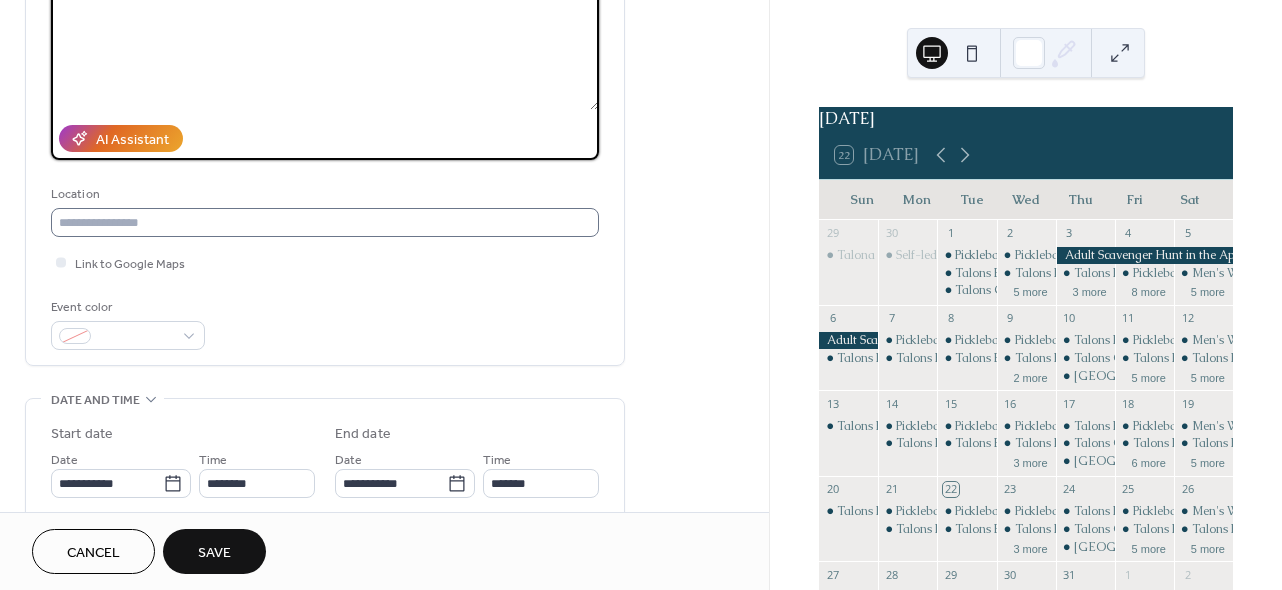 type on "**********" 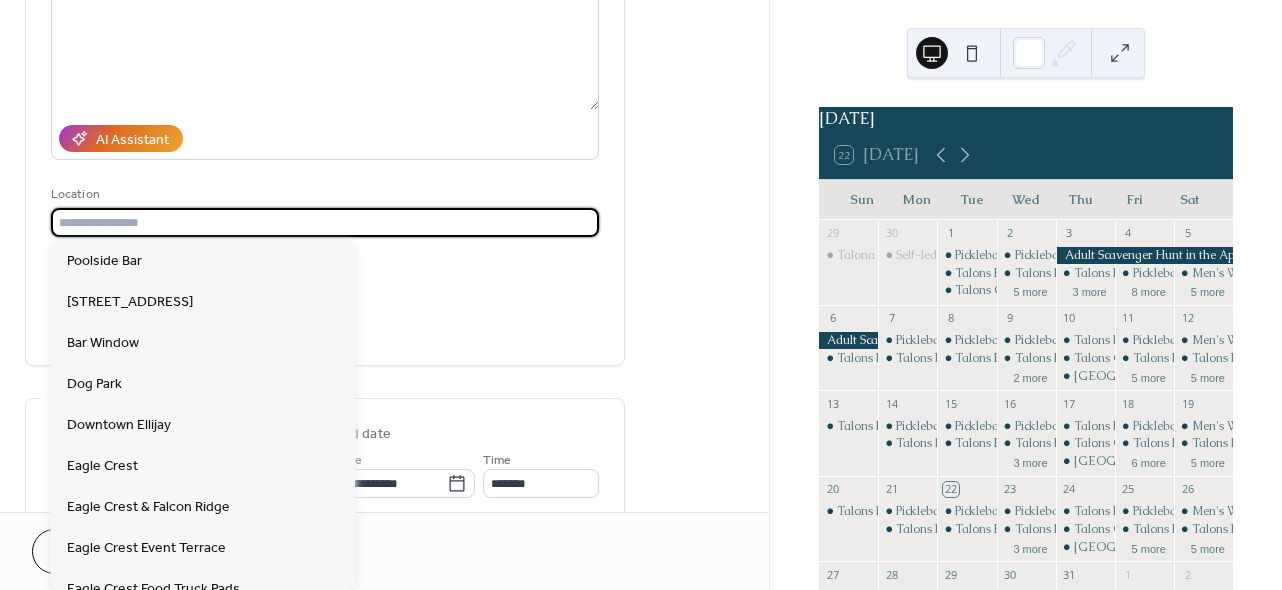 click at bounding box center (325, 222) 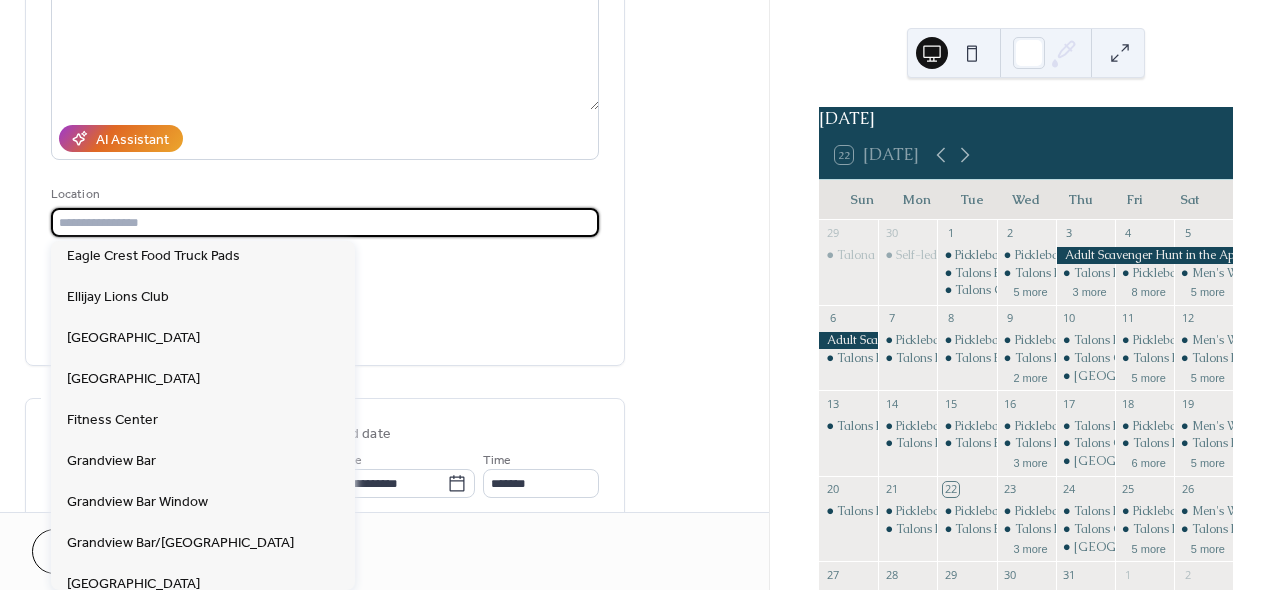 scroll, scrollTop: 537, scrollLeft: 0, axis: vertical 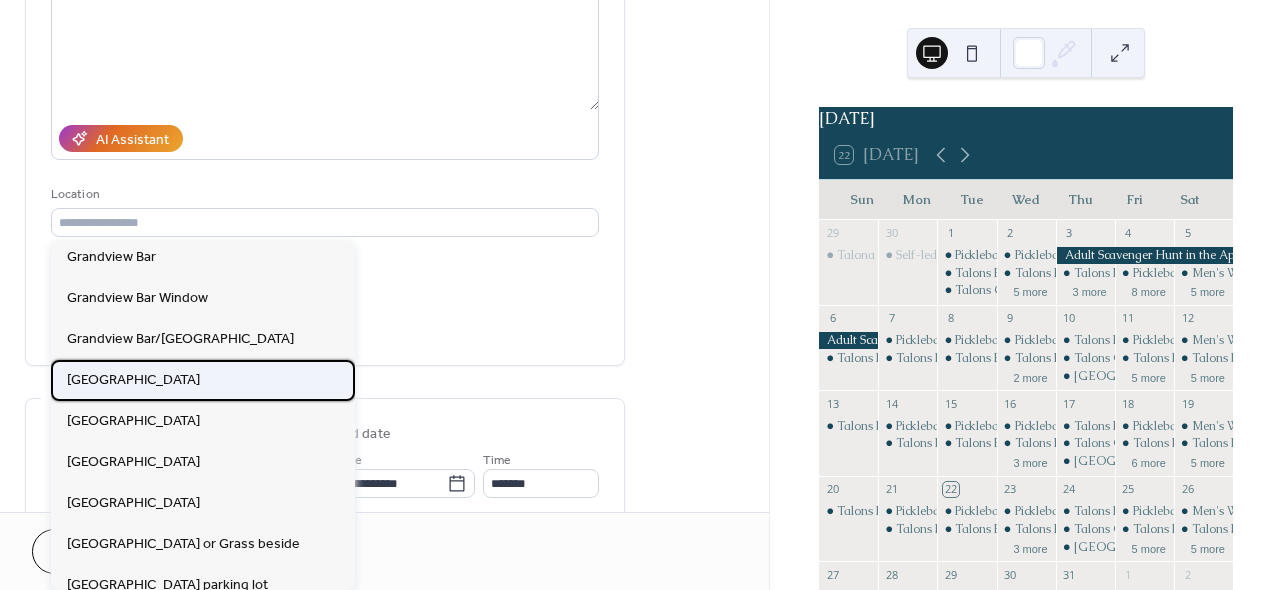click on "[GEOGRAPHIC_DATA]" at bounding box center (133, 380) 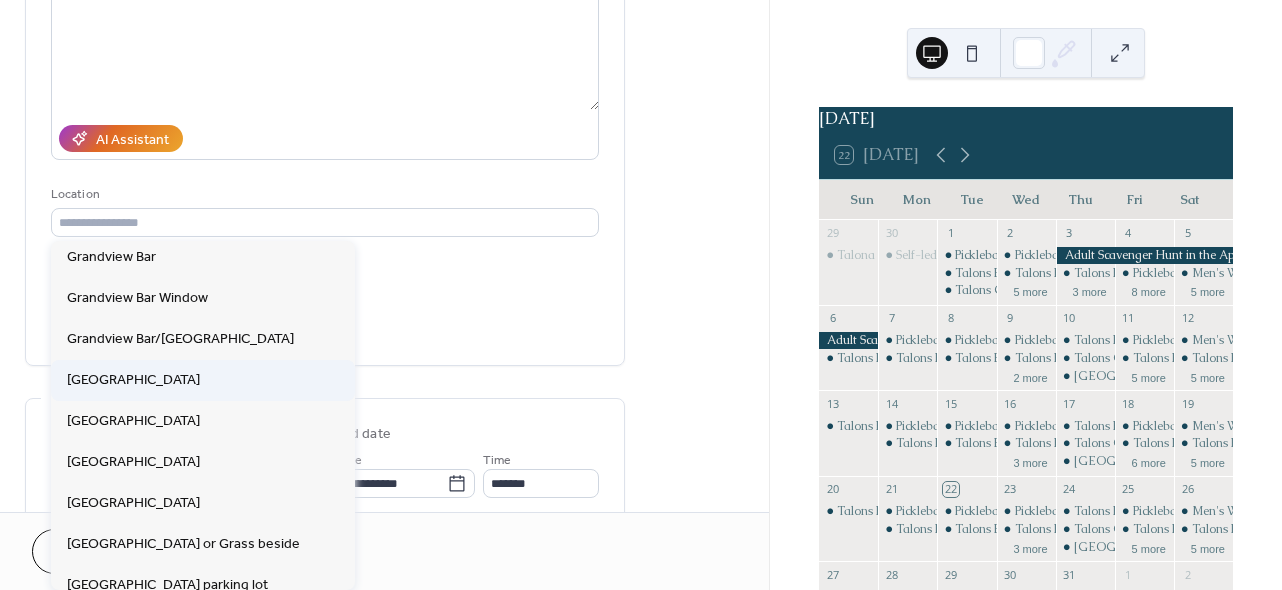 type on "**********" 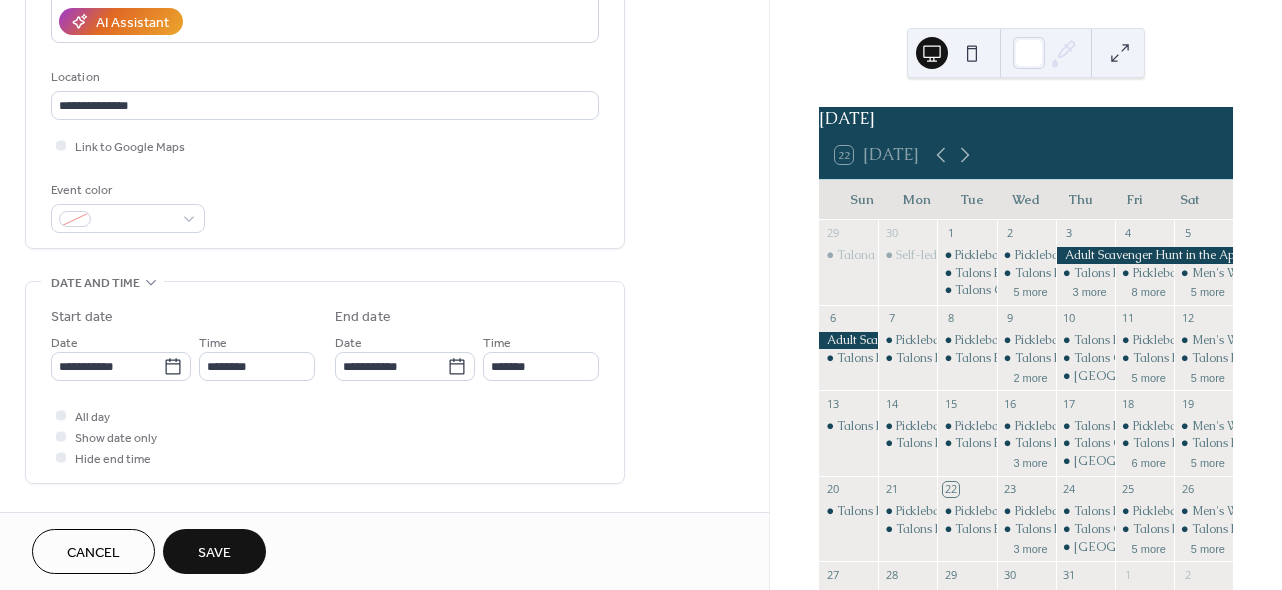 scroll, scrollTop: 433, scrollLeft: 0, axis: vertical 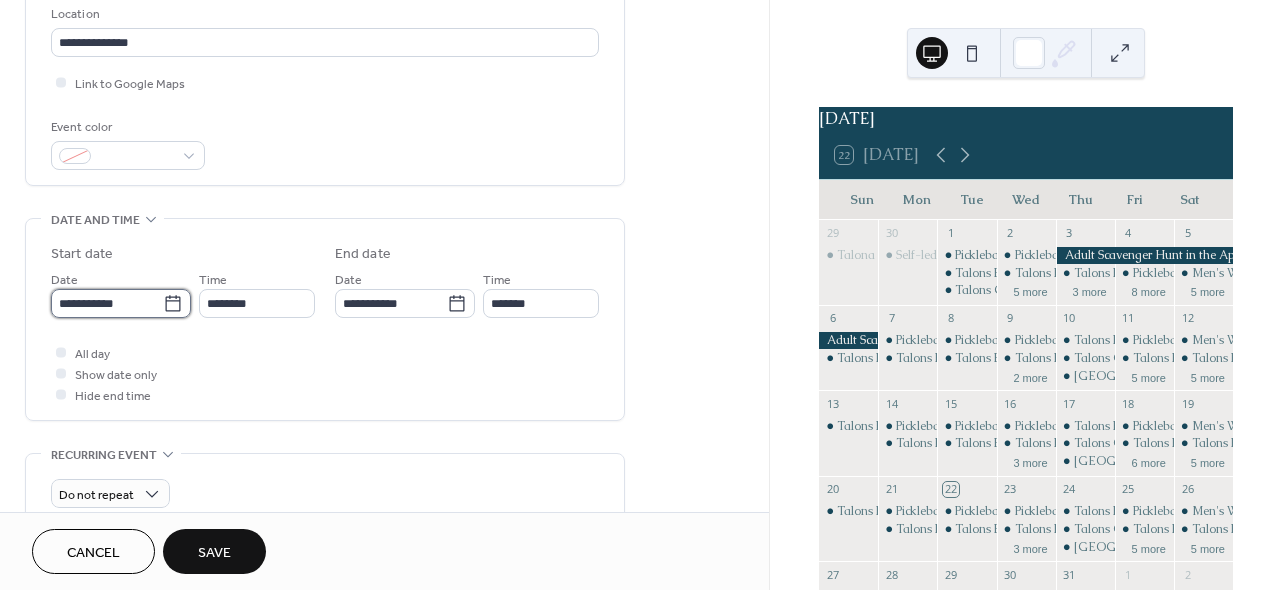 click on "**********" at bounding box center (107, 303) 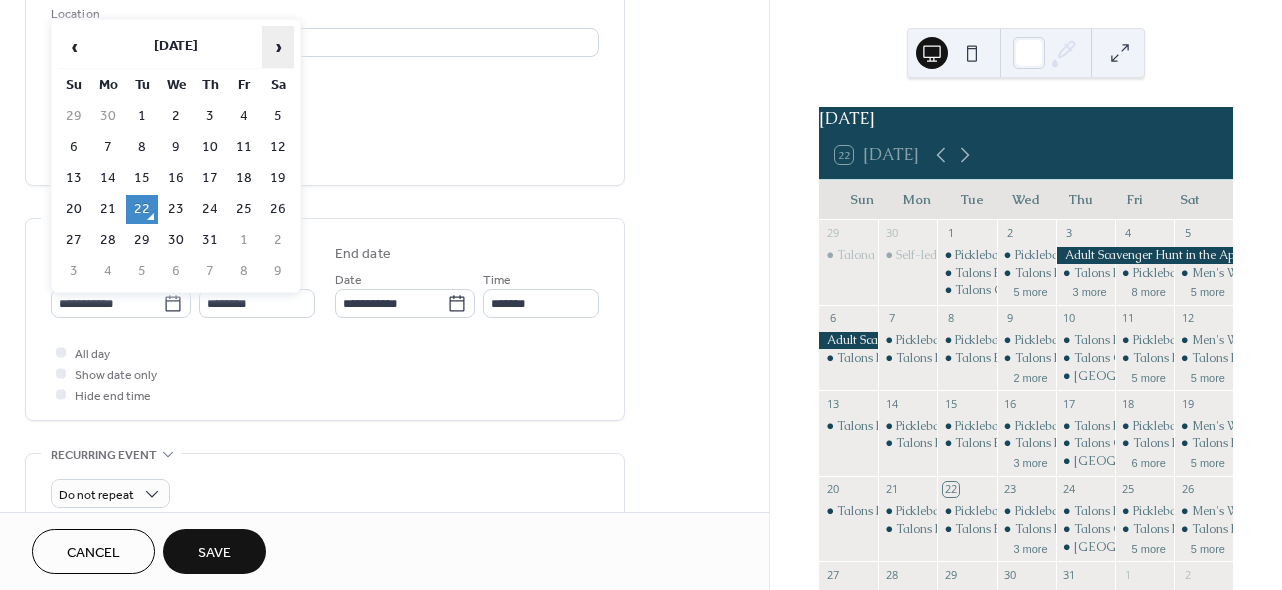 click on "›" at bounding box center (278, 47) 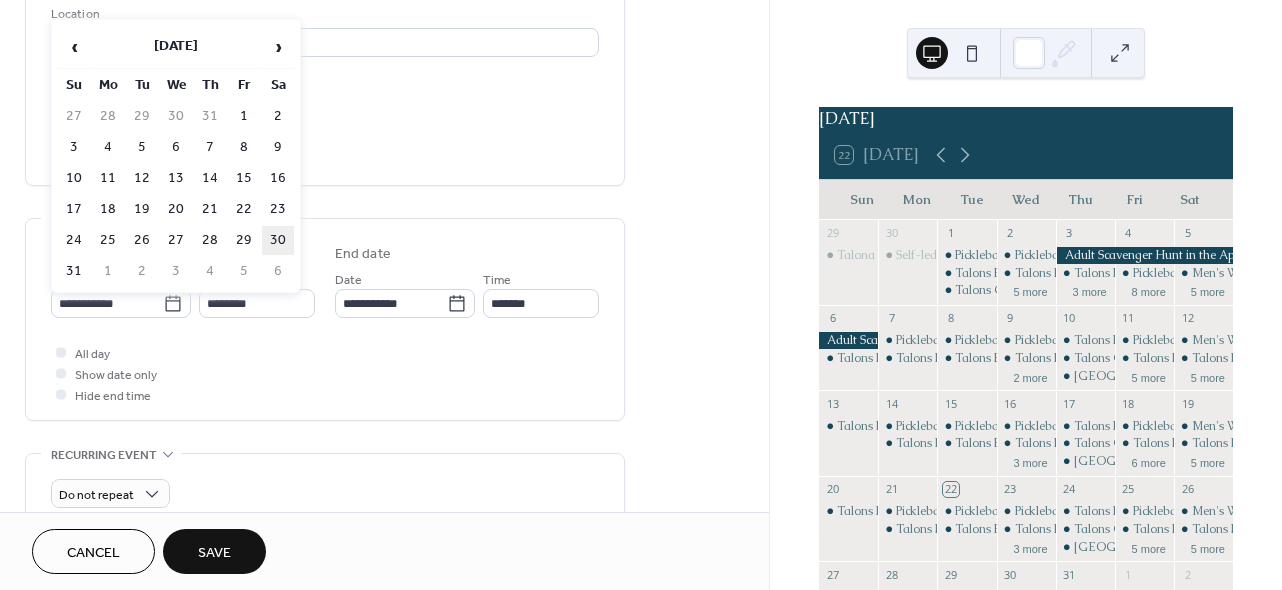 click on "30" at bounding box center (278, 240) 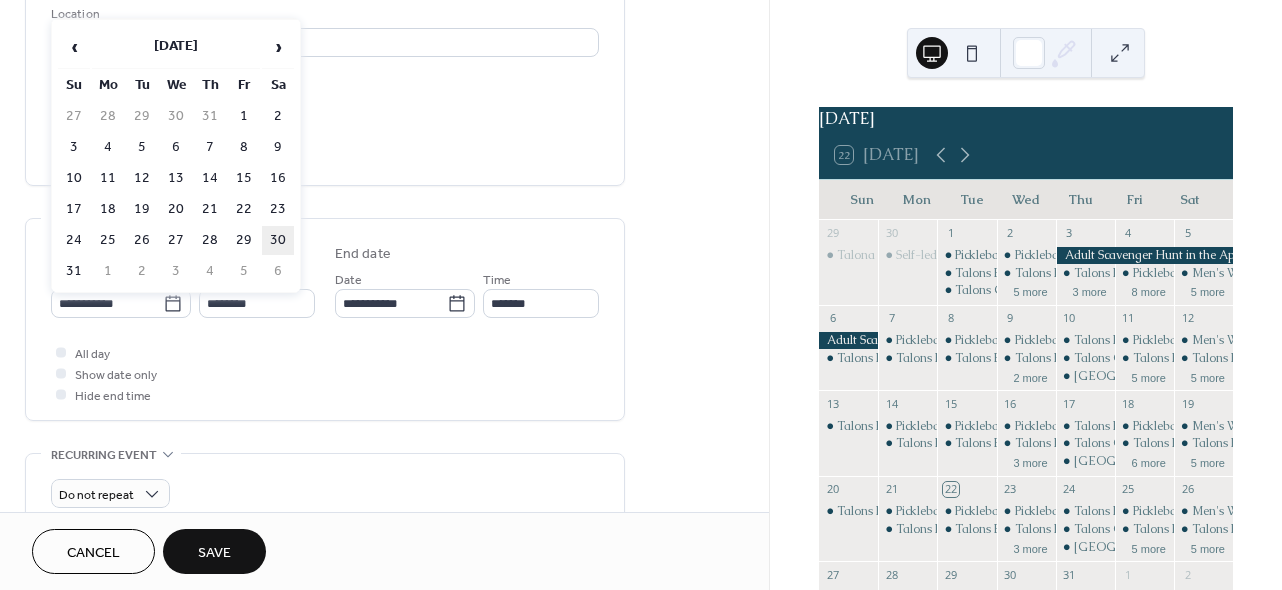 type on "**********" 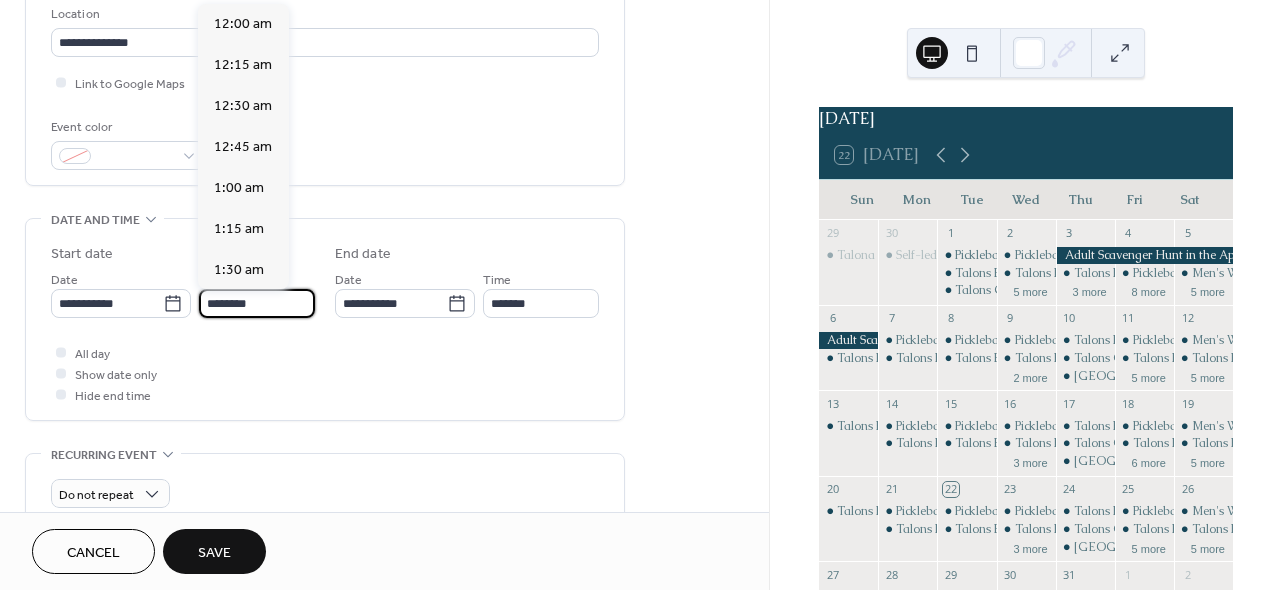 scroll, scrollTop: 1944, scrollLeft: 0, axis: vertical 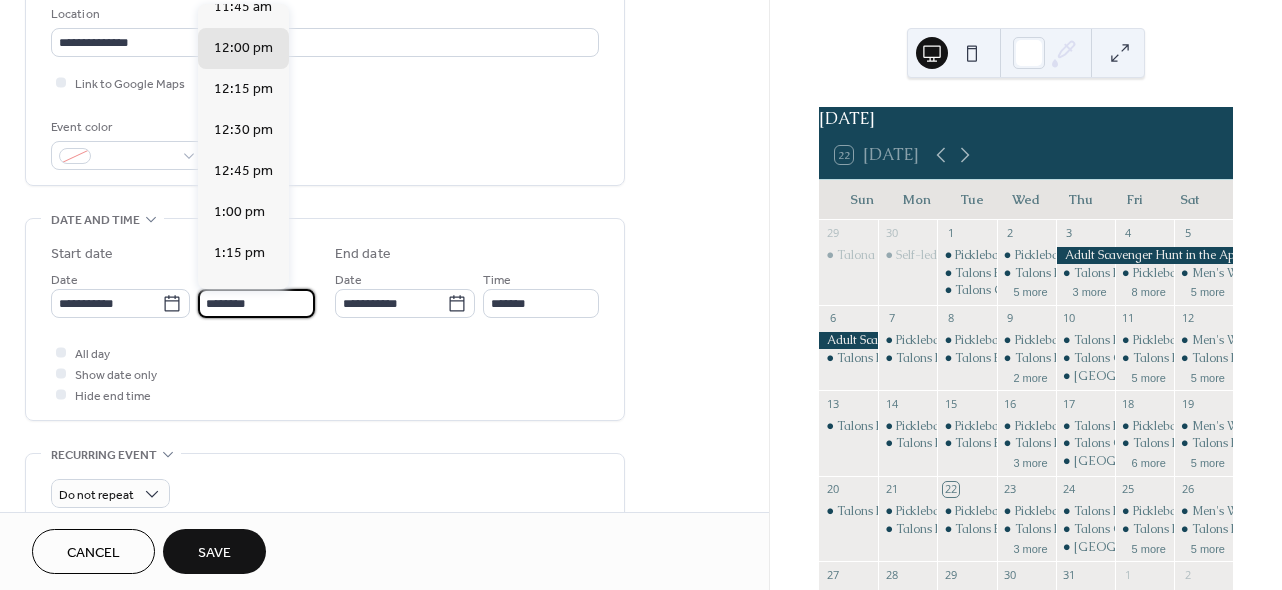 drag, startPoint x: 217, startPoint y: 304, endPoint x: 203, endPoint y: 304, distance: 14 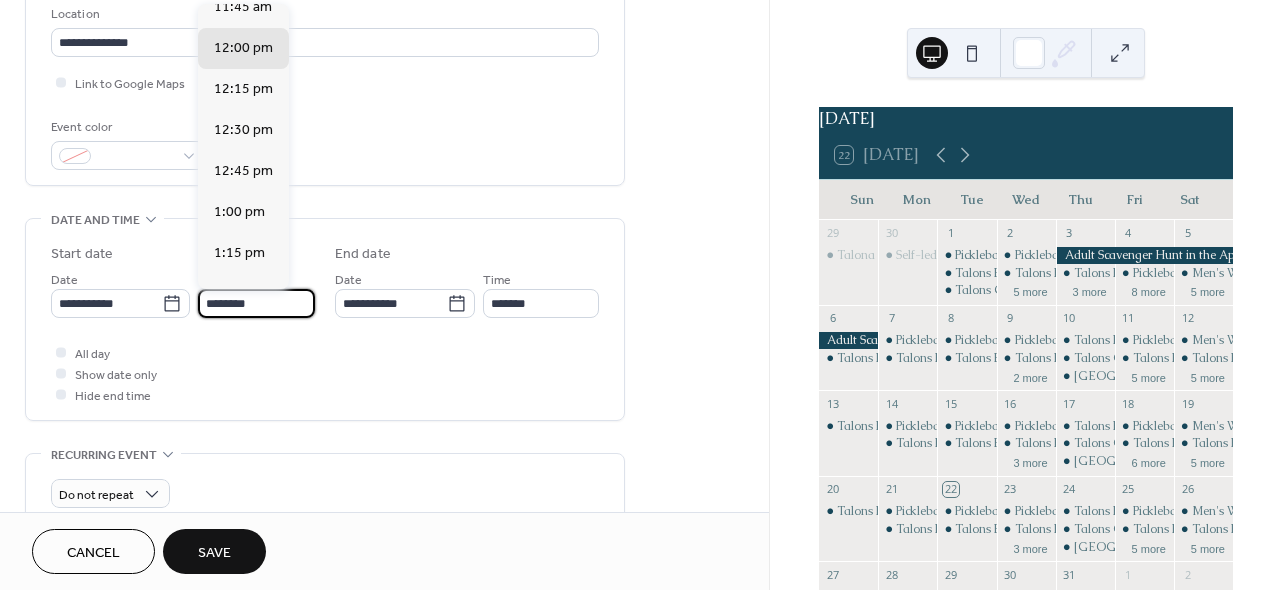 click on "********" at bounding box center (256, 303) 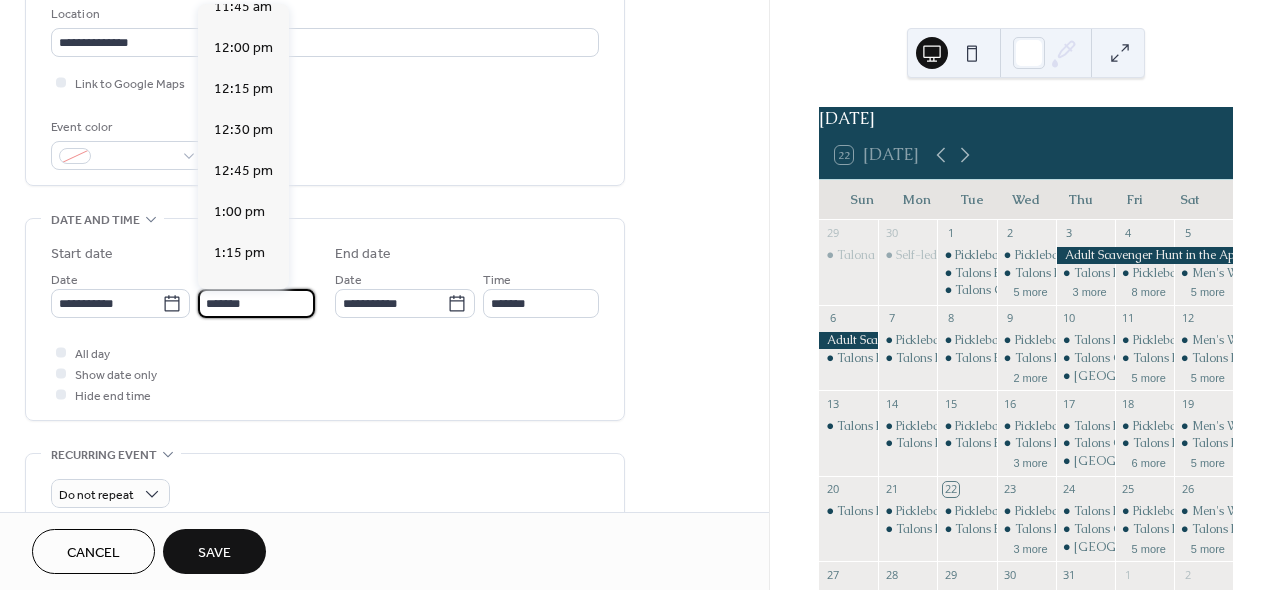 scroll, scrollTop: 2916, scrollLeft: 0, axis: vertical 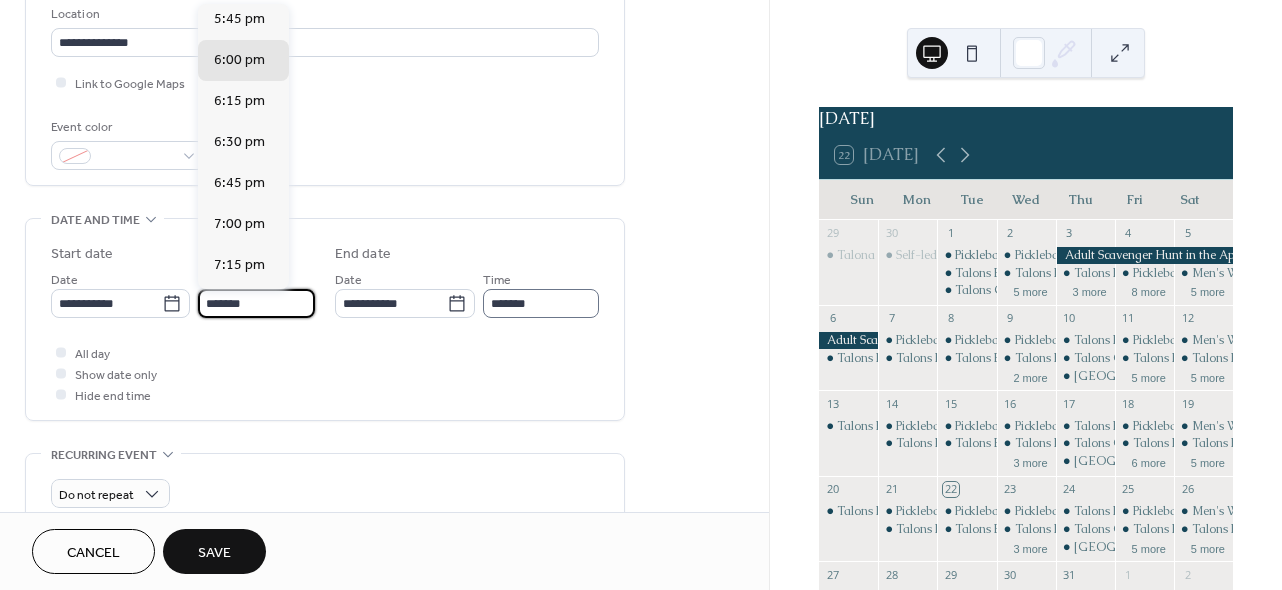 type on "*******" 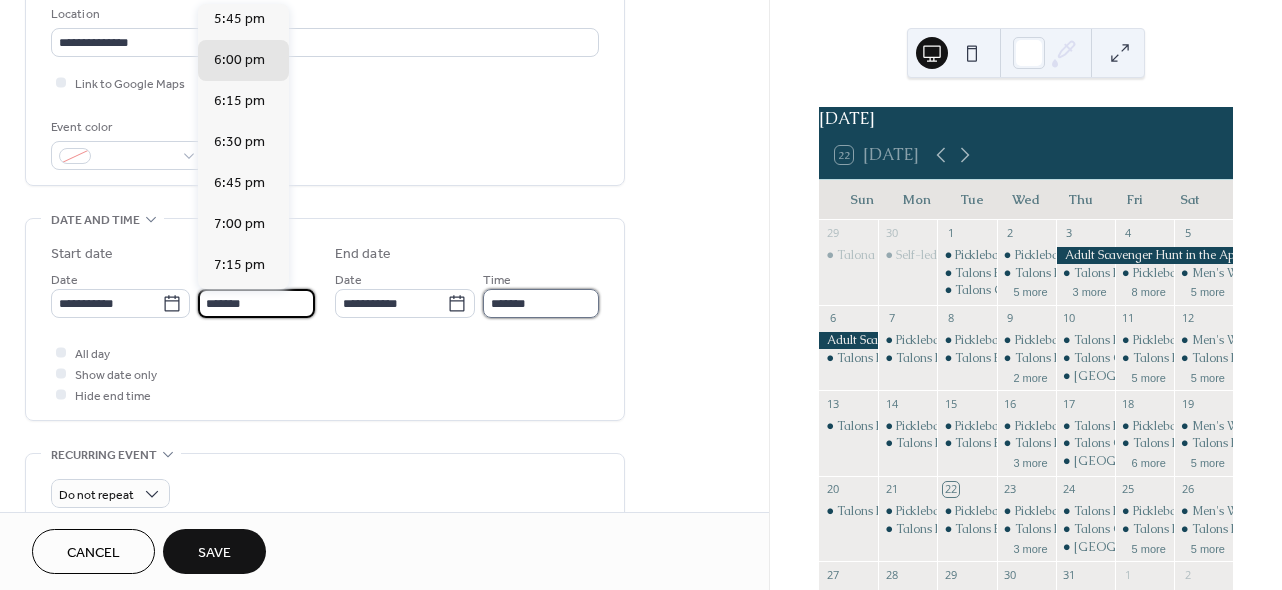 click on "*******" at bounding box center [541, 303] 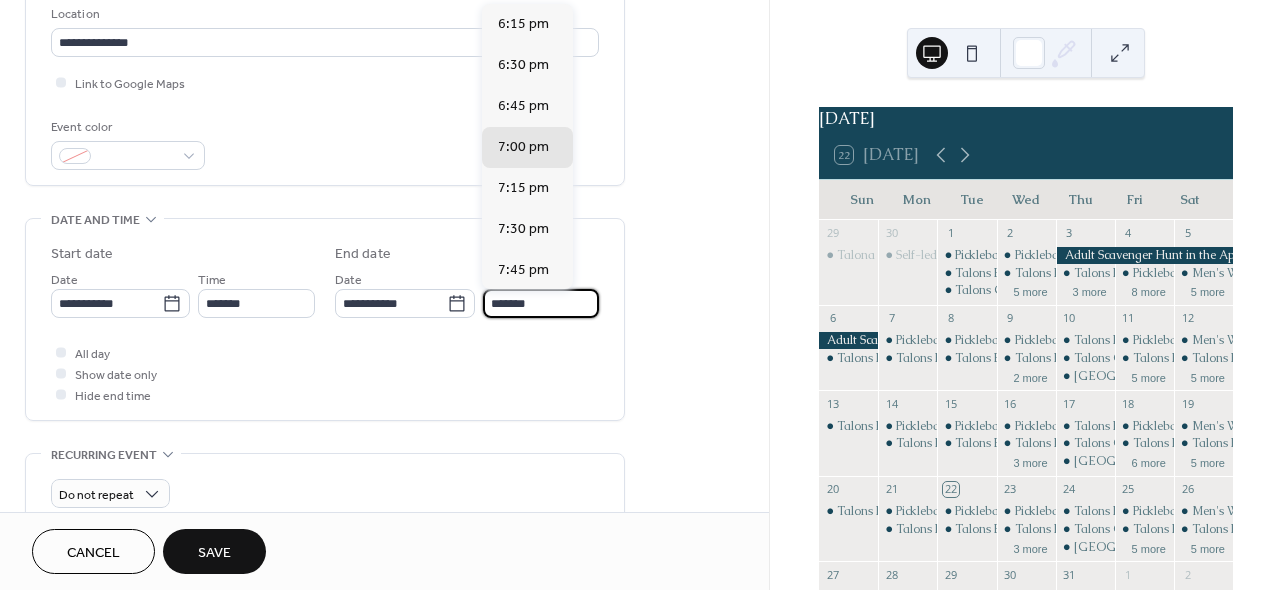 scroll, scrollTop: 0, scrollLeft: 0, axis: both 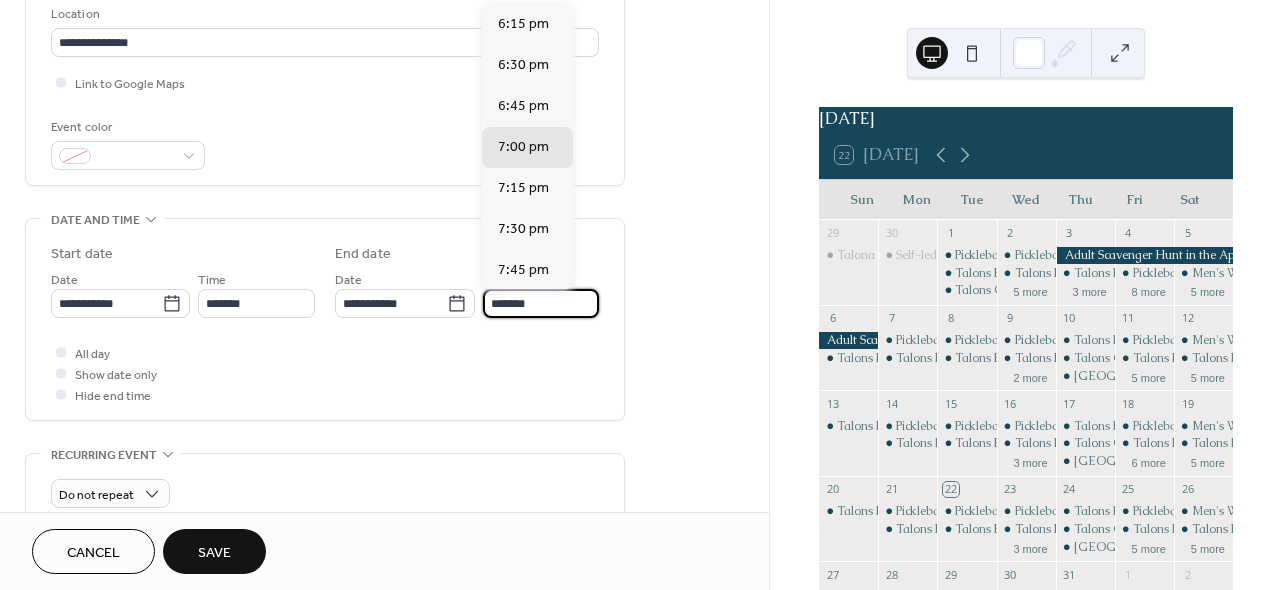 drag, startPoint x: 495, startPoint y: 303, endPoint x: 475, endPoint y: 303, distance: 20 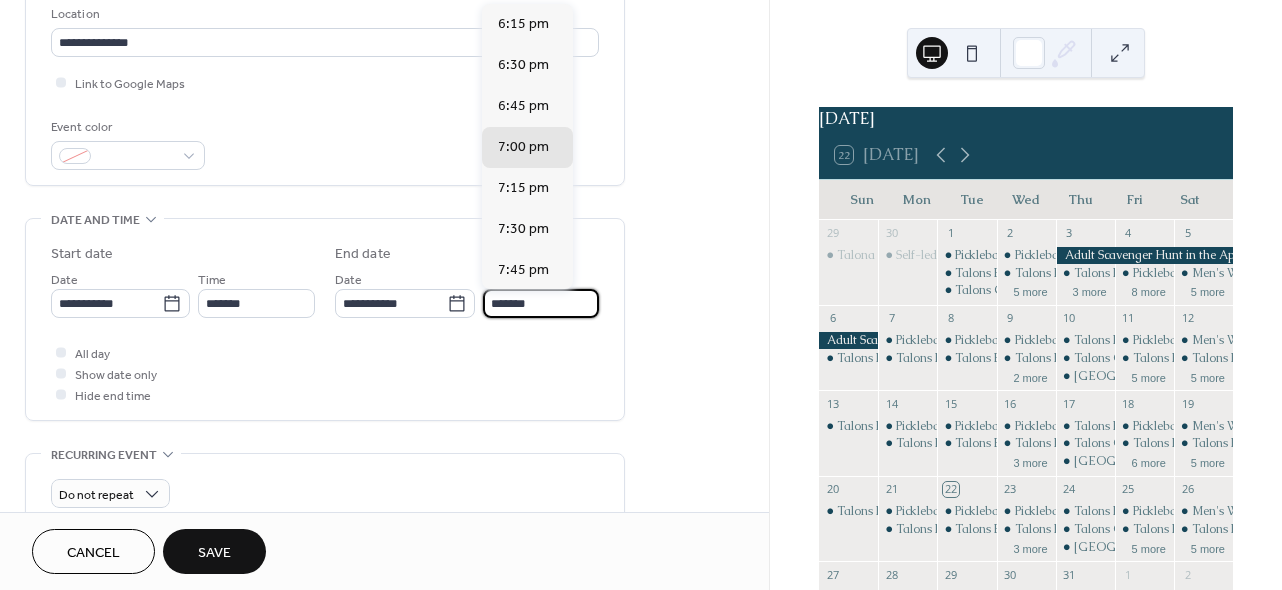 click on "**********" at bounding box center [467, 293] 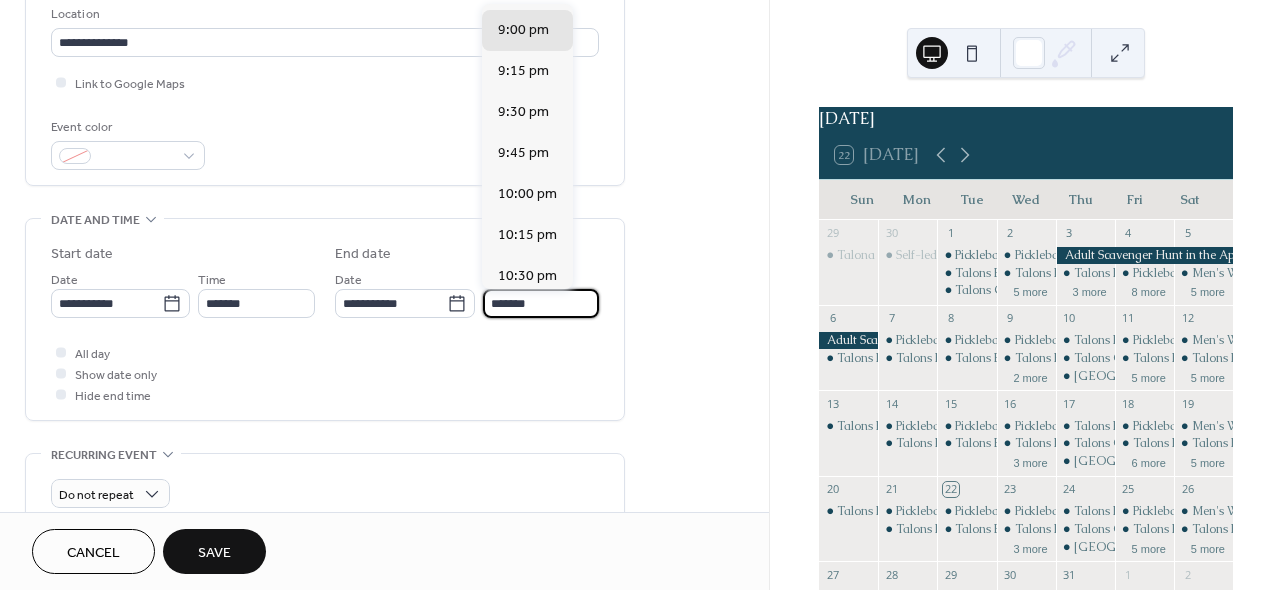 type on "*******" 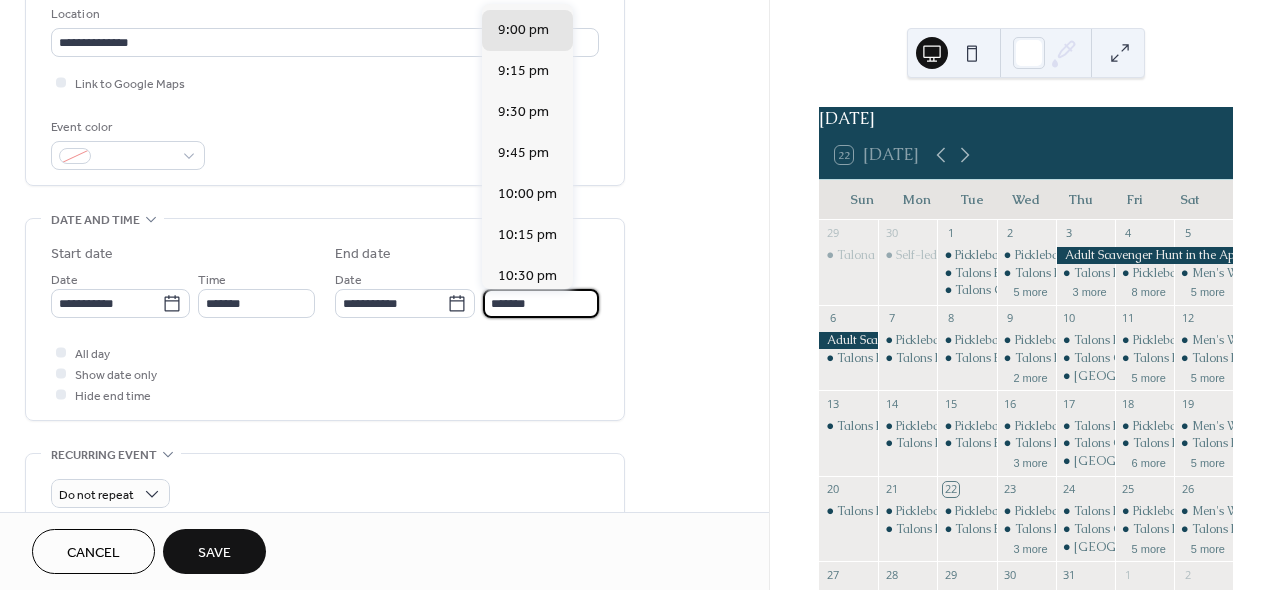 click on "All day Show date only Hide end time" at bounding box center (325, 373) 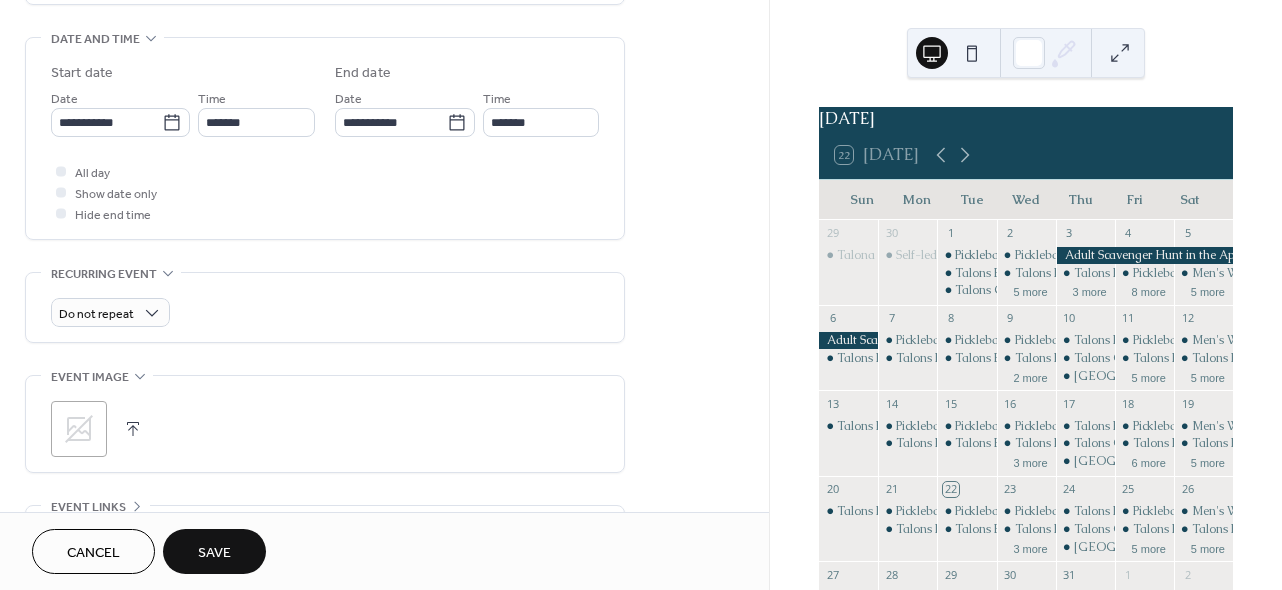 scroll, scrollTop: 624, scrollLeft: 0, axis: vertical 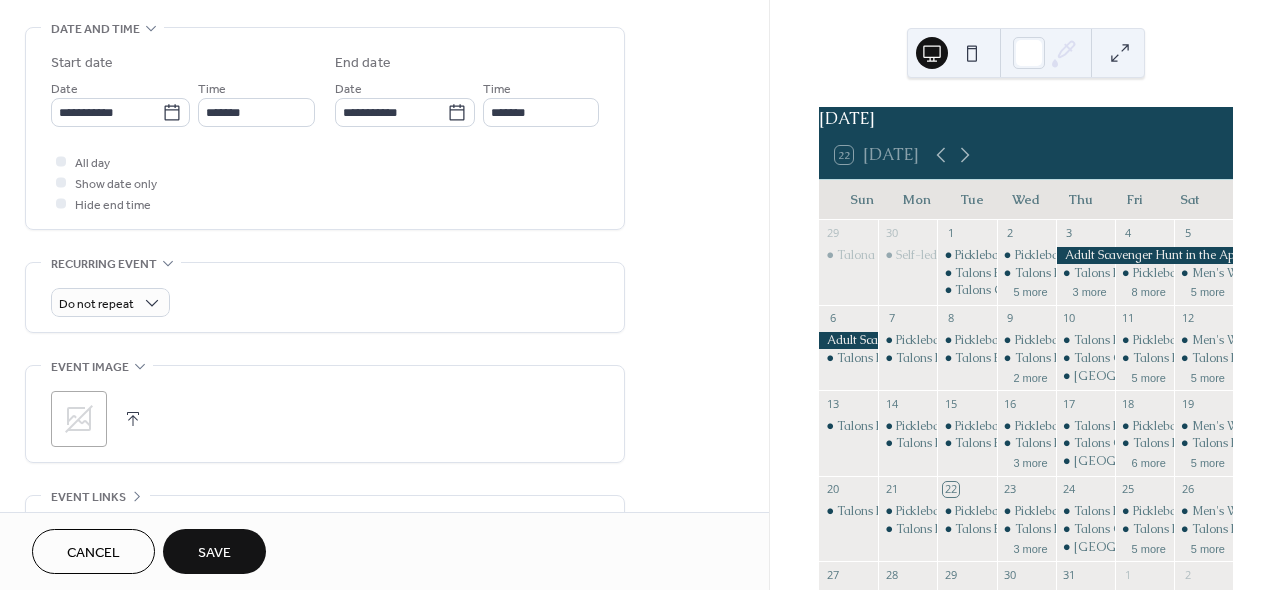 click on "Save" at bounding box center [214, 553] 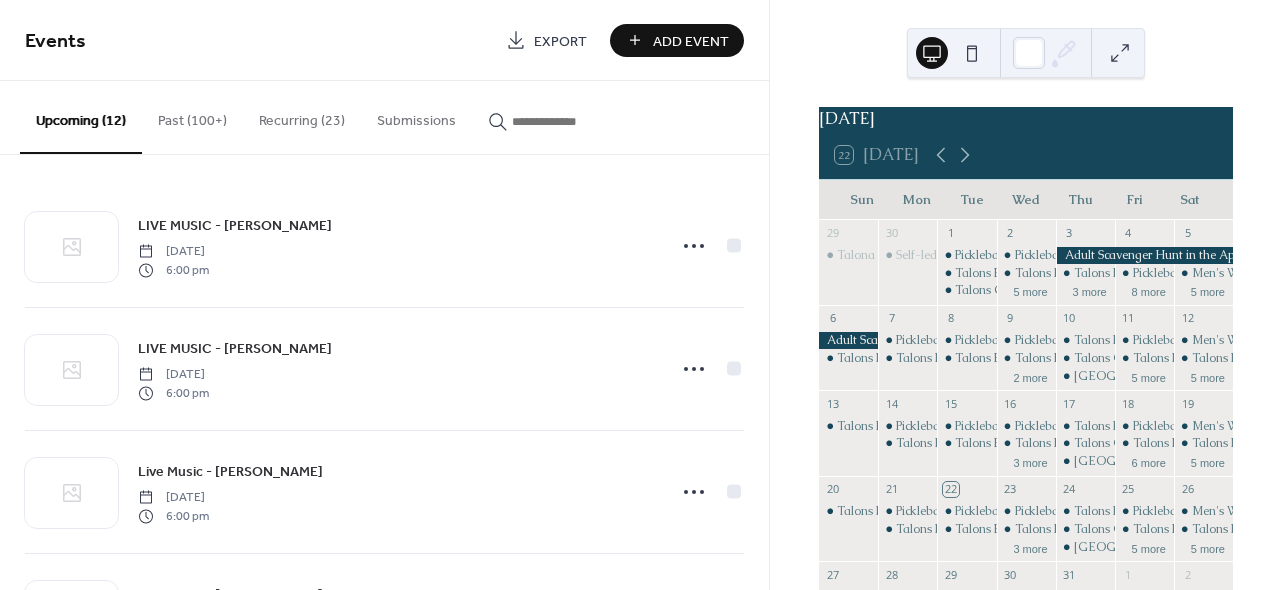 click on "Add Event" at bounding box center [691, 41] 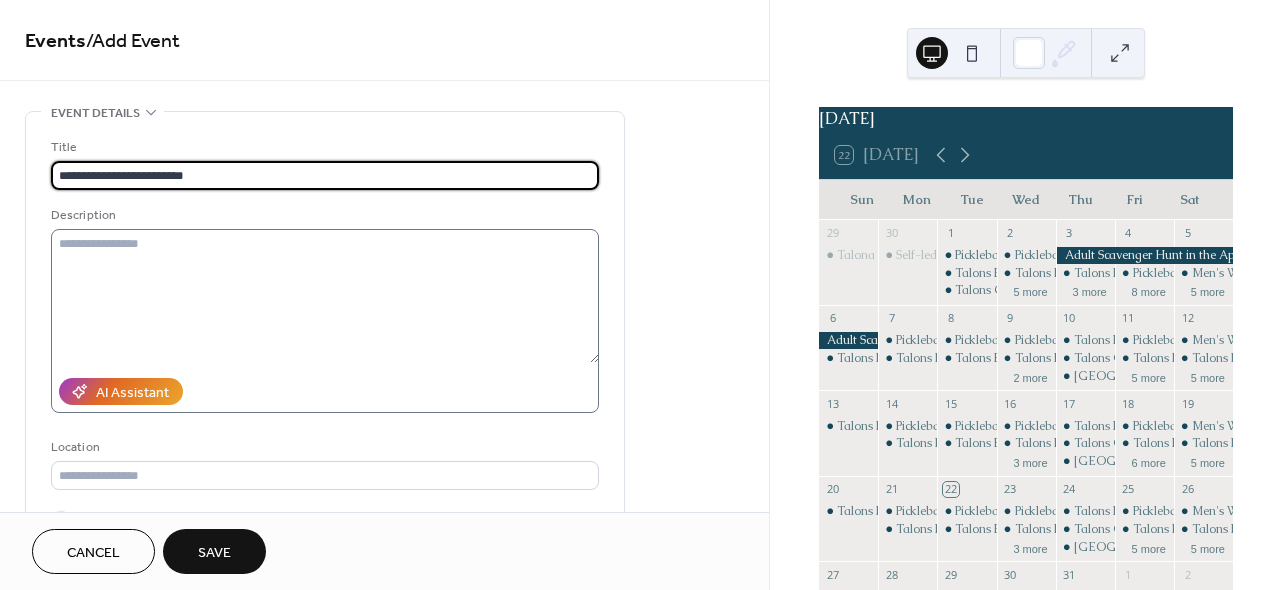 type on "**********" 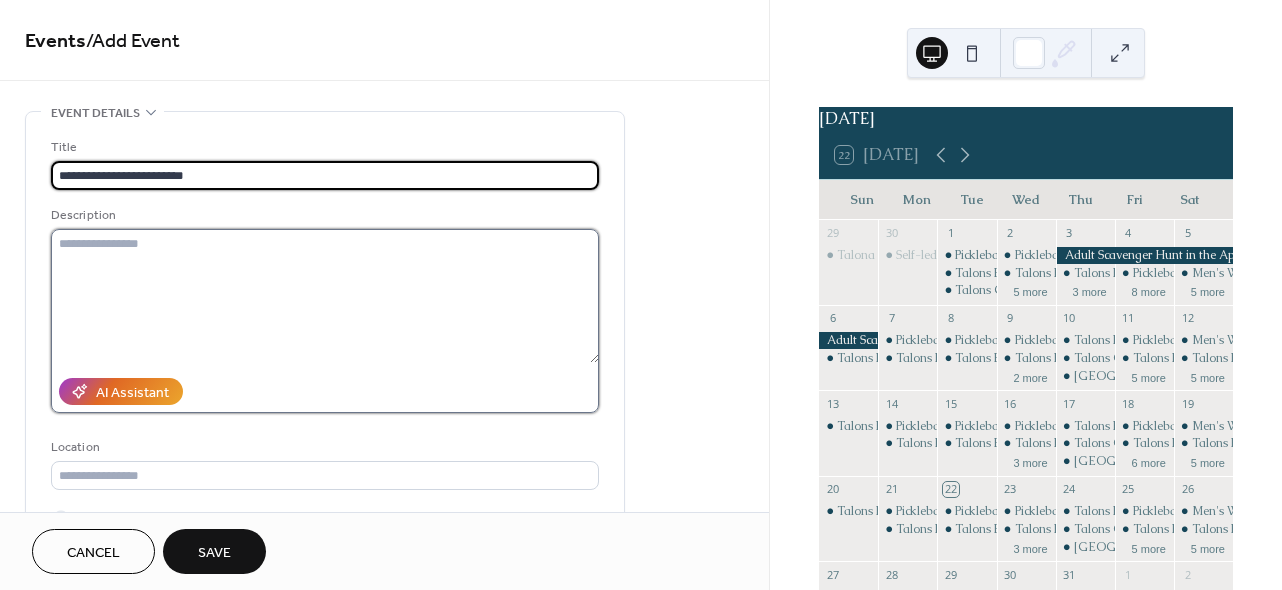 click at bounding box center [325, 296] 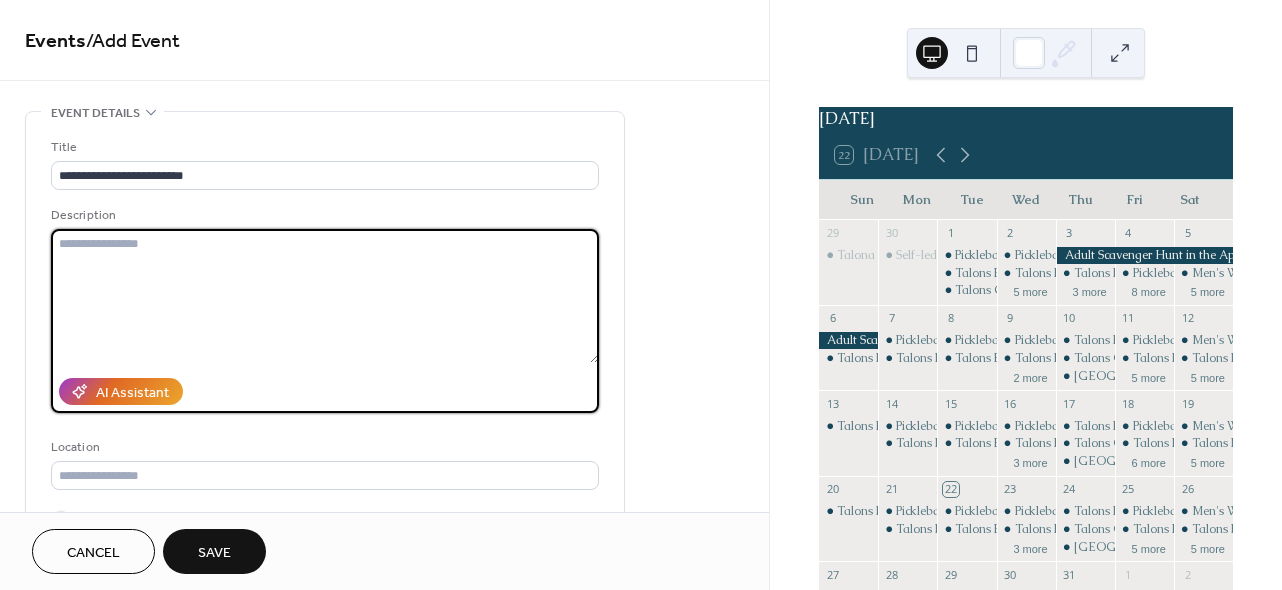 paste on "**********" 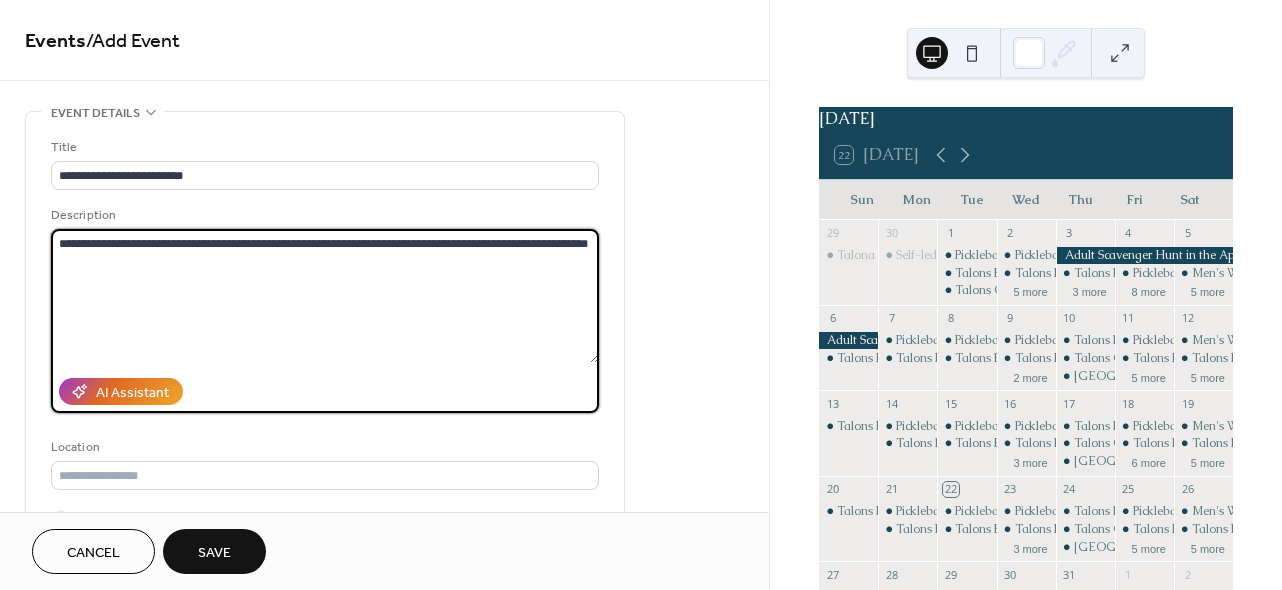 drag, startPoint x: 157, startPoint y: 240, endPoint x: 238, endPoint y: 244, distance: 81.09871 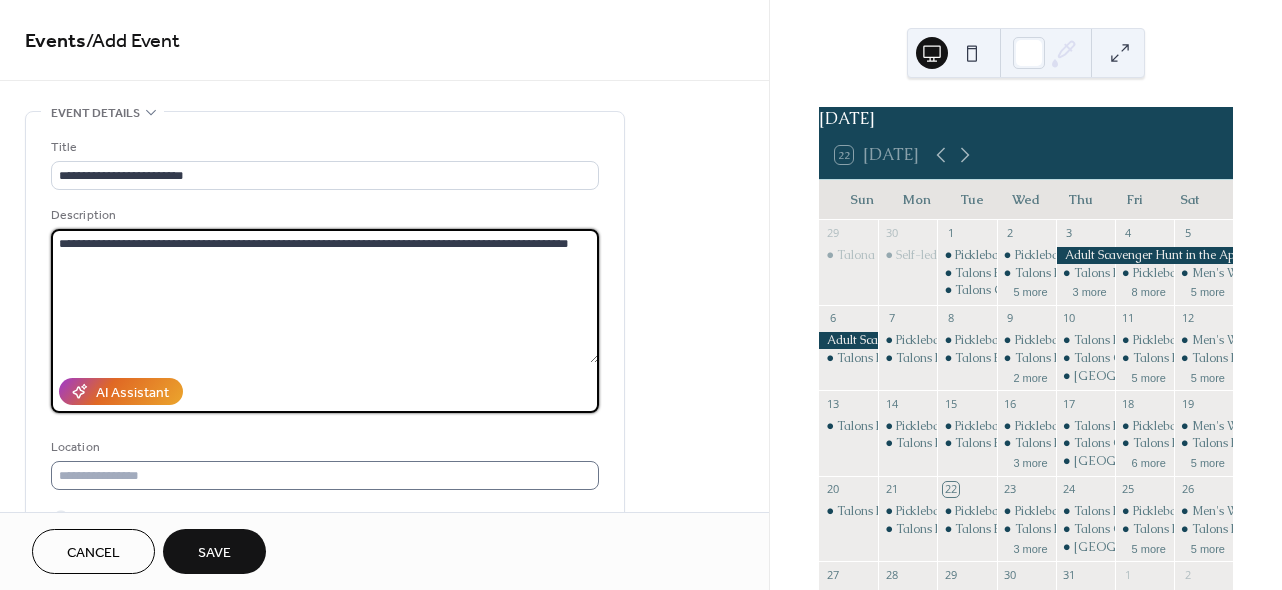 type on "**********" 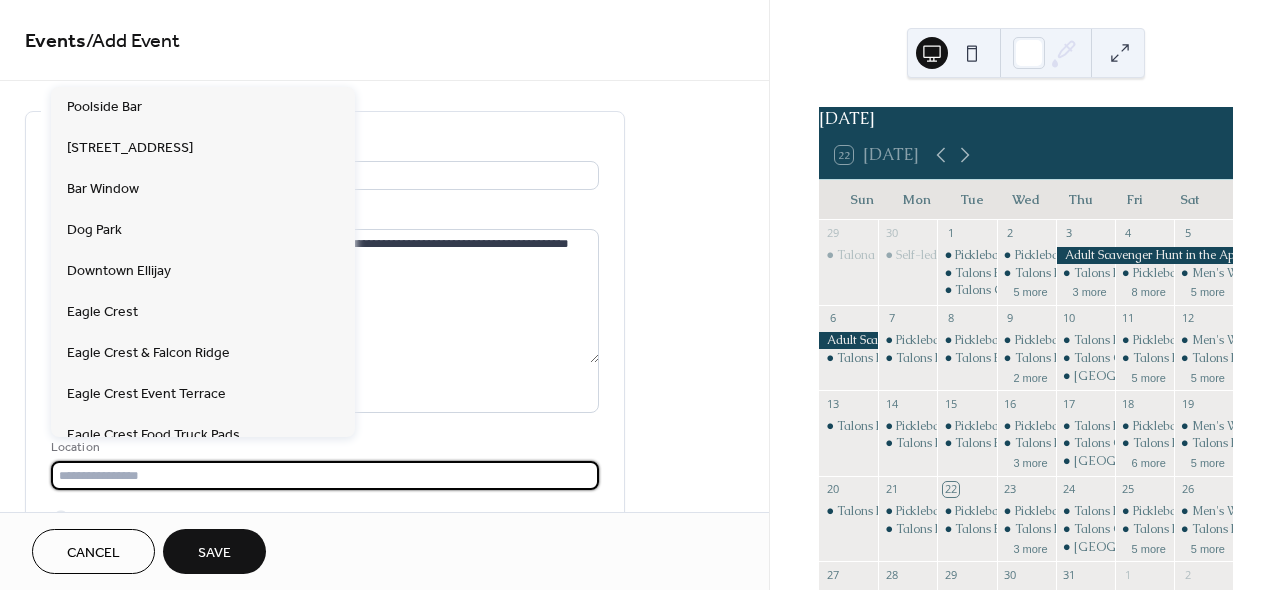 click at bounding box center [325, 475] 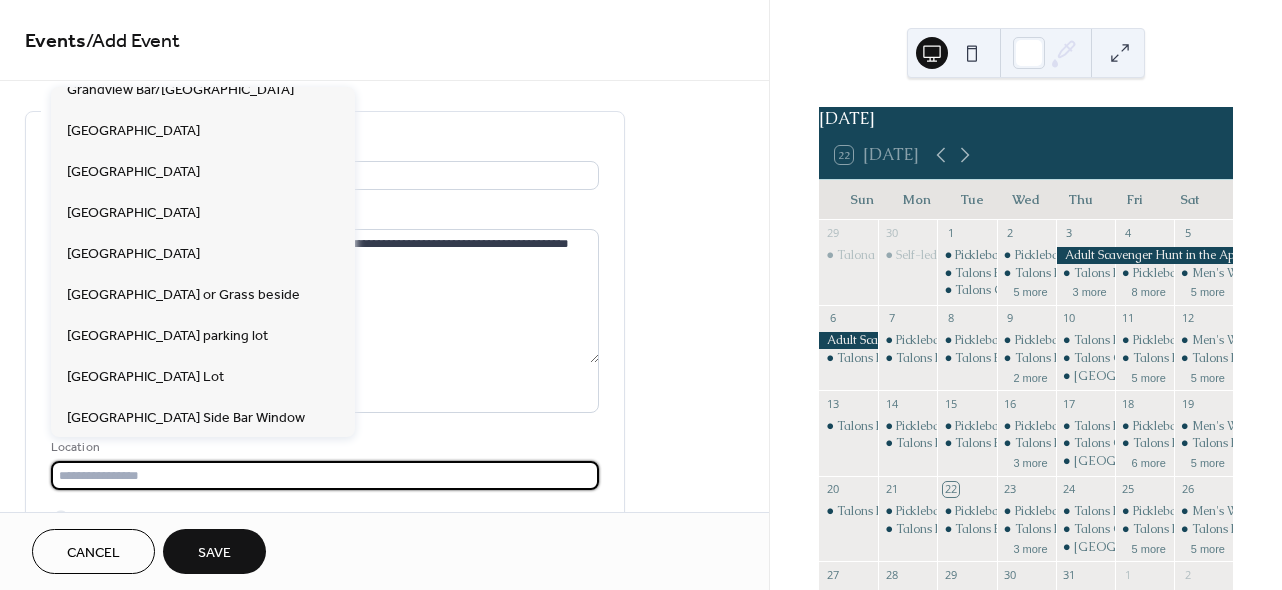 scroll, scrollTop: 628, scrollLeft: 0, axis: vertical 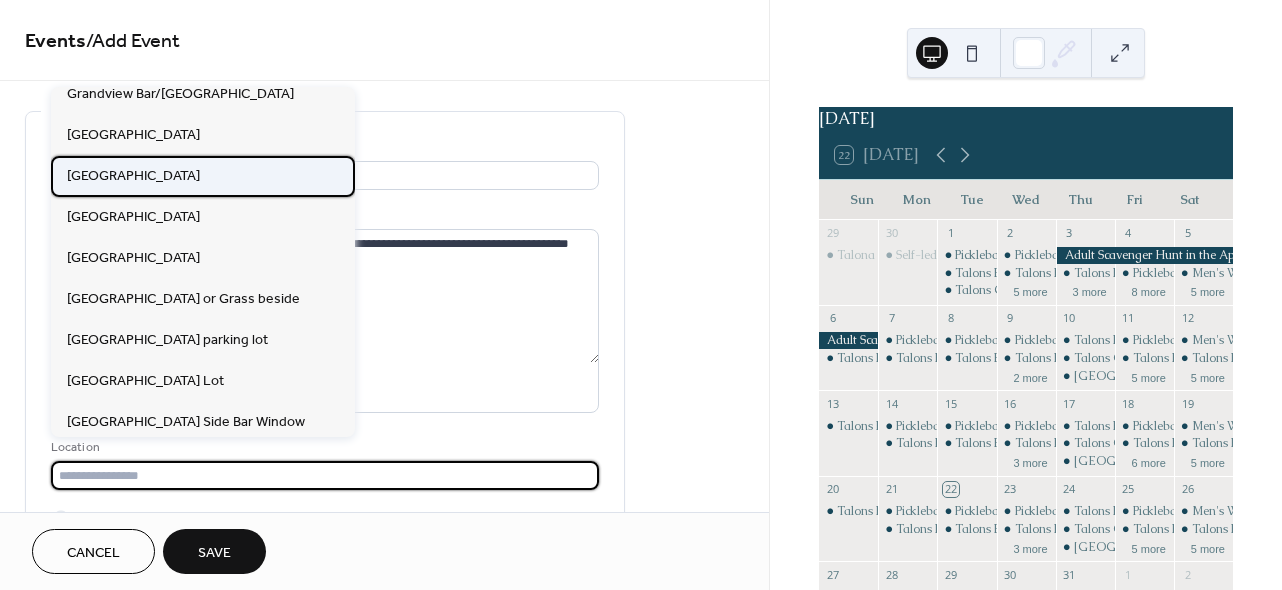 click on "[GEOGRAPHIC_DATA]" at bounding box center [133, 176] 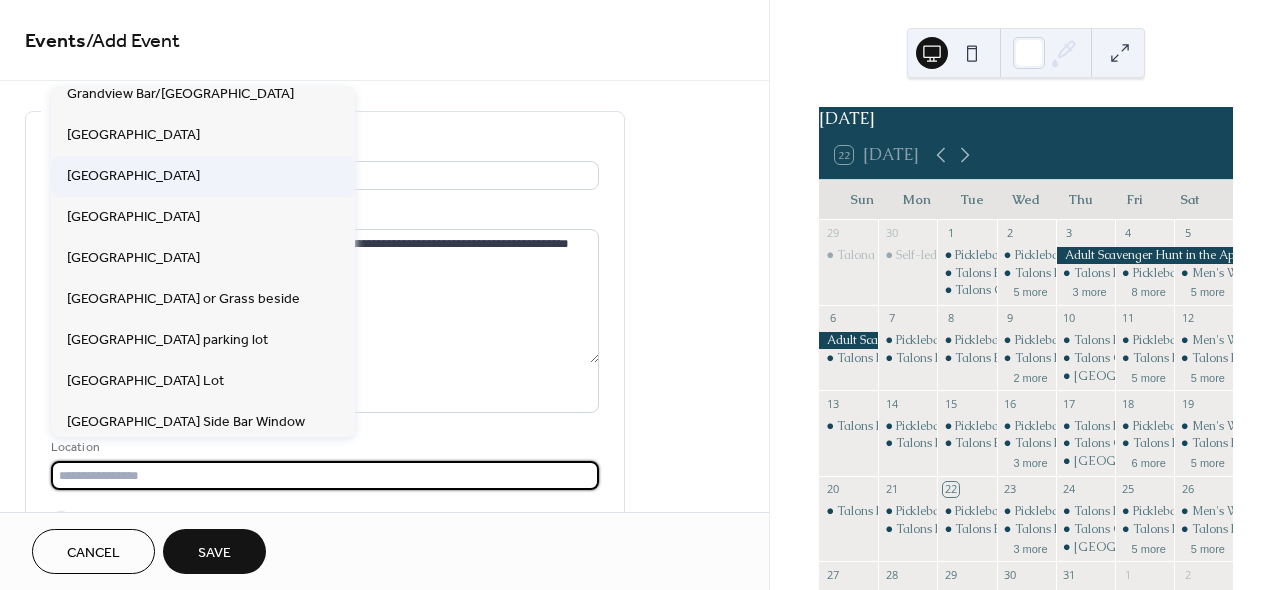 type on "**********" 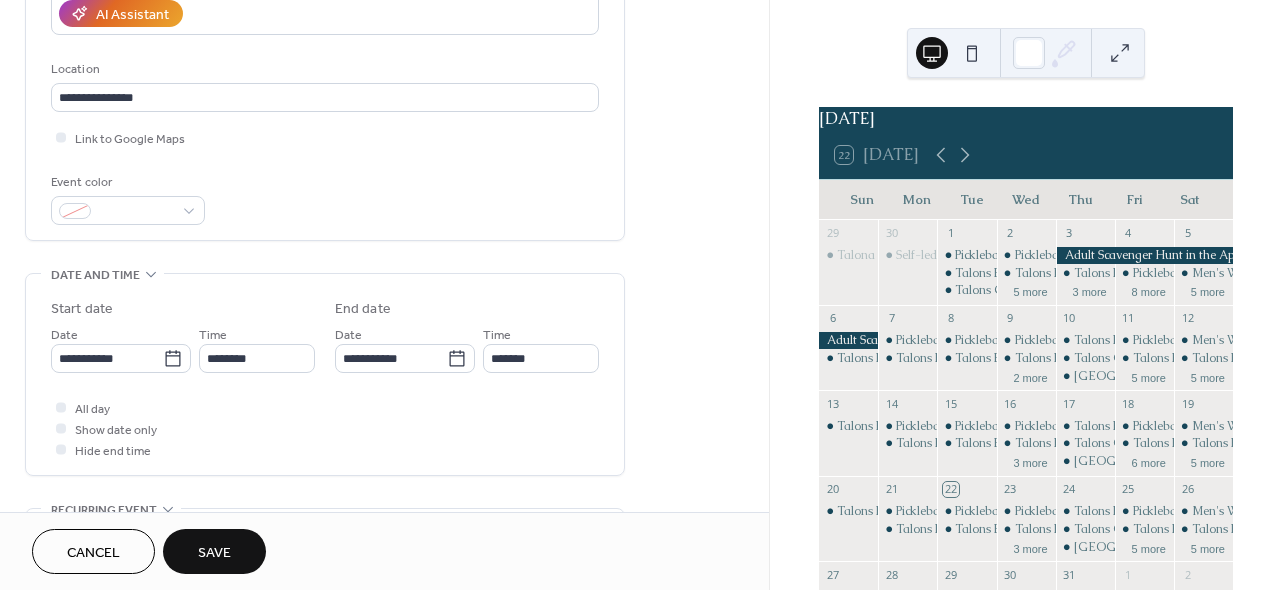 scroll, scrollTop: 402, scrollLeft: 0, axis: vertical 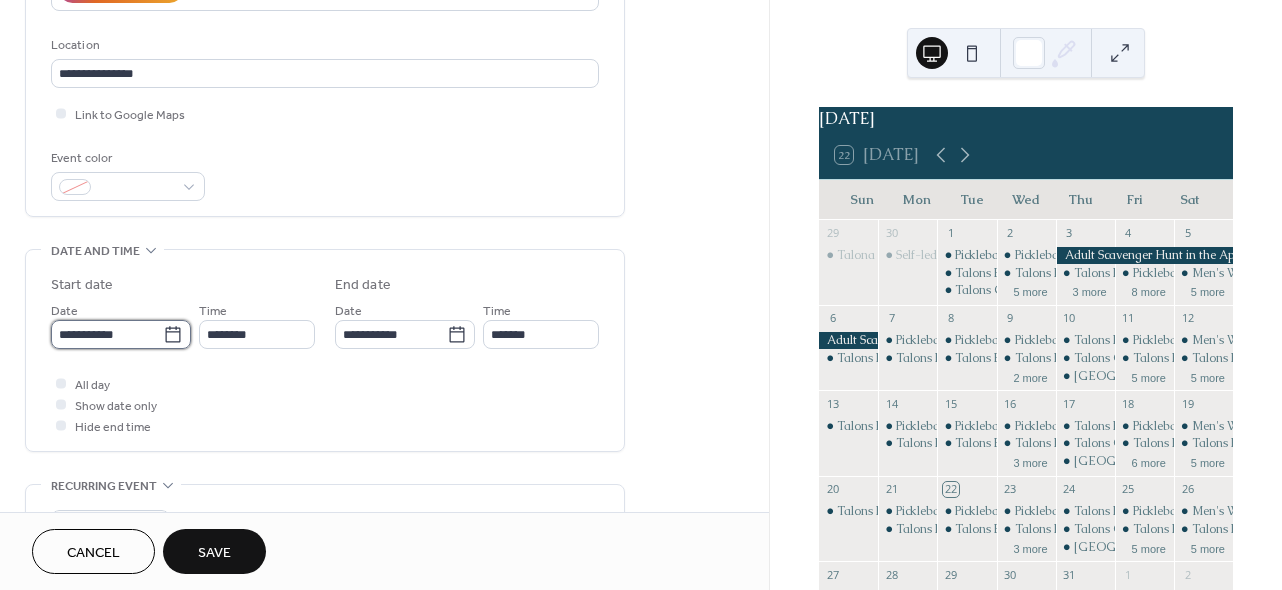 click on "**********" at bounding box center (107, 334) 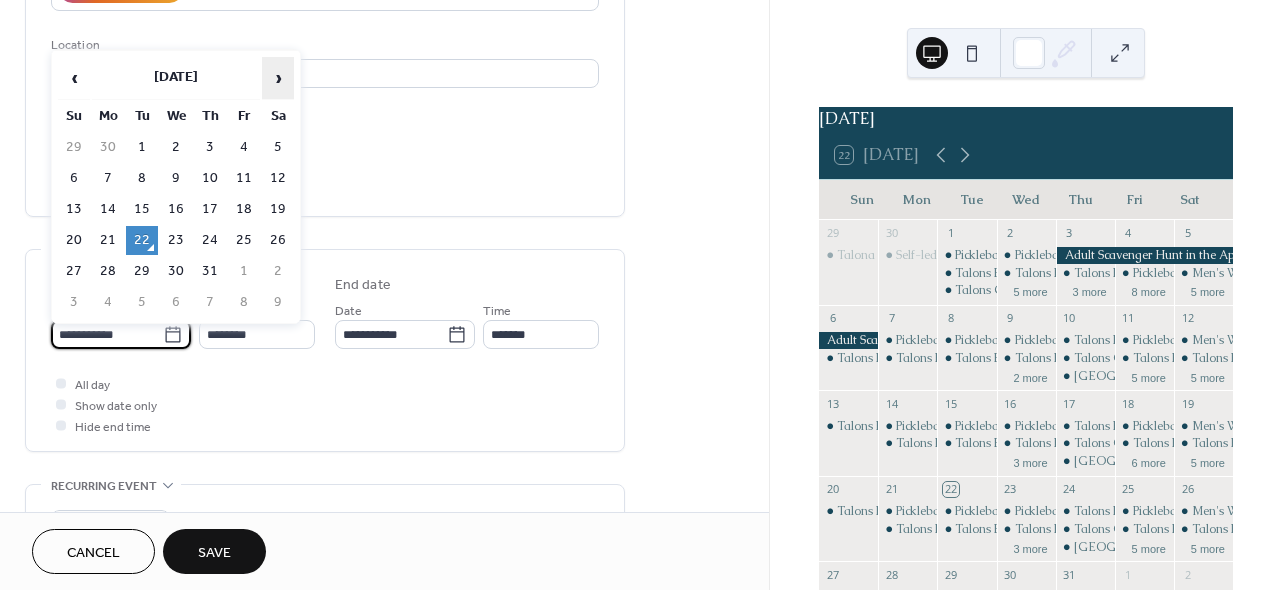 click on "›" at bounding box center (278, 78) 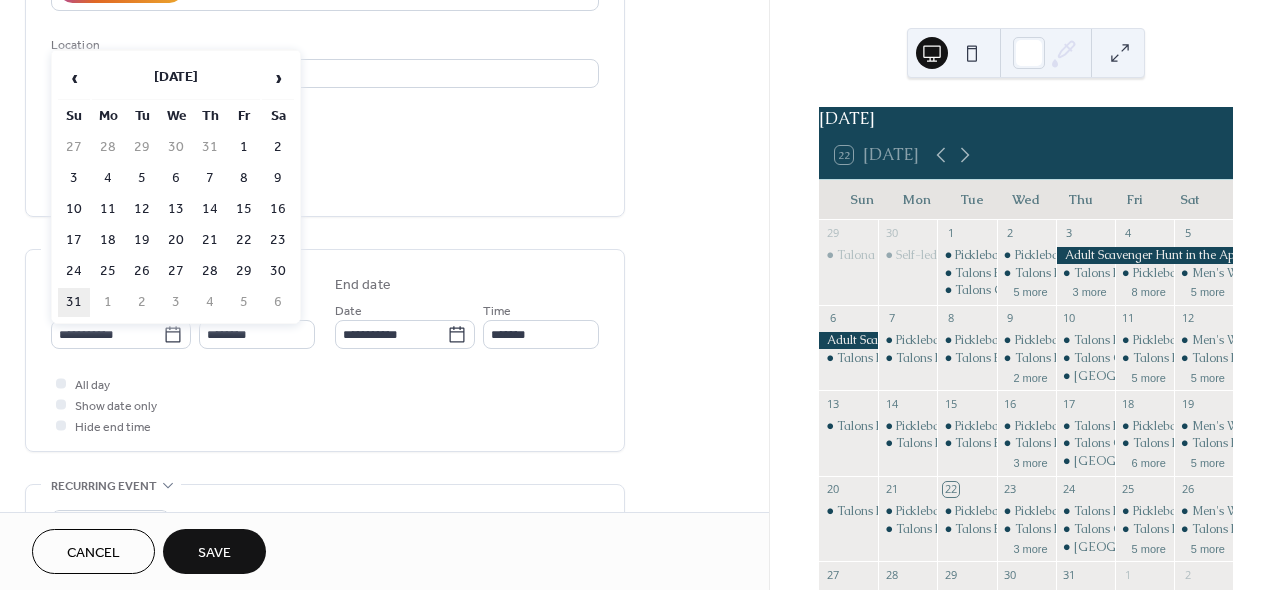 click on "31" at bounding box center [74, 302] 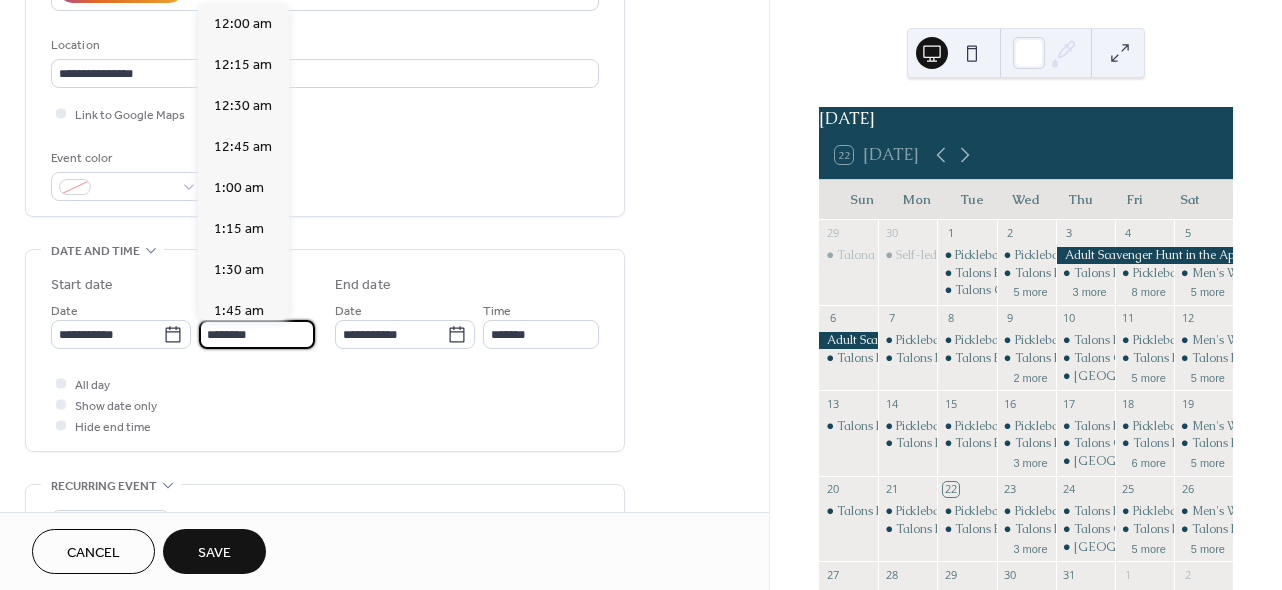 scroll, scrollTop: 1944, scrollLeft: 0, axis: vertical 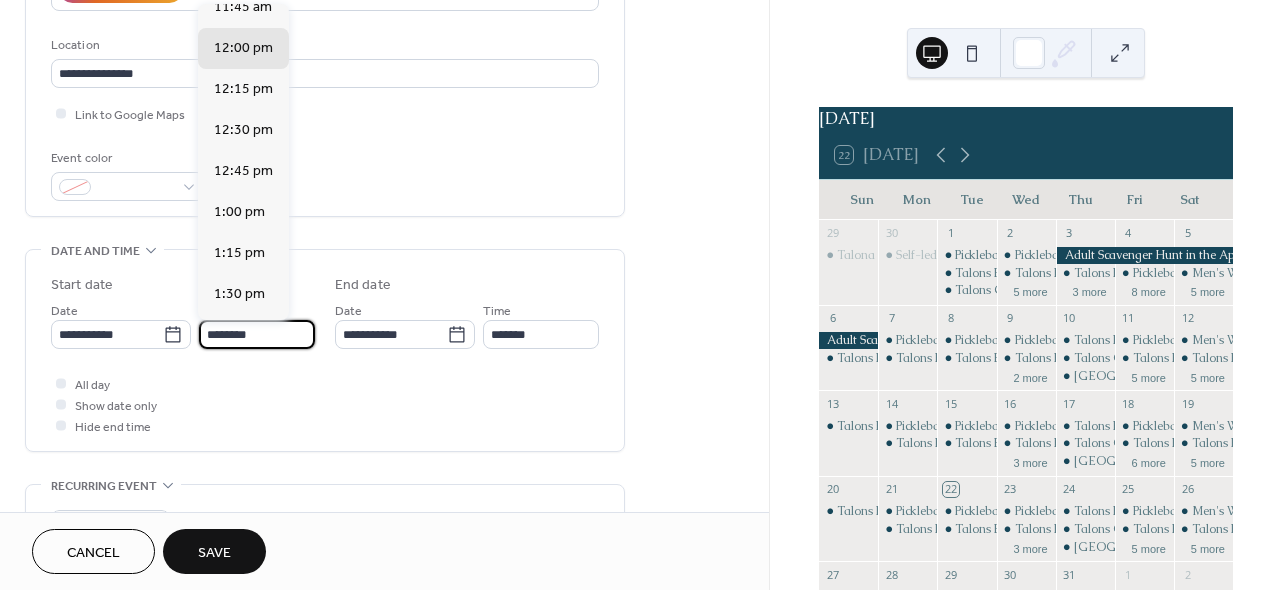 drag, startPoint x: 214, startPoint y: 331, endPoint x: 202, endPoint y: 331, distance: 12 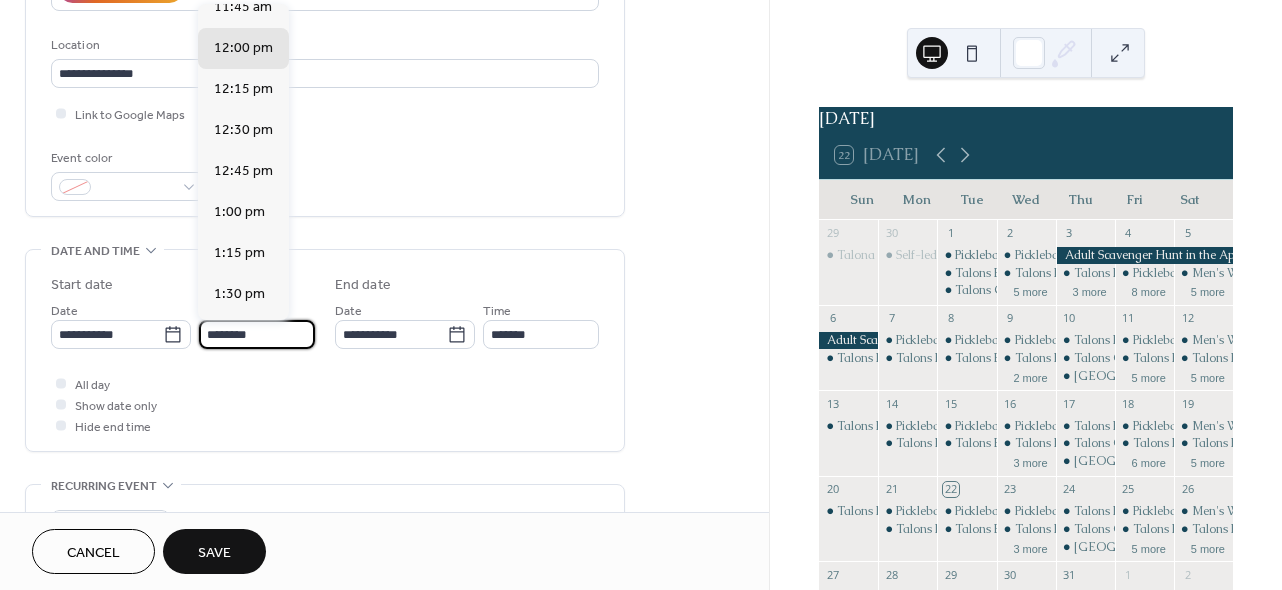 click on "********" at bounding box center [257, 334] 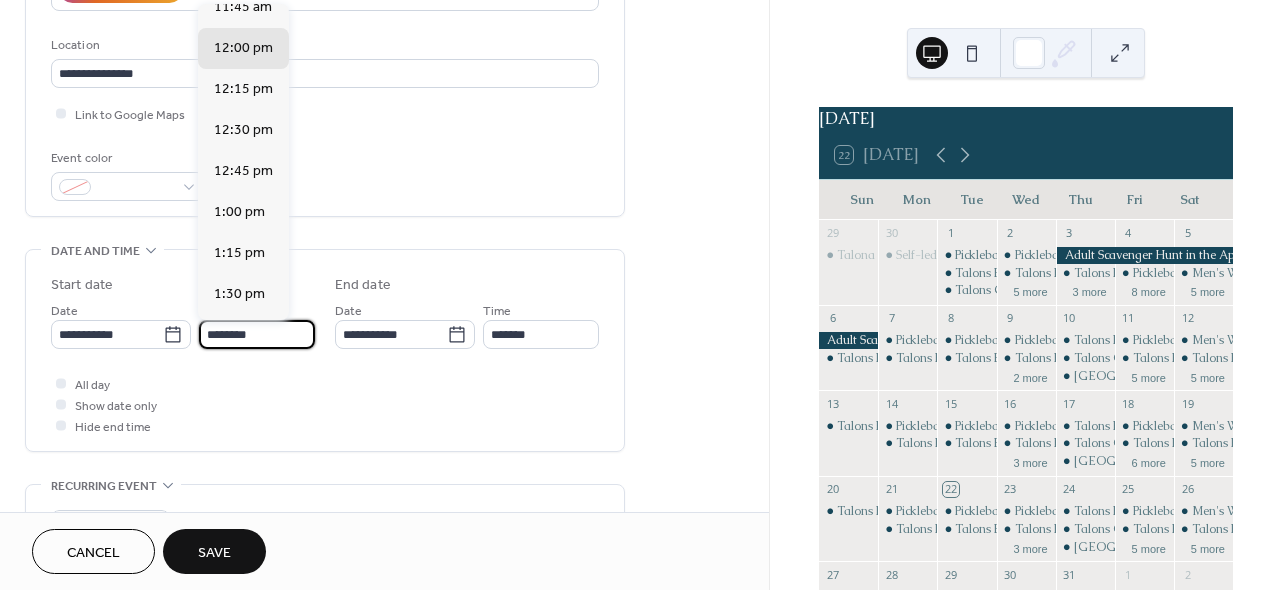 drag, startPoint x: 216, startPoint y: 333, endPoint x: 190, endPoint y: 333, distance: 26 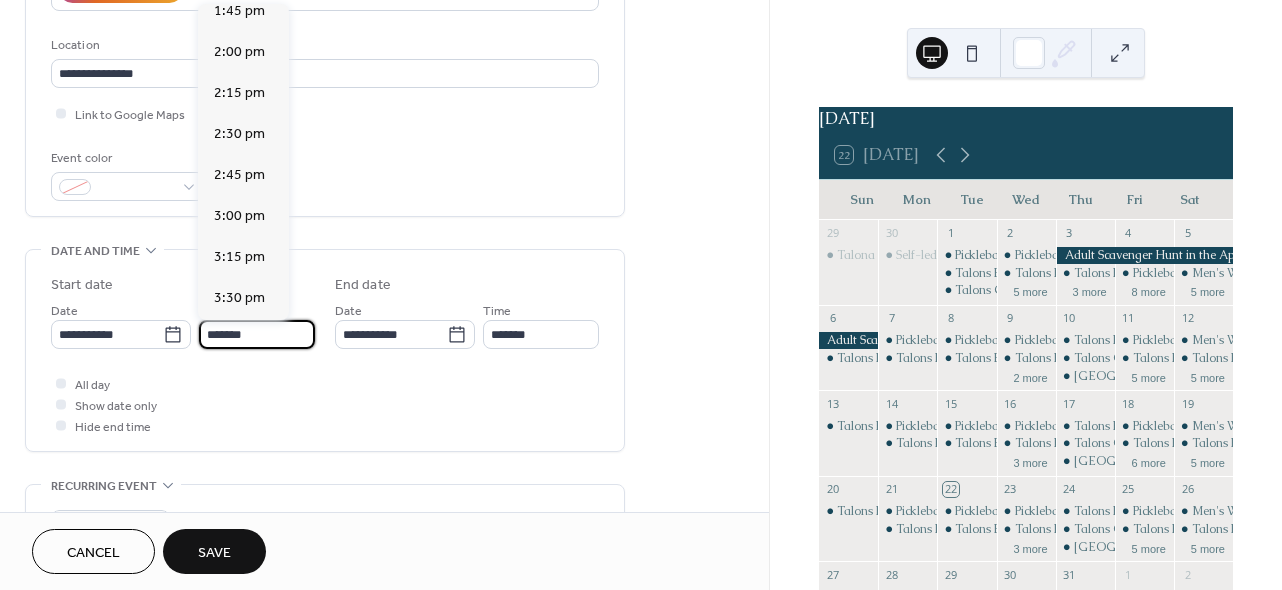 scroll, scrollTop: 2754, scrollLeft: 0, axis: vertical 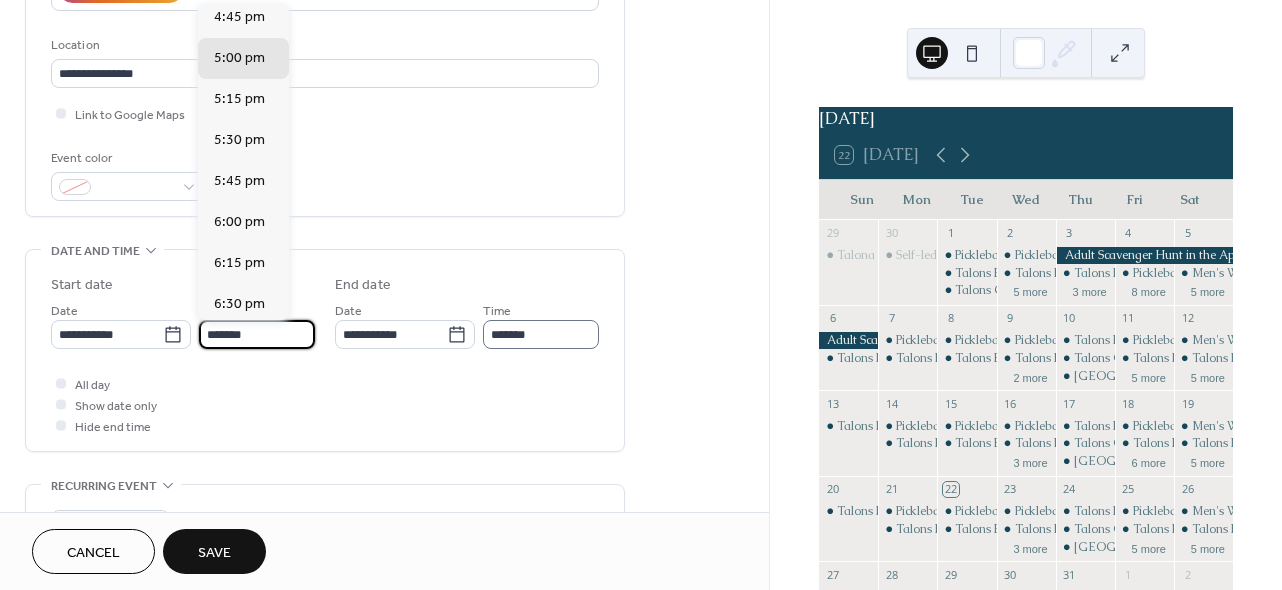 type on "*******" 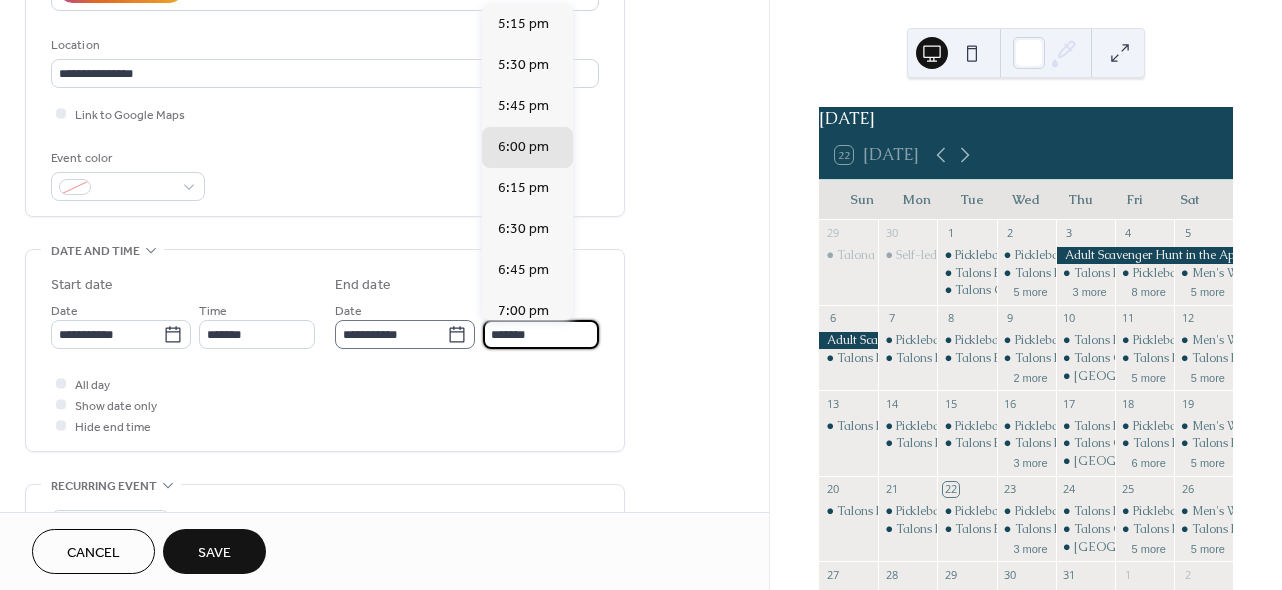 drag, startPoint x: 494, startPoint y: 333, endPoint x: 445, endPoint y: 333, distance: 49 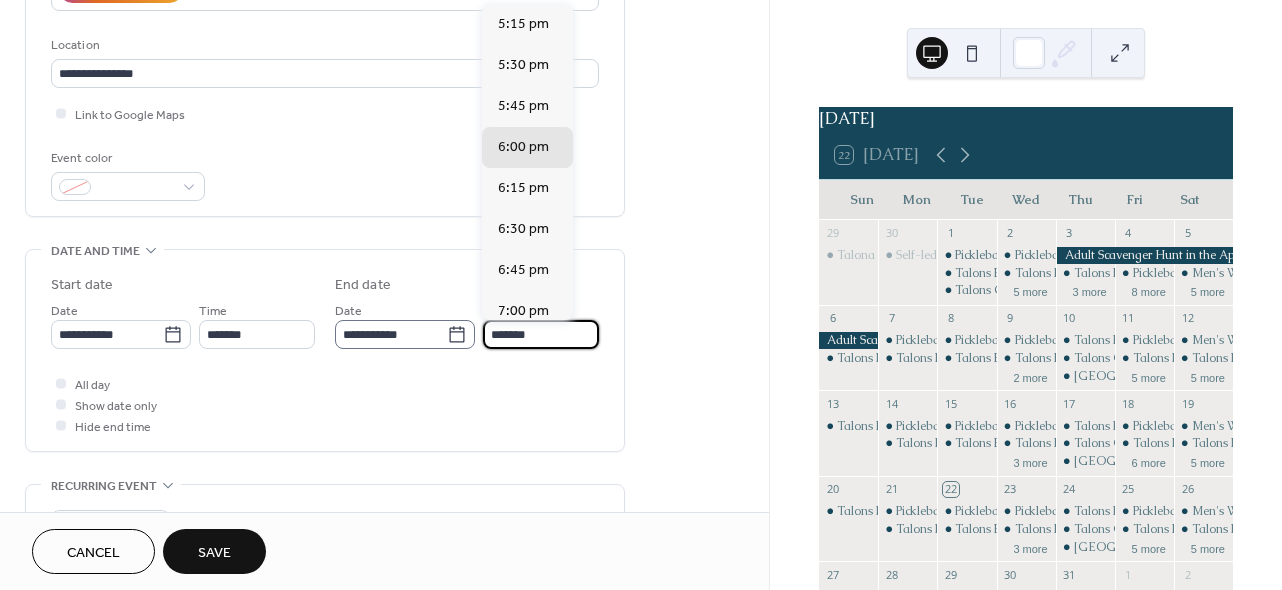 click on "**********" at bounding box center (467, 324) 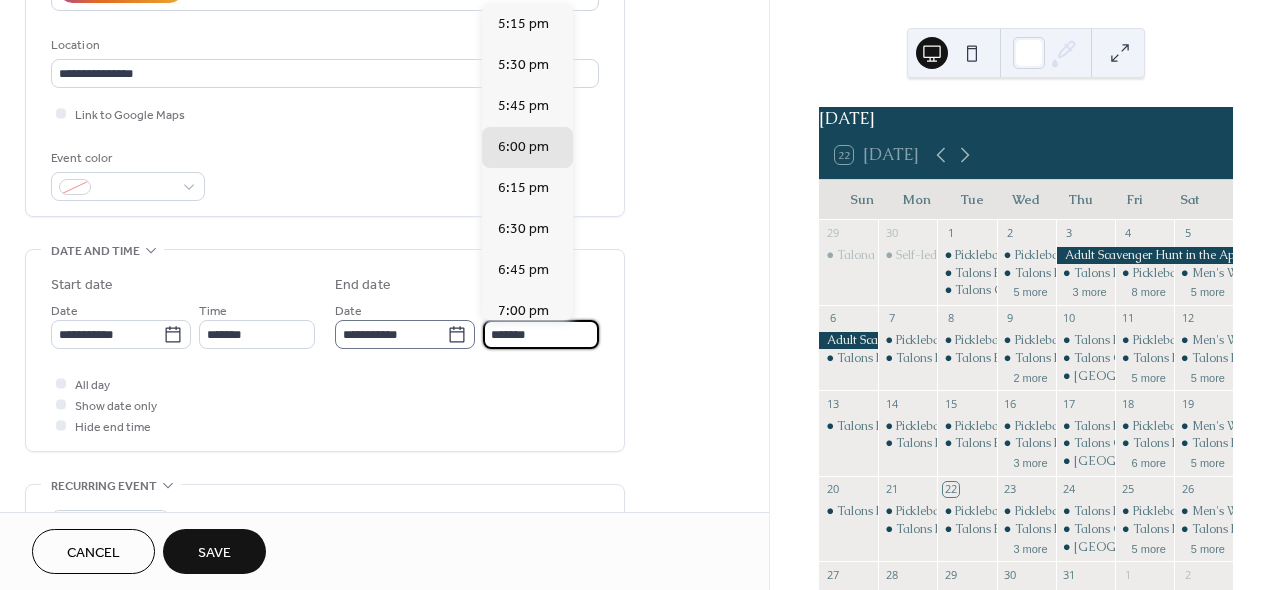 scroll, scrollTop: 445, scrollLeft: 0, axis: vertical 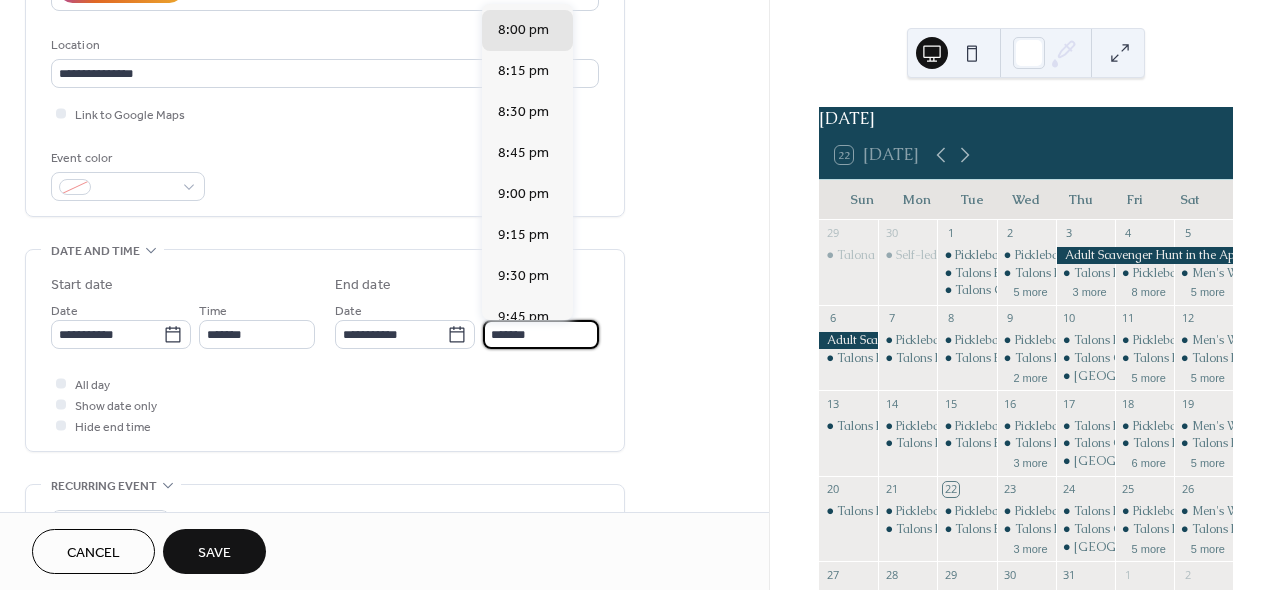 type on "*******" 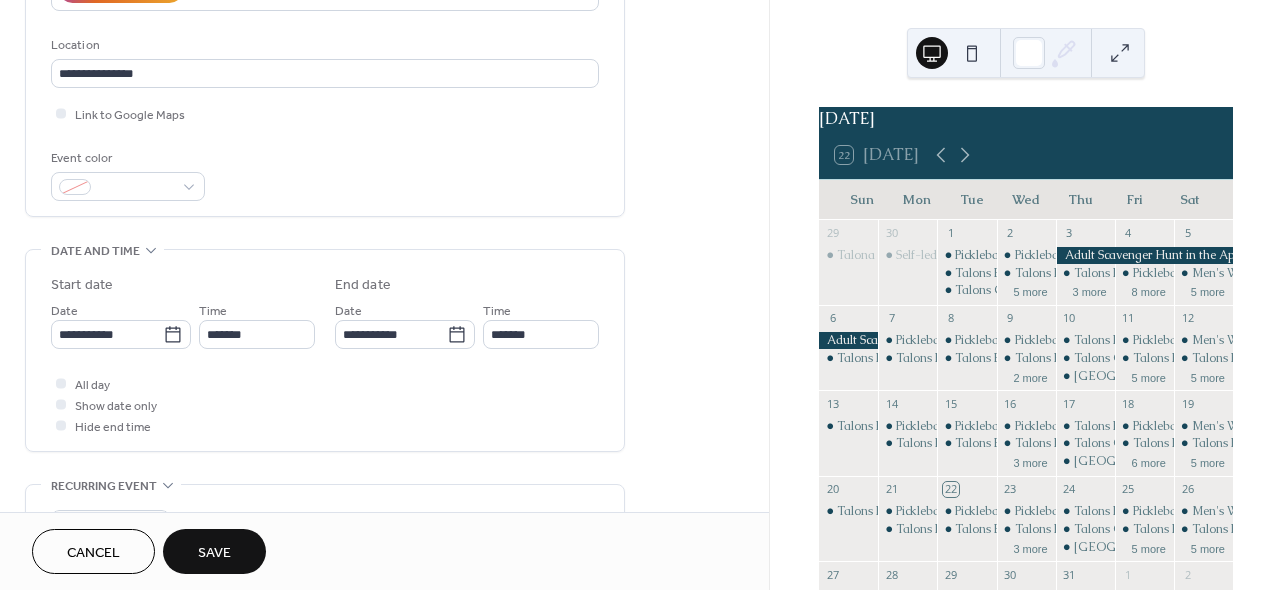 click on "All day Show date only Hide end time" at bounding box center [325, 404] 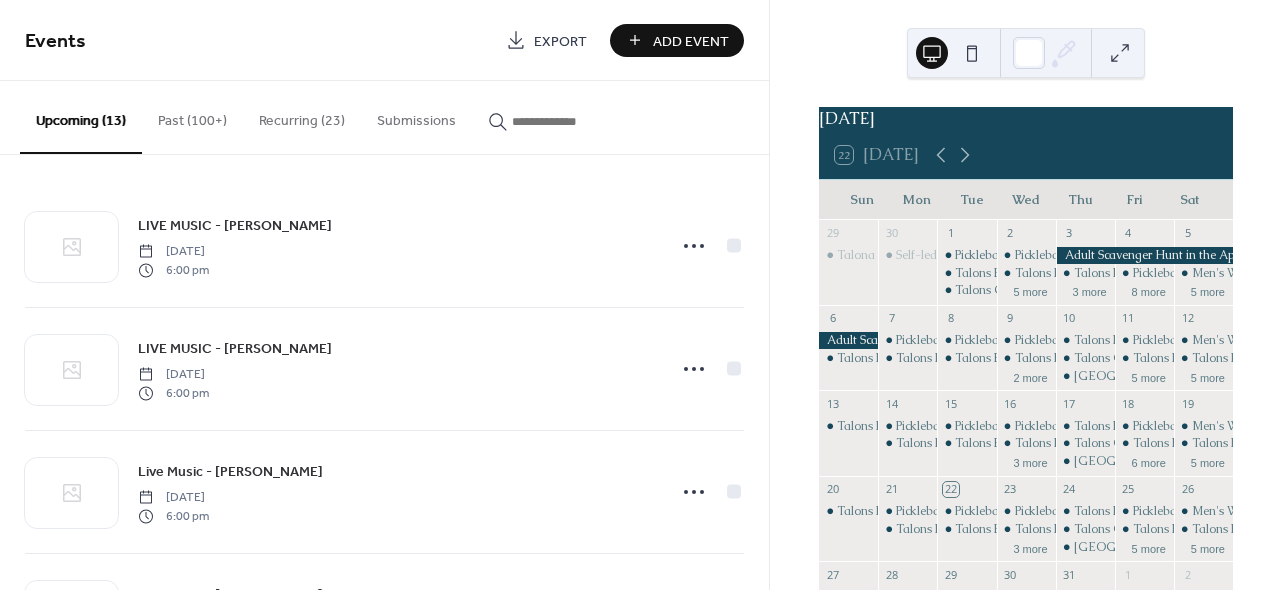 click on "Add Event" at bounding box center [691, 41] 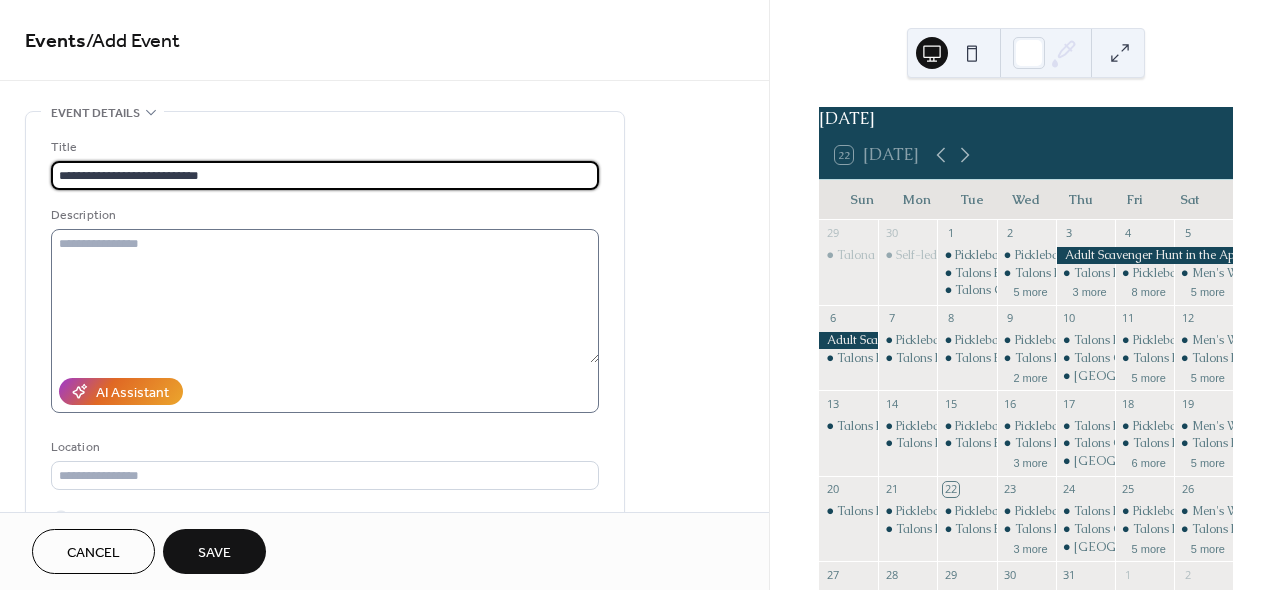 type on "**********" 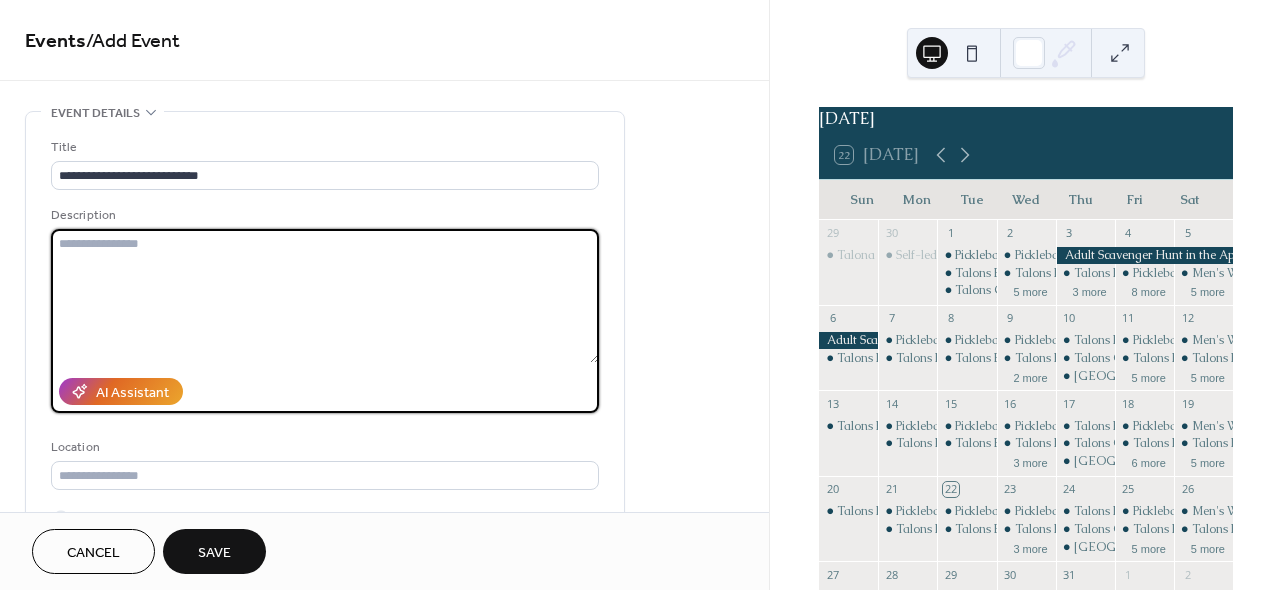 click at bounding box center [325, 296] 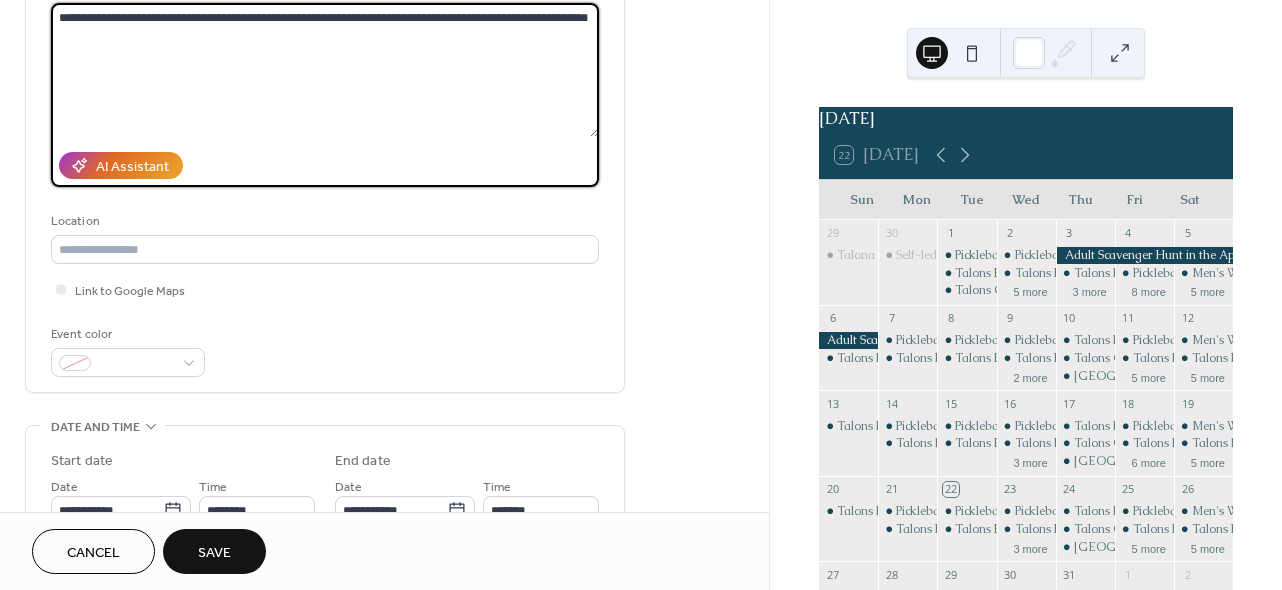 scroll, scrollTop: 228, scrollLeft: 0, axis: vertical 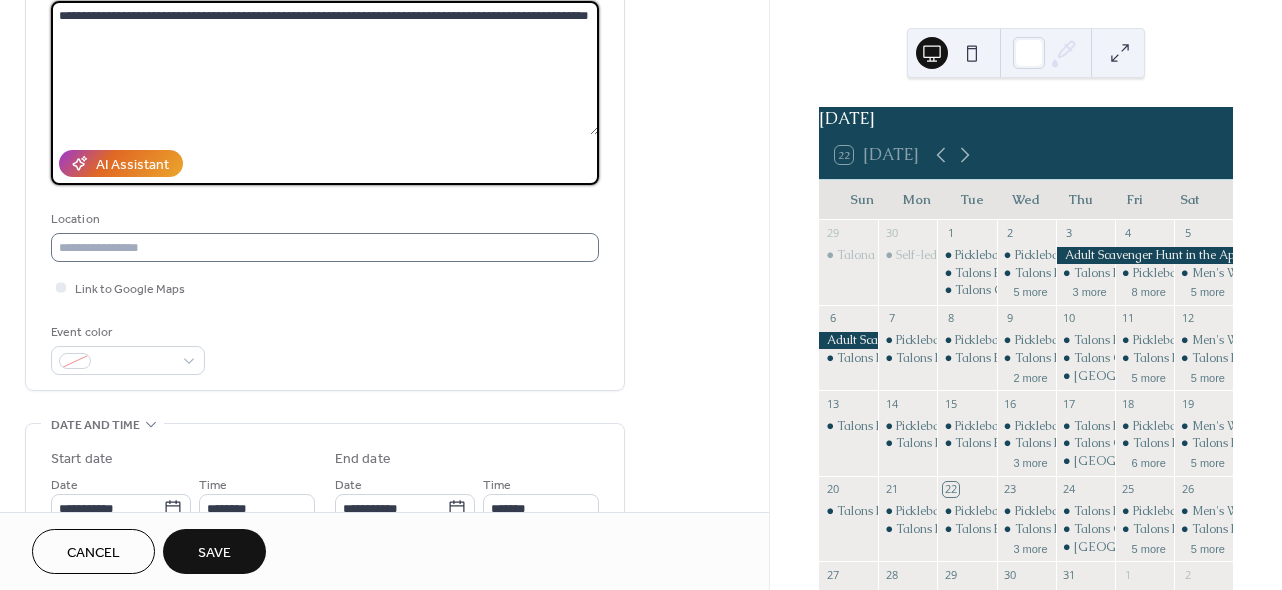 type on "**********" 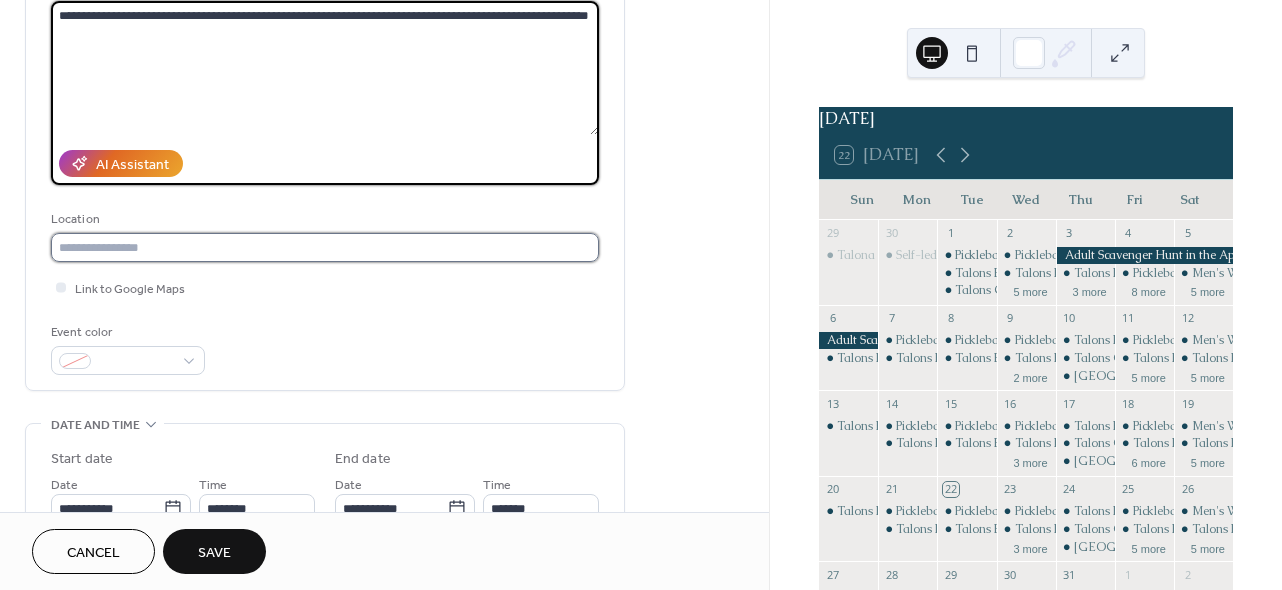 click at bounding box center (325, 247) 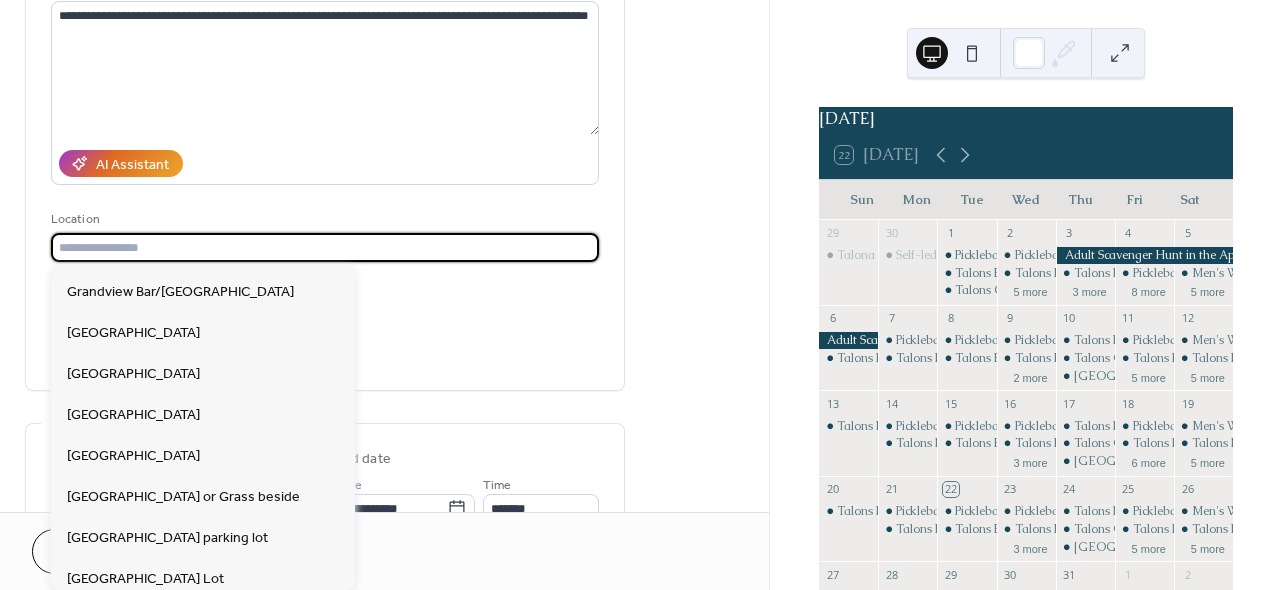 scroll, scrollTop: 615, scrollLeft: 0, axis: vertical 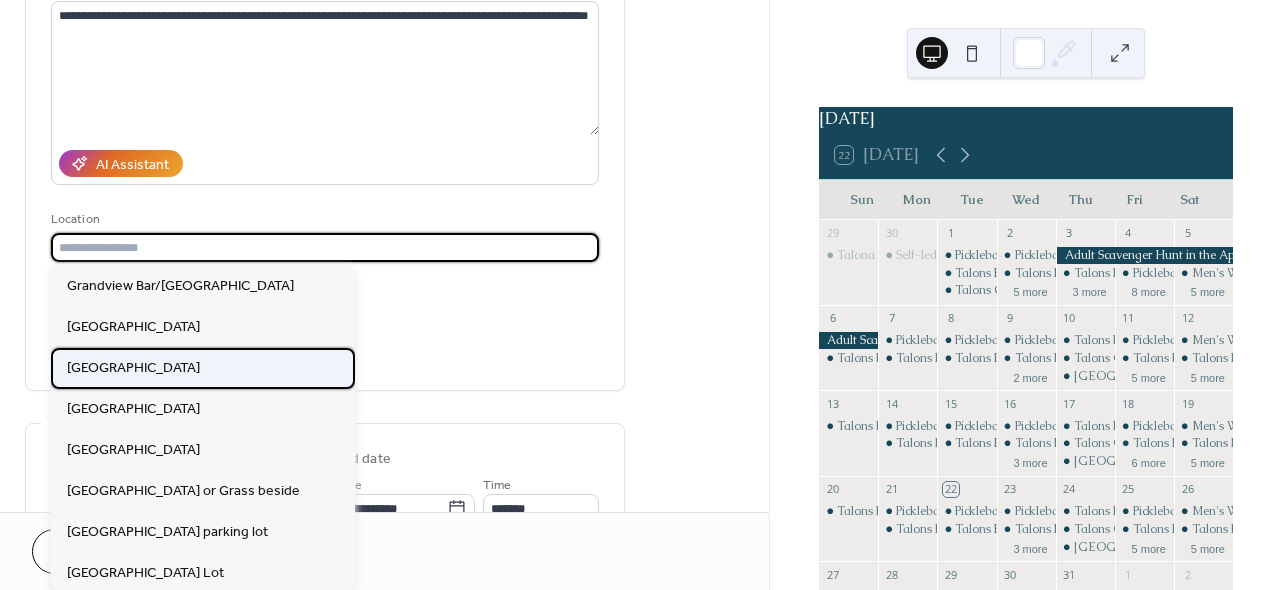 click on "[GEOGRAPHIC_DATA]" at bounding box center (203, 368) 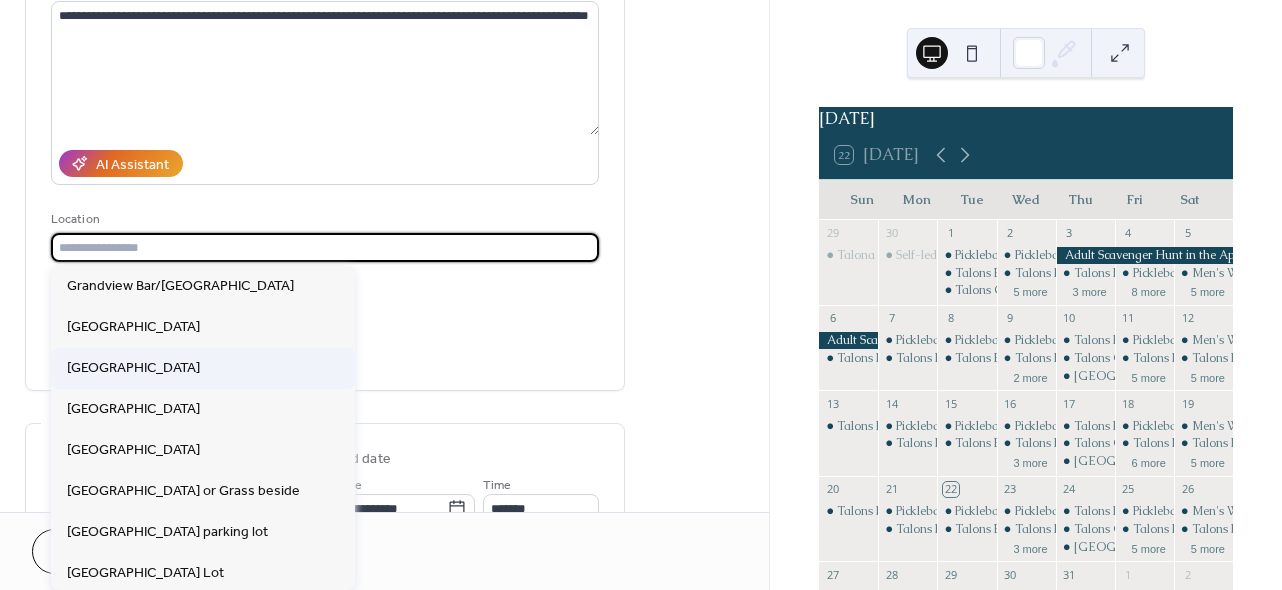 type on "**********" 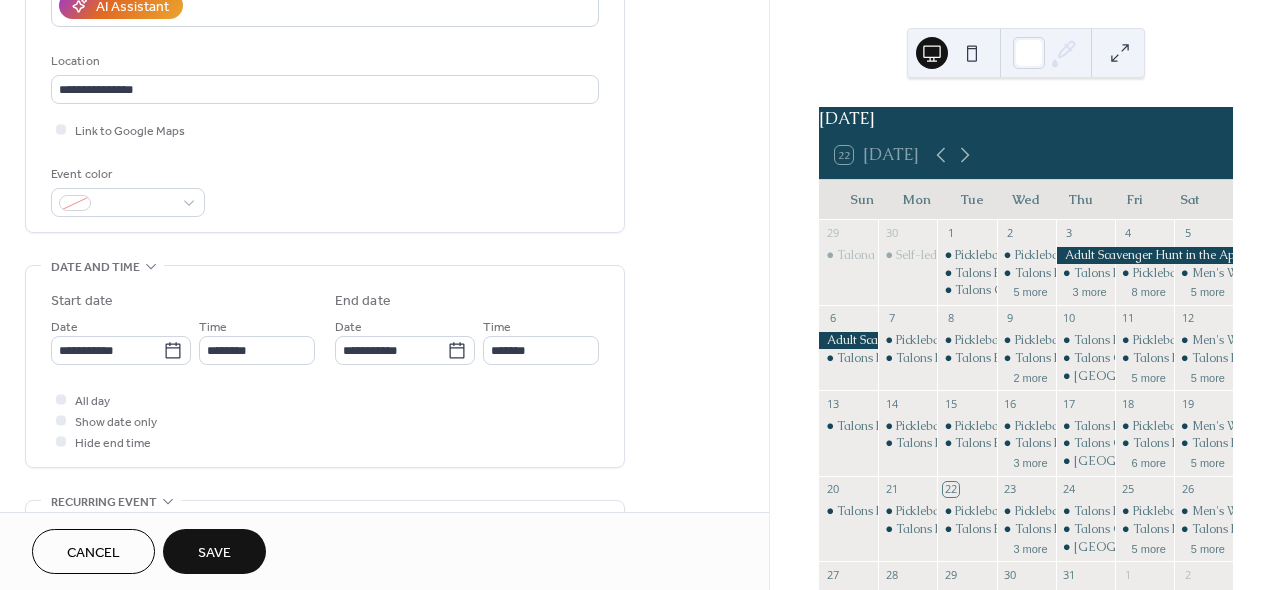 scroll, scrollTop: 417, scrollLeft: 0, axis: vertical 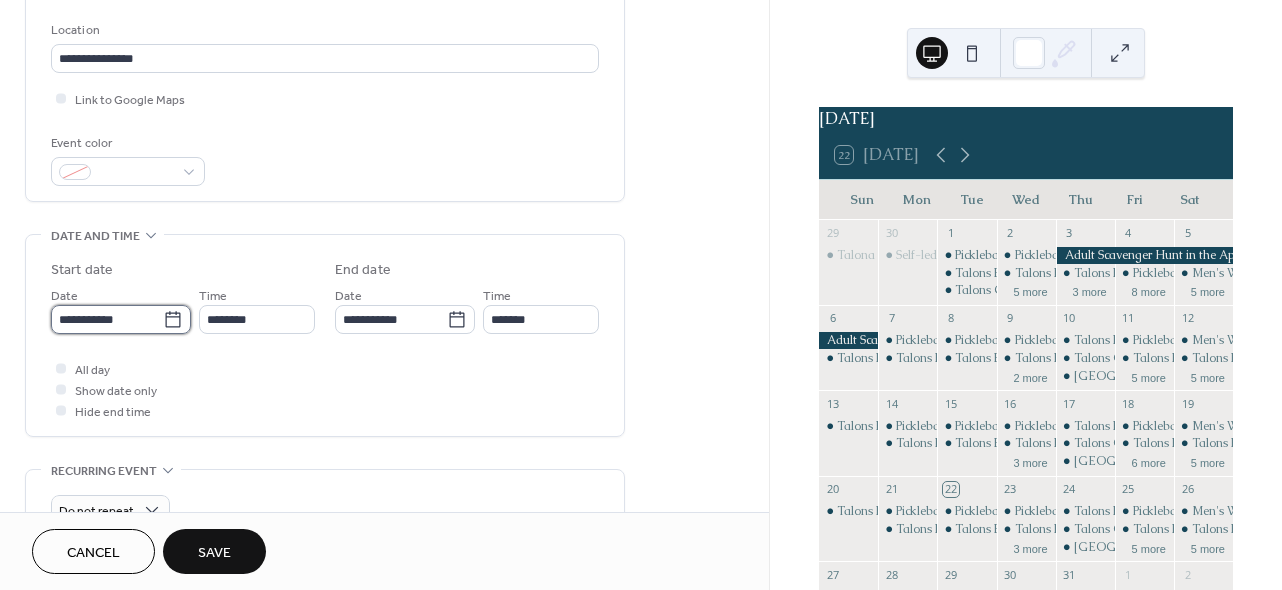 click on "**********" at bounding box center [107, 319] 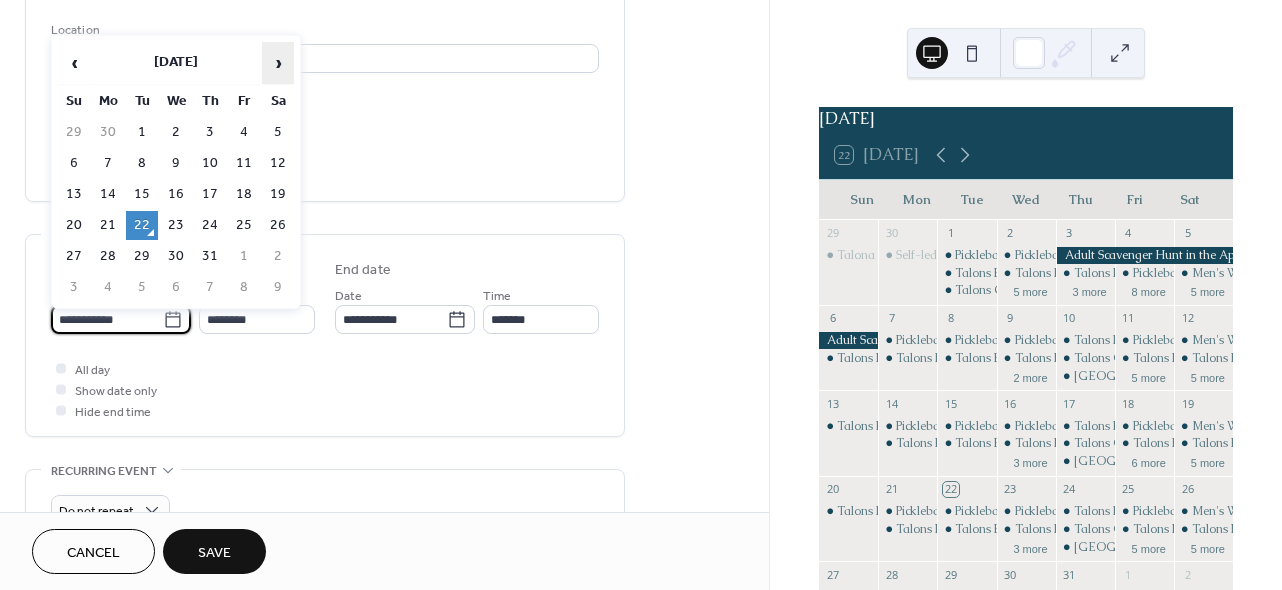 click on "›" at bounding box center (278, 63) 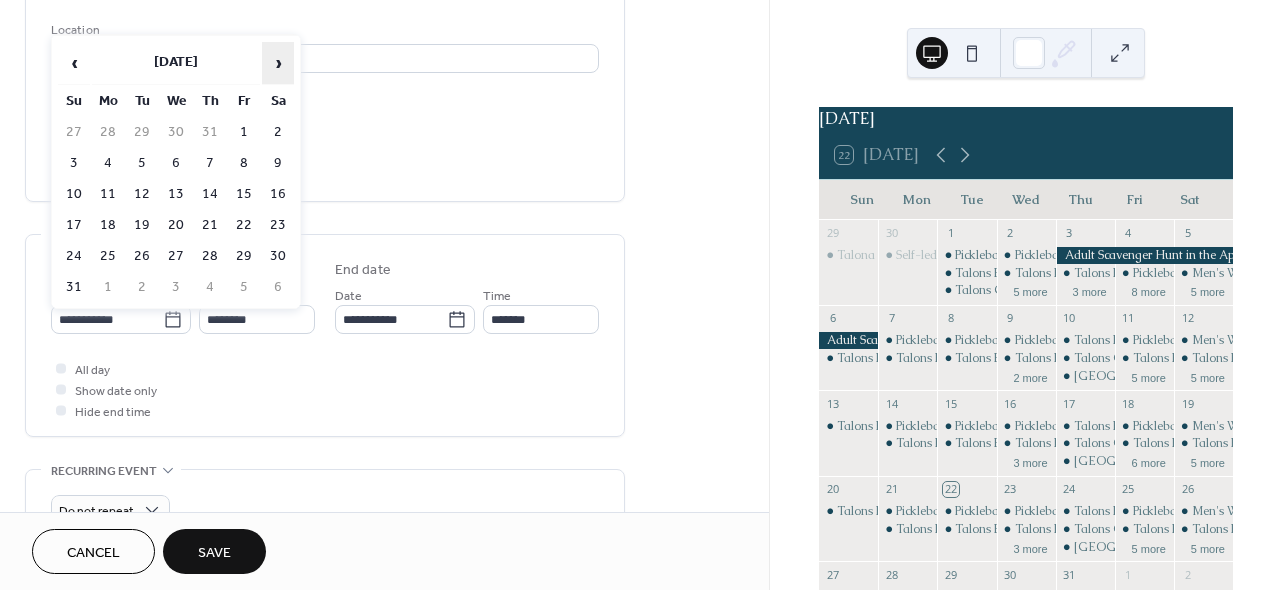 click on "›" at bounding box center [278, 63] 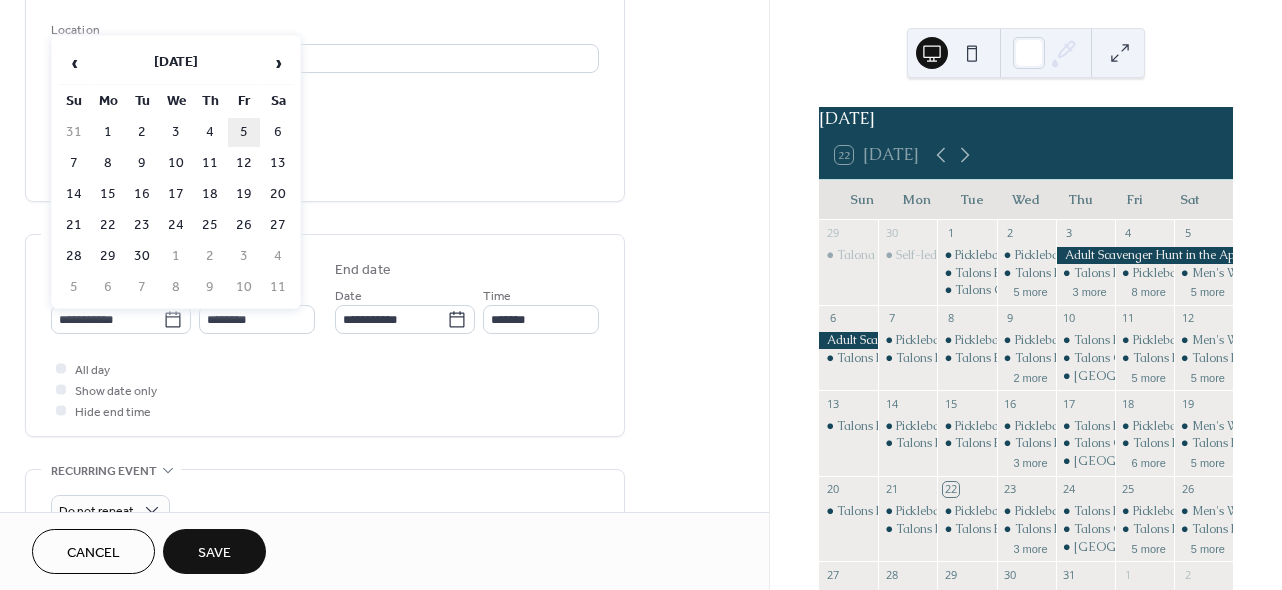 click on "5" at bounding box center (244, 132) 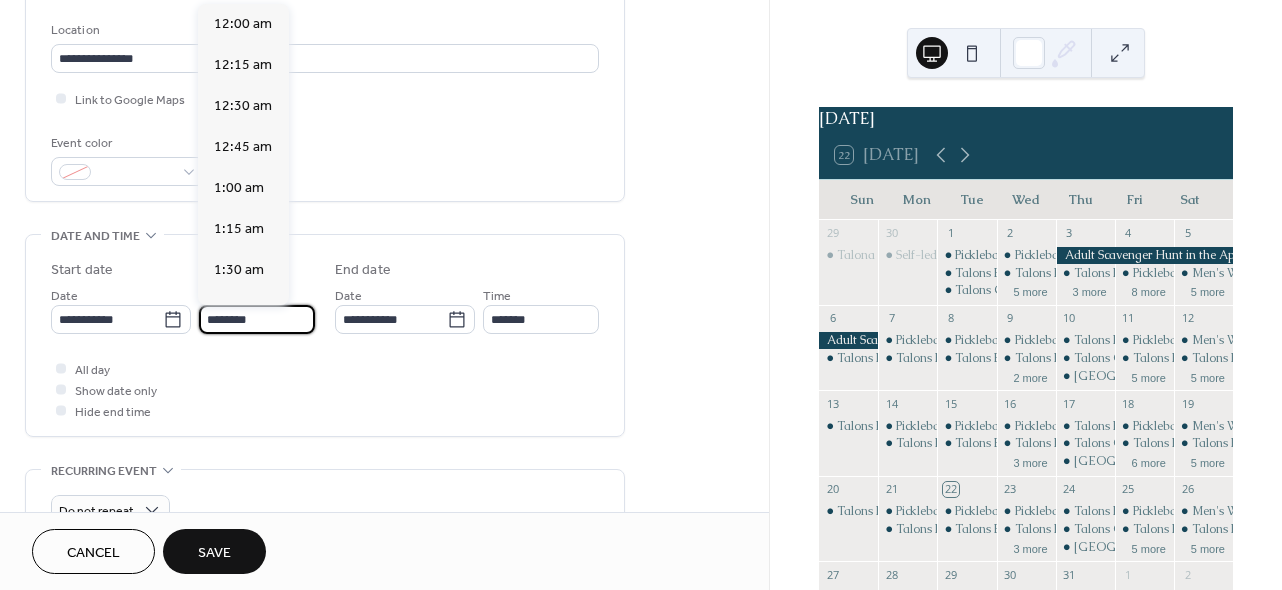 scroll, scrollTop: 1944, scrollLeft: 0, axis: vertical 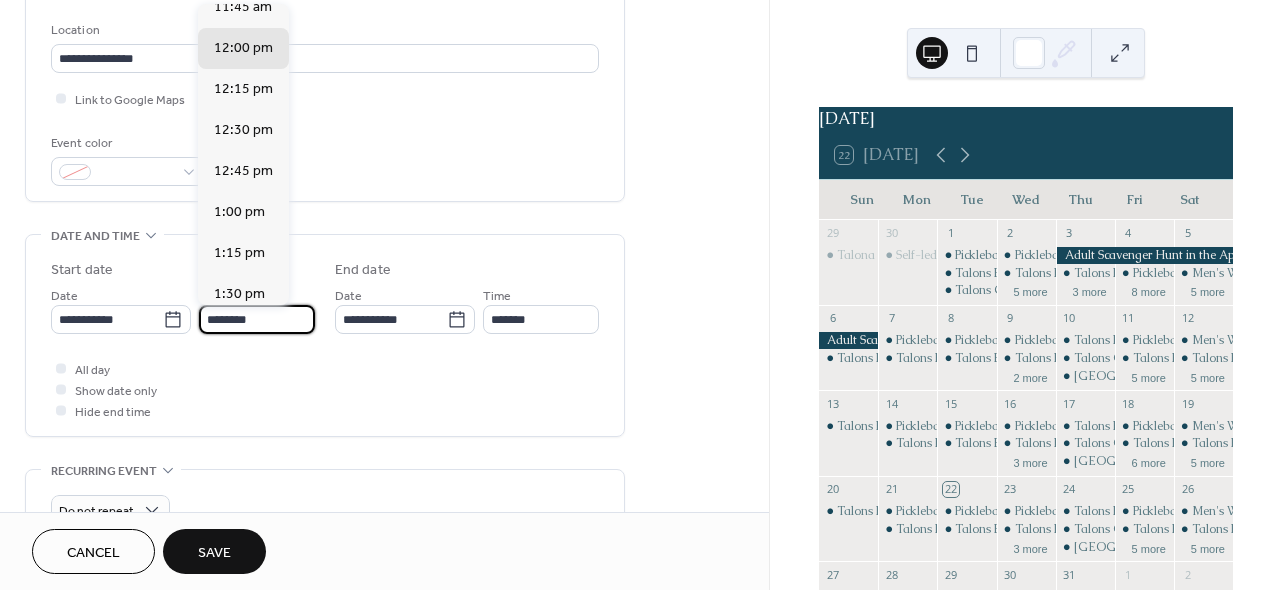 drag, startPoint x: 216, startPoint y: 313, endPoint x: 194, endPoint y: 313, distance: 22 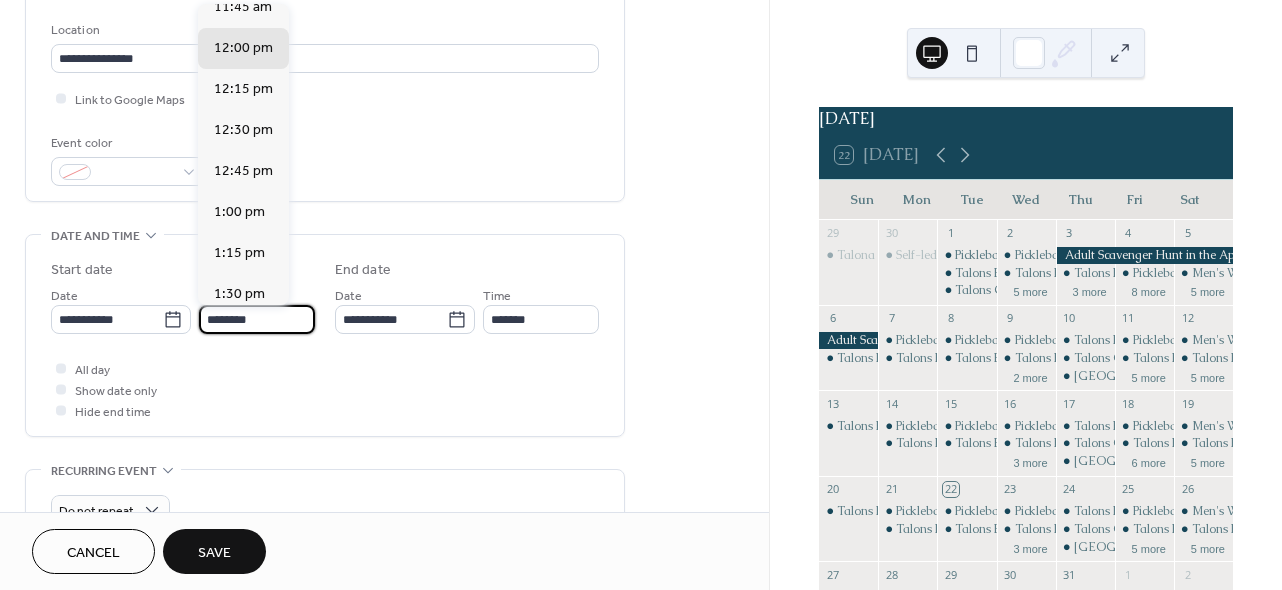 click on "**********" at bounding box center [183, 309] 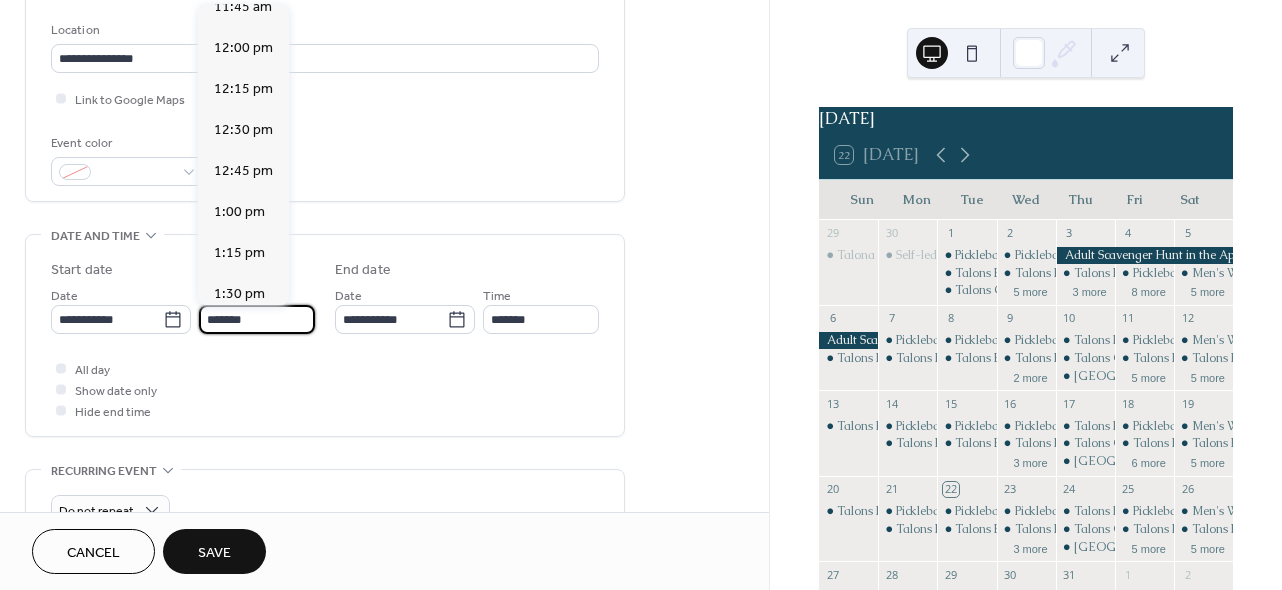 scroll, scrollTop: 2916, scrollLeft: 0, axis: vertical 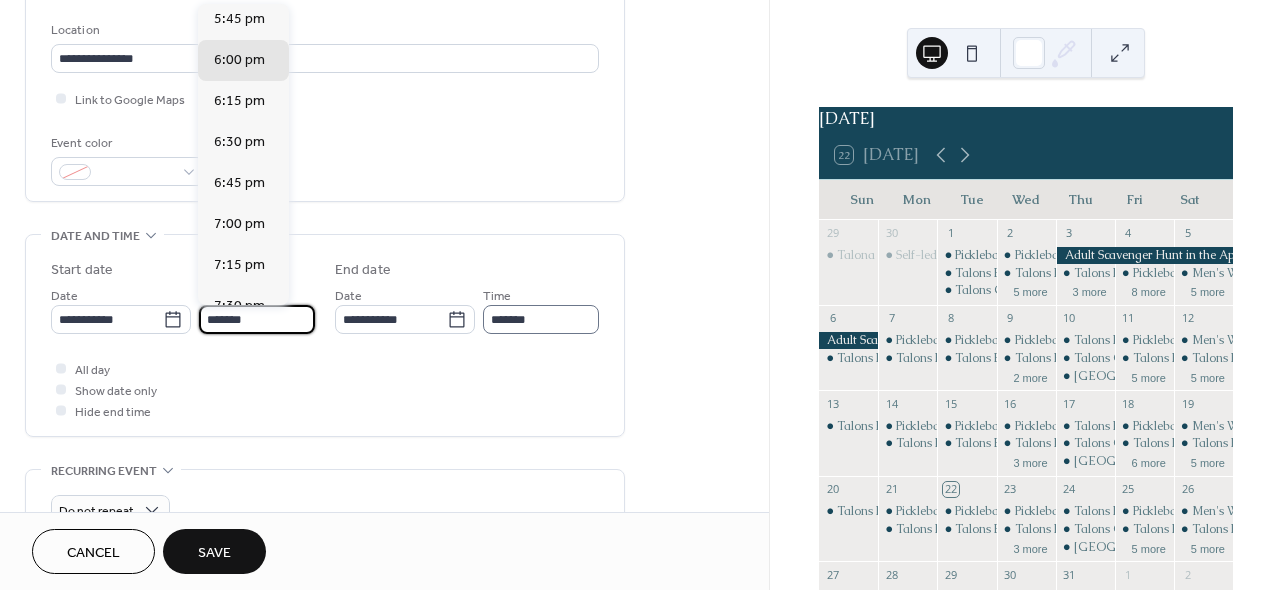 type on "*******" 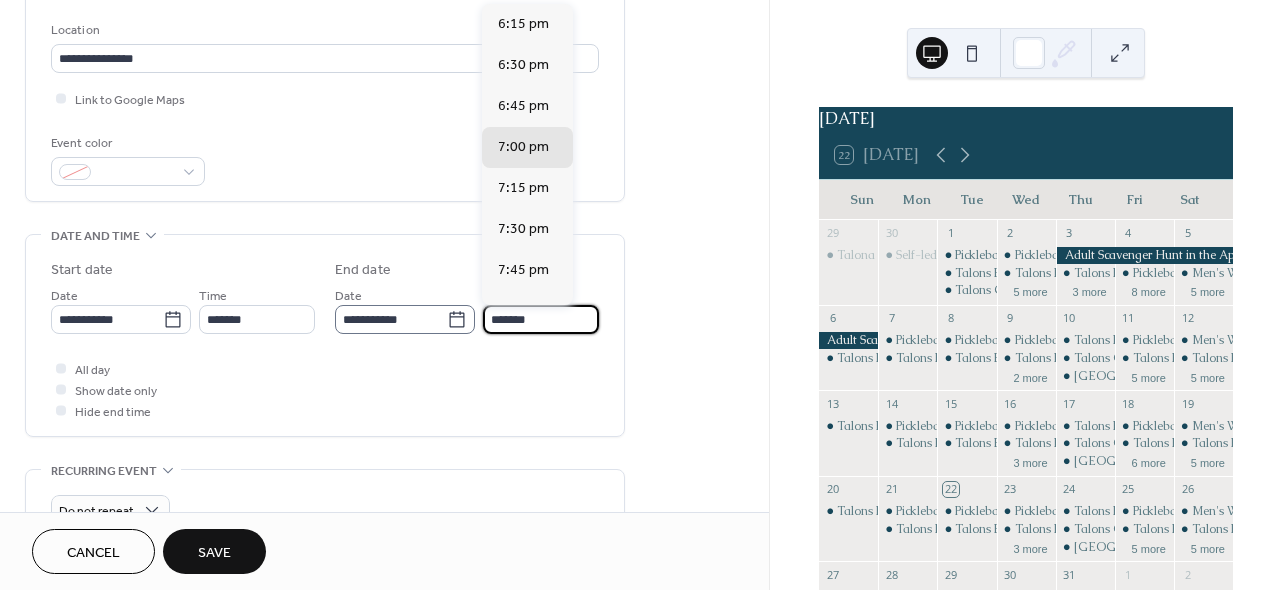 drag, startPoint x: 495, startPoint y: 317, endPoint x: 457, endPoint y: 317, distance: 38 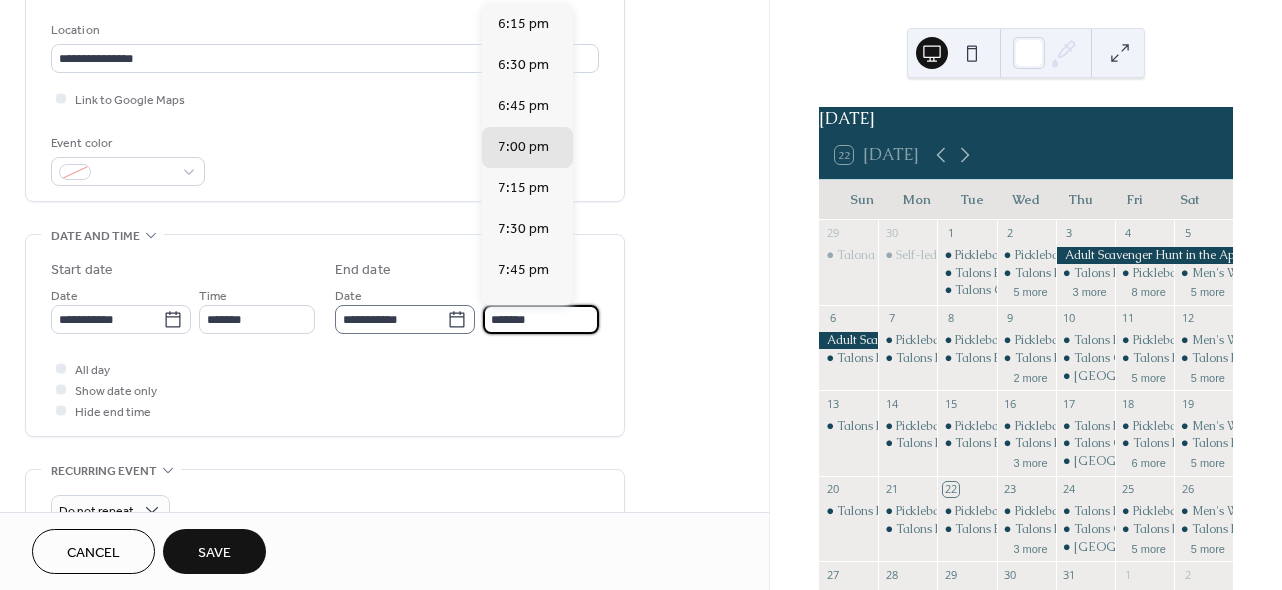 click on "**********" at bounding box center [467, 309] 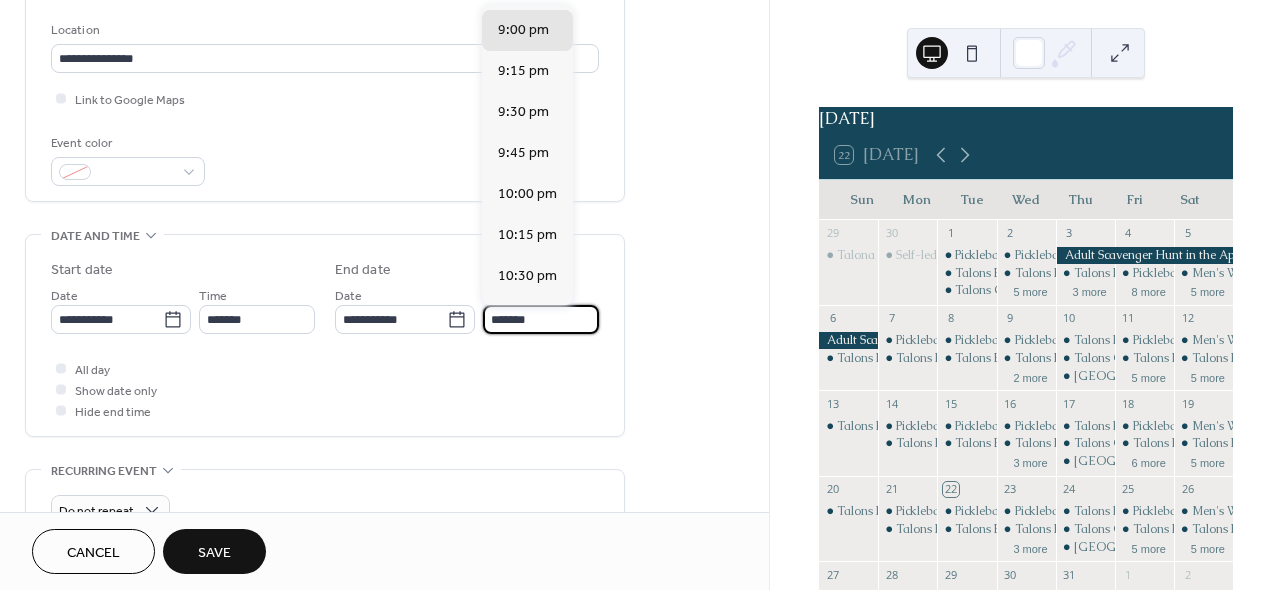 type on "*******" 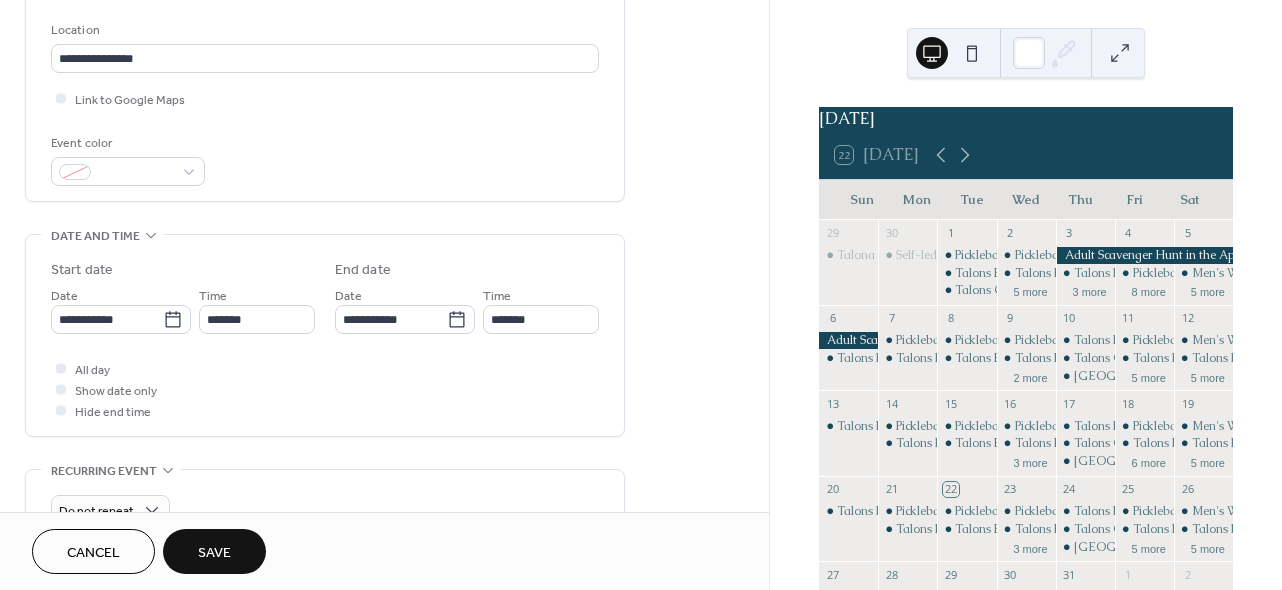 click on "All day Show date only Hide end time" at bounding box center [325, 389] 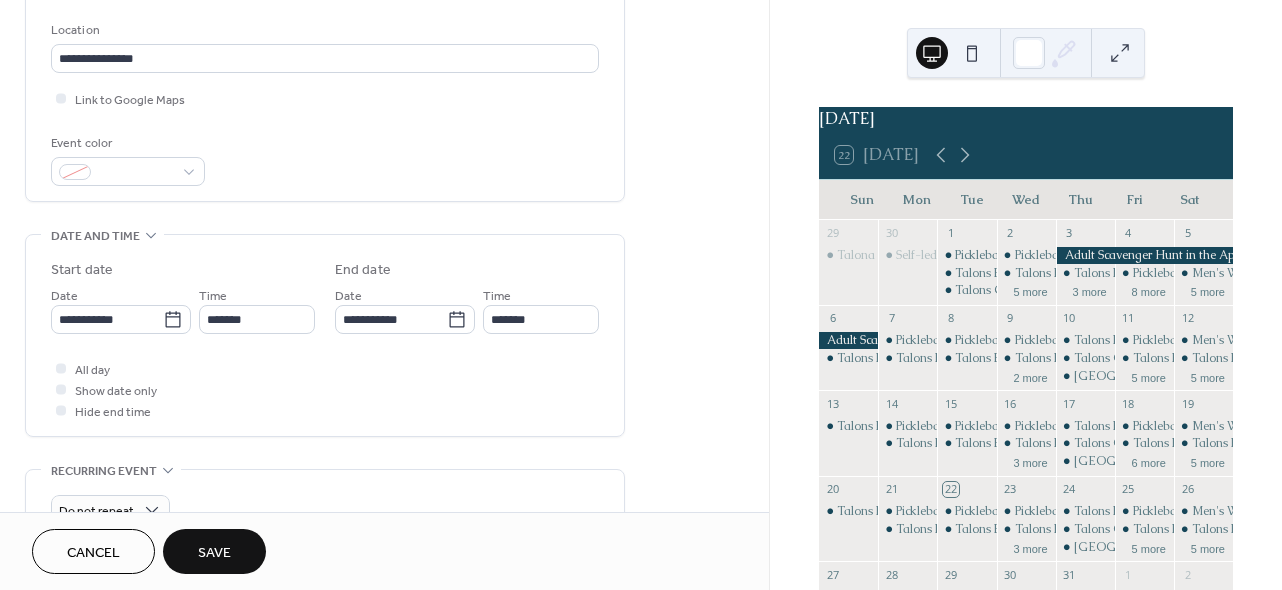 click on "Save" at bounding box center [214, 553] 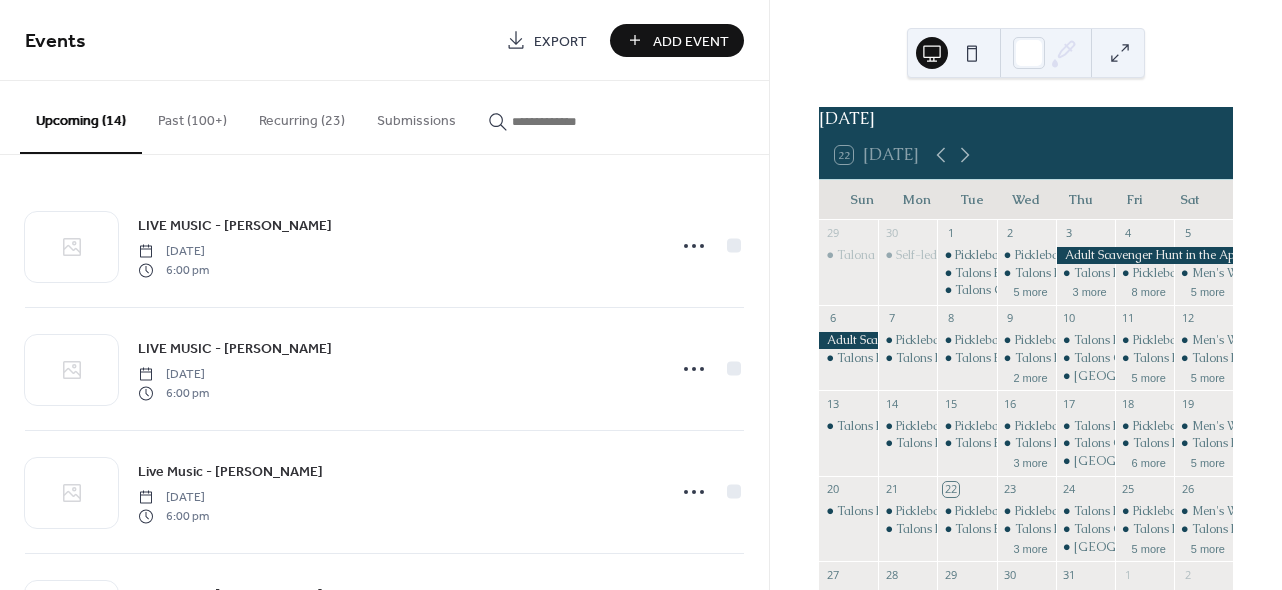 click on "Add Event" at bounding box center [691, 41] 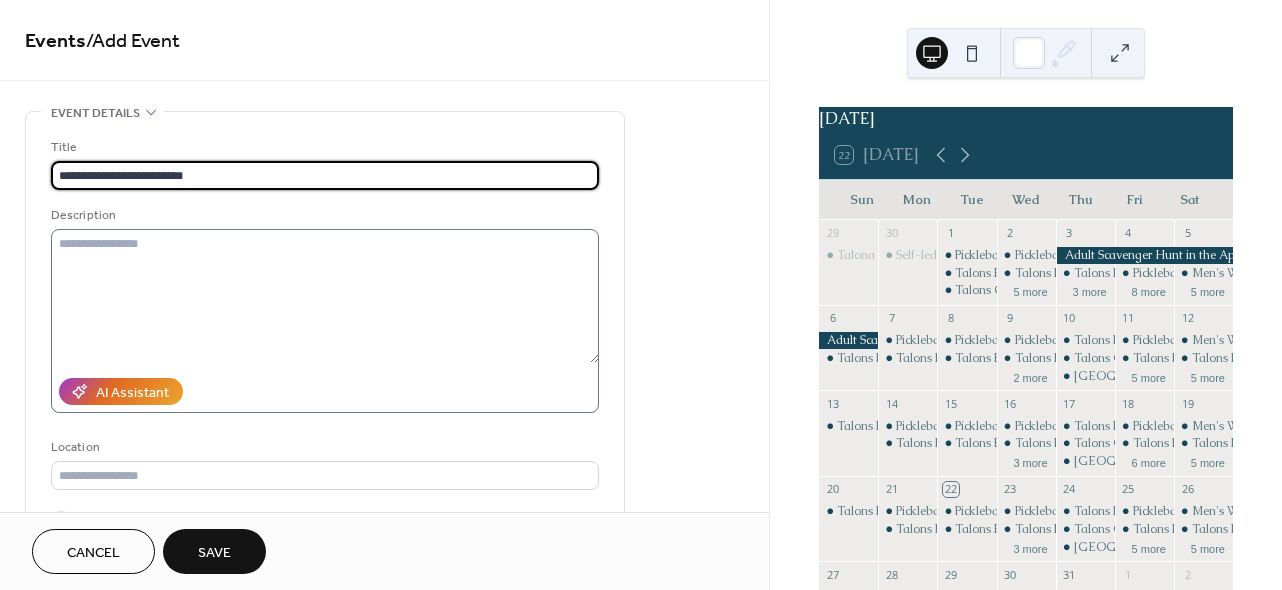type on "**********" 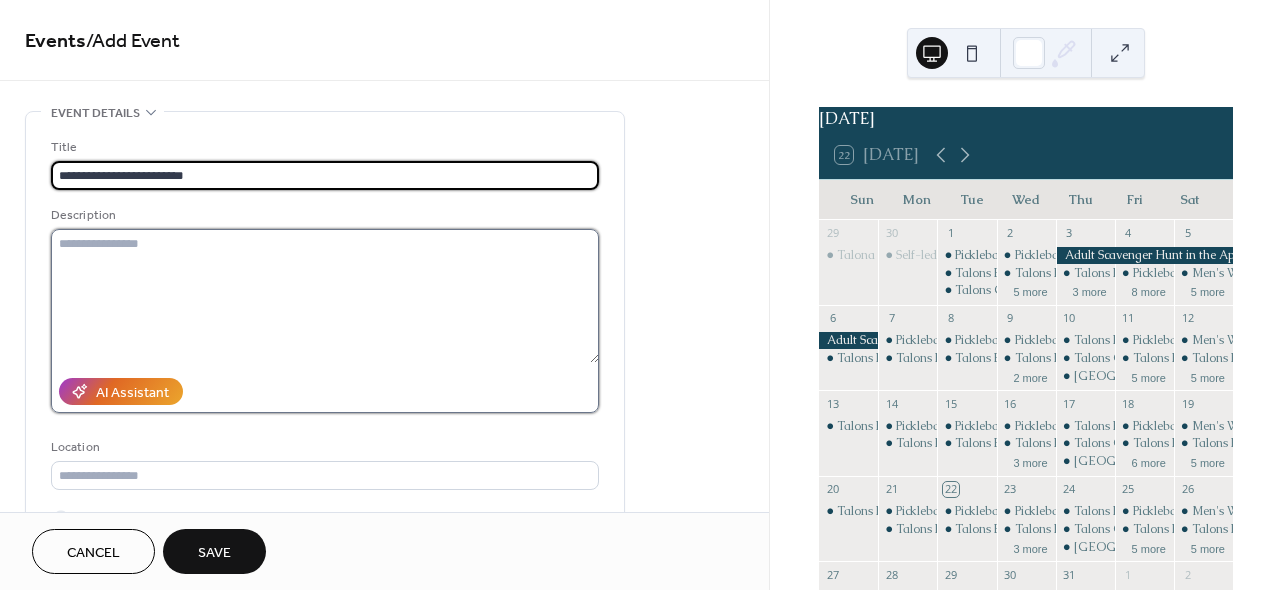 click at bounding box center [325, 296] 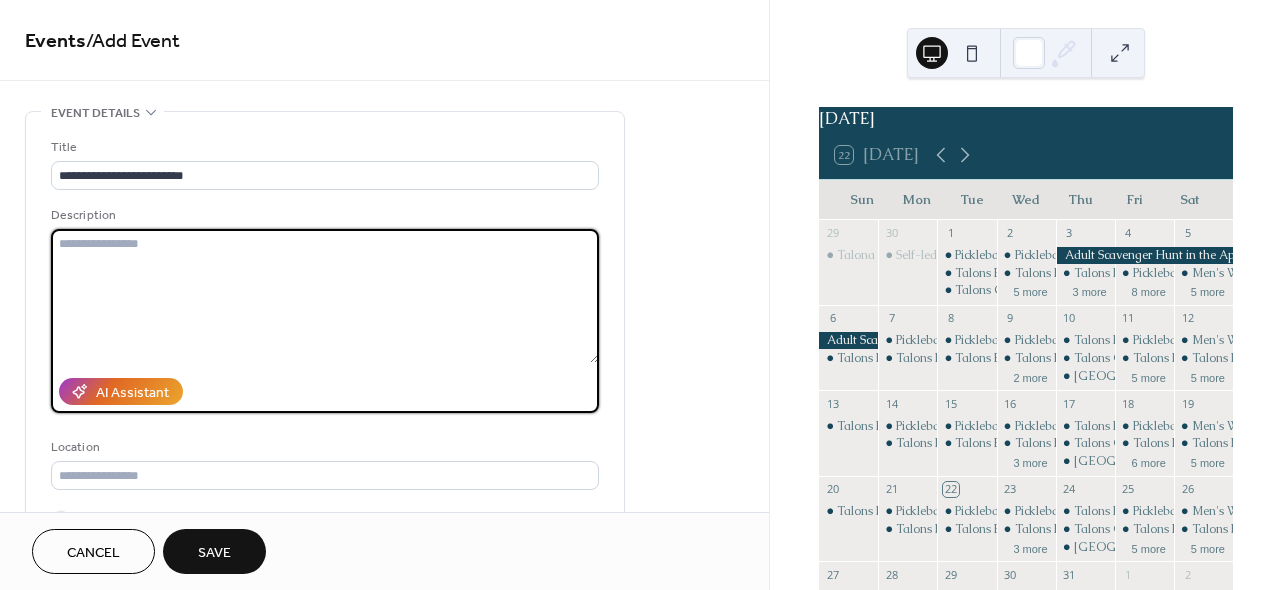 paste on "**********" 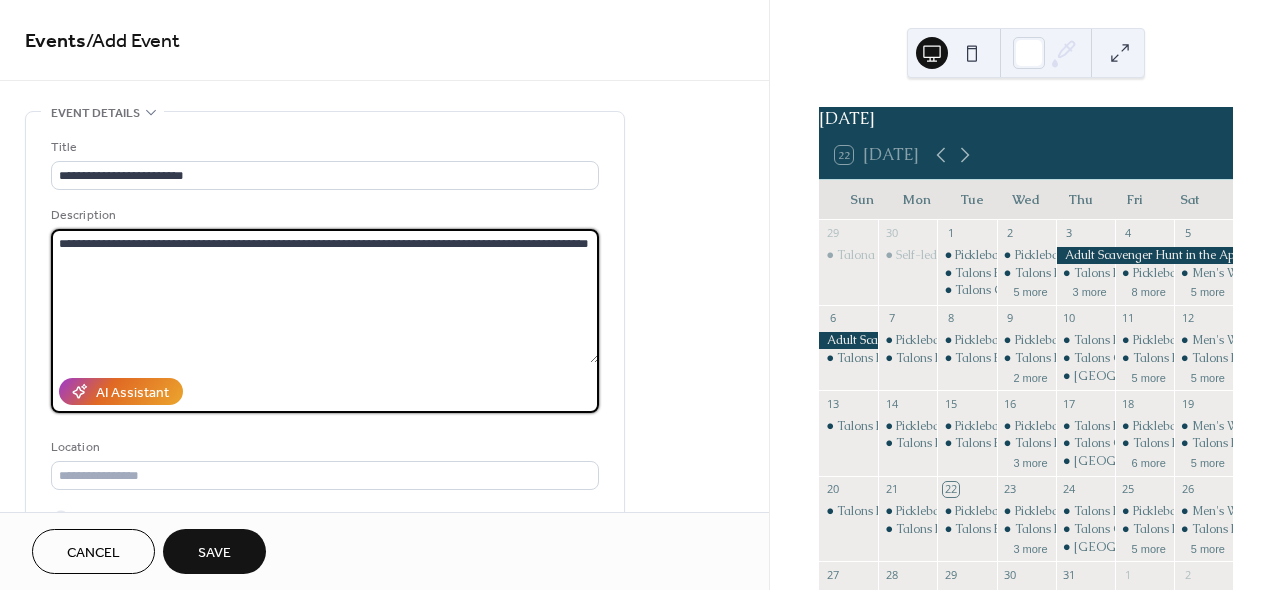 drag, startPoint x: 156, startPoint y: 244, endPoint x: 237, endPoint y: 242, distance: 81.02469 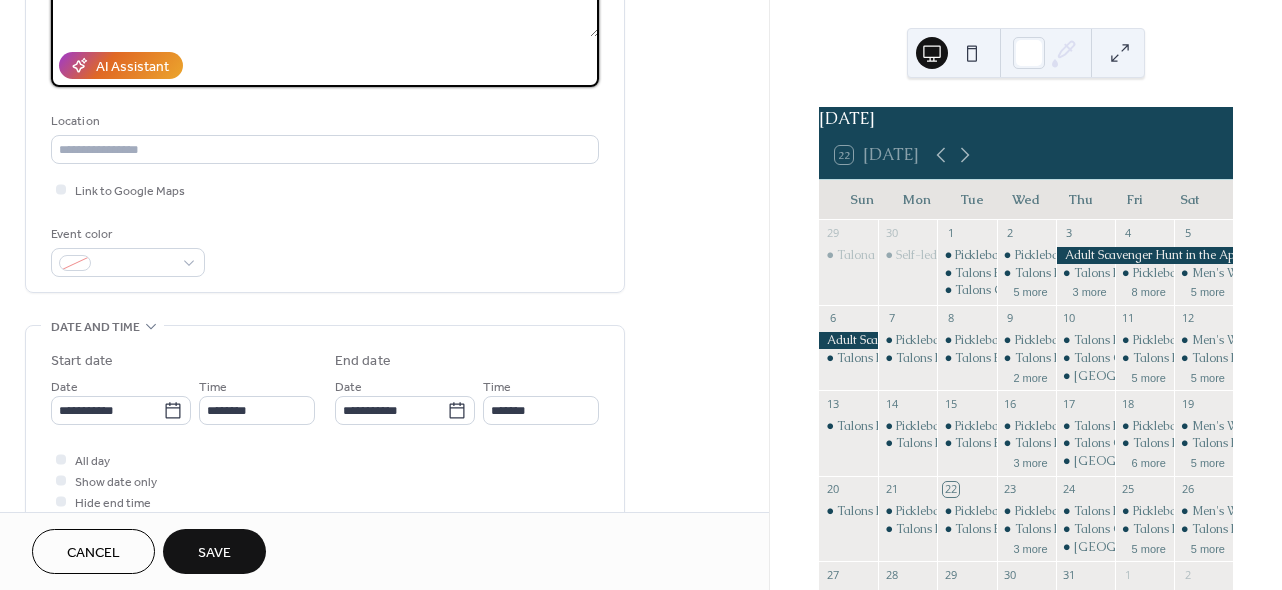 scroll, scrollTop: 328, scrollLeft: 0, axis: vertical 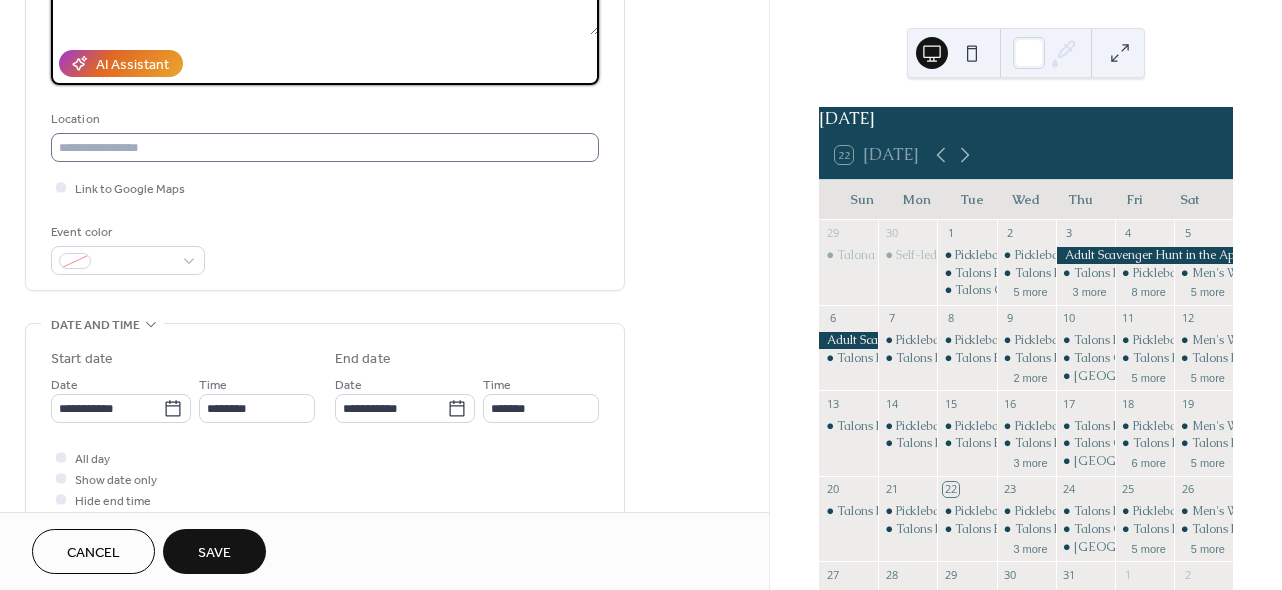 type on "**********" 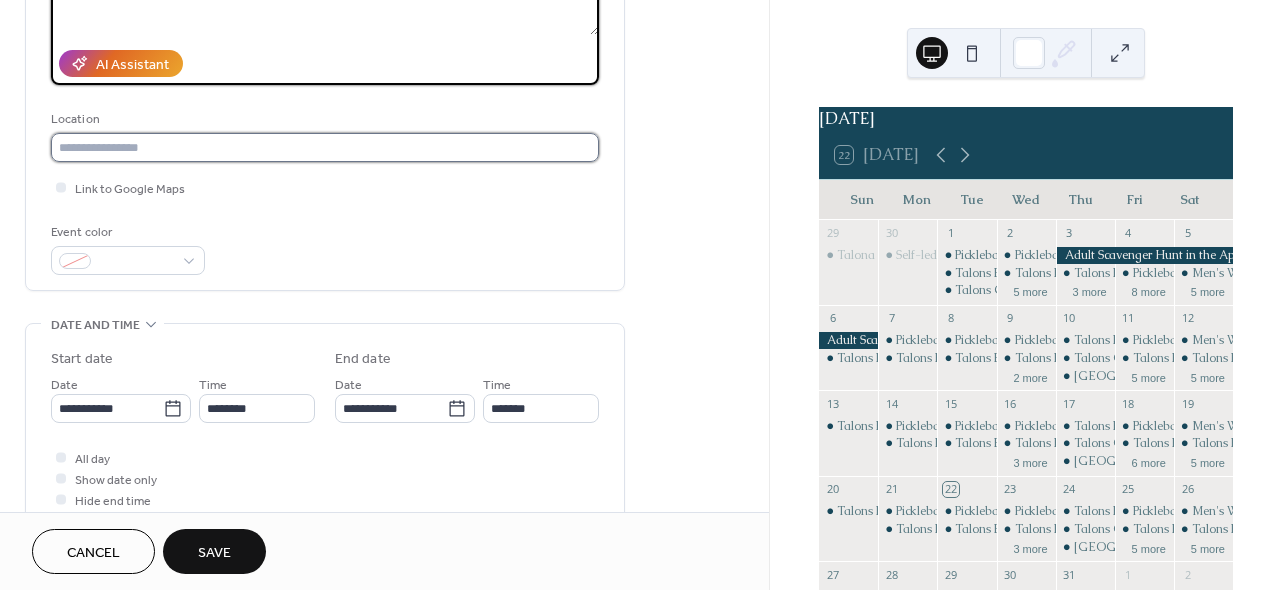 click at bounding box center (325, 147) 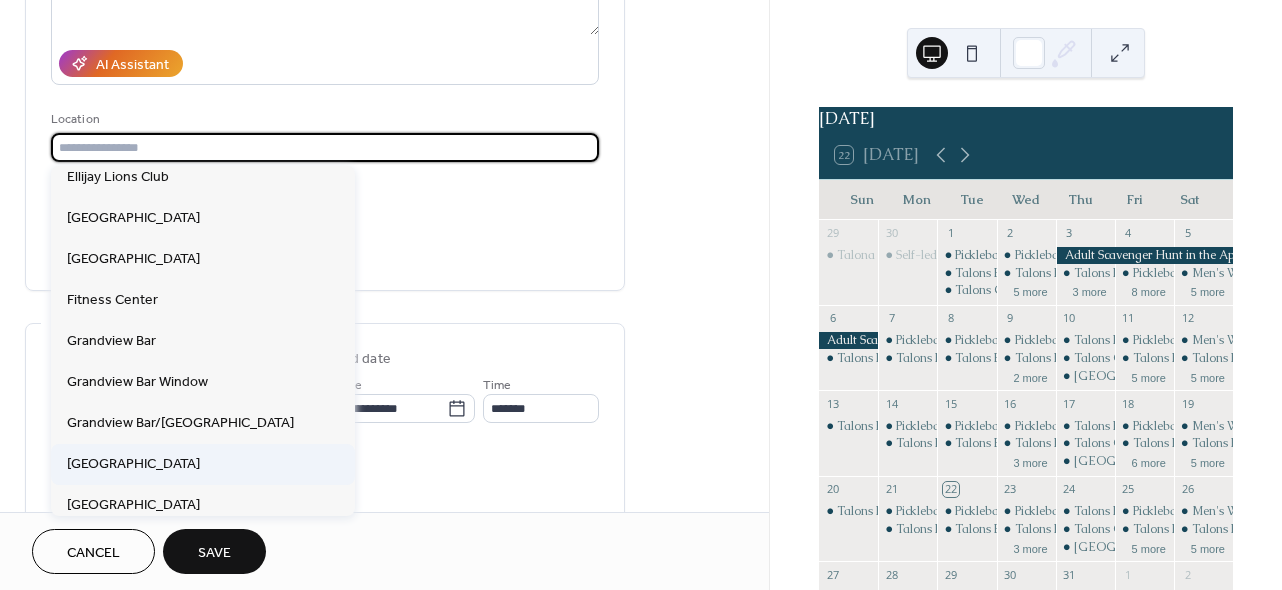 scroll, scrollTop: 436, scrollLeft: 0, axis: vertical 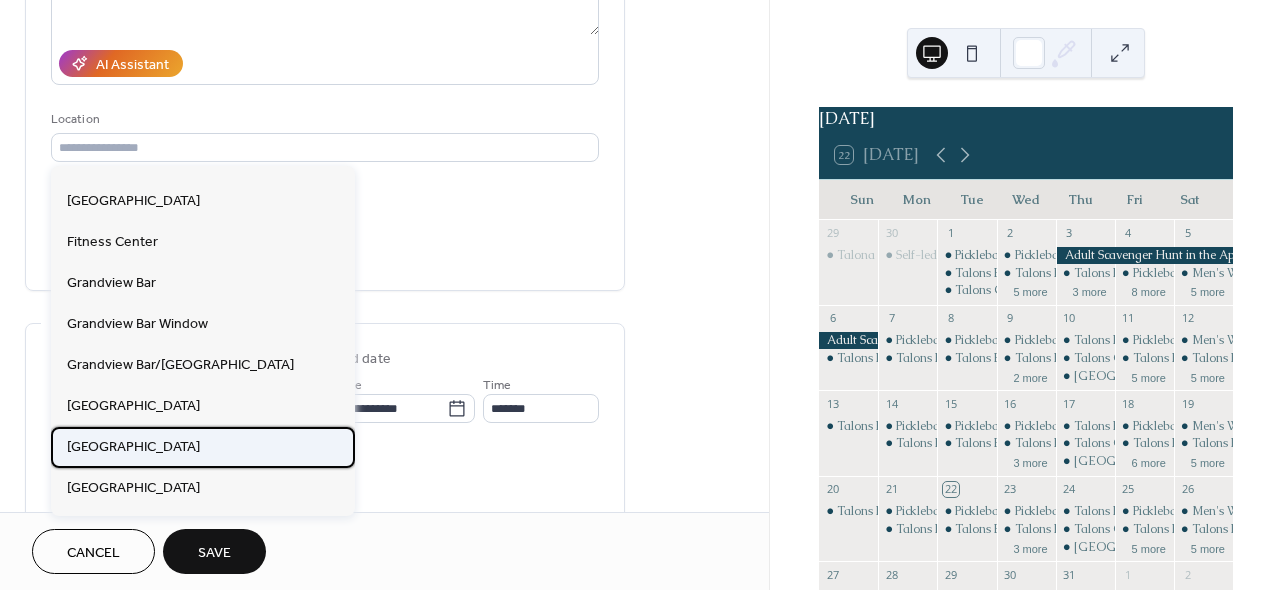 click on "[GEOGRAPHIC_DATA]" at bounding box center [203, 447] 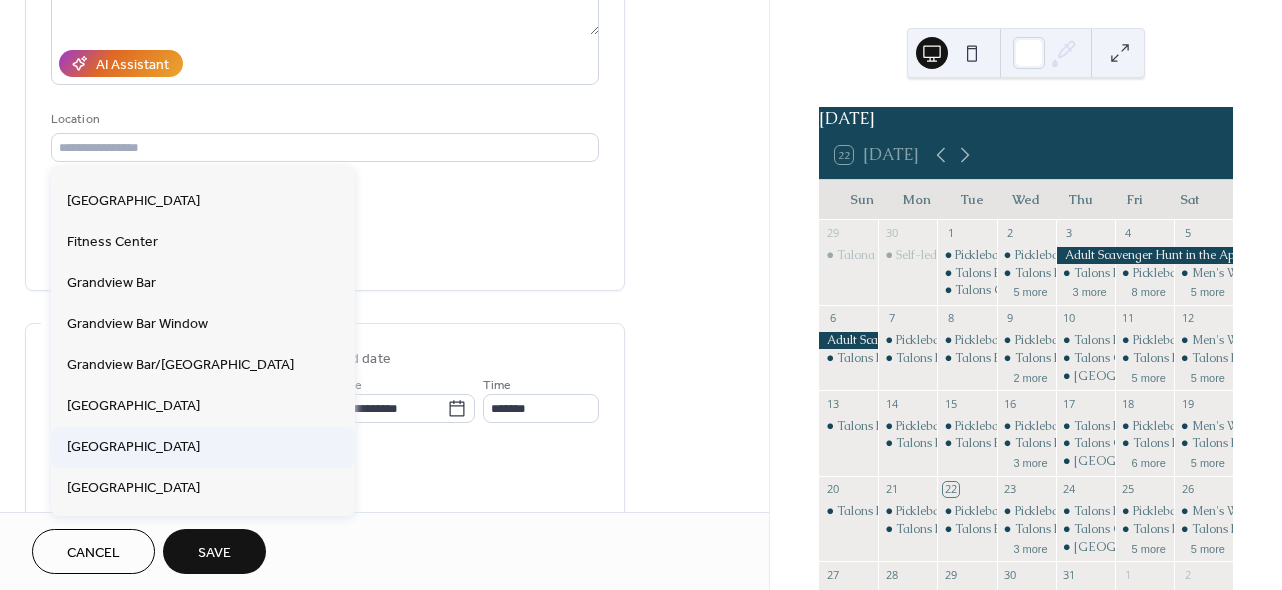 type on "**********" 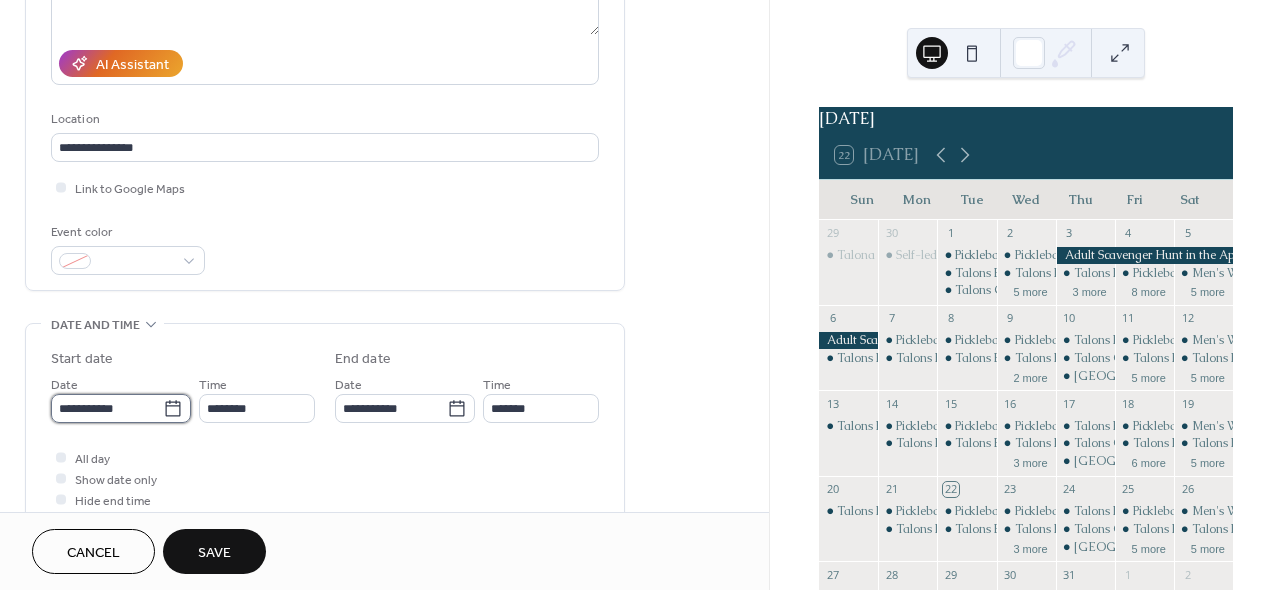 click on "**********" at bounding box center (107, 408) 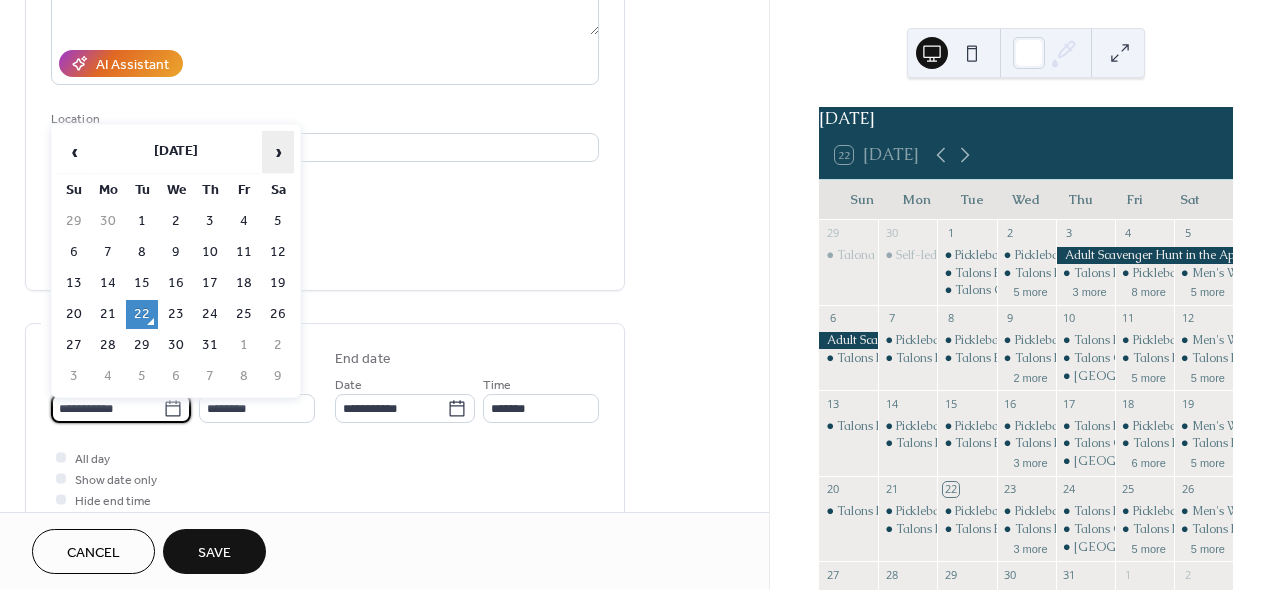 click on "›" at bounding box center (278, 152) 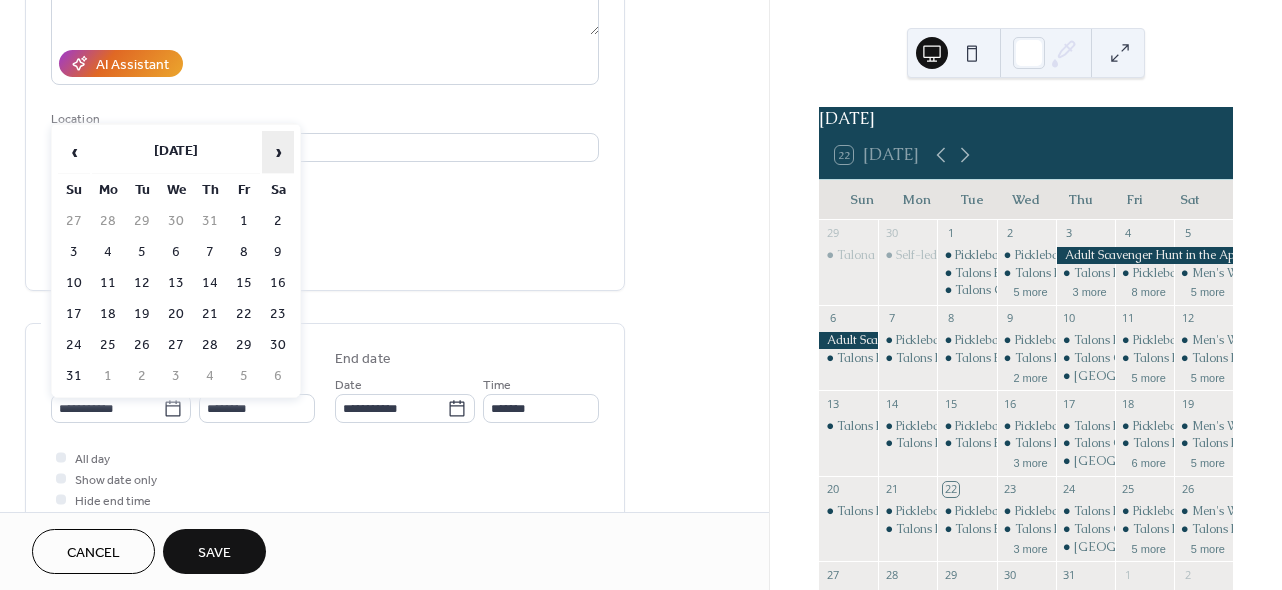click on "›" at bounding box center [278, 152] 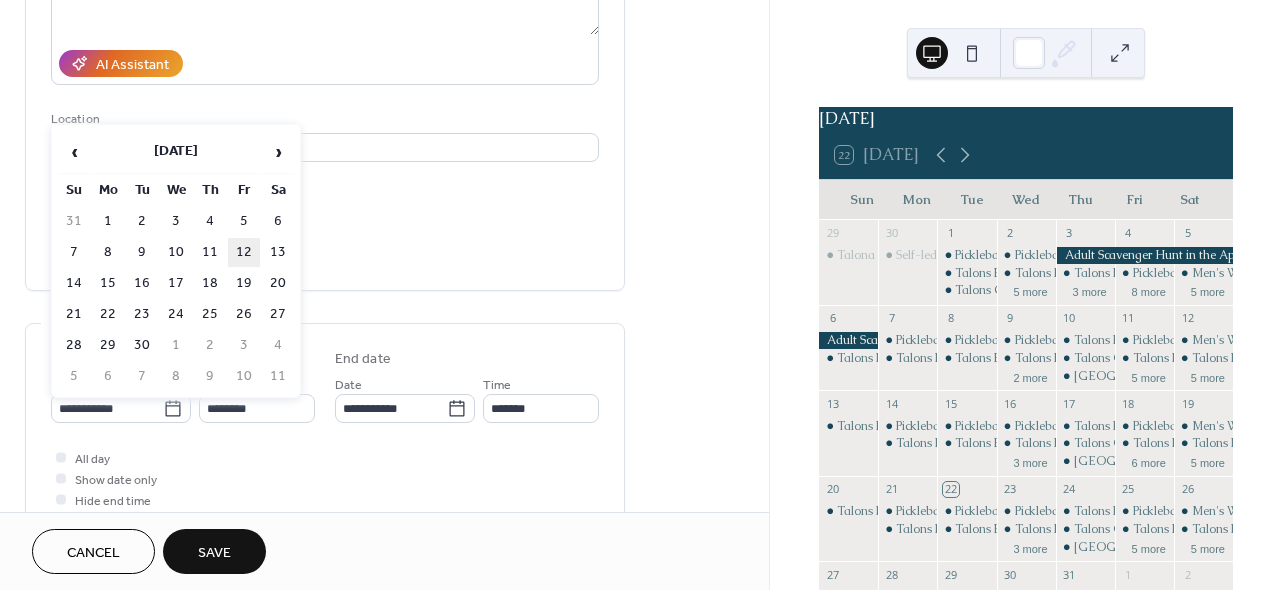 click on "12" at bounding box center (244, 252) 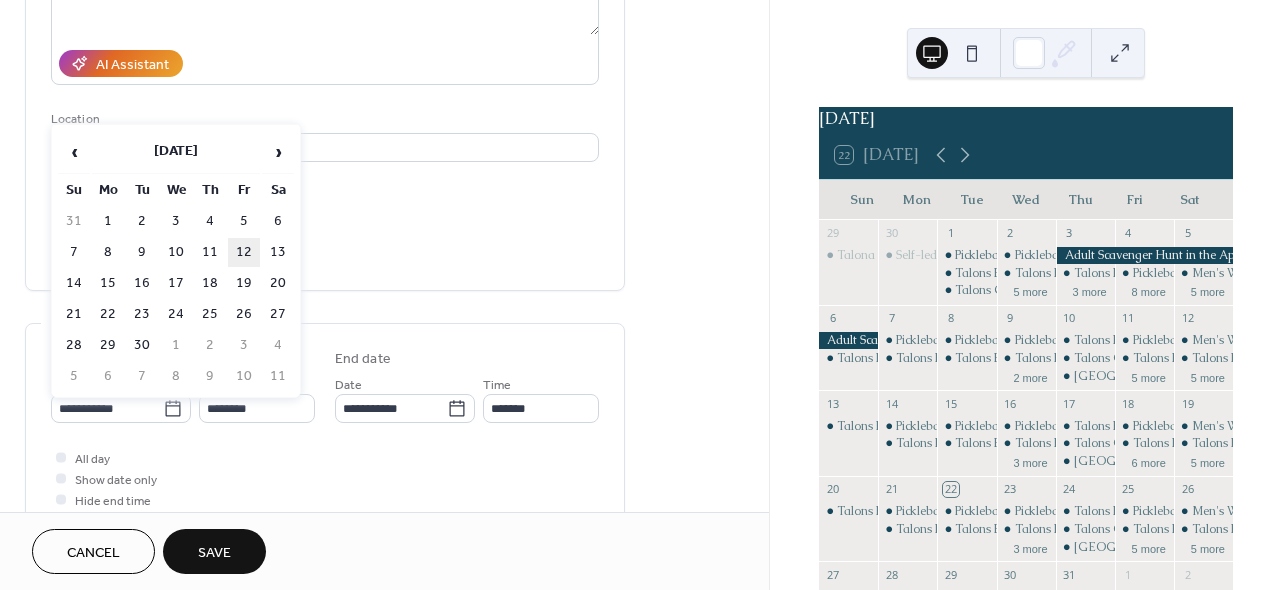 type on "**********" 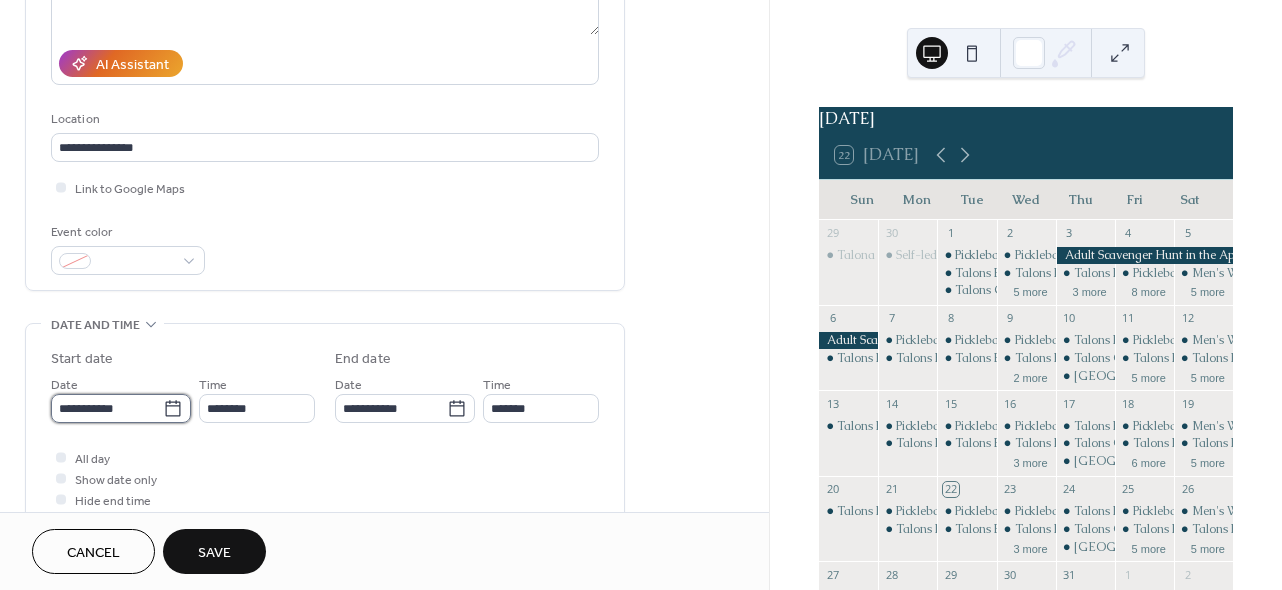 click on "**********" at bounding box center [107, 408] 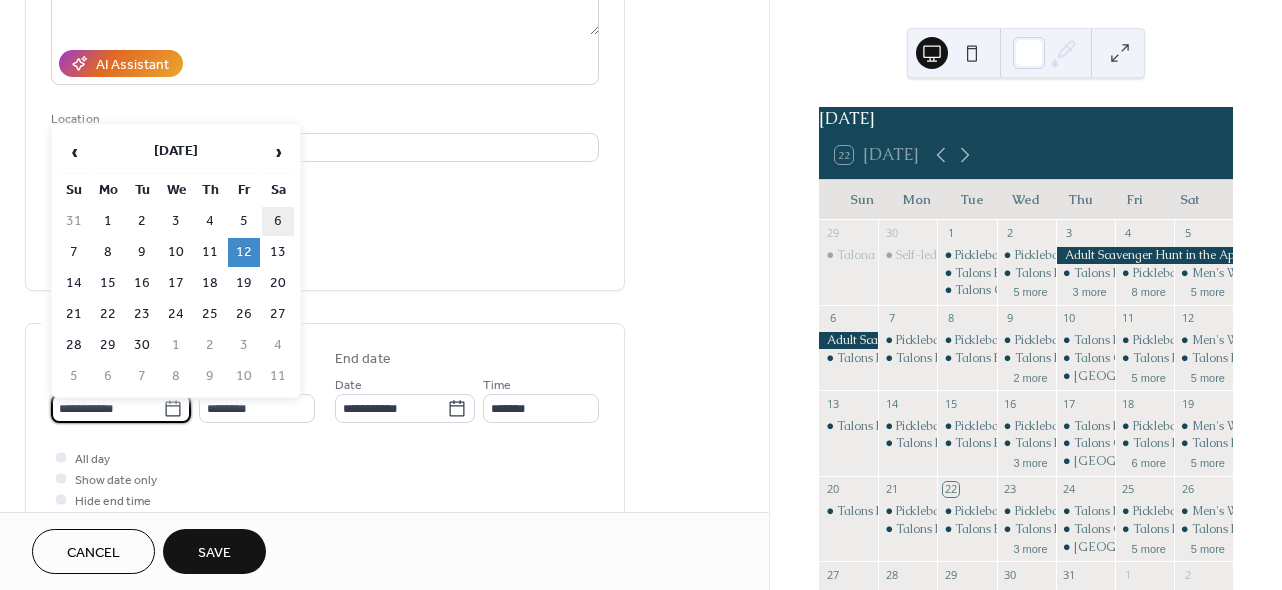 click on "6" at bounding box center [278, 221] 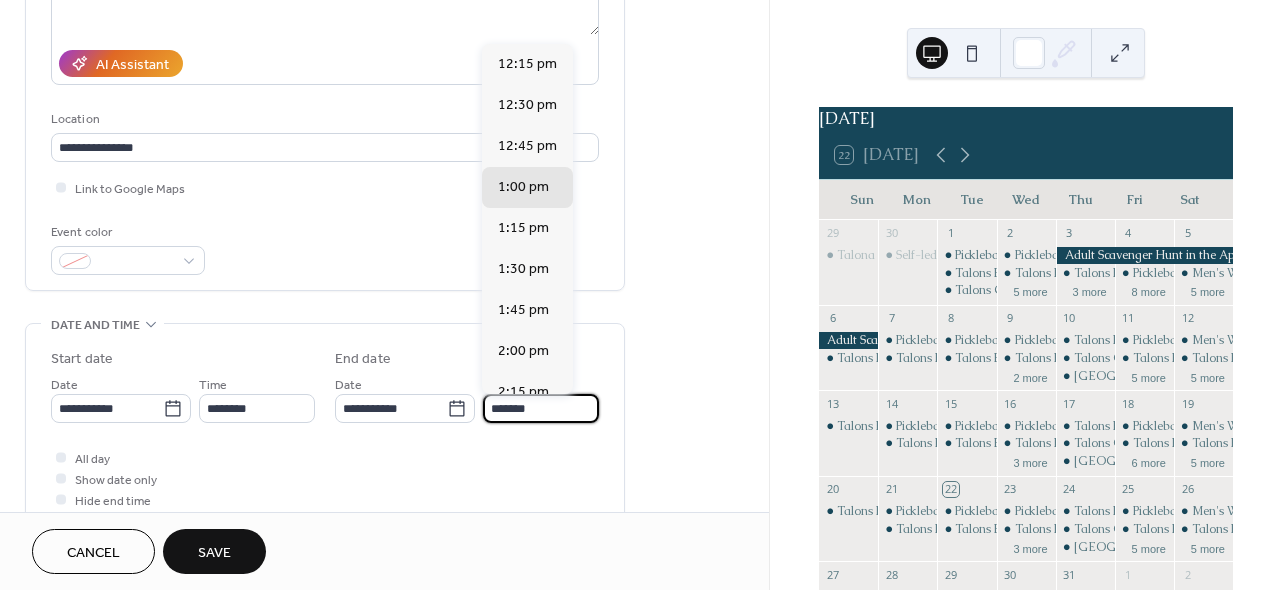 click on "*******" at bounding box center (541, 408) 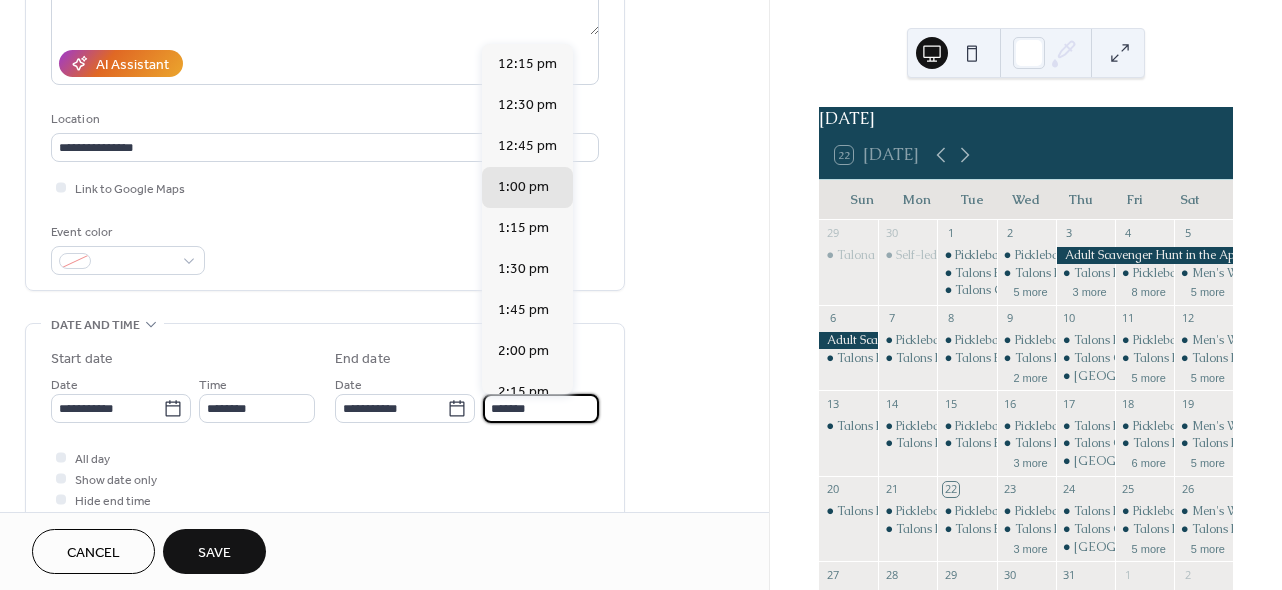 scroll, scrollTop: 1417, scrollLeft: 0, axis: vertical 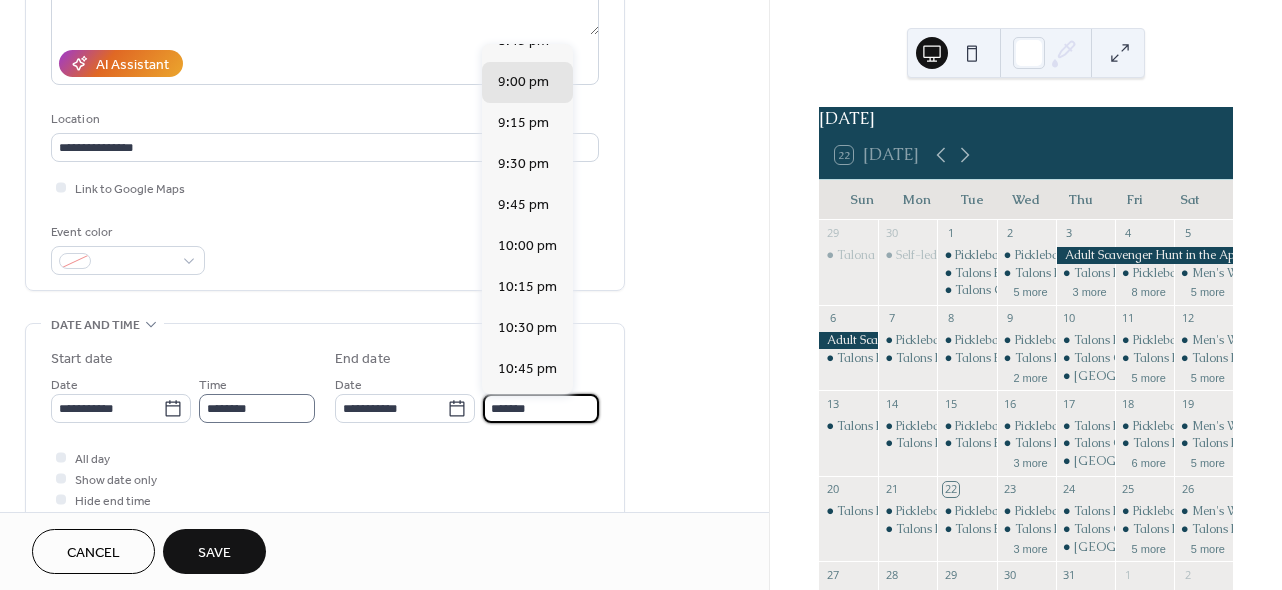 type on "*******" 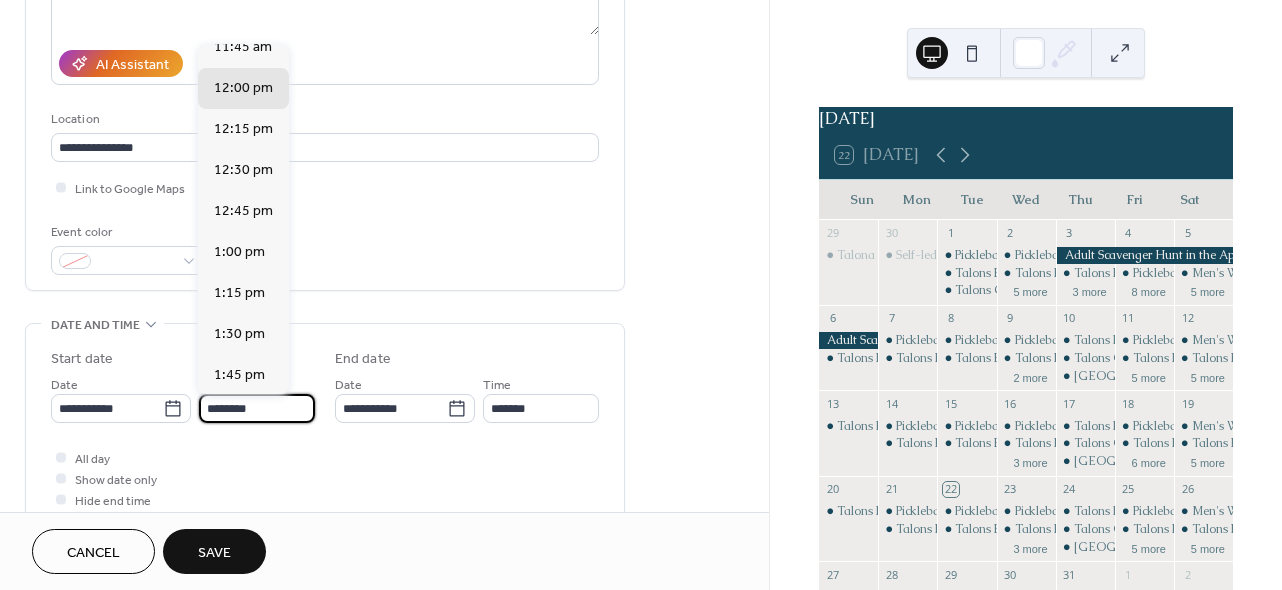 click on "********" at bounding box center (257, 408) 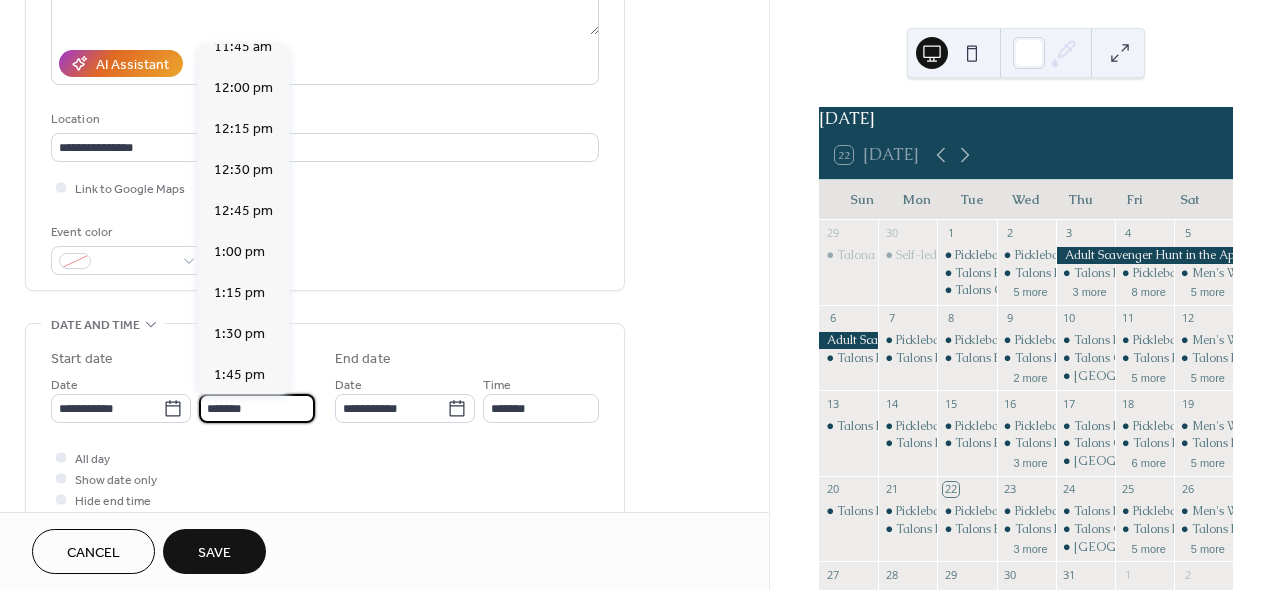 scroll, scrollTop: 2916, scrollLeft: 0, axis: vertical 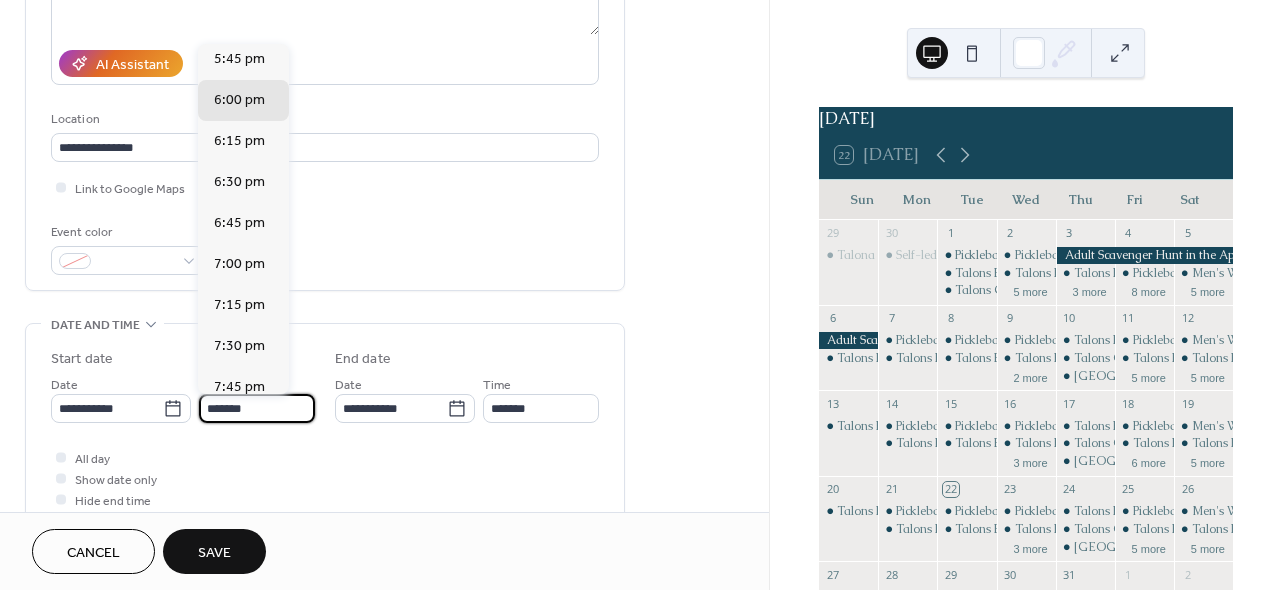 type on "*******" 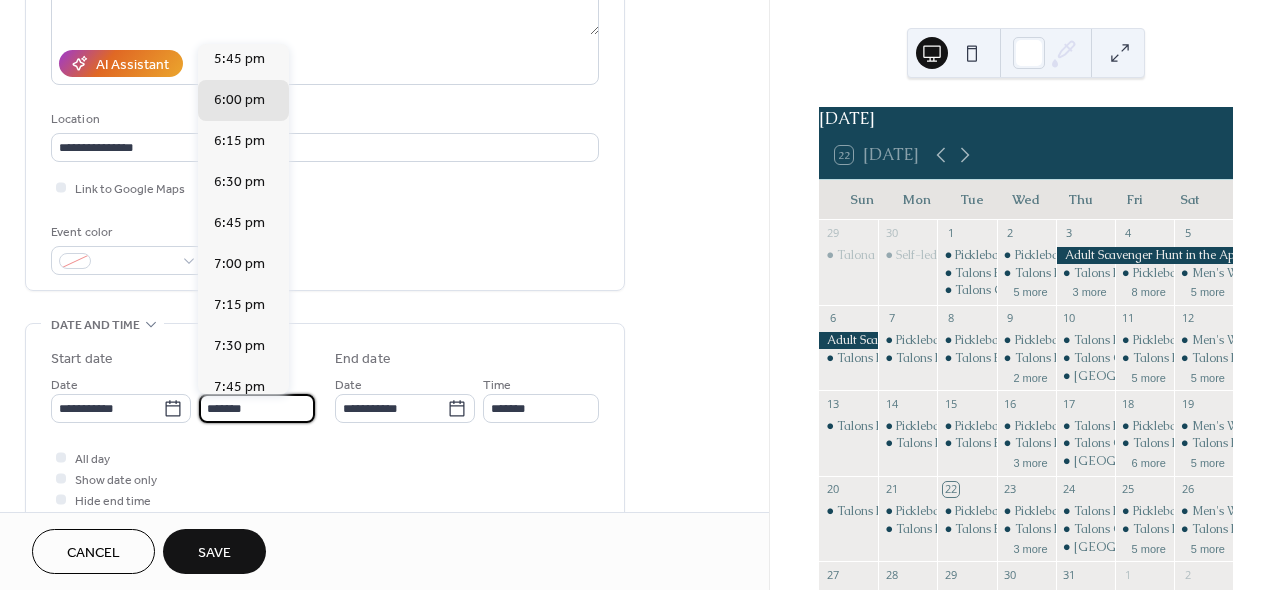 type on "**********" 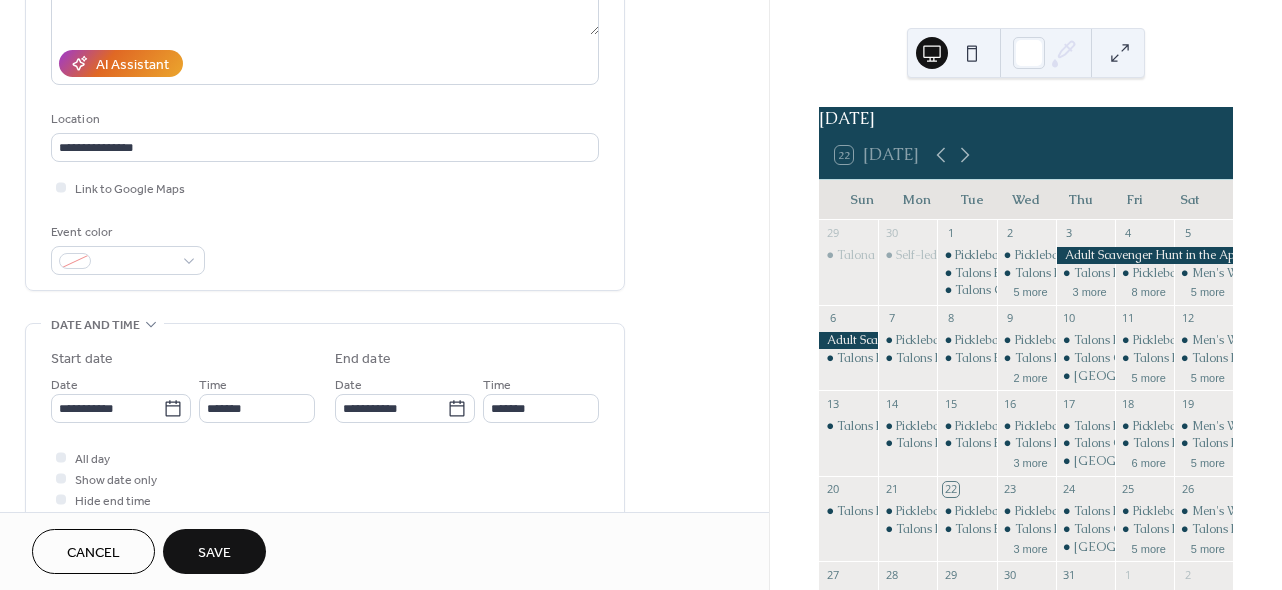 click on "Save" at bounding box center [214, 553] 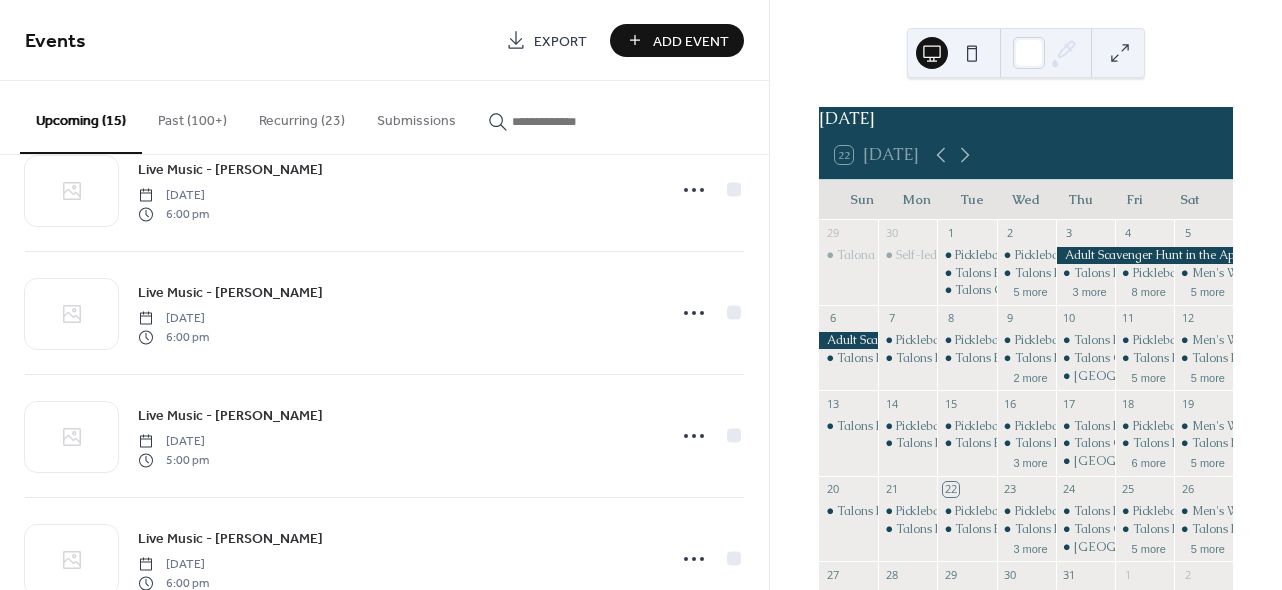 scroll, scrollTop: 1281, scrollLeft: 0, axis: vertical 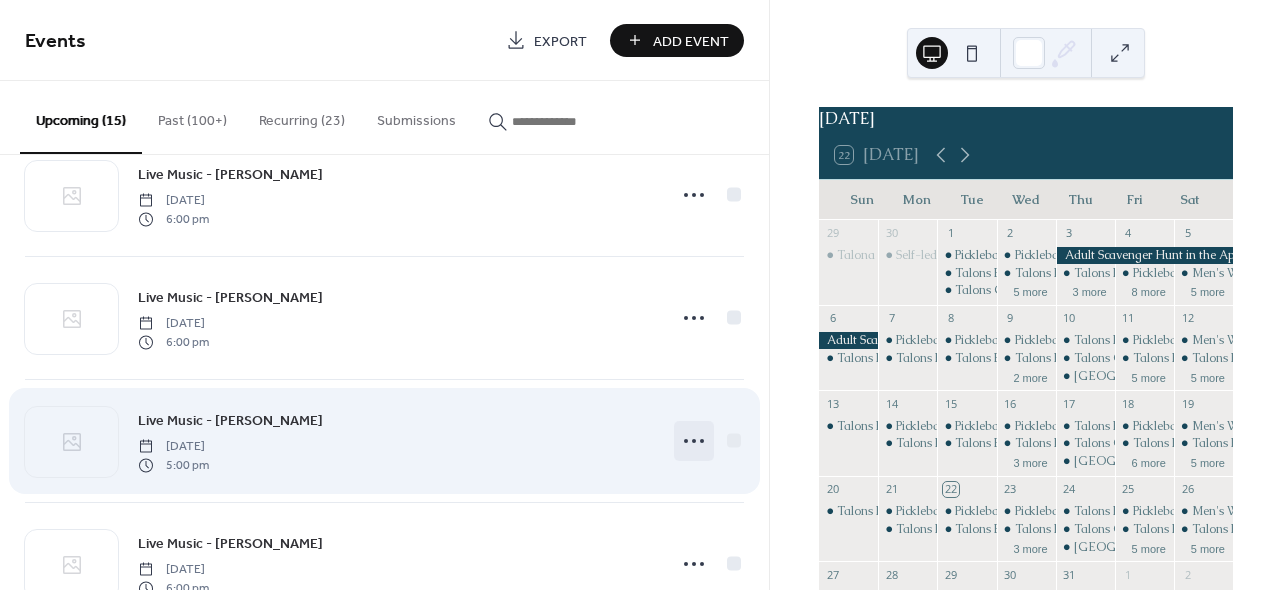 click 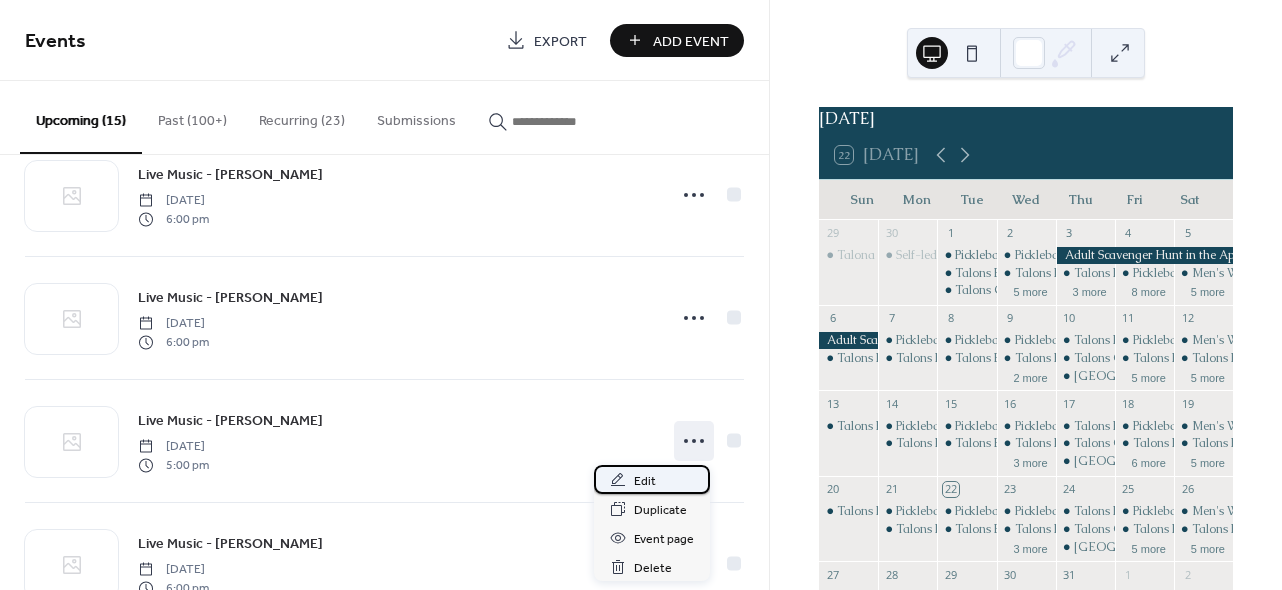 click on "Edit" at bounding box center (652, 479) 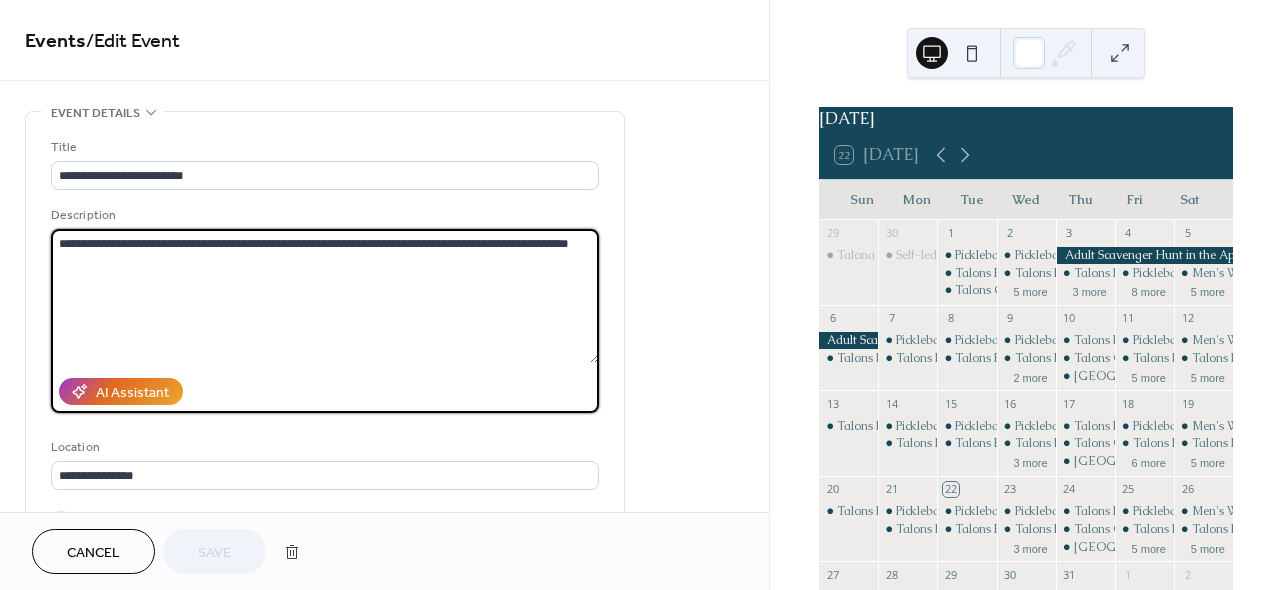 click on "**********" at bounding box center (325, 296) 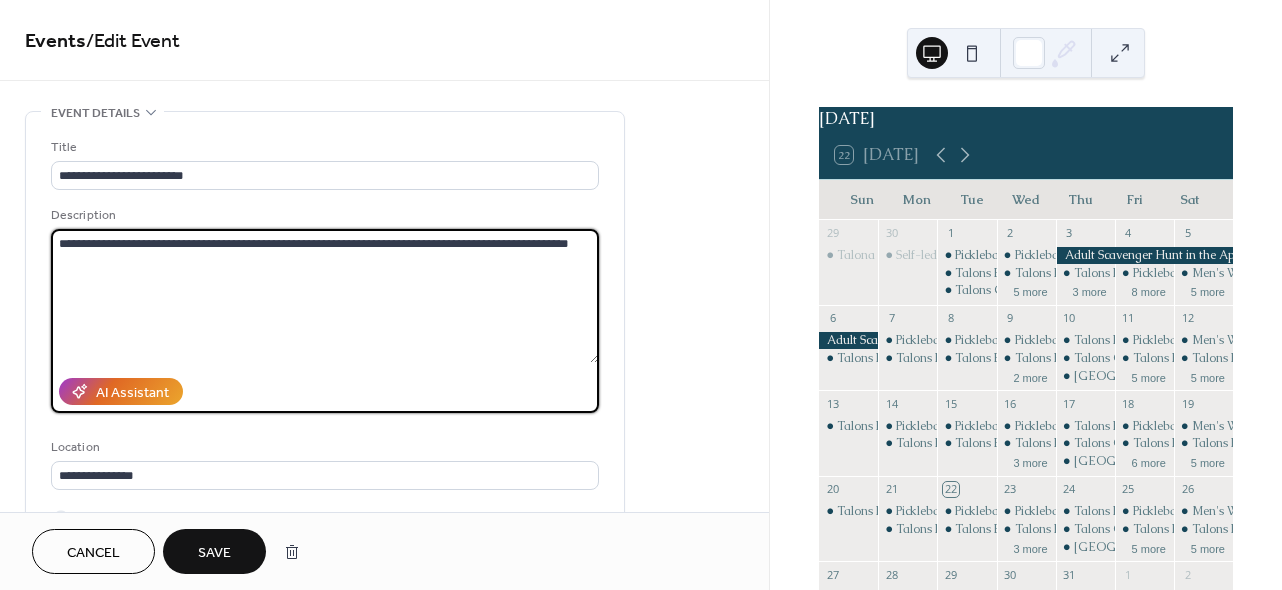 click on "**********" at bounding box center [325, 296] 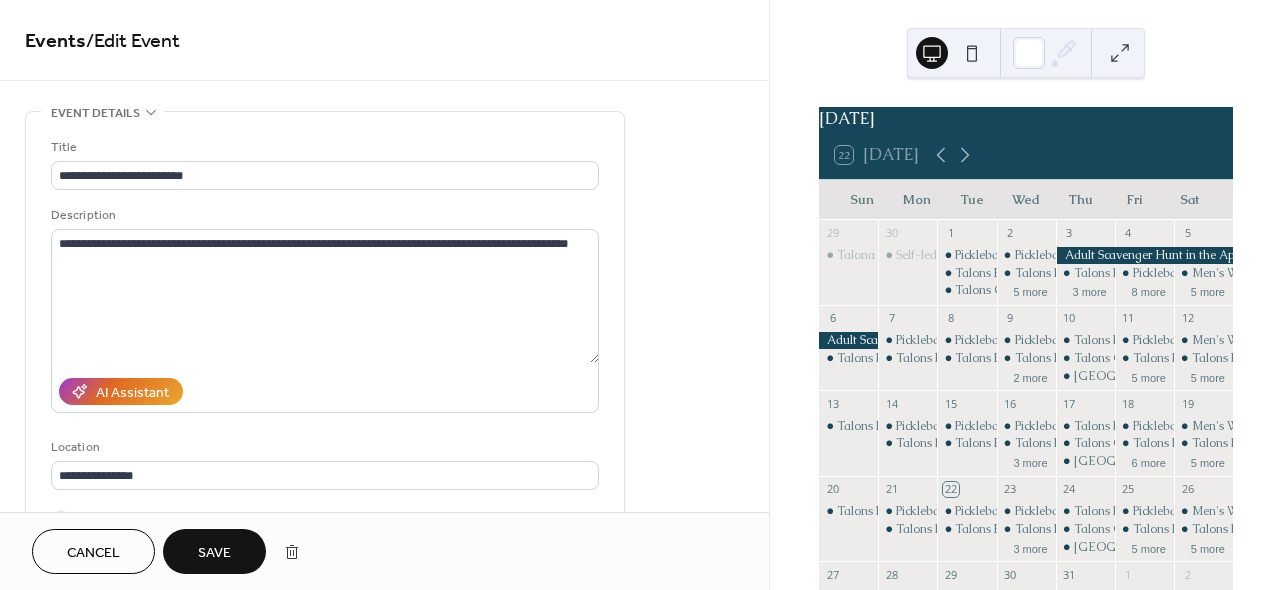 click on "Save" at bounding box center (214, 551) 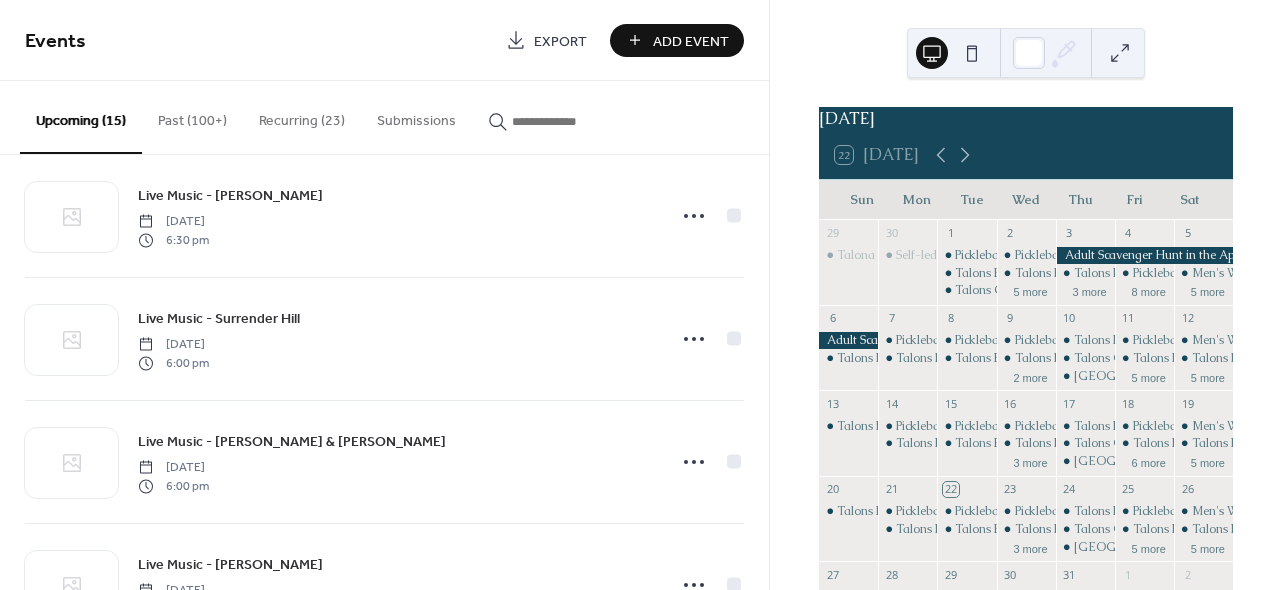 scroll, scrollTop: 518, scrollLeft: 0, axis: vertical 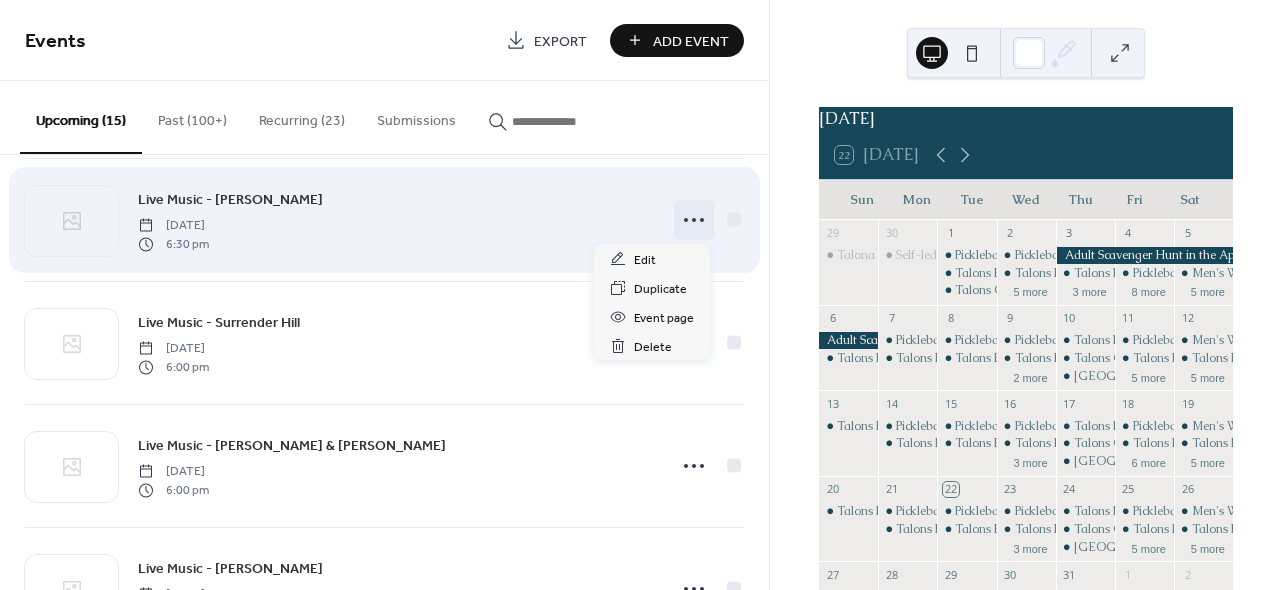 click 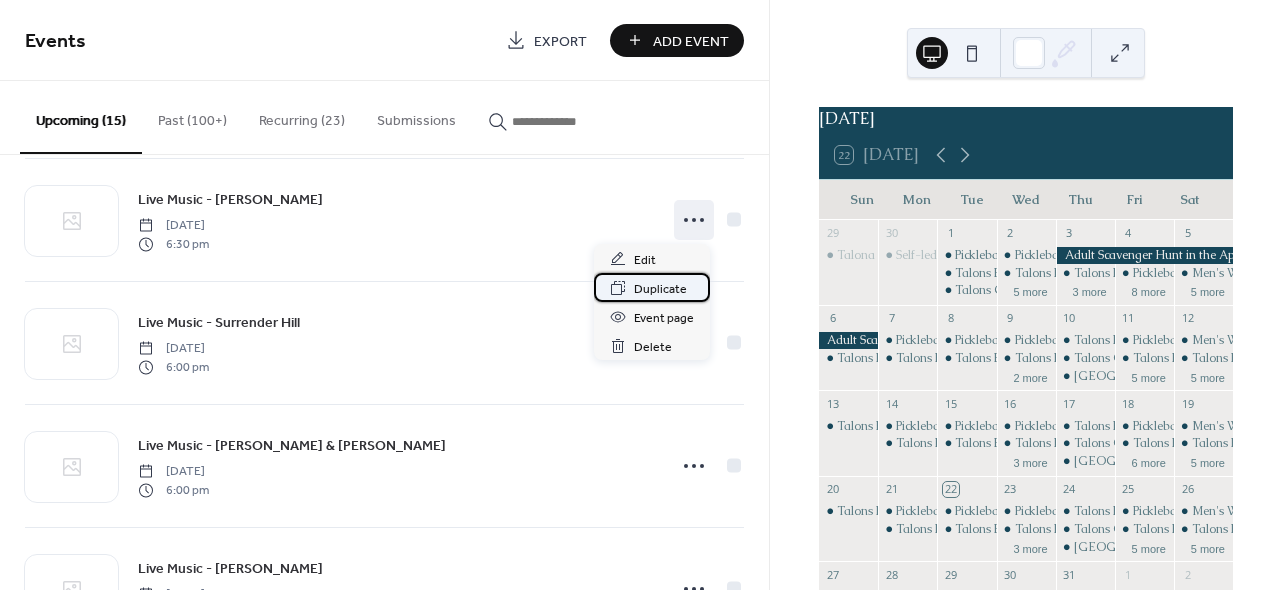 click on "Duplicate" at bounding box center [652, 287] 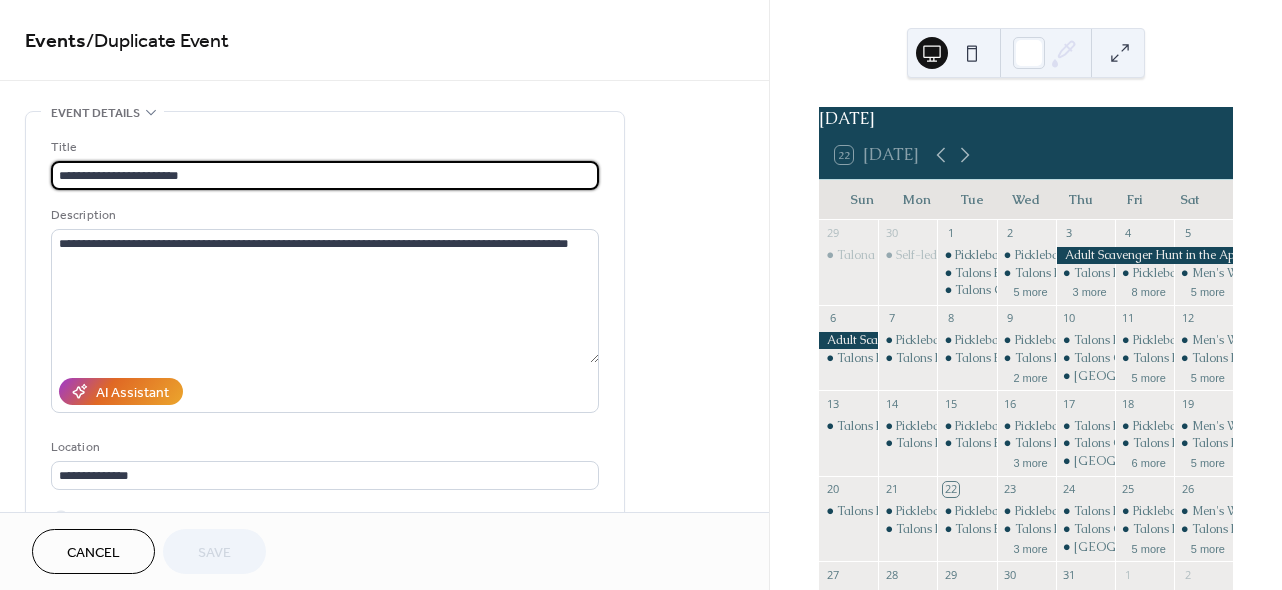 click on "Cancel" at bounding box center (93, 553) 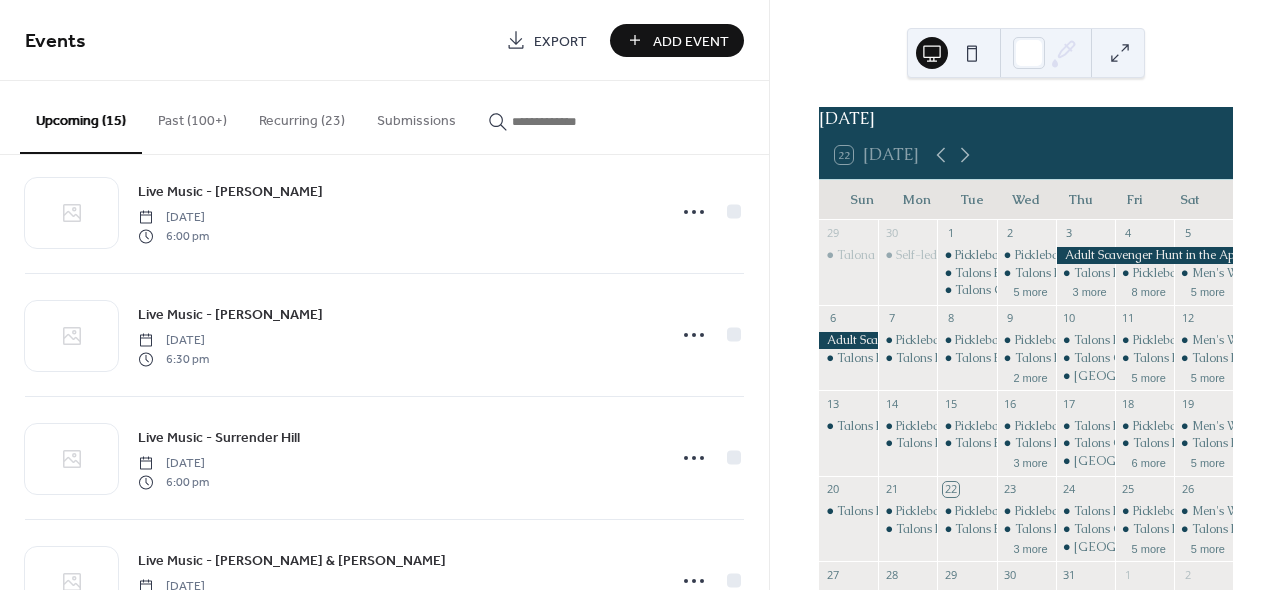 scroll, scrollTop: 392, scrollLeft: 0, axis: vertical 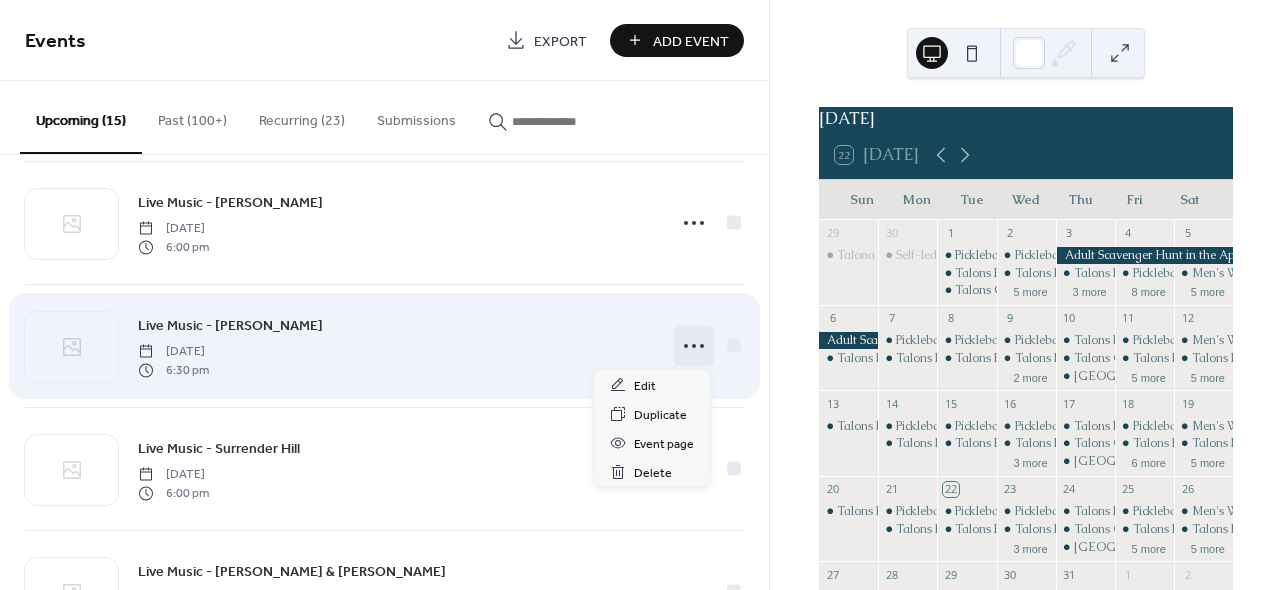 click 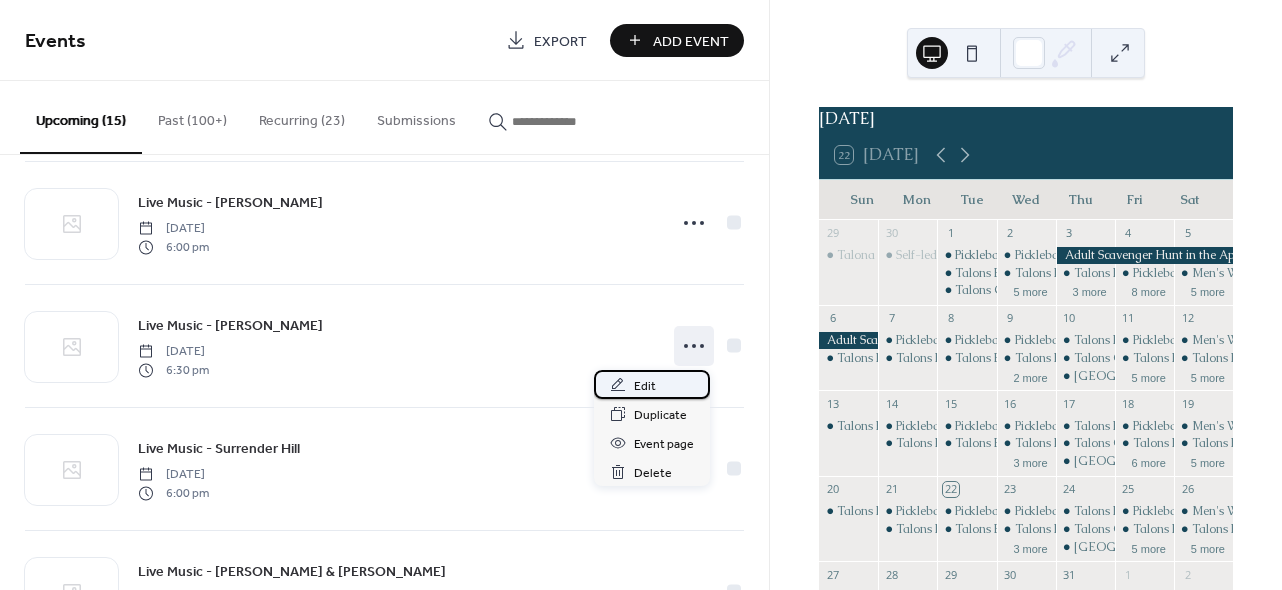 click on "Edit" at bounding box center [652, 384] 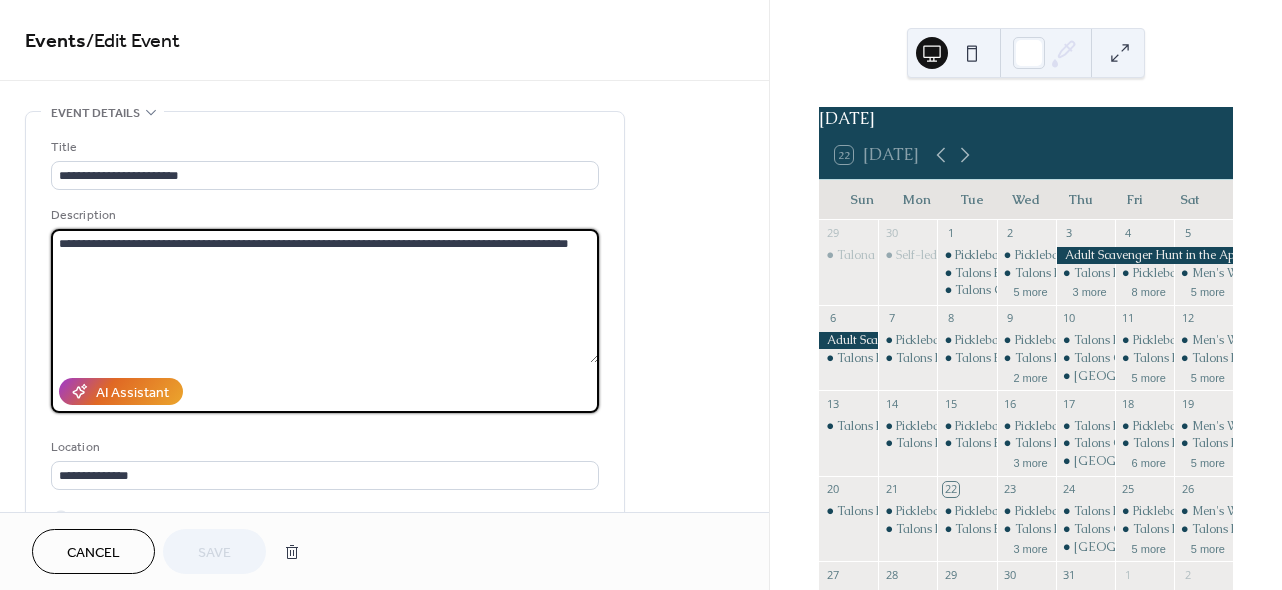 click on "**********" at bounding box center [325, 296] 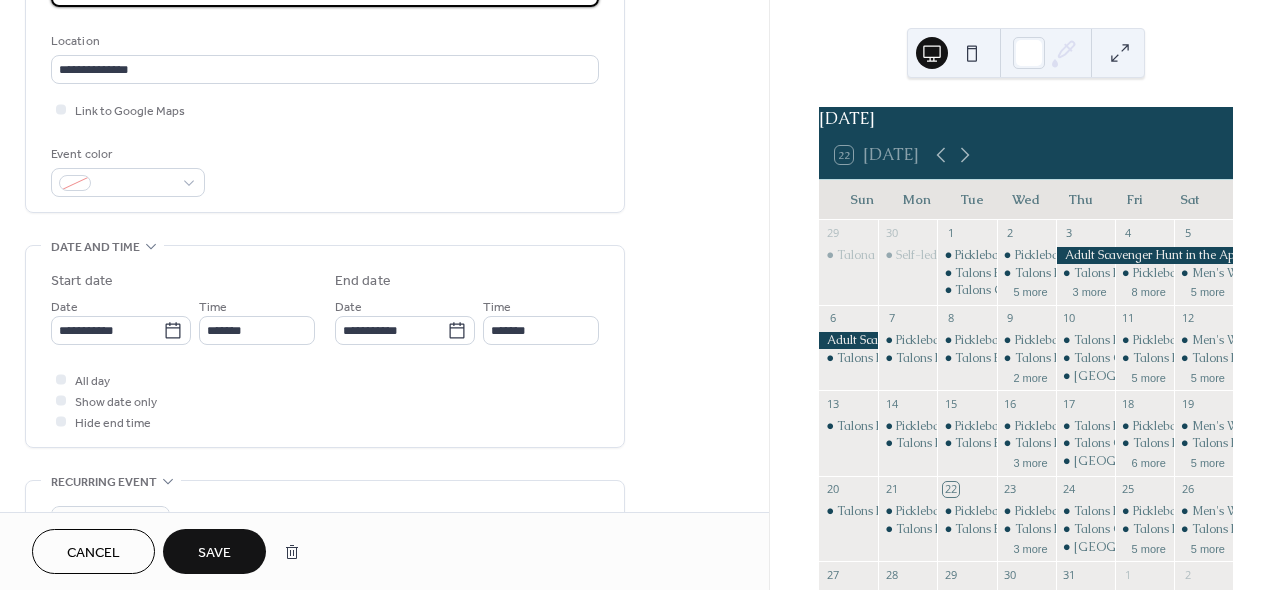 scroll, scrollTop: 407, scrollLeft: 0, axis: vertical 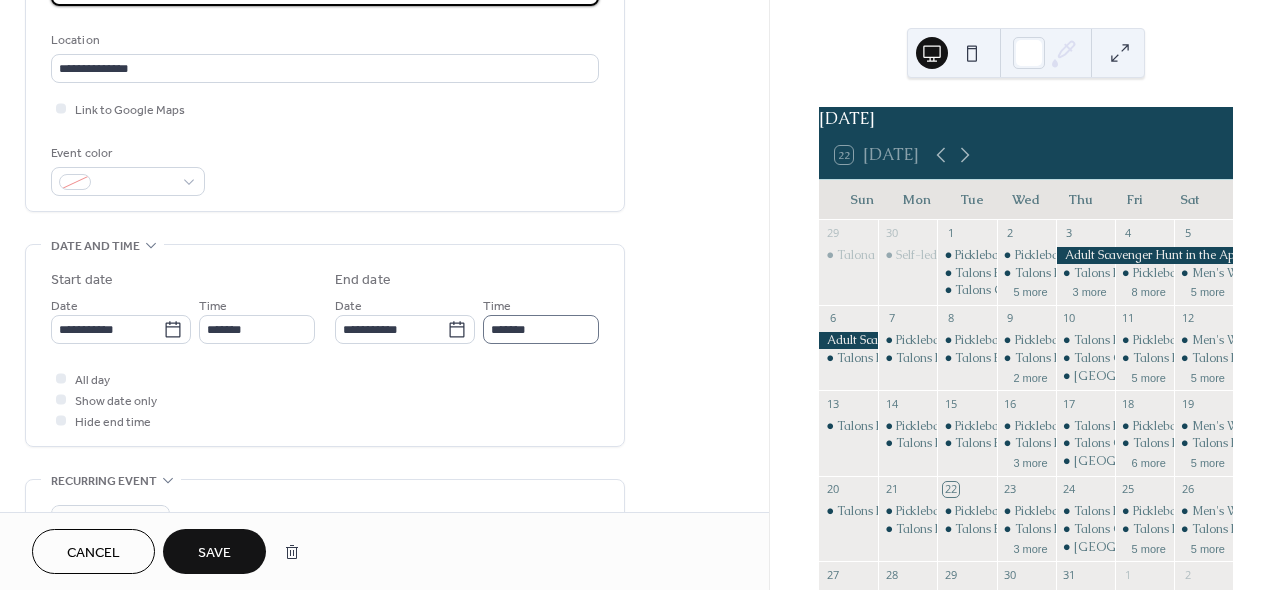 type on "**********" 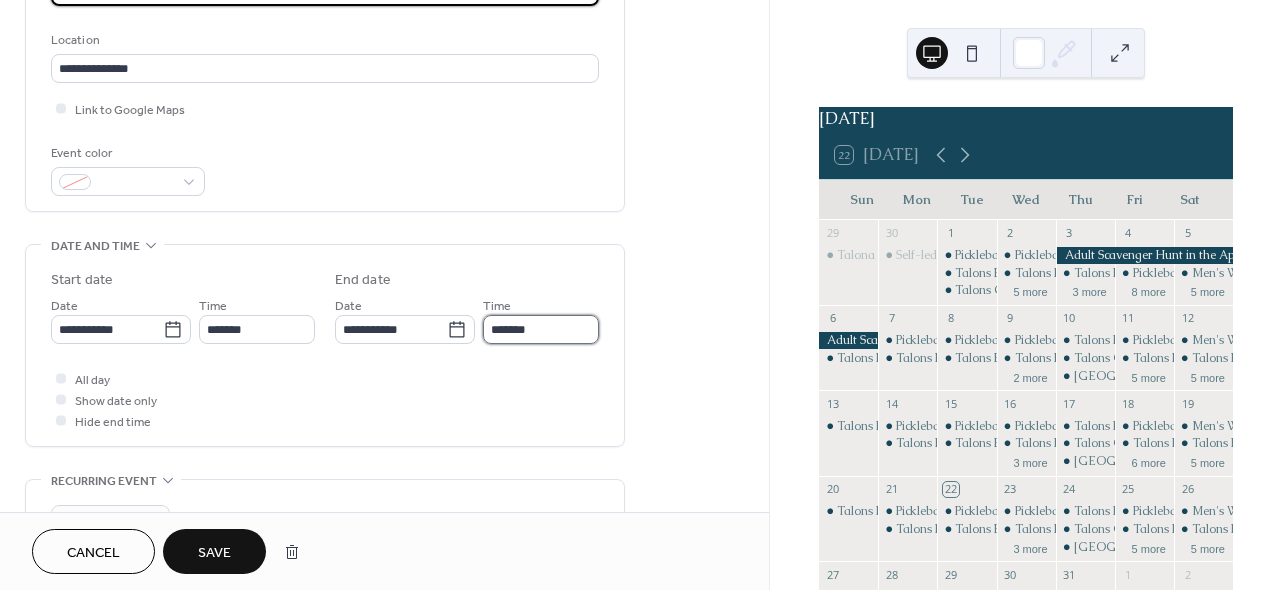 click on "*******" at bounding box center [541, 329] 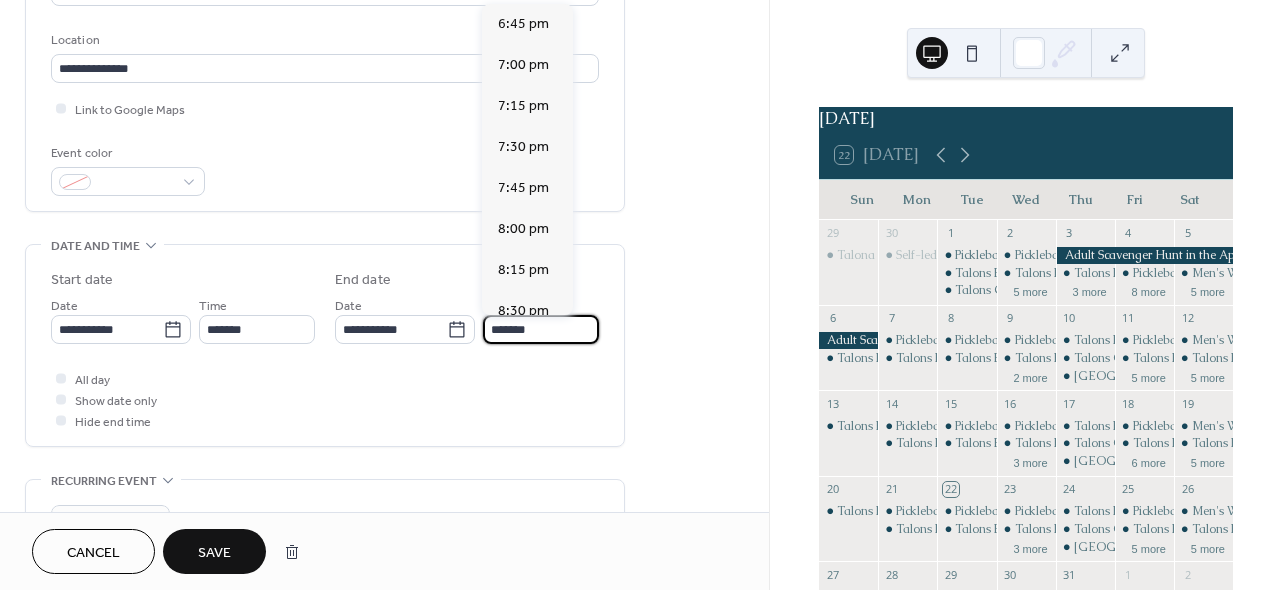 scroll, scrollTop: 1, scrollLeft: 0, axis: vertical 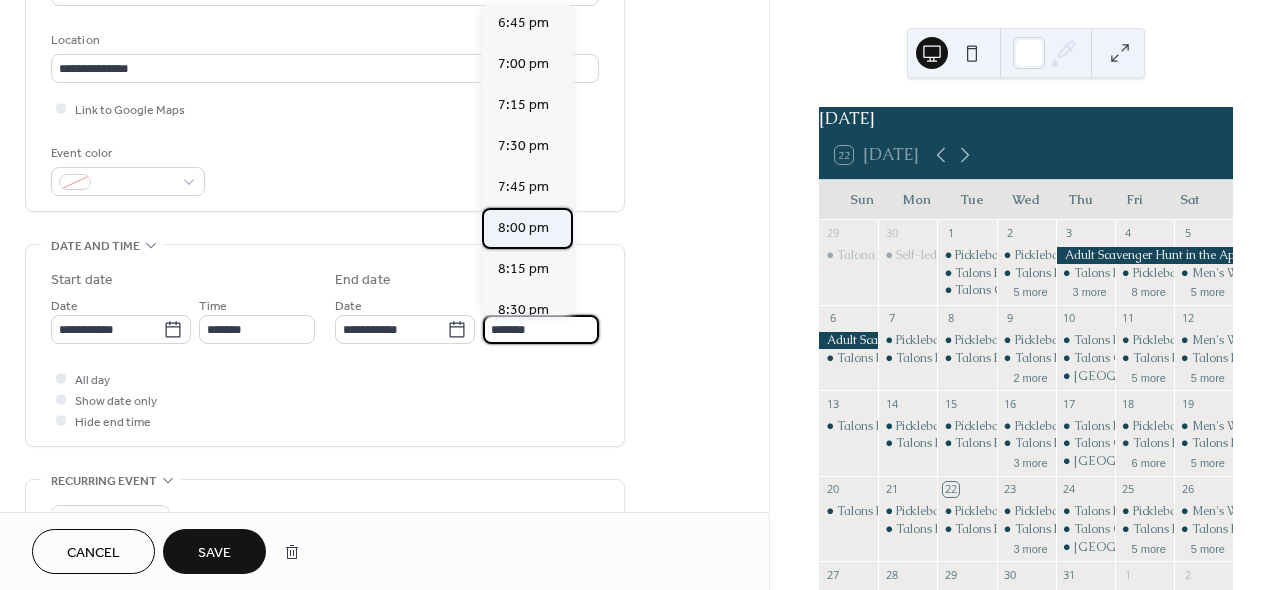 click on "8:00 pm" at bounding box center [523, 228] 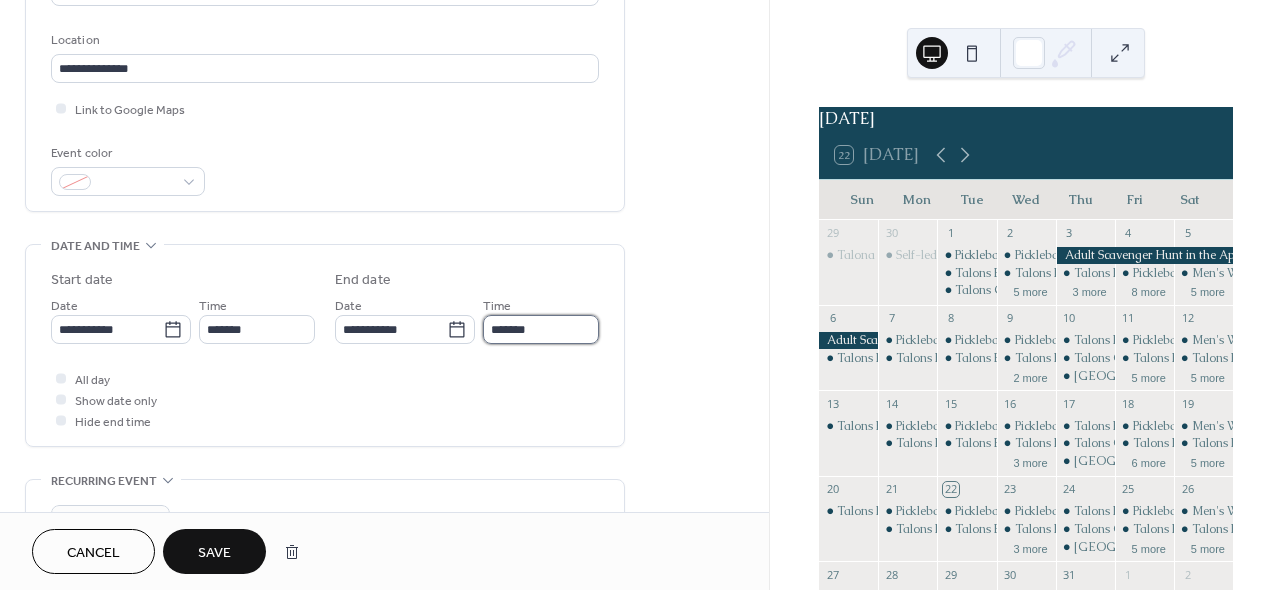 click on "*******" at bounding box center (541, 329) 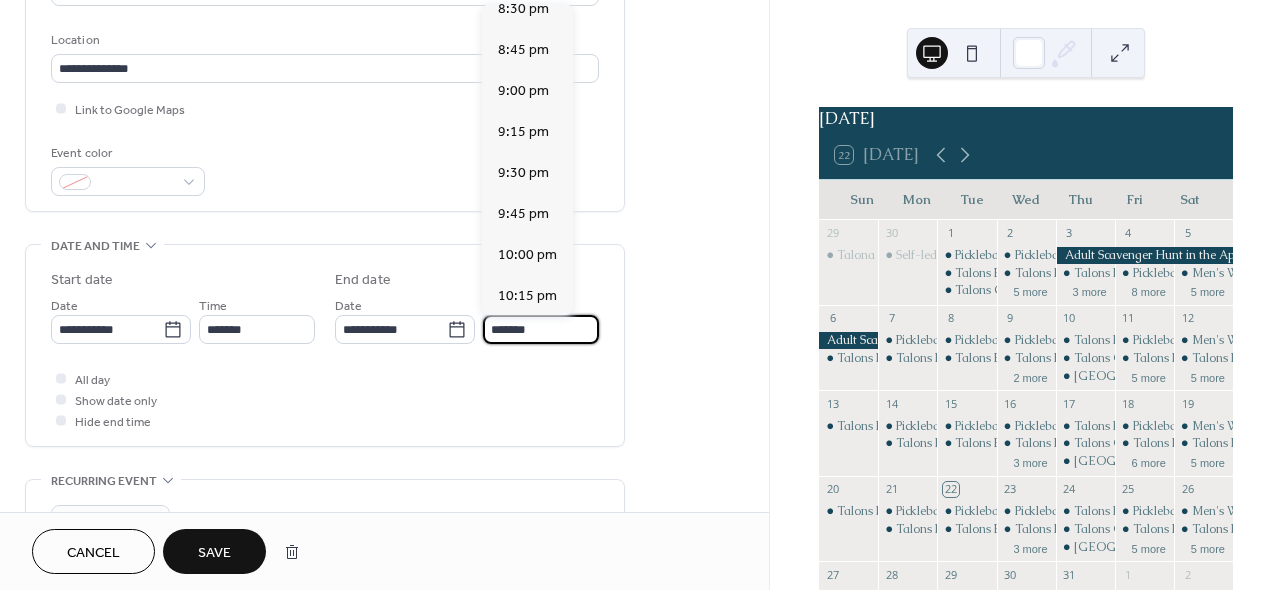scroll, scrollTop: 307, scrollLeft: 0, axis: vertical 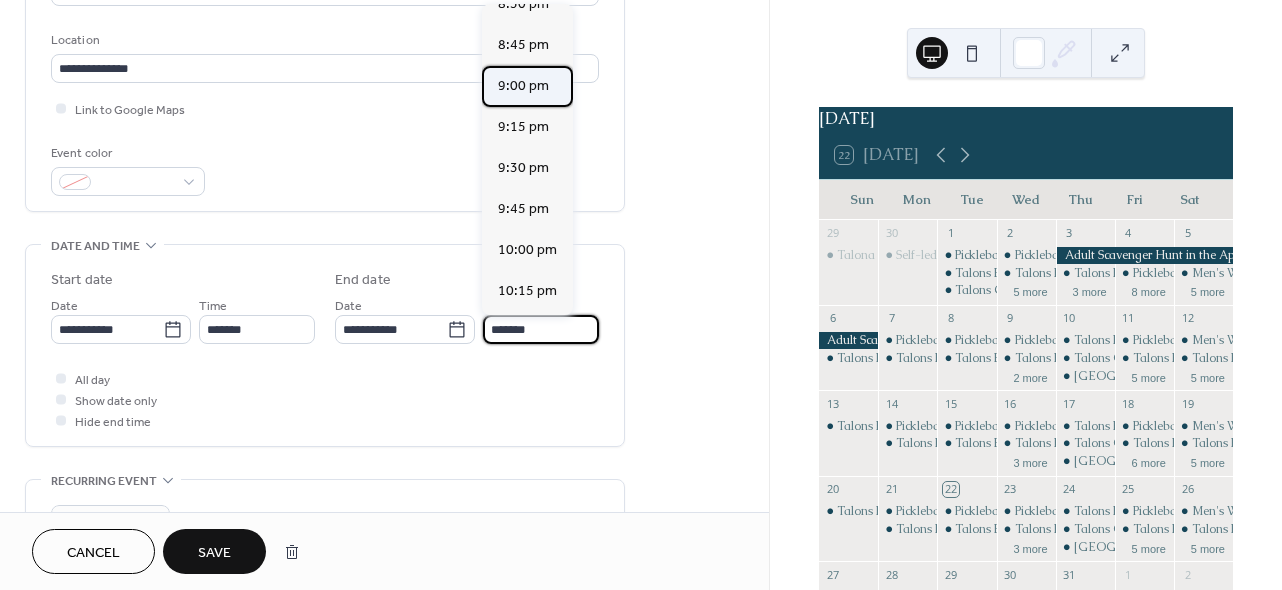 click on "9:00 pm" at bounding box center [523, 86] 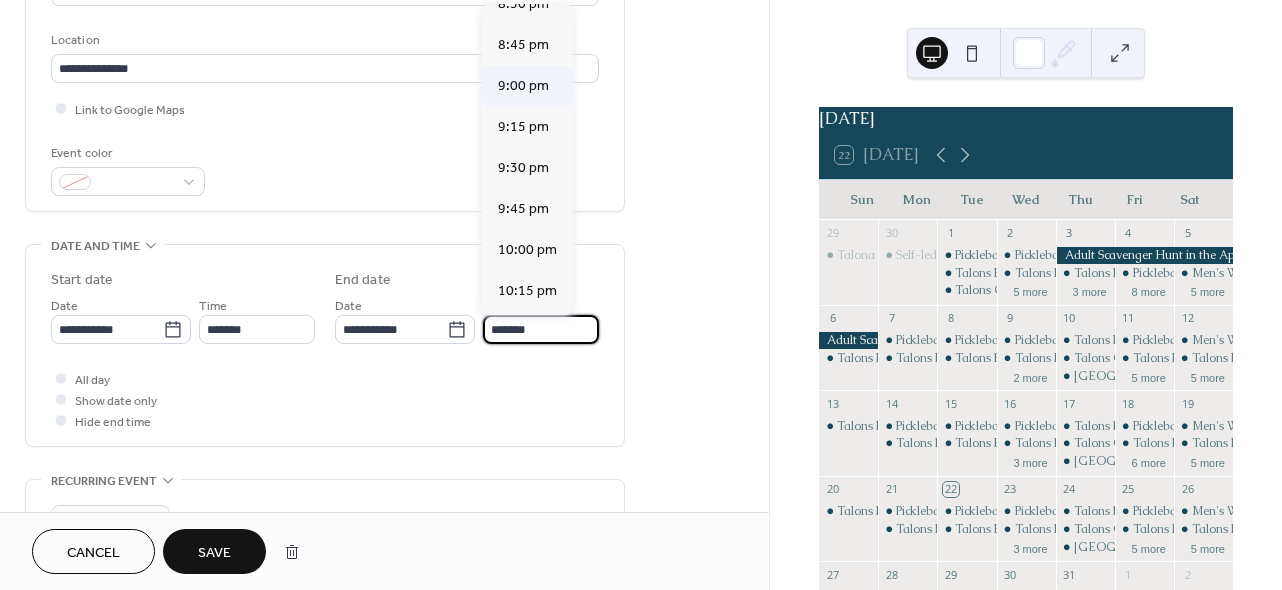 type on "*******" 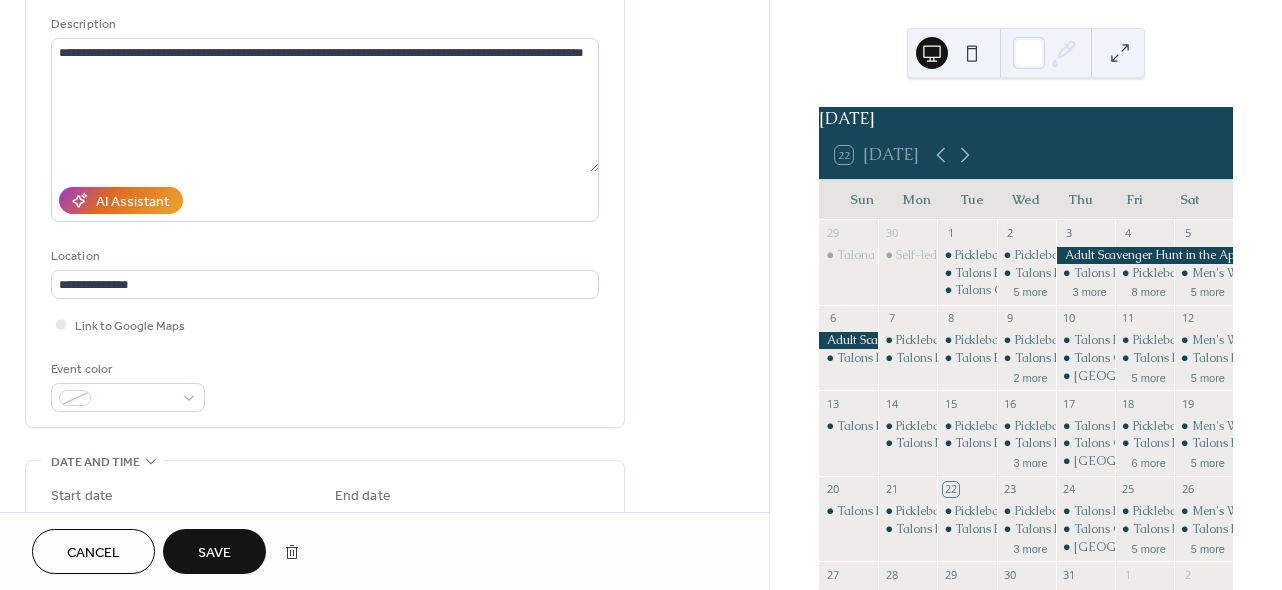 scroll, scrollTop: 182, scrollLeft: 0, axis: vertical 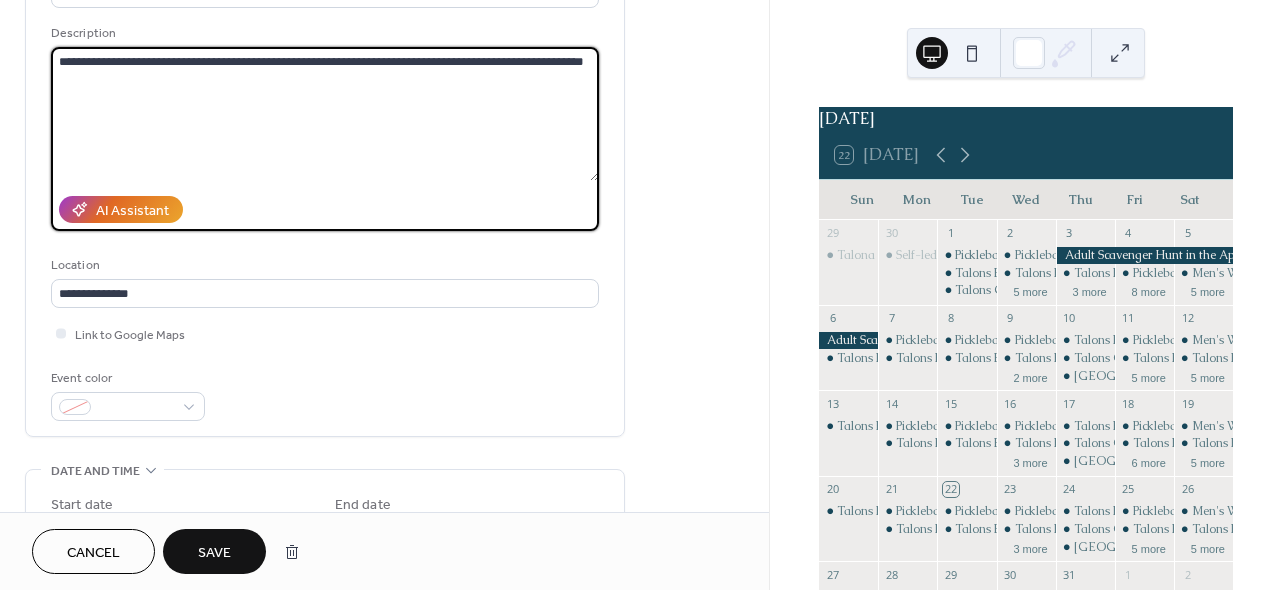 click on "**********" at bounding box center (325, 114) 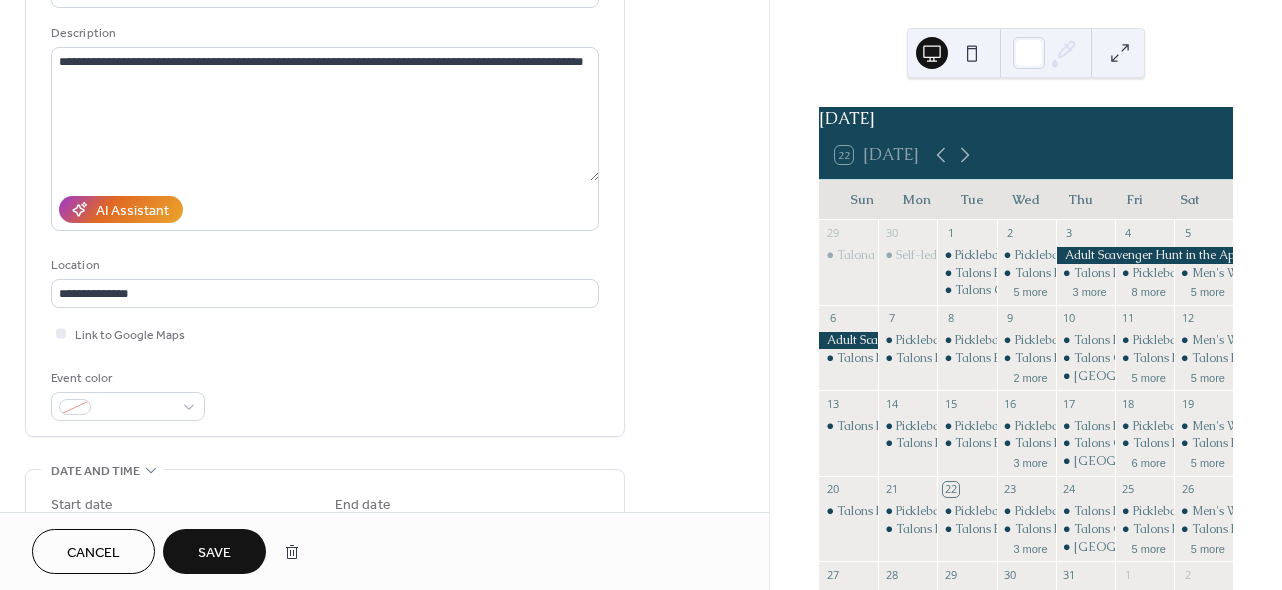 click on "**********" at bounding box center (384, 538) 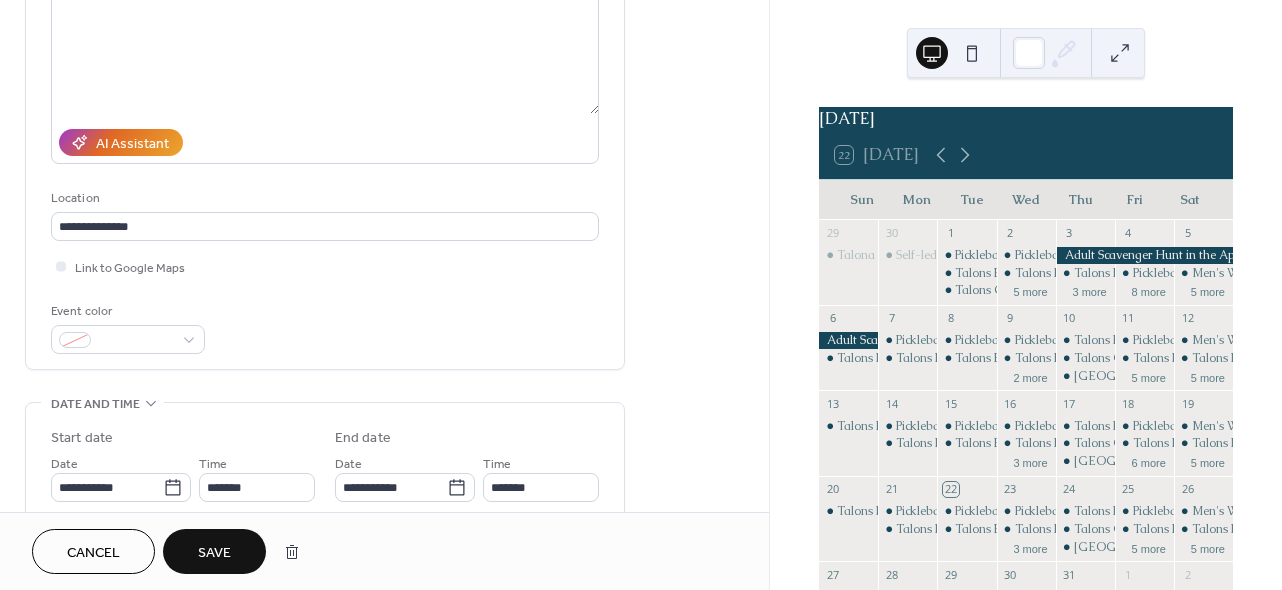 scroll, scrollTop: 0, scrollLeft: 0, axis: both 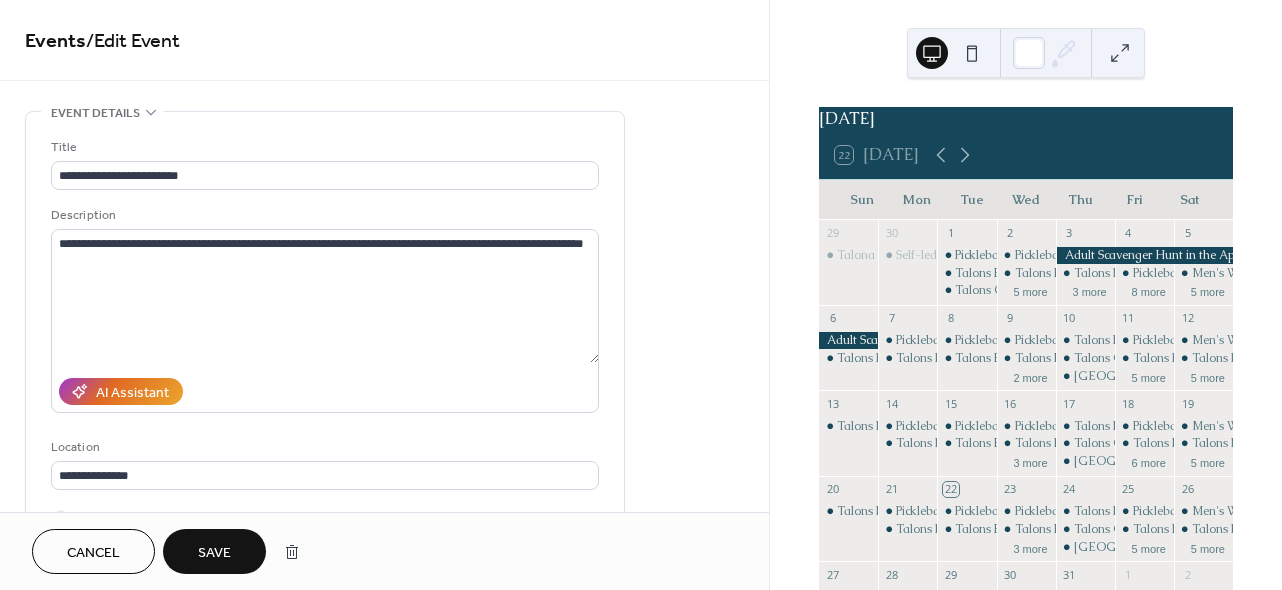 click on "Save" at bounding box center [214, 553] 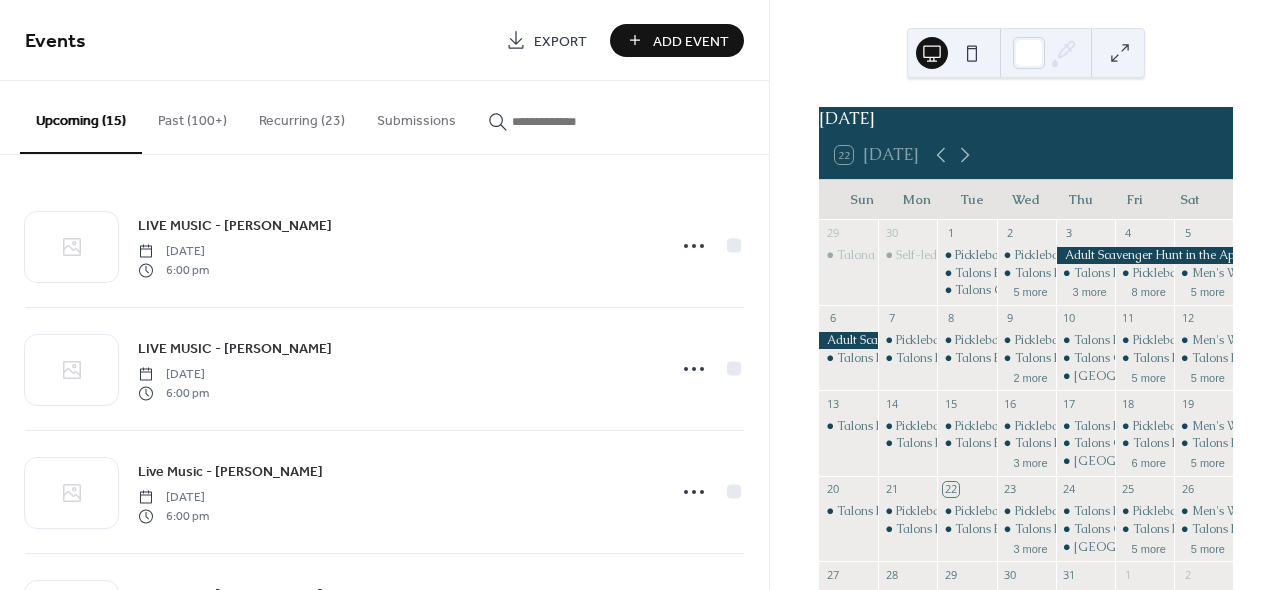 click on "Add Event" at bounding box center [691, 41] 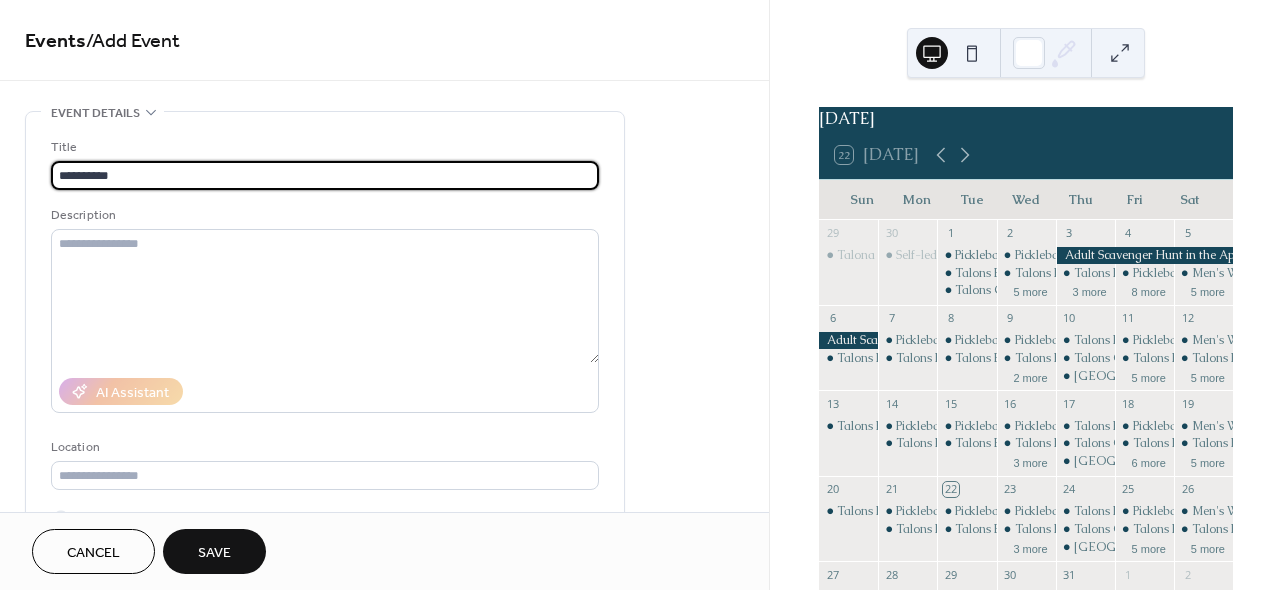 type on "**********" 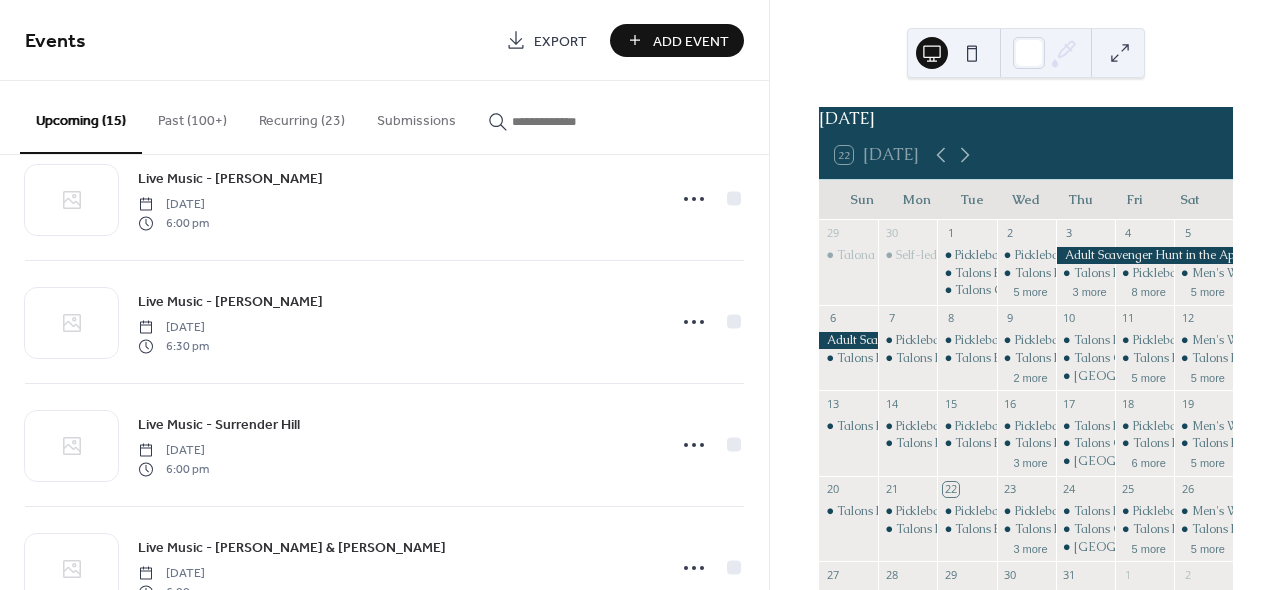 scroll, scrollTop: 428, scrollLeft: 0, axis: vertical 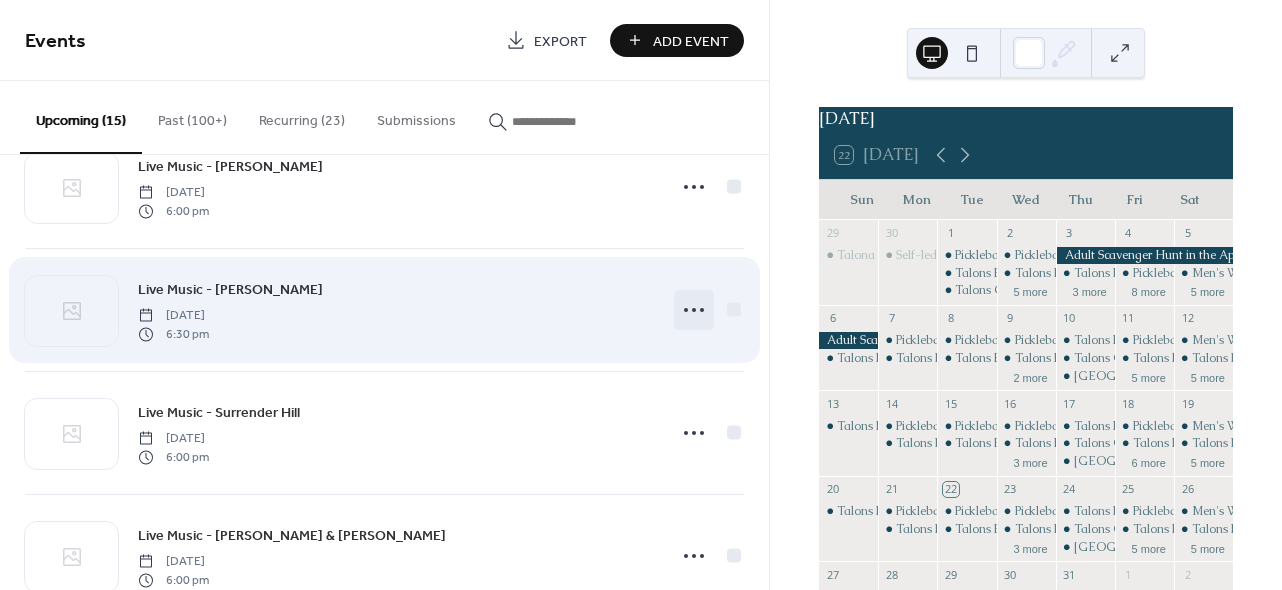 click 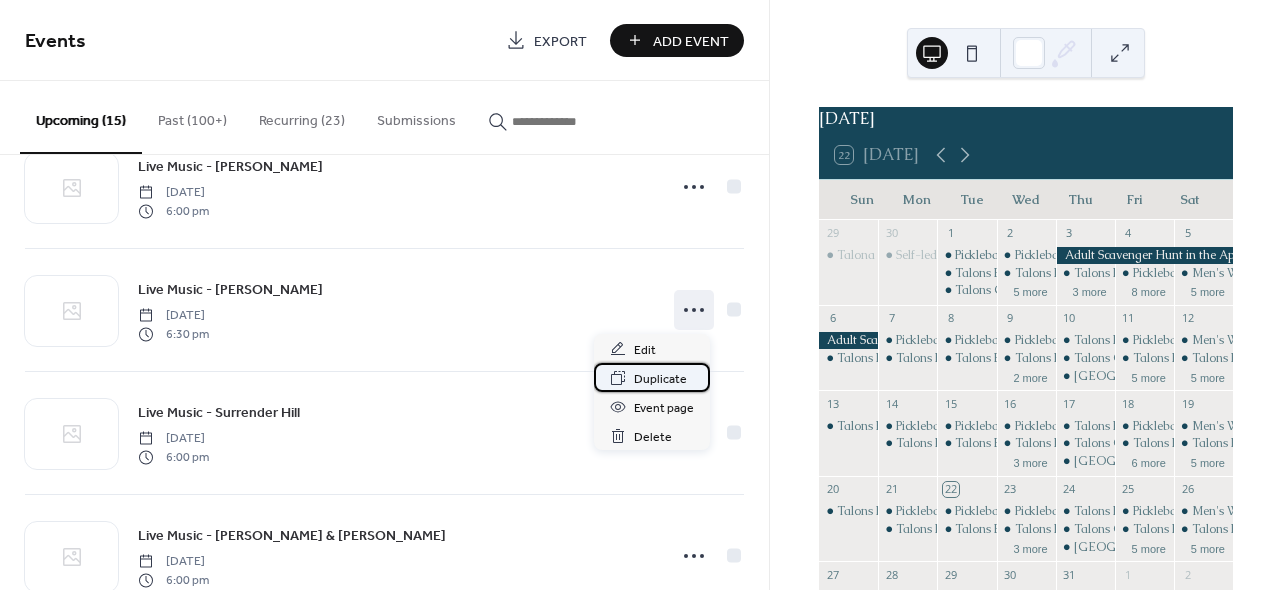 click on "Duplicate" at bounding box center (660, 379) 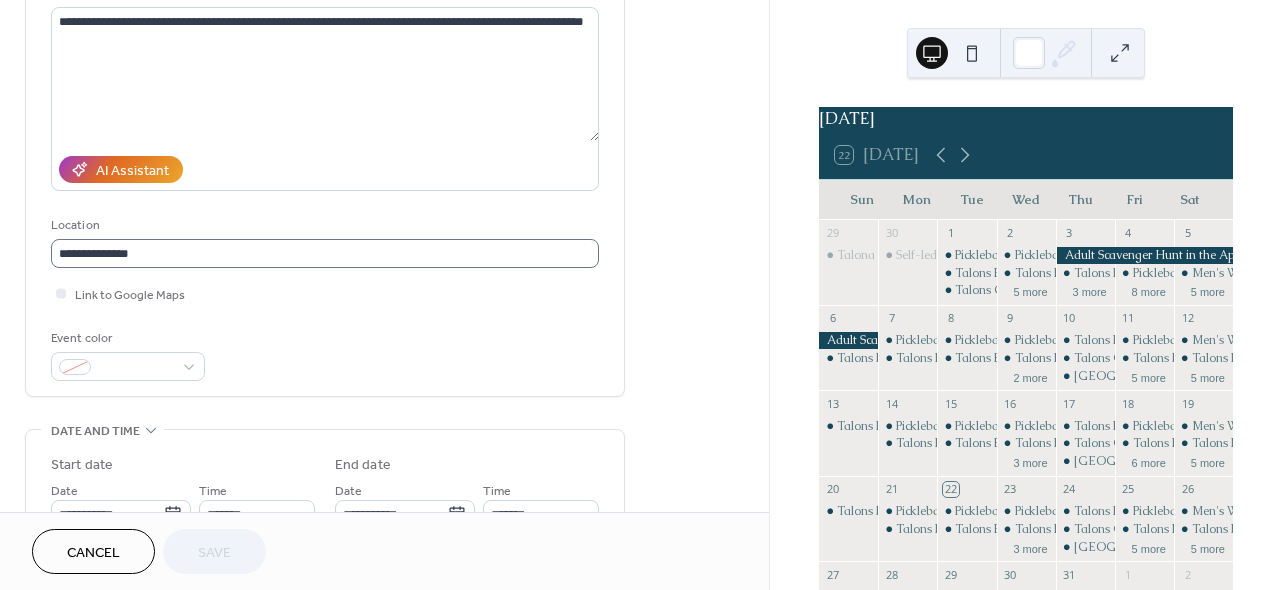 scroll, scrollTop: 492, scrollLeft: 0, axis: vertical 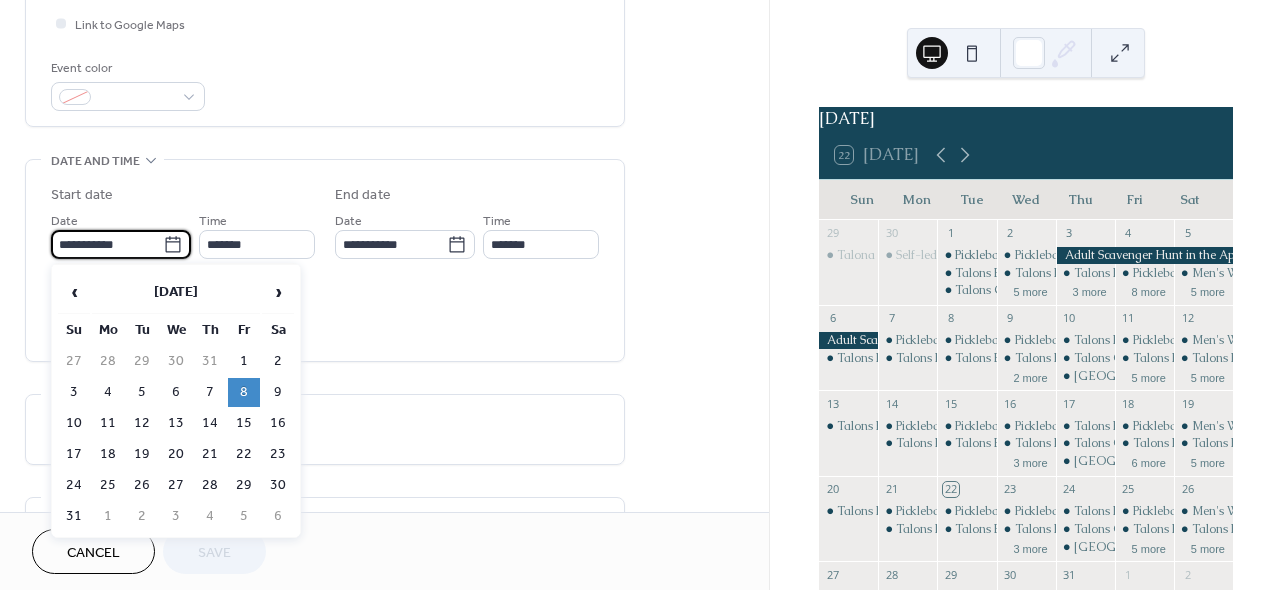 click on "**********" at bounding box center [107, 244] 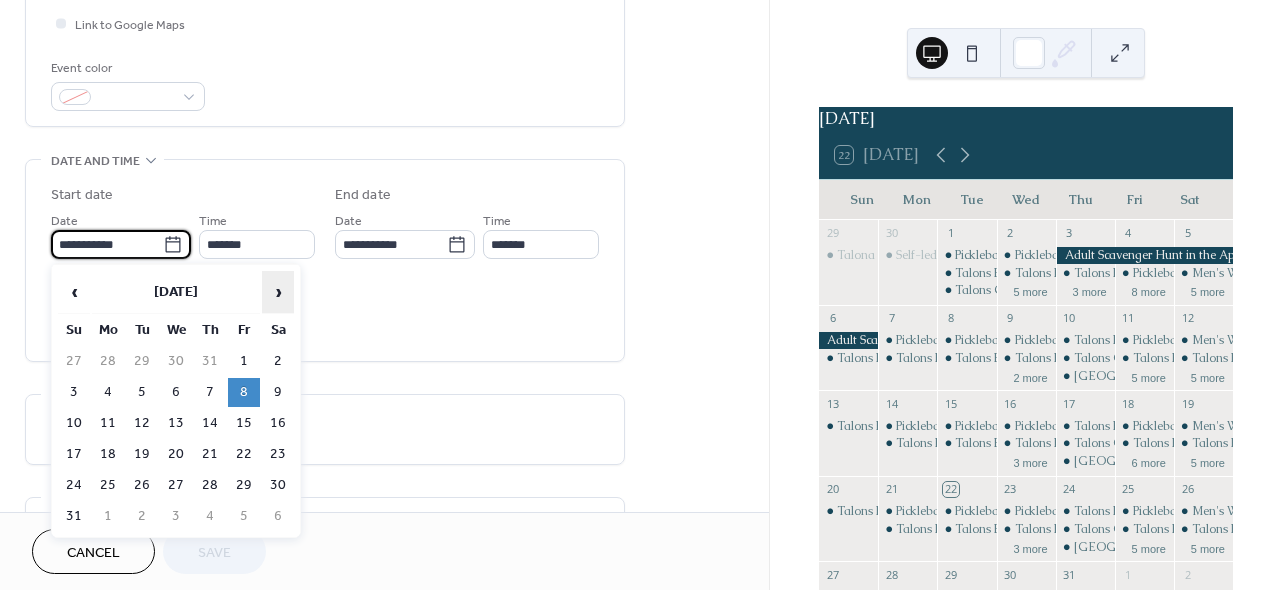 click on "›" at bounding box center (278, 292) 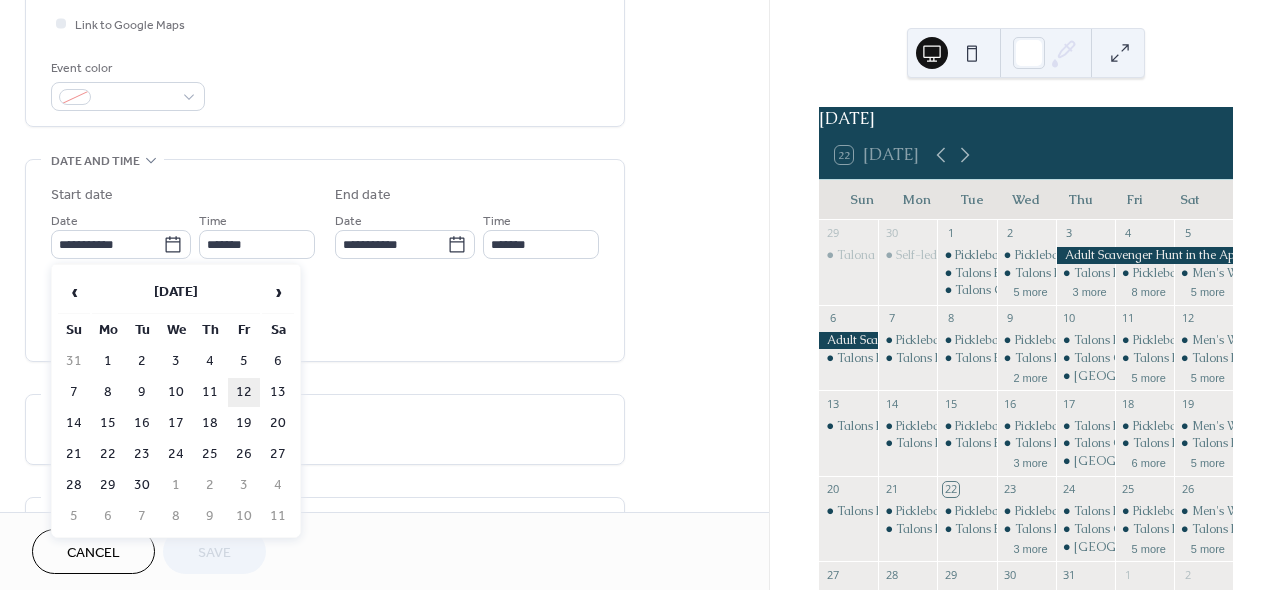 click on "12" at bounding box center (244, 392) 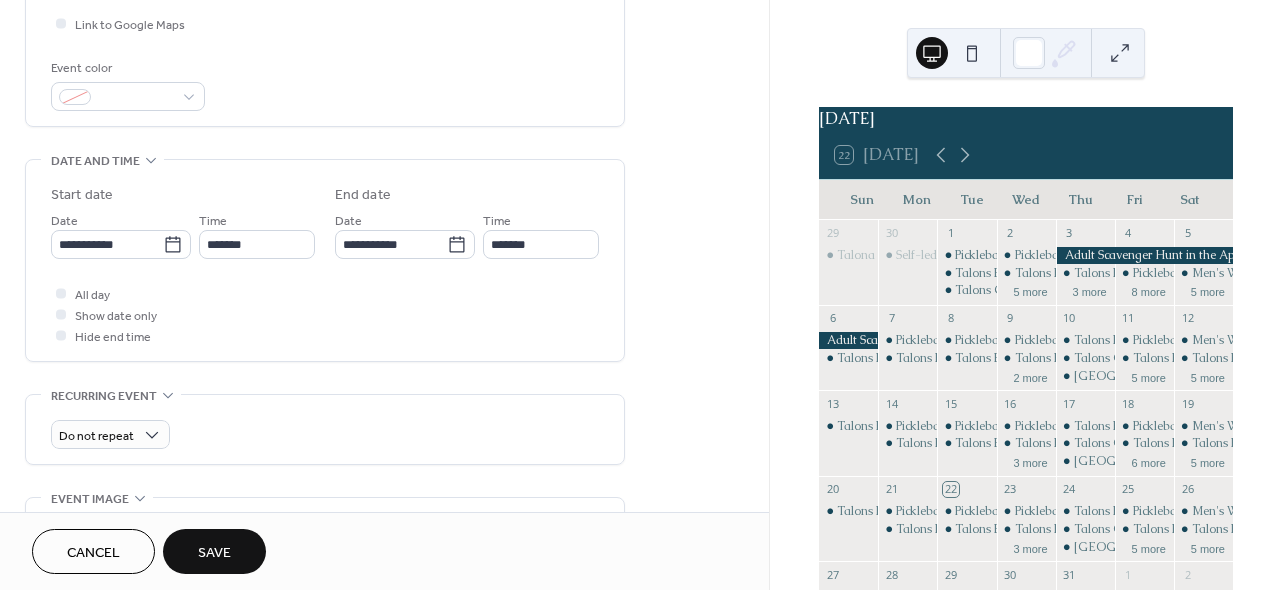 click on "Save" at bounding box center (214, 551) 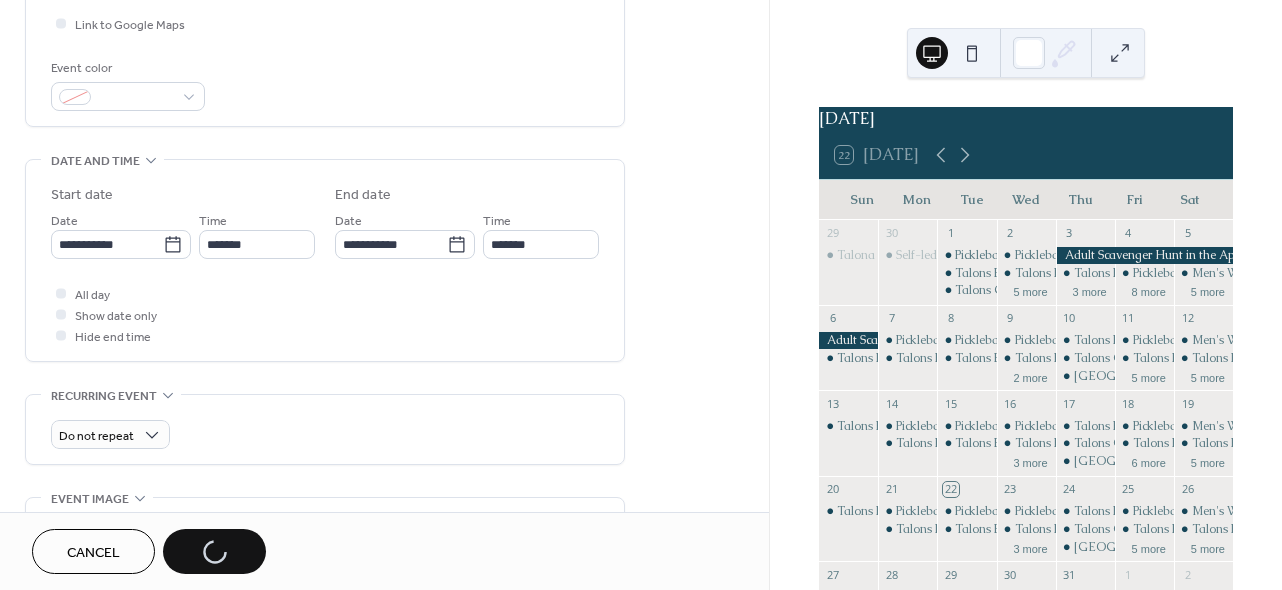 scroll, scrollTop: 563, scrollLeft: 0, axis: vertical 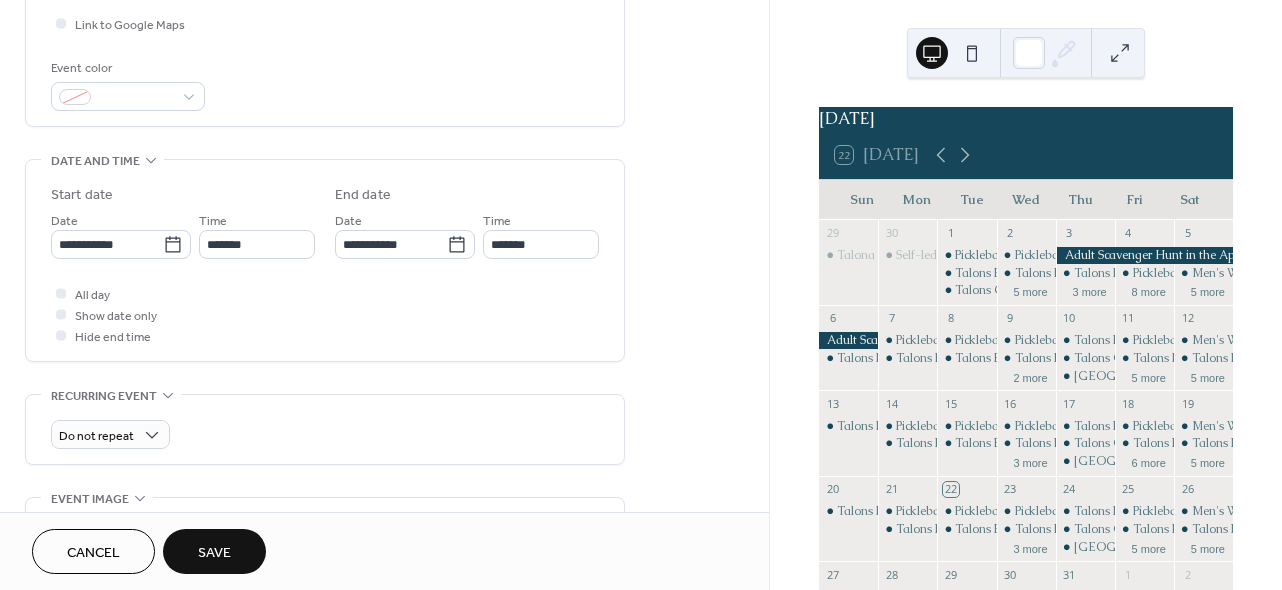 click on "Save" at bounding box center (214, 553) 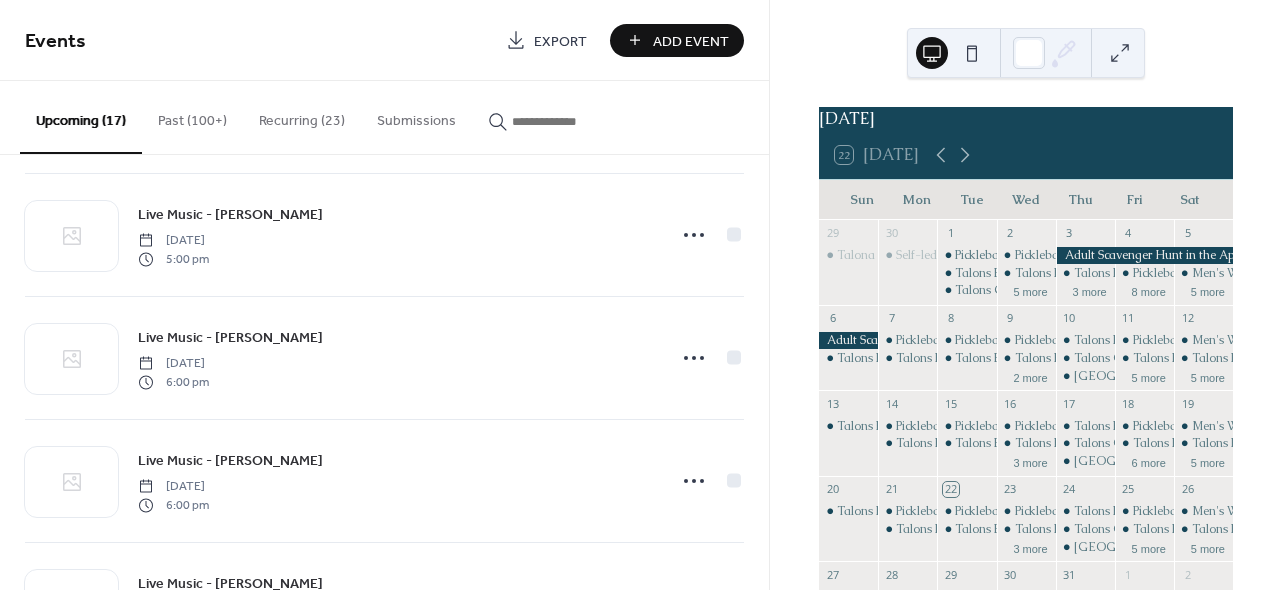 scroll, scrollTop: 1715, scrollLeft: 0, axis: vertical 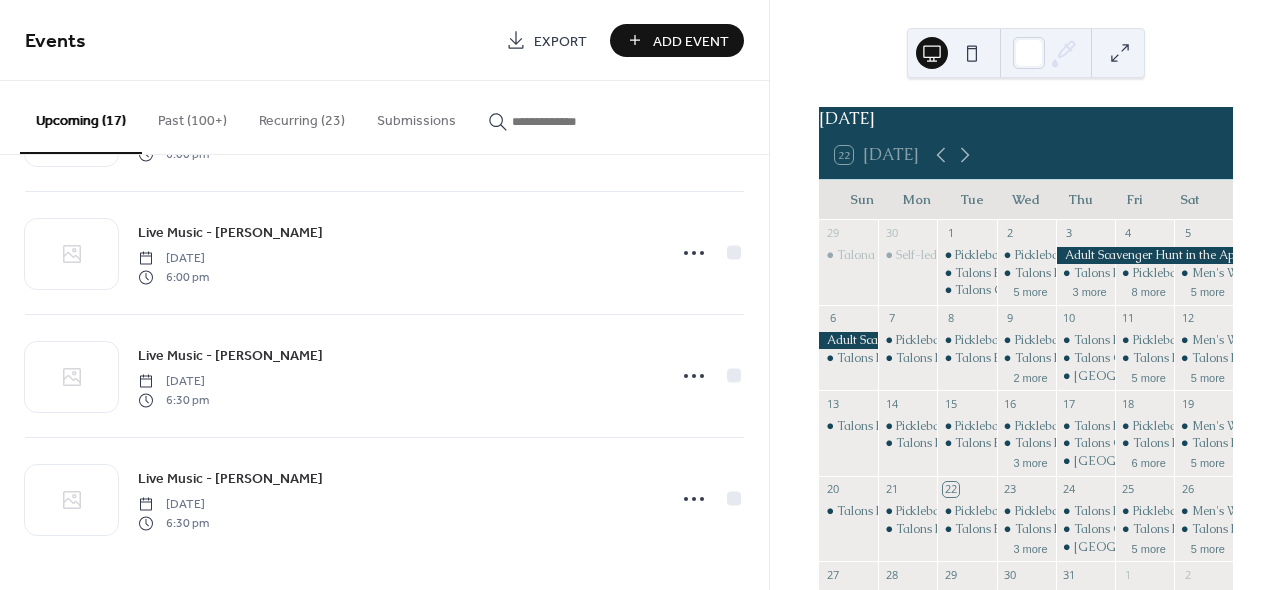 click on "Add Event" at bounding box center [691, 41] 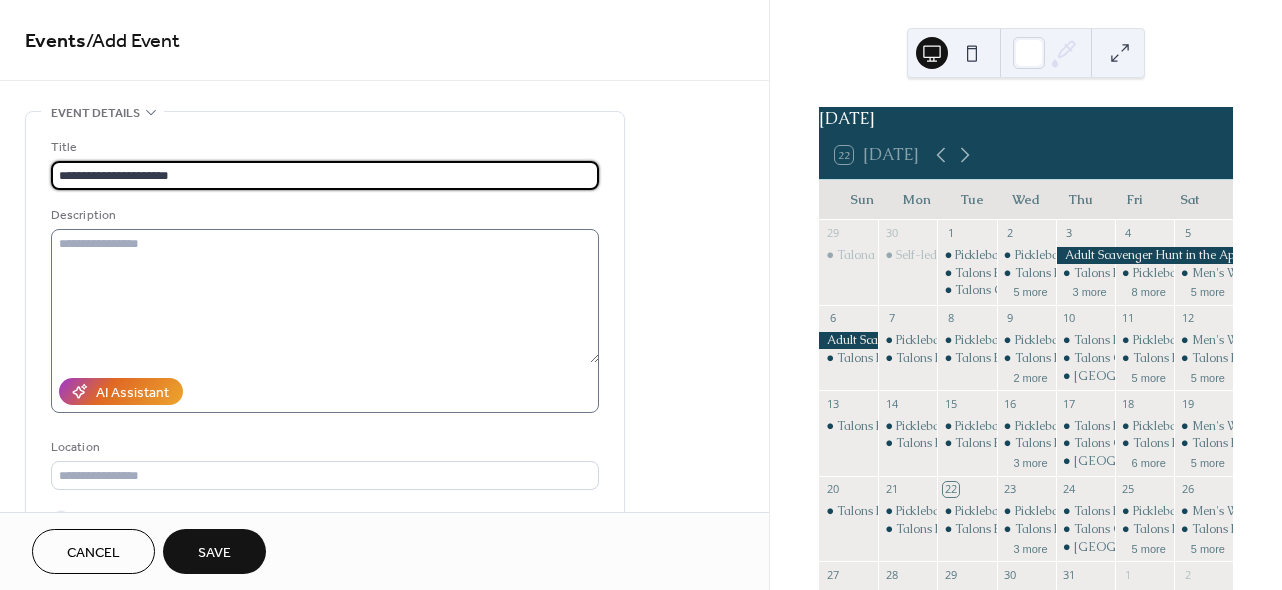 type on "**********" 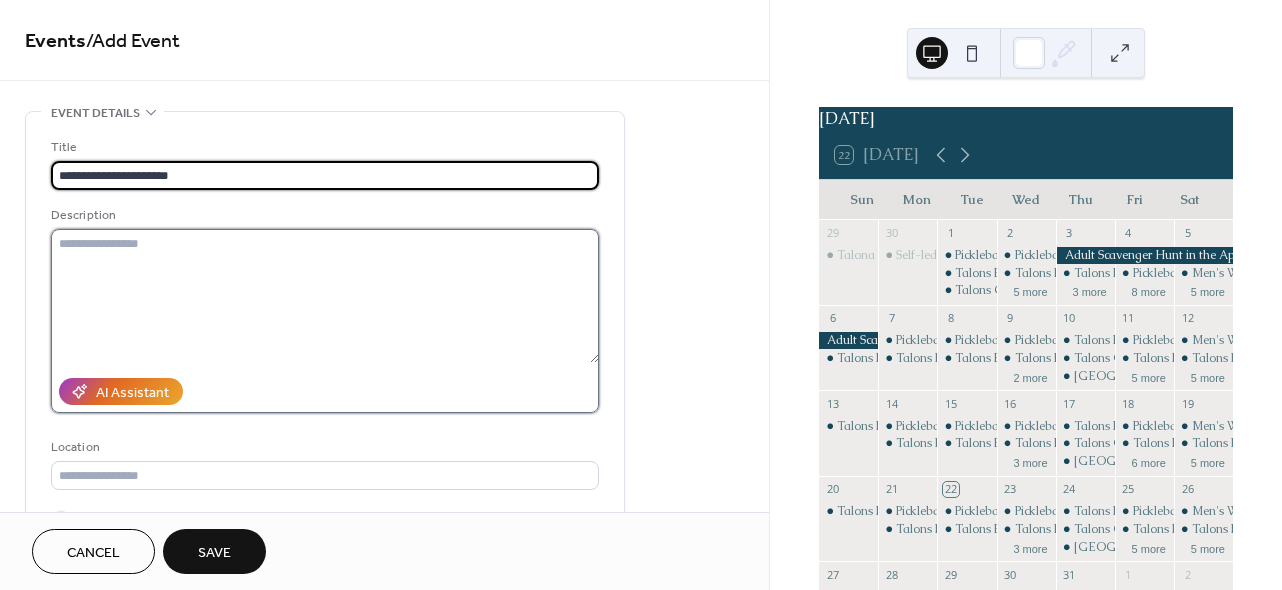 click at bounding box center (325, 296) 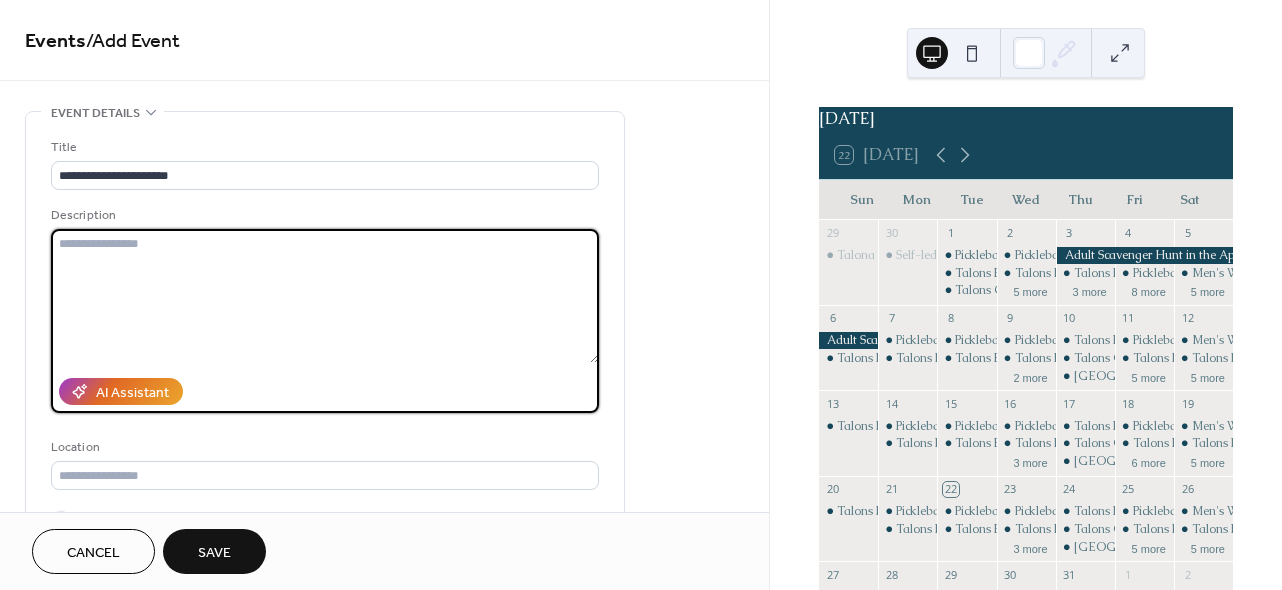 paste on "**********" 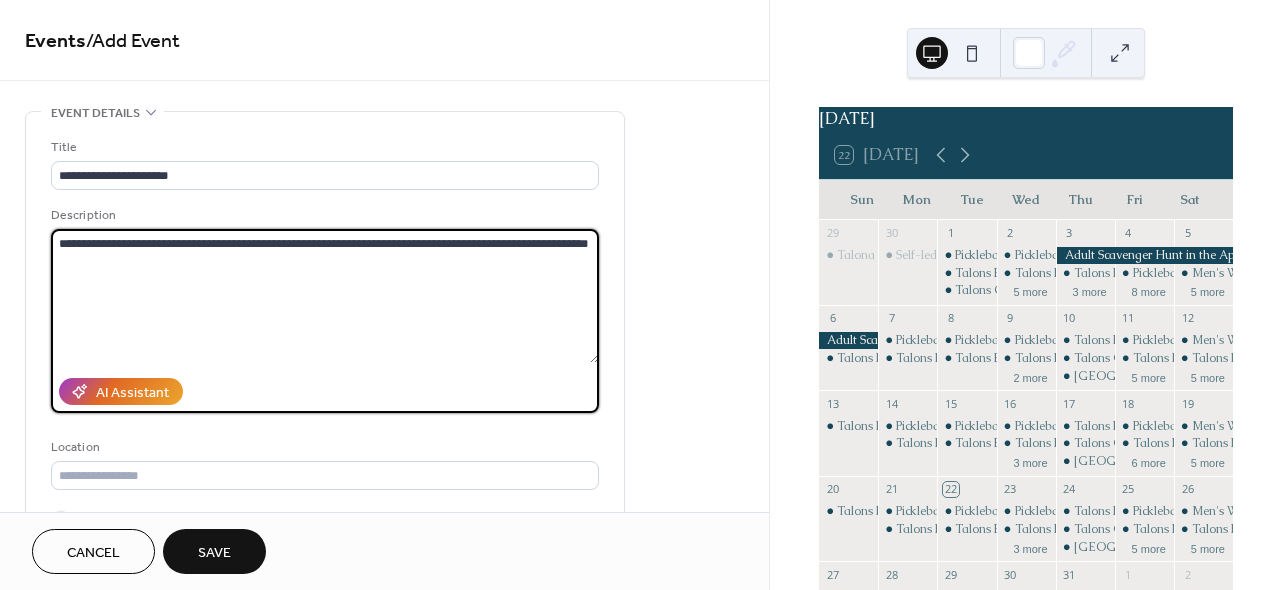 drag, startPoint x: 159, startPoint y: 238, endPoint x: 238, endPoint y: 241, distance: 79.05694 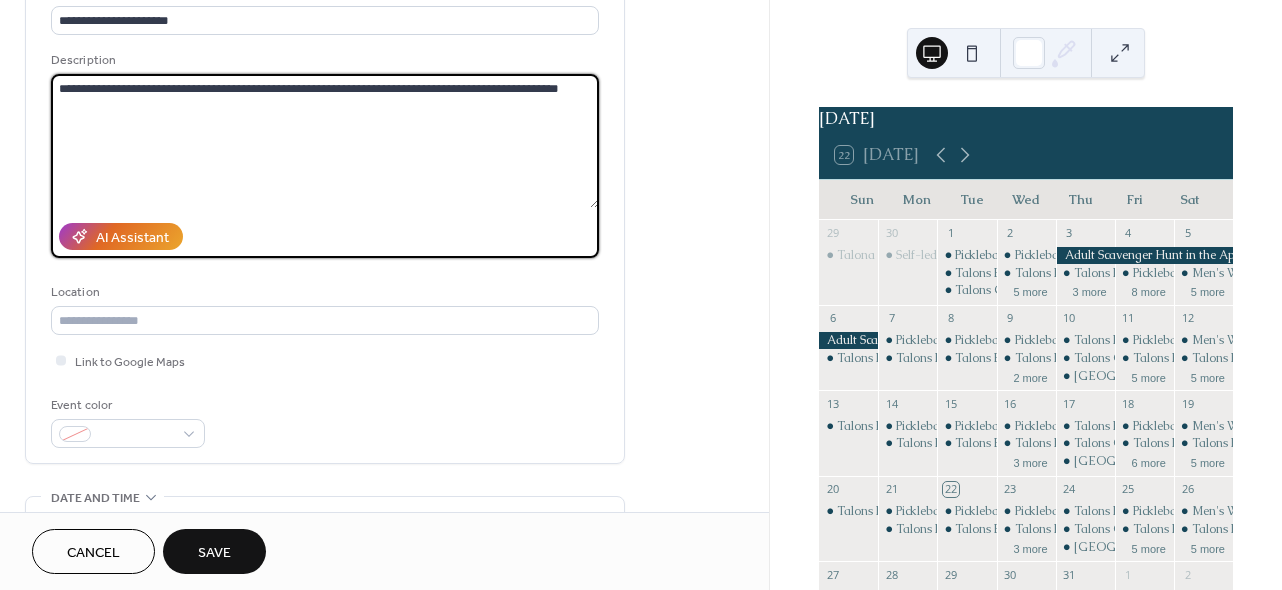 scroll, scrollTop: 163, scrollLeft: 0, axis: vertical 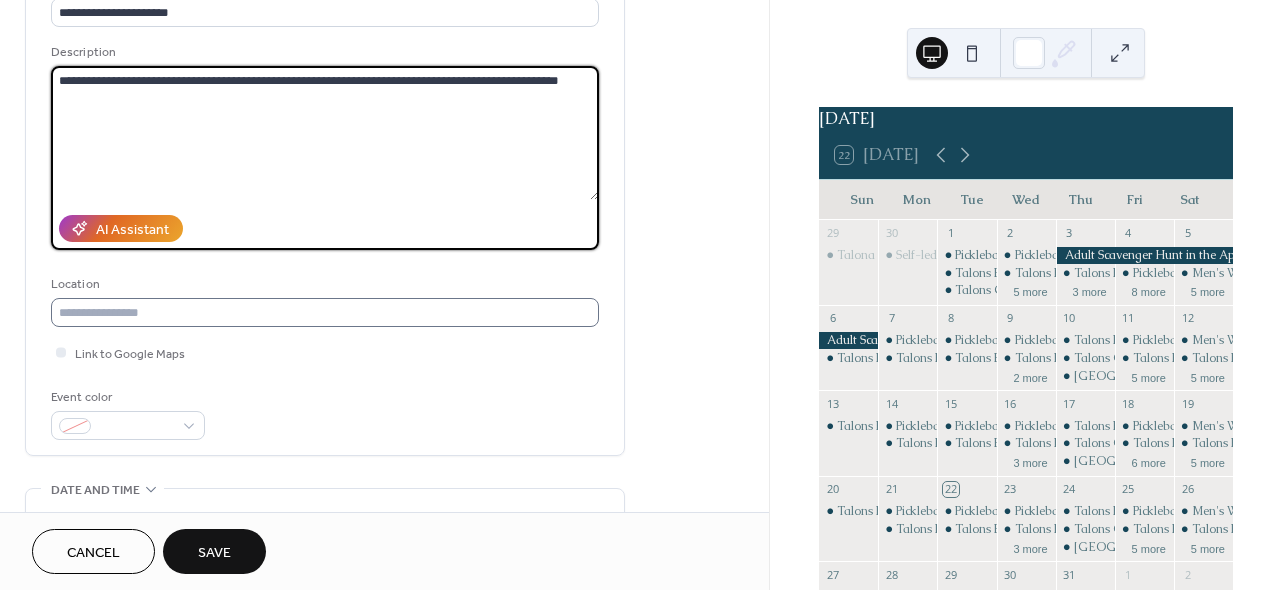 type on "**********" 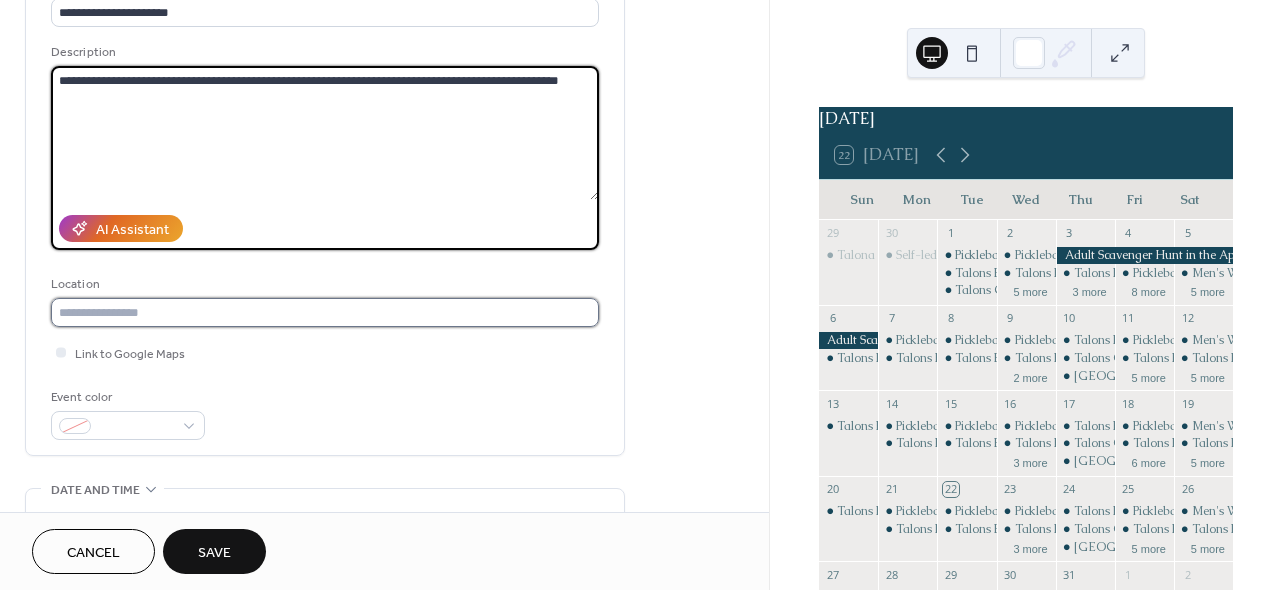 click at bounding box center (325, 312) 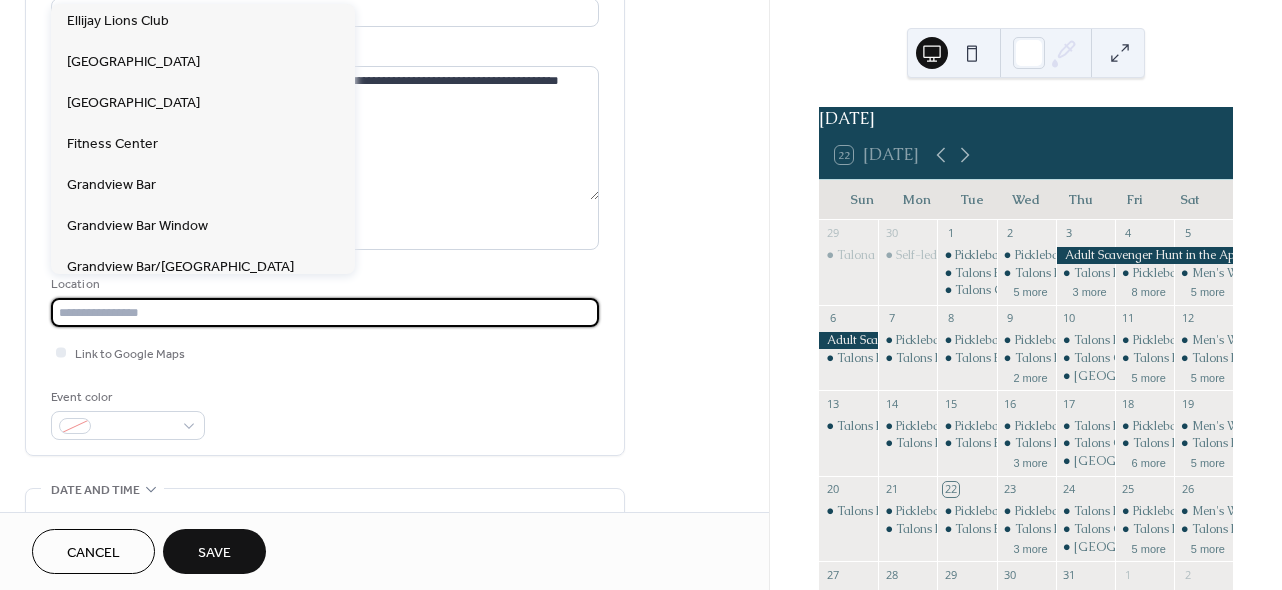 scroll, scrollTop: 525, scrollLeft: 0, axis: vertical 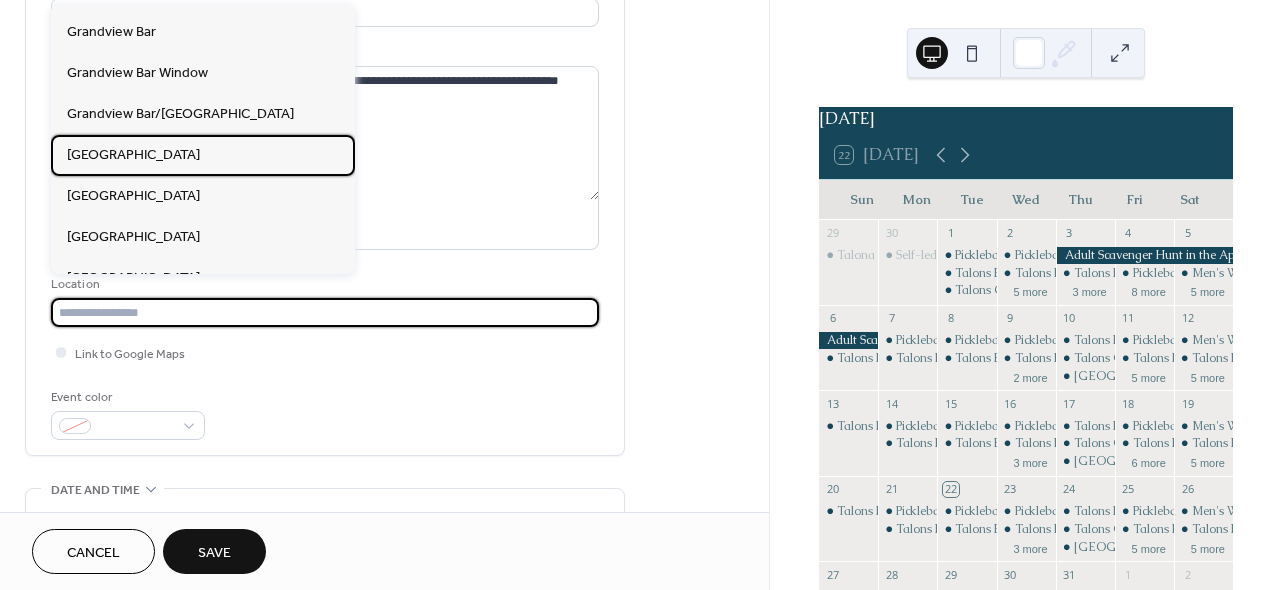click on "[GEOGRAPHIC_DATA]" at bounding box center [203, 155] 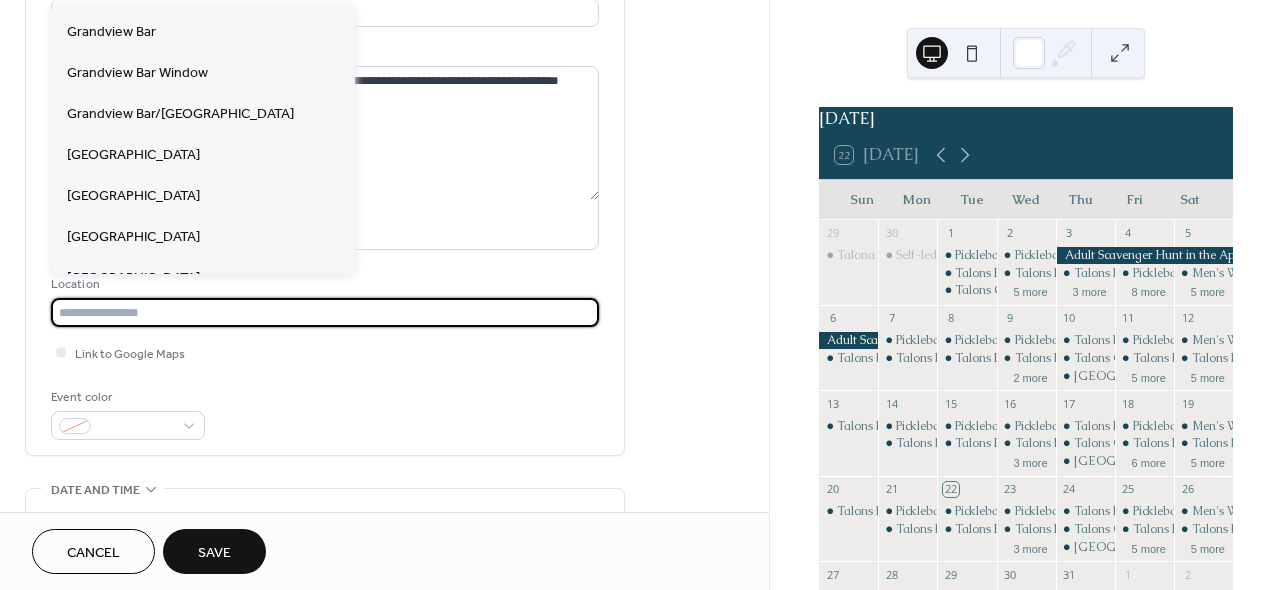 type on "**********" 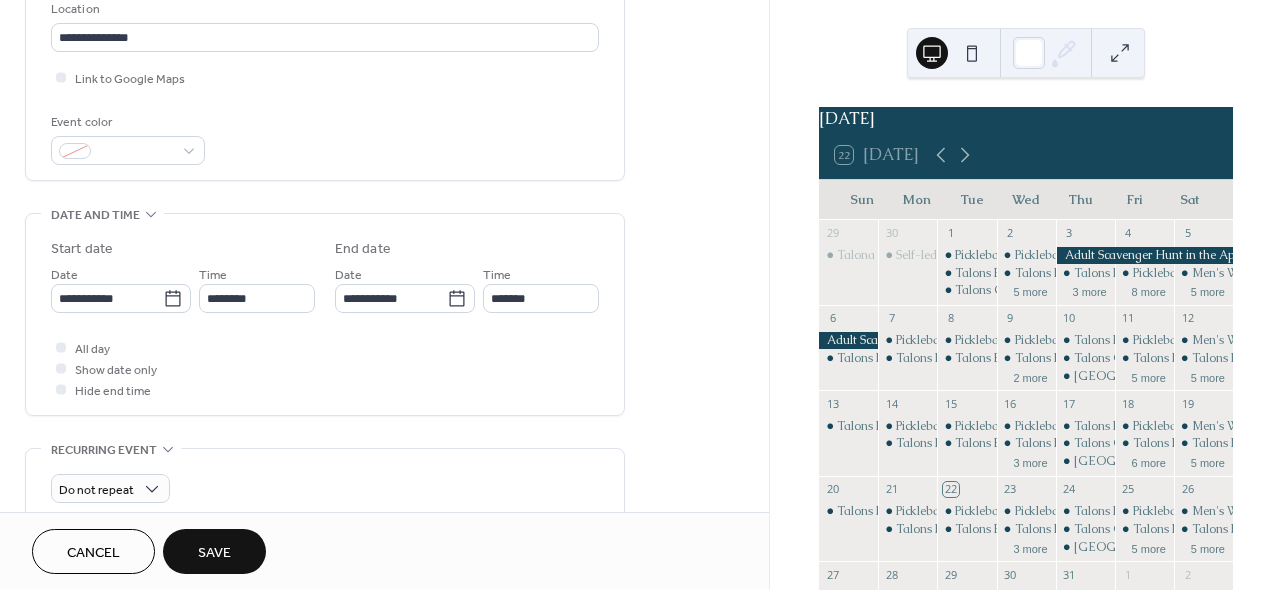 scroll, scrollTop: 451, scrollLeft: 0, axis: vertical 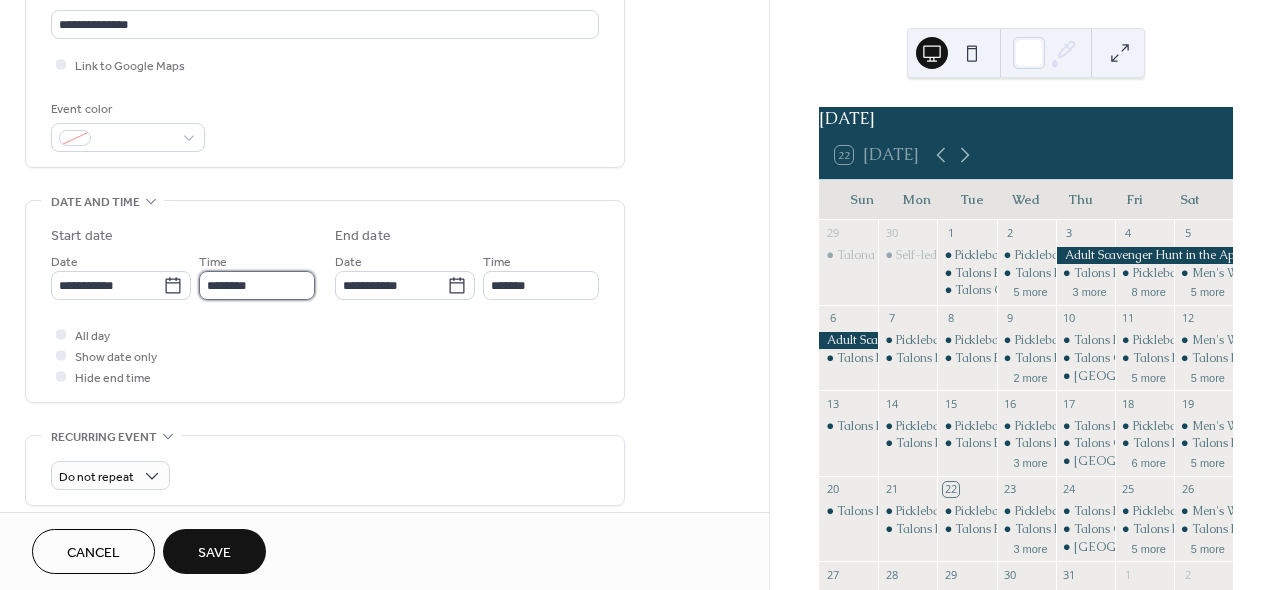 click on "********" at bounding box center [257, 285] 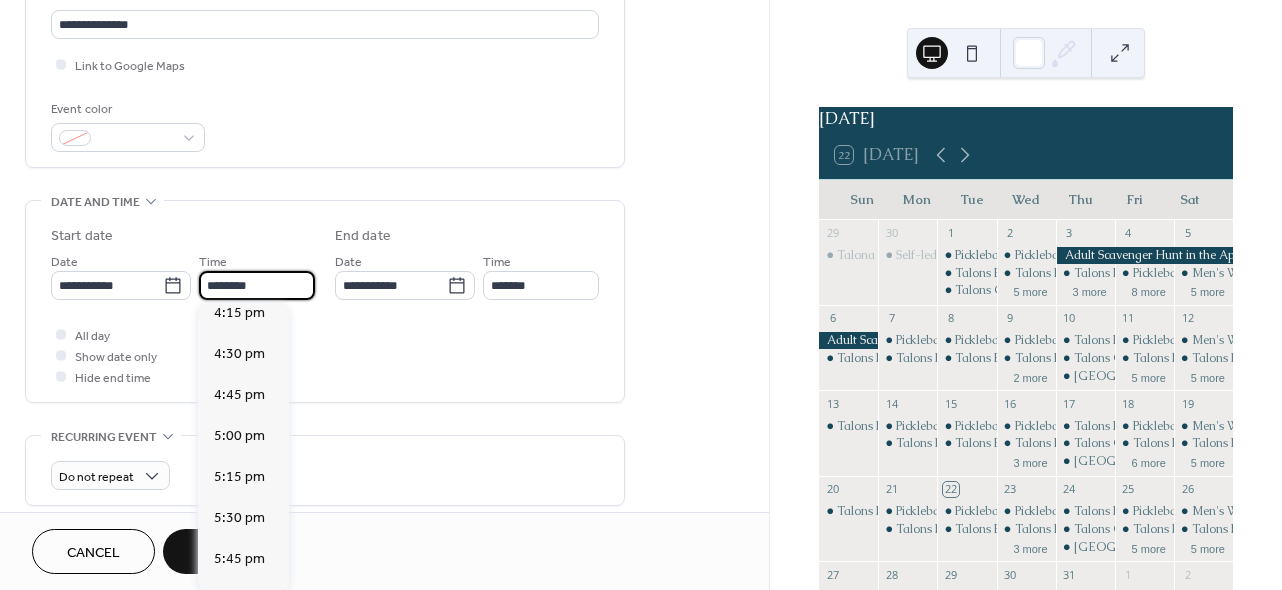 scroll, scrollTop: 2689, scrollLeft: 0, axis: vertical 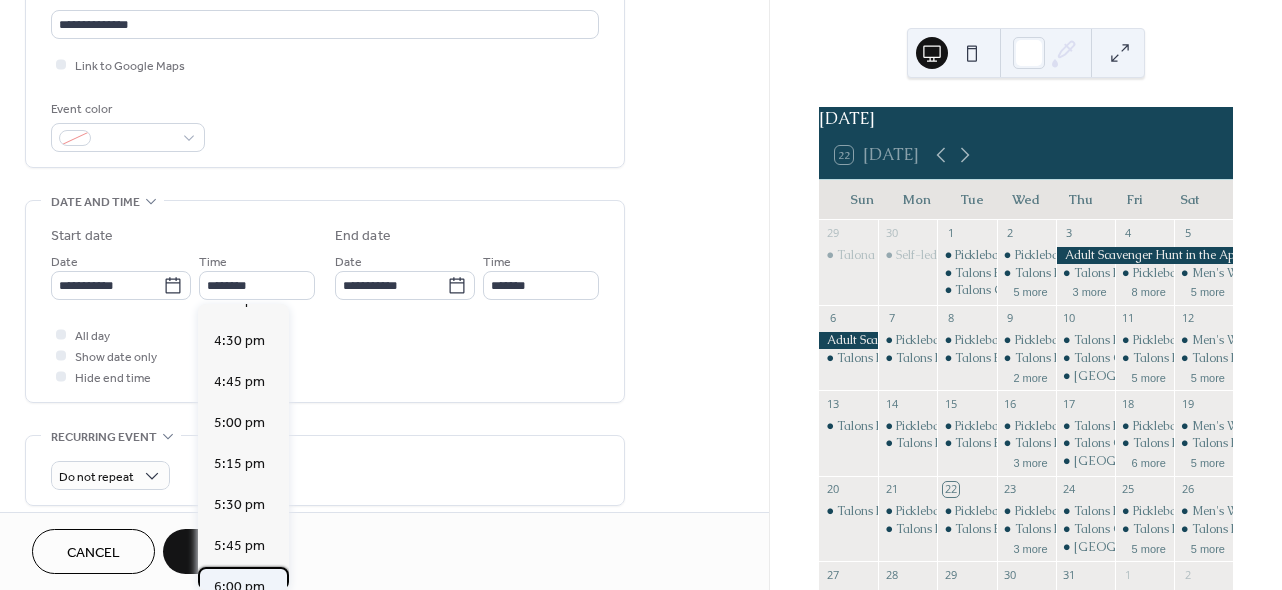 click on "6:00 pm" at bounding box center [239, 587] 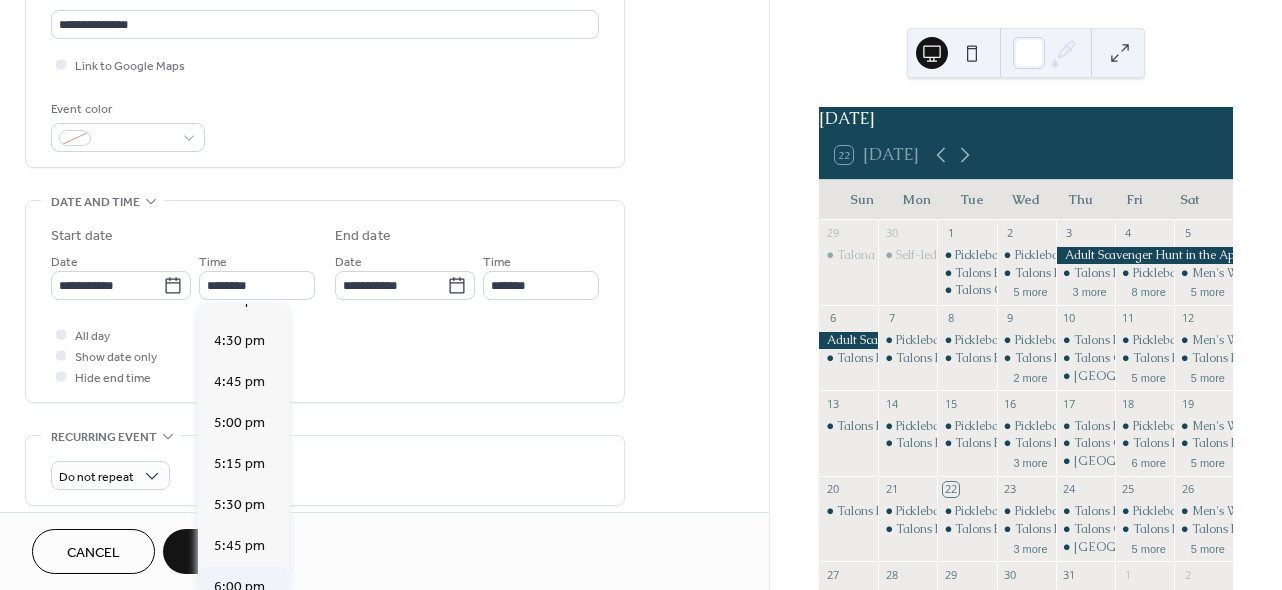 type on "*******" 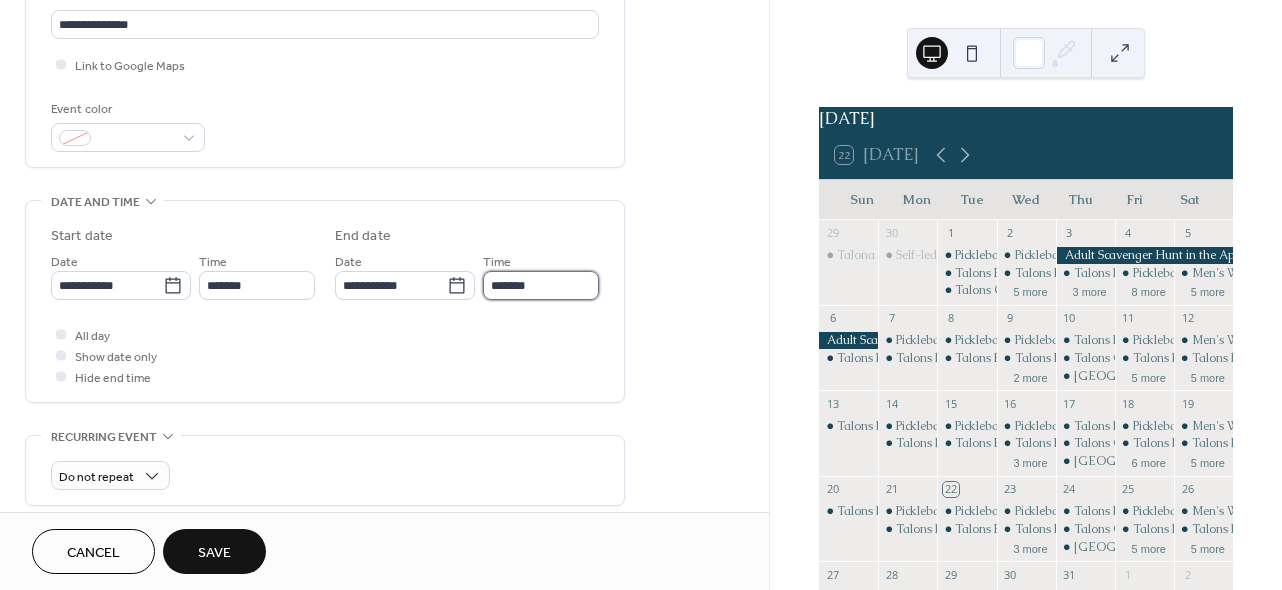 click on "*******" at bounding box center [541, 285] 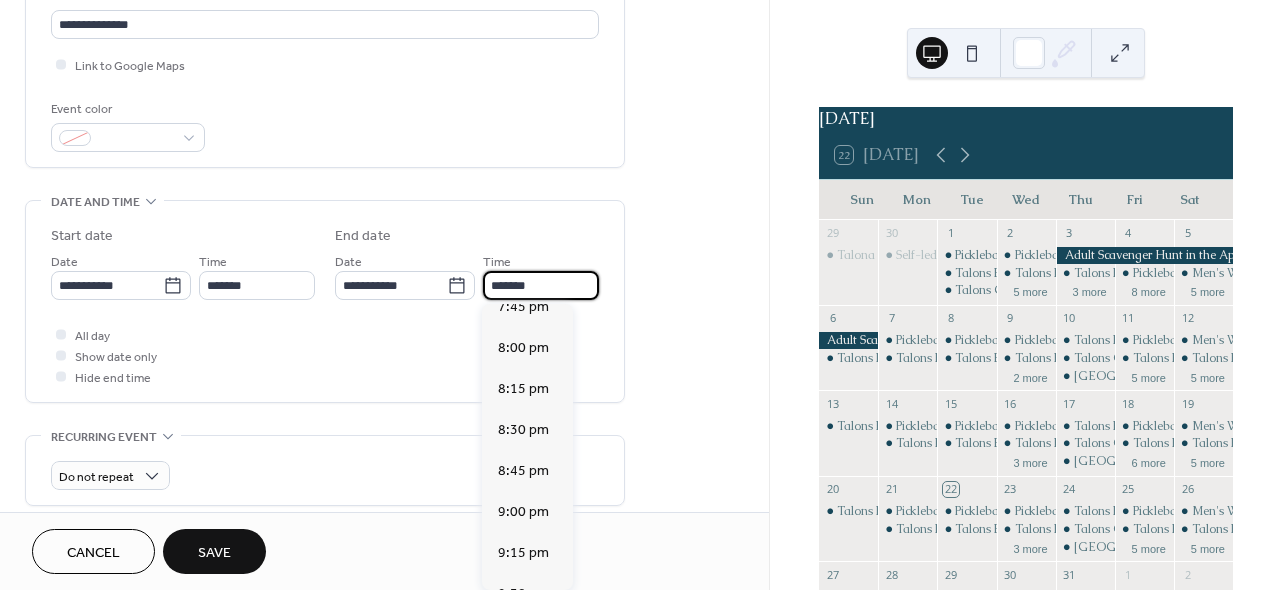 scroll, scrollTop: 283, scrollLeft: 0, axis: vertical 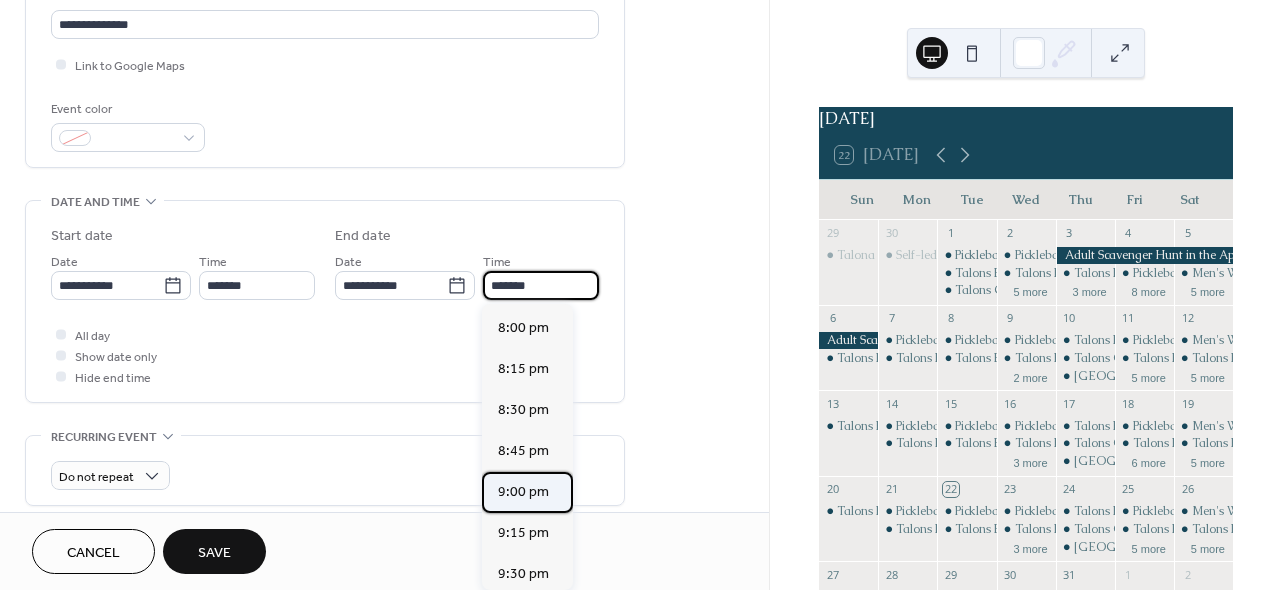 click on "9:00 pm" at bounding box center (527, 492) 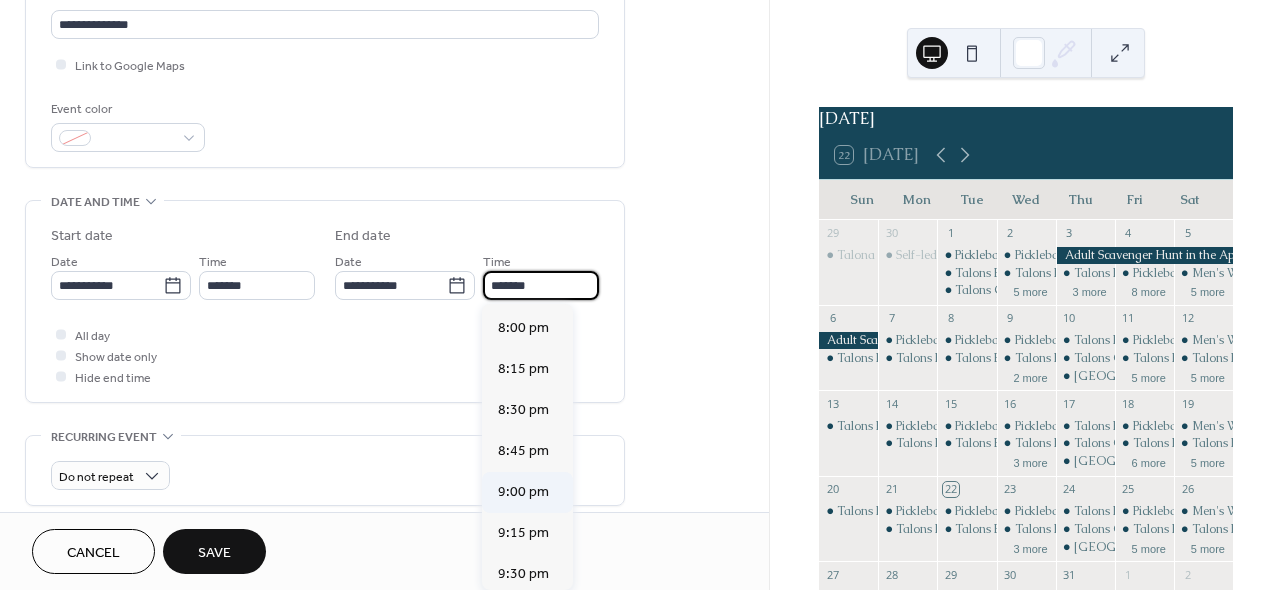 type on "*******" 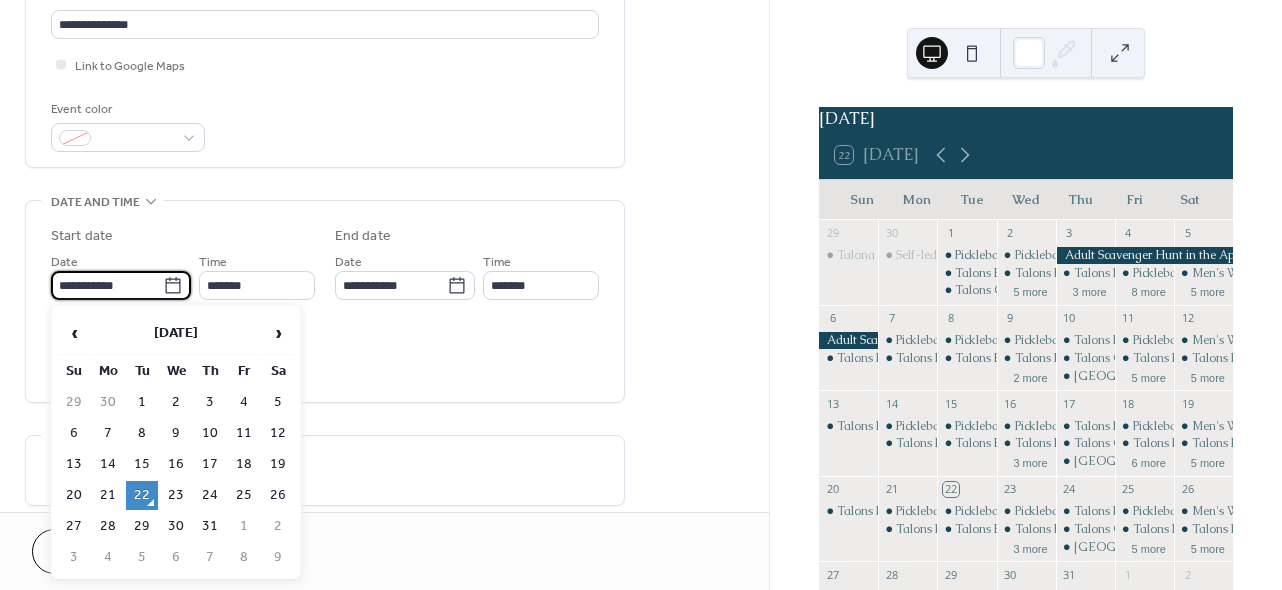click on "**********" at bounding box center [107, 285] 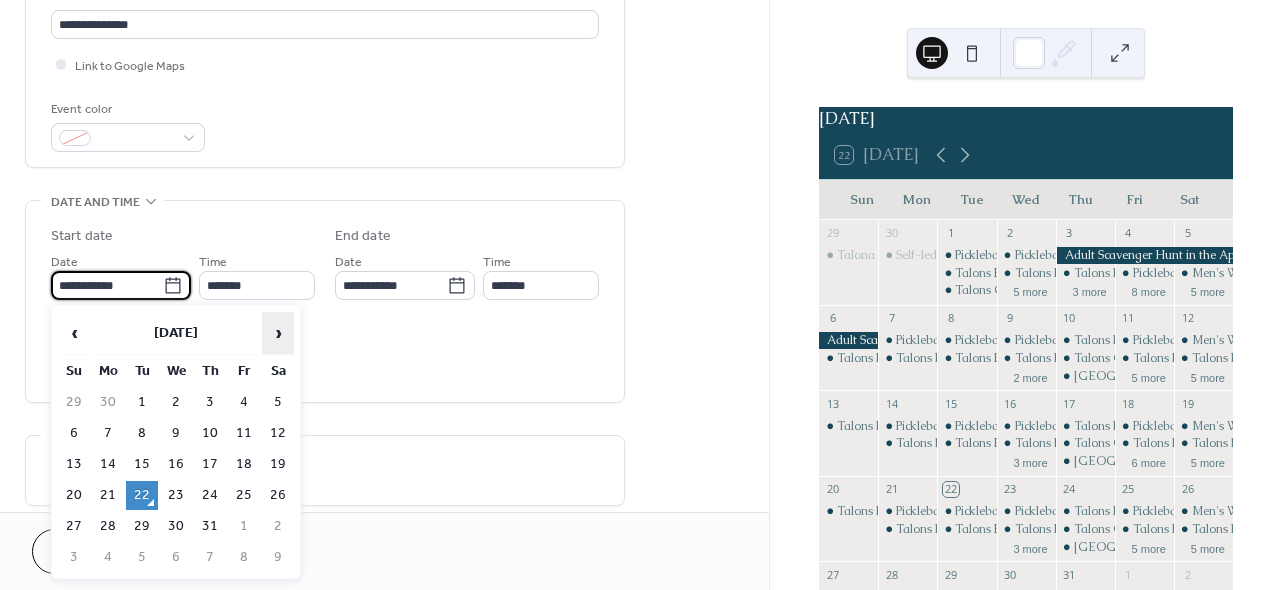 click on "›" at bounding box center (278, 333) 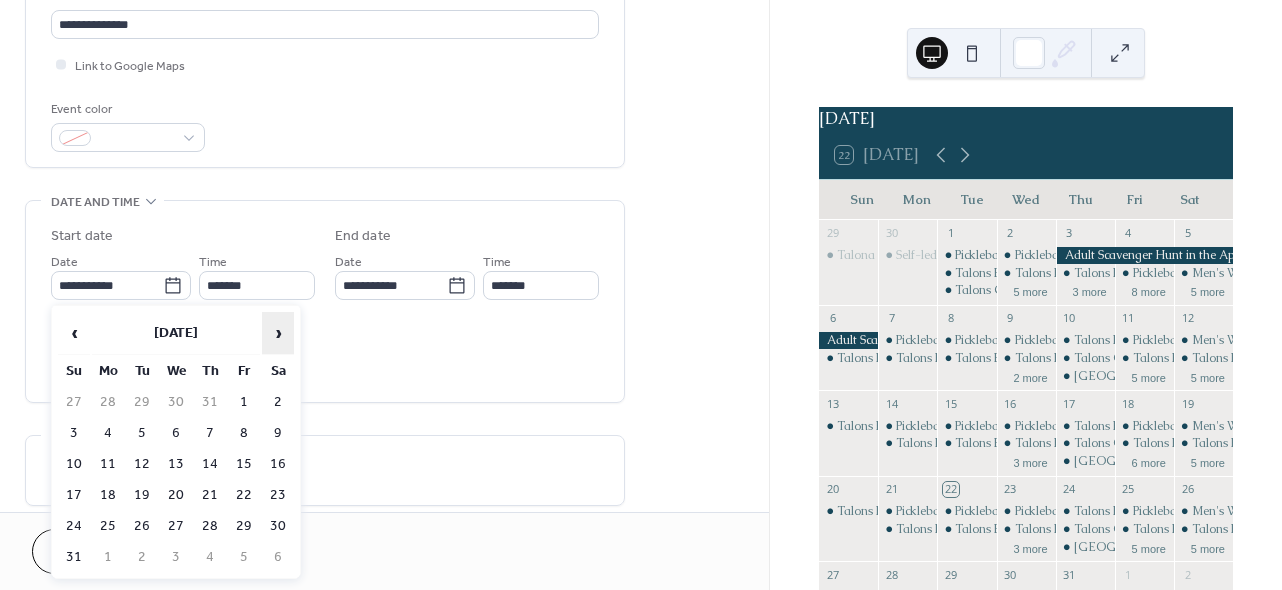 click on "›" at bounding box center [278, 333] 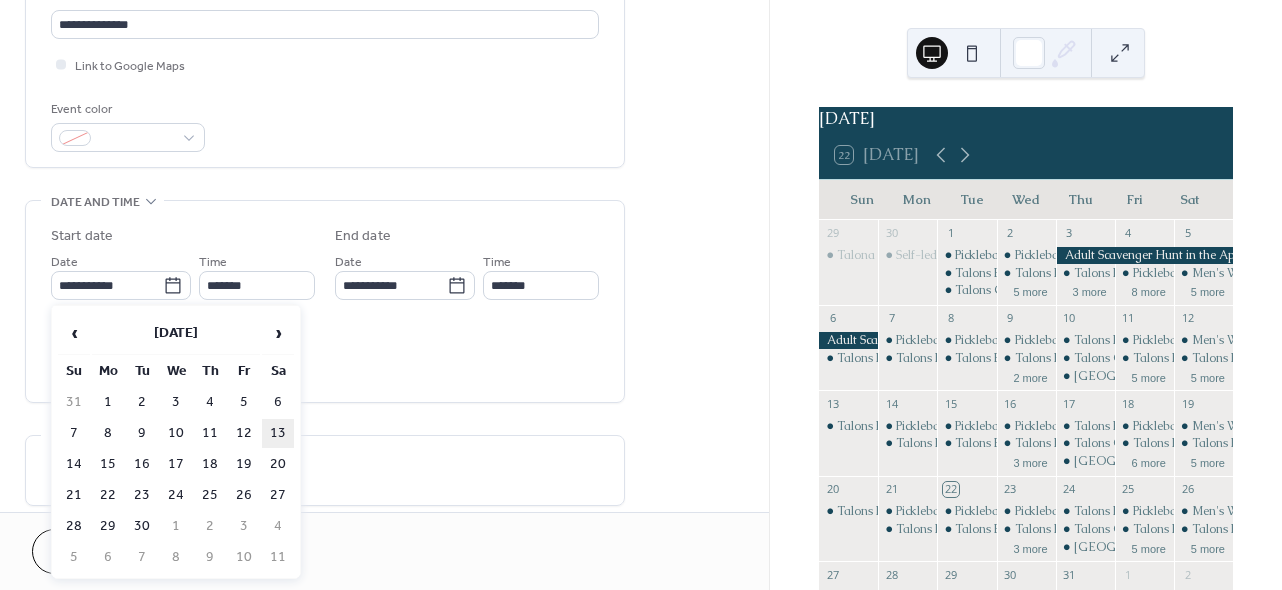 click on "13" at bounding box center (278, 433) 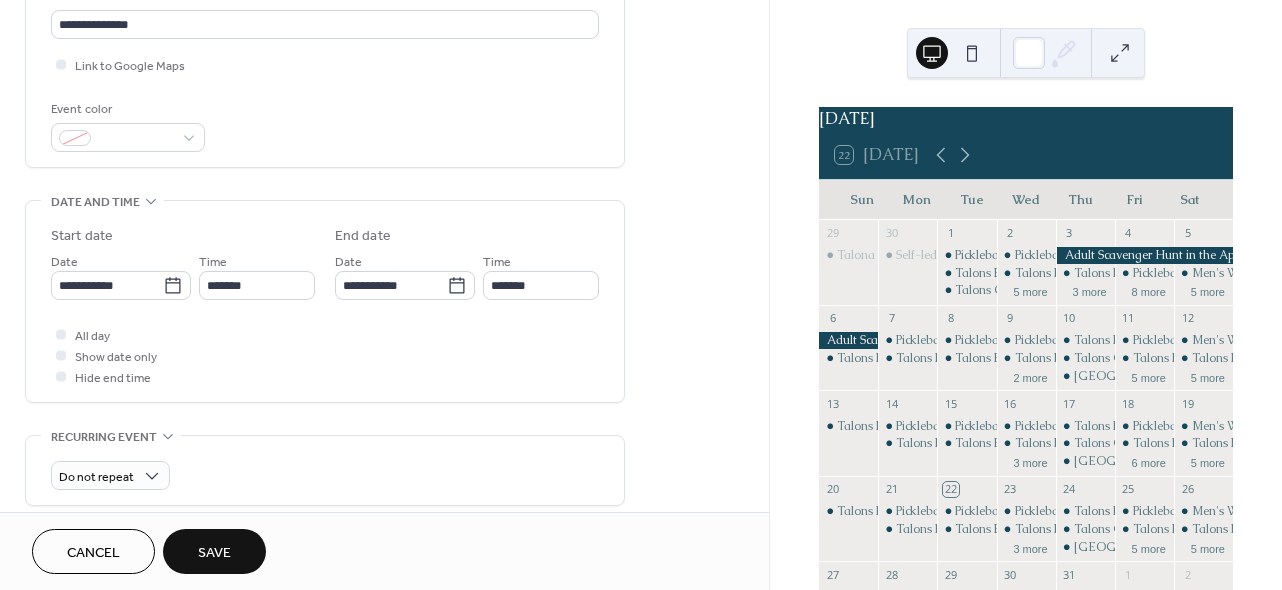 click on "Save" at bounding box center (214, 551) 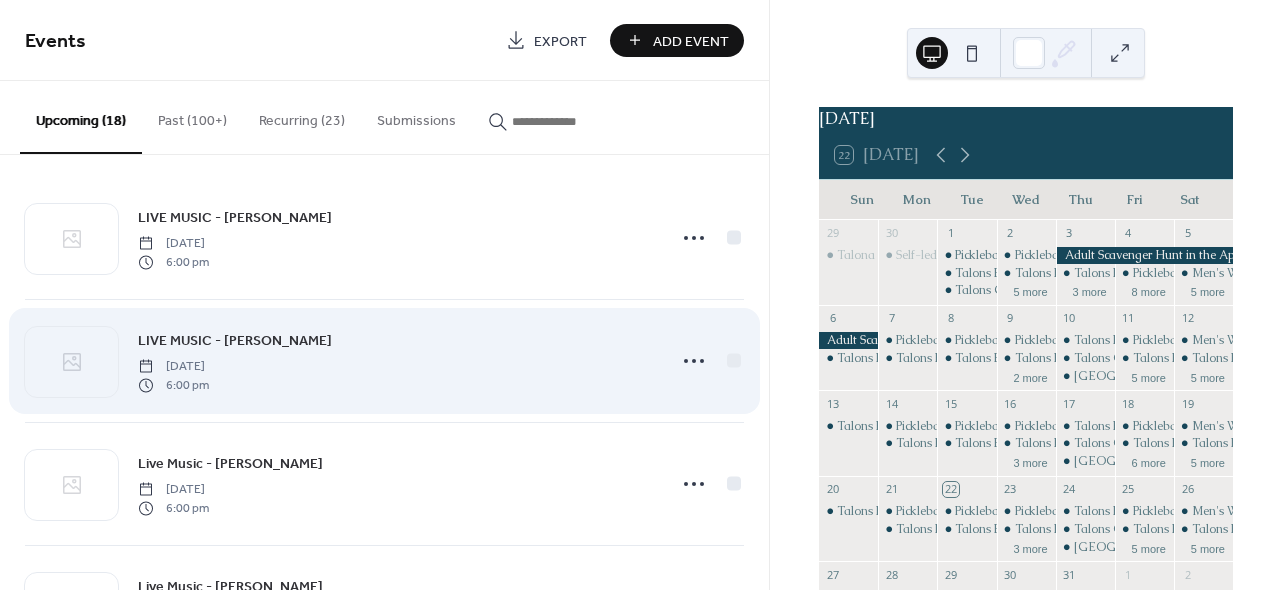 scroll, scrollTop: 0, scrollLeft: 0, axis: both 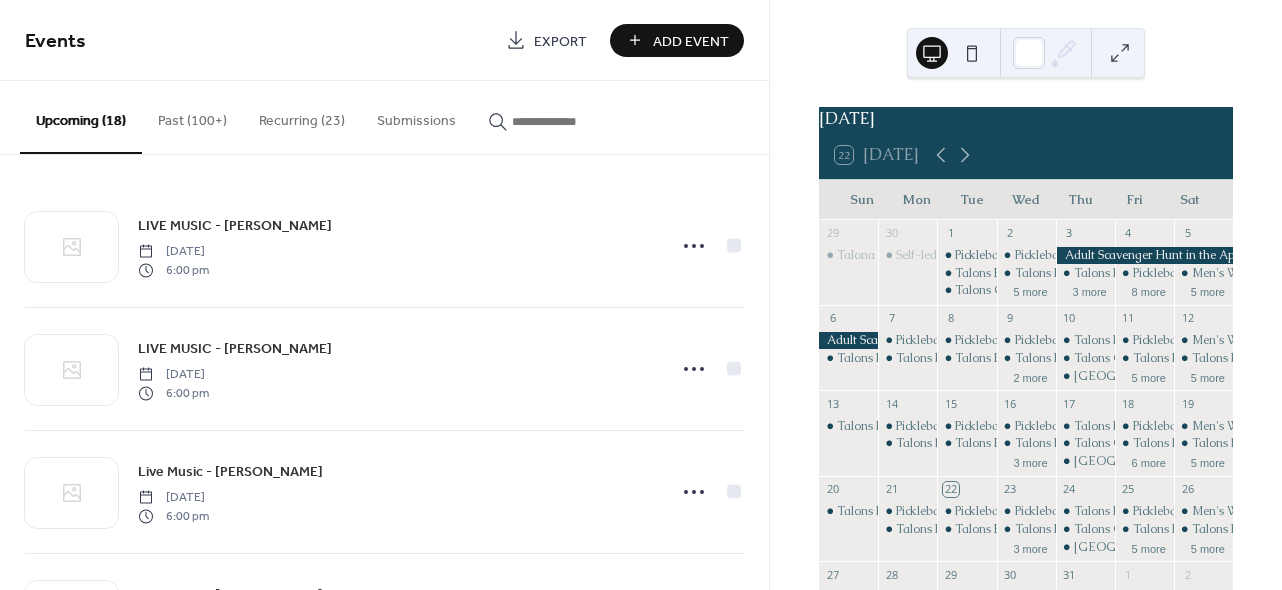click on "Add Event" at bounding box center (677, 40) 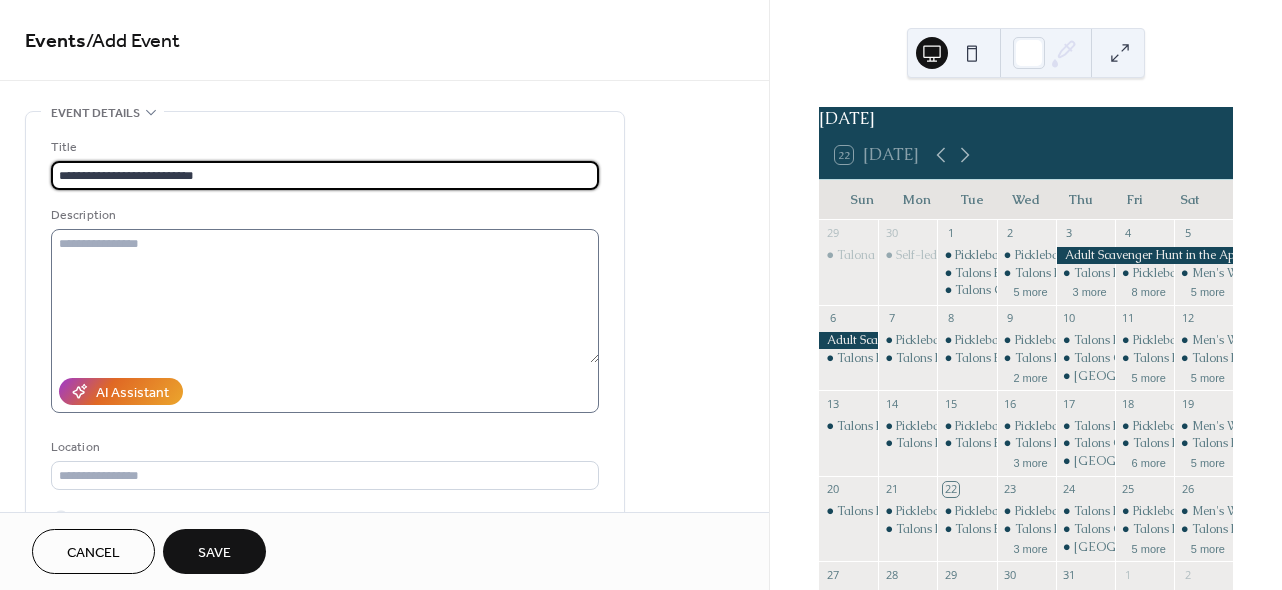 type on "**********" 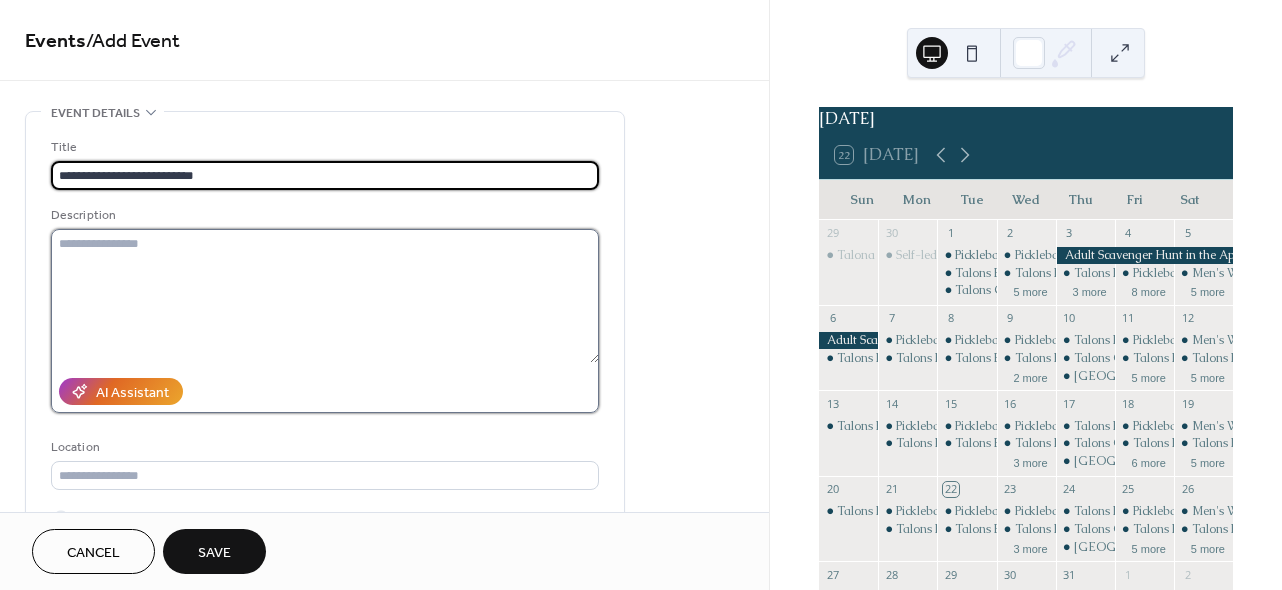 click at bounding box center (325, 296) 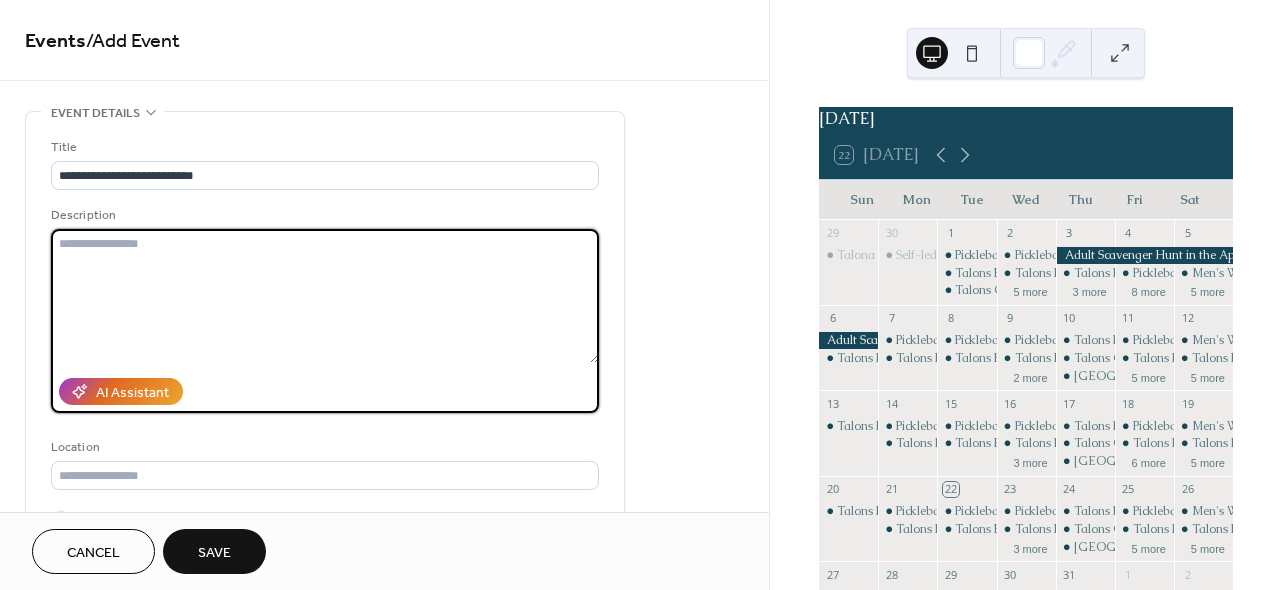 paste on "**********" 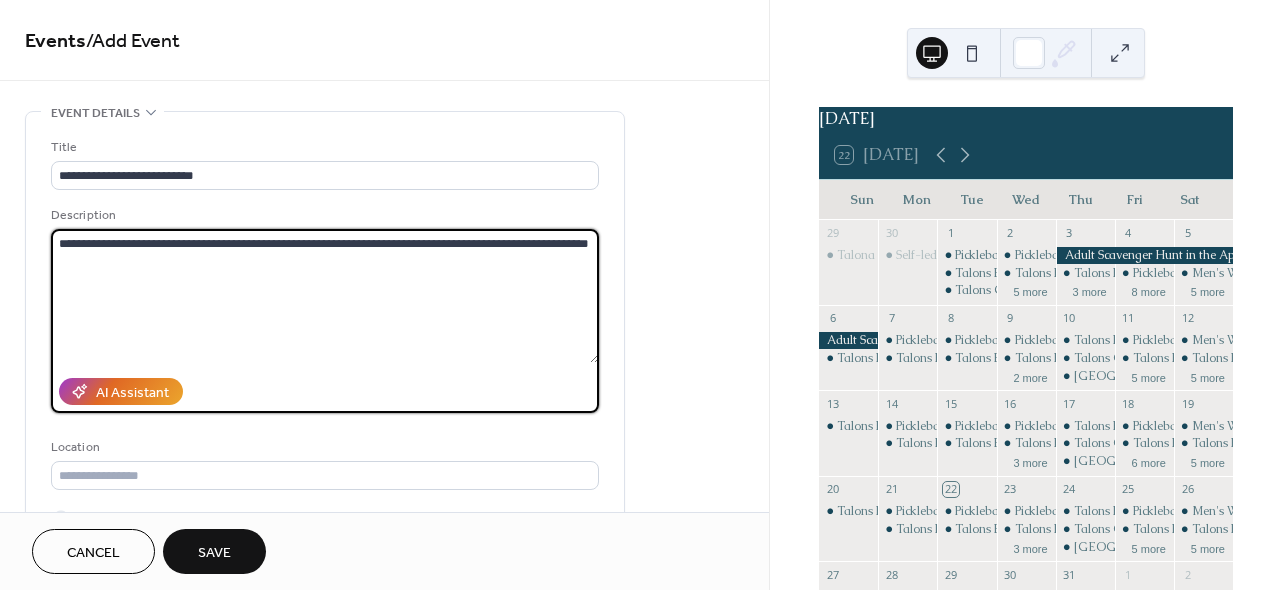 drag, startPoint x: 159, startPoint y: 241, endPoint x: 241, endPoint y: 248, distance: 82.29824 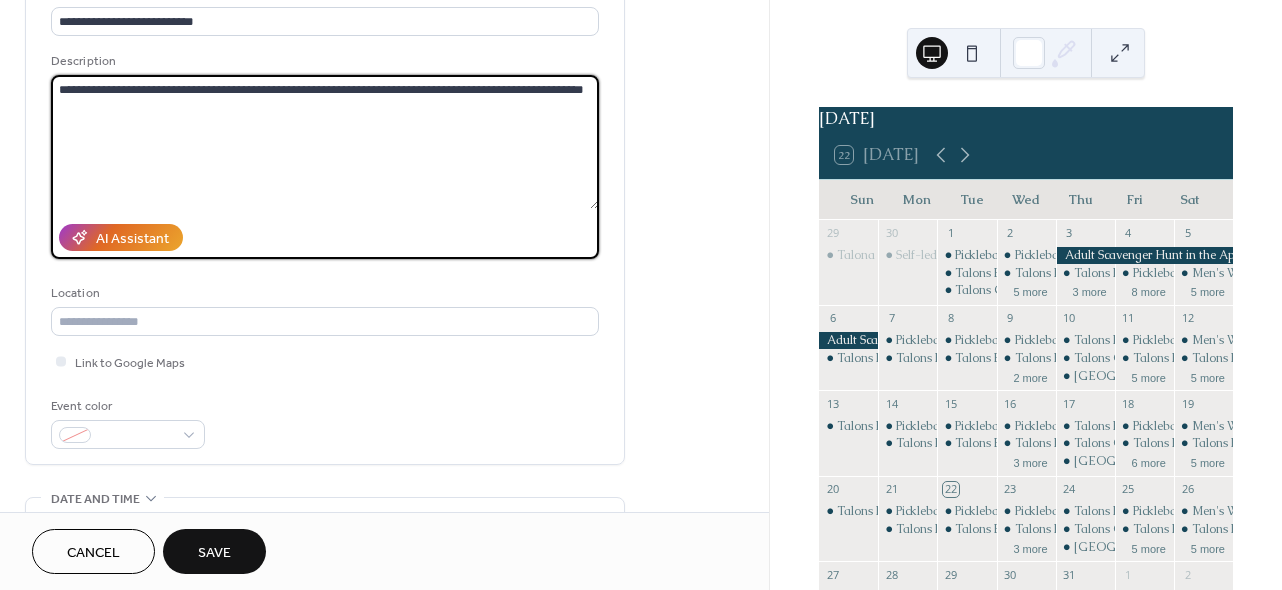 scroll, scrollTop: 167, scrollLeft: 0, axis: vertical 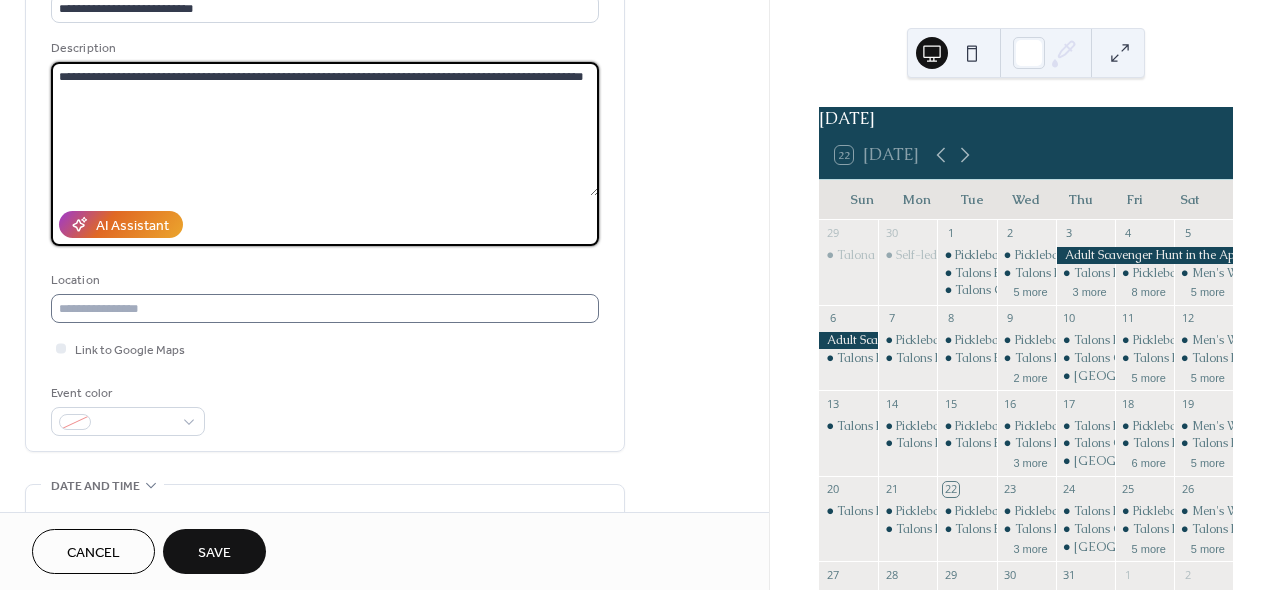 type on "**********" 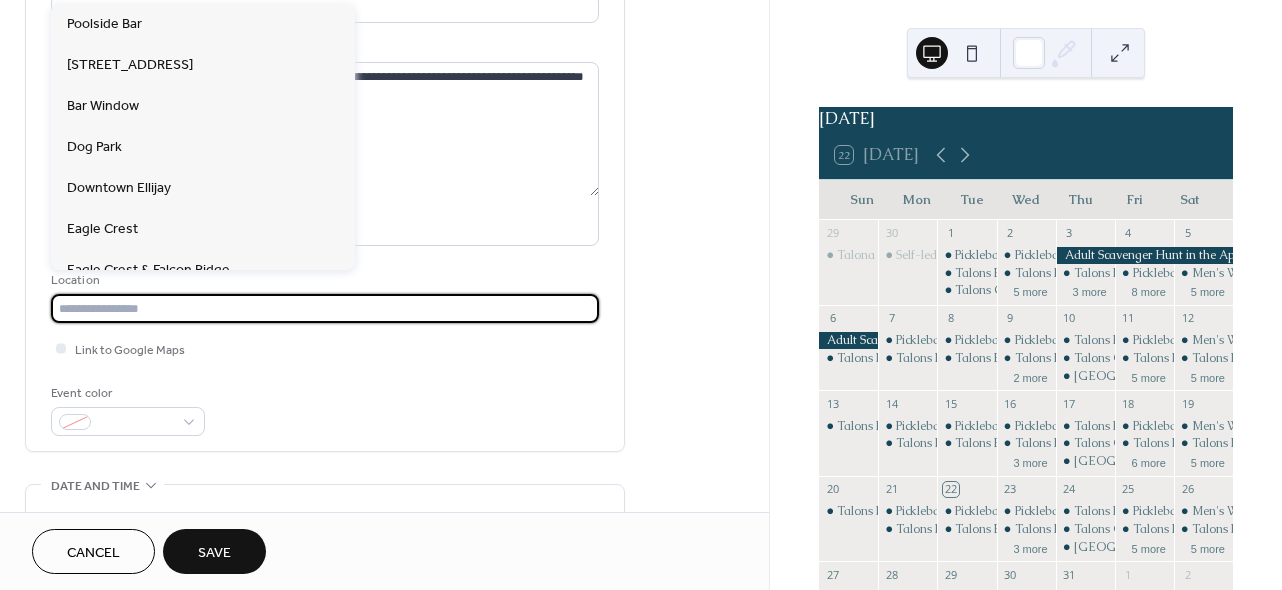 click at bounding box center (325, 308) 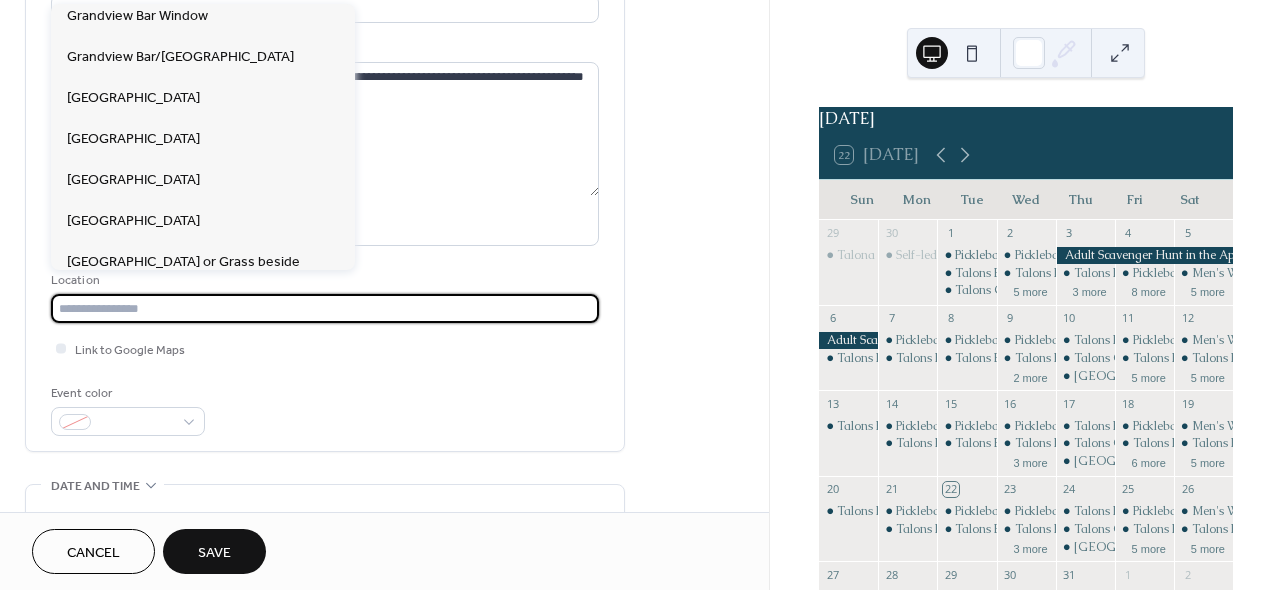 scroll, scrollTop: 583, scrollLeft: 0, axis: vertical 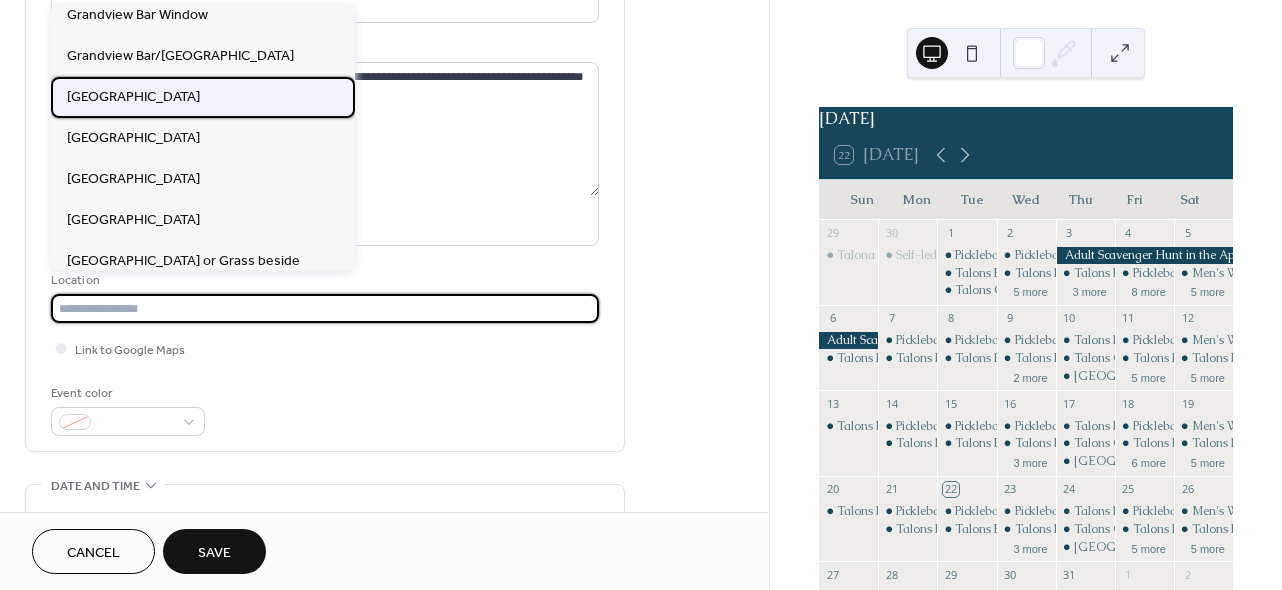 click on "[GEOGRAPHIC_DATA]" at bounding box center [203, 97] 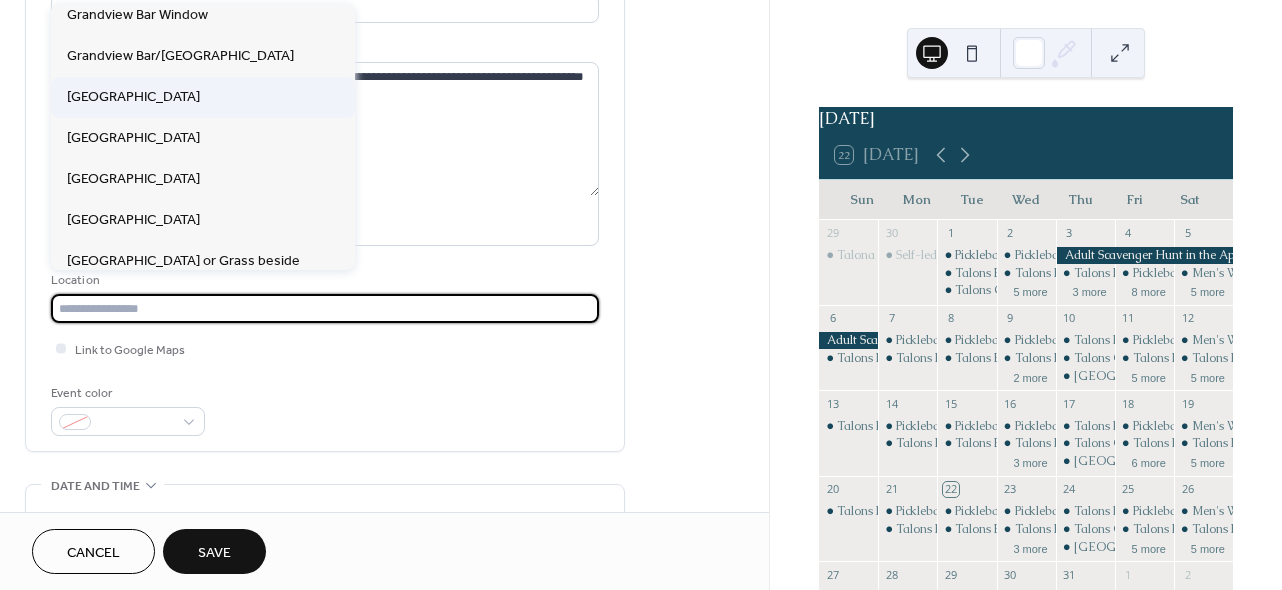 type on "**********" 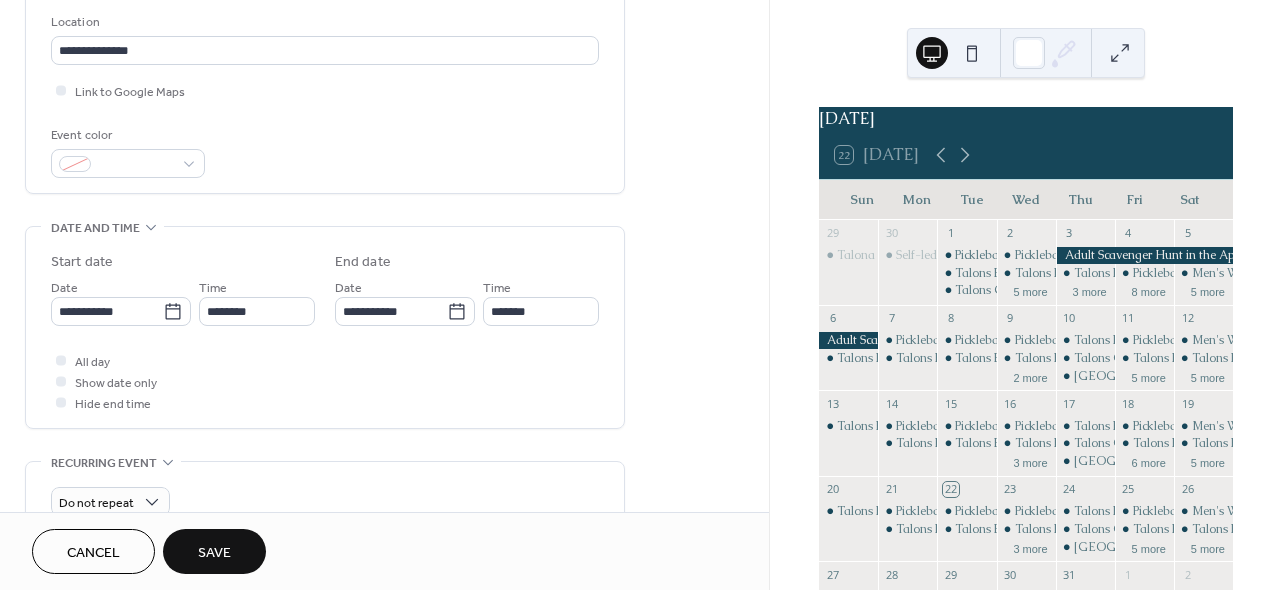scroll, scrollTop: 567, scrollLeft: 0, axis: vertical 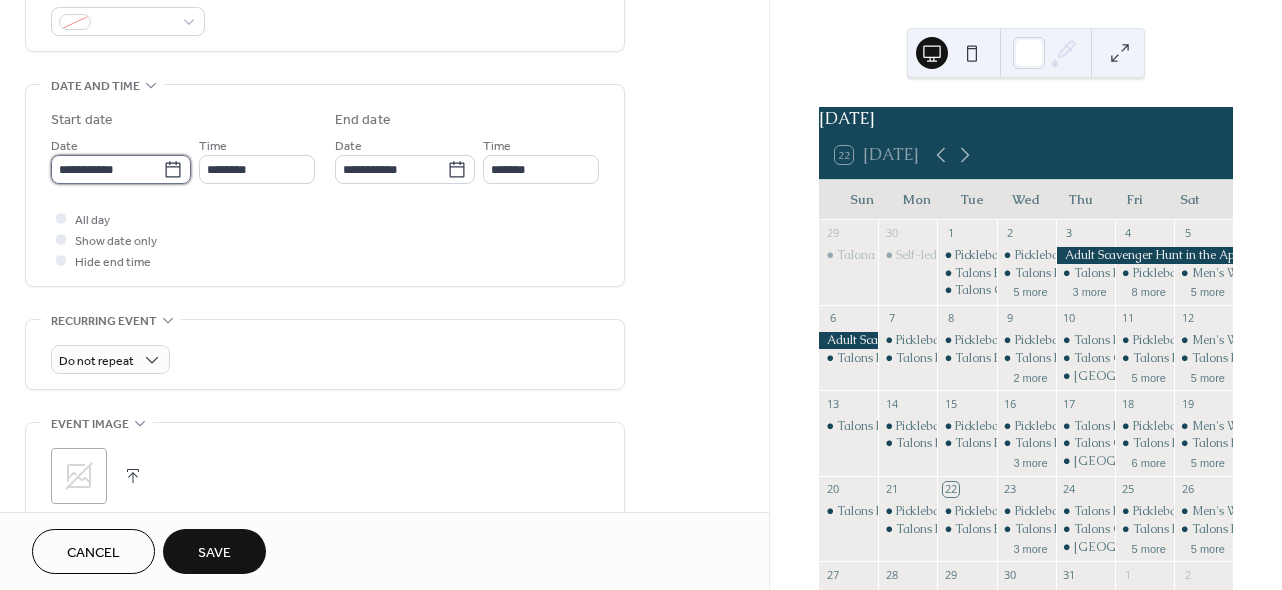 click on "**********" at bounding box center [107, 169] 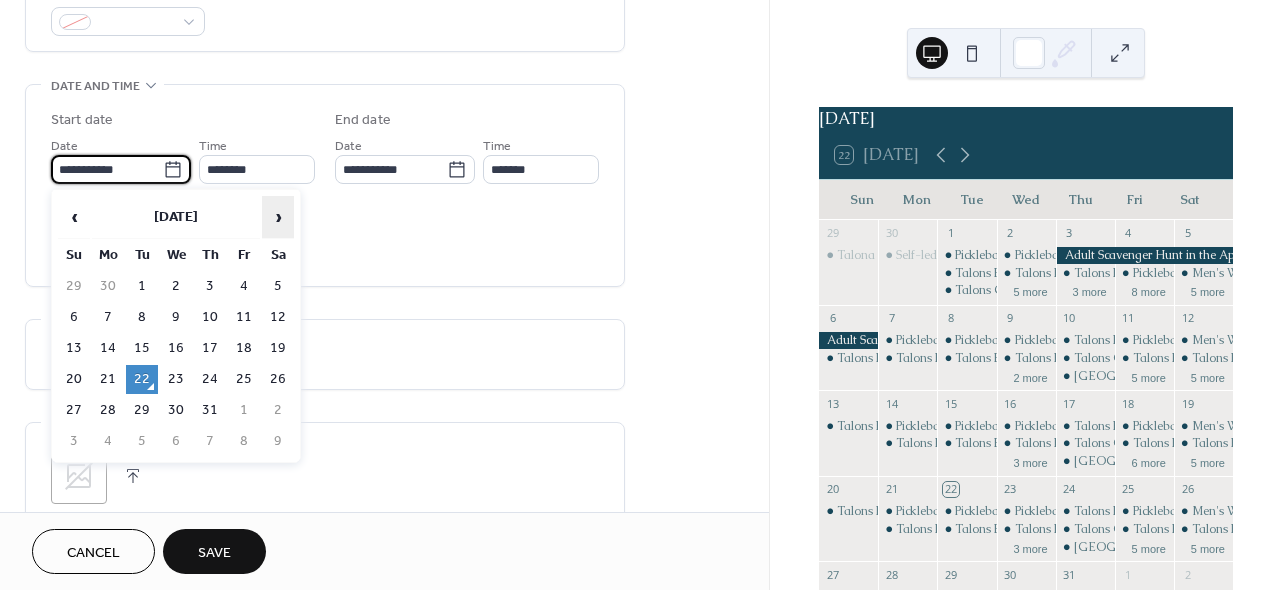click on "›" at bounding box center (278, 217) 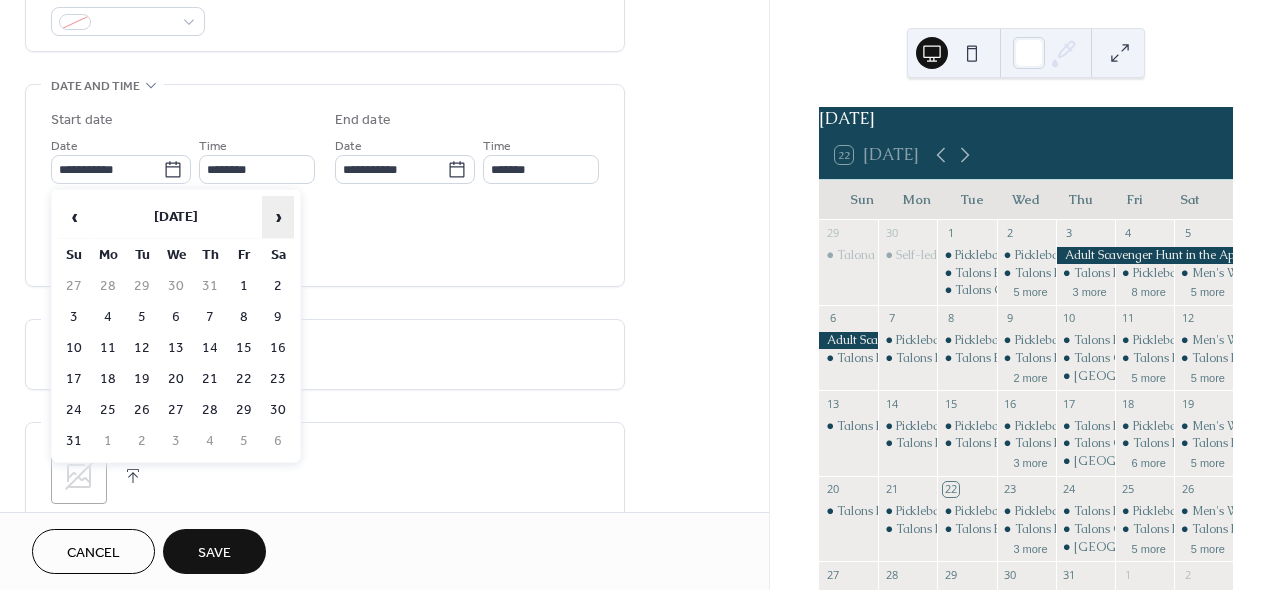 click on "›" at bounding box center [278, 217] 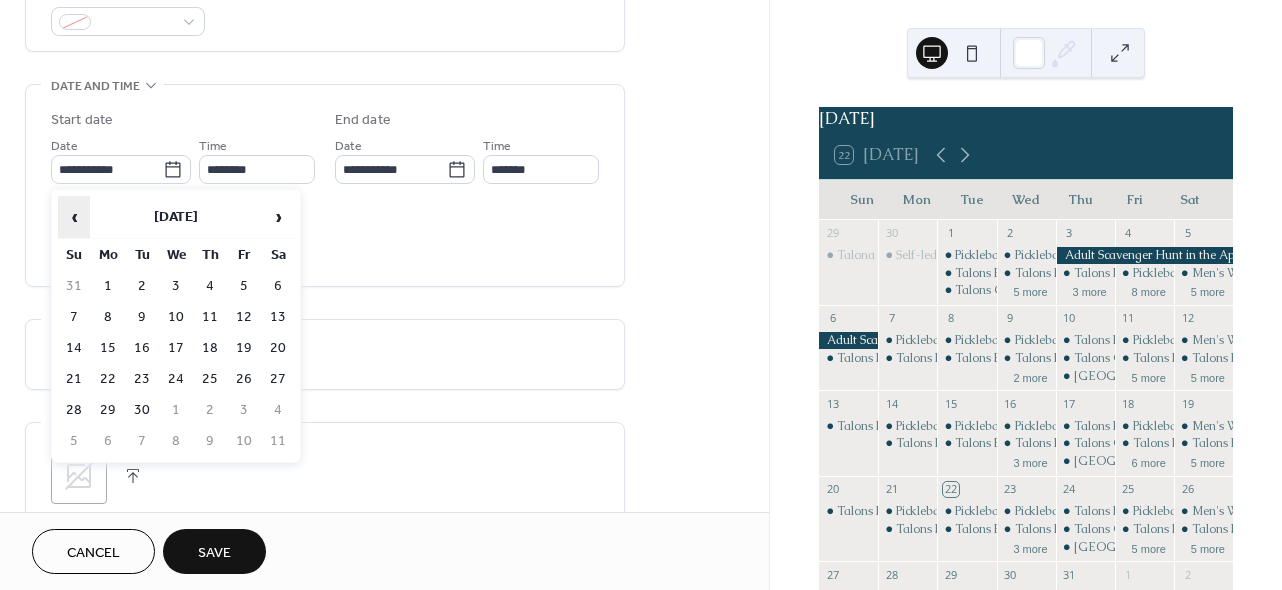 click on "‹" at bounding box center (74, 217) 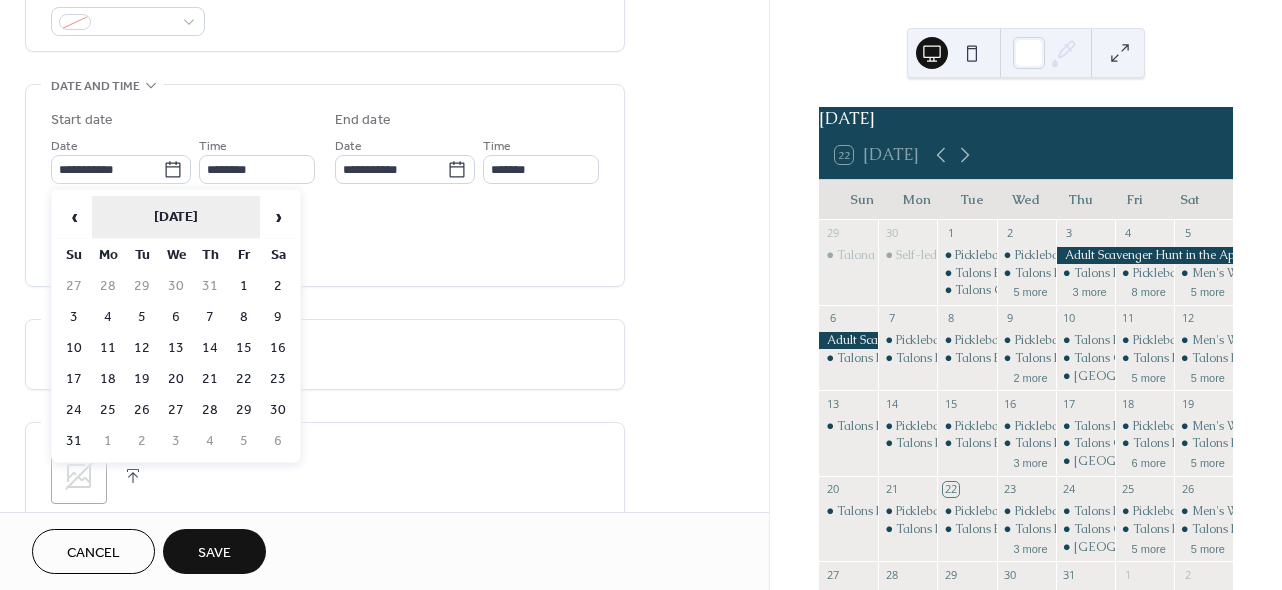click on "[DATE]" at bounding box center (176, 217) 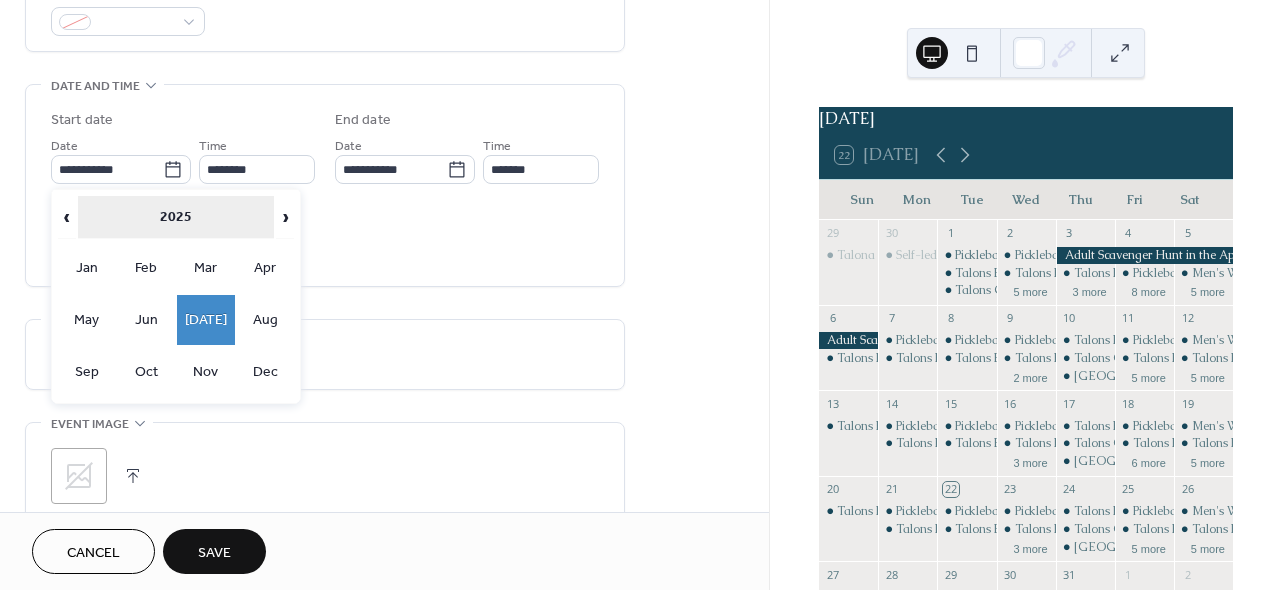 click on "2025" at bounding box center (176, 217) 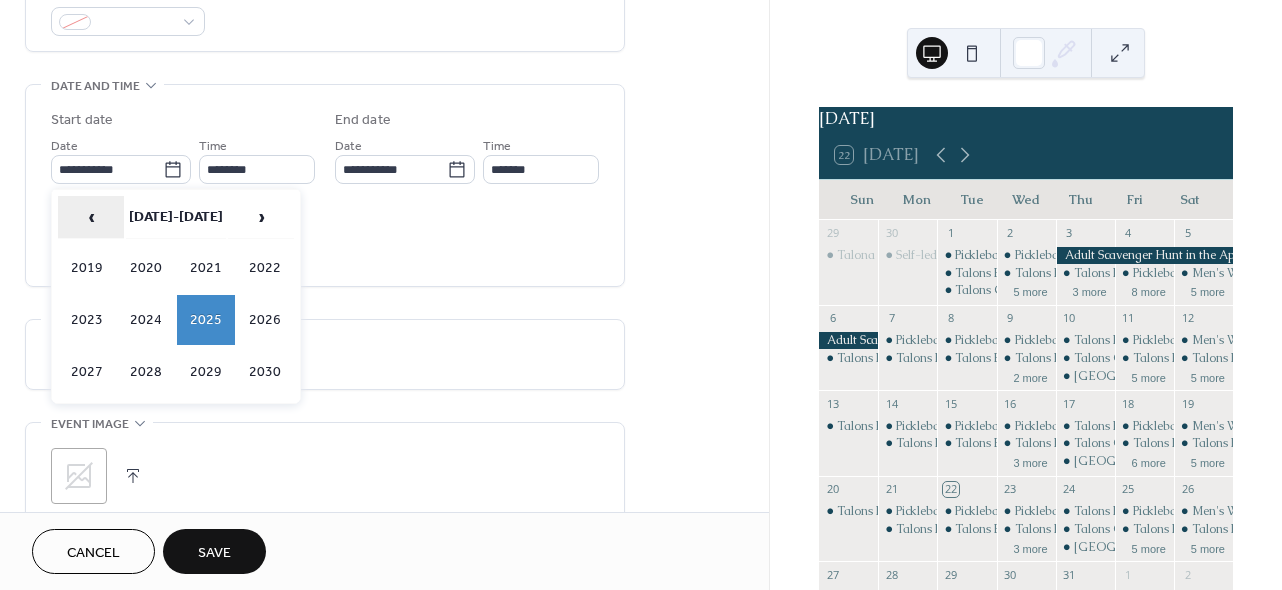click on "‹" at bounding box center (91, 217) 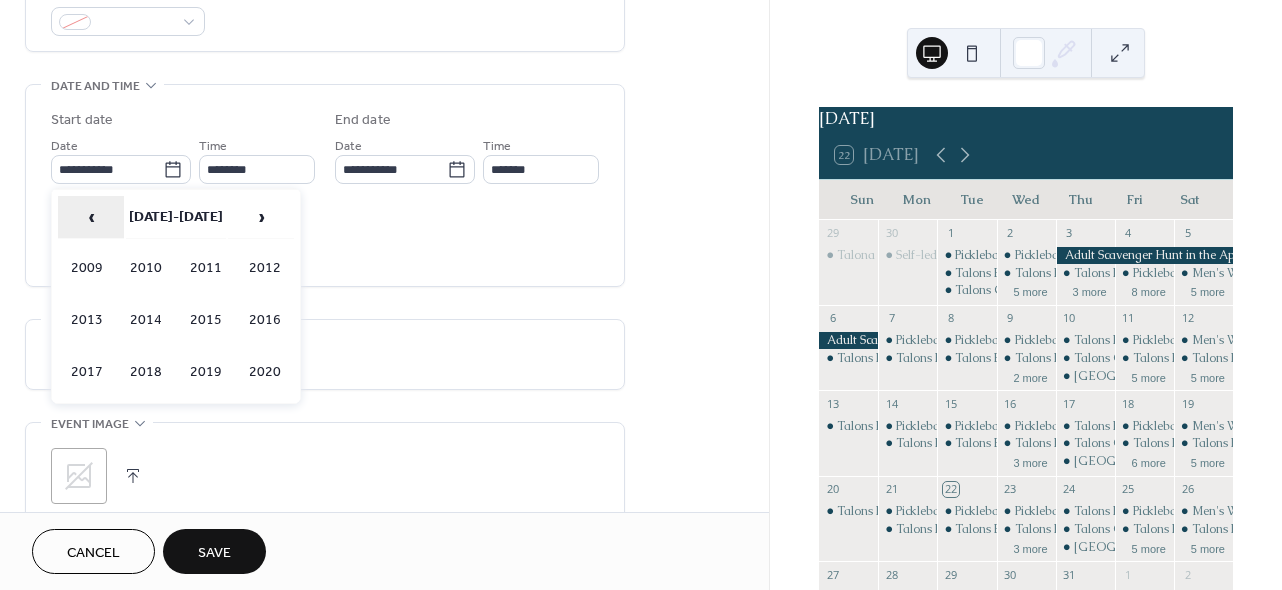 click on "‹" at bounding box center (91, 217) 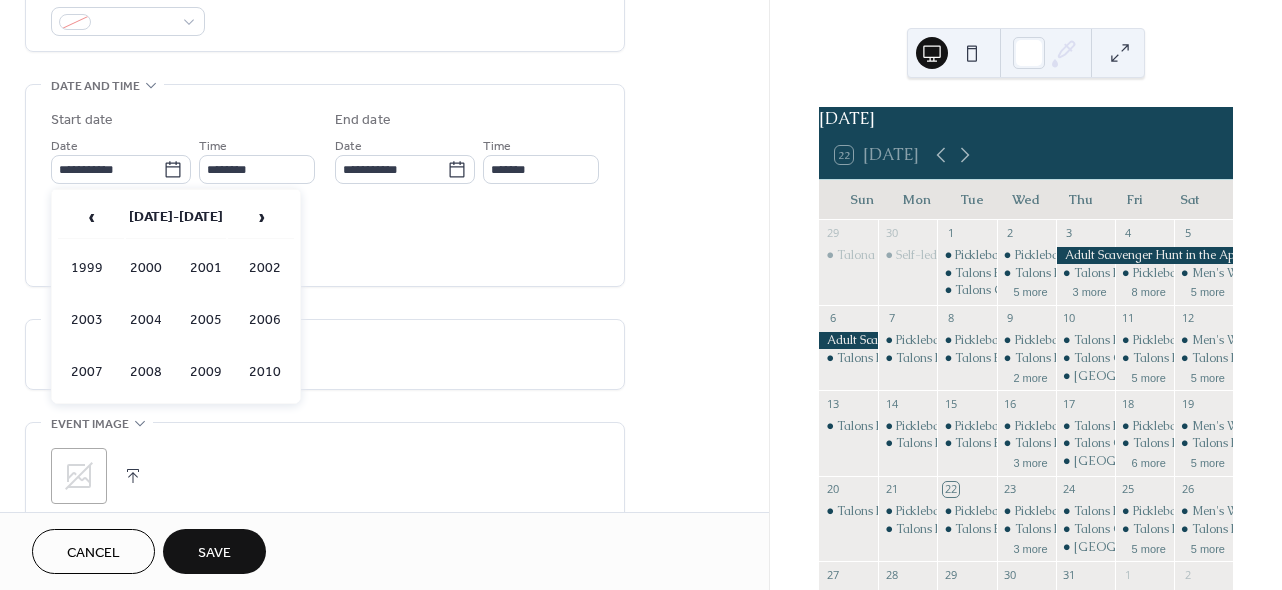 click on "All day Show date only Hide end time" at bounding box center [325, 239] 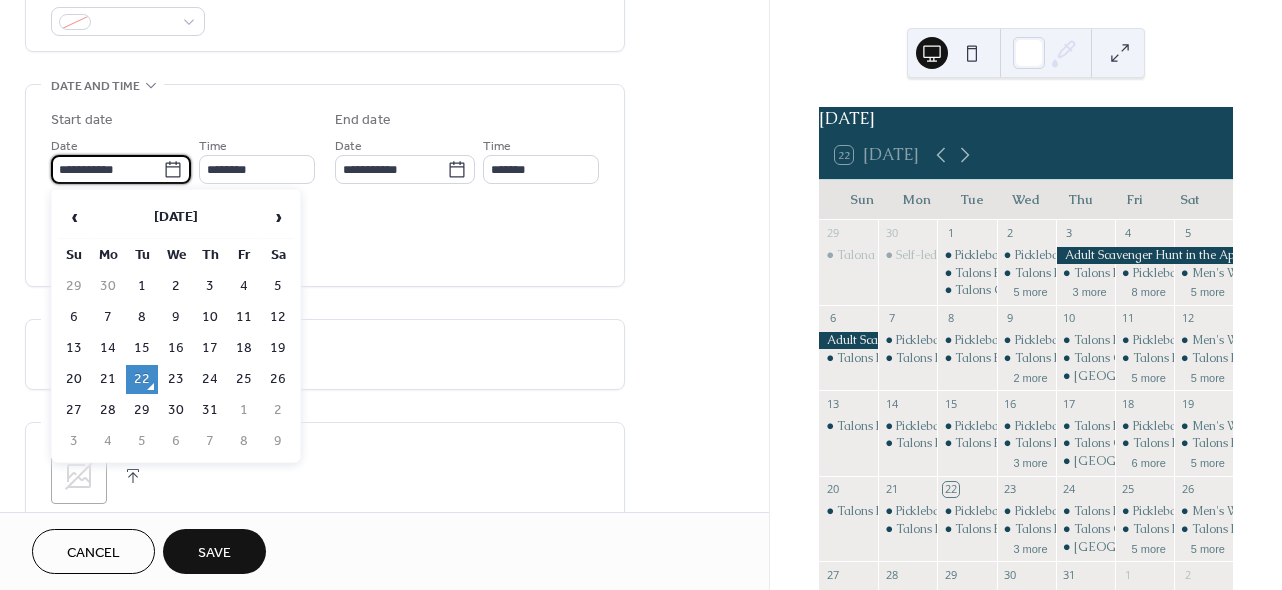 click on "**********" at bounding box center [107, 169] 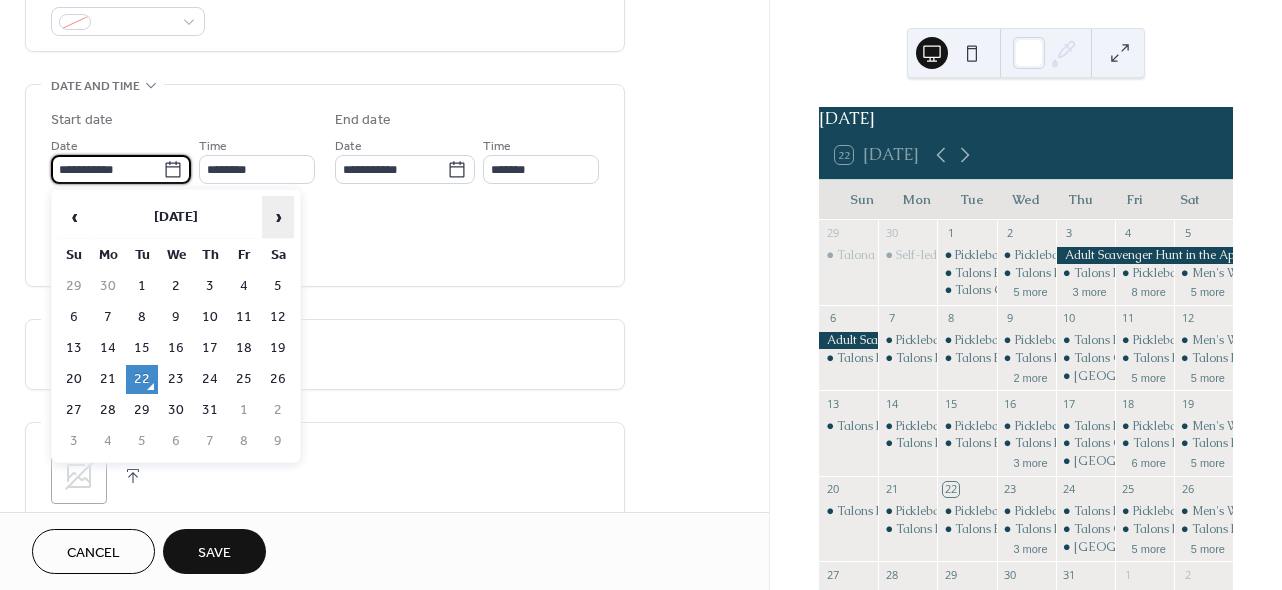 click on "›" at bounding box center (278, 217) 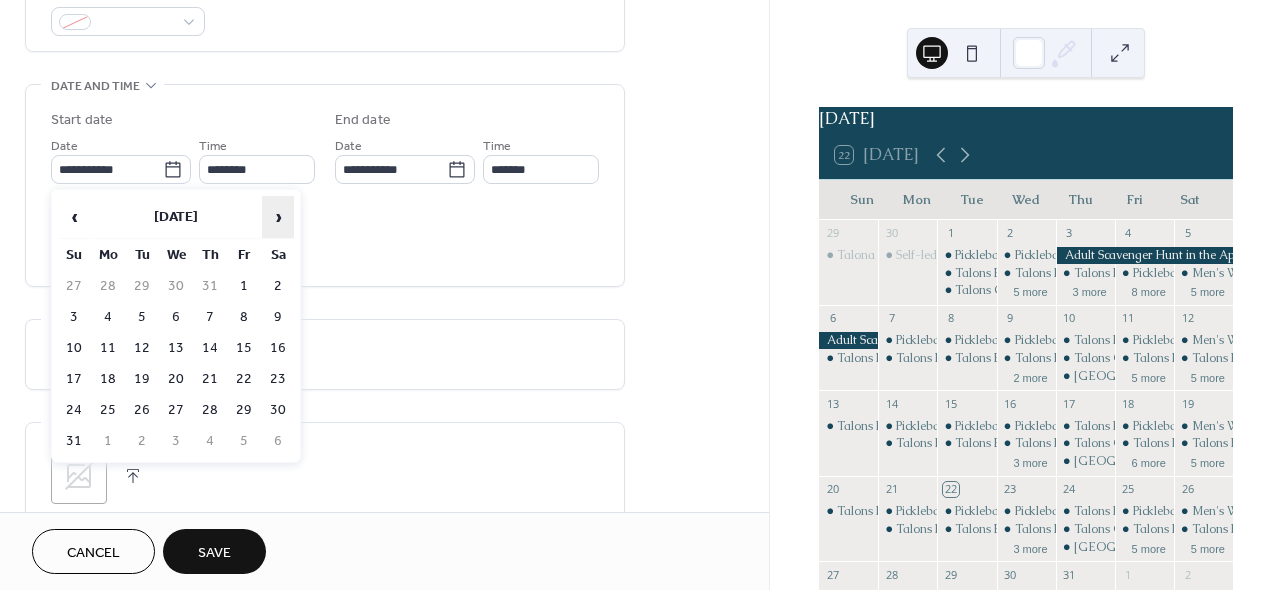 click on "›" at bounding box center (278, 217) 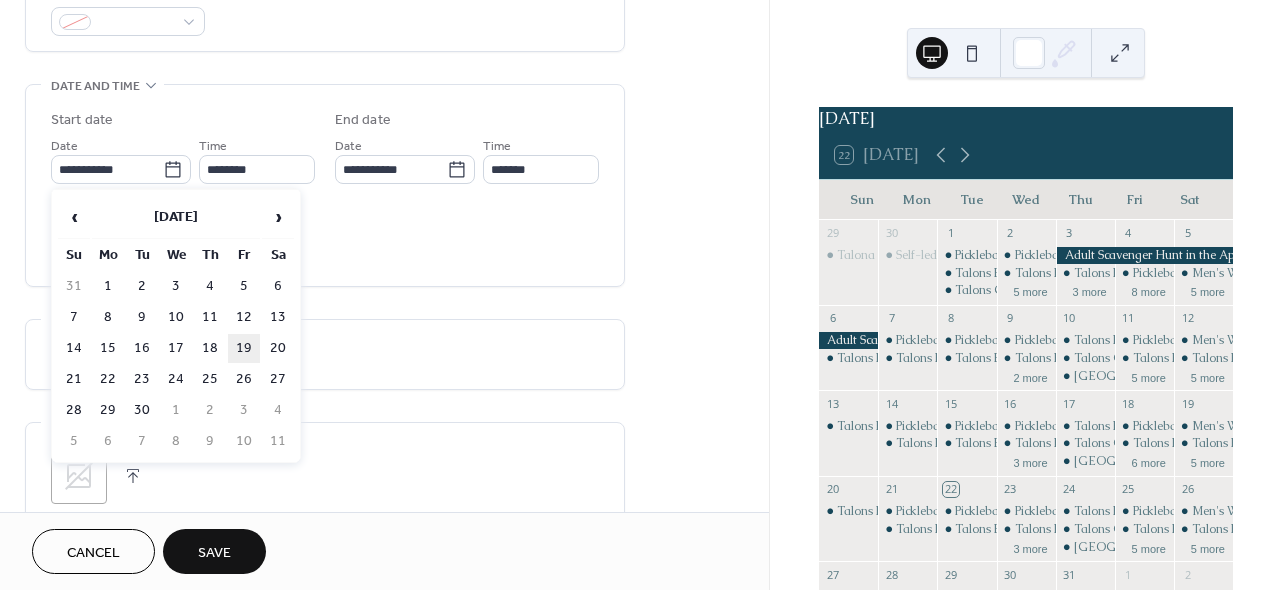 click on "19" at bounding box center (244, 348) 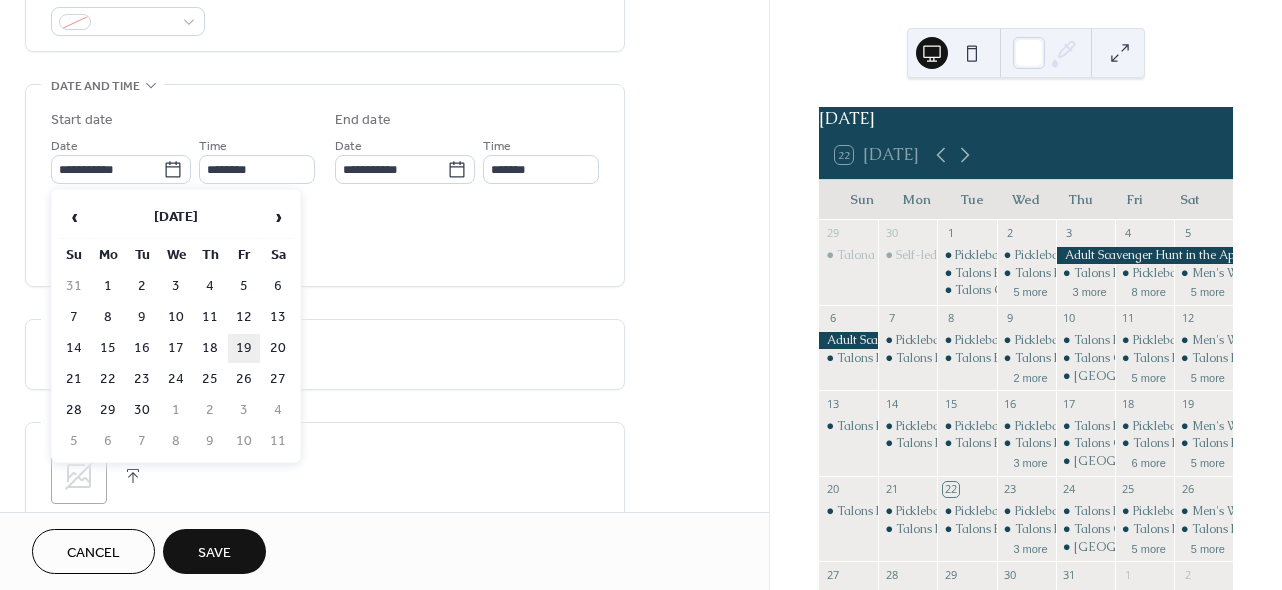 type on "**********" 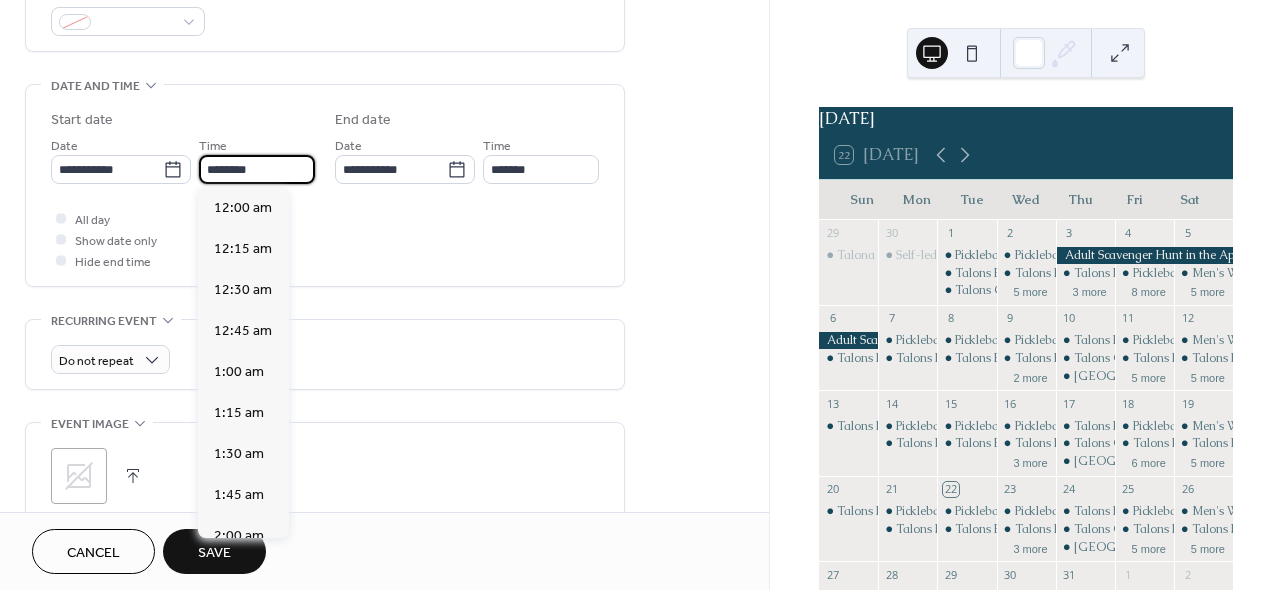 scroll, scrollTop: 1944, scrollLeft: 0, axis: vertical 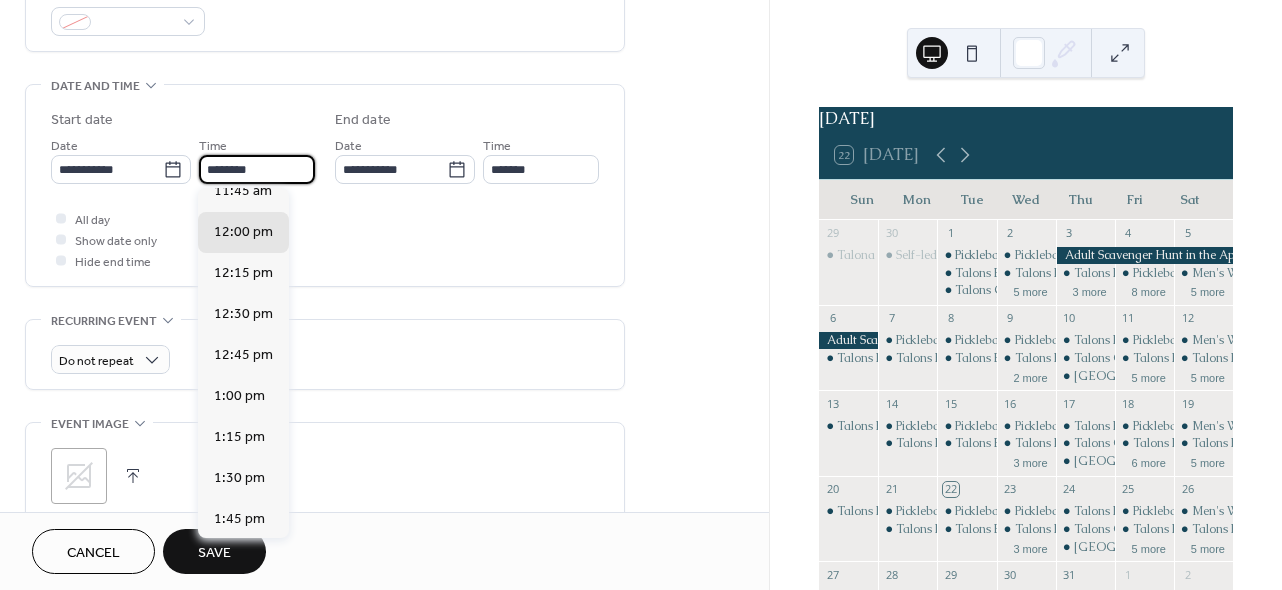 drag, startPoint x: 217, startPoint y: 168, endPoint x: 196, endPoint y: 165, distance: 21.213203 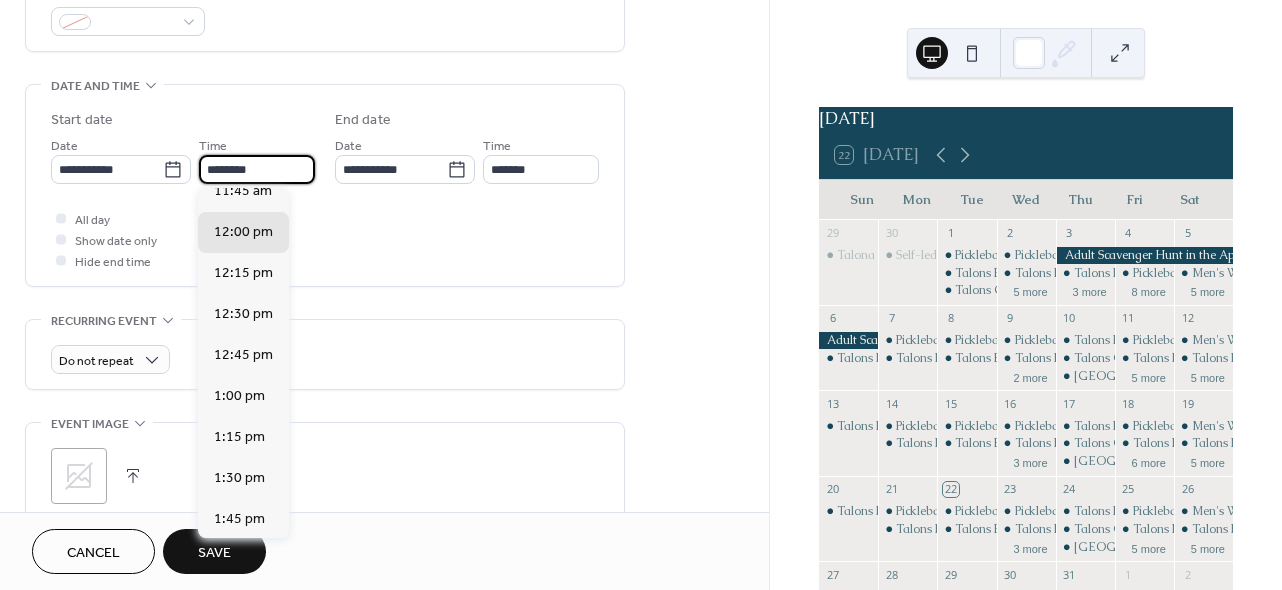 click on "**********" at bounding box center [183, 159] 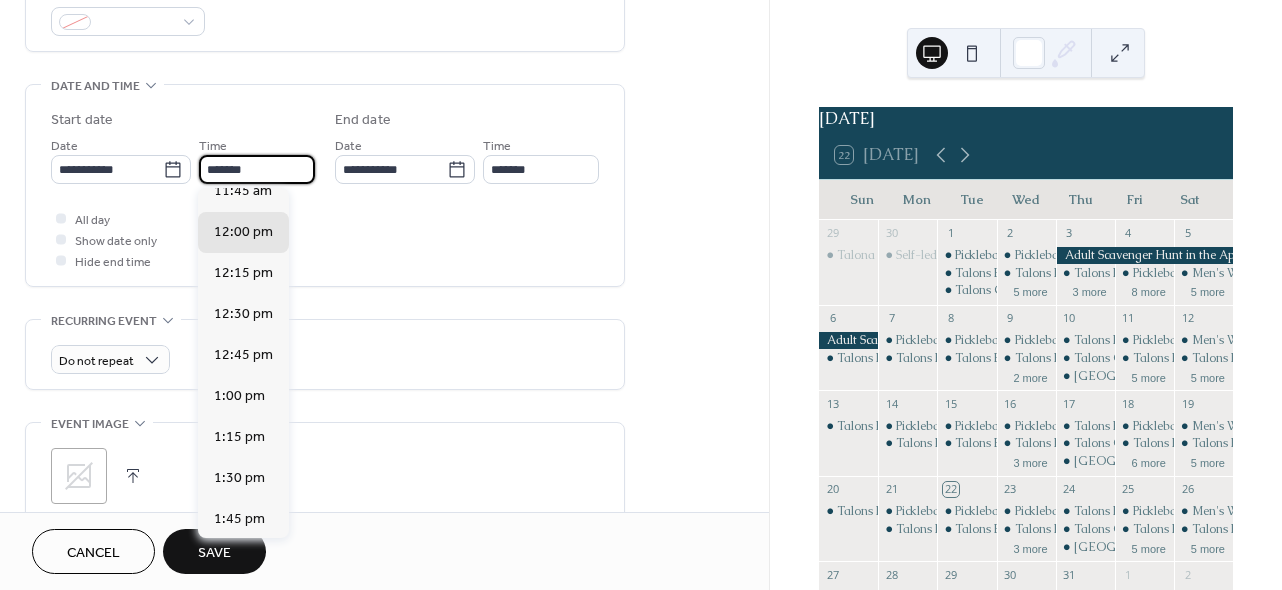 scroll, scrollTop: 2916, scrollLeft: 0, axis: vertical 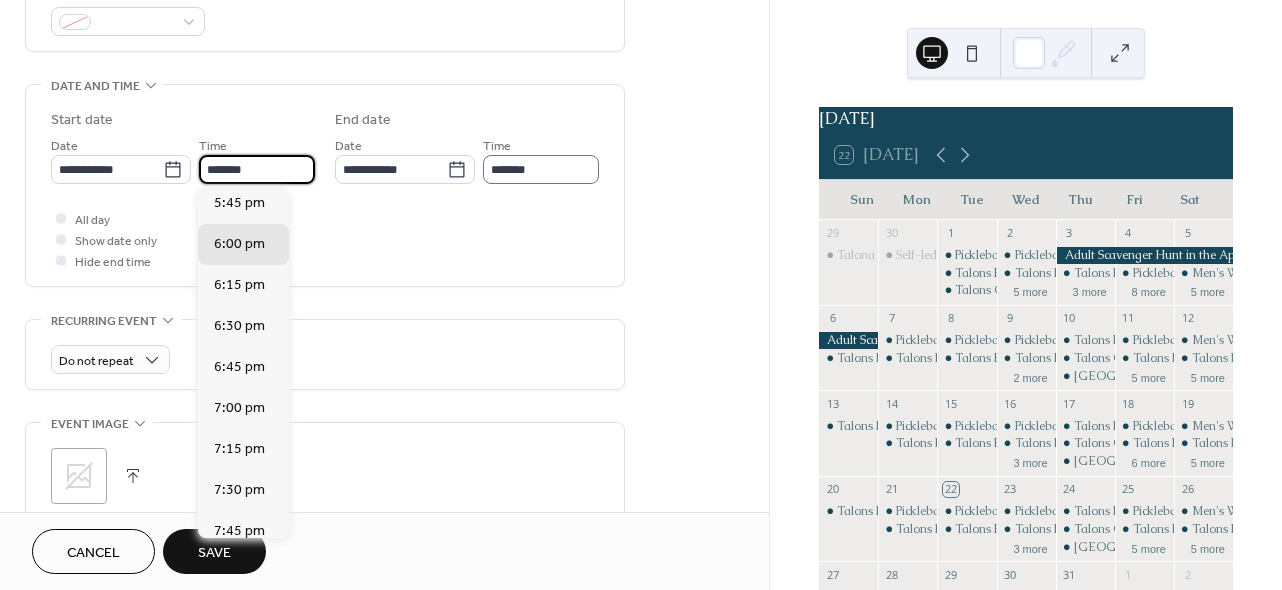 type on "*******" 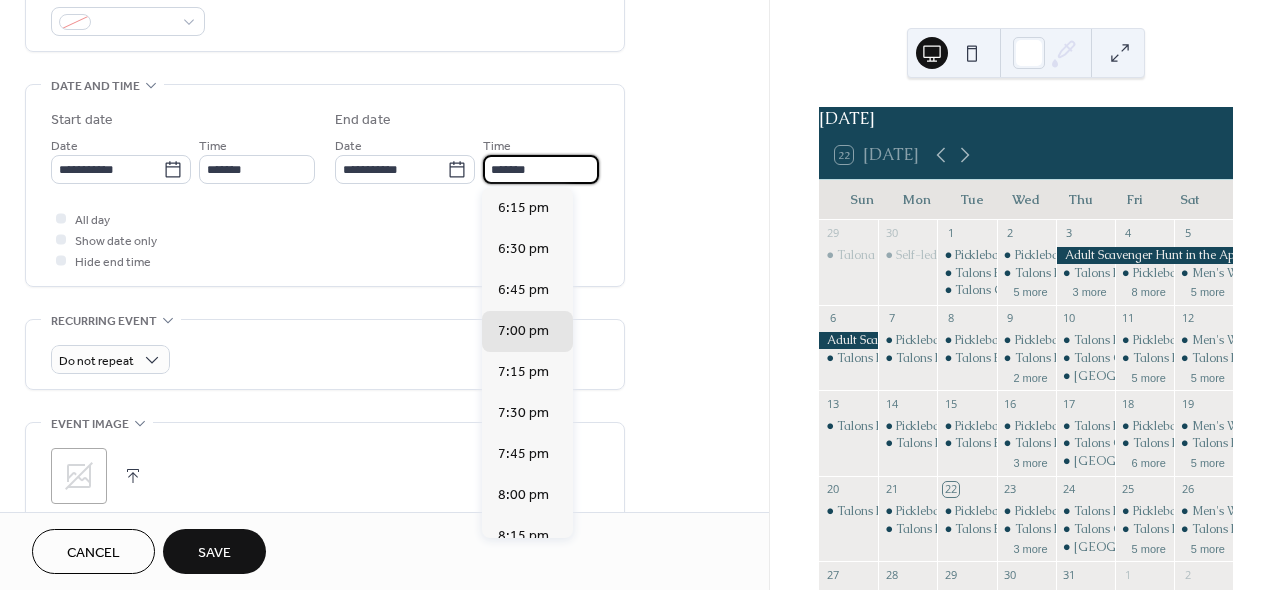 click on "*******" at bounding box center (541, 169) 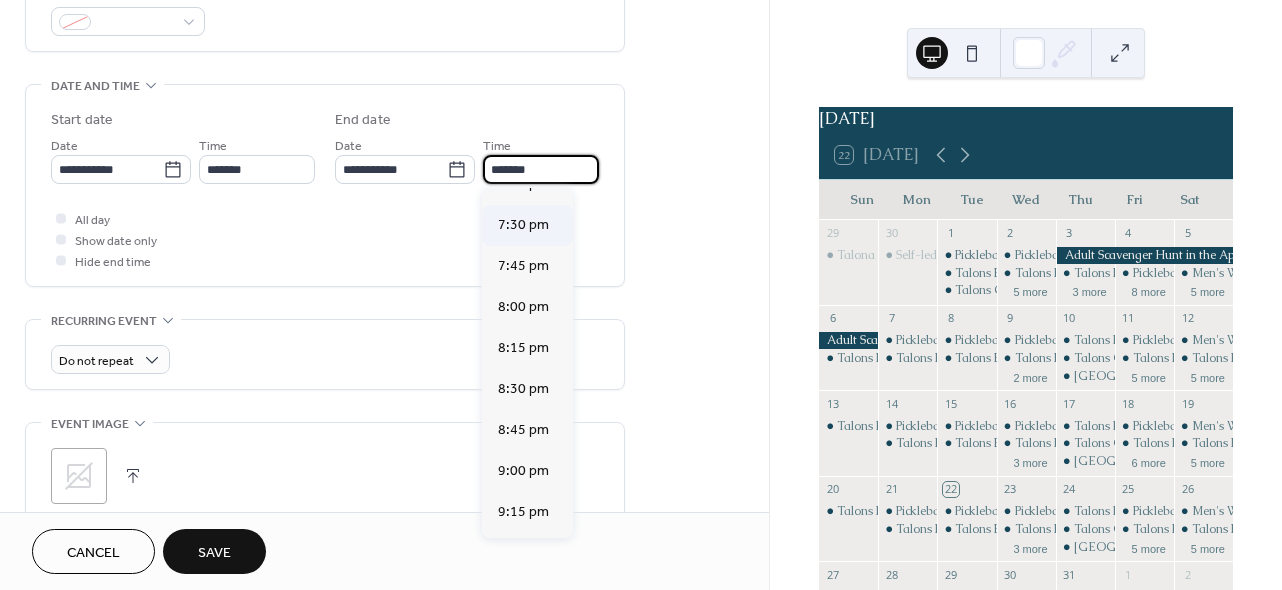 scroll, scrollTop: 189, scrollLeft: 0, axis: vertical 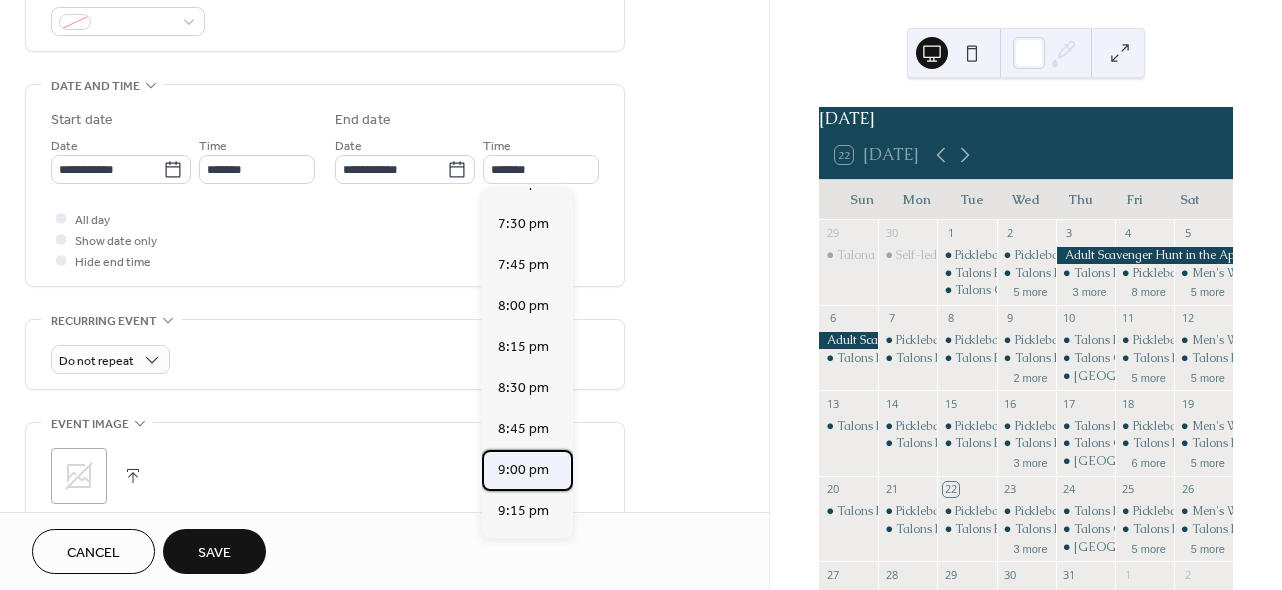 click on "9:00 pm" at bounding box center [523, 470] 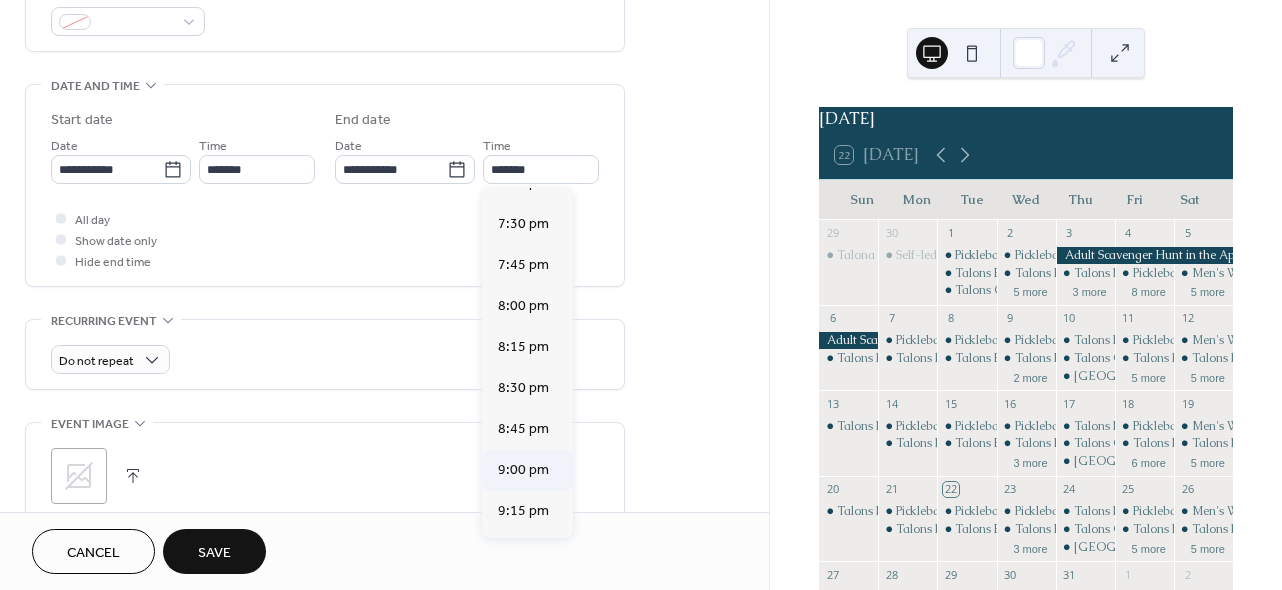 type on "*******" 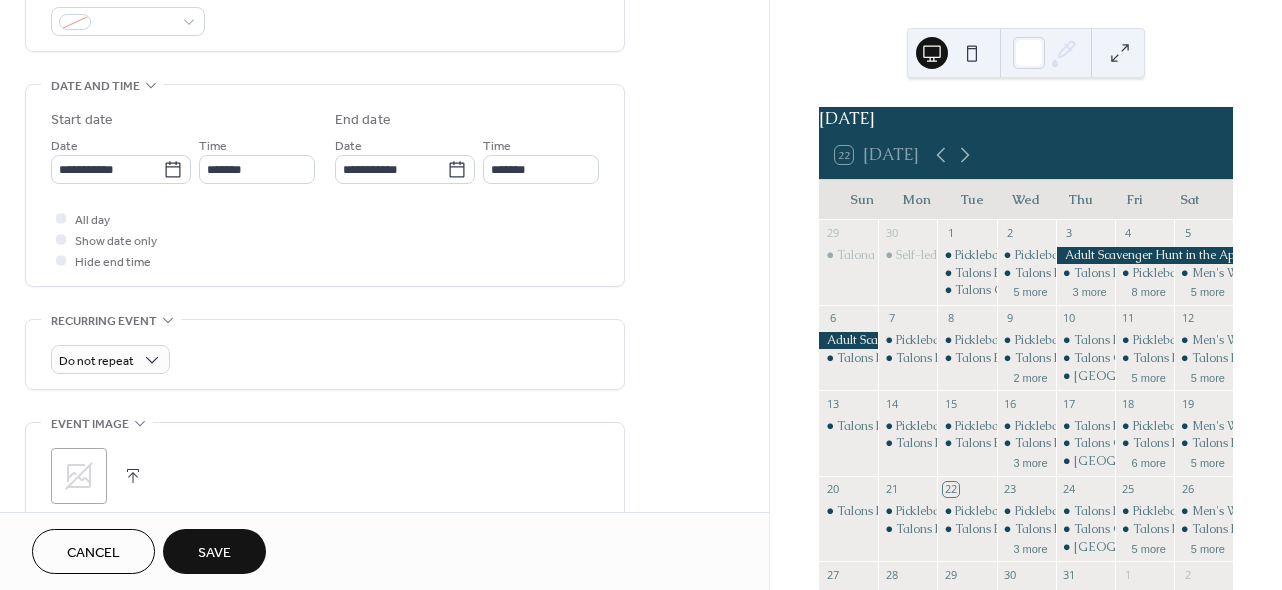 click on "Save" at bounding box center (214, 553) 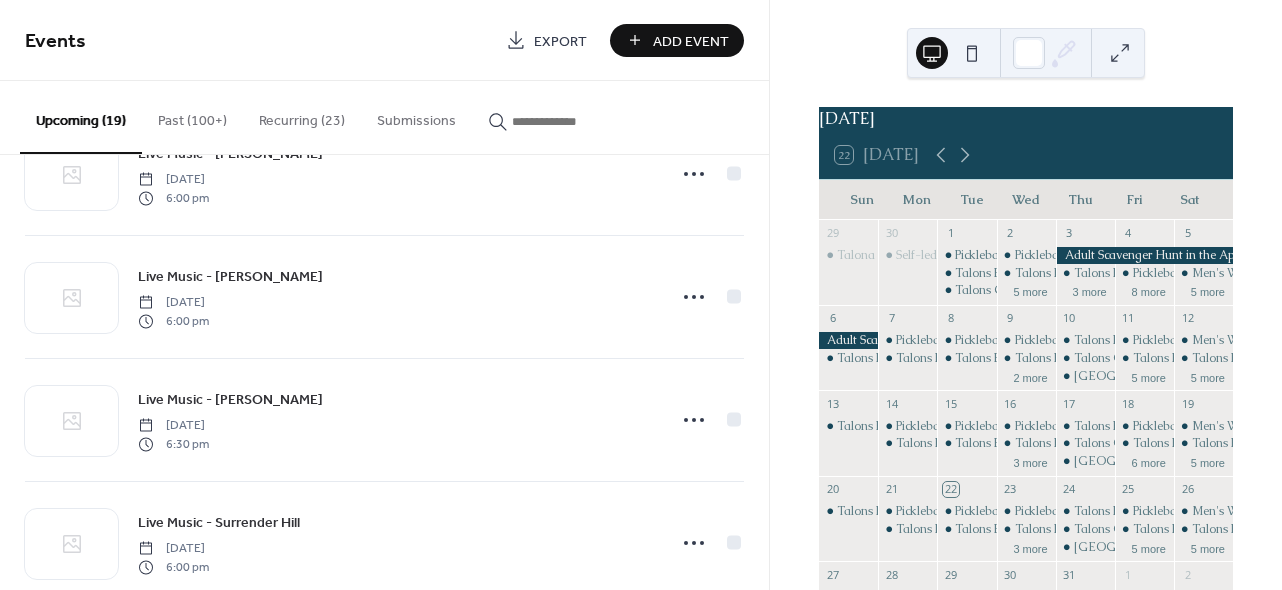 scroll, scrollTop: 0, scrollLeft: 0, axis: both 